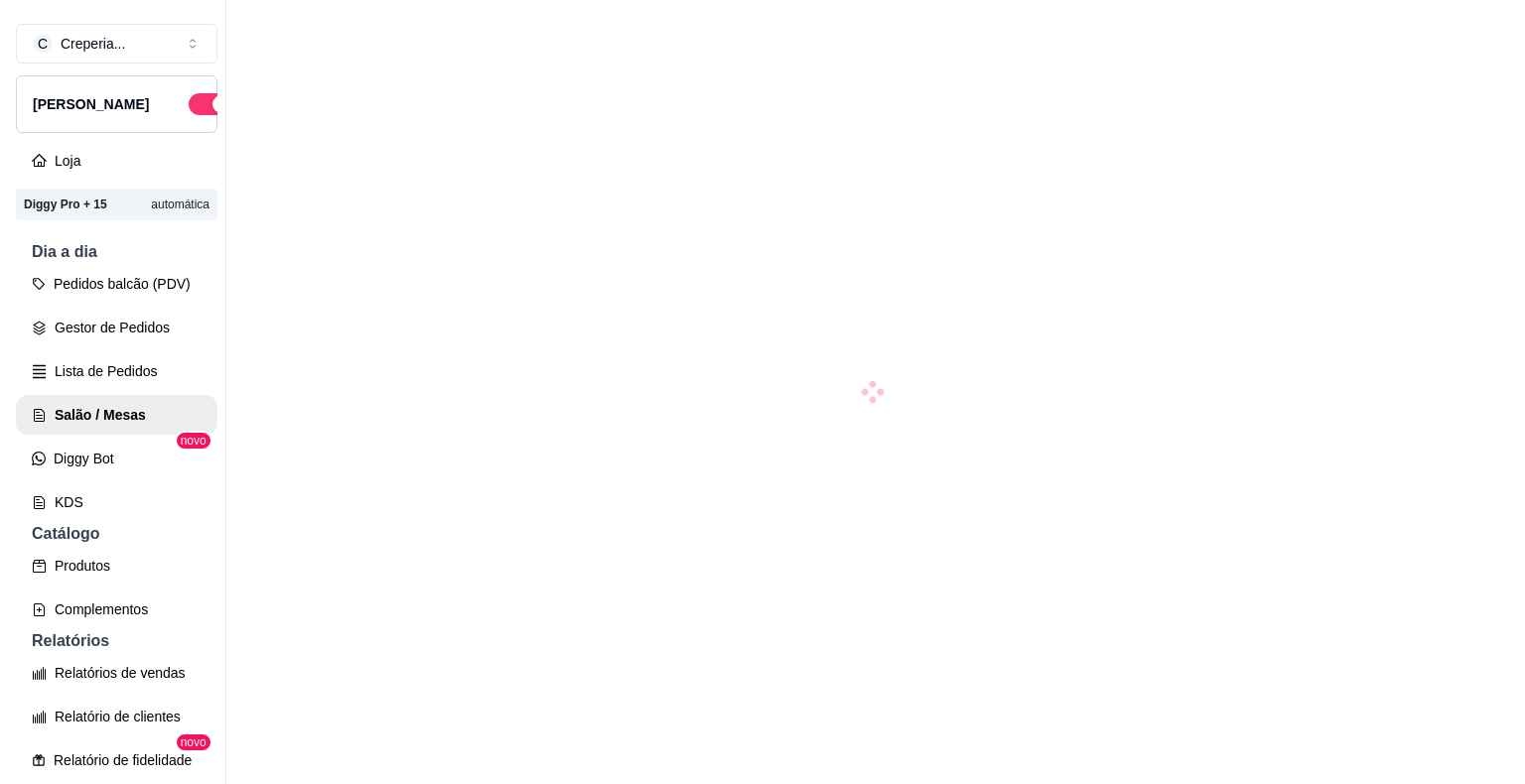 scroll, scrollTop: 0, scrollLeft: 0, axis: both 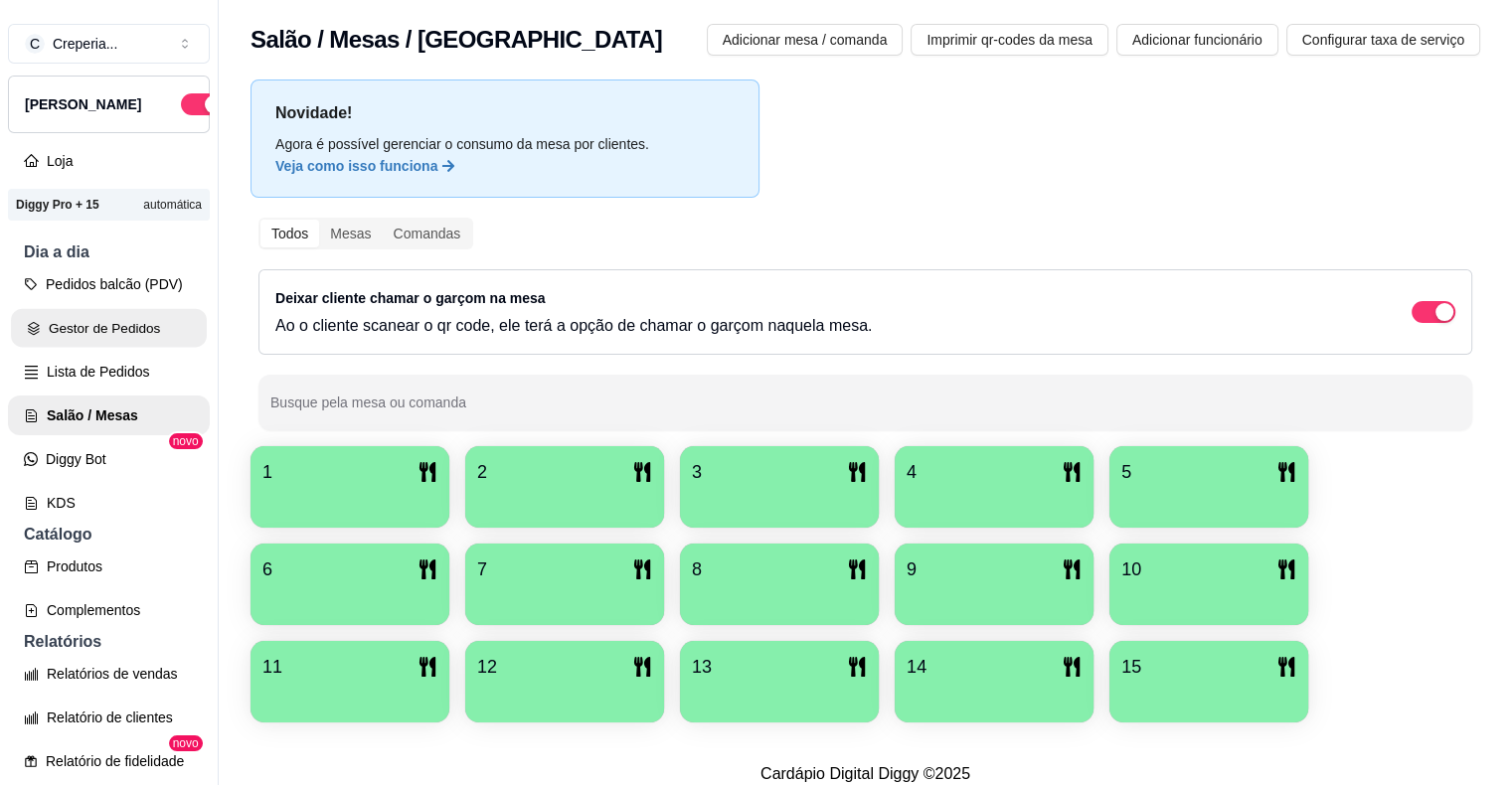 click on "Gestor de Pedidos" at bounding box center (108, 328) 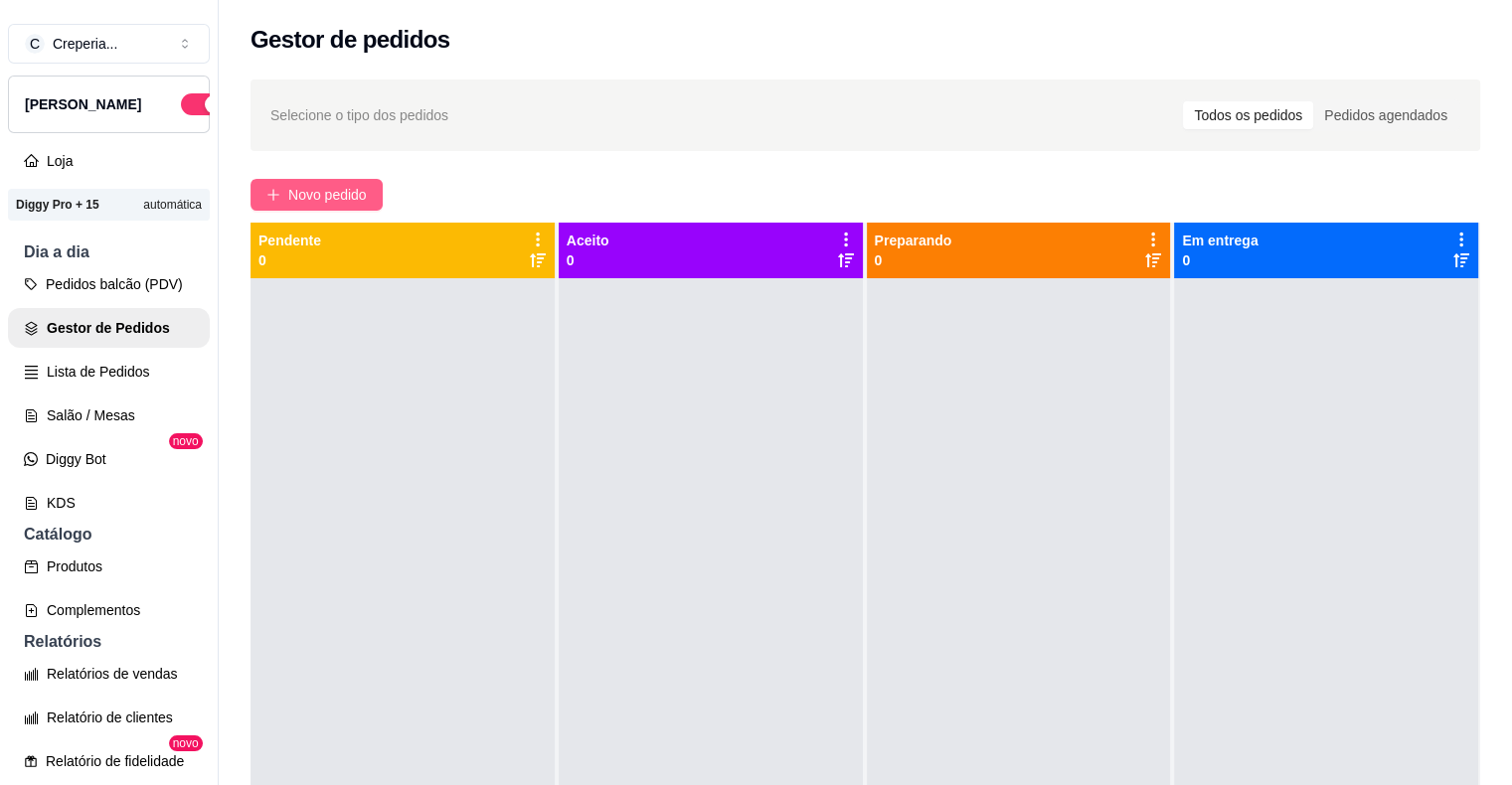 click on "Novo pedido" at bounding box center [327, 195] 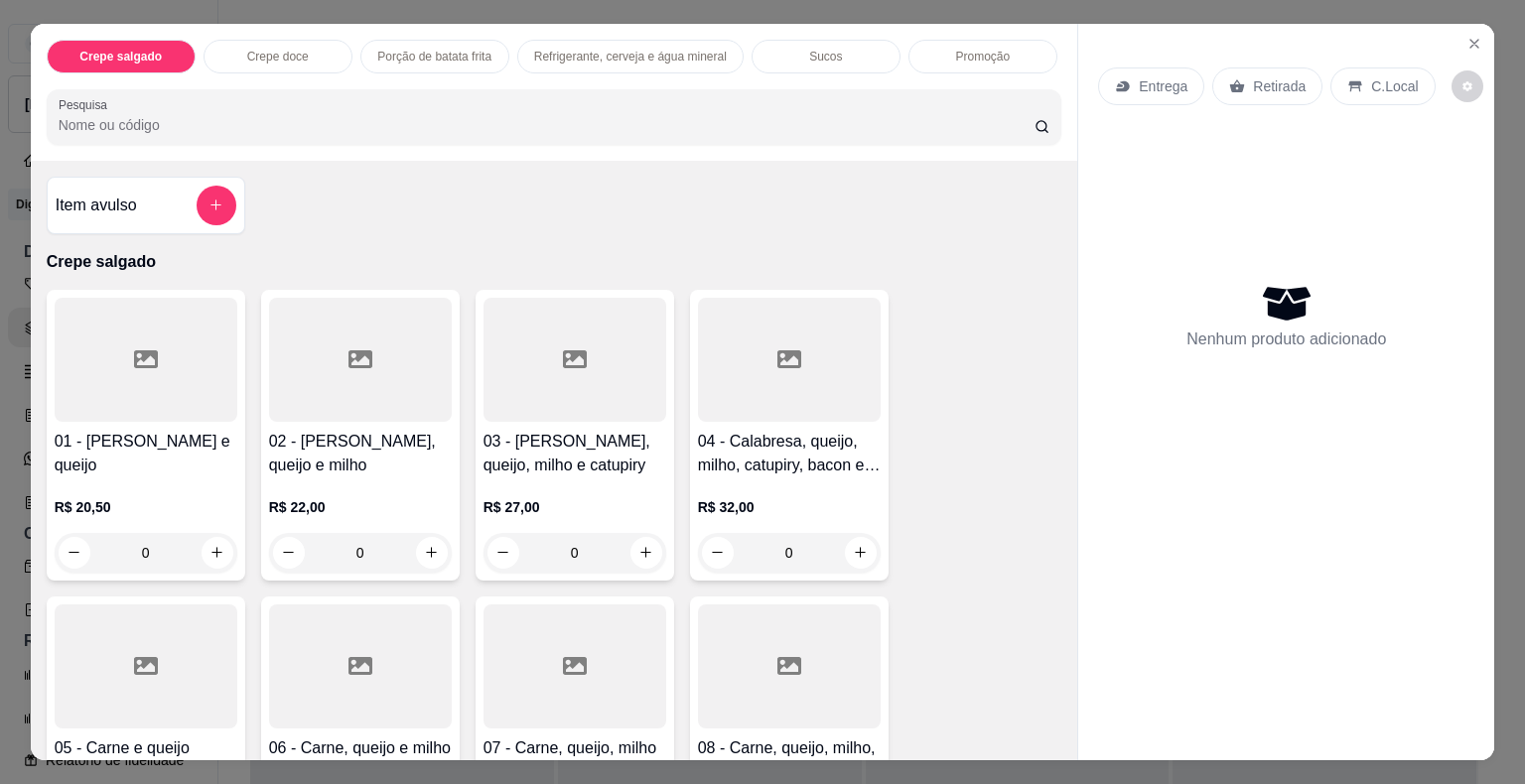 click on "Pesquisa" at bounding box center (546, 125) 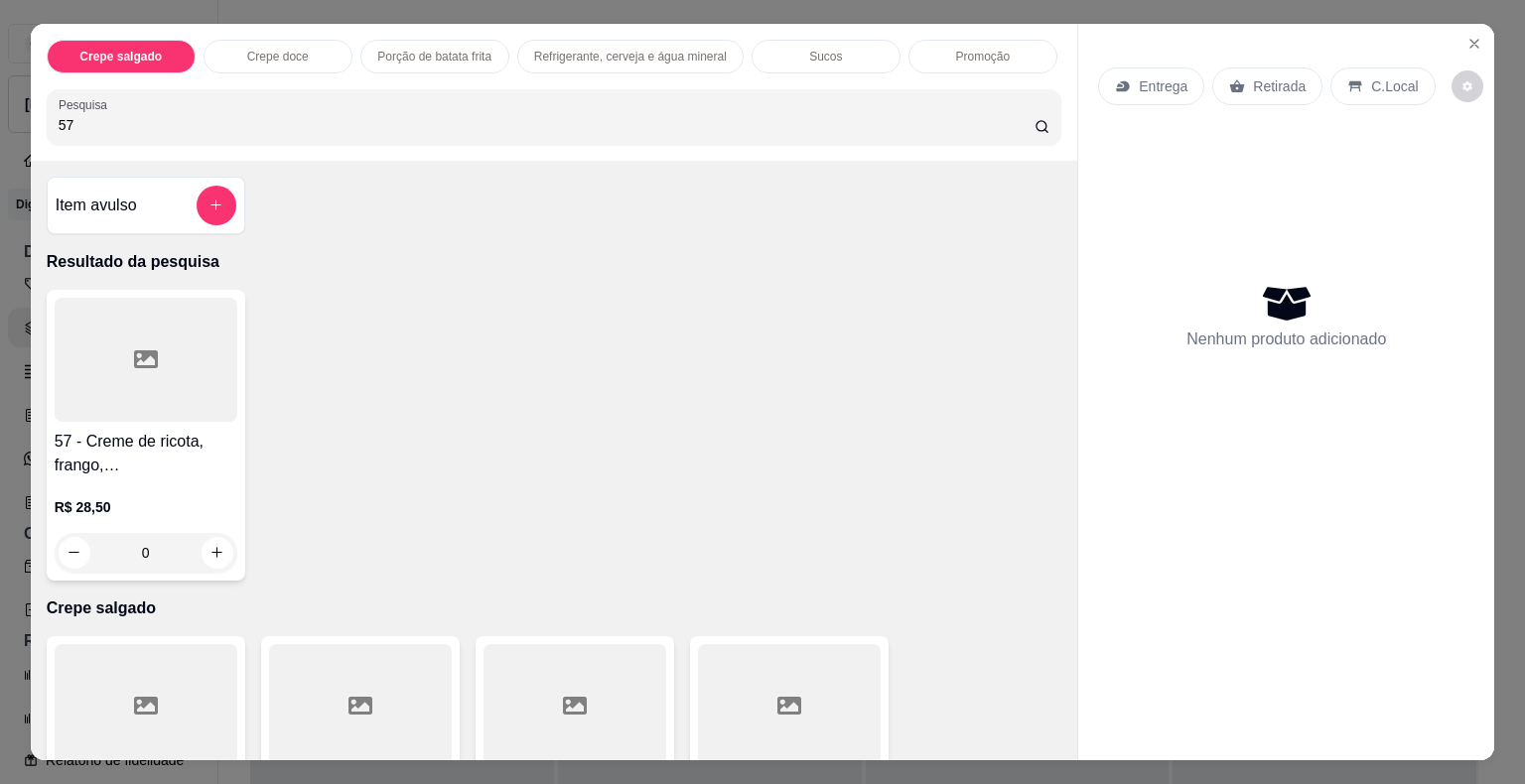 type on "57" 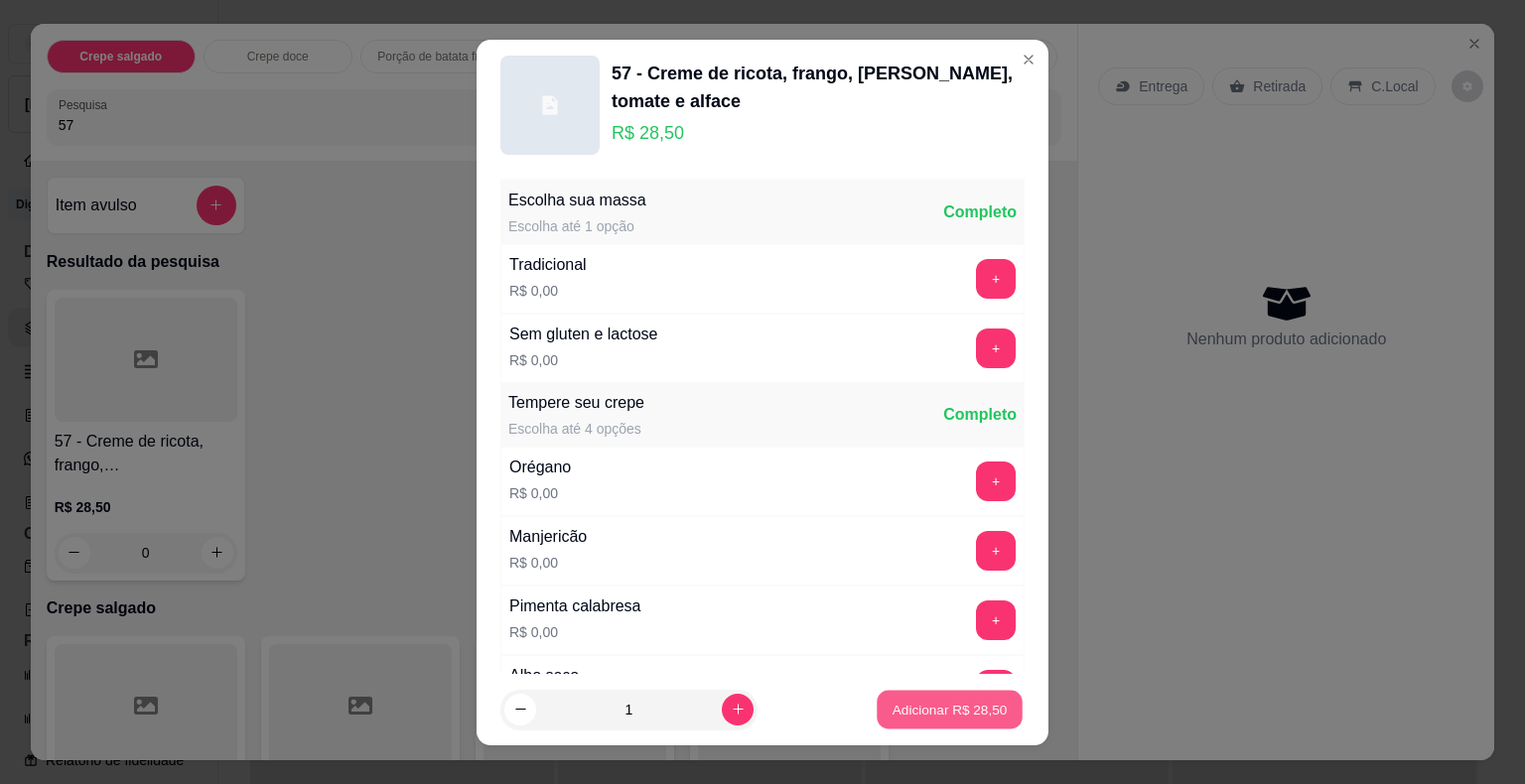 click on "Adicionar   R$ 28,50" at bounding box center (950, 709) 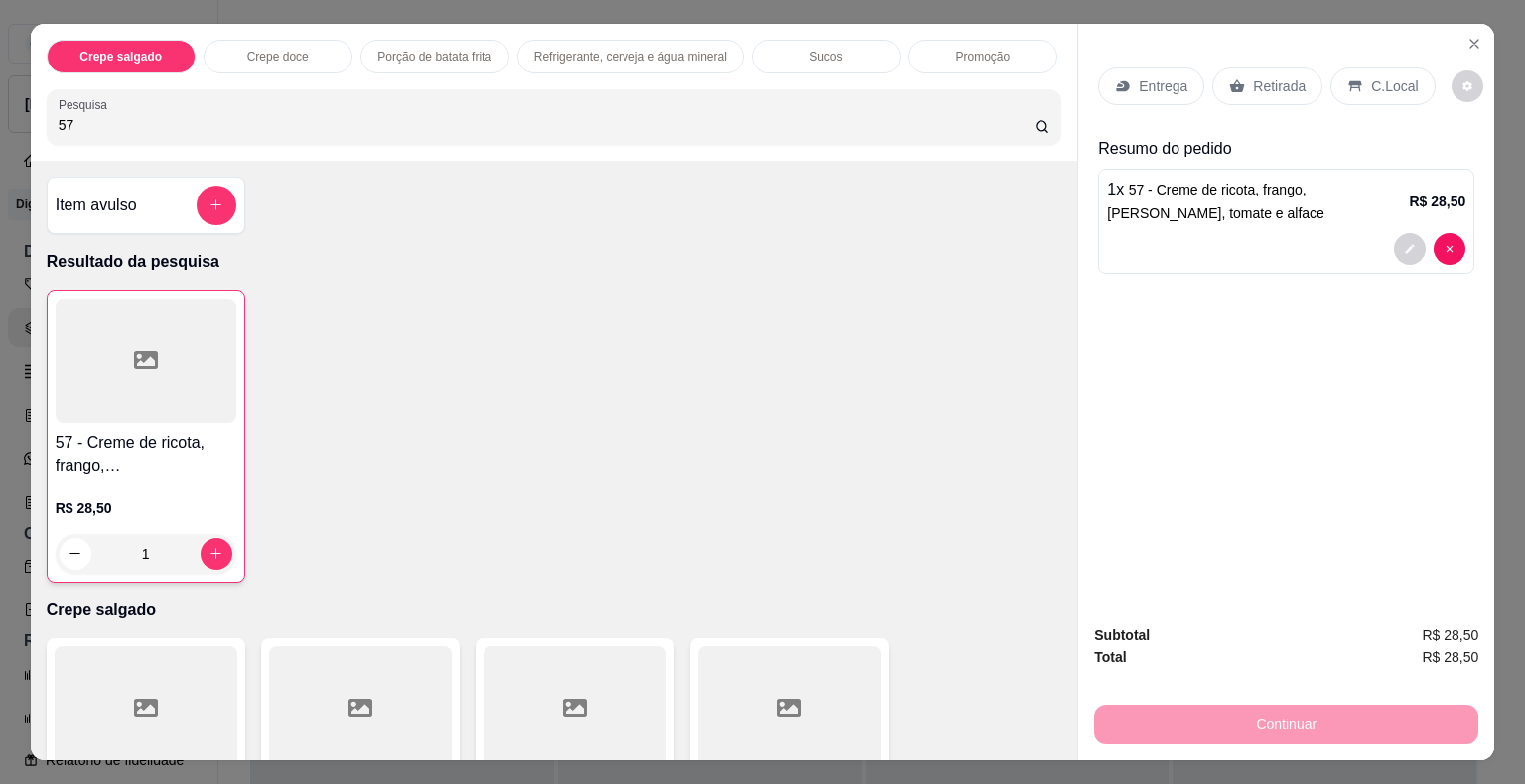 click on "Retirada" at bounding box center (1279, 86) 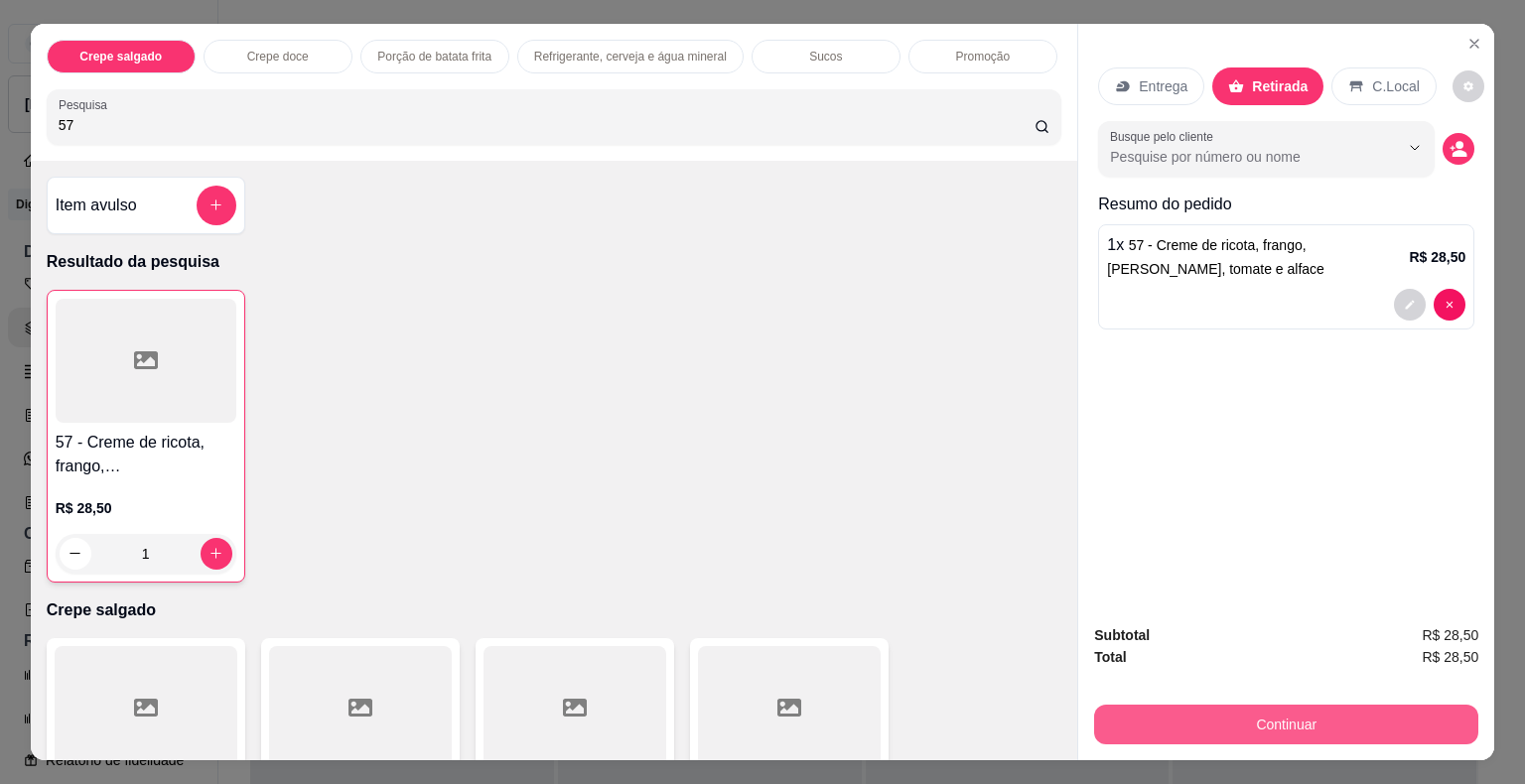click on "Continuar" at bounding box center (1286, 724) 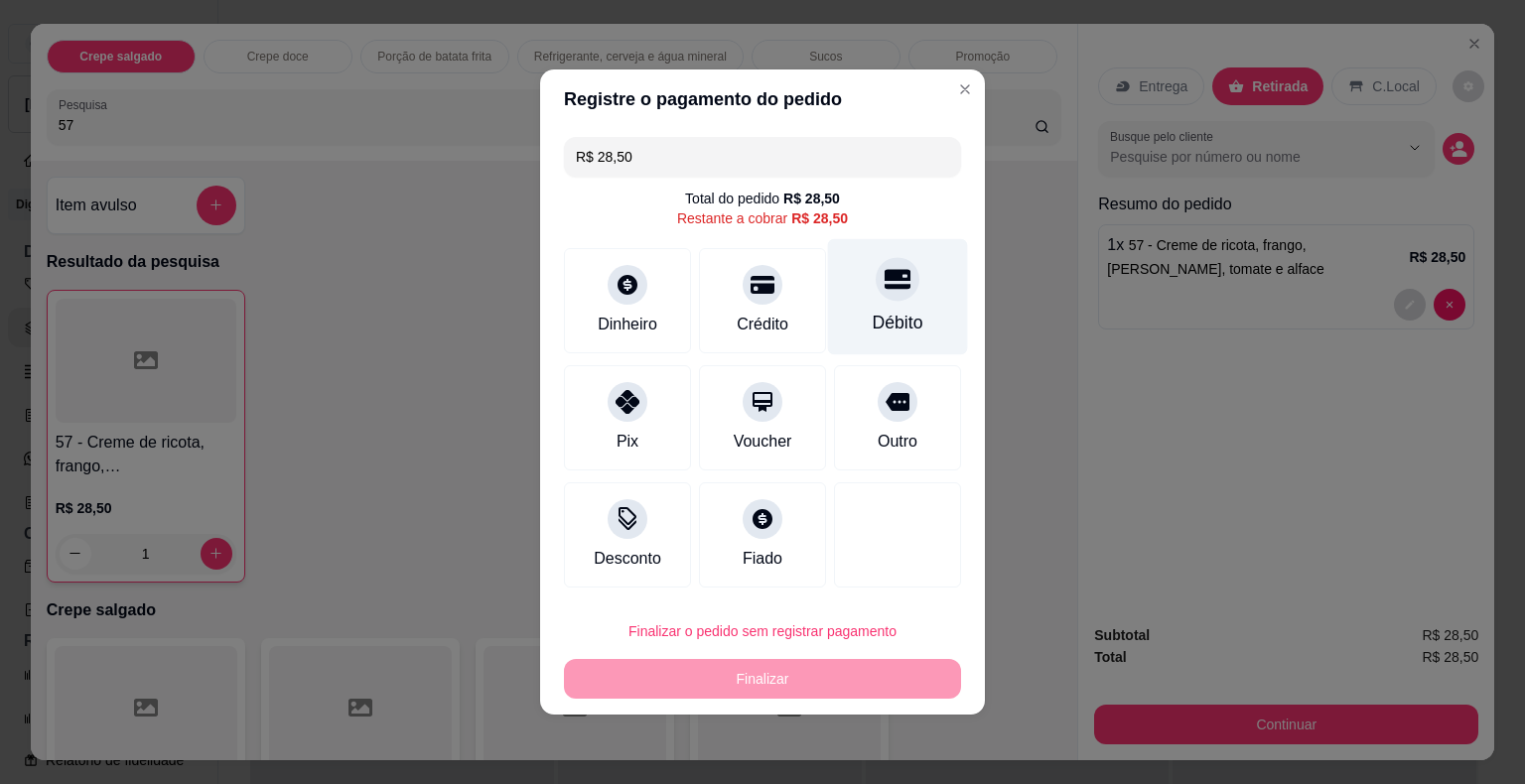 click on "Débito" at bounding box center [898, 297] 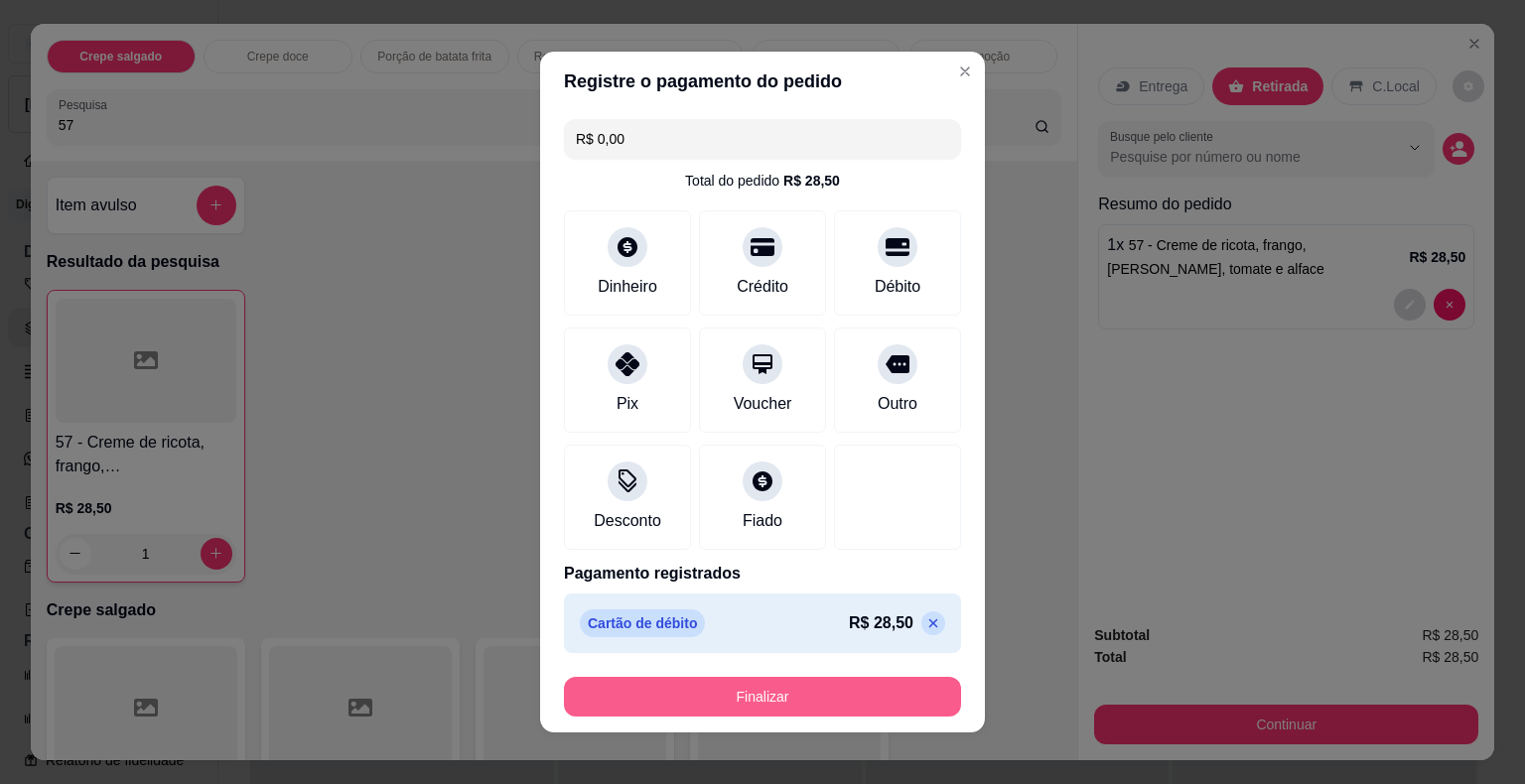 click on "Finalizar" at bounding box center [762, 697] 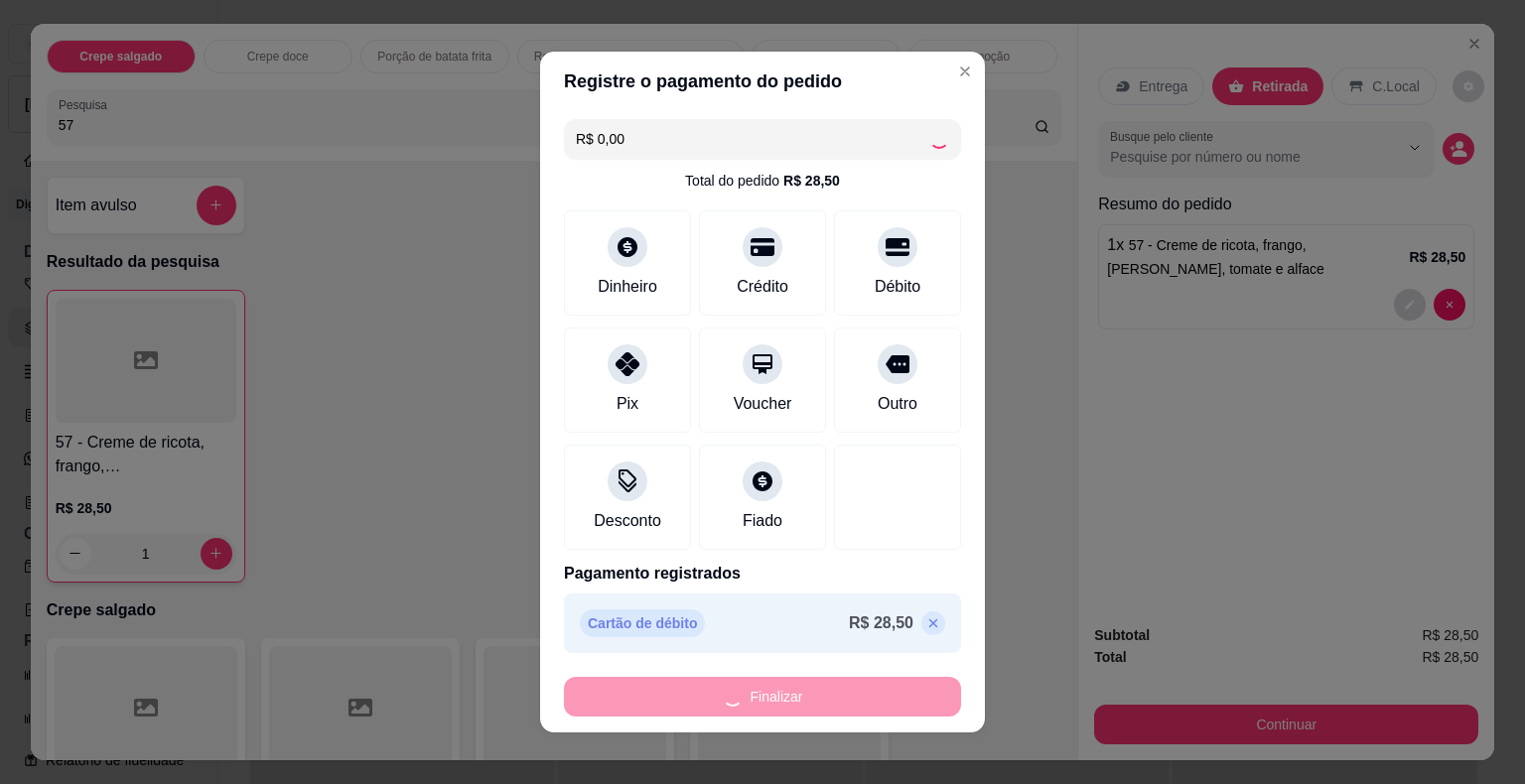 type on "0" 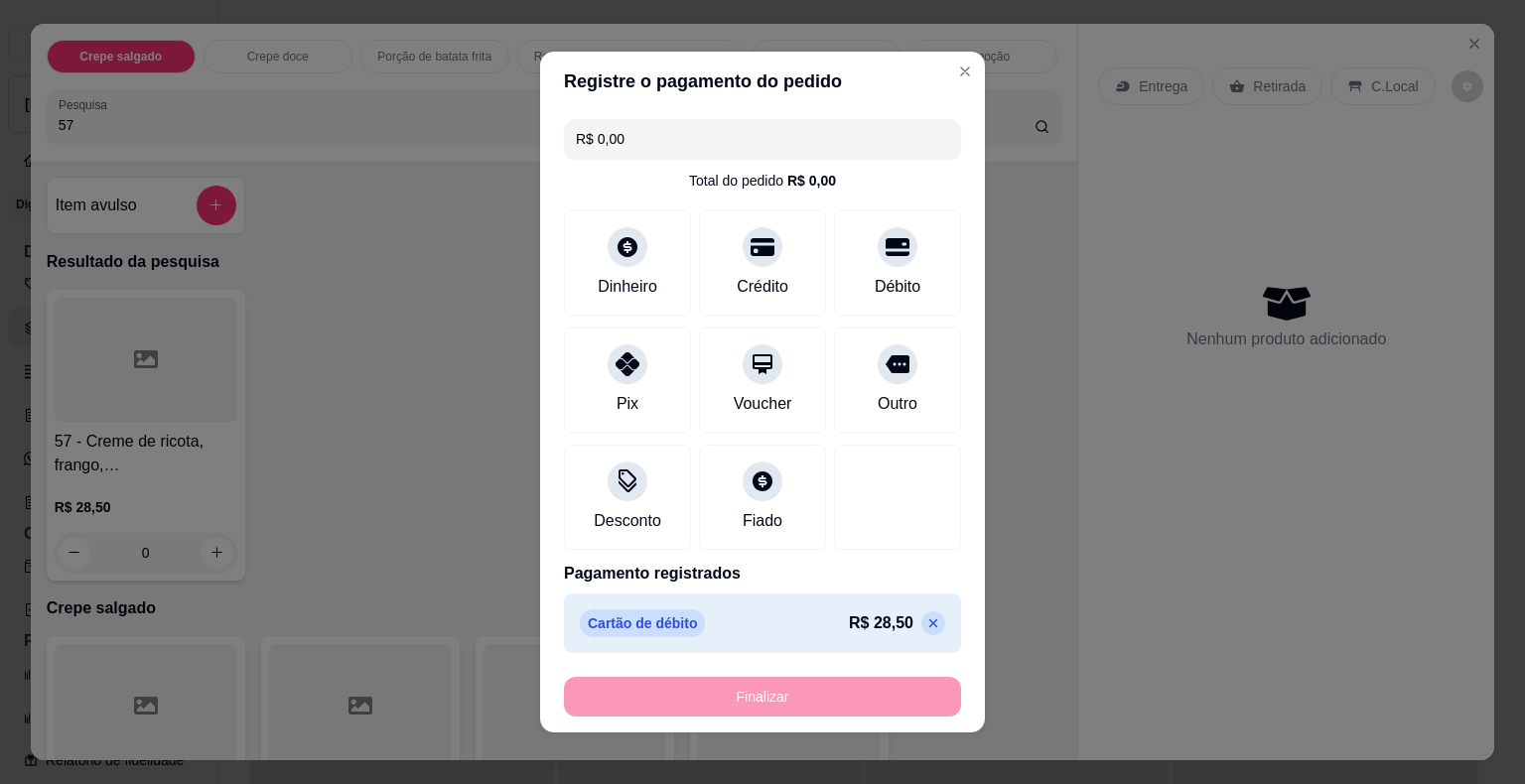type on "-R$ 28,50" 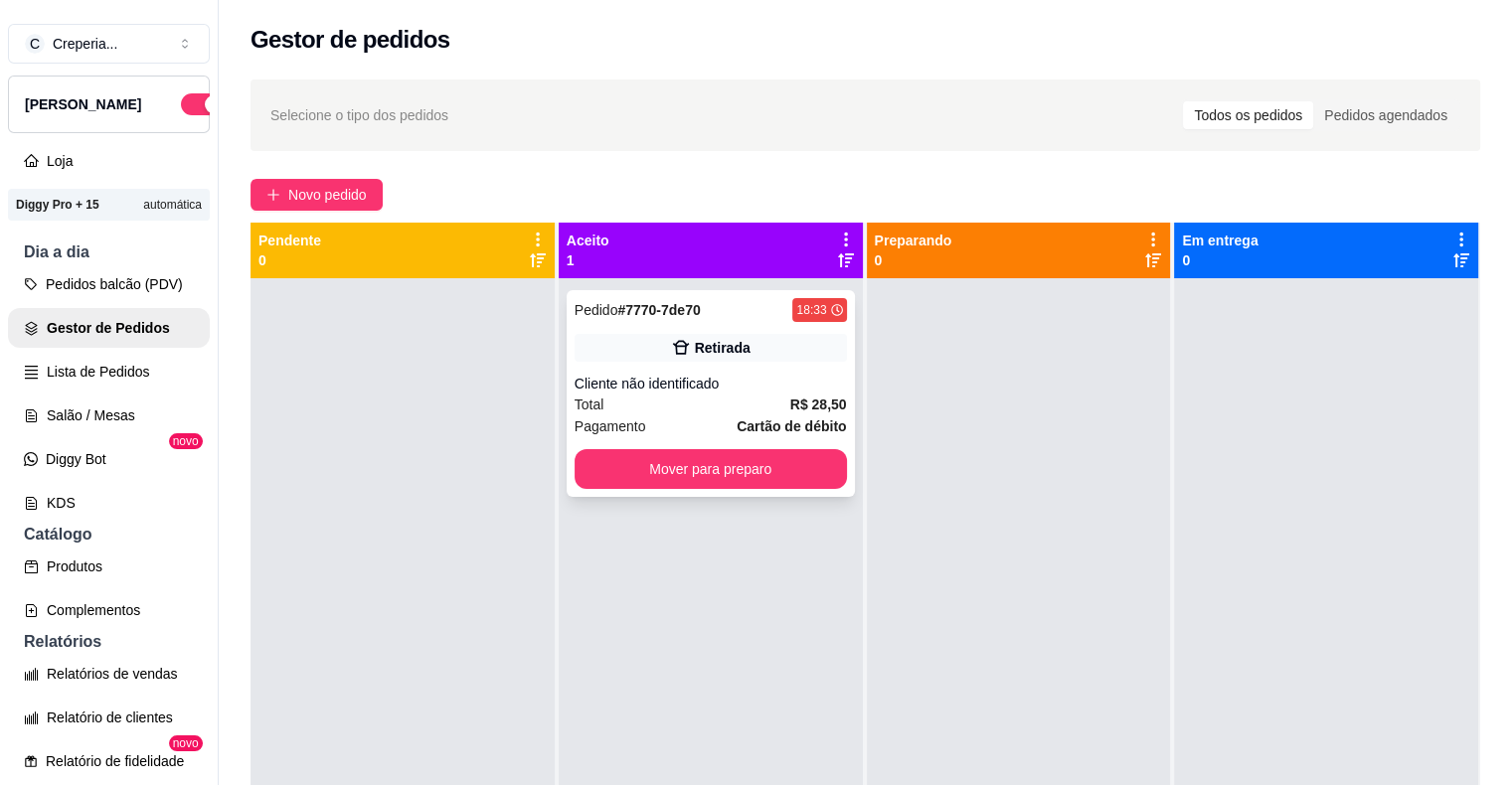 click on "Pedido  # 7770-7de70 18:33 Retirada Cliente não identificado Total R$ 28,50 Pagamento Cartão de débito Mover para preparo" at bounding box center [711, 393] 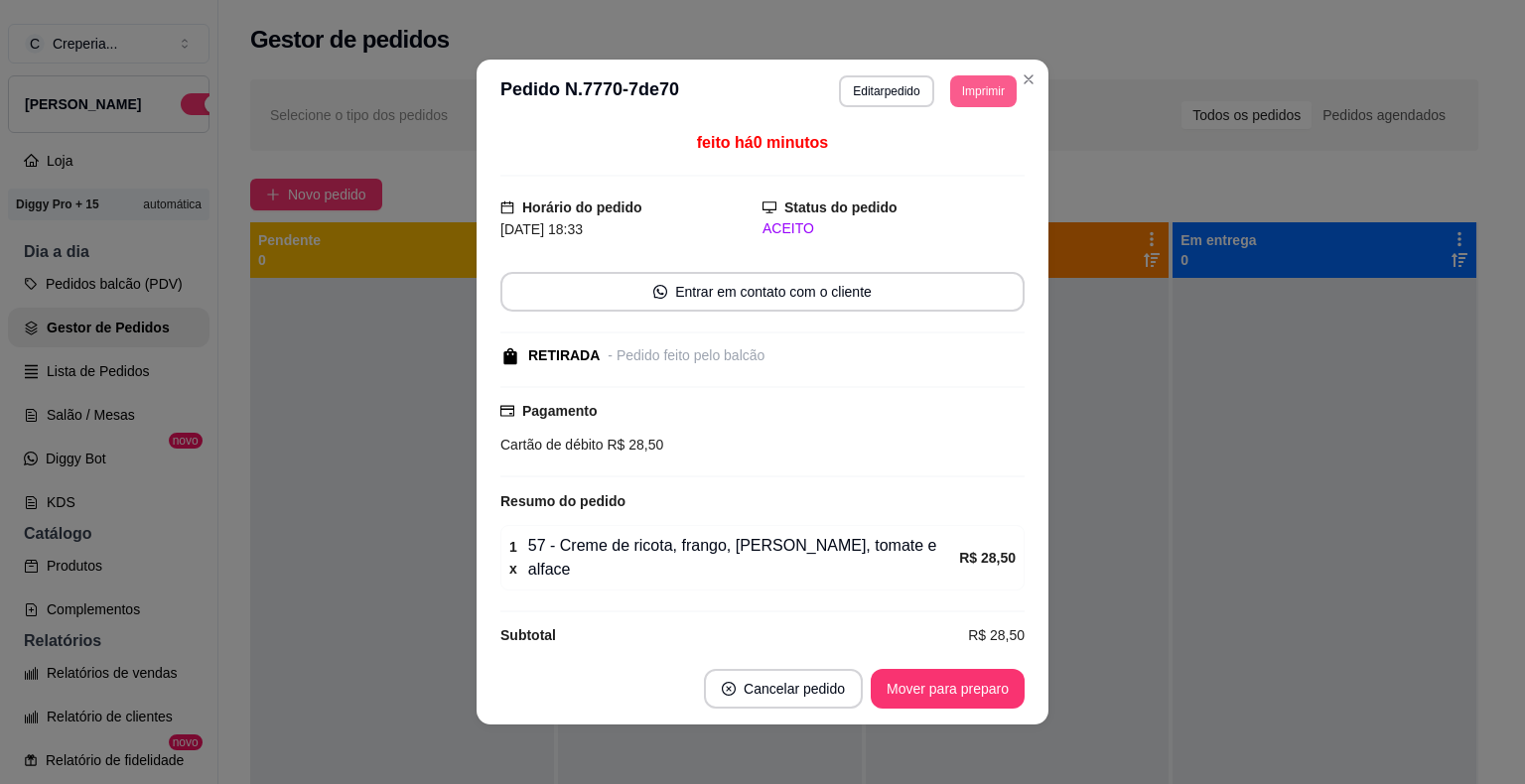 click on "Imprimir" at bounding box center (983, 91) 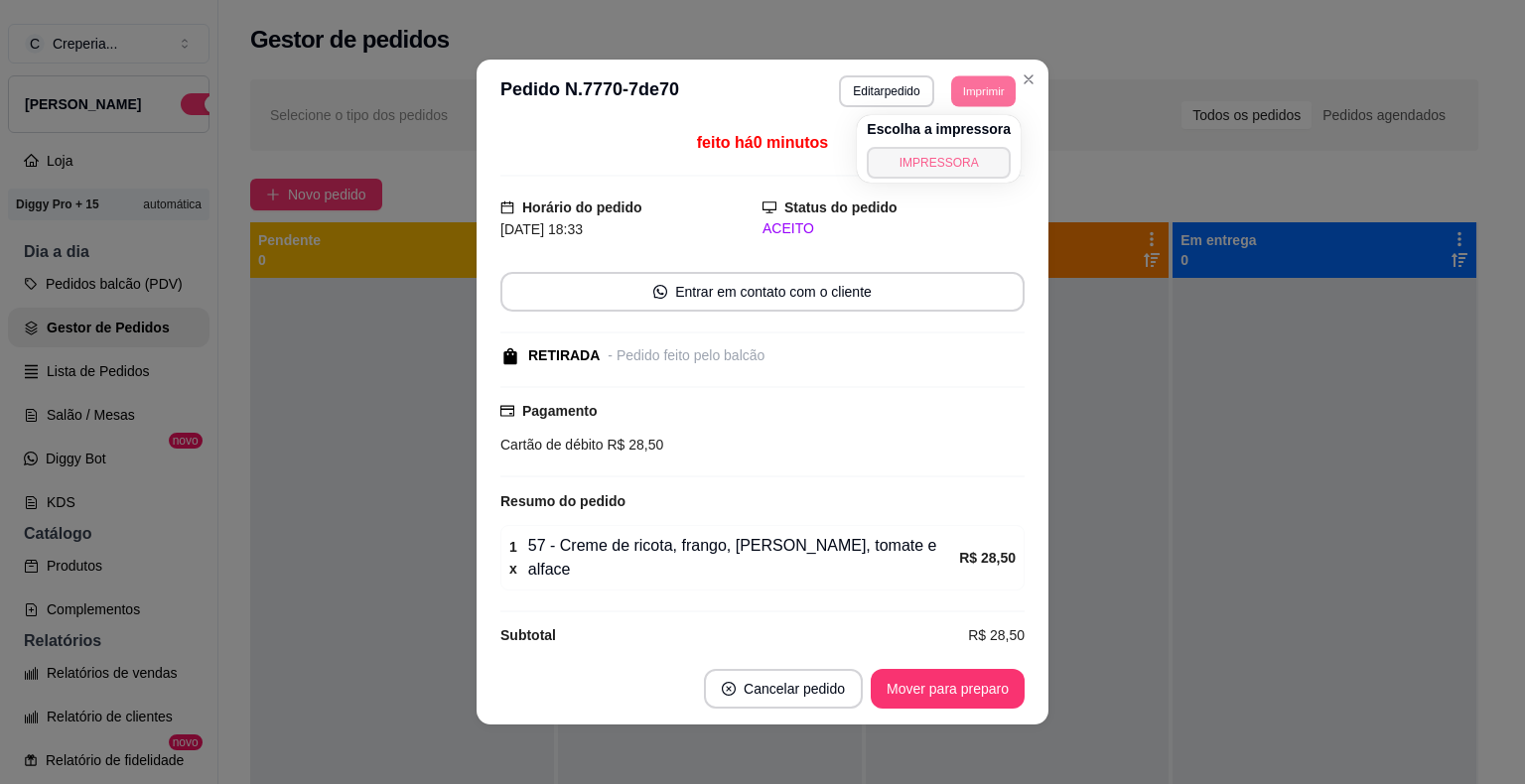 click on "IMPRESSORA" at bounding box center [938, 163] 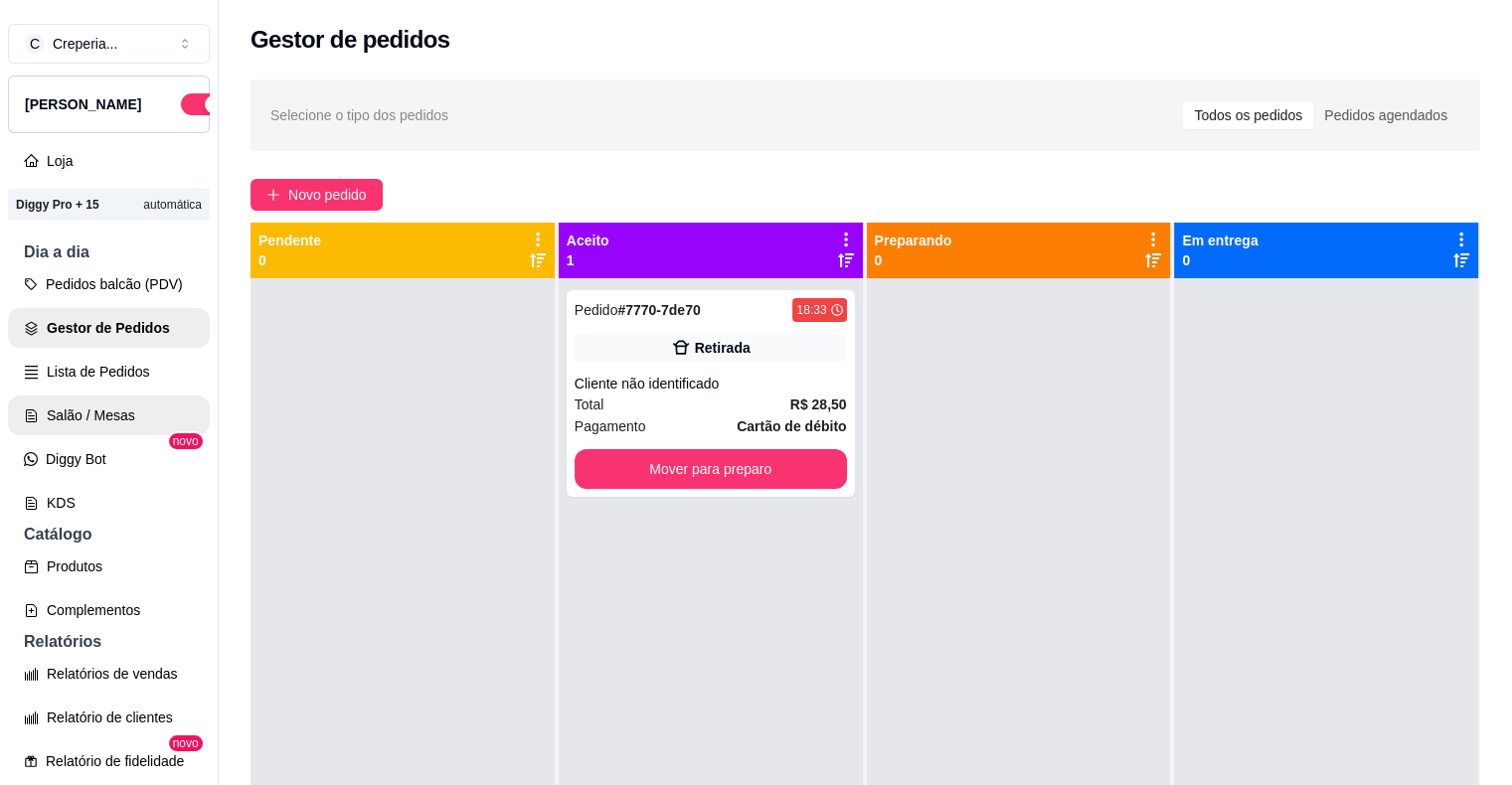 click on "Salão / Mesas" at bounding box center [108, 415] 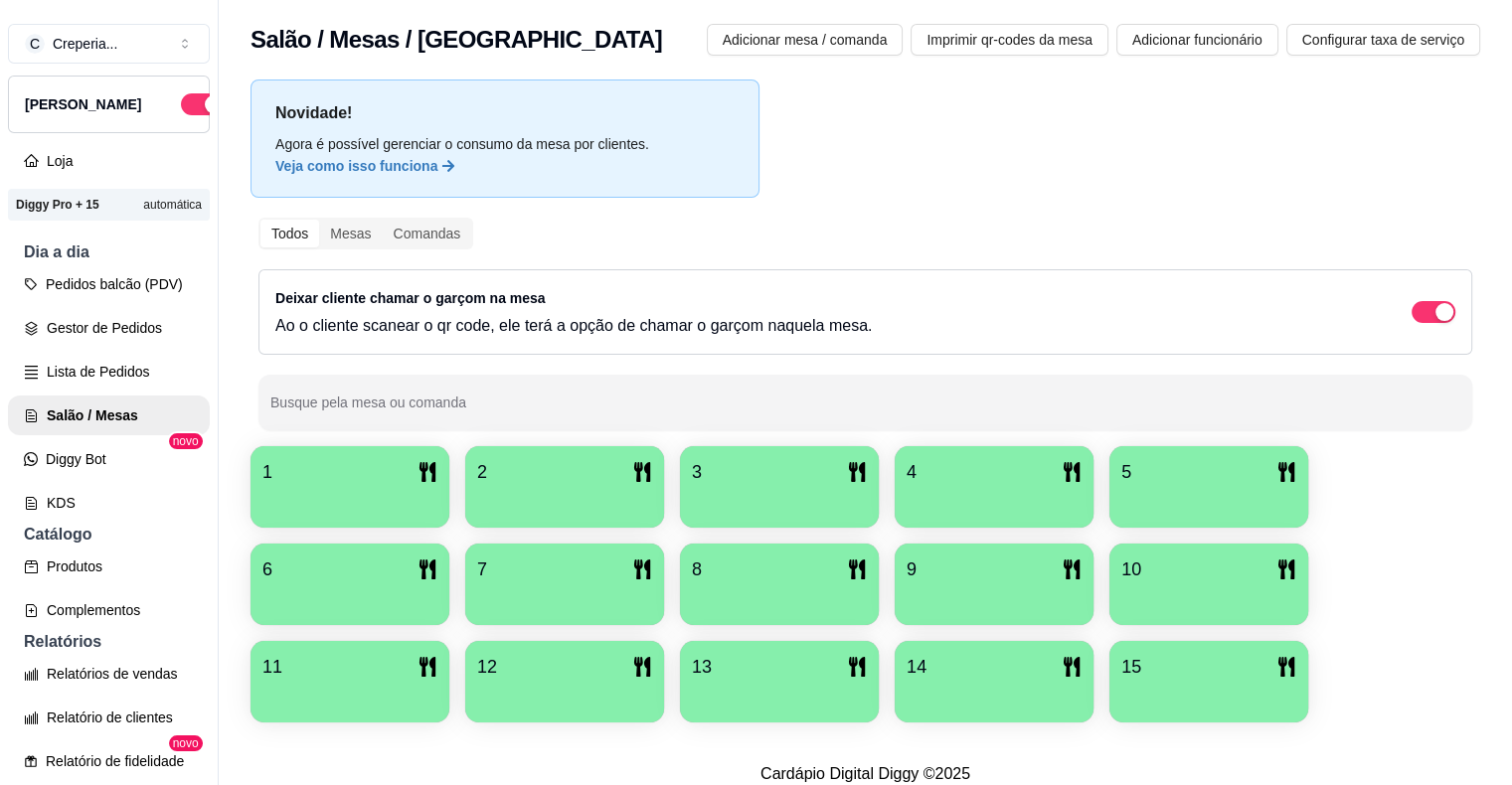 click at bounding box center (994, 501) 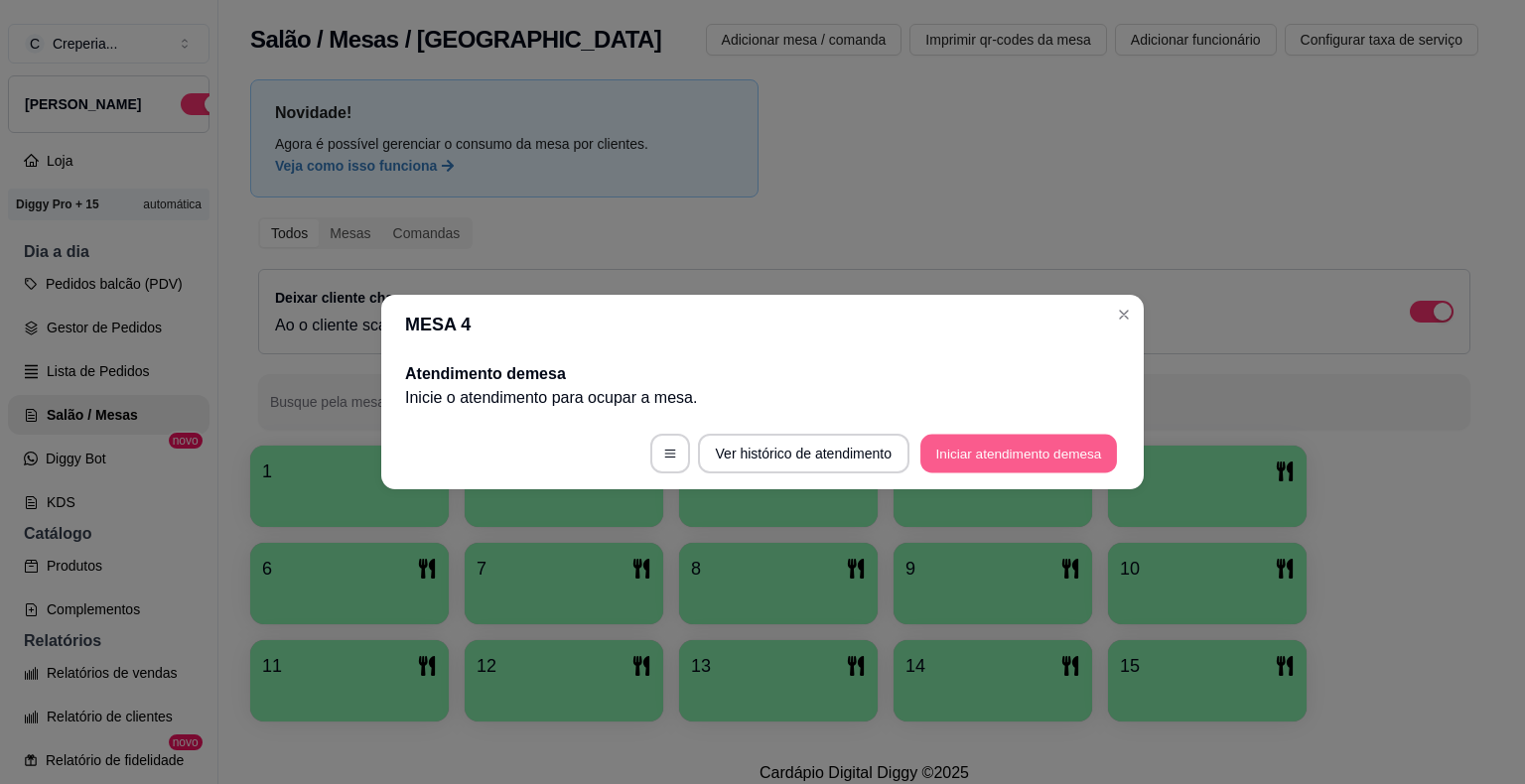 click on "Iniciar atendimento de  mesa" at bounding box center [1019, 454] 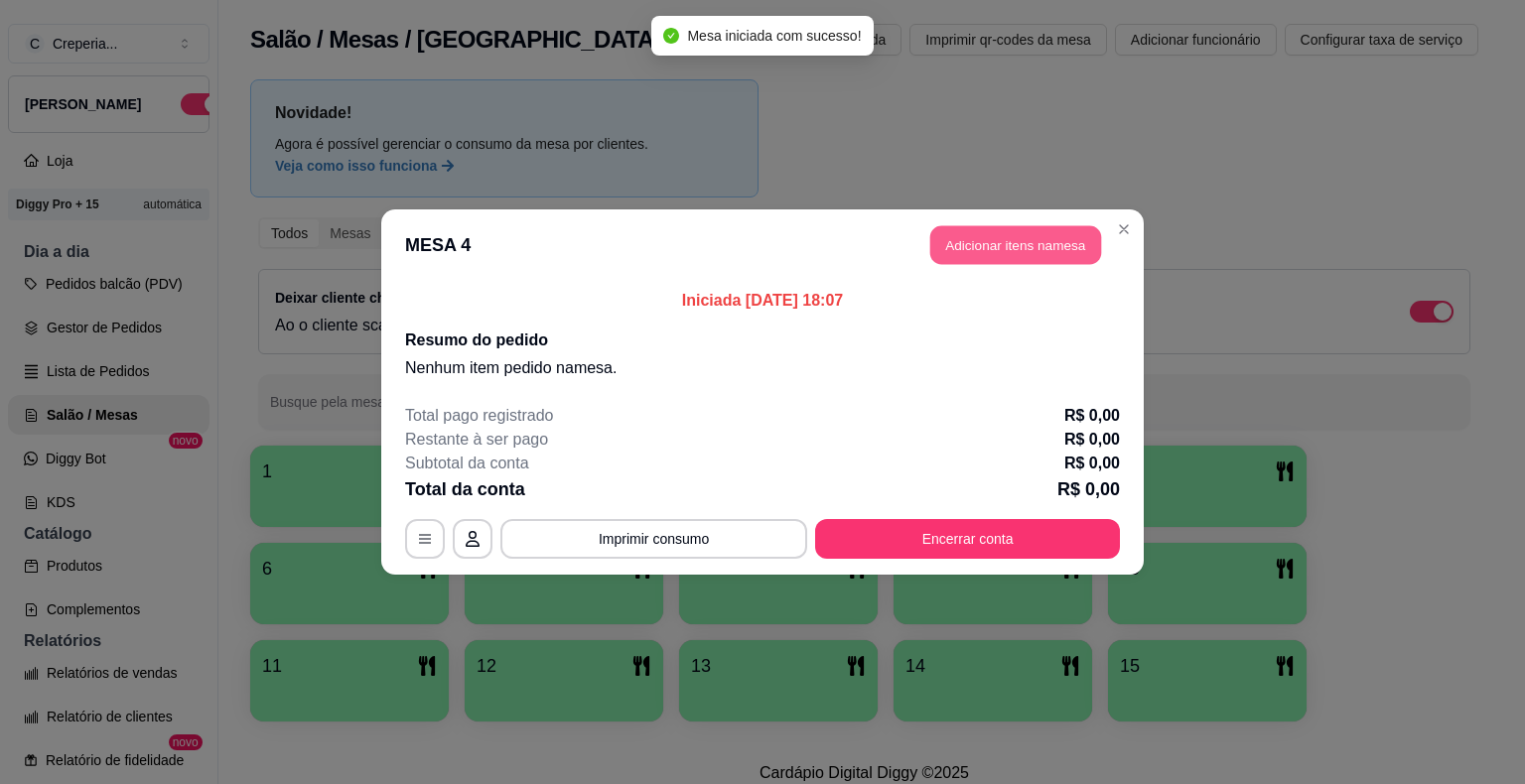 click on "Adicionar itens na  mesa" at bounding box center [1016, 245] 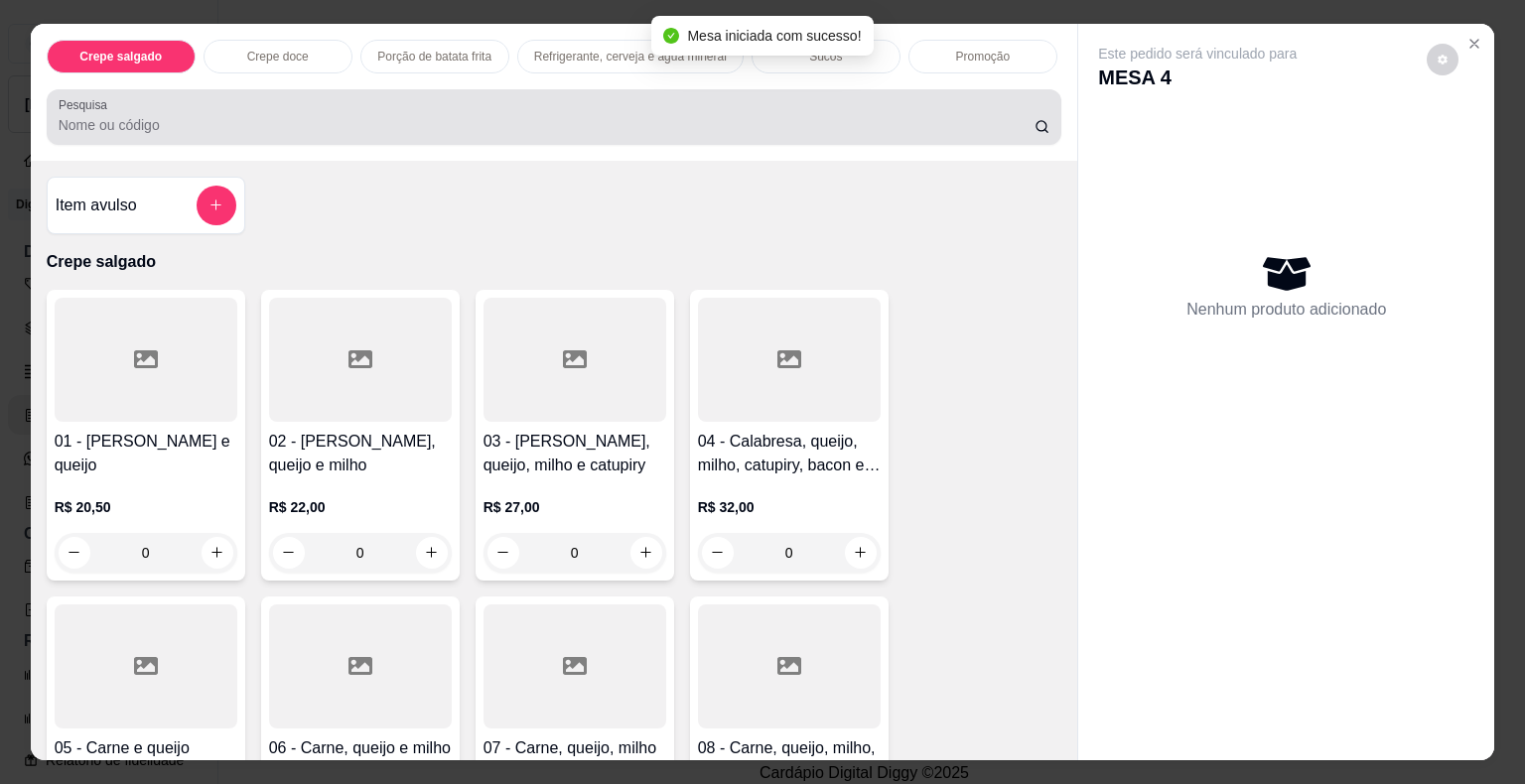 click on "Pesquisa" at bounding box center (554, 117) 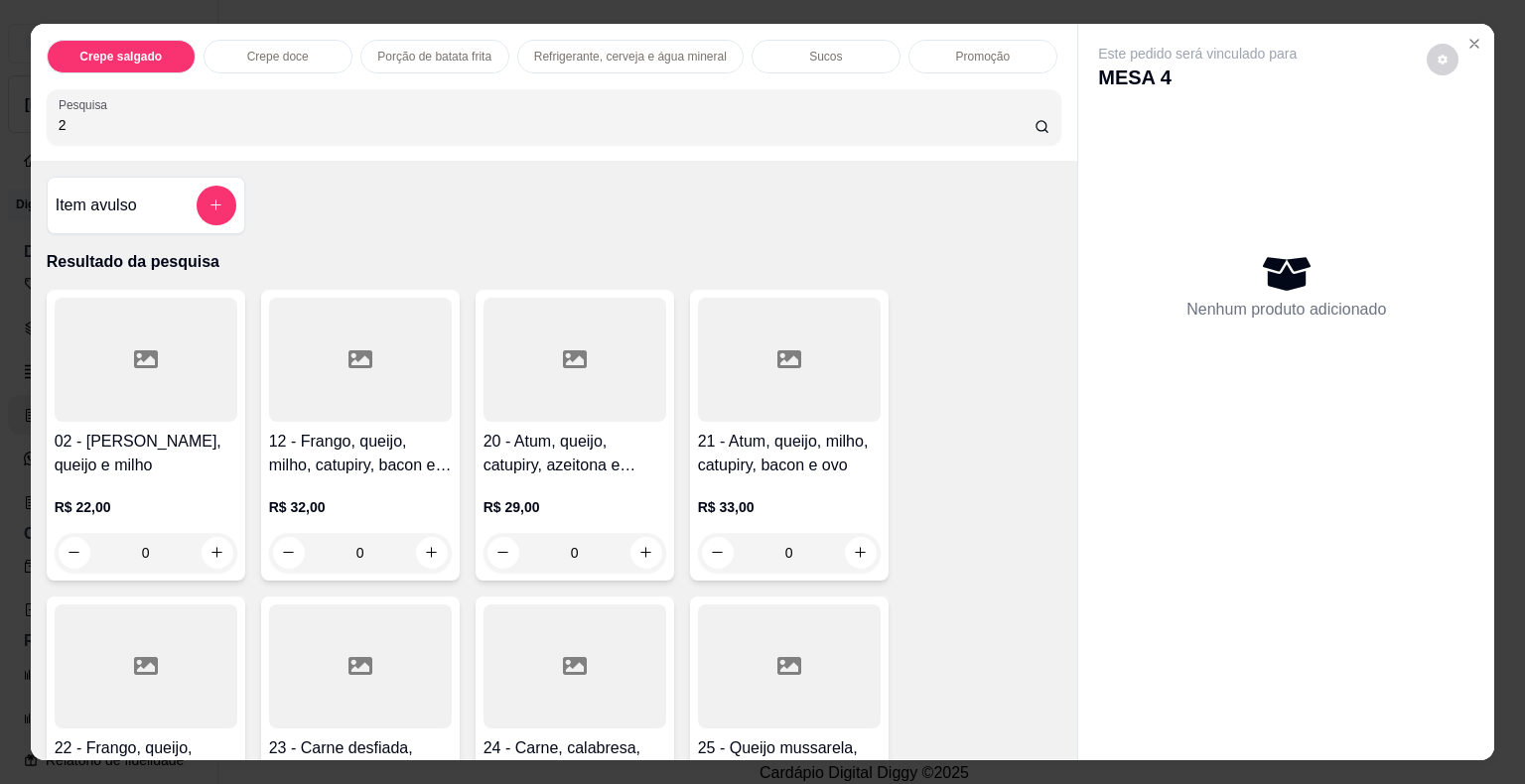click at bounding box center [146, 359] 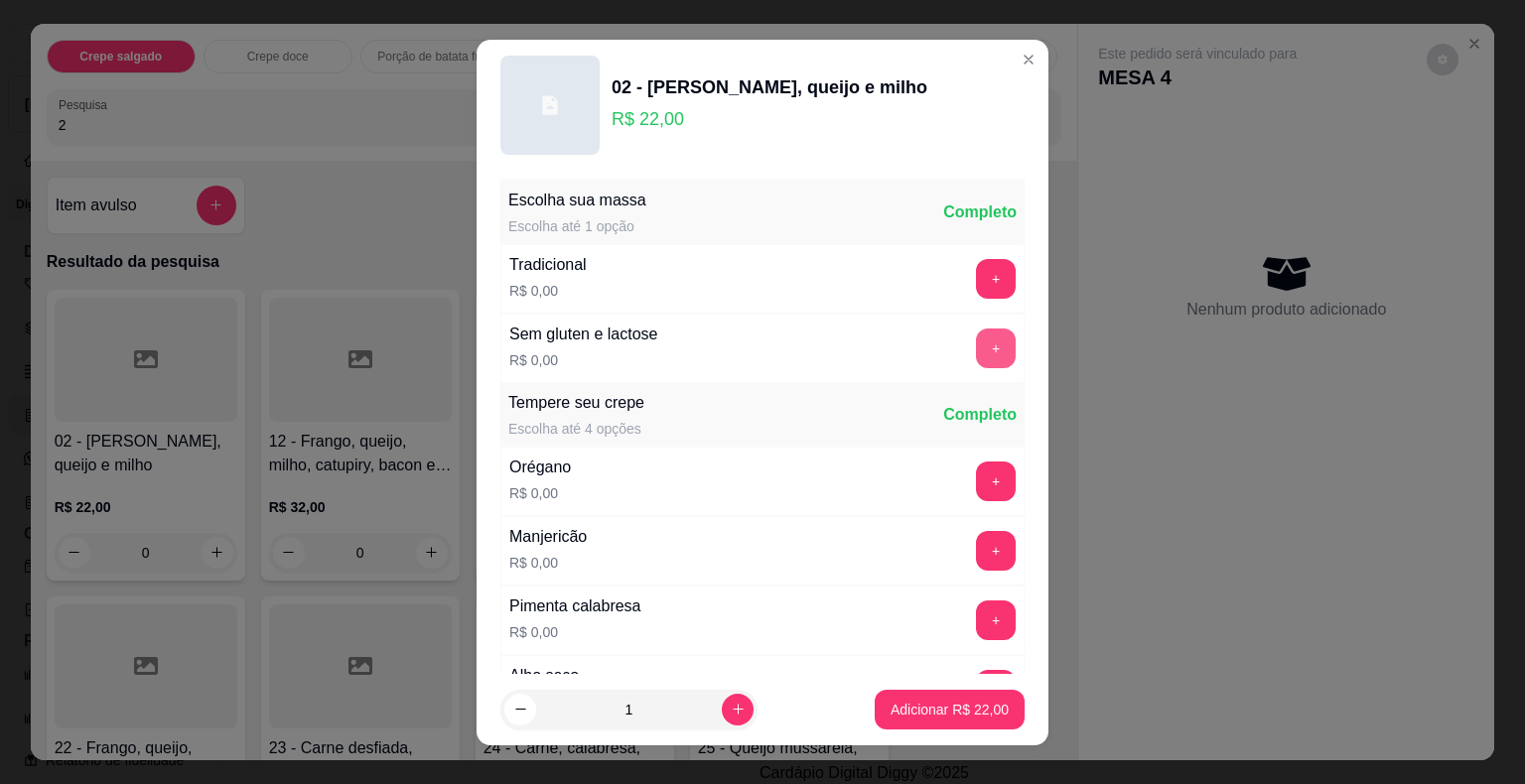 click on "+" at bounding box center [996, 348] 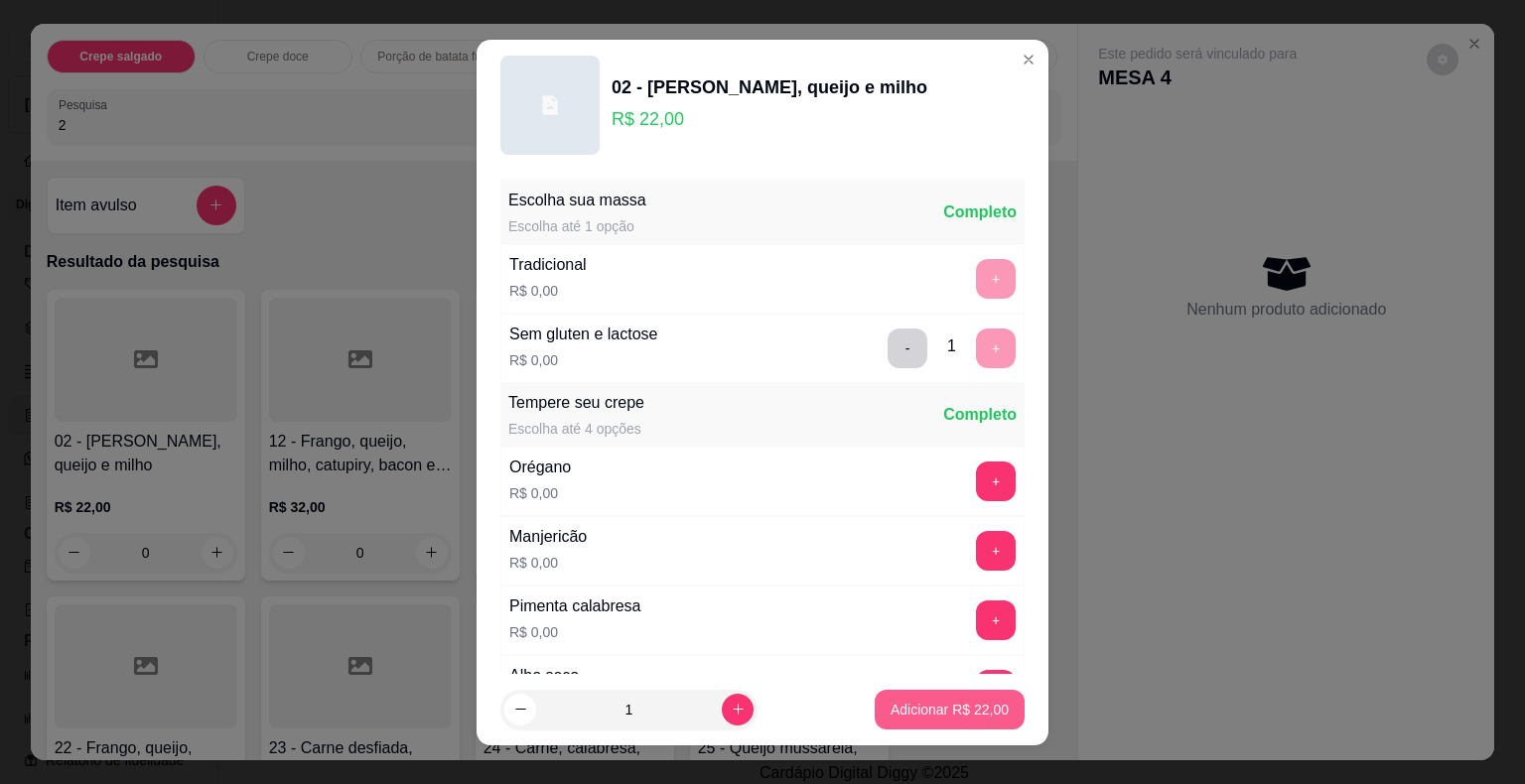 click on "Adicionar   R$ 22,00" at bounding box center [949, 710] 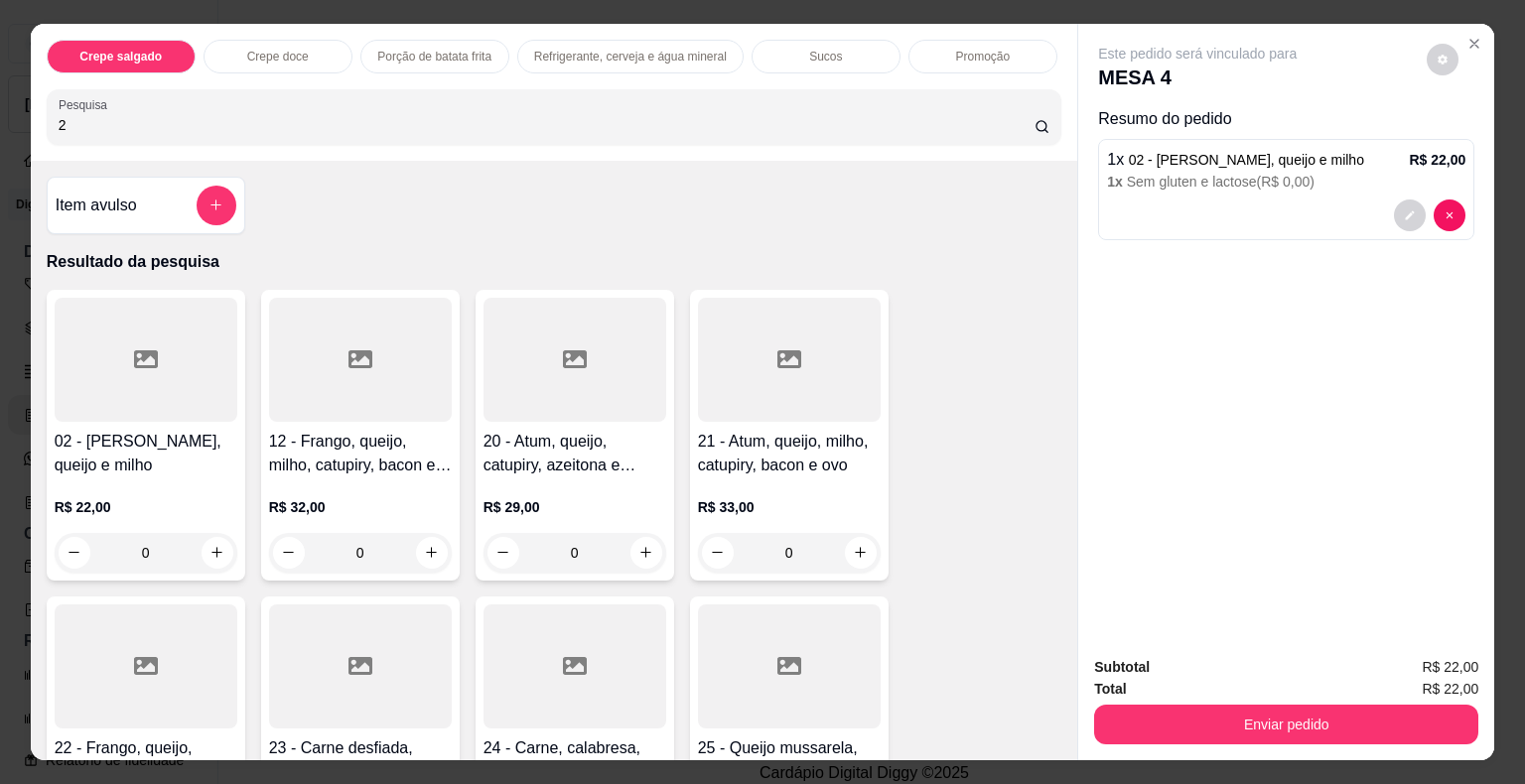 drag, startPoint x: 81, startPoint y: 120, endPoint x: 14, endPoint y: 135, distance: 68.65858 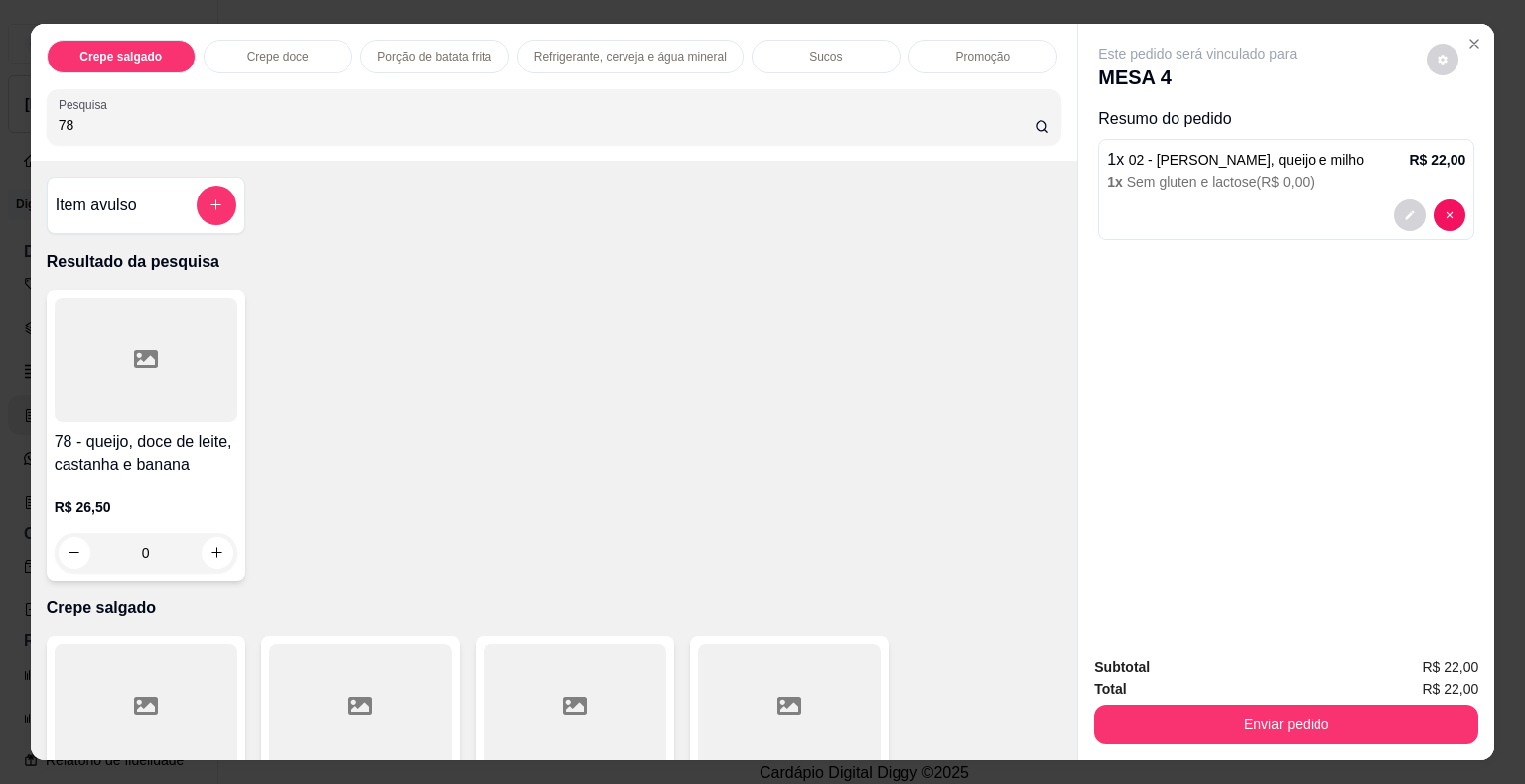click at bounding box center [146, 359] 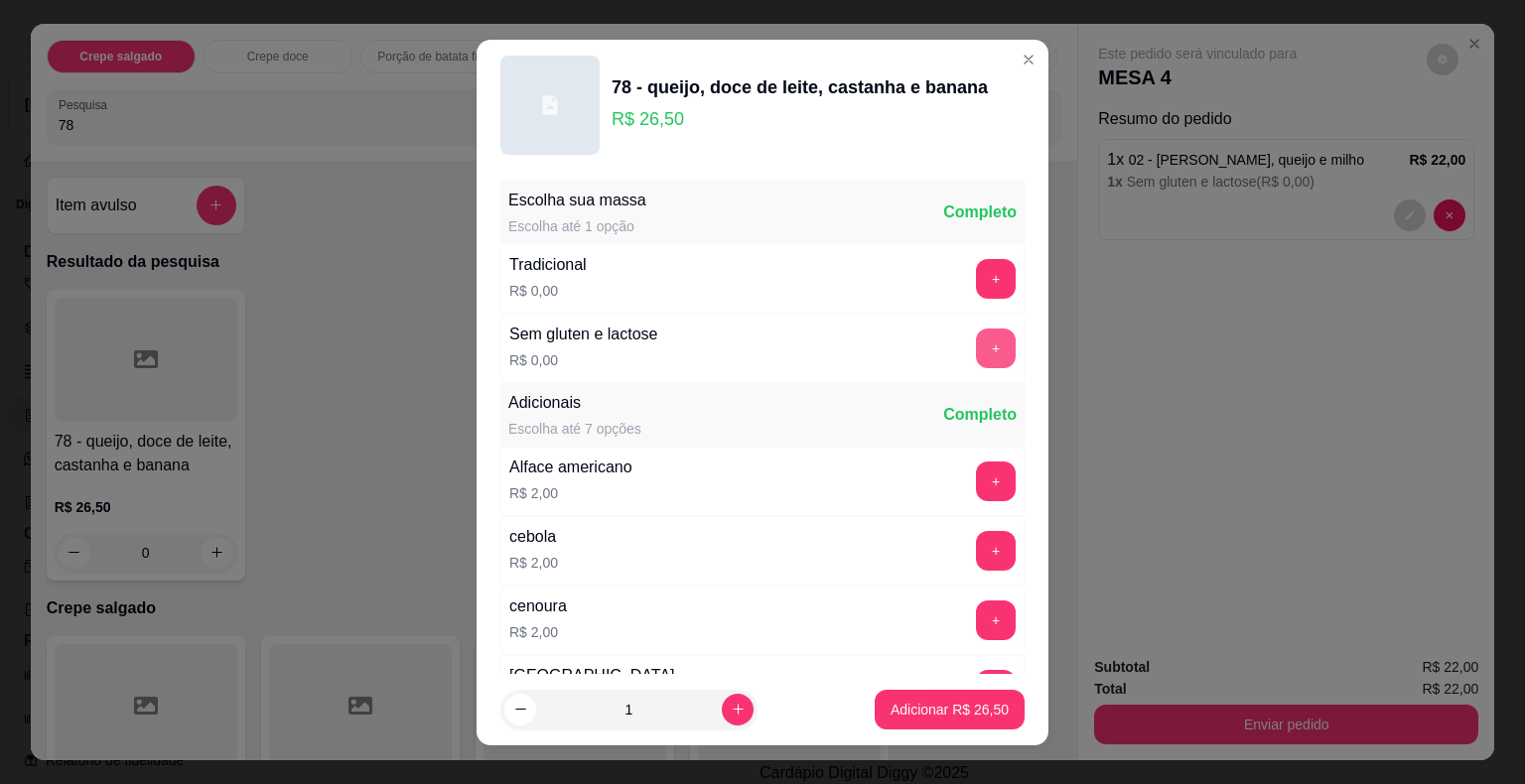 click on "+" at bounding box center [996, 348] 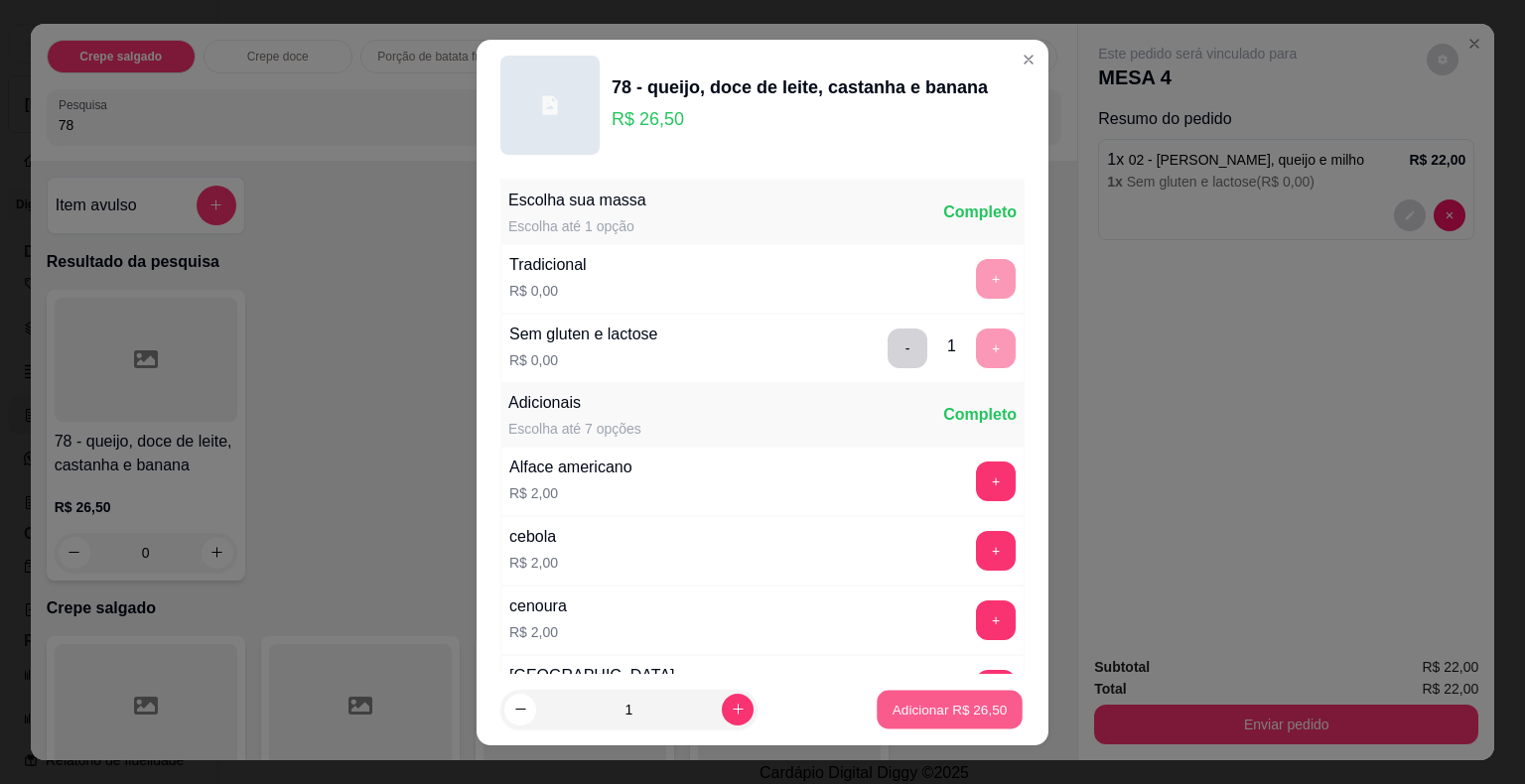 click on "Adicionar   R$ 26,50" at bounding box center (949, 709) 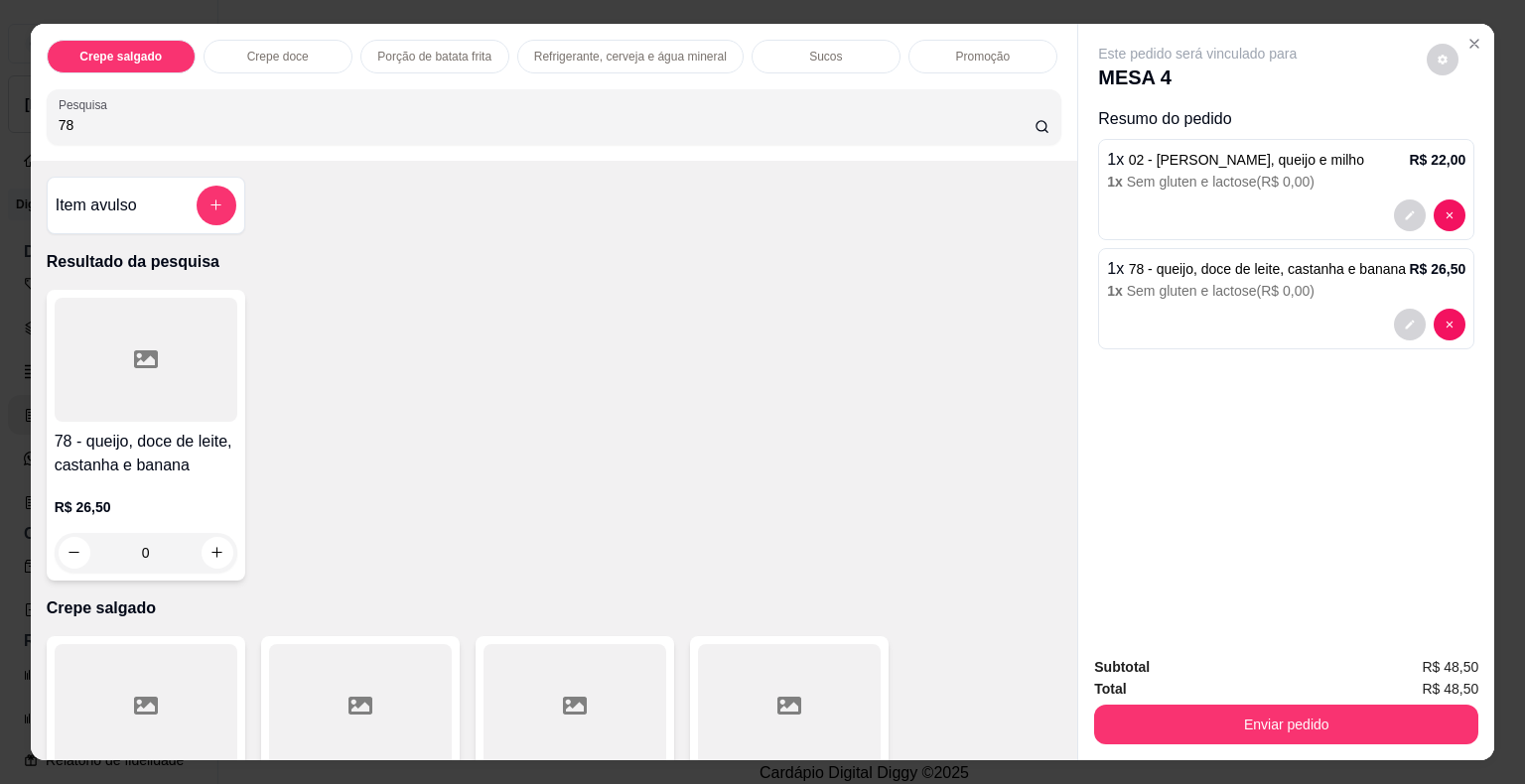 drag, startPoint x: 128, startPoint y: 113, endPoint x: 0, endPoint y: 114, distance: 128.00391 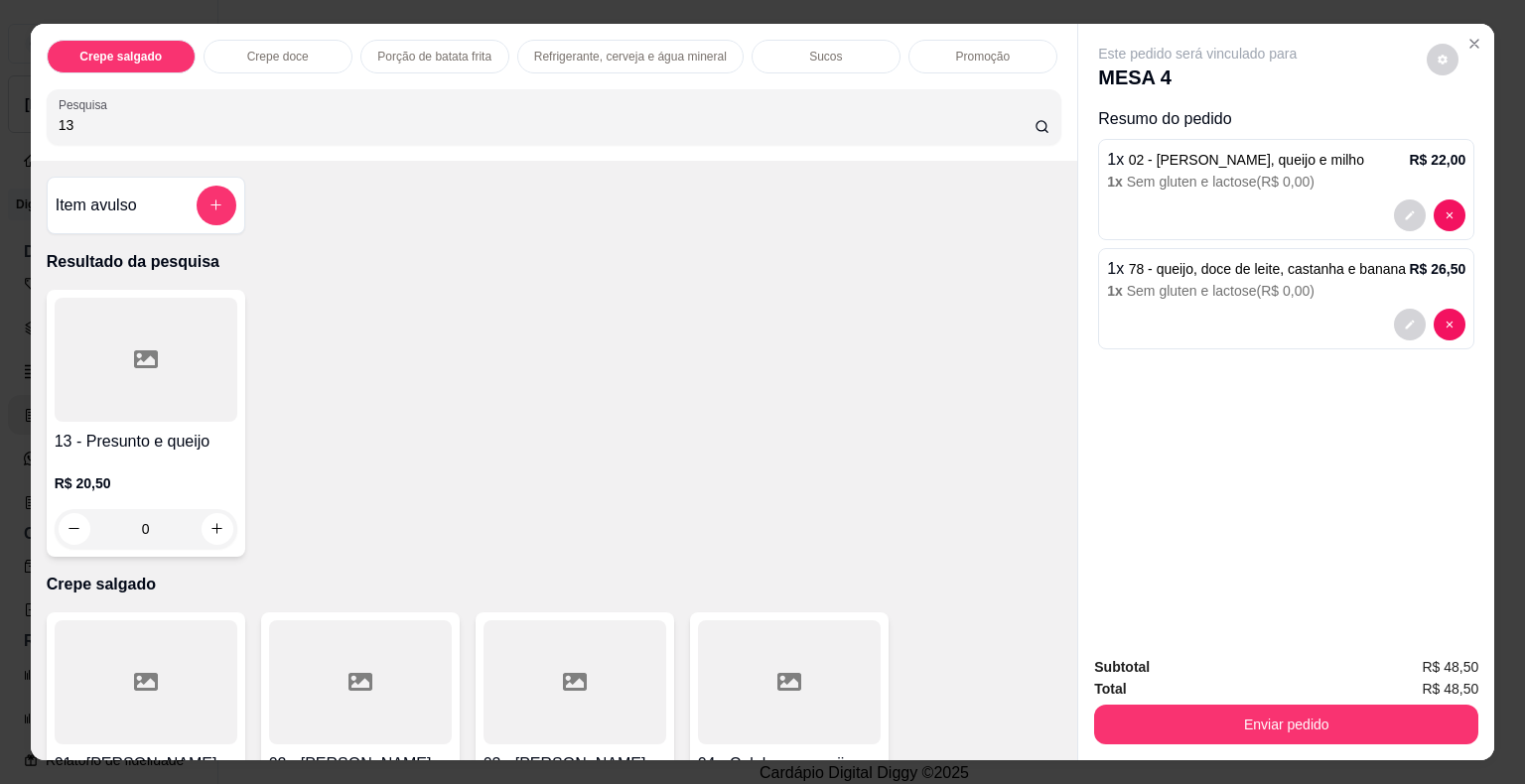 type on "13" 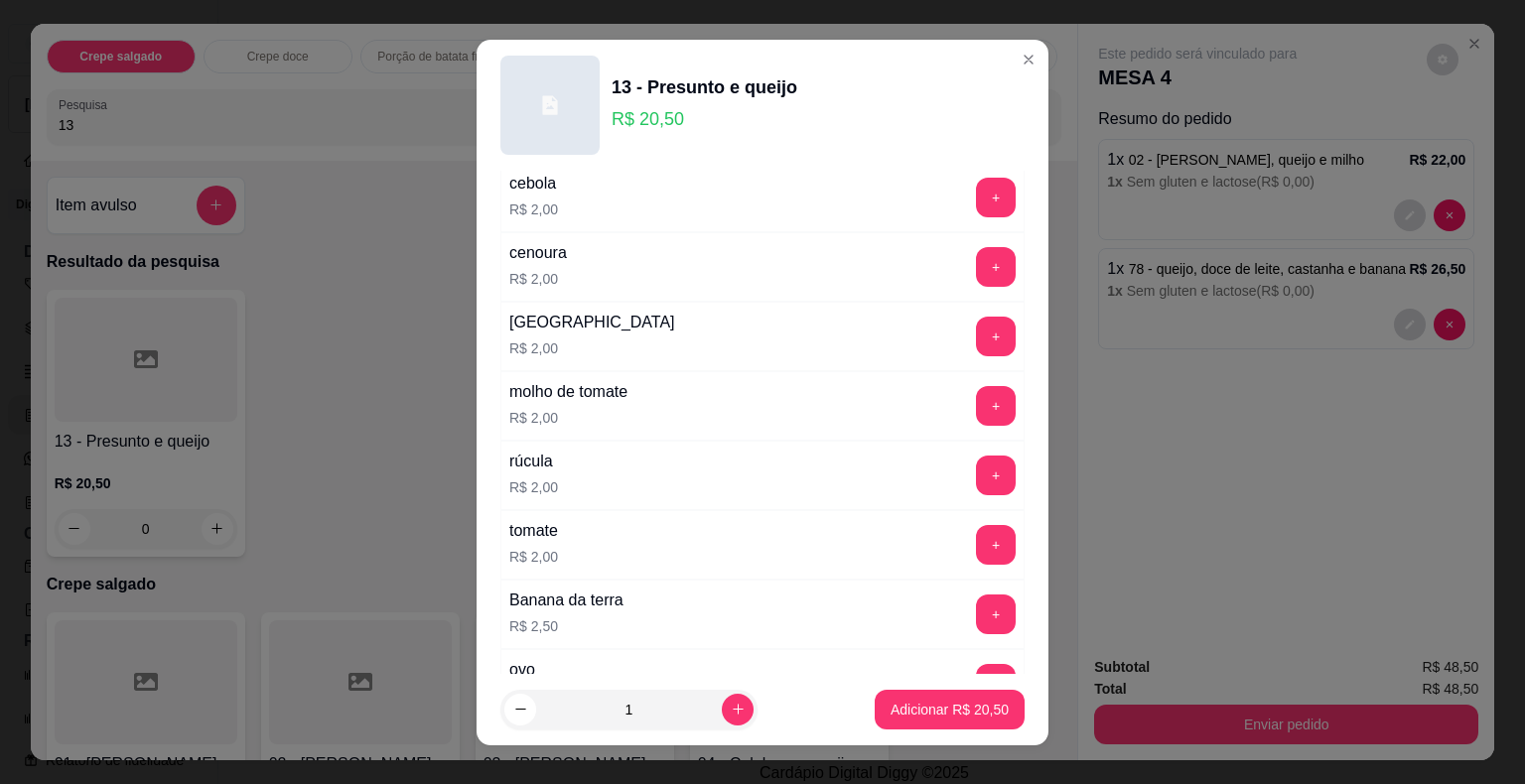 scroll, scrollTop: 794, scrollLeft: 0, axis: vertical 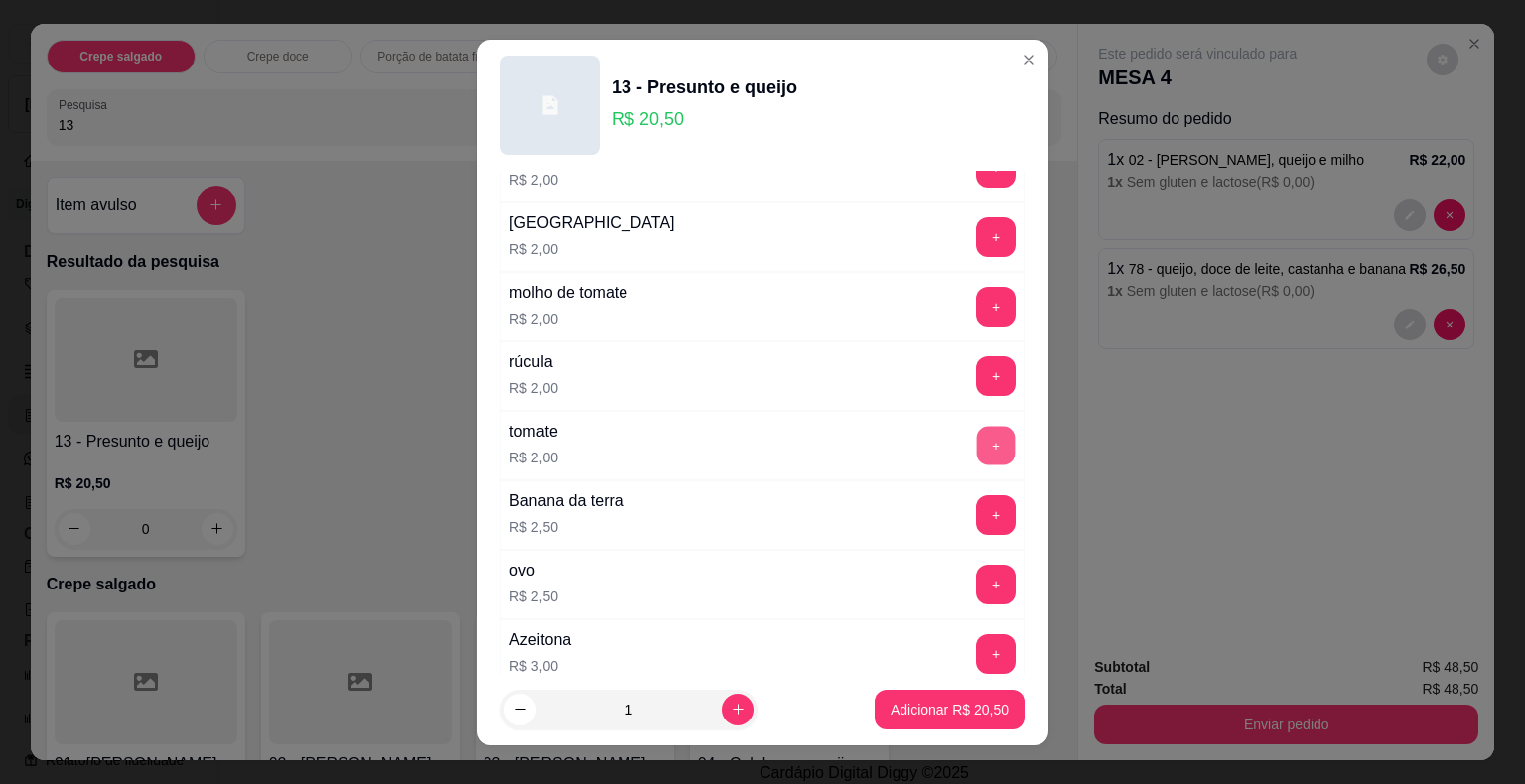 click on "+" at bounding box center (996, 445) 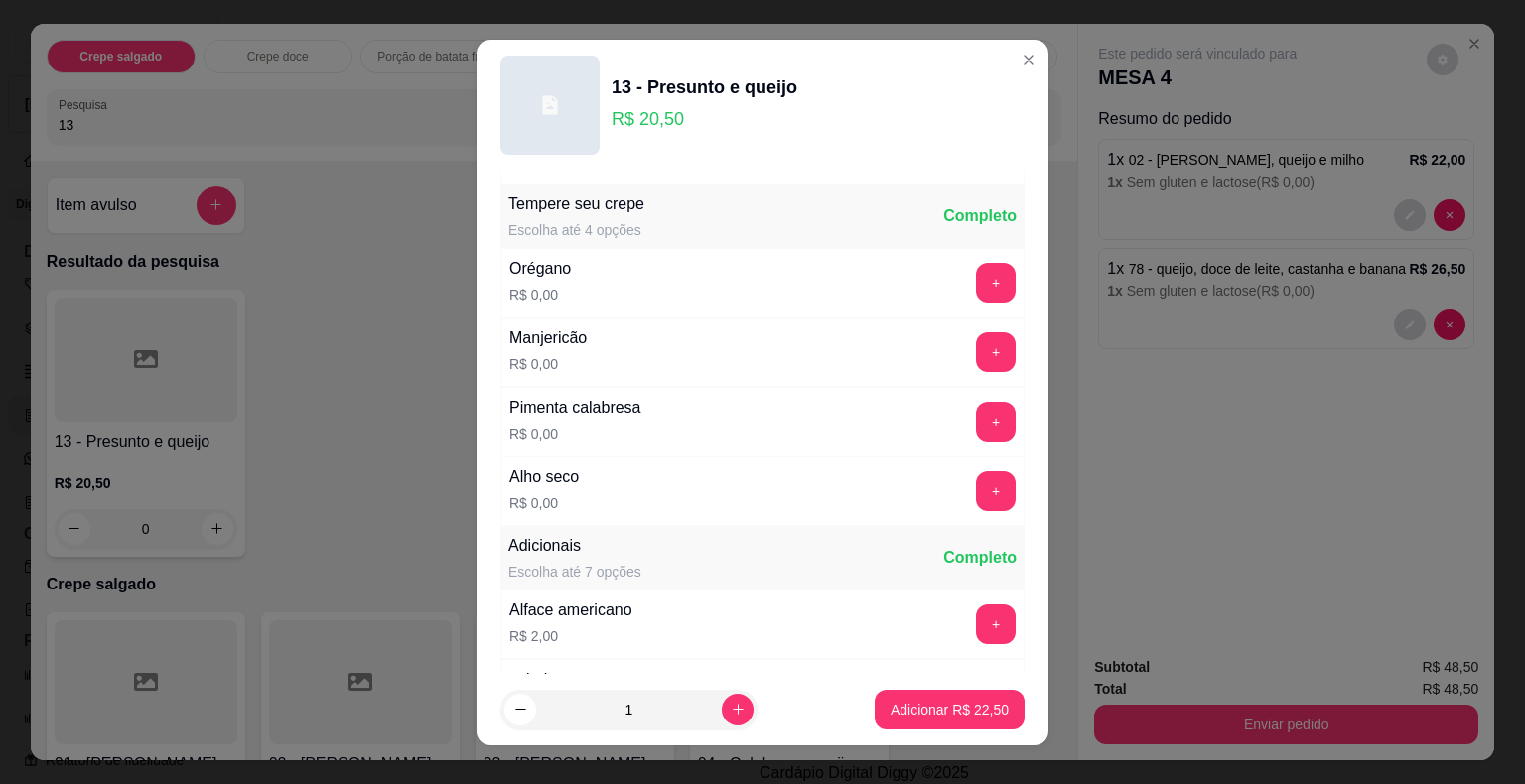 scroll, scrollTop: 198, scrollLeft: 0, axis: vertical 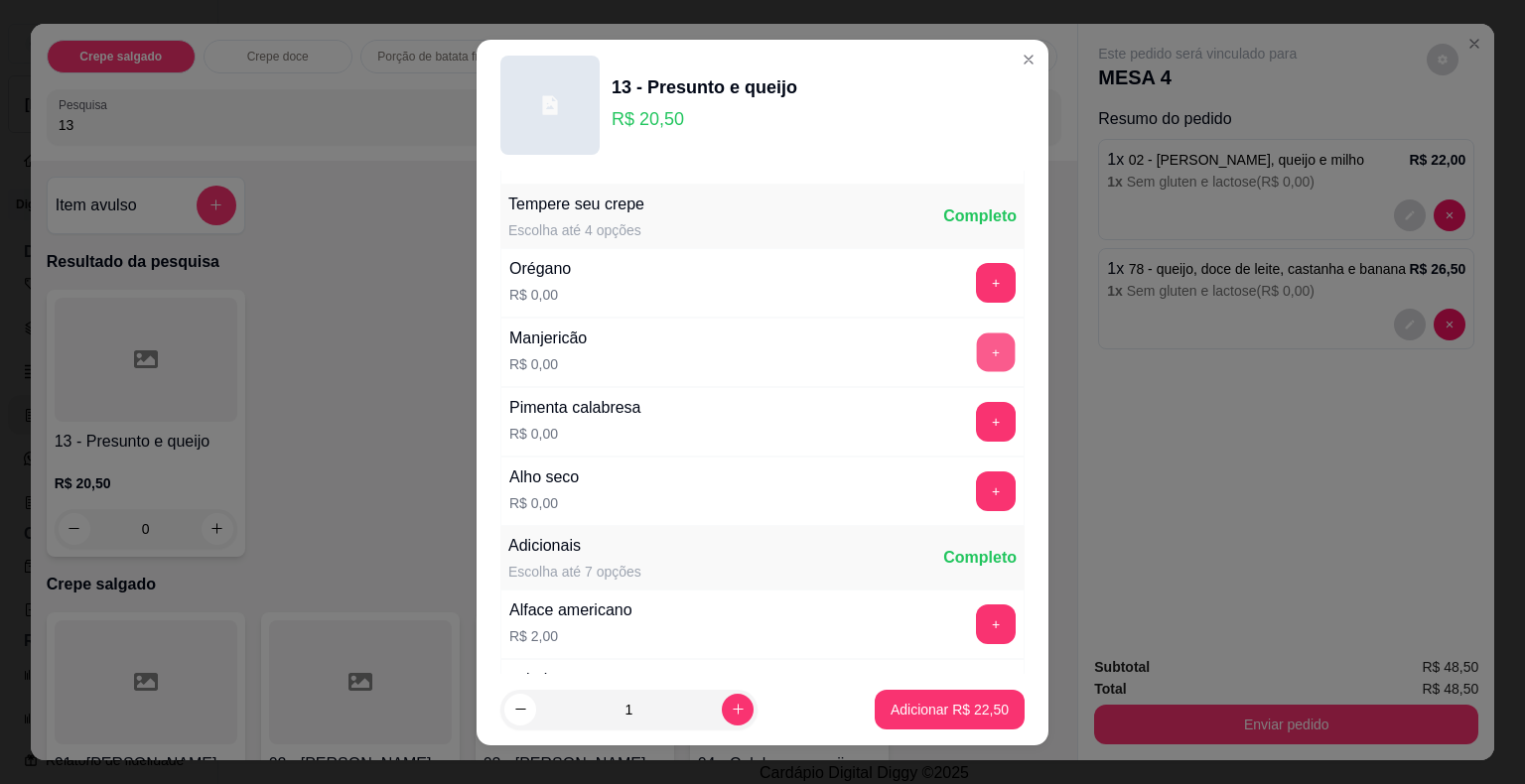 click on "+" at bounding box center (996, 351) 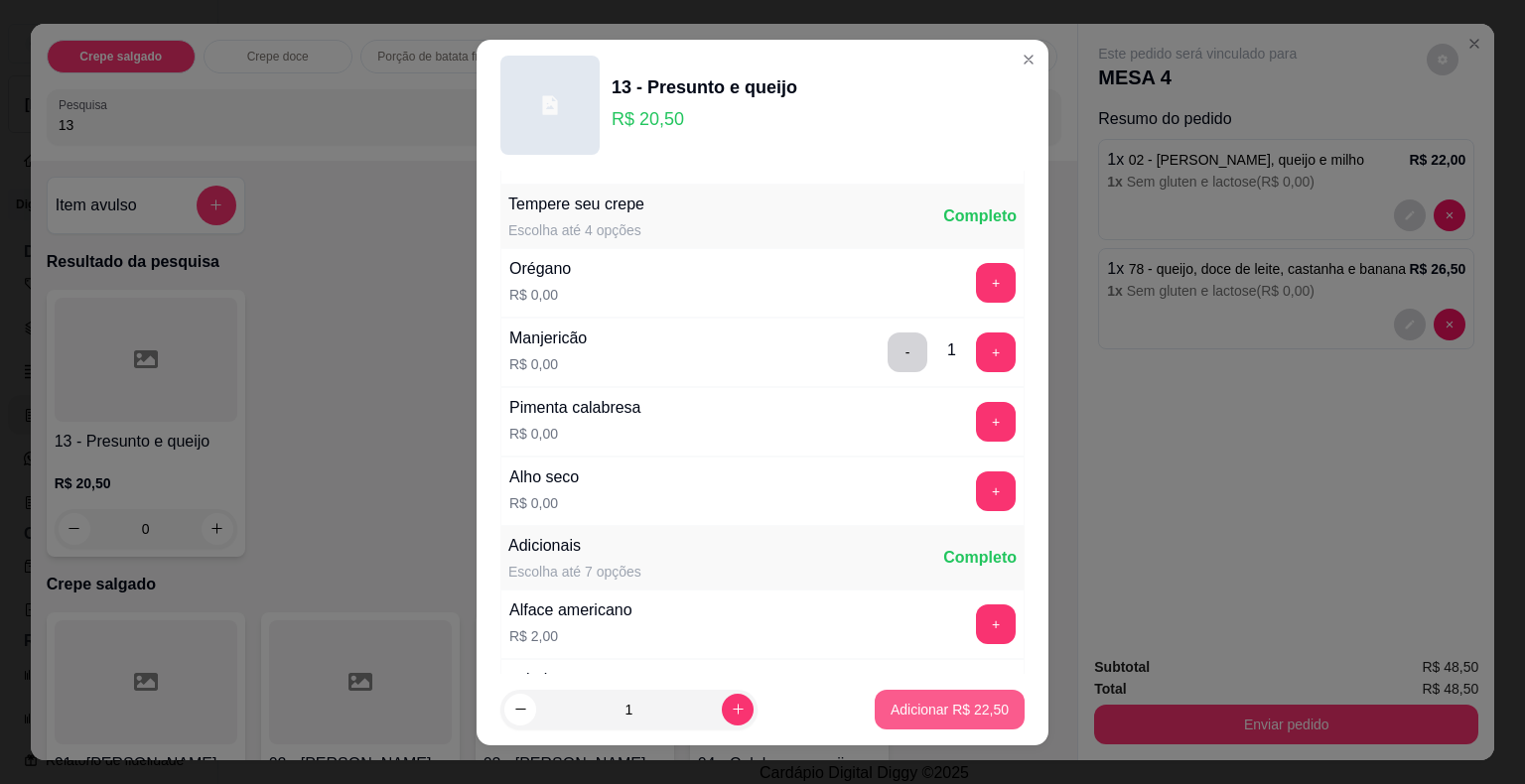 click on "Adicionar   R$ 22,50" at bounding box center [949, 710] 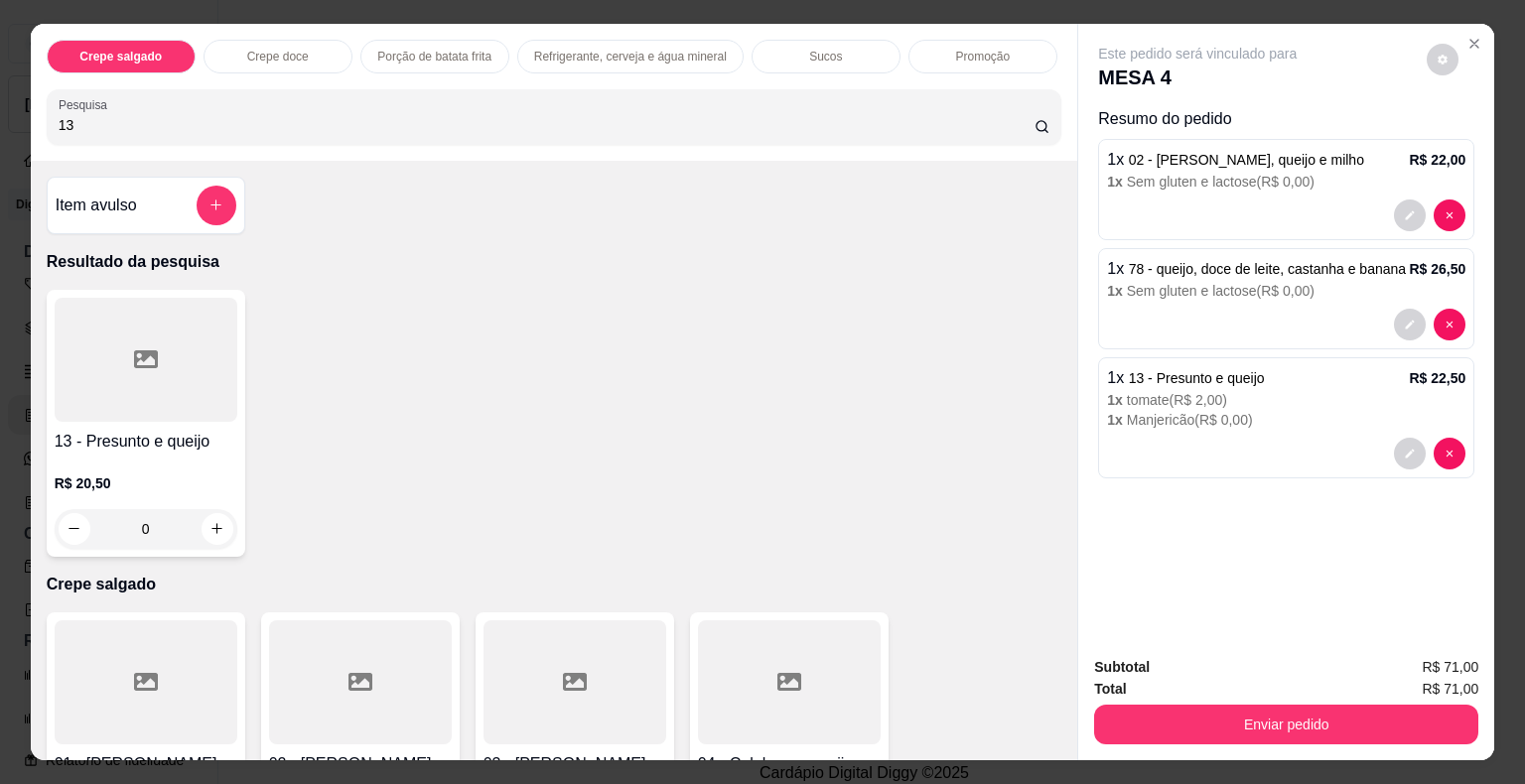 drag, startPoint x: 105, startPoint y: 113, endPoint x: 0, endPoint y: 115, distance: 105.01905 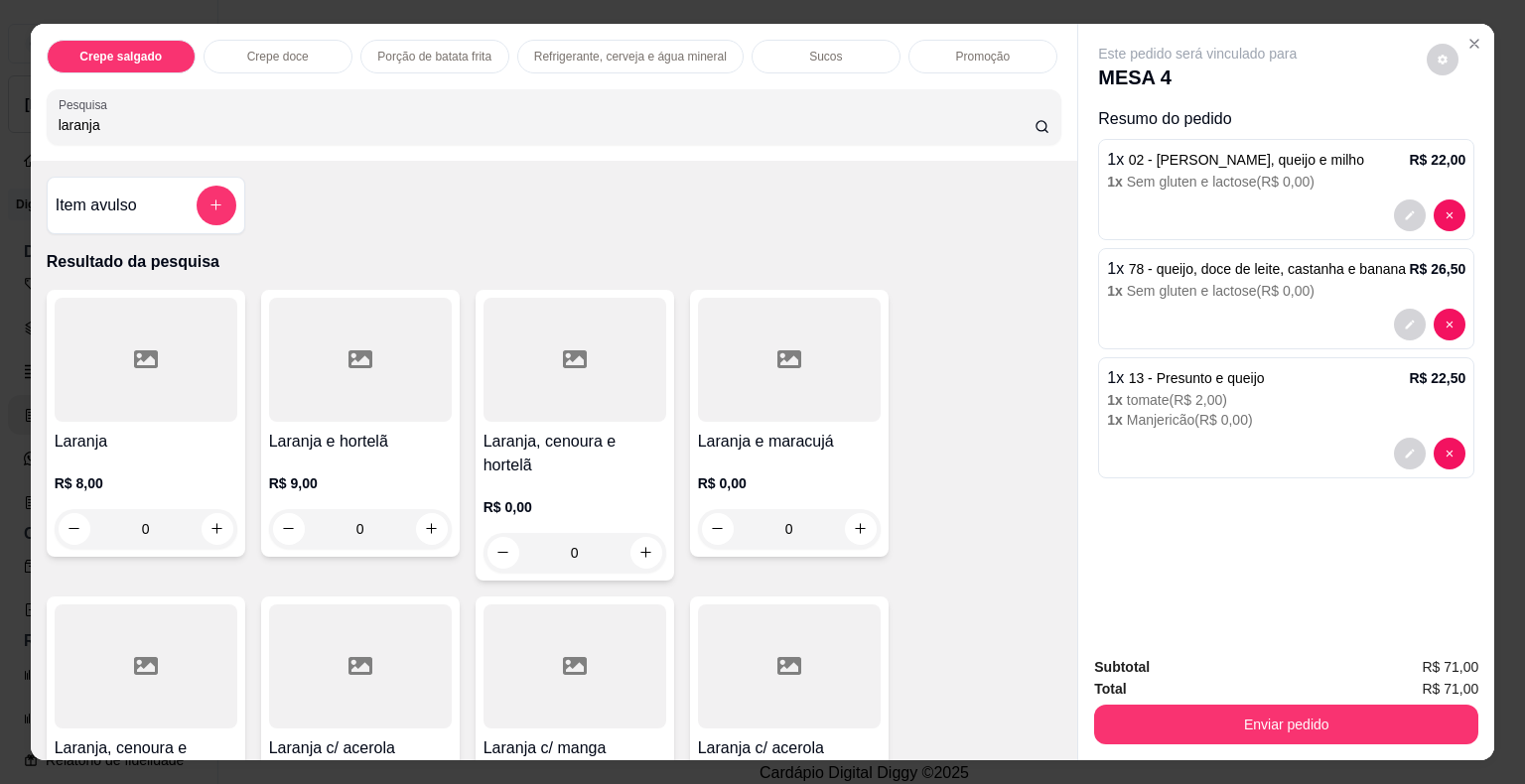 type on "laranja" 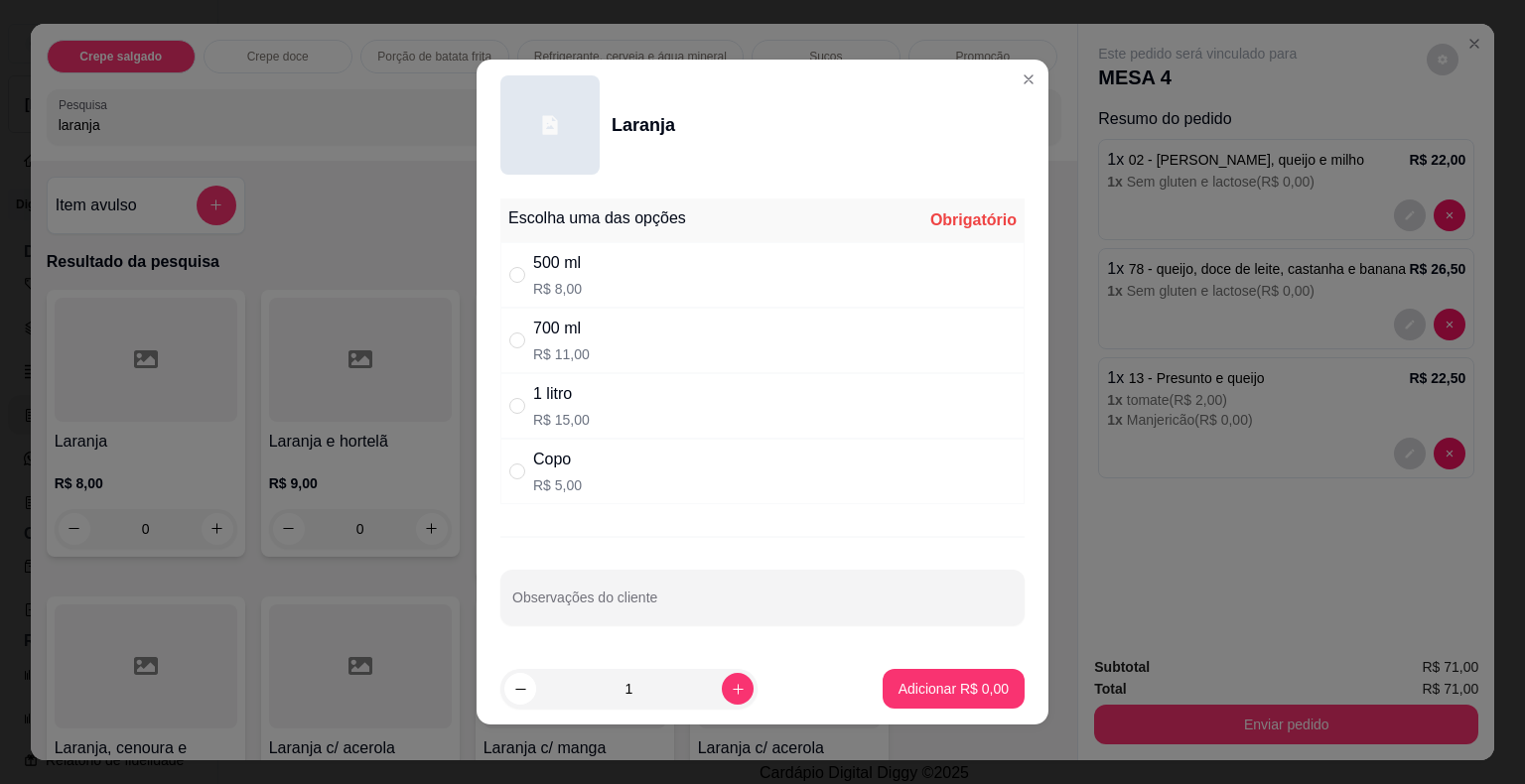 click on "1 litro" at bounding box center [561, 394] 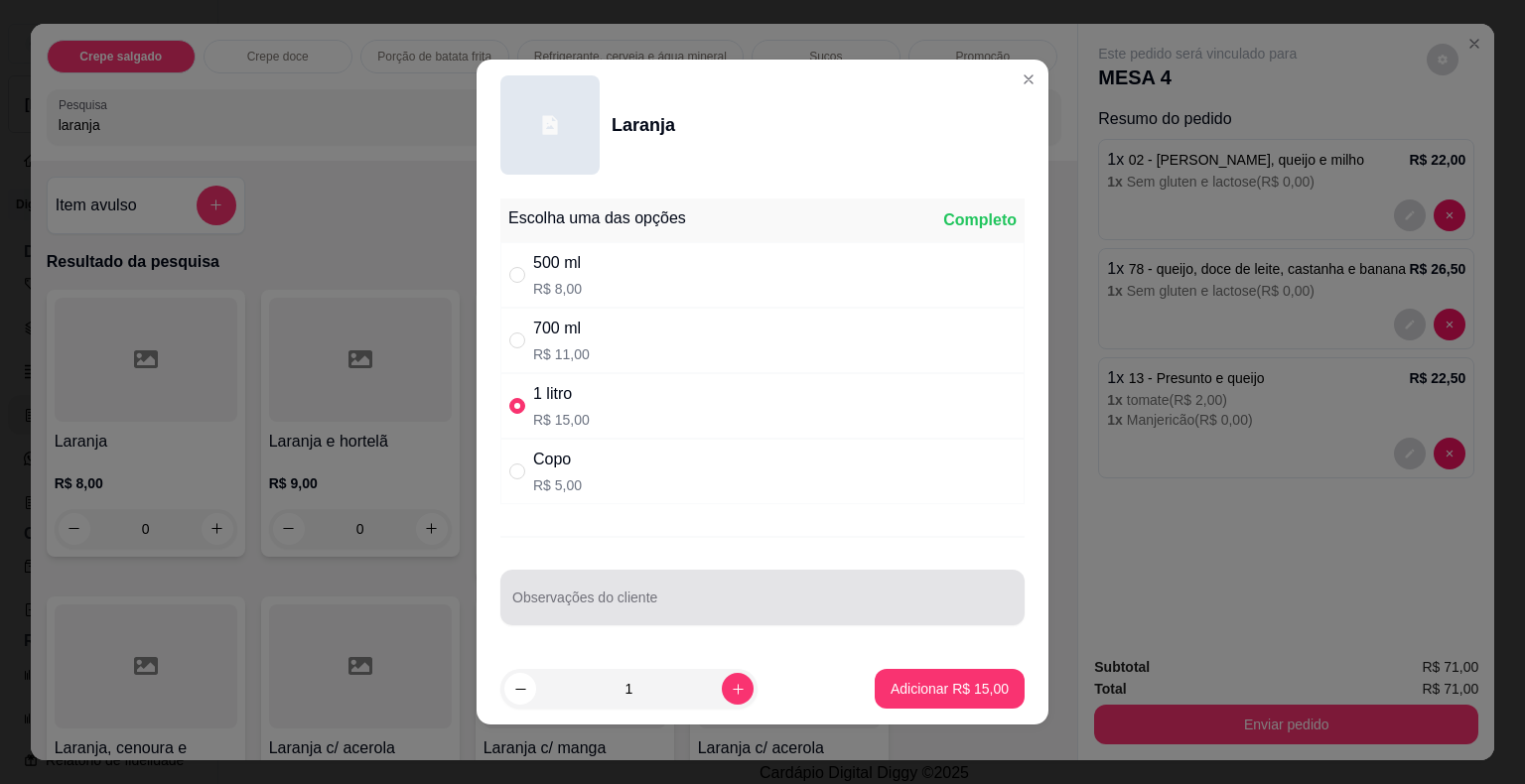 click on "Observações do cliente" at bounding box center [762, 597] 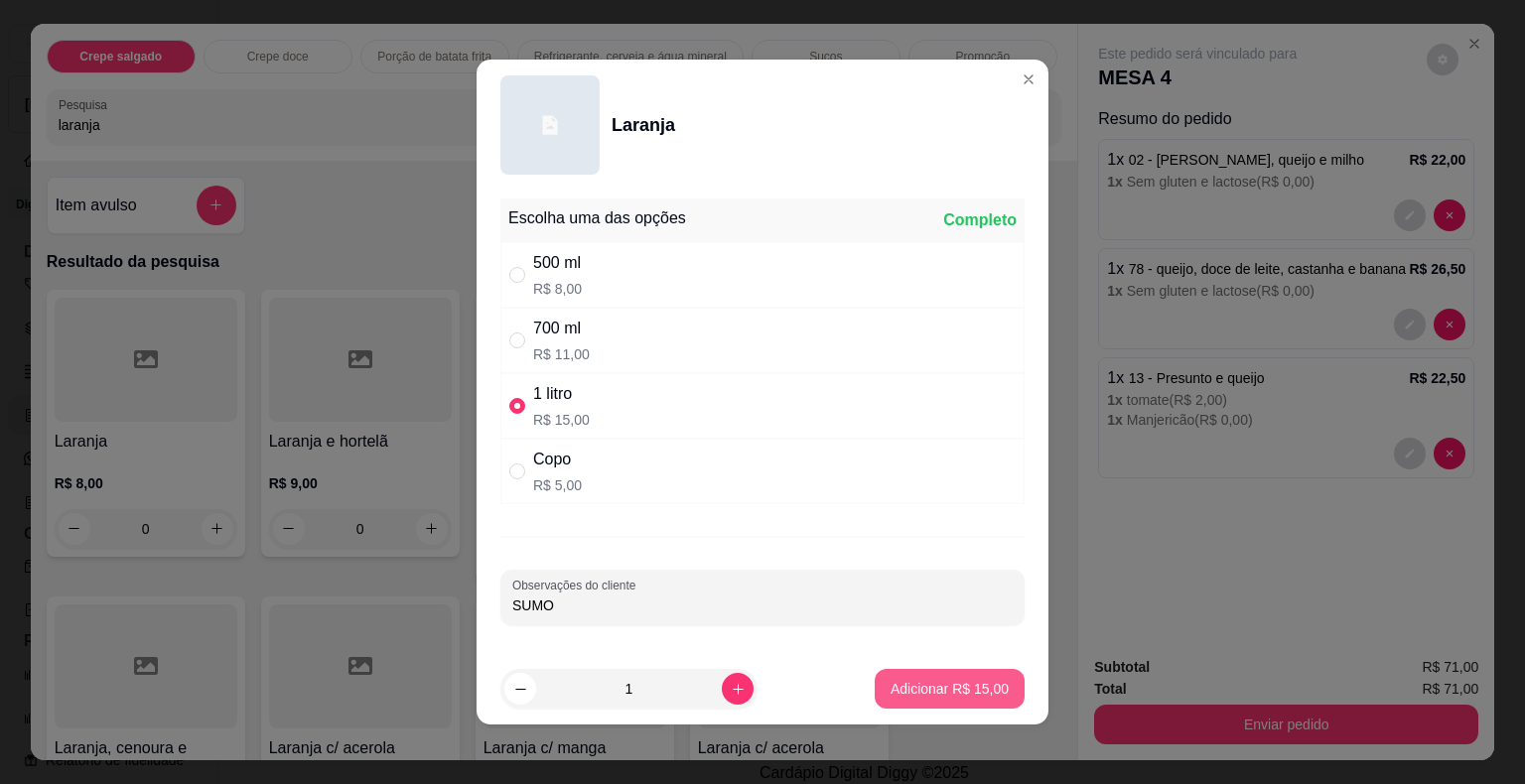 type on "SUMO" 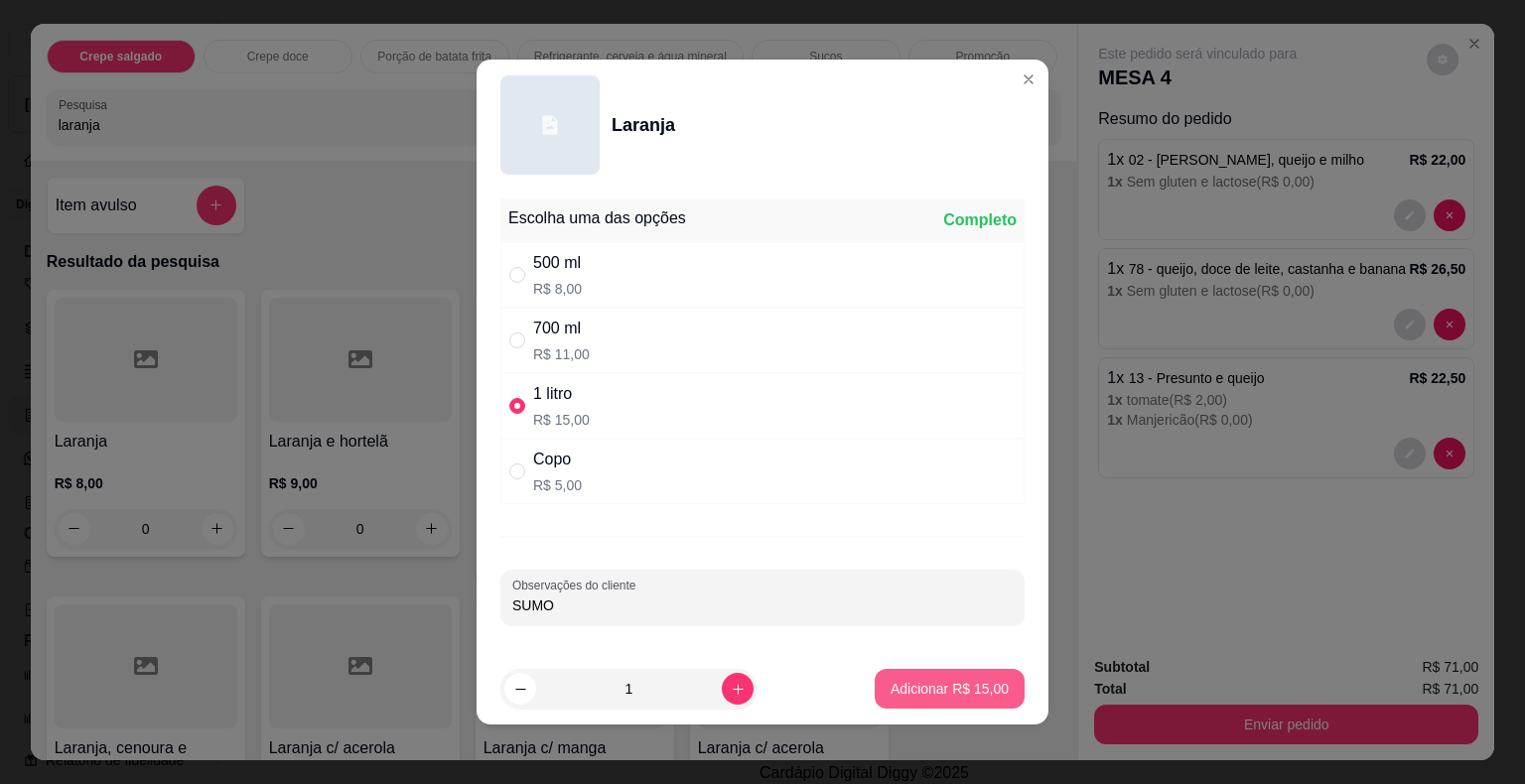 click on "Adicionar   R$ 15,00" at bounding box center (949, 689) 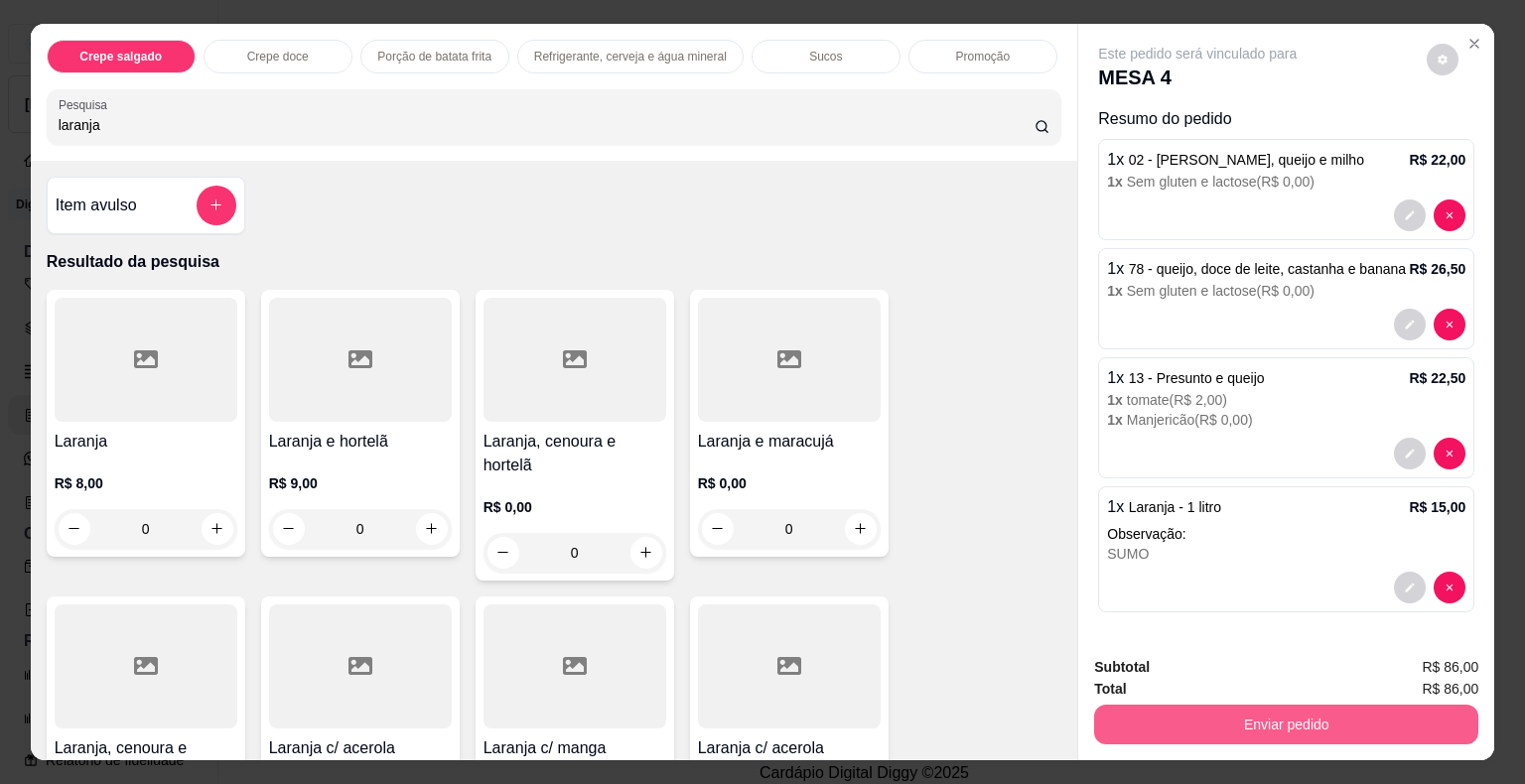click on "Enviar pedido" at bounding box center (1286, 724) 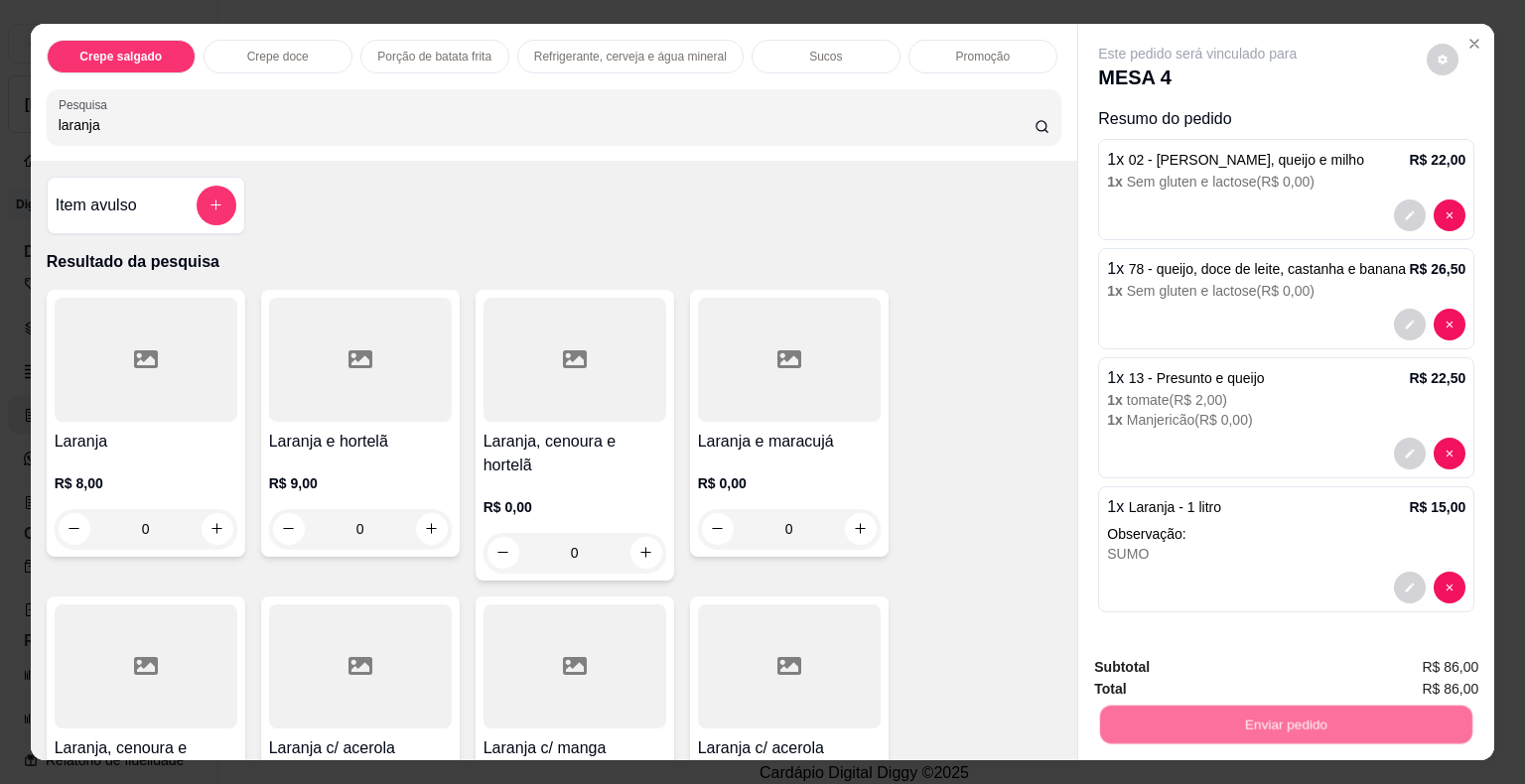 click on "Não registrar e enviar pedido" at bounding box center [1220, 669] 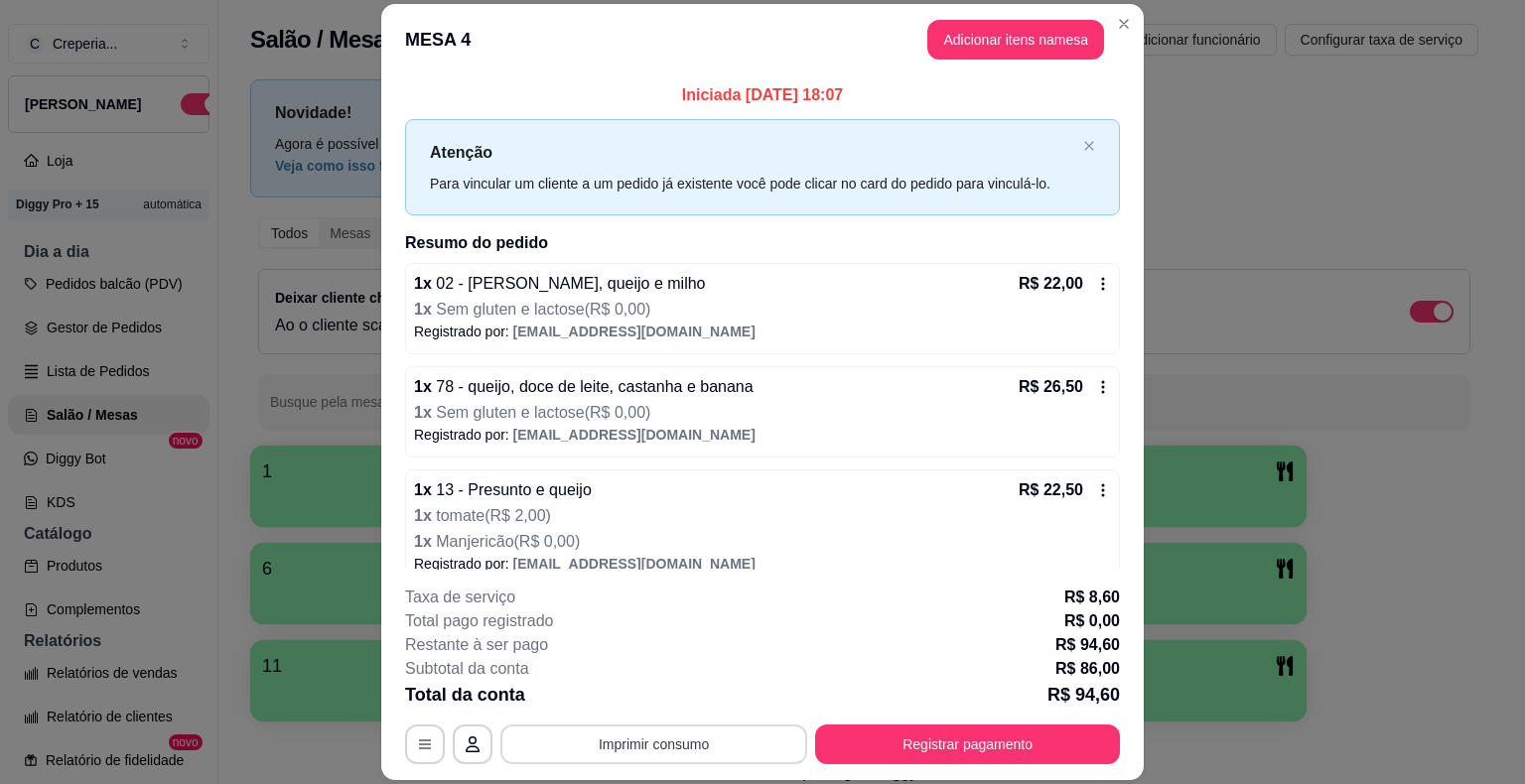 click on "Imprimir consumo" at bounding box center [653, 744] 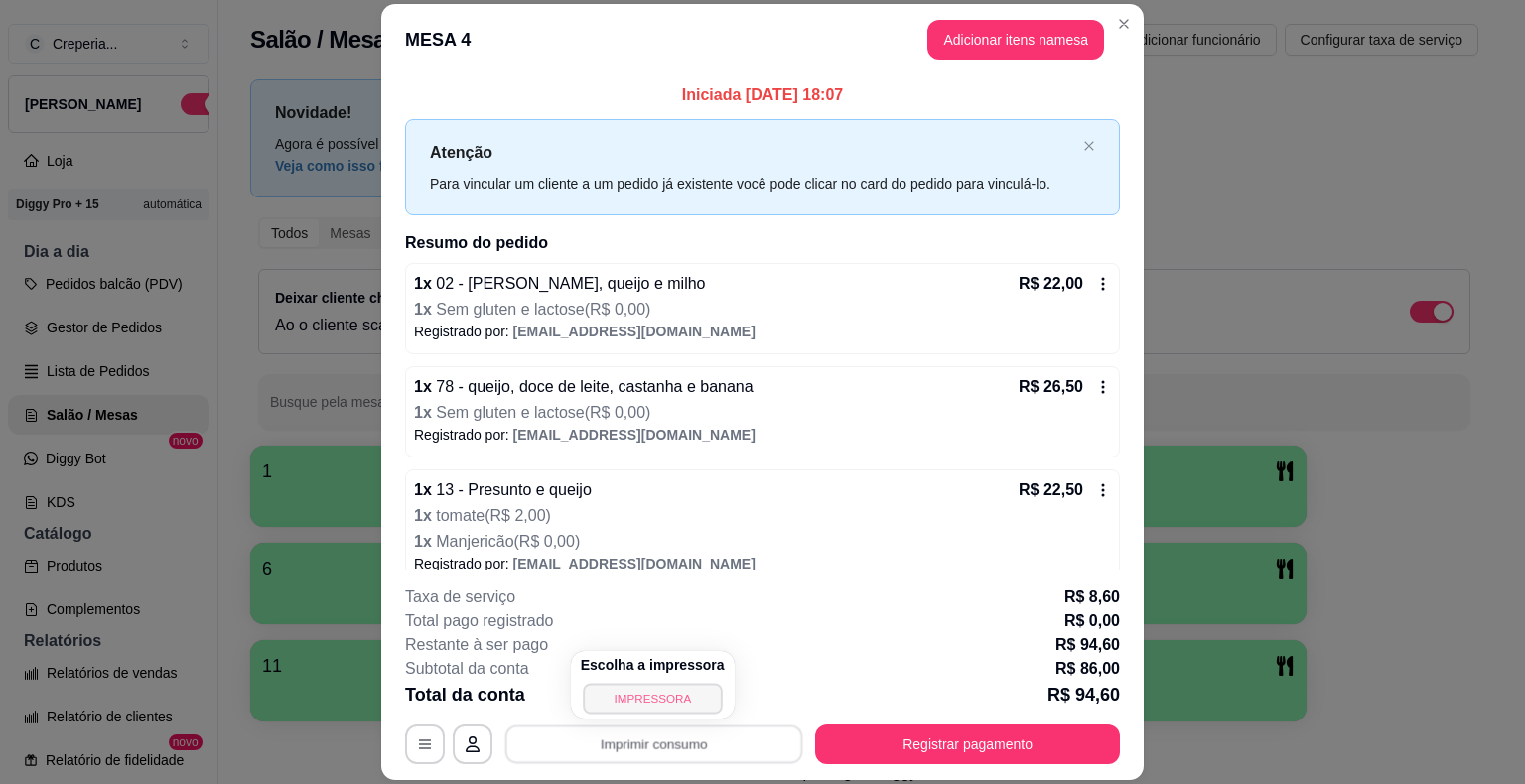 click on "IMPRESSORA" at bounding box center [652, 698] 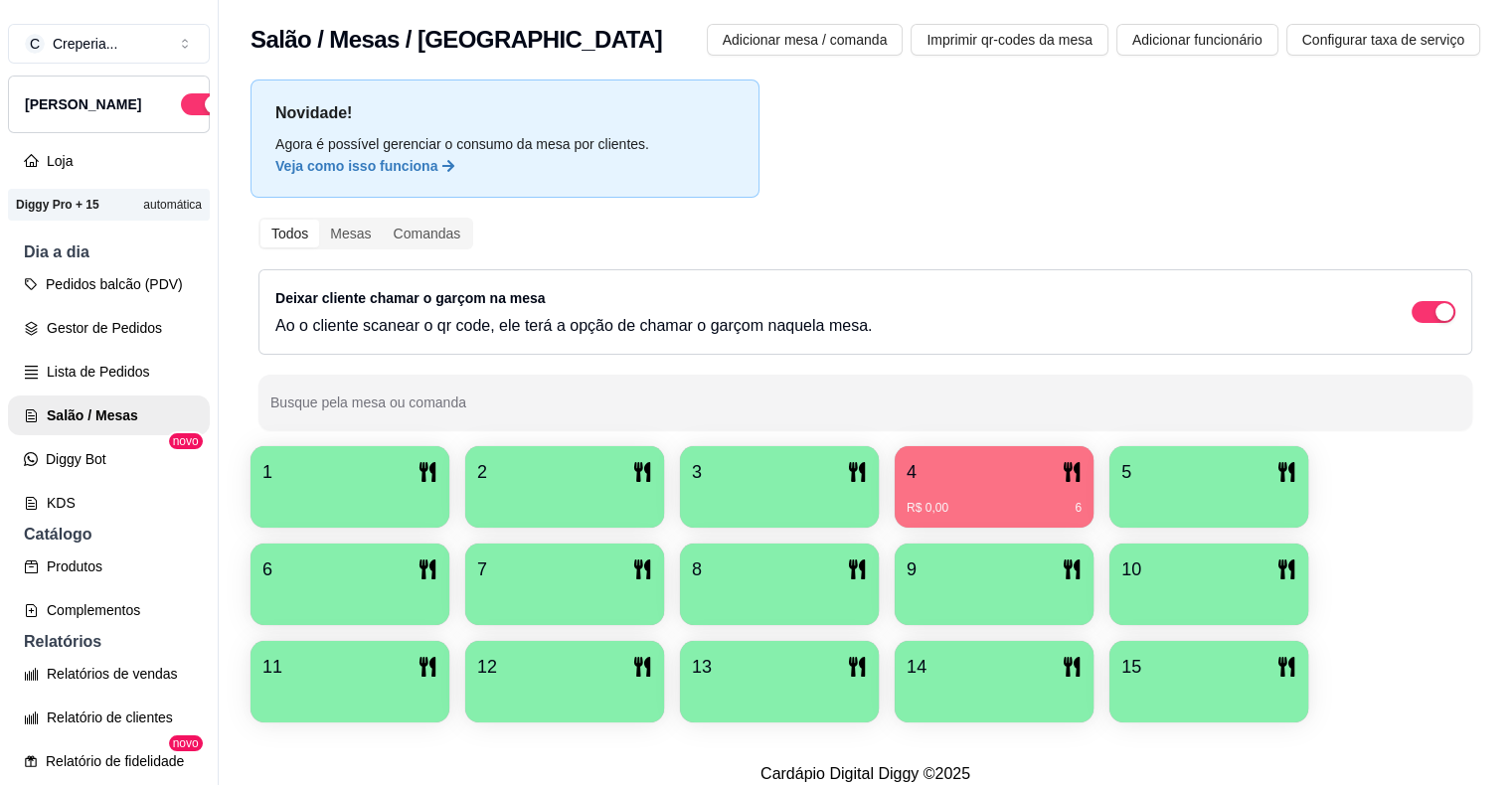 click at bounding box center (350, 598) 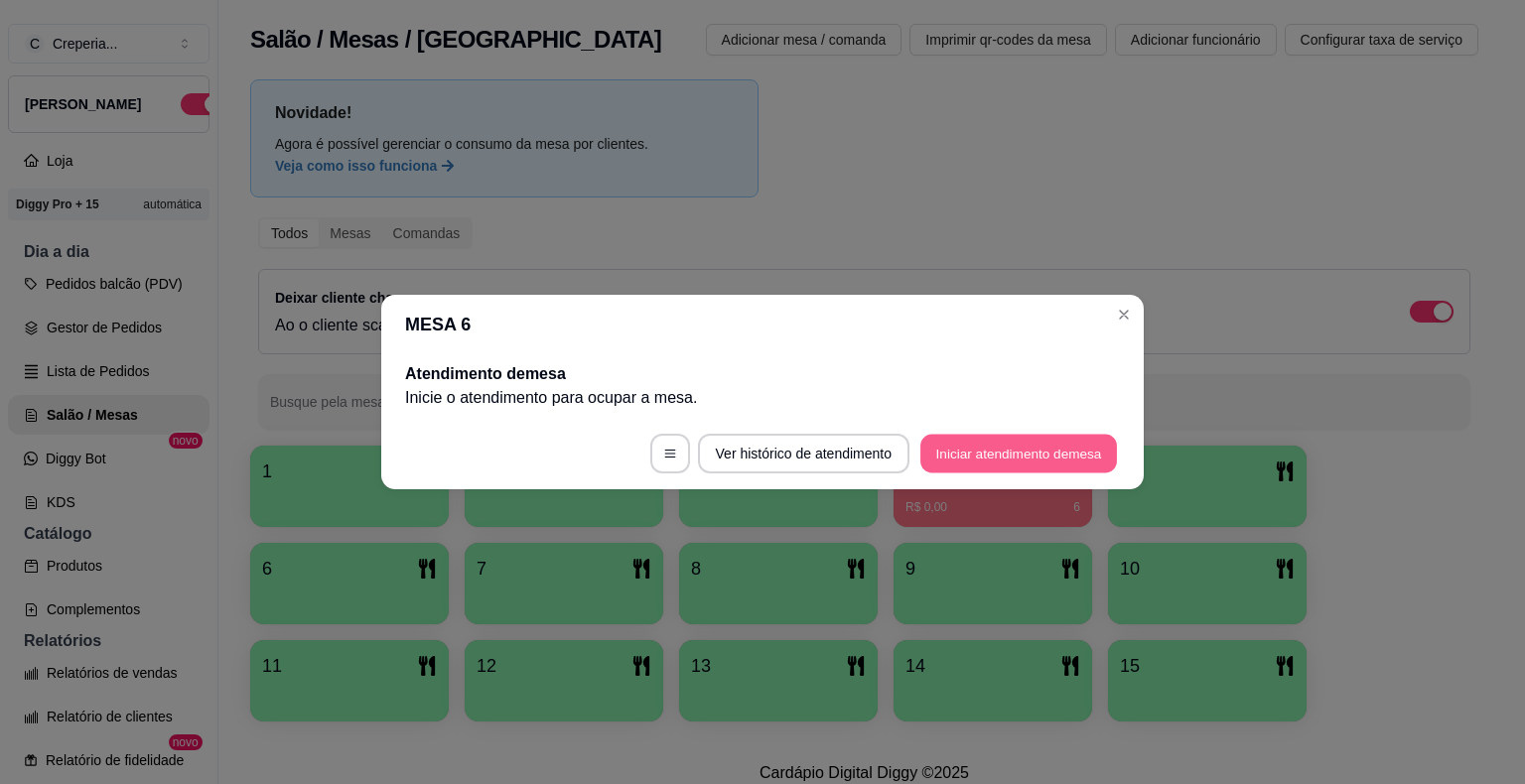 click on "Iniciar atendimento de  mesa" at bounding box center (1019, 454) 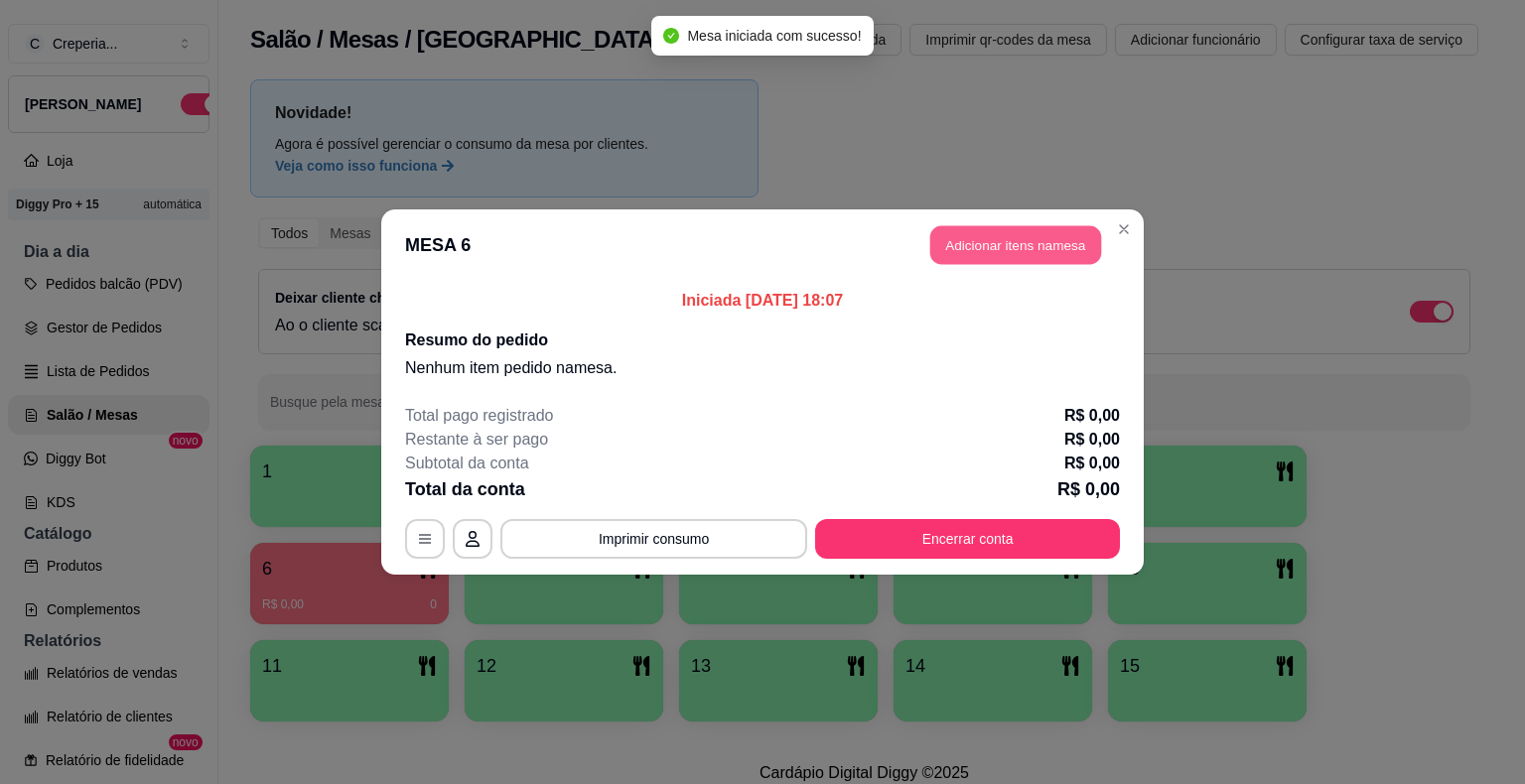 click on "Adicionar itens na  mesa" at bounding box center (1016, 245) 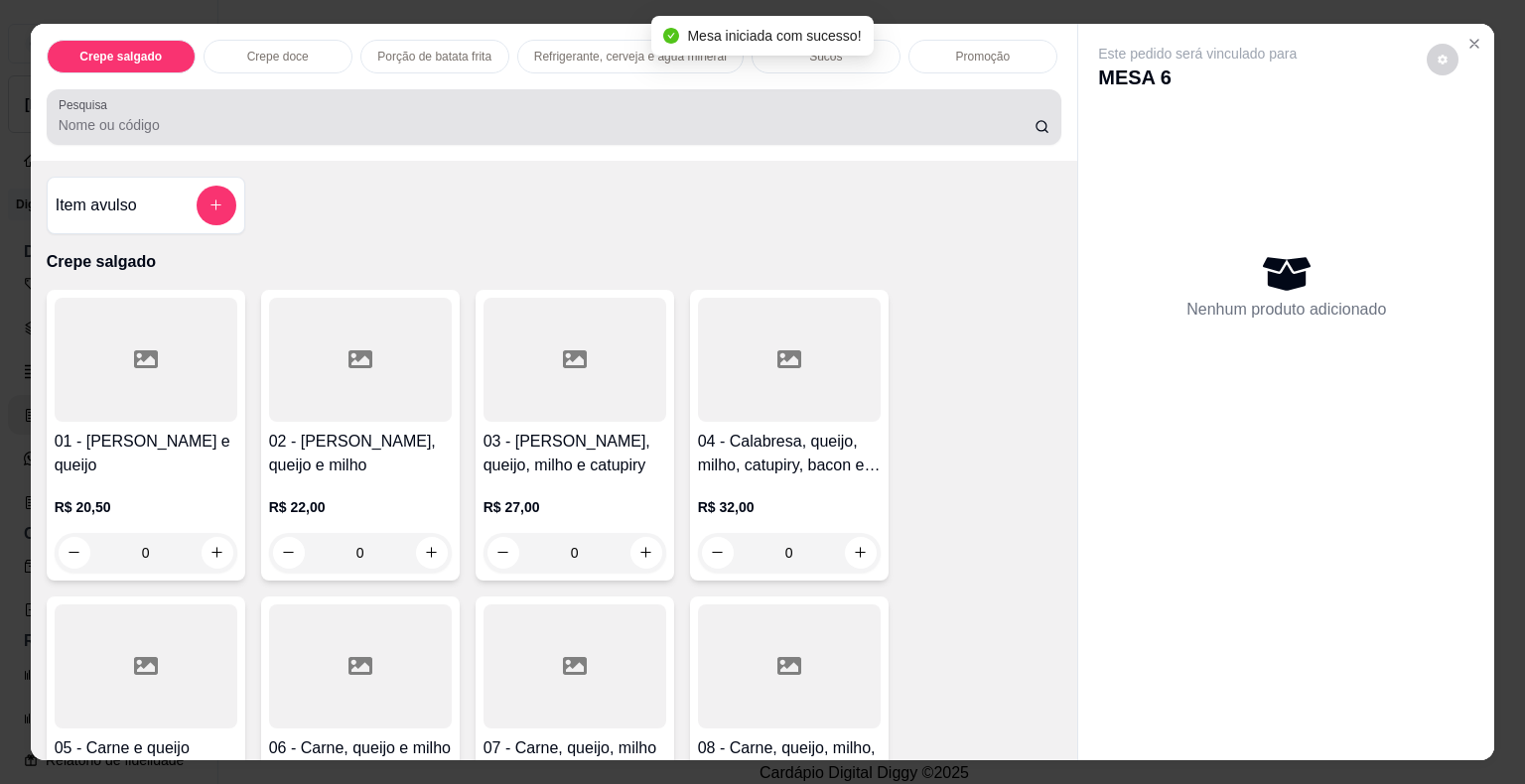 click at bounding box center [554, 117] 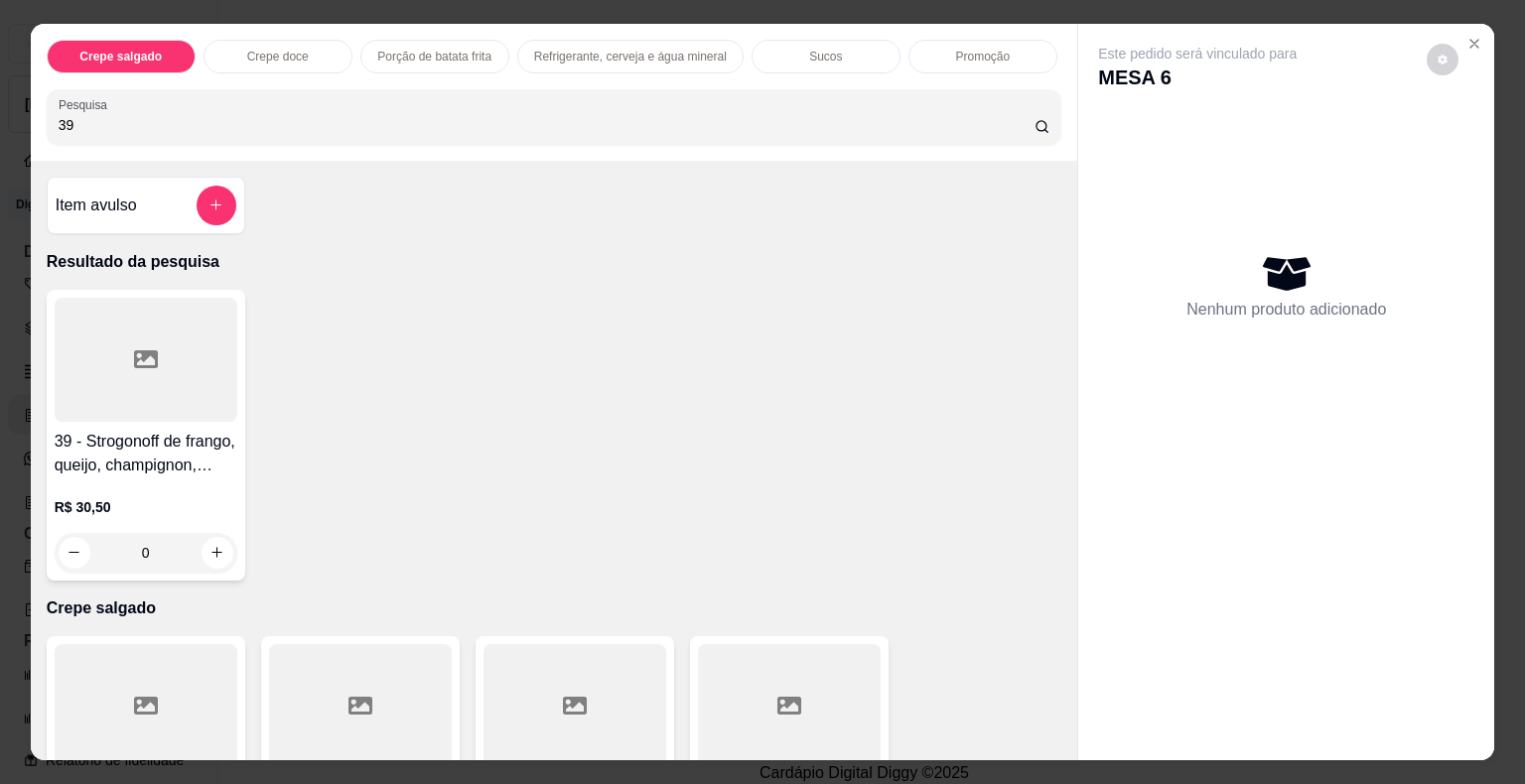 type on "39" 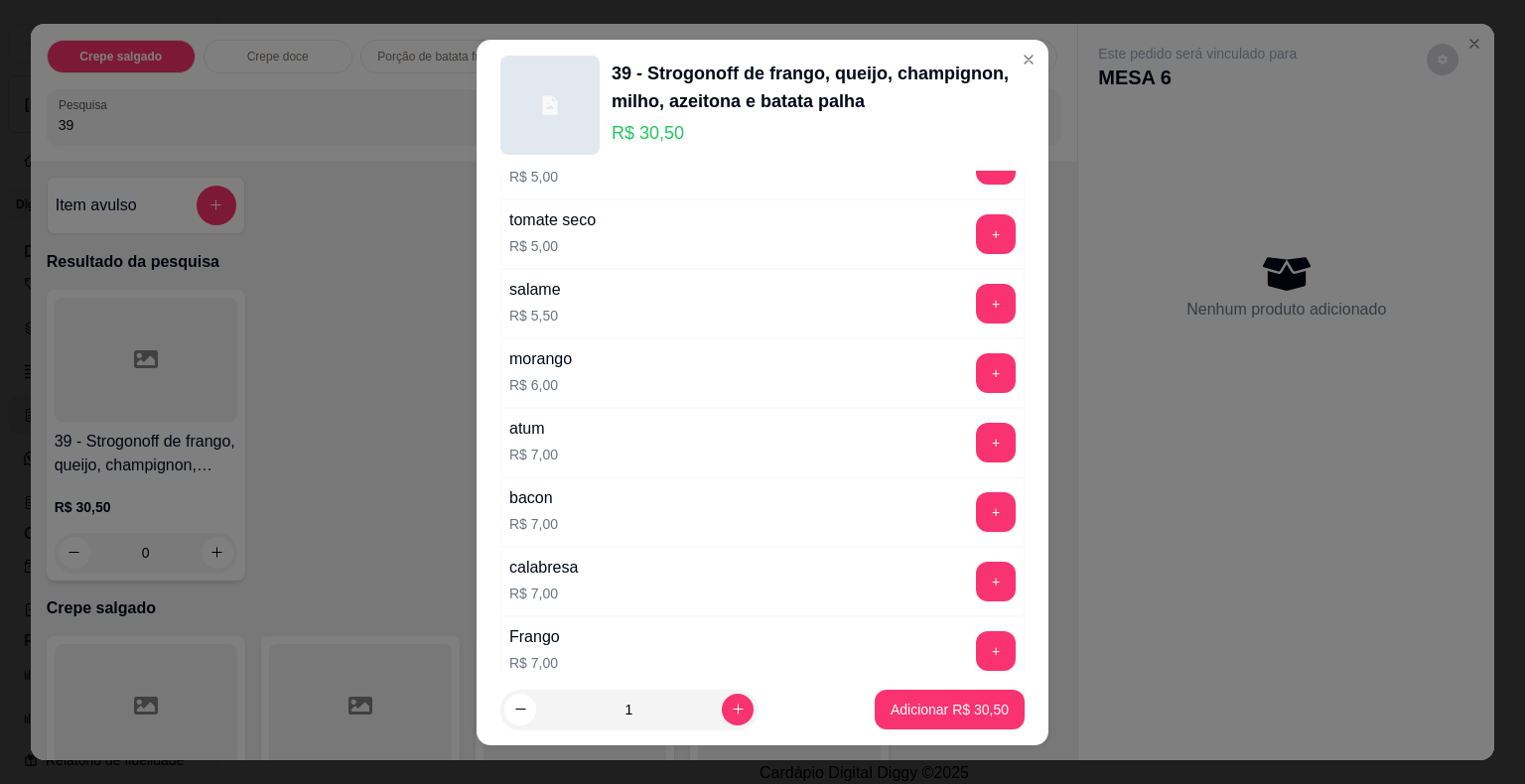 scroll, scrollTop: 3505, scrollLeft: 0, axis: vertical 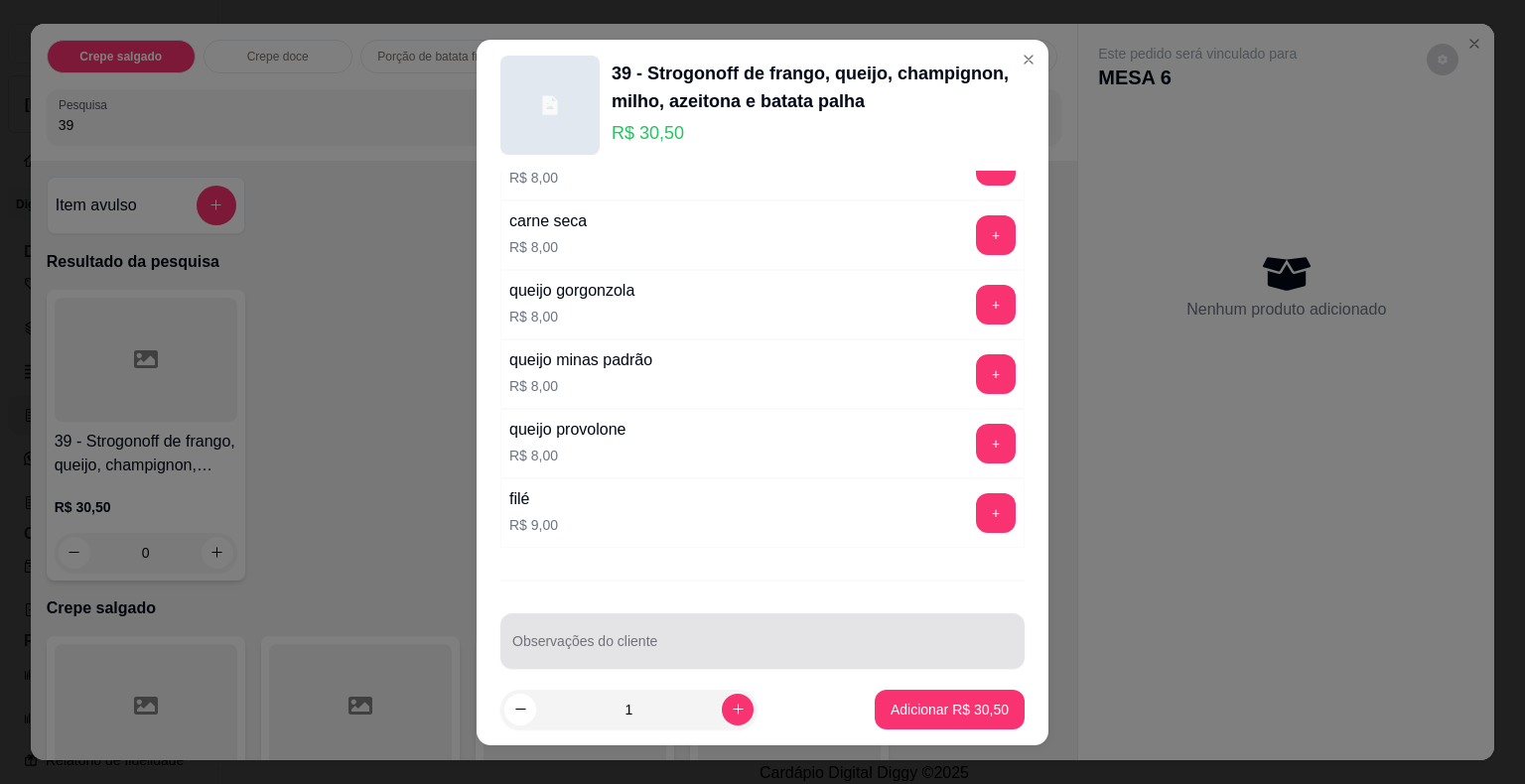 click on "Observações do cliente" at bounding box center (762, 649) 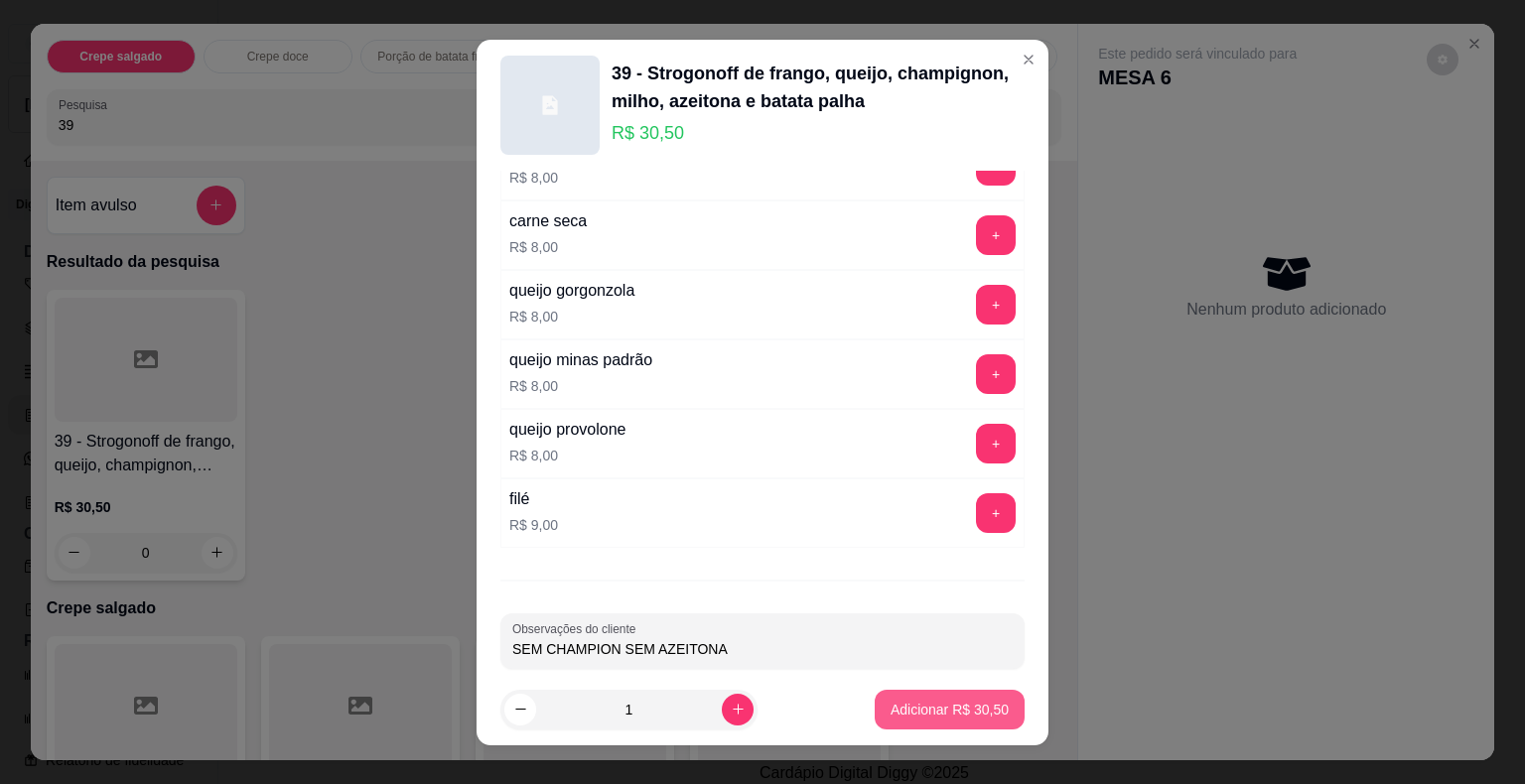 type on "SEM CHAMPION SEM AZEITONA" 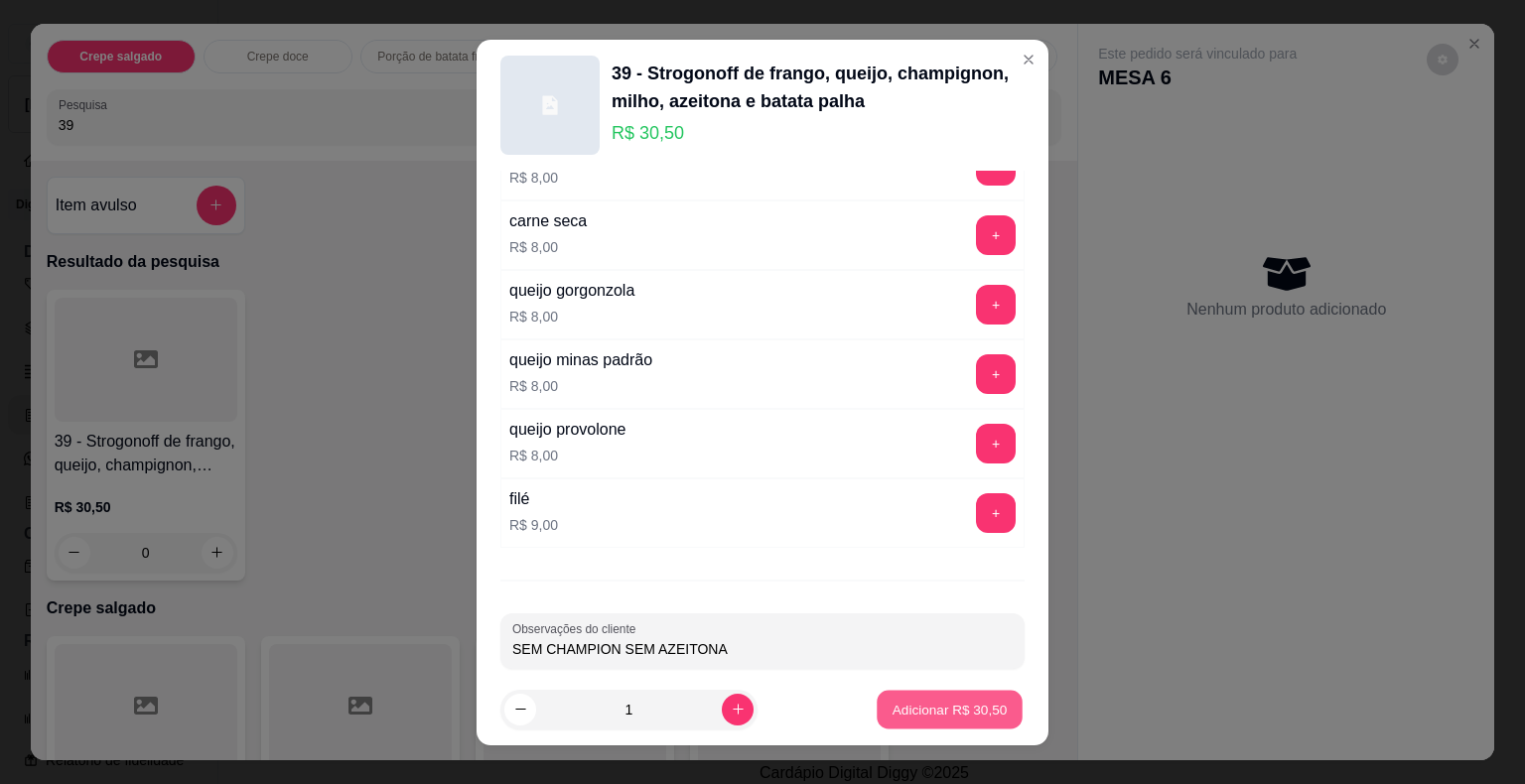 click on "Adicionar   R$ 30,50" at bounding box center (950, 709) 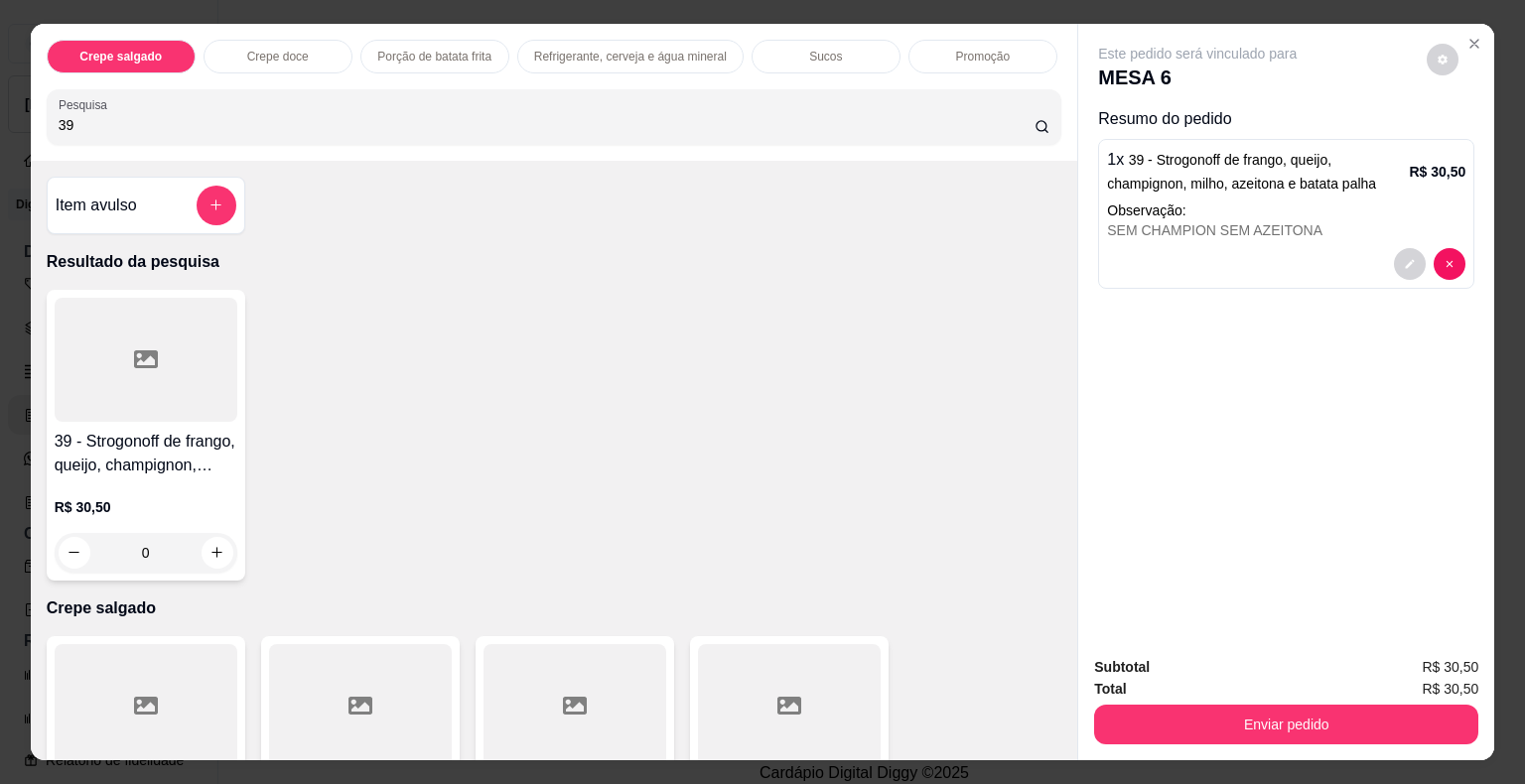 drag, startPoint x: 112, startPoint y: 116, endPoint x: 0, endPoint y: 116, distance: 112 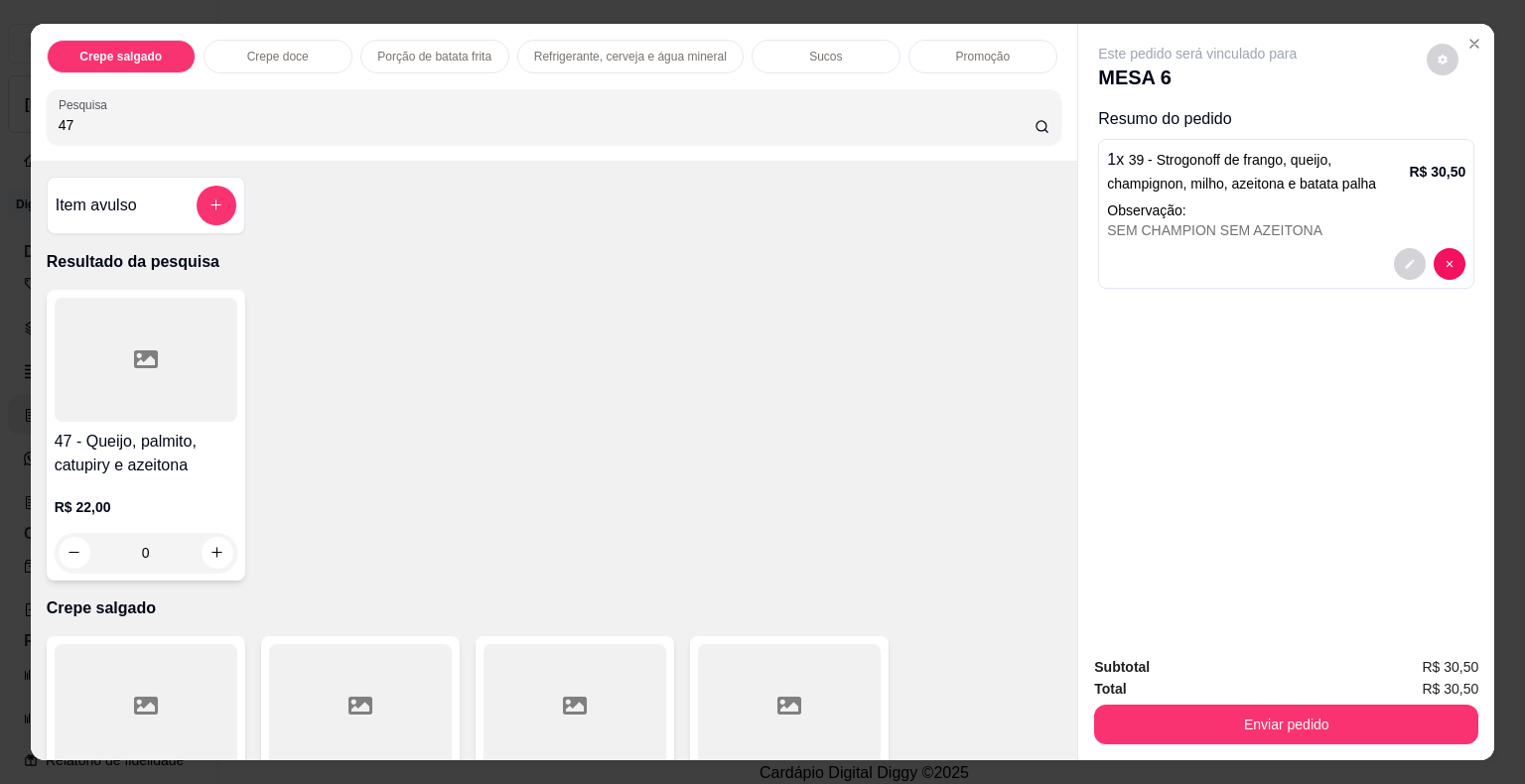 type on "47" 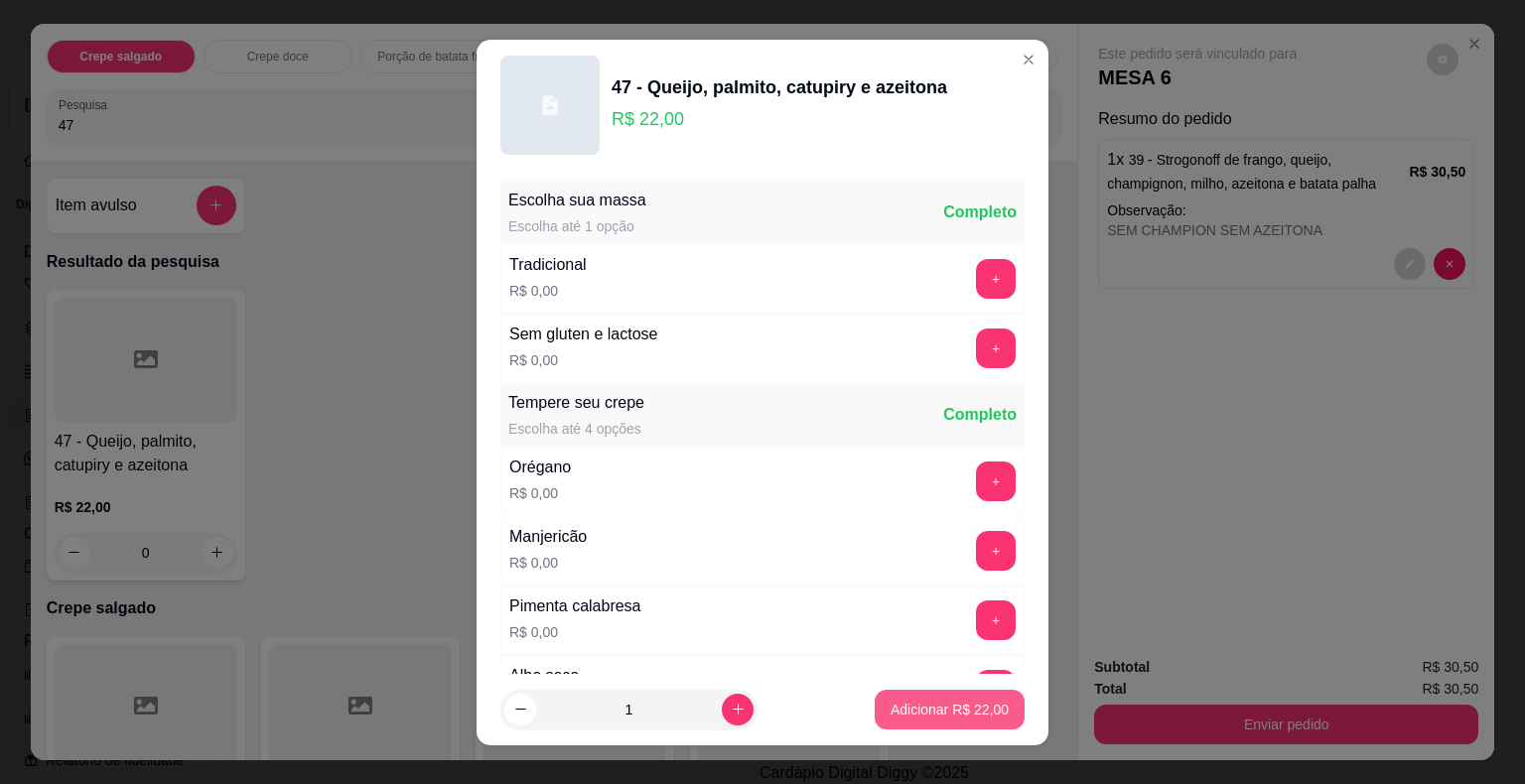 click on "Adicionar   R$ 22,00" at bounding box center (949, 710) 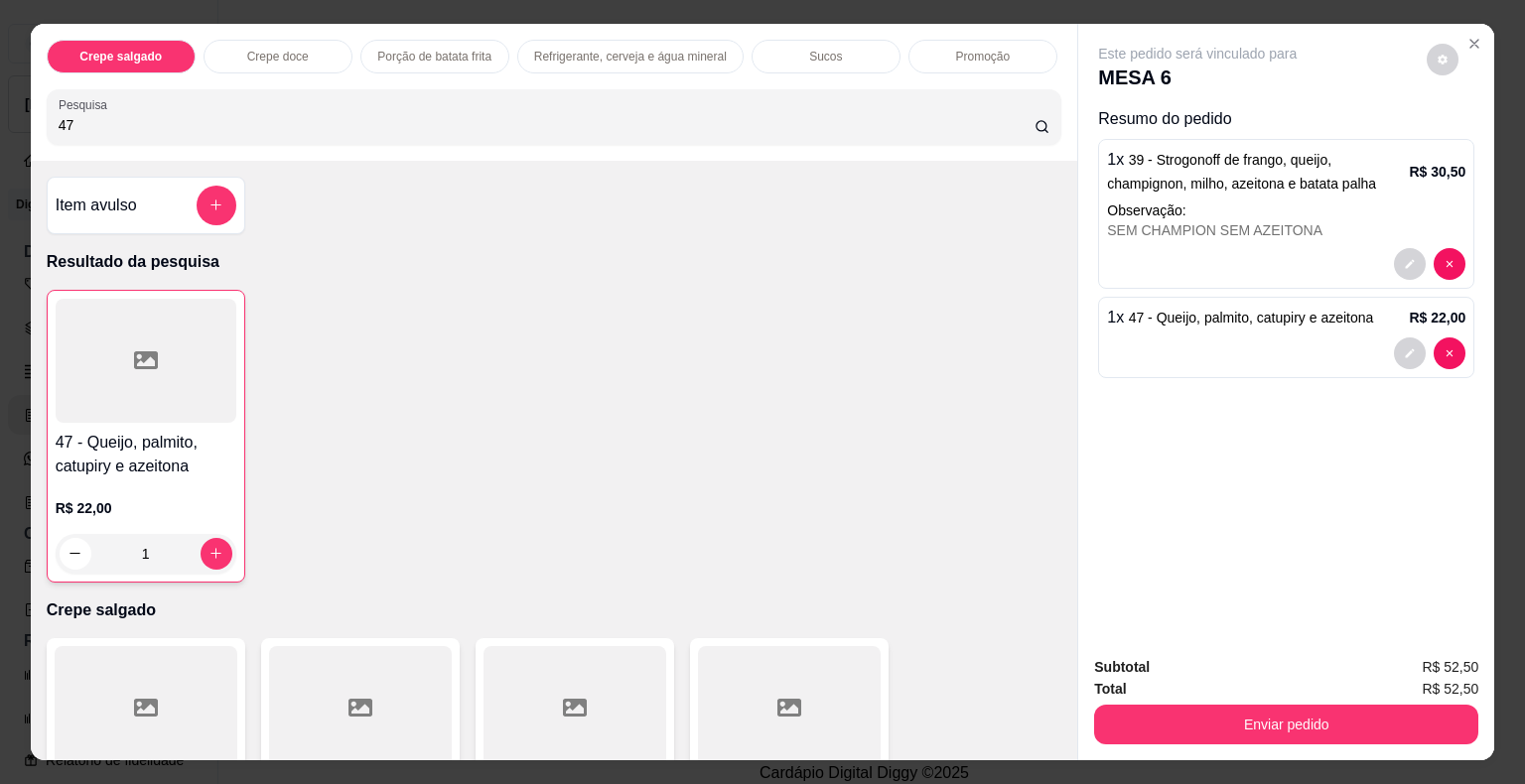 drag, startPoint x: 218, startPoint y: 117, endPoint x: 6, endPoint y: 79, distance: 215.37874 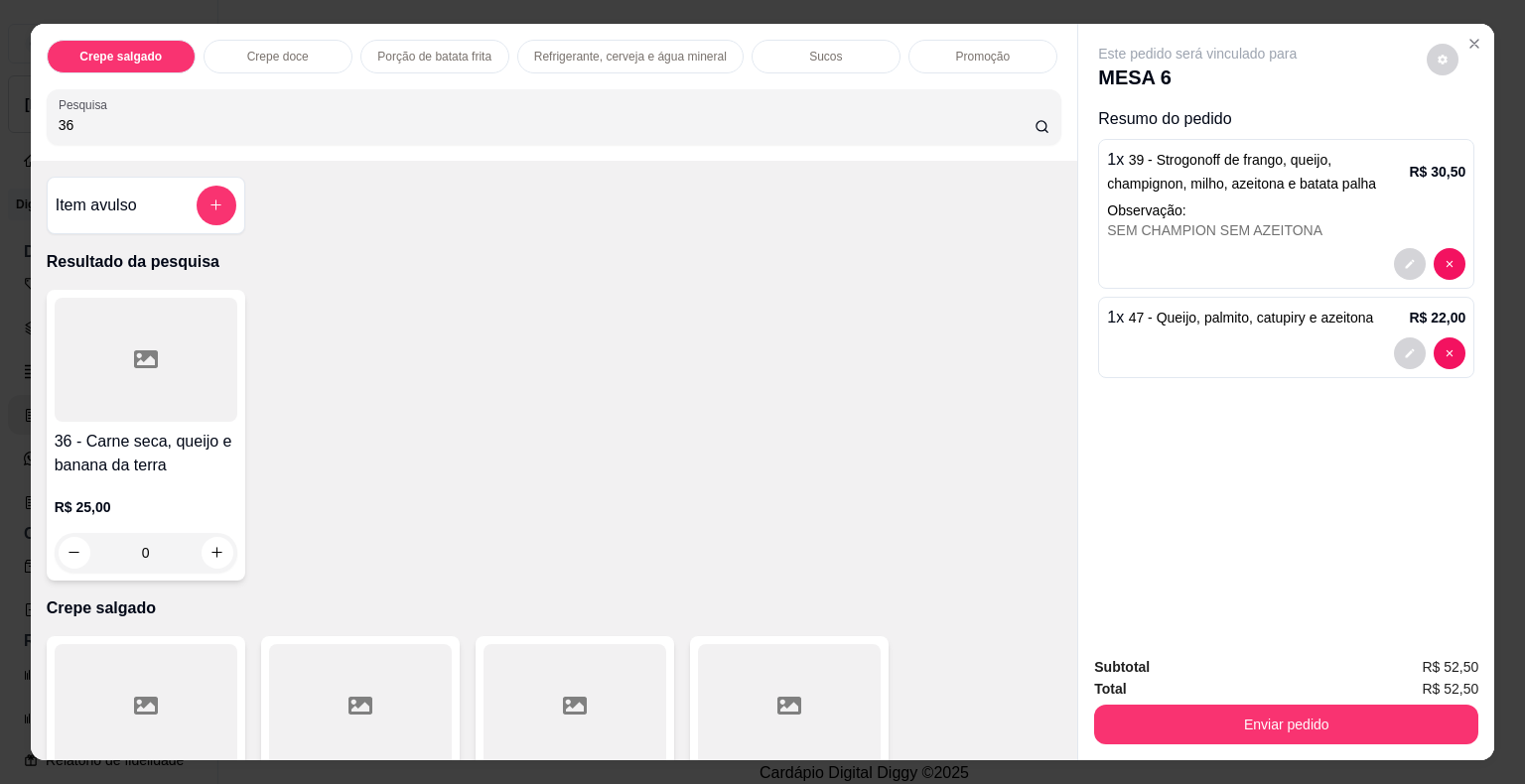 type on "36" 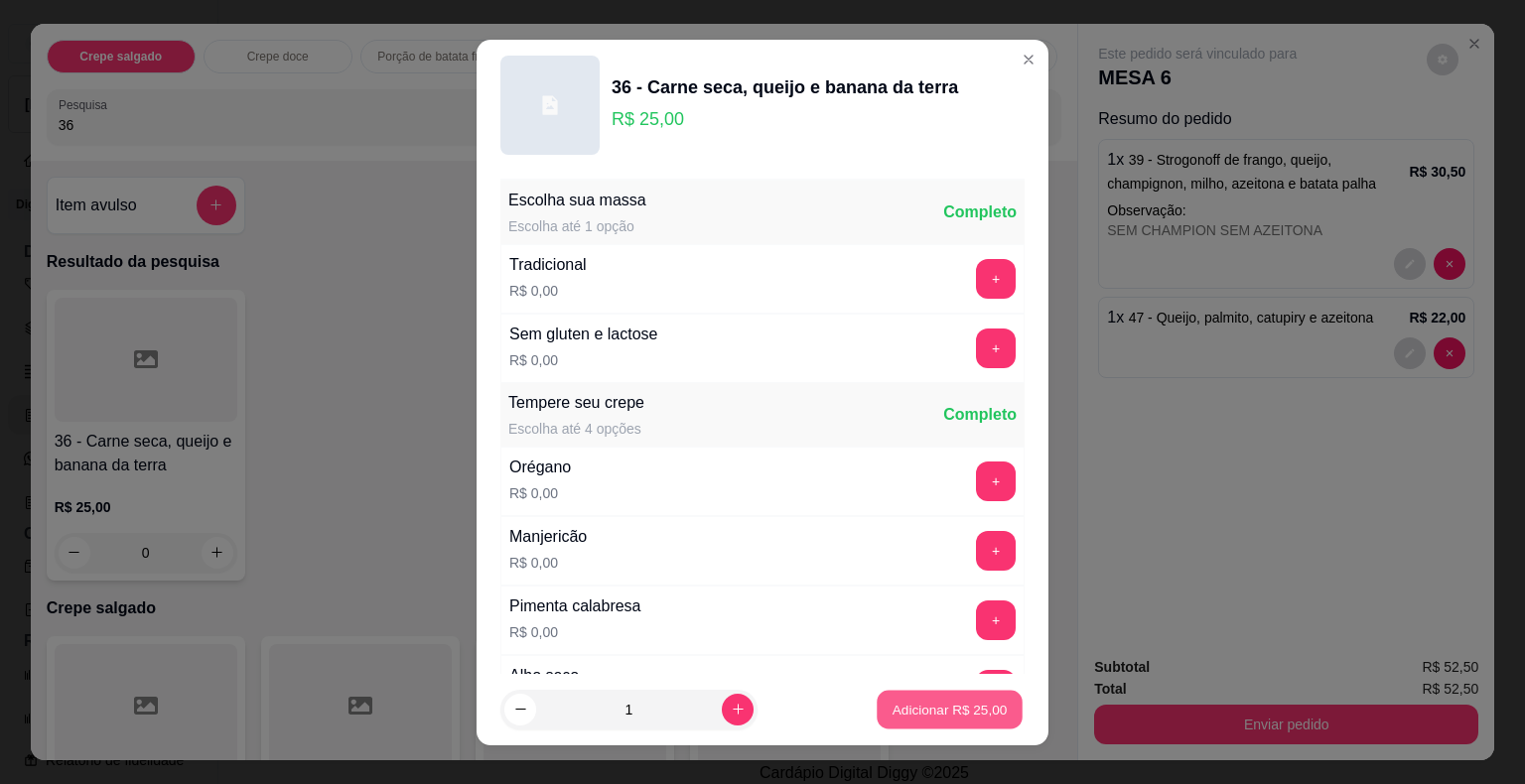 click on "Adicionar   R$ 25,00" at bounding box center [950, 709] 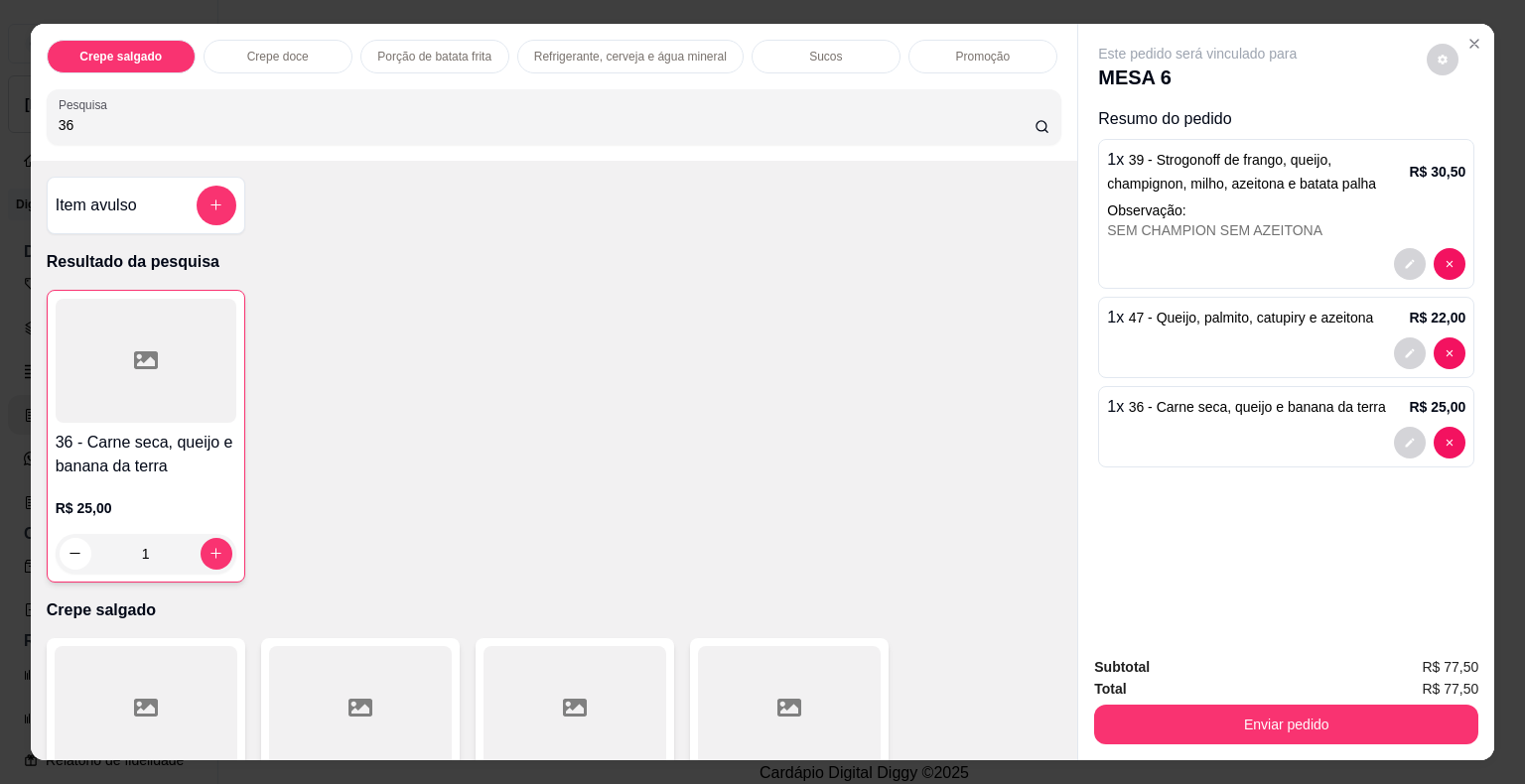 drag, startPoint x: 178, startPoint y: 133, endPoint x: 0, endPoint y: 121, distance: 178.40404 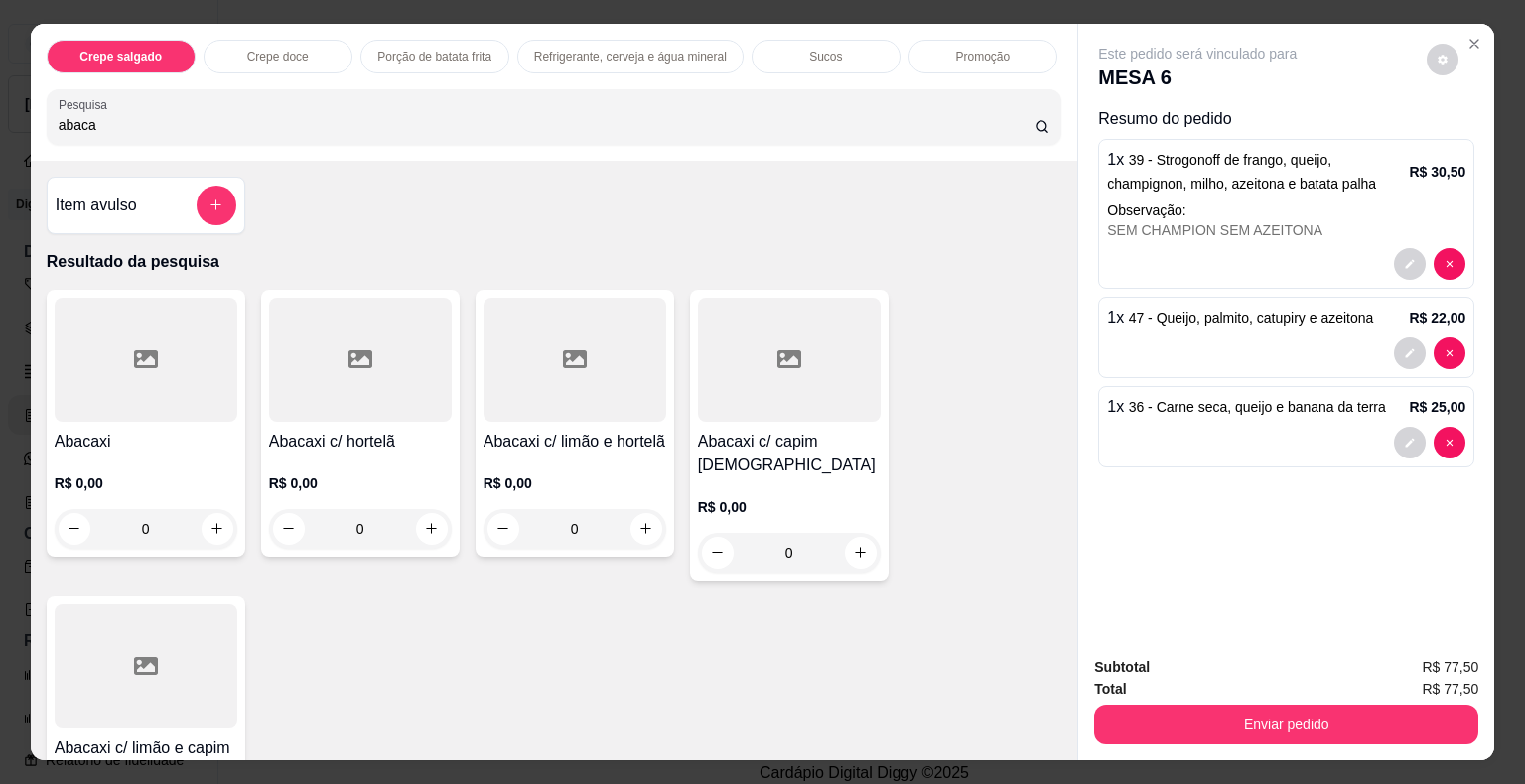 type on "abaca" 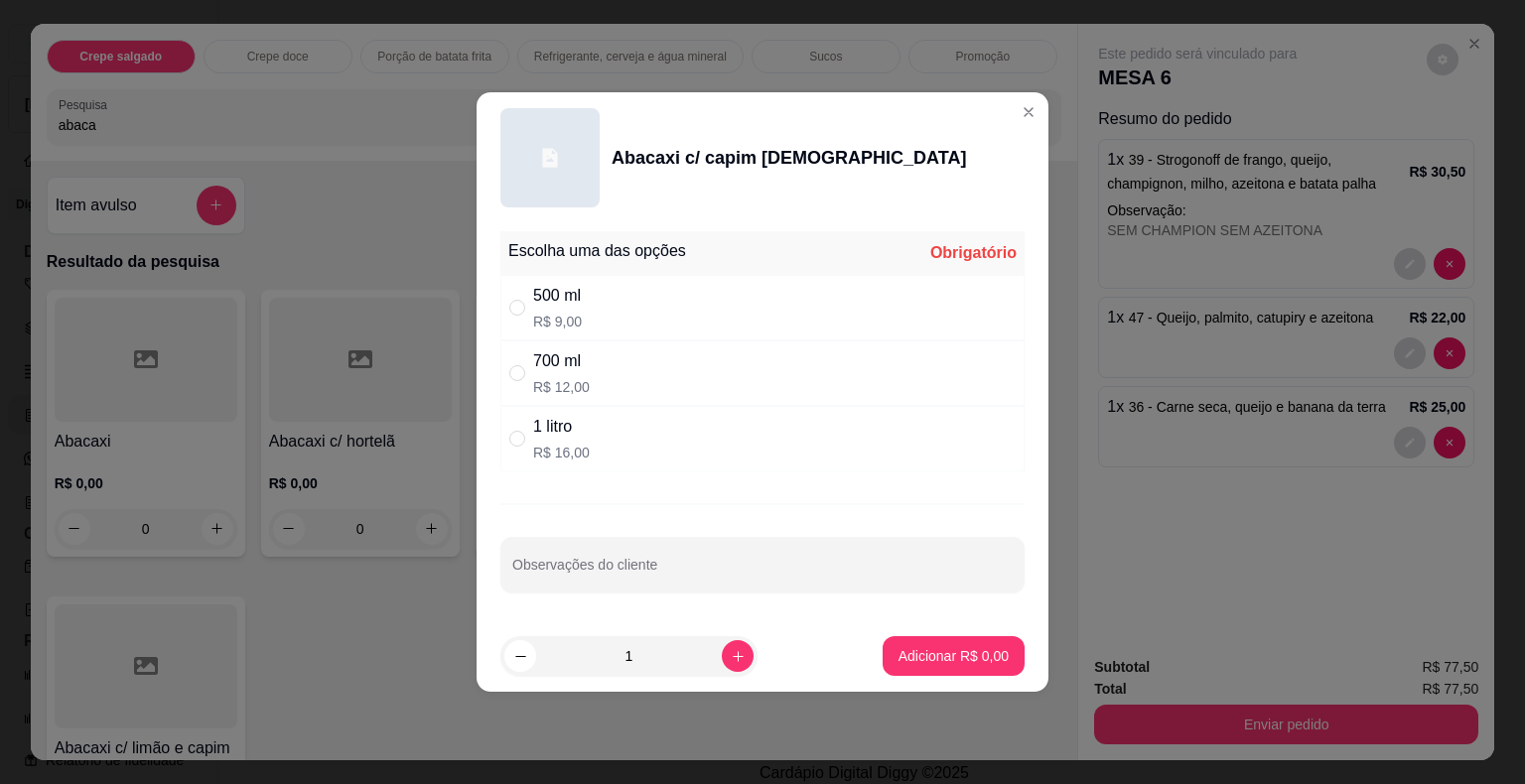 click on "700 ml R$ 12,00" at bounding box center (762, 373) 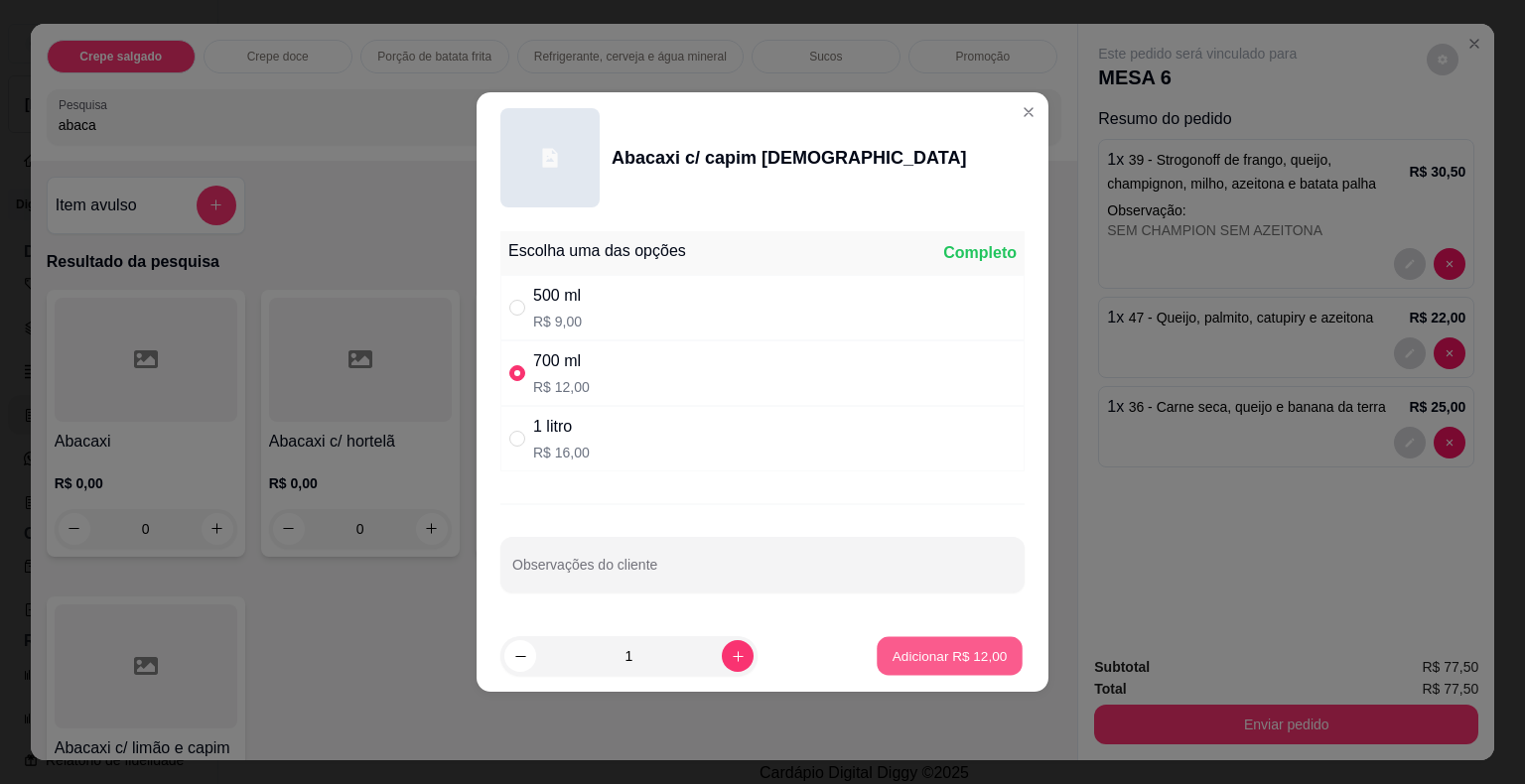 click on "Adicionar   R$ 12,00" at bounding box center [950, 655] 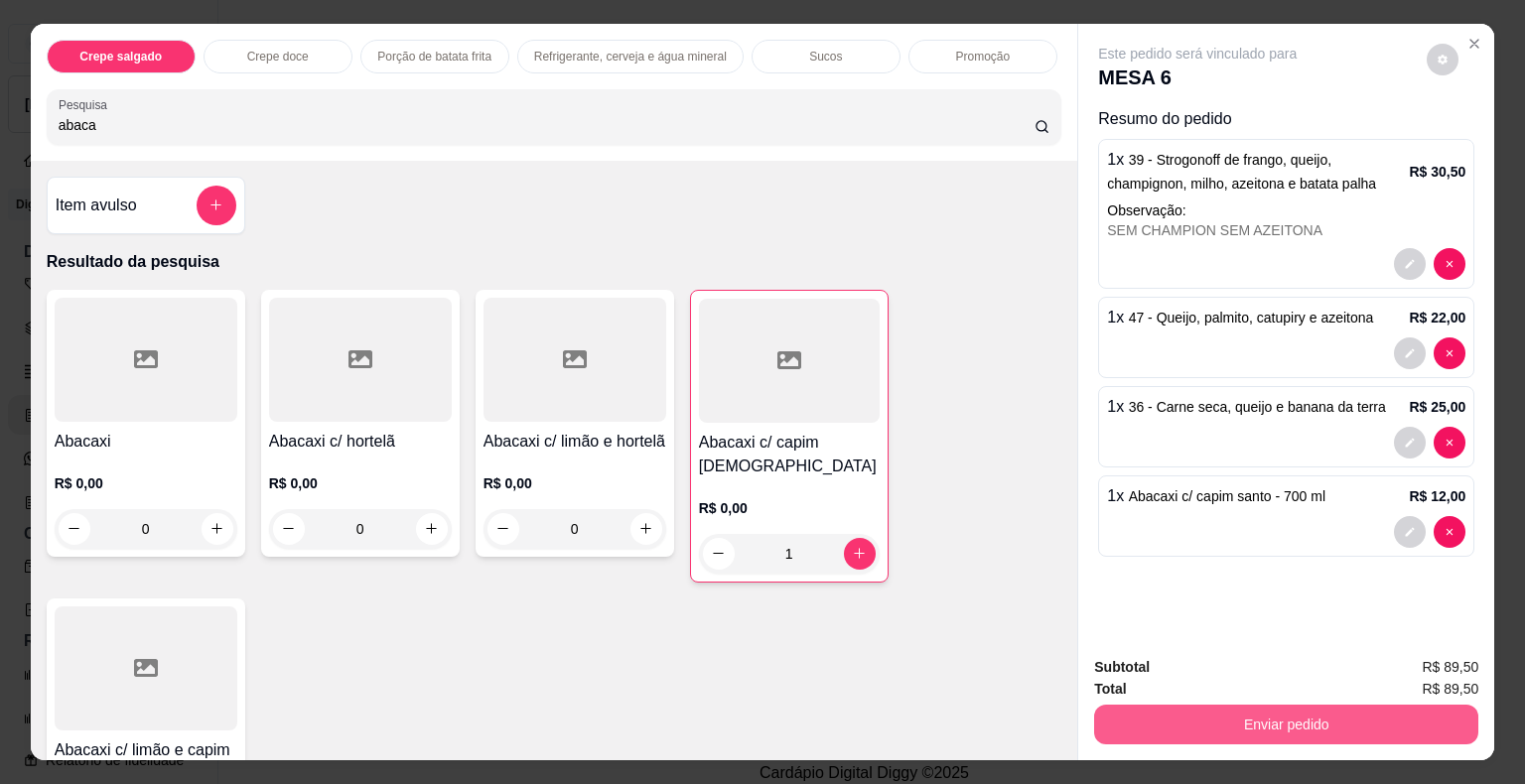 click on "Enviar pedido" at bounding box center [1286, 724] 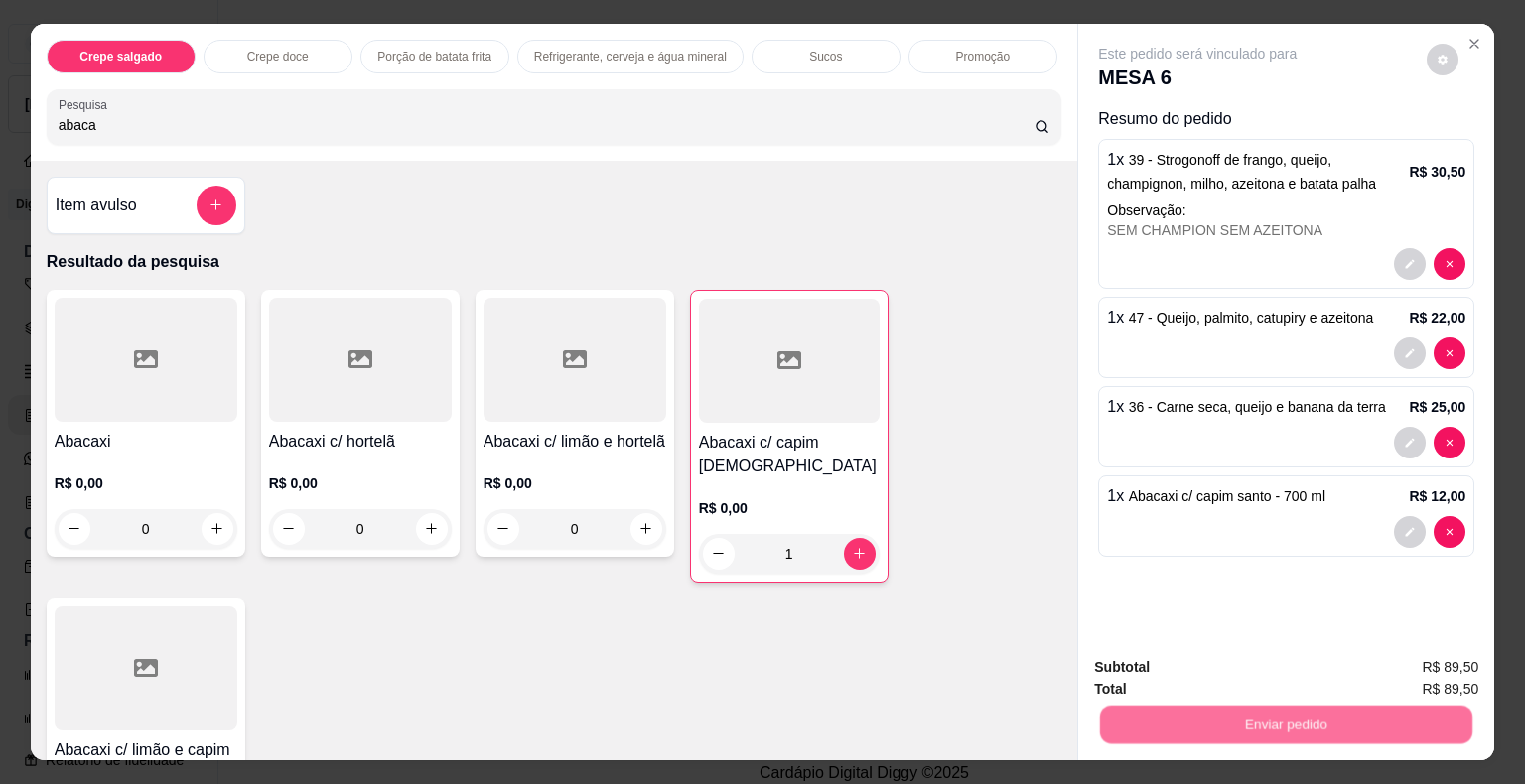 click on "Não registrar e enviar pedido" at bounding box center (1220, 668) 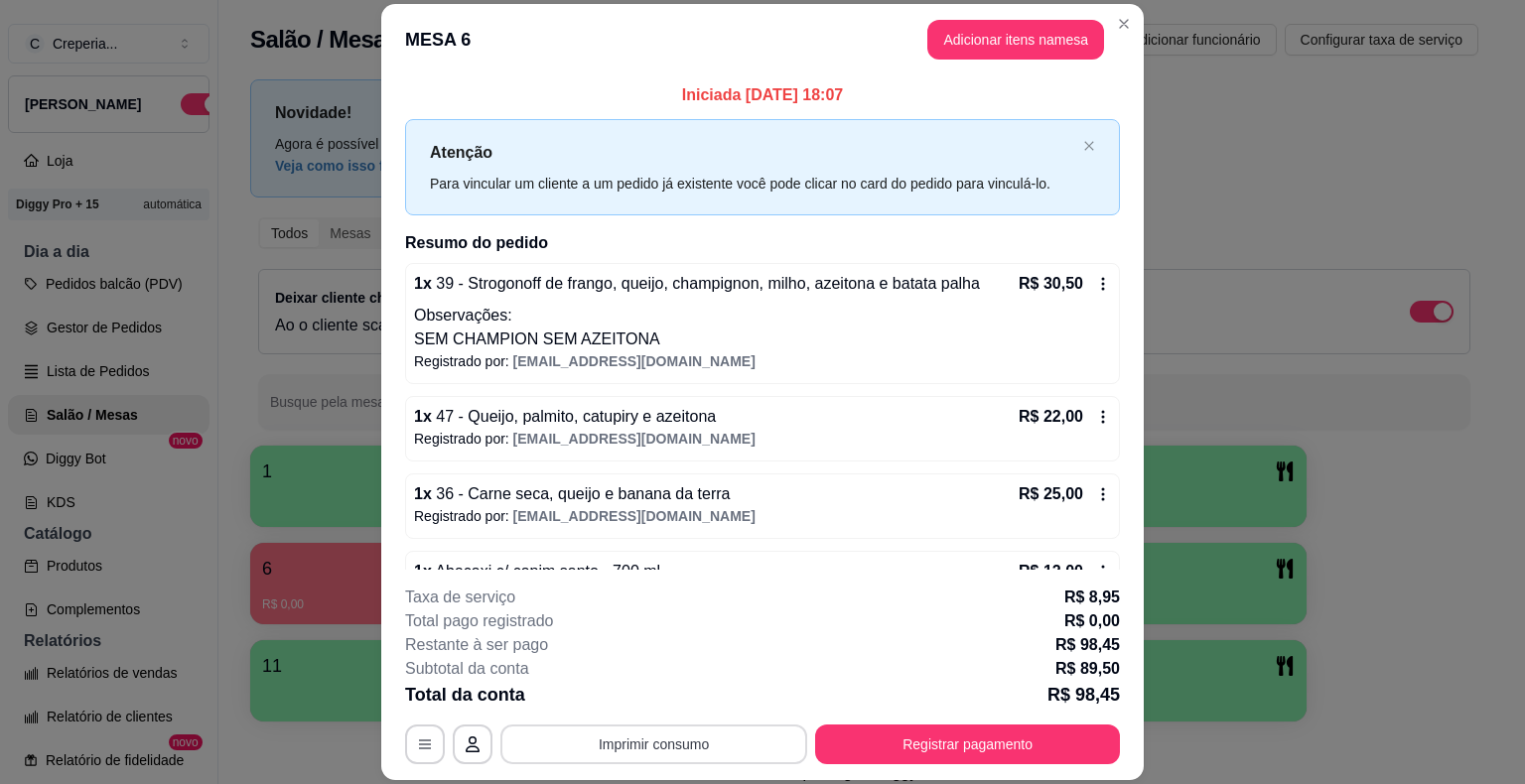 click on "Imprimir consumo" at bounding box center [653, 744] 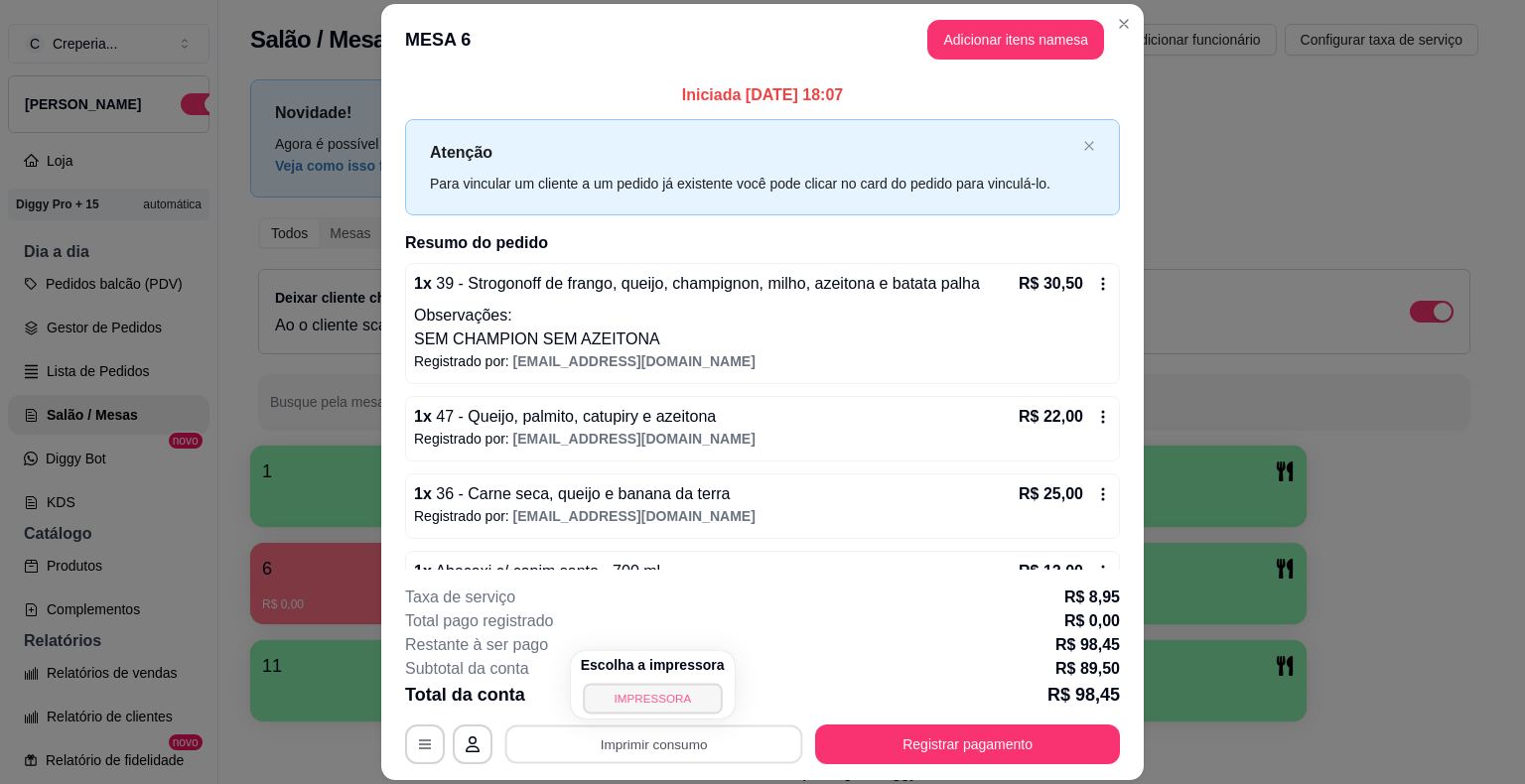 click on "IMPRESSORA" at bounding box center (652, 698) 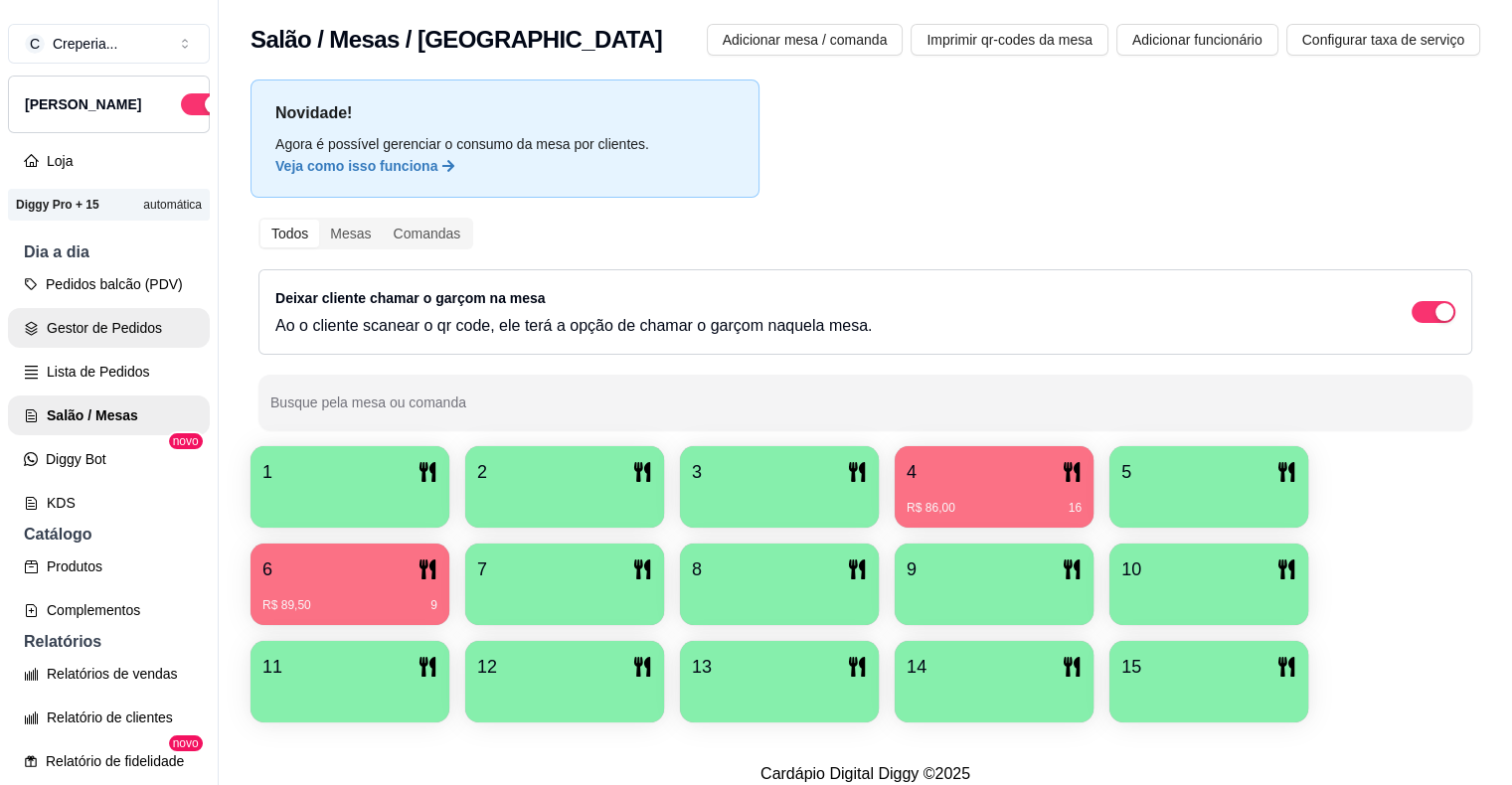 click on "Gestor de Pedidos" at bounding box center (108, 328) 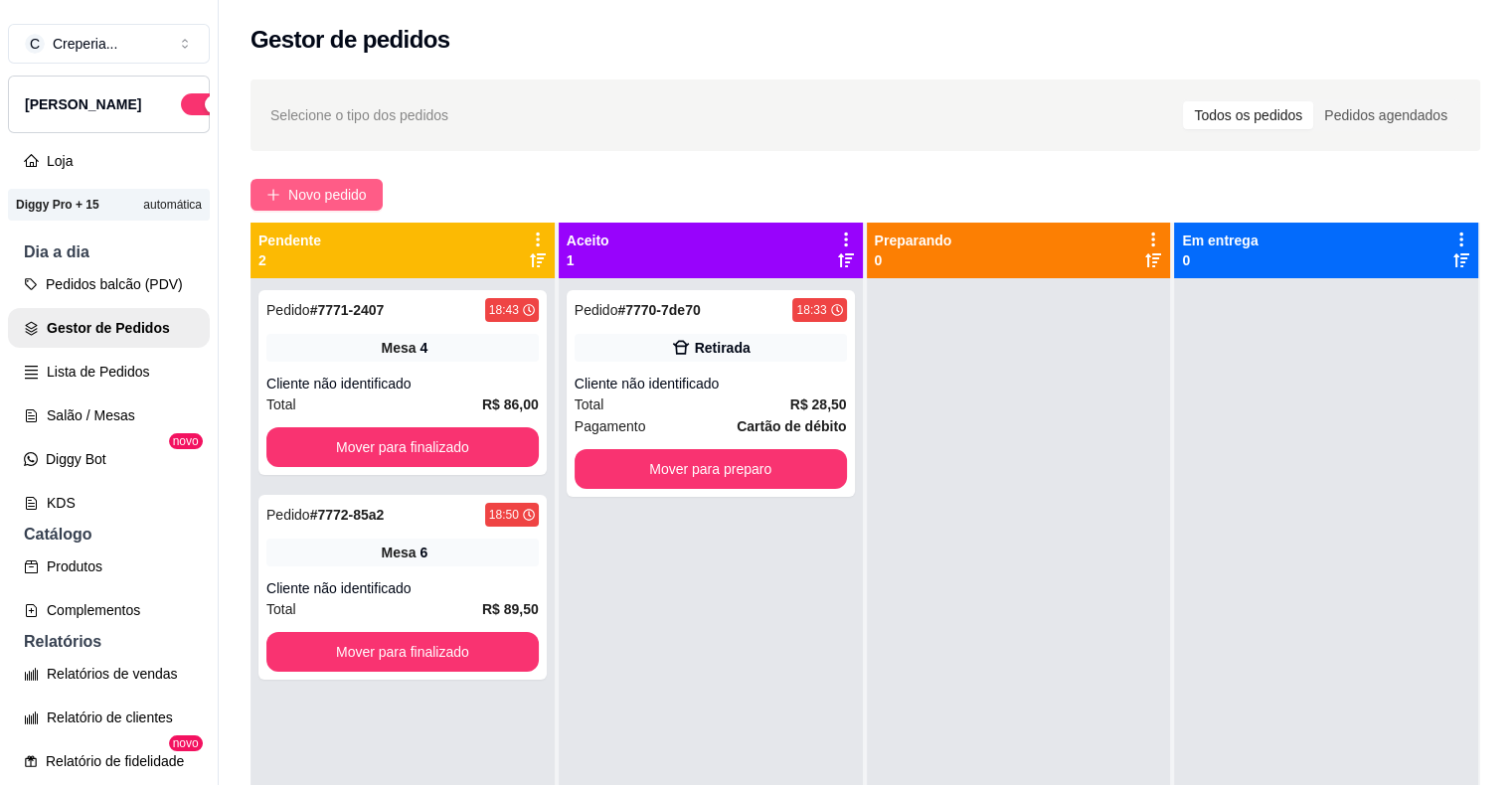 click on "Novo pedido" at bounding box center [327, 195] 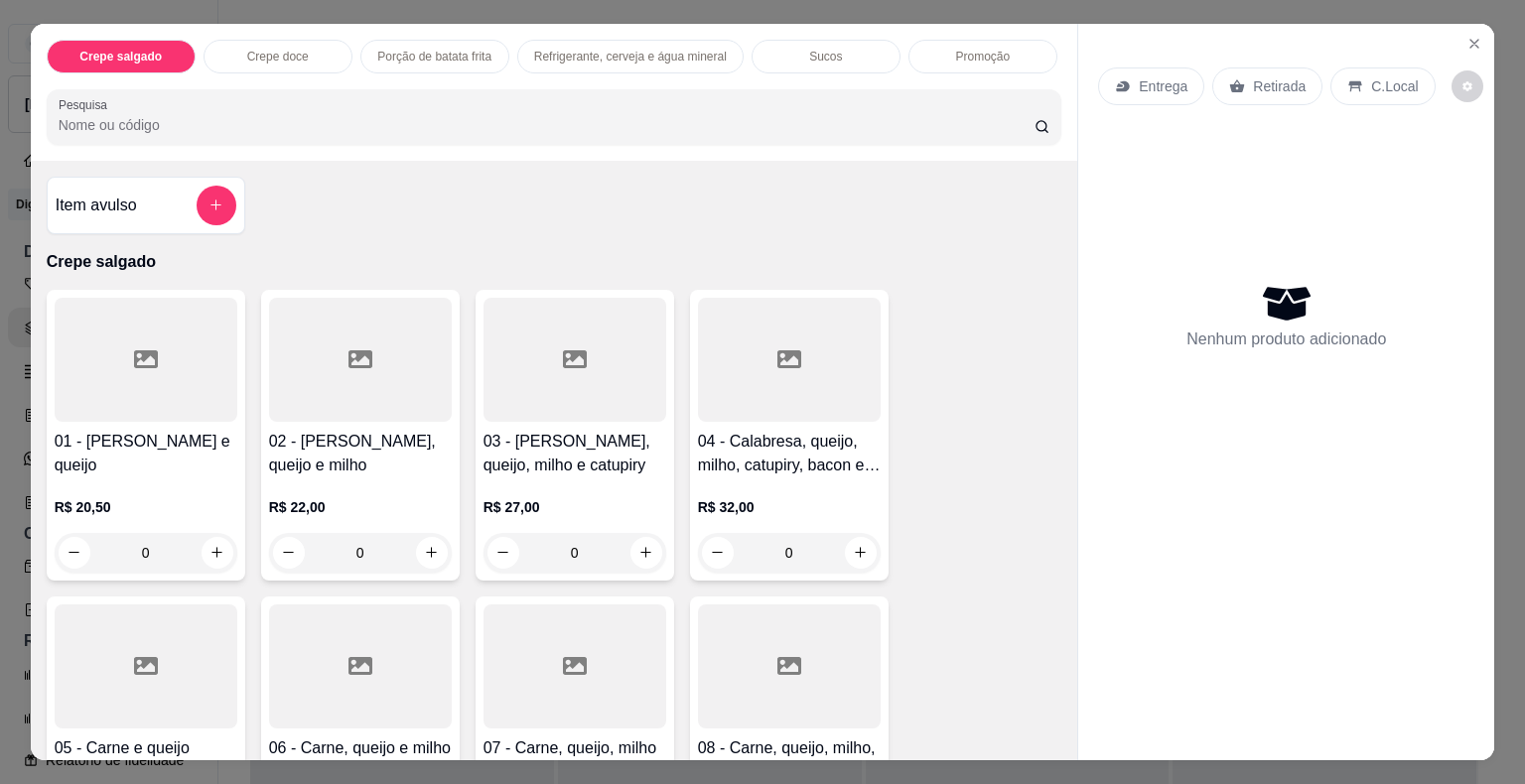 click on "Pesquisa" at bounding box center [546, 125] 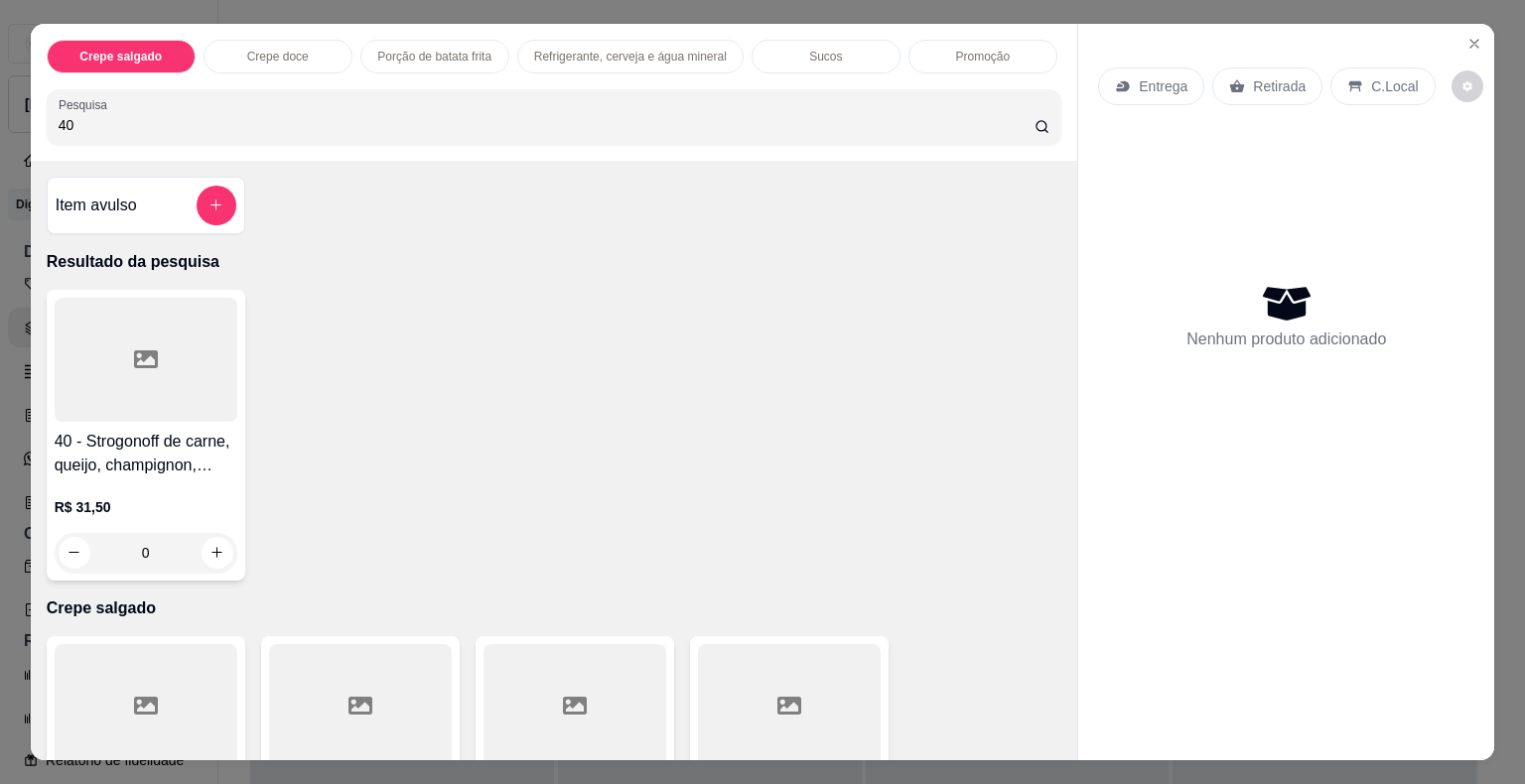 type on "40" 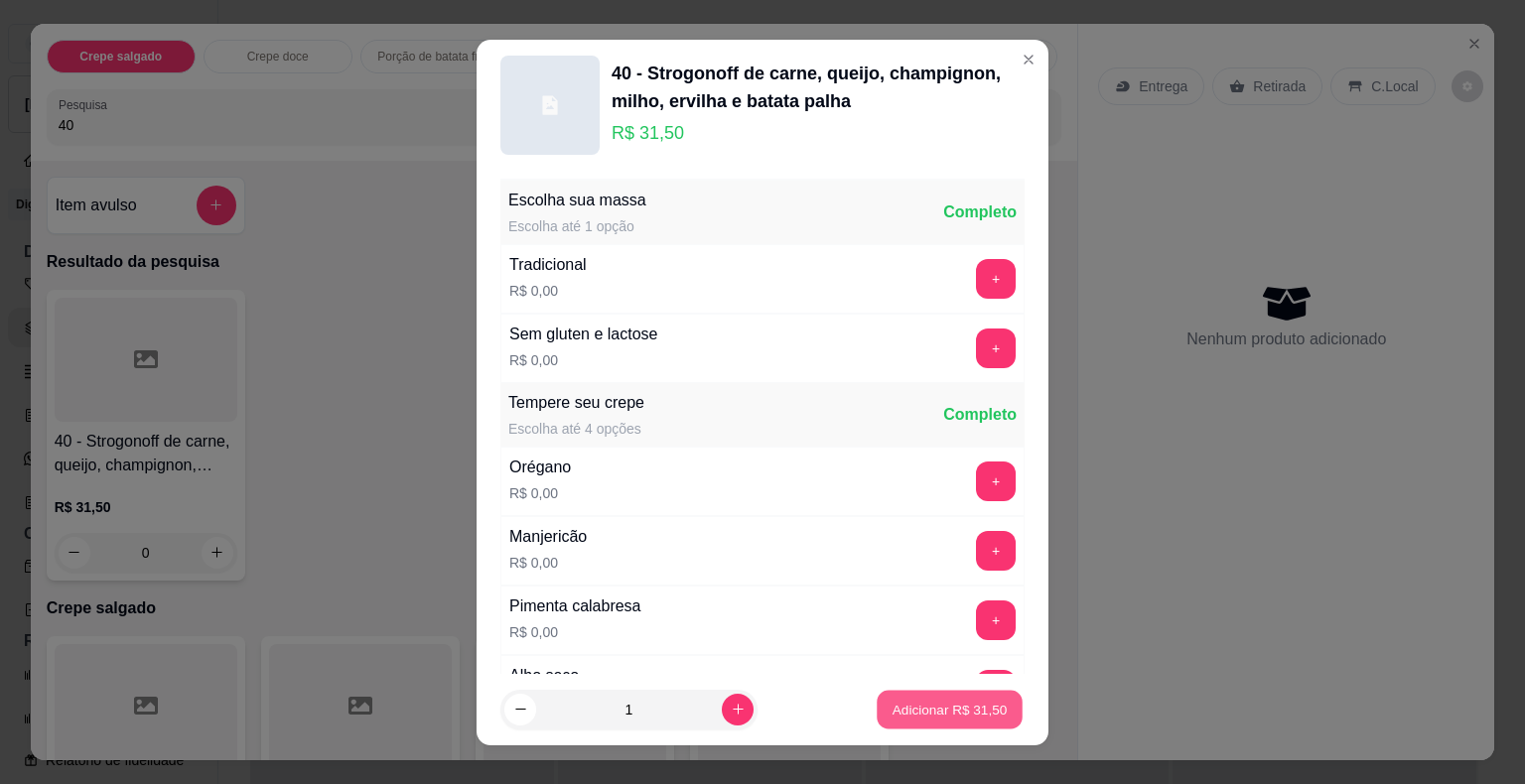 click on "Adicionar   R$ 31,50" at bounding box center (950, 709) 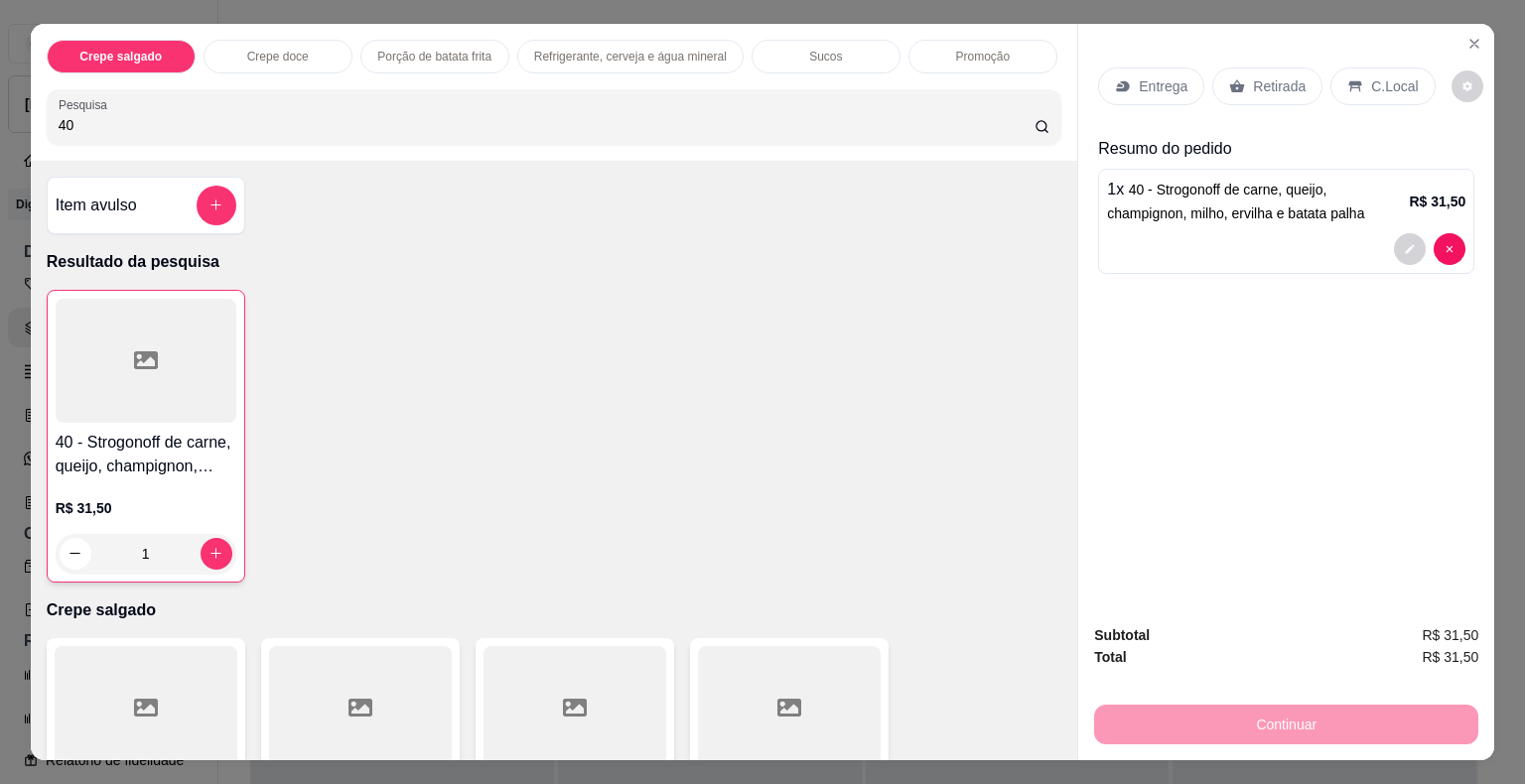 drag, startPoint x: 178, startPoint y: 124, endPoint x: 1, endPoint y: 133, distance: 177.22867 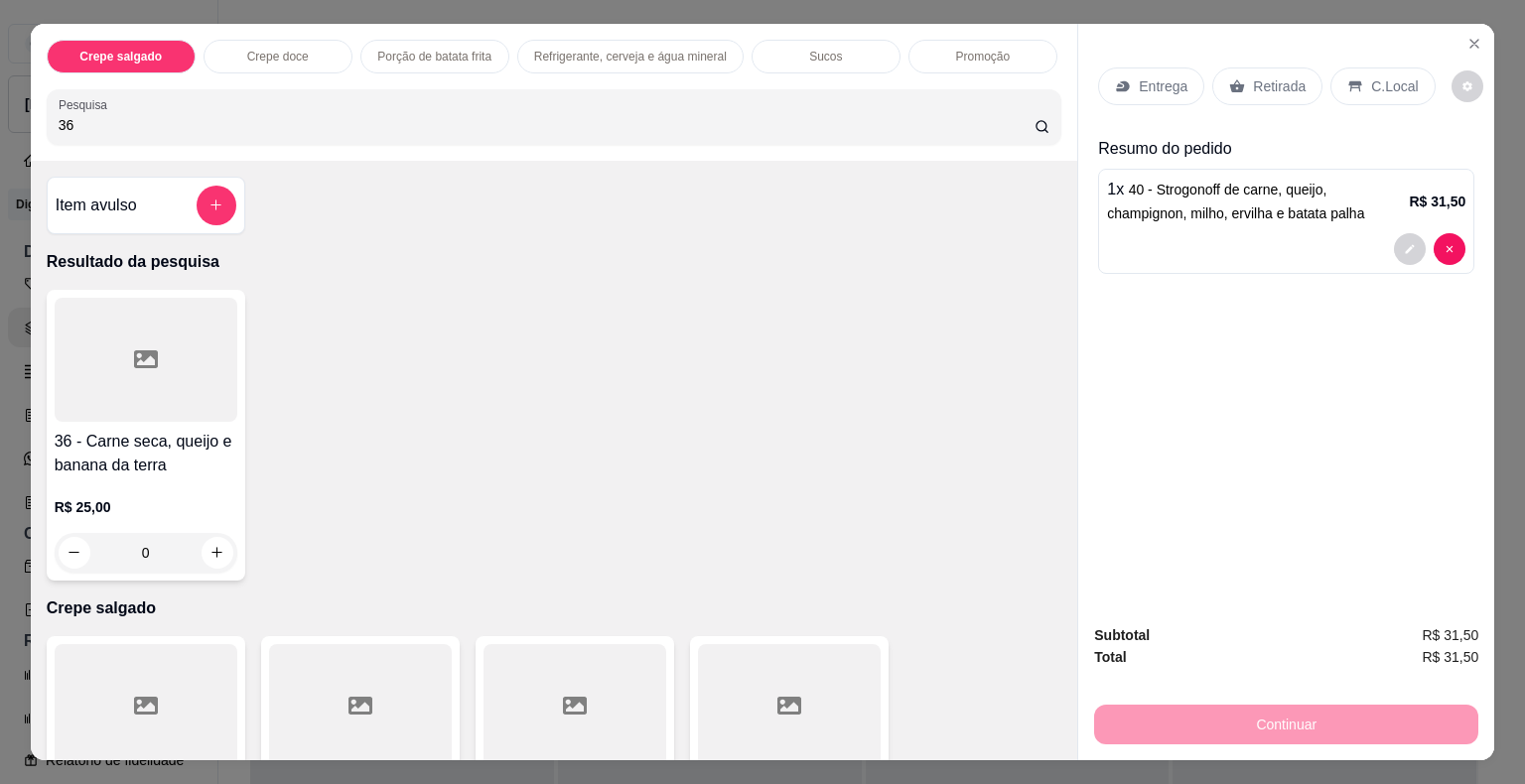 type on "36" 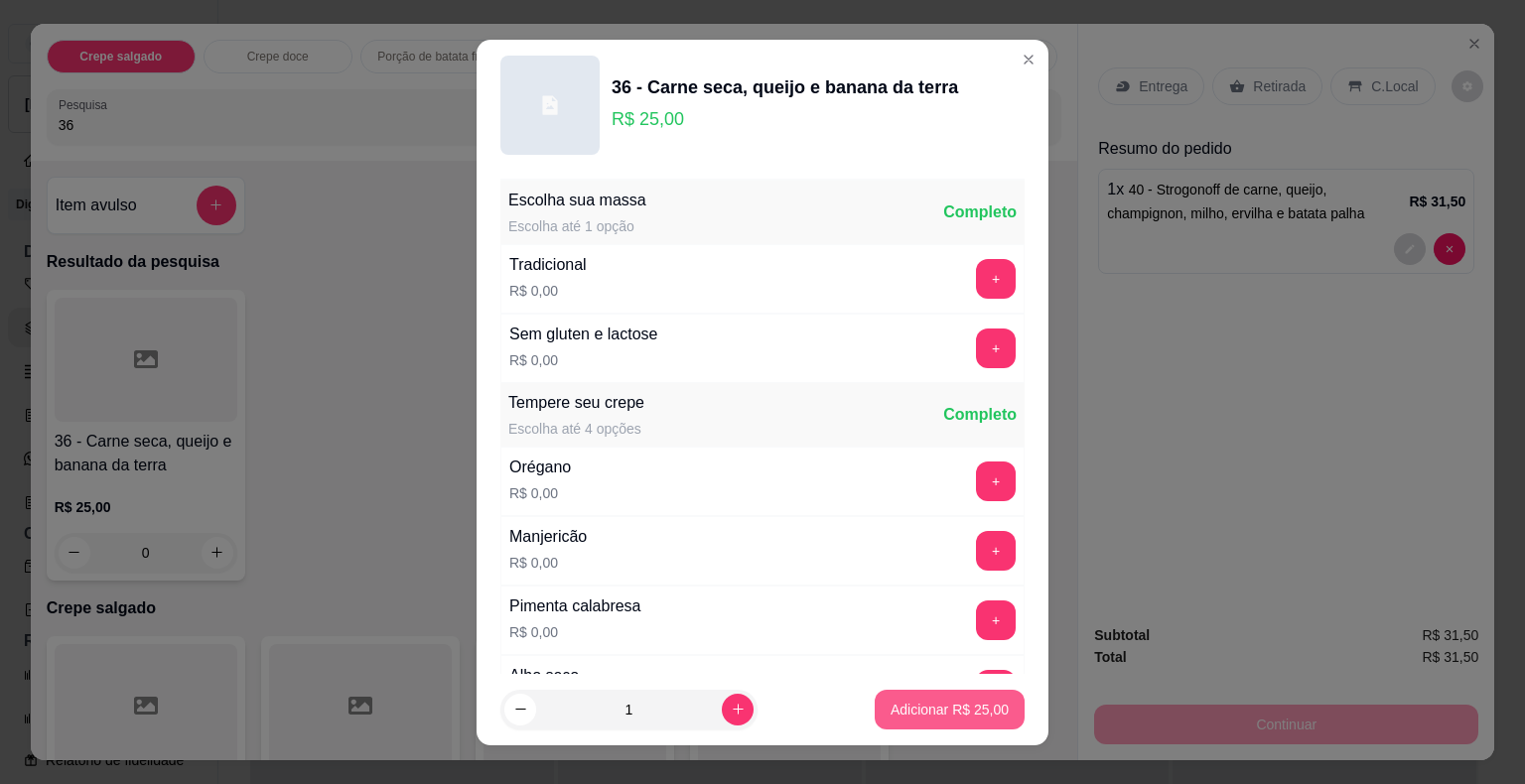 click on "Adicionar   R$ 25,00" at bounding box center [949, 710] 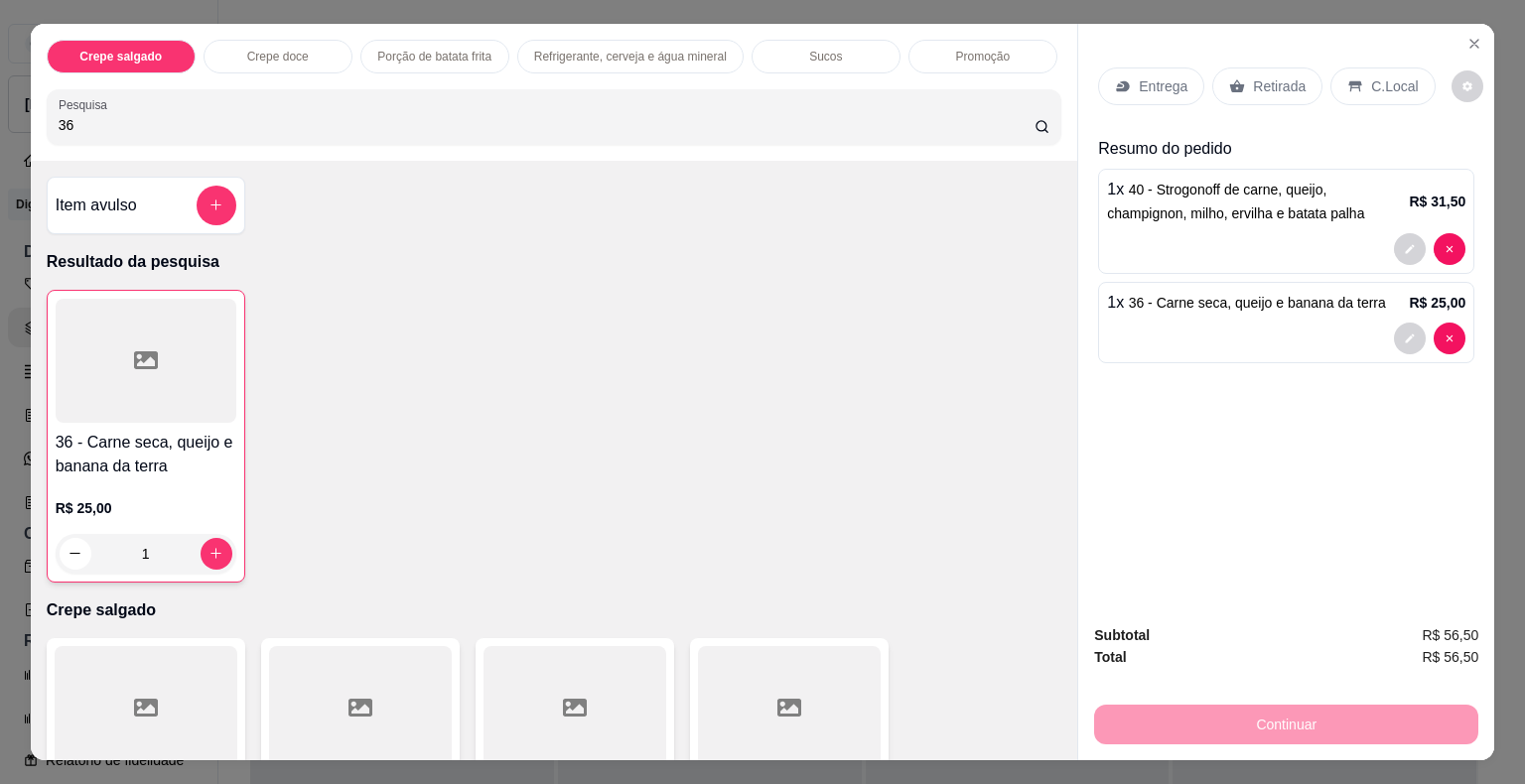 drag, startPoint x: 70, startPoint y: 111, endPoint x: 0, endPoint y: 110, distance: 70.00714 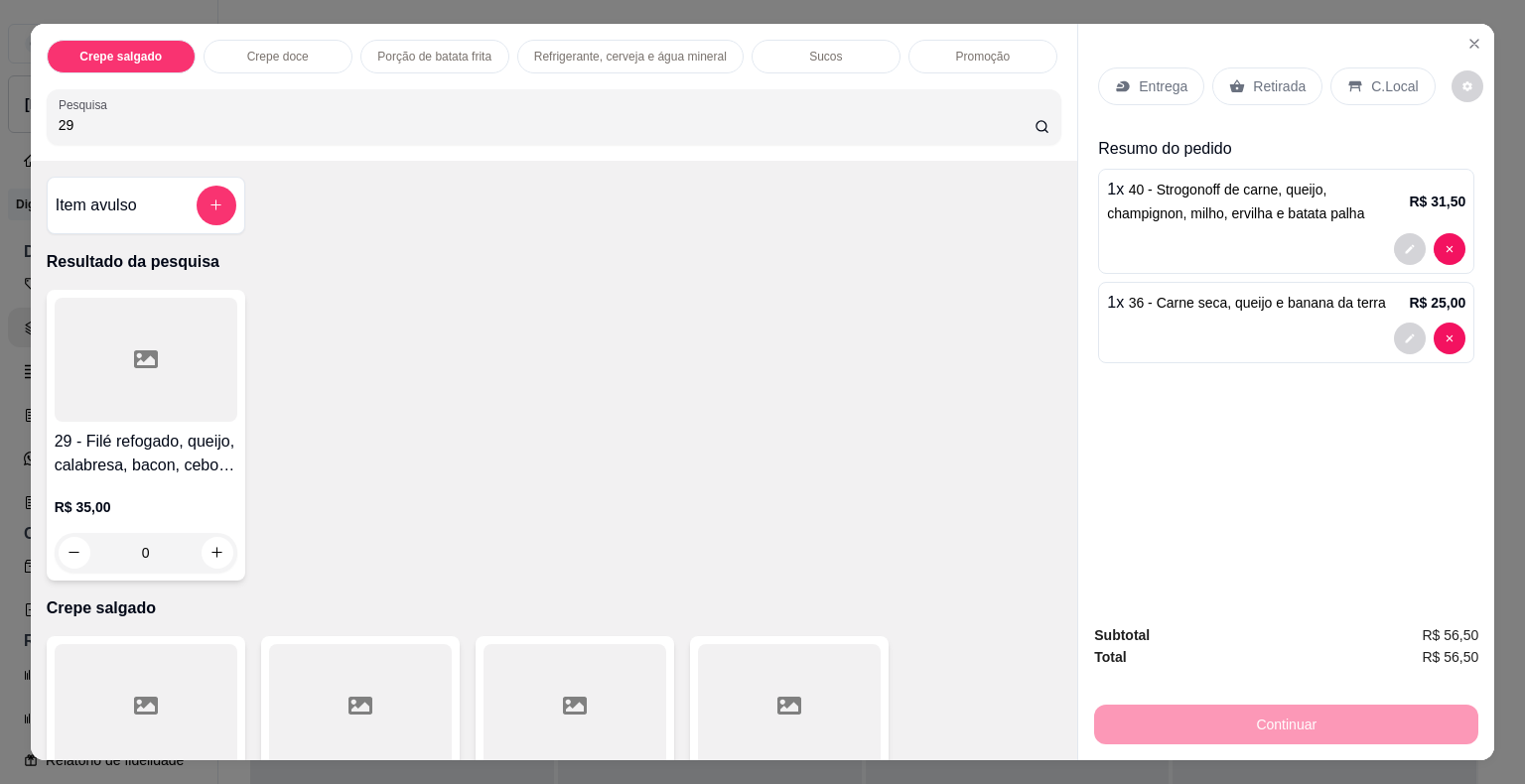 type on "29" 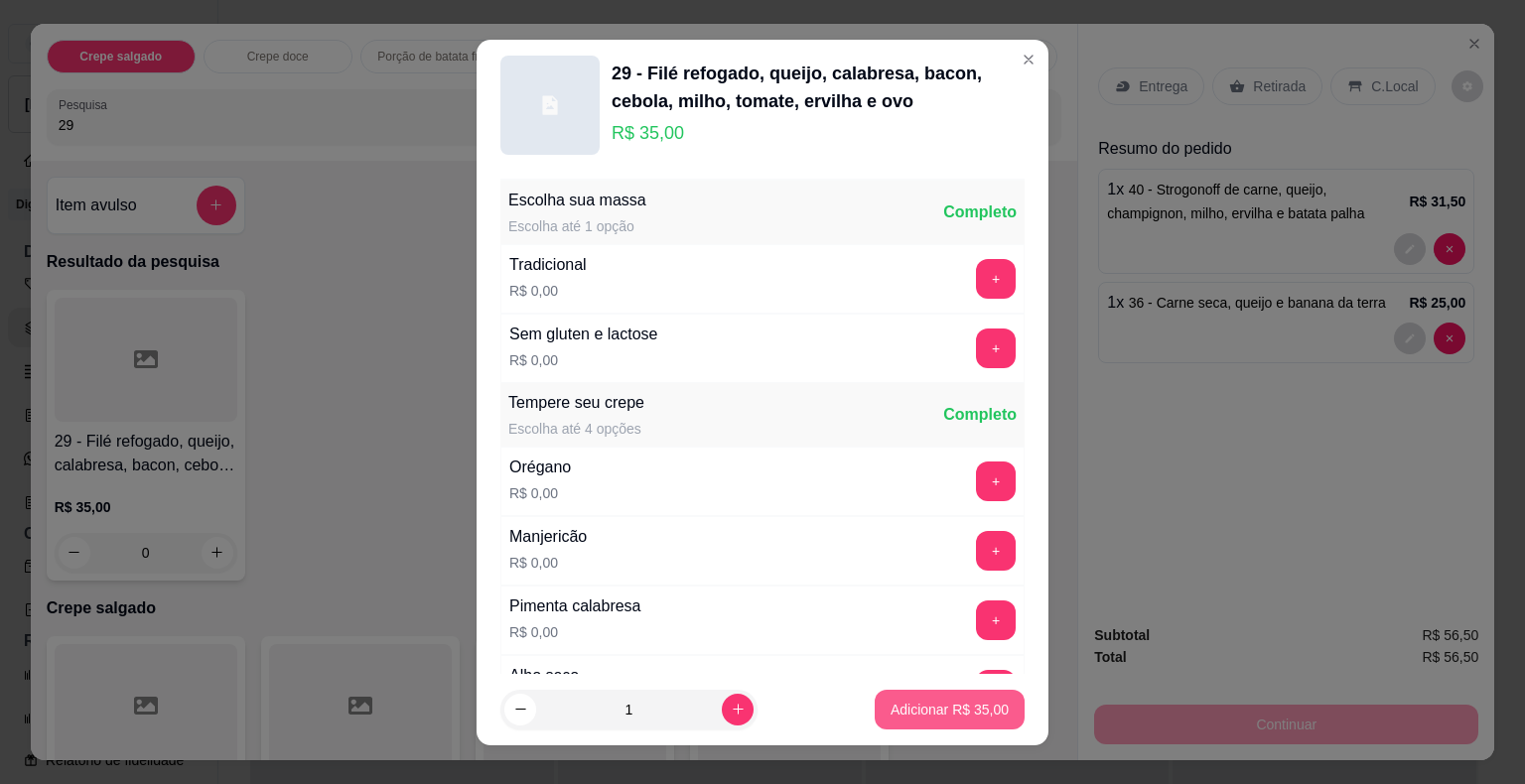 click on "Adicionar   R$ 35,00" at bounding box center [949, 710] 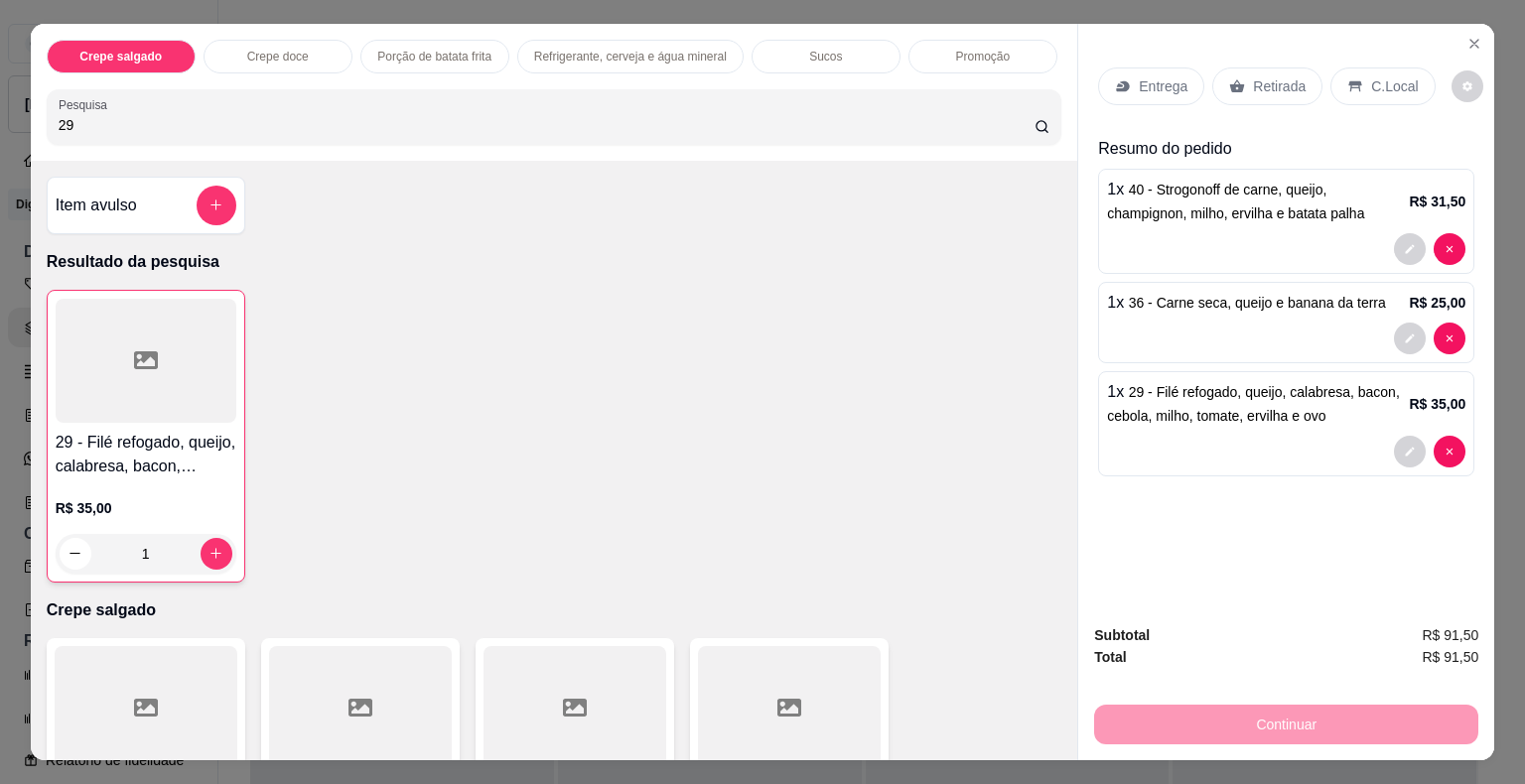 drag, startPoint x: 91, startPoint y: 126, endPoint x: 4, endPoint y: 129, distance: 87.051709 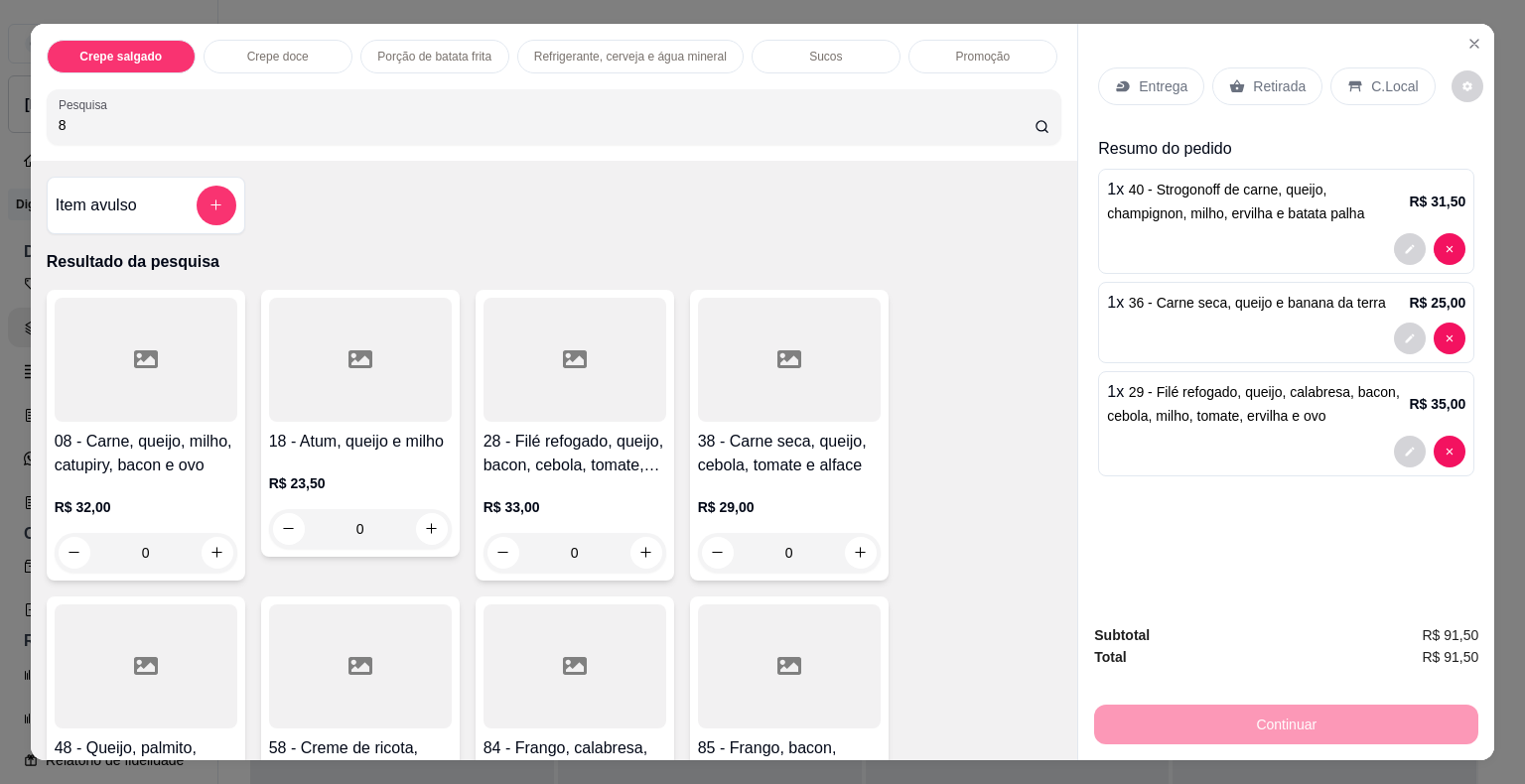 type on "8" 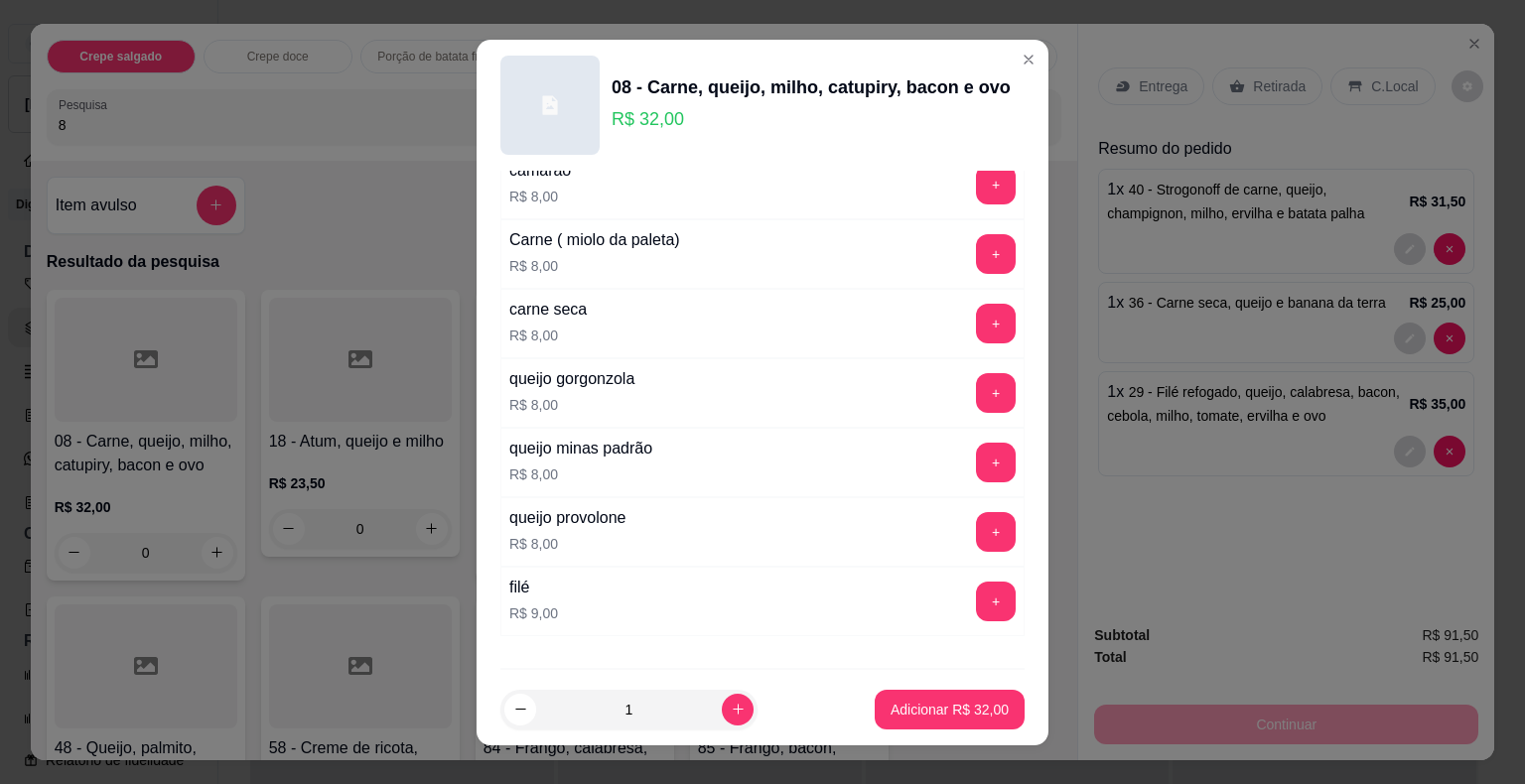 scroll, scrollTop: 3505, scrollLeft: 0, axis: vertical 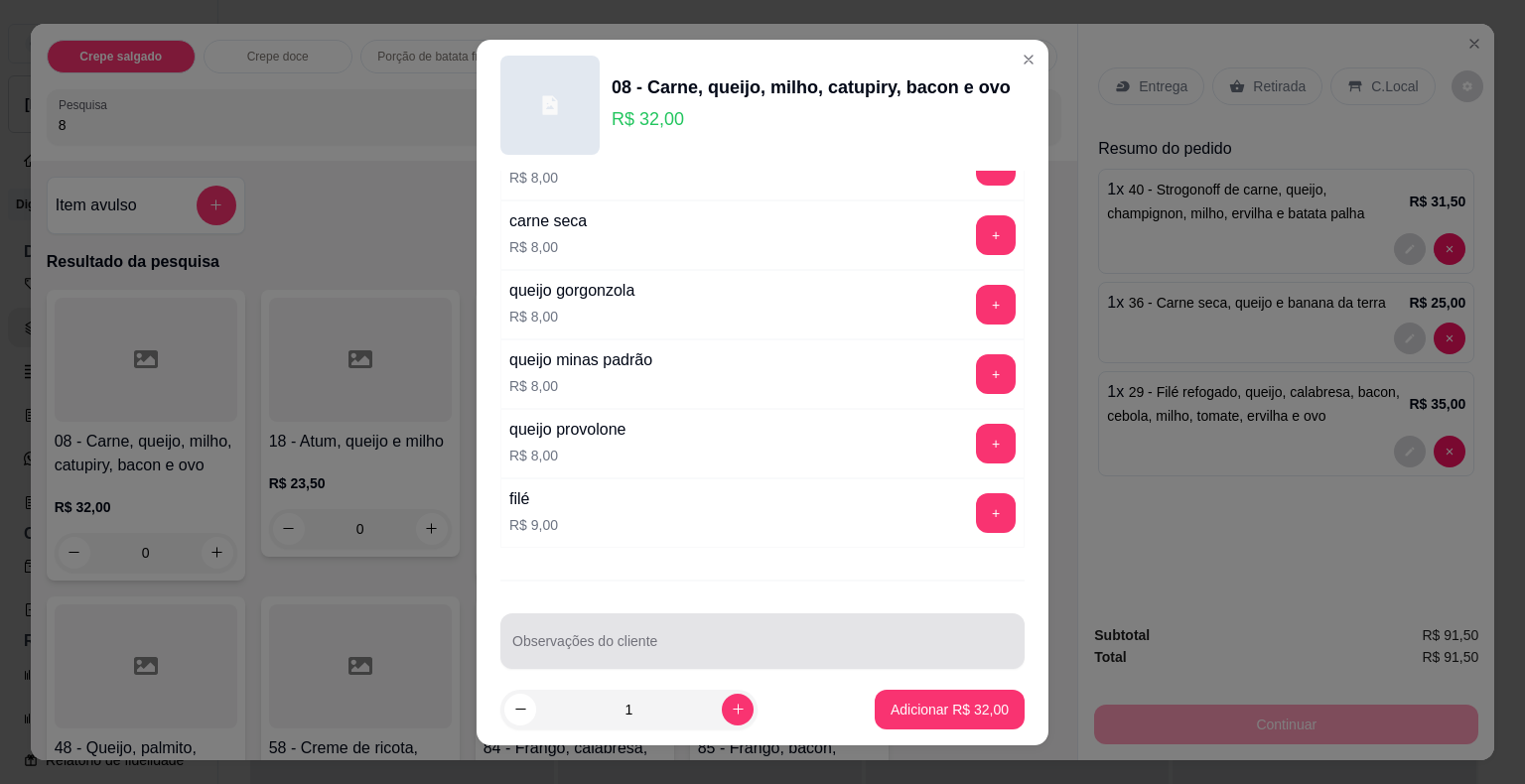 click at bounding box center [762, 641] 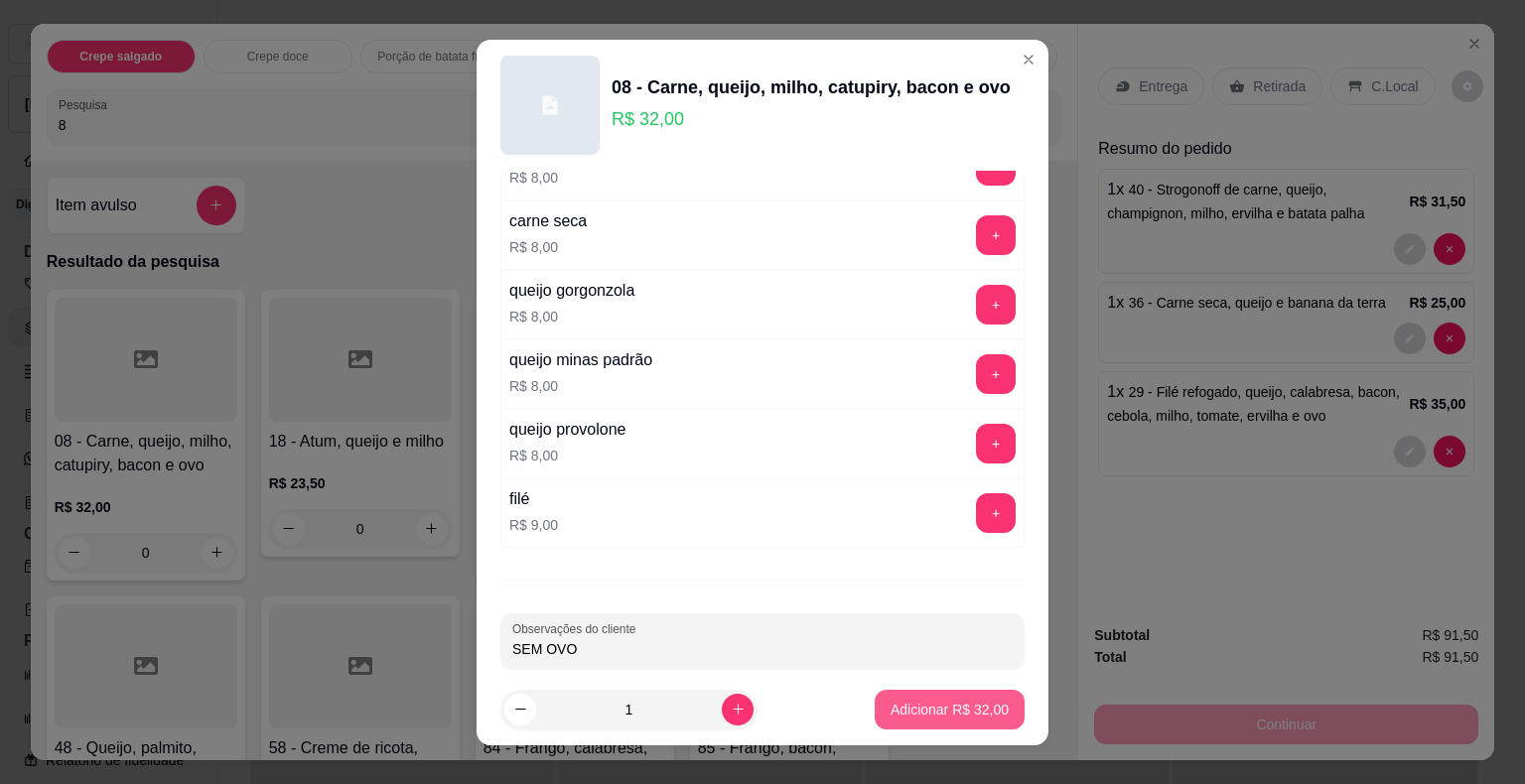 type on "SEM OVO" 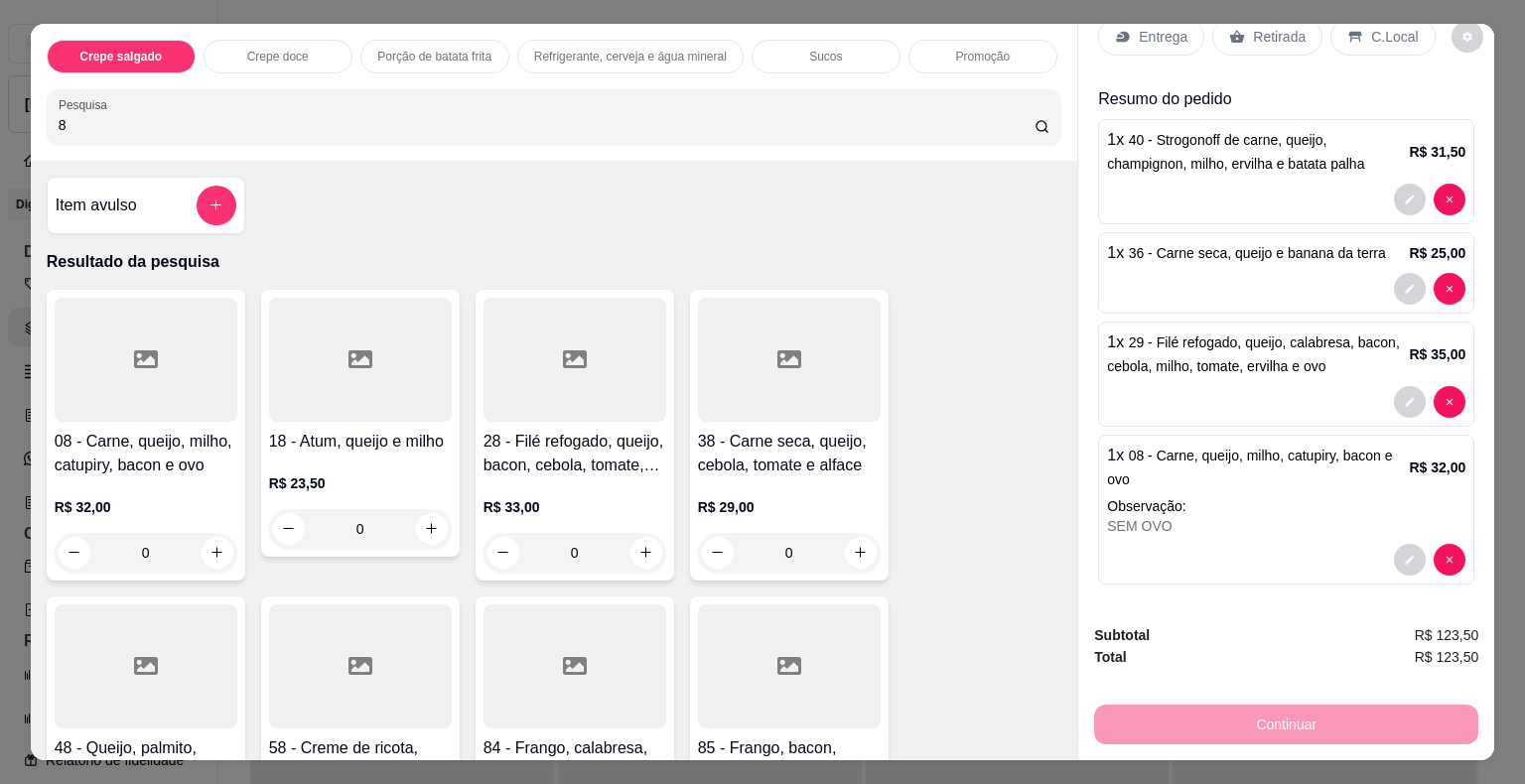 scroll, scrollTop: 0, scrollLeft: 0, axis: both 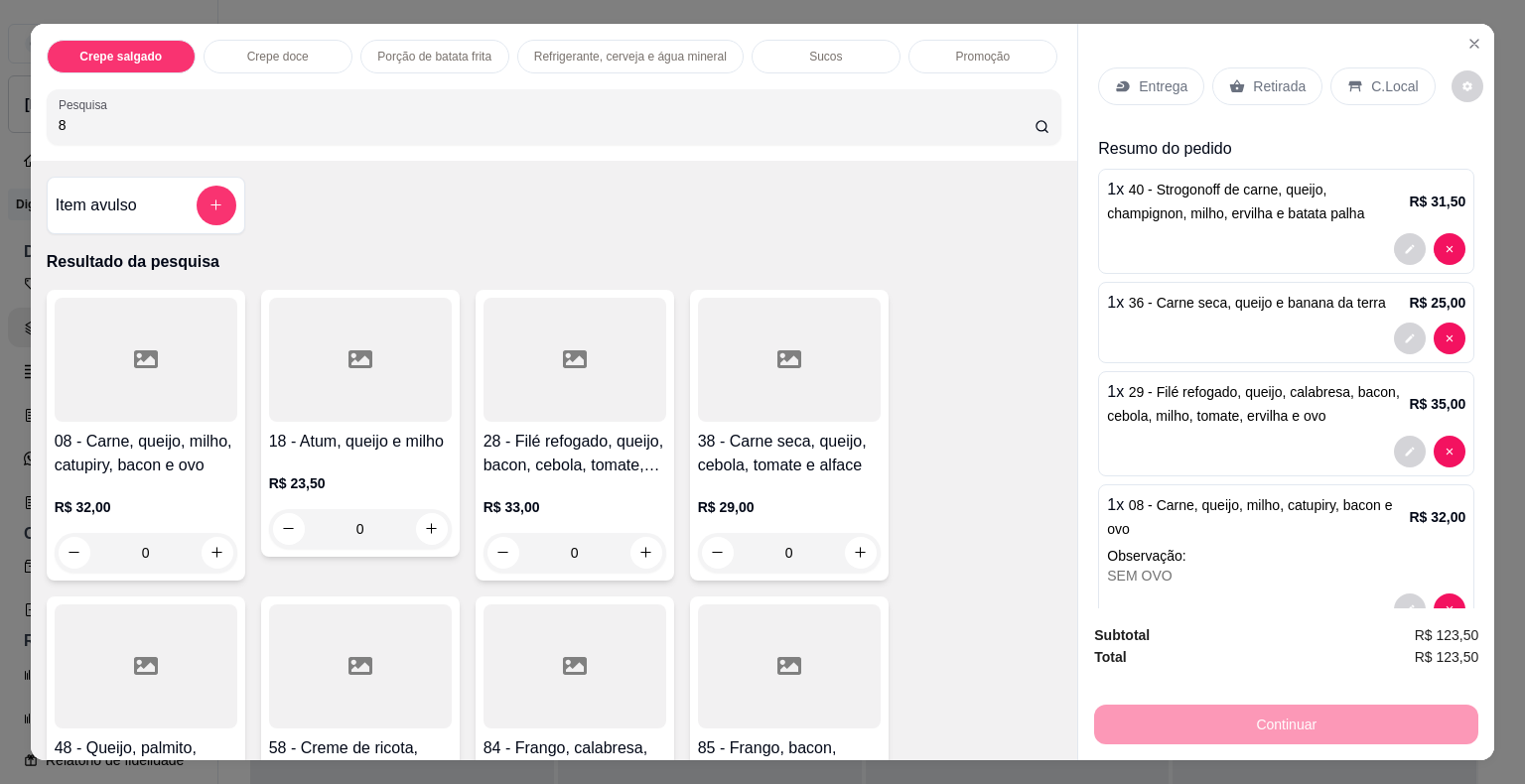 click on "Retirada" at bounding box center [1279, 86] 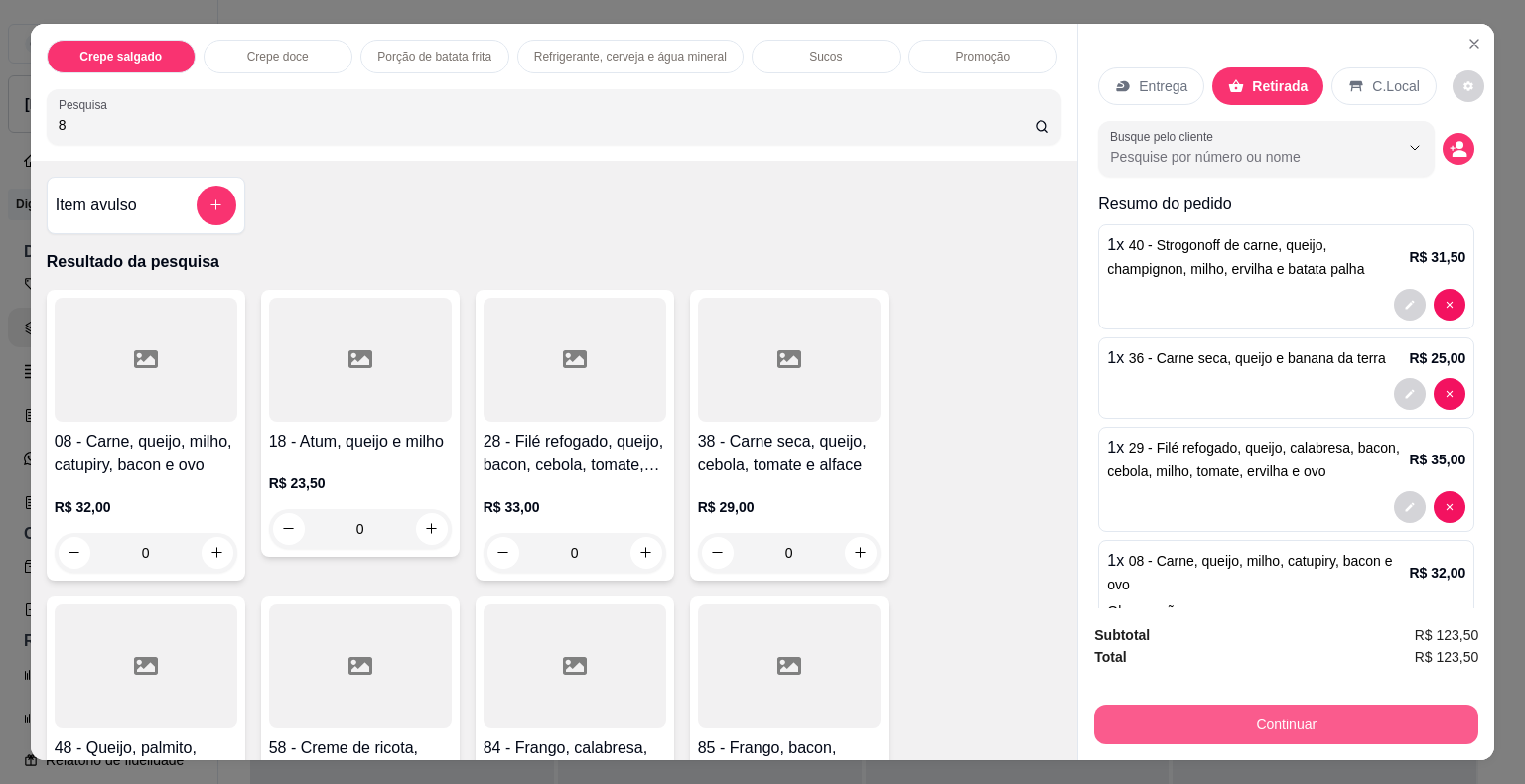 click on "Continuar" at bounding box center (1286, 724) 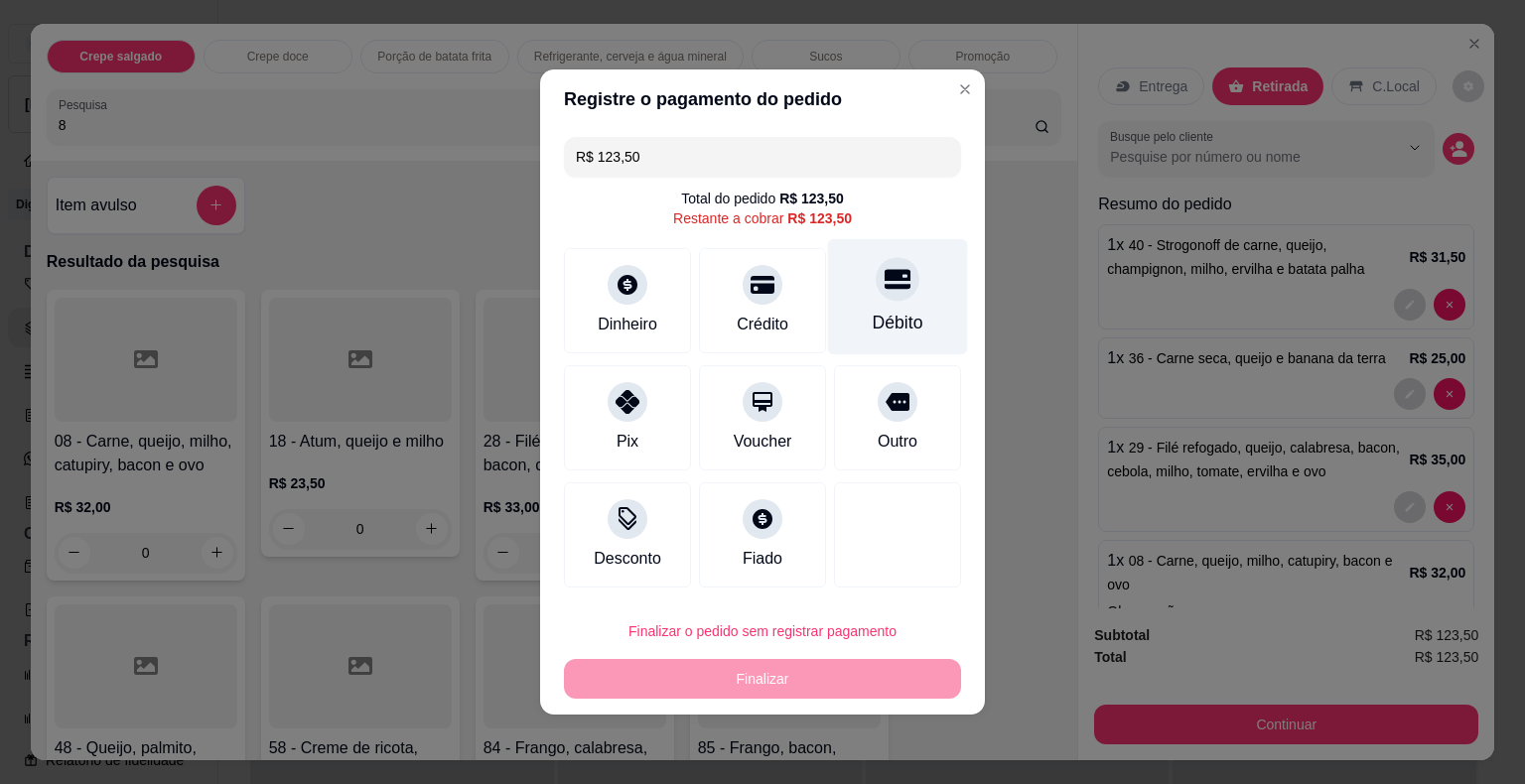 click at bounding box center [898, 279] 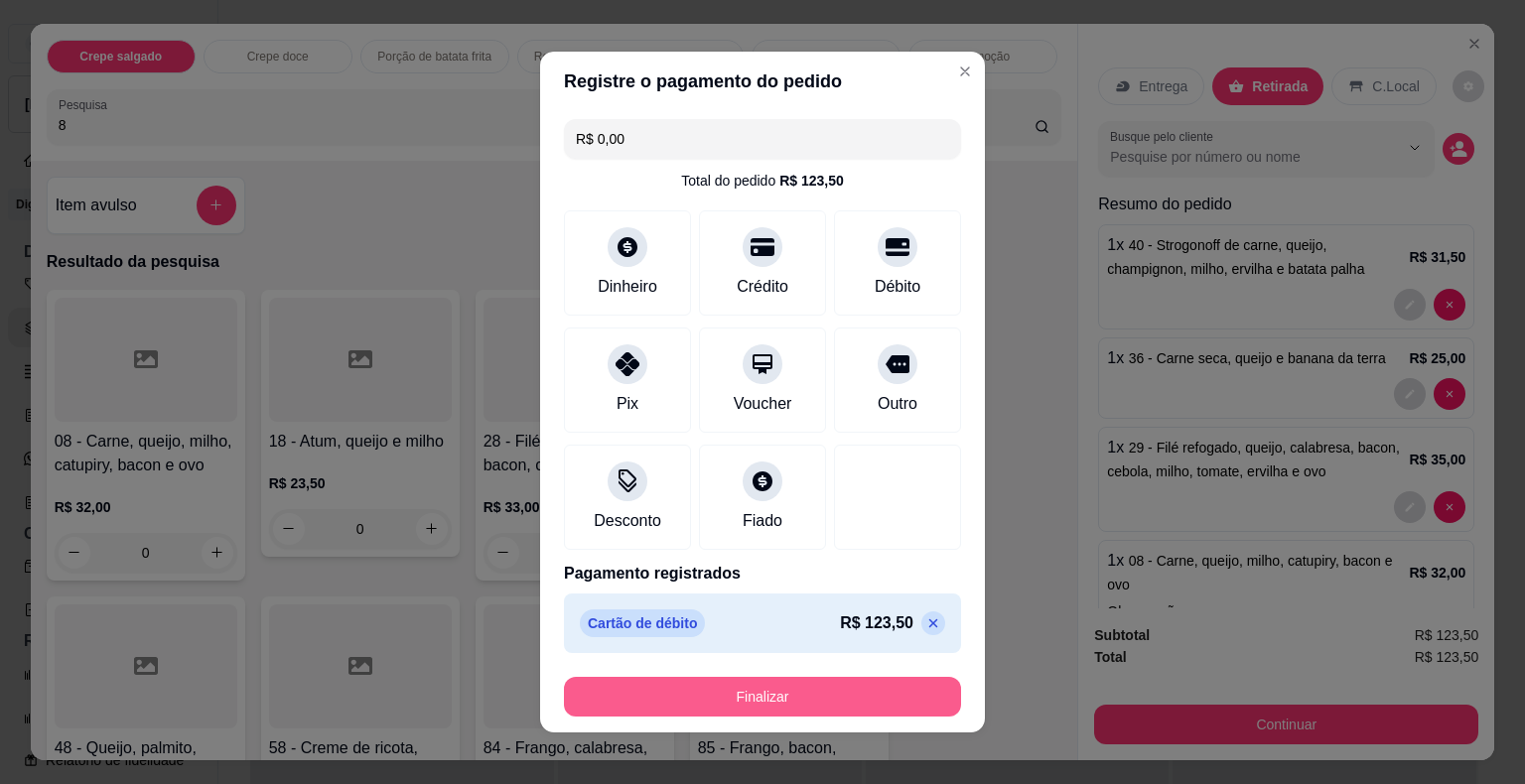 click on "Finalizar" at bounding box center [762, 697] 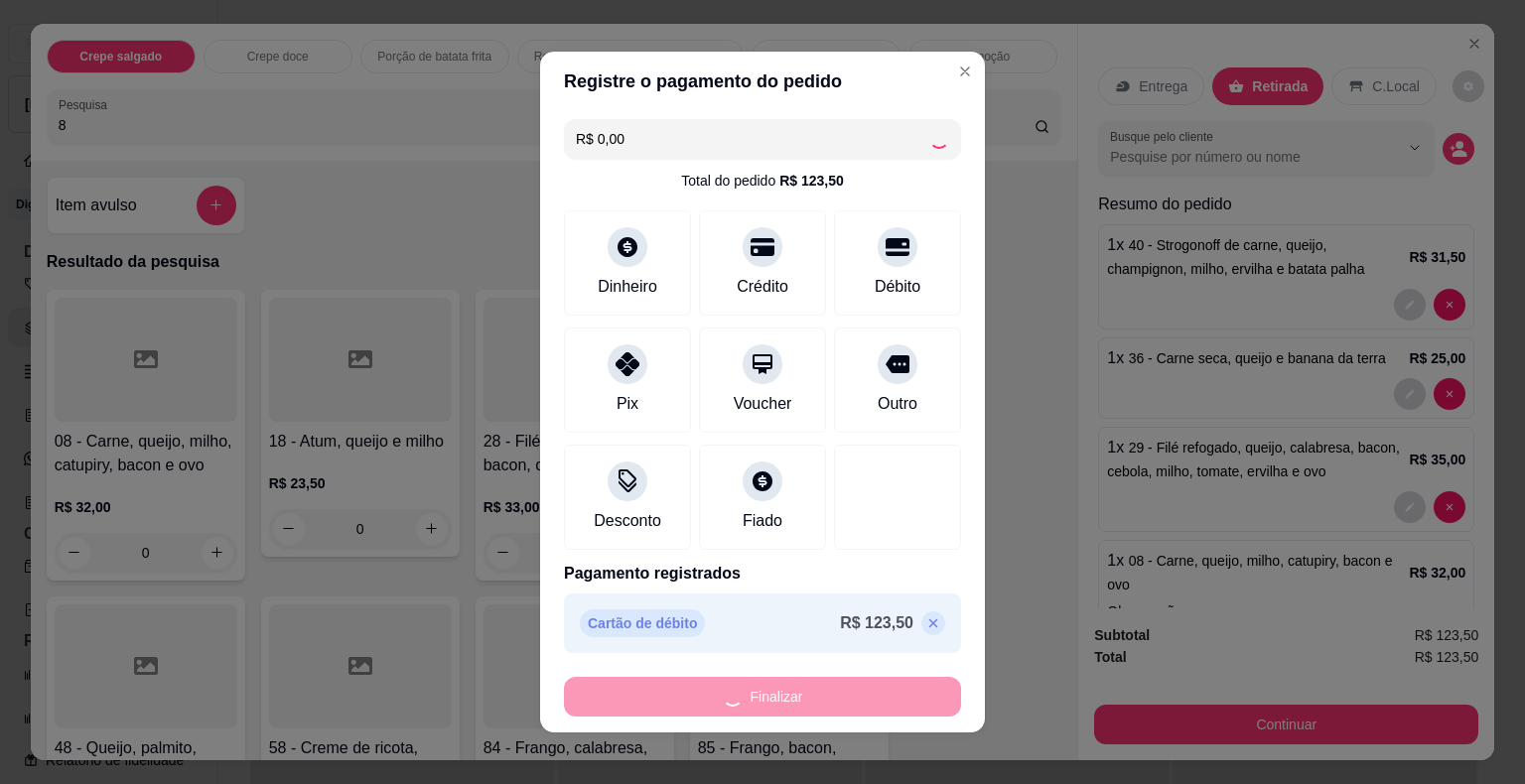 type on "0" 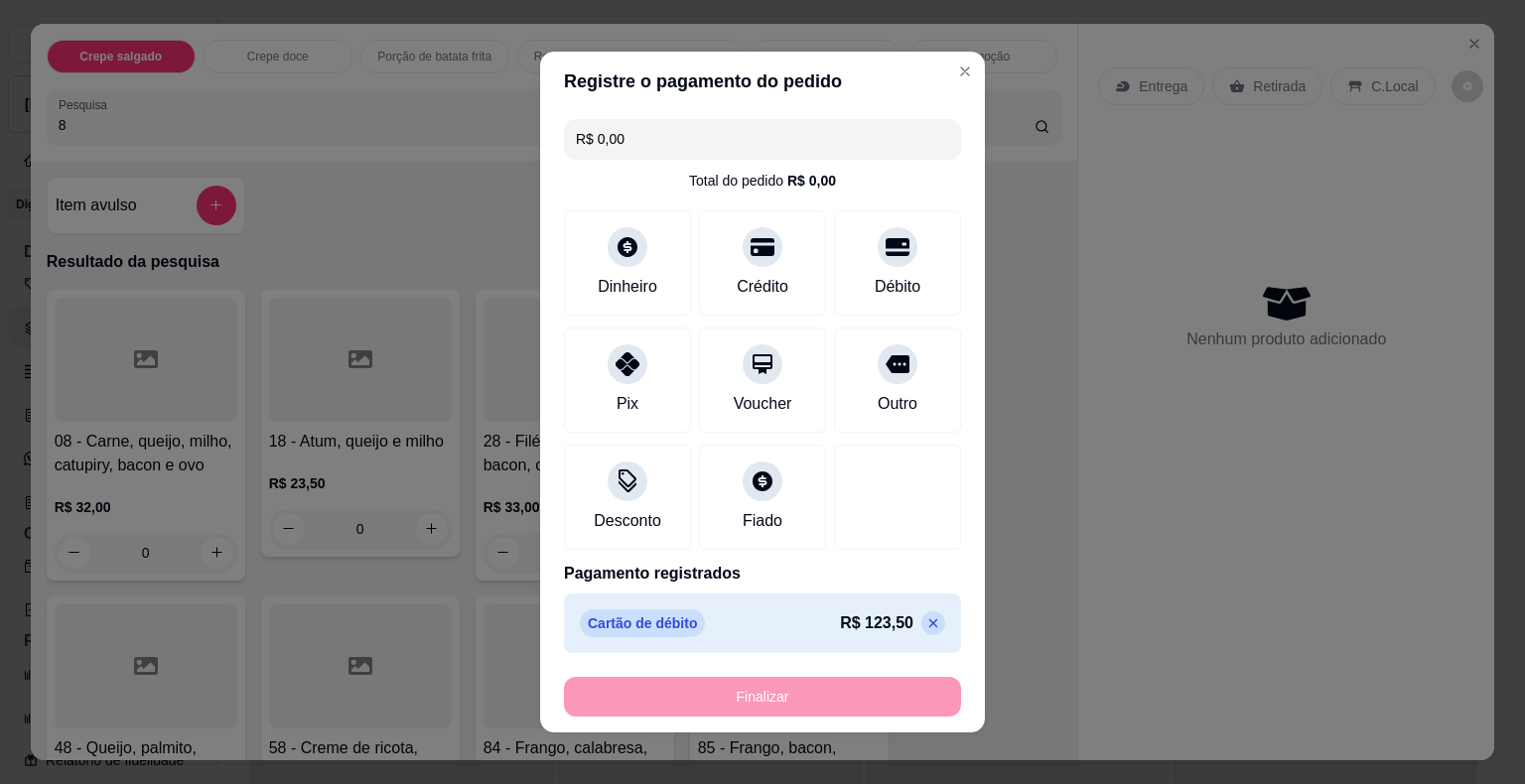 type on "-R$ 123,50" 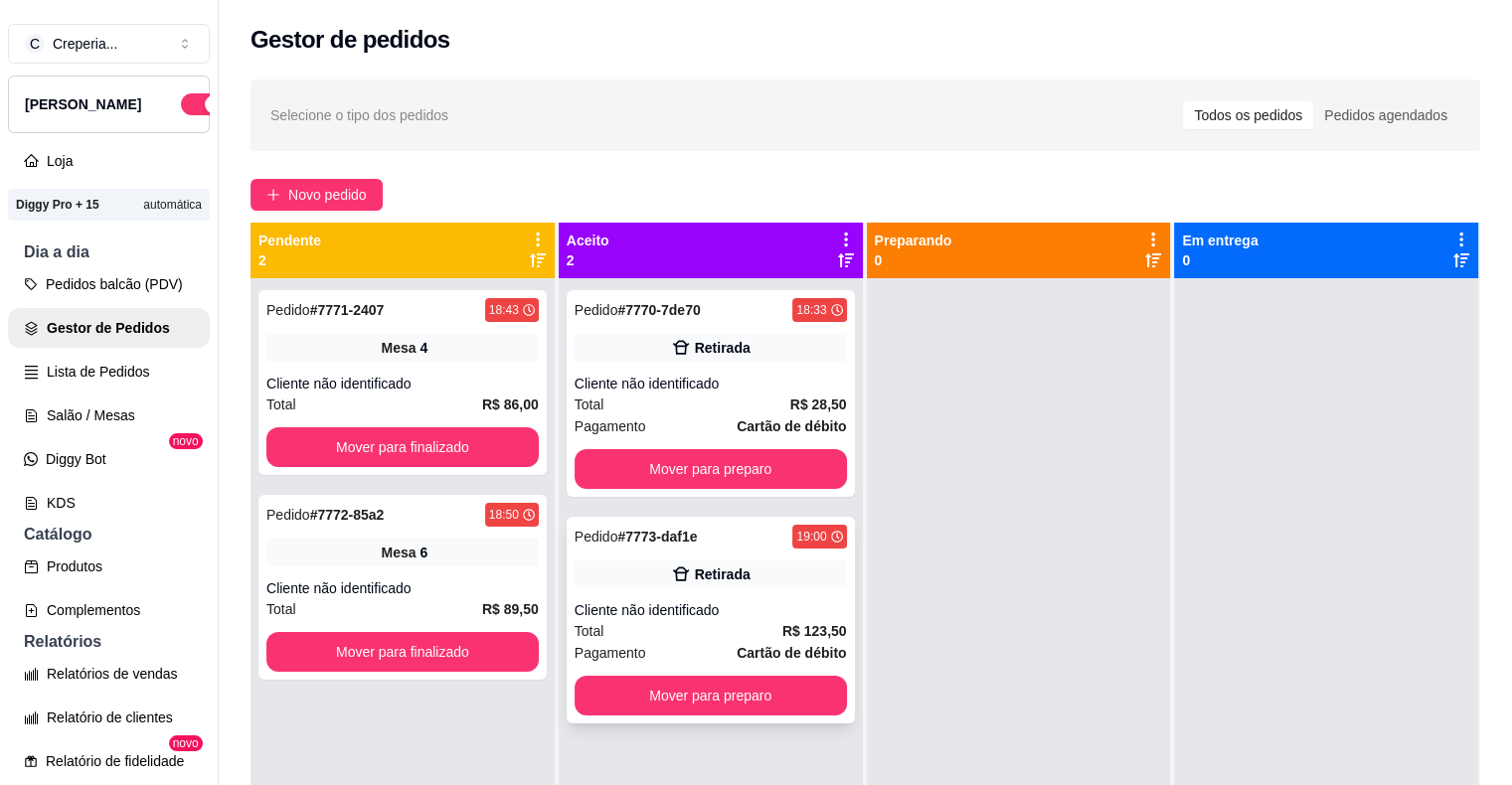 click on "Pedido  # 7773-daf1e 19:00 Retirada Cliente não identificado Total R$ 123,50 Pagamento Cartão de débito Mover para preparo" at bounding box center (711, 620) 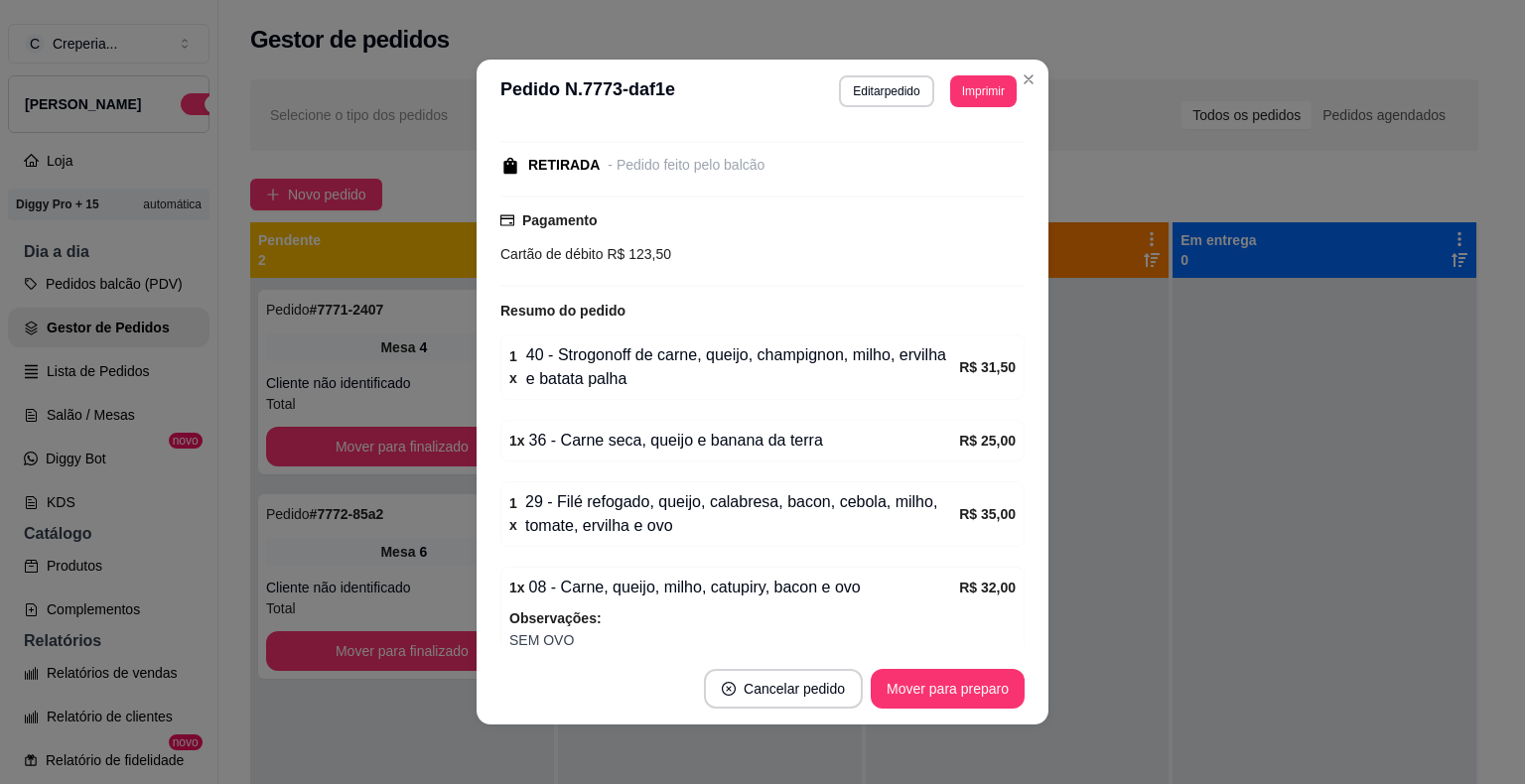 scroll, scrollTop: 278, scrollLeft: 0, axis: vertical 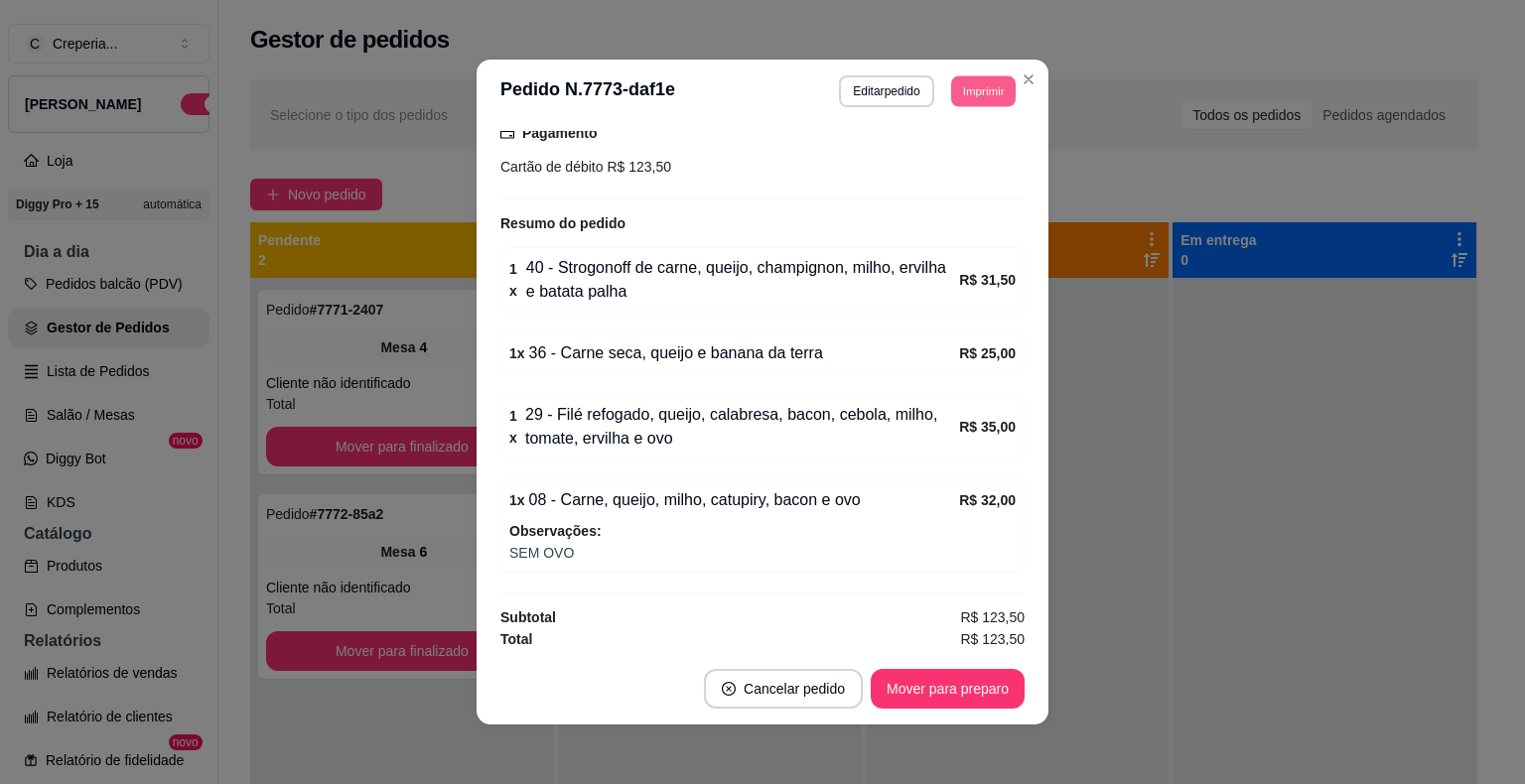 click on "Imprimir" at bounding box center (983, 90) 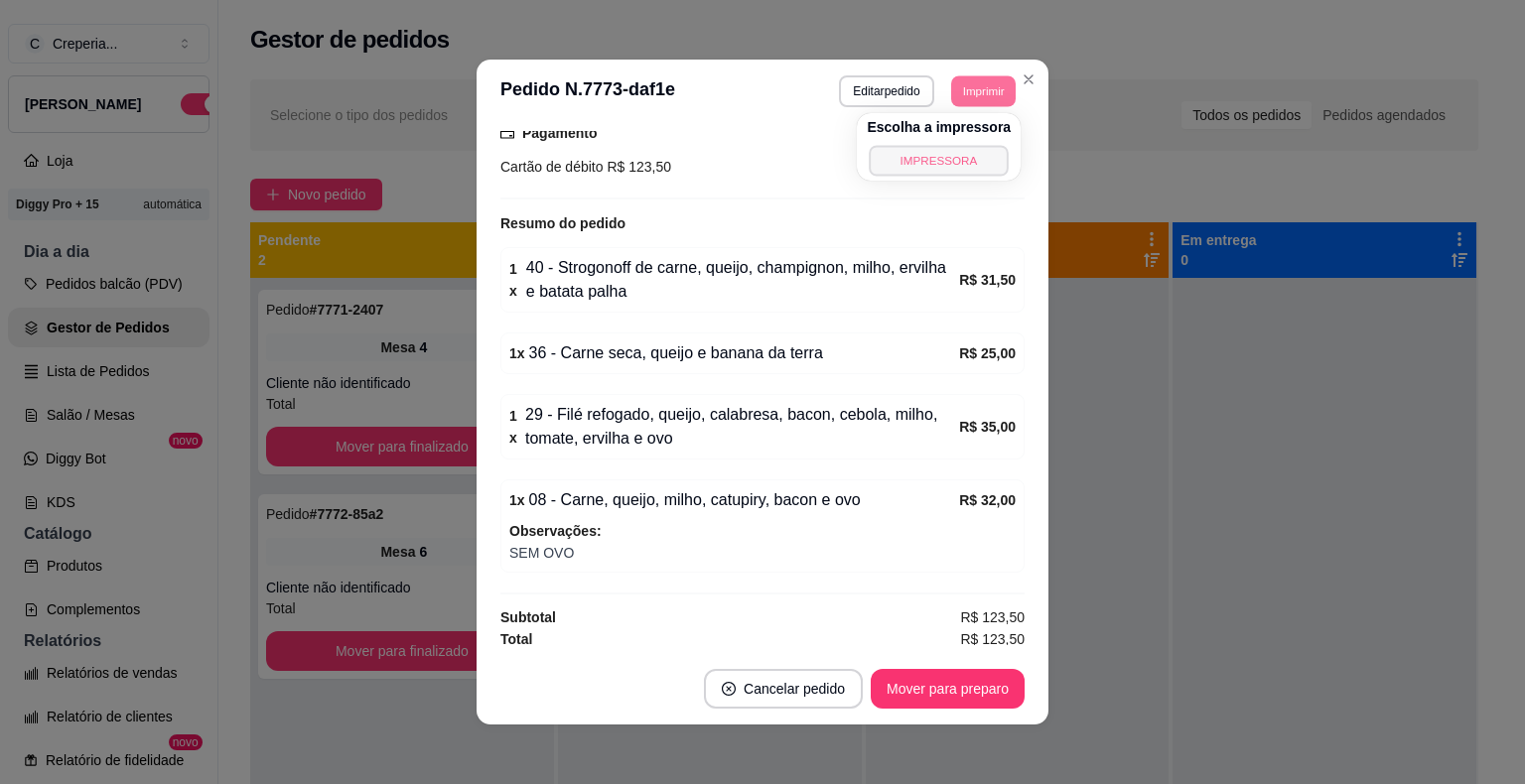 click on "IMPRESSORA" at bounding box center [939, 160] 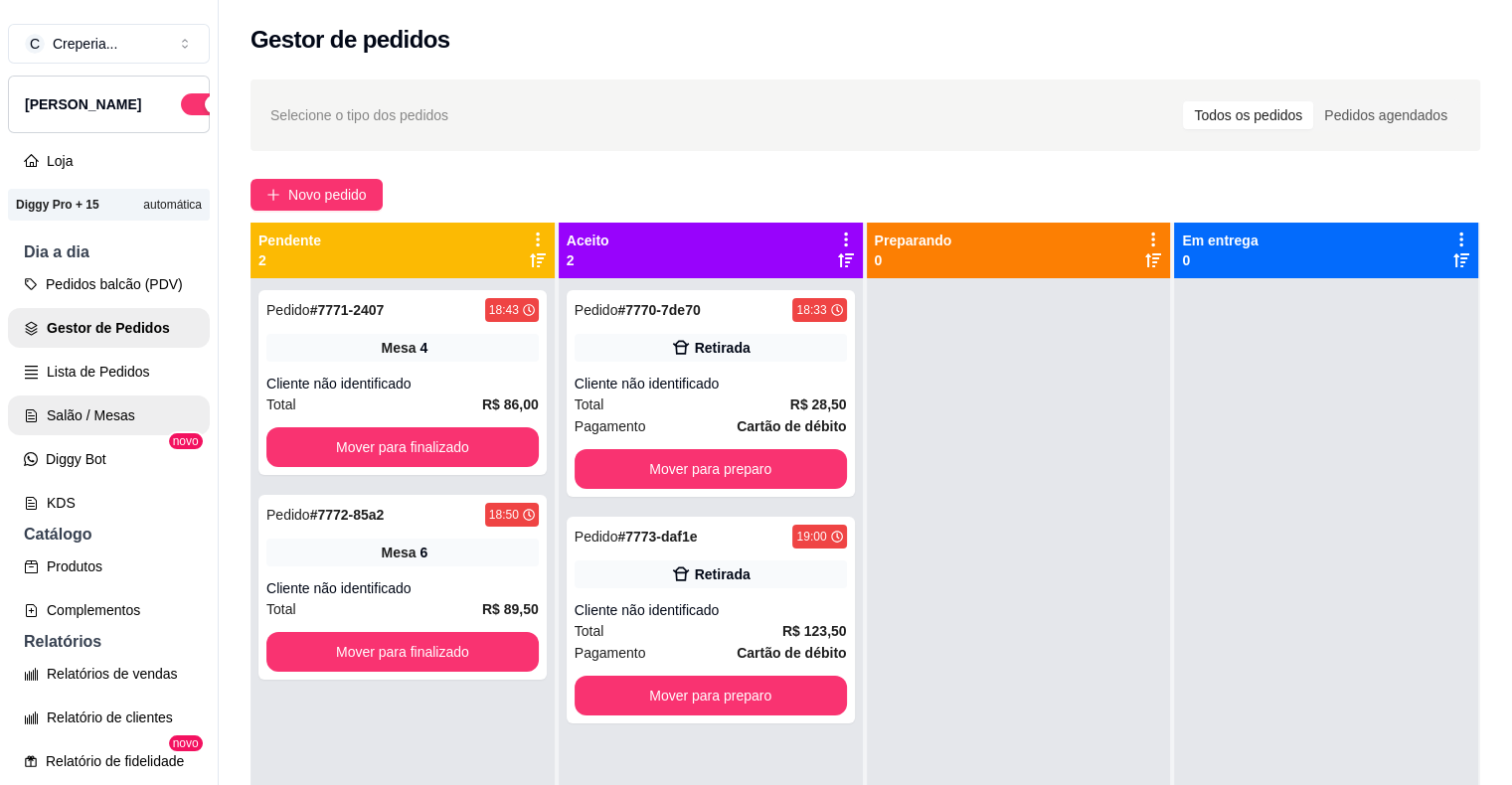 click on "Salão / Mesas" at bounding box center (108, 415) 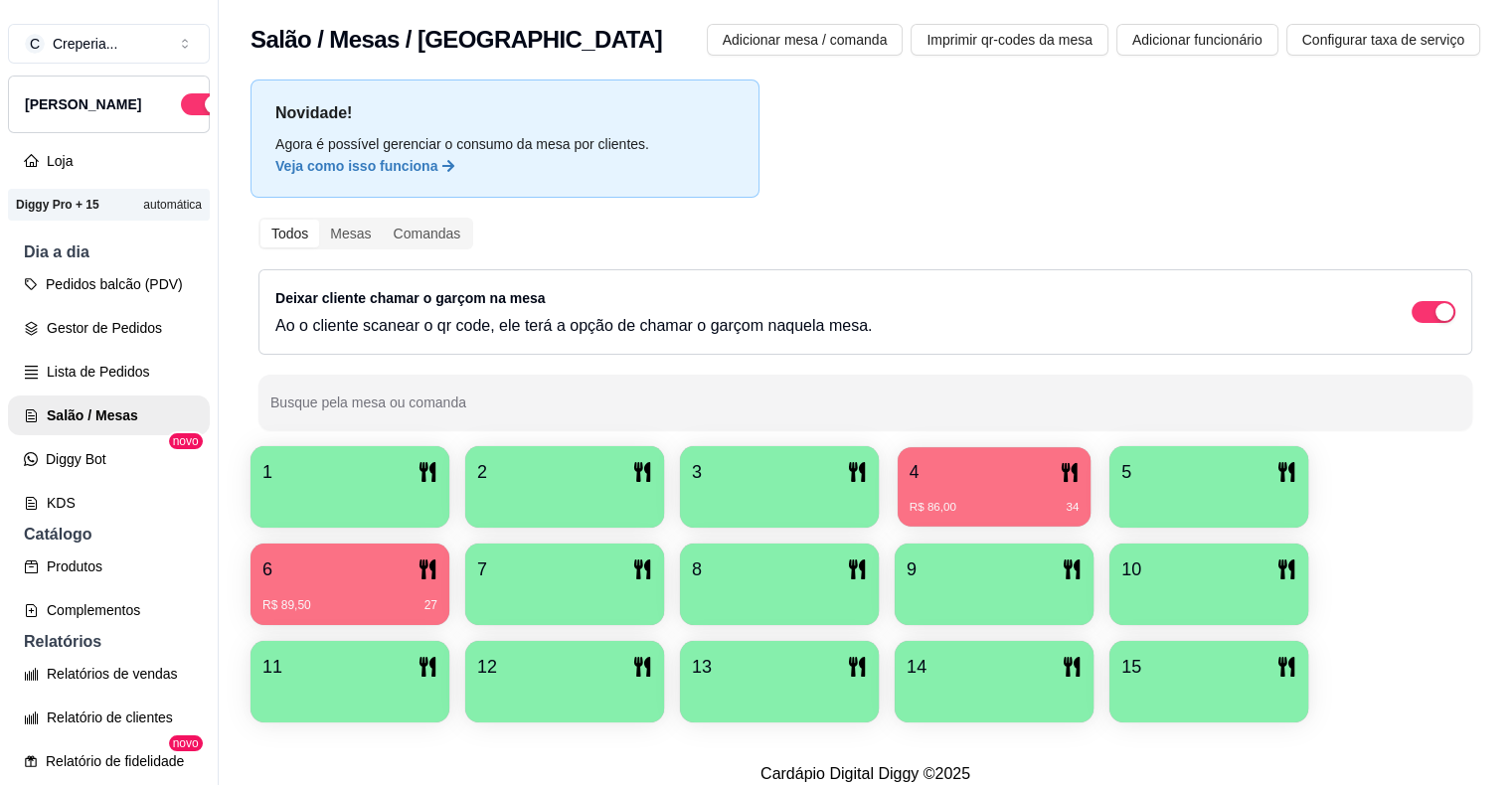 click on "R$ 86,00 34" at bounding box center [994, 500] 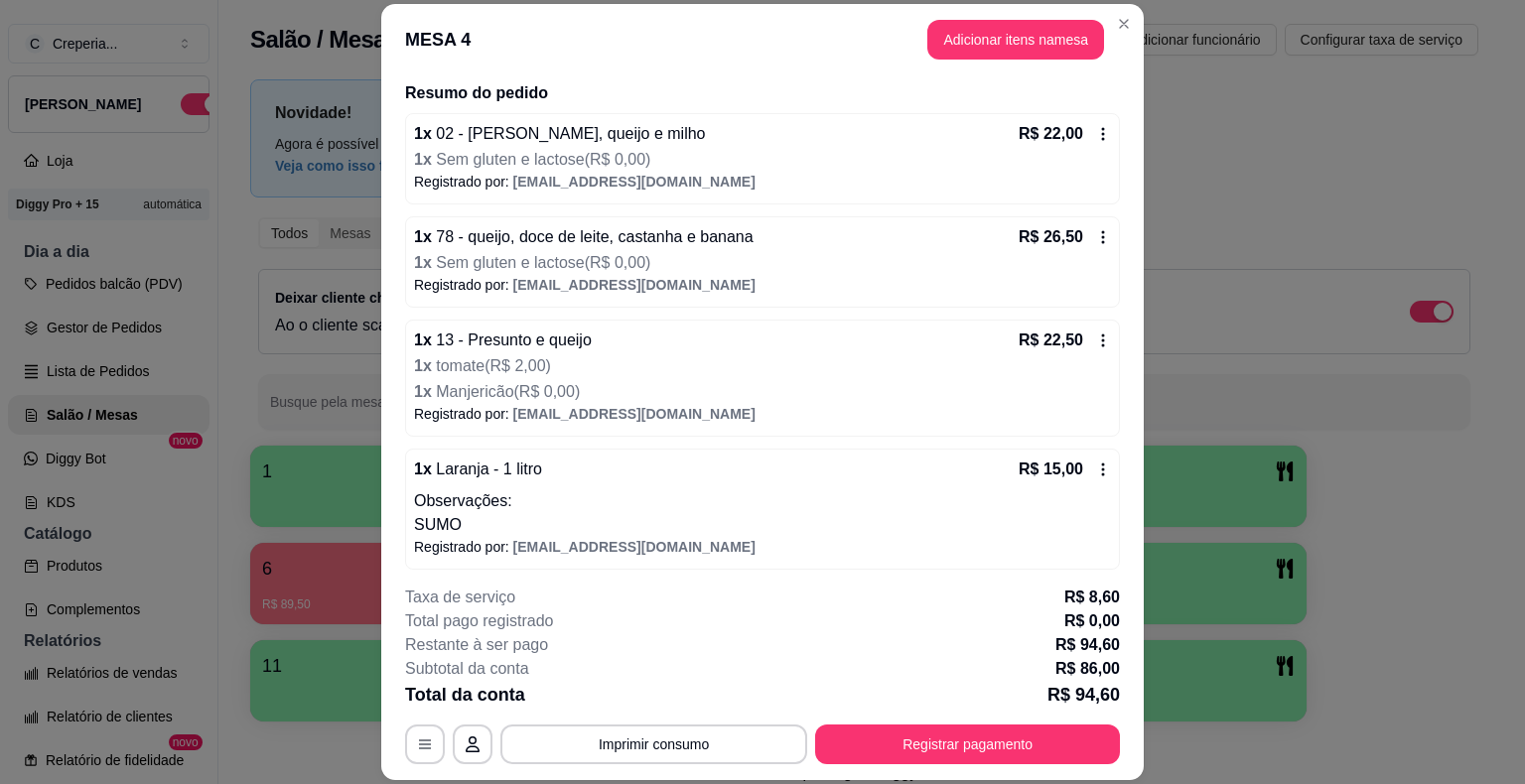 scroll, scrollTop: 155, scrollLeft: 0, axis: vertical 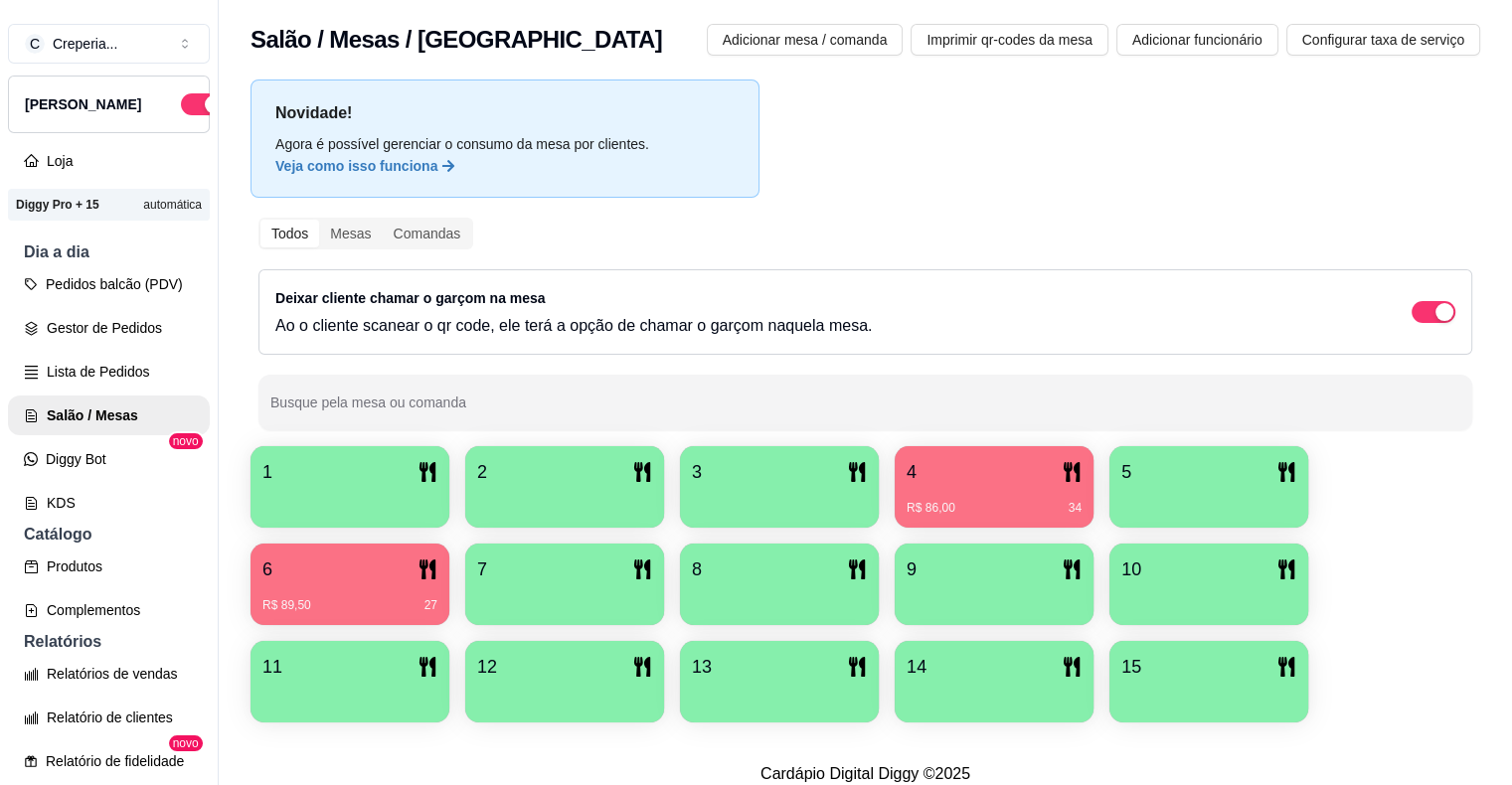 click on "R$ 89,50 27" at bounding box center (350, 598) 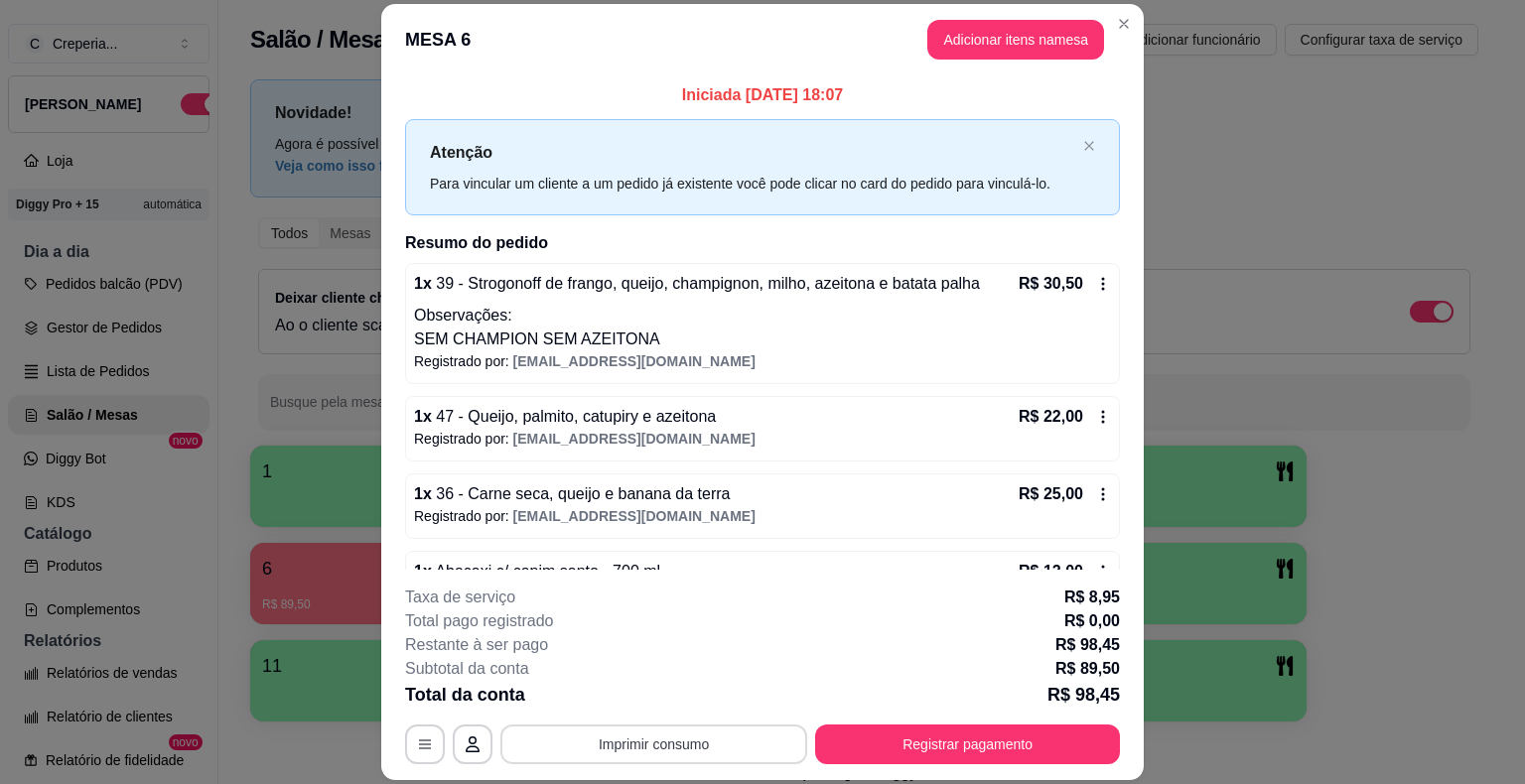 click on "Imprimir consumo" at bounding box center [653, 744] 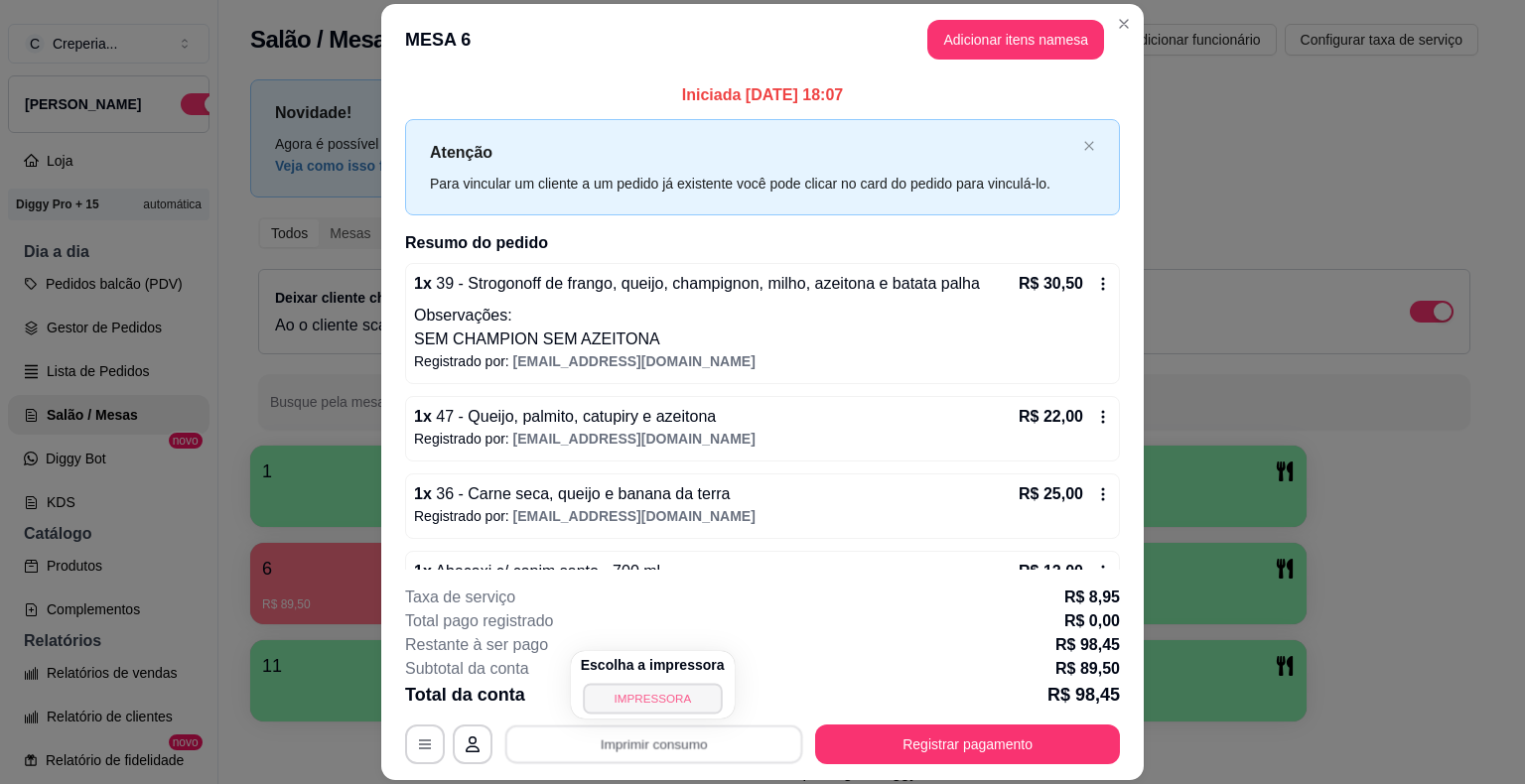 click on "IMPRESSORA" at bounding box center [652, 698] 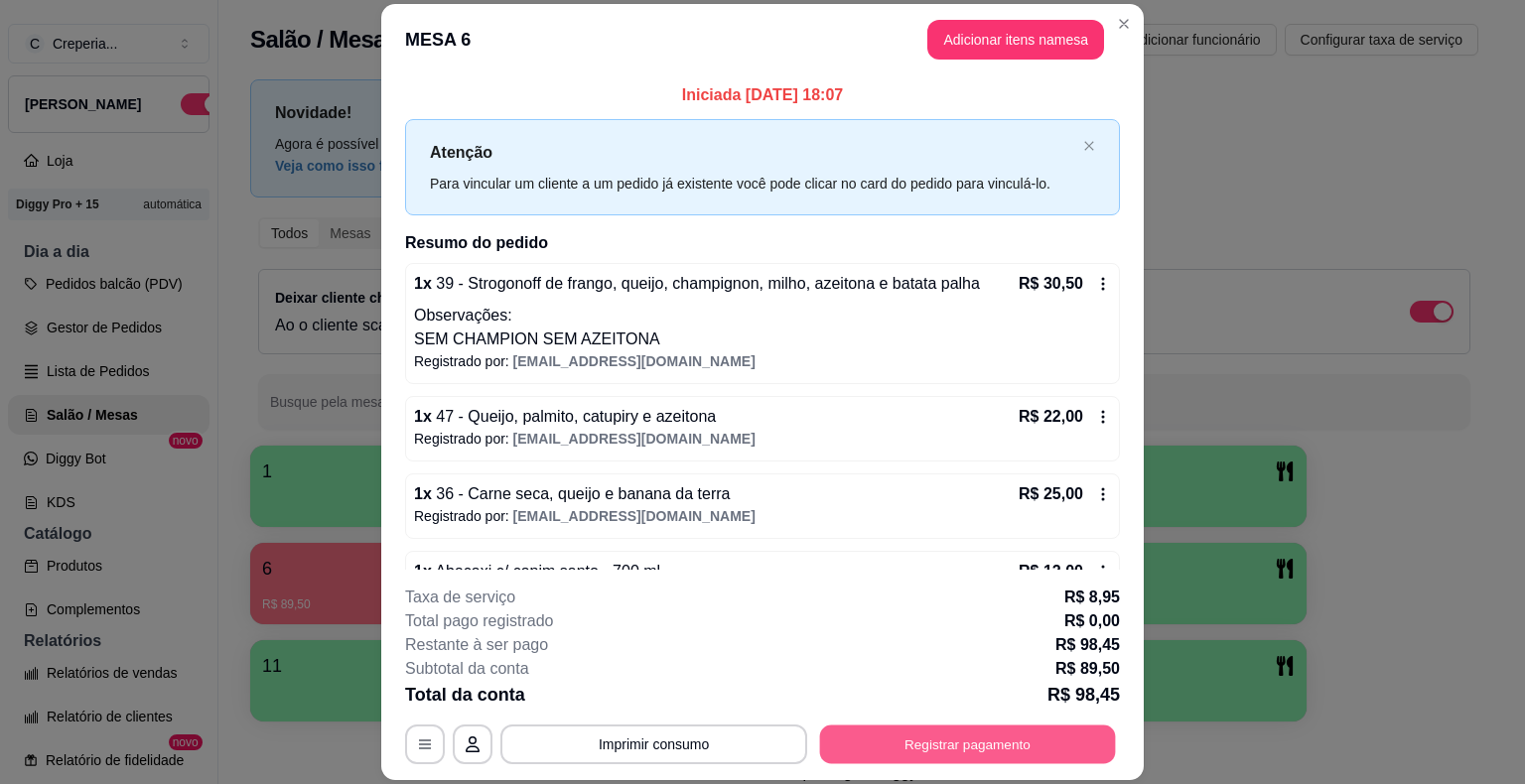 click on "Registrar pagamento" at bounding box center [968, 744] 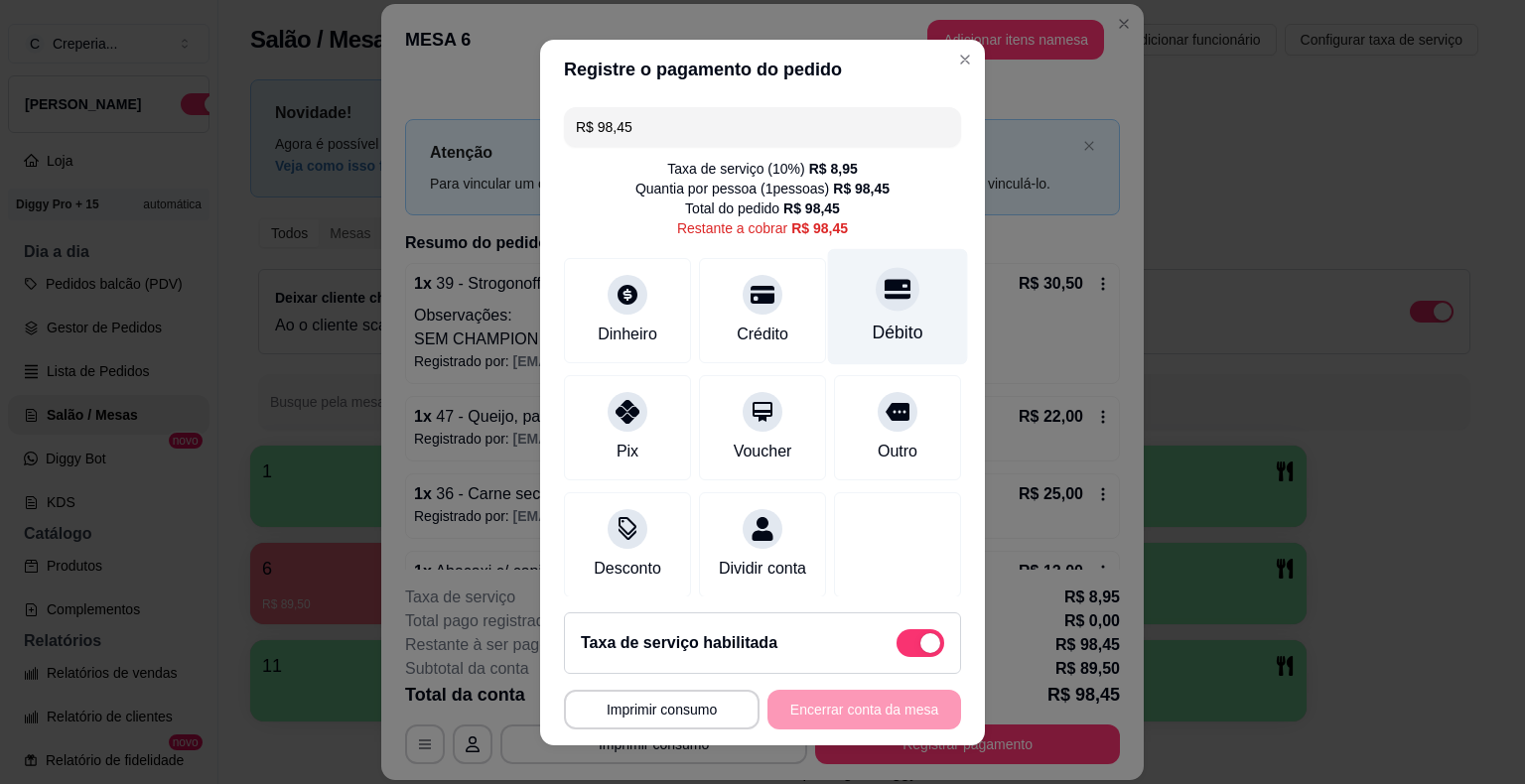 click on "Débito" at bounding box center (898, 332) 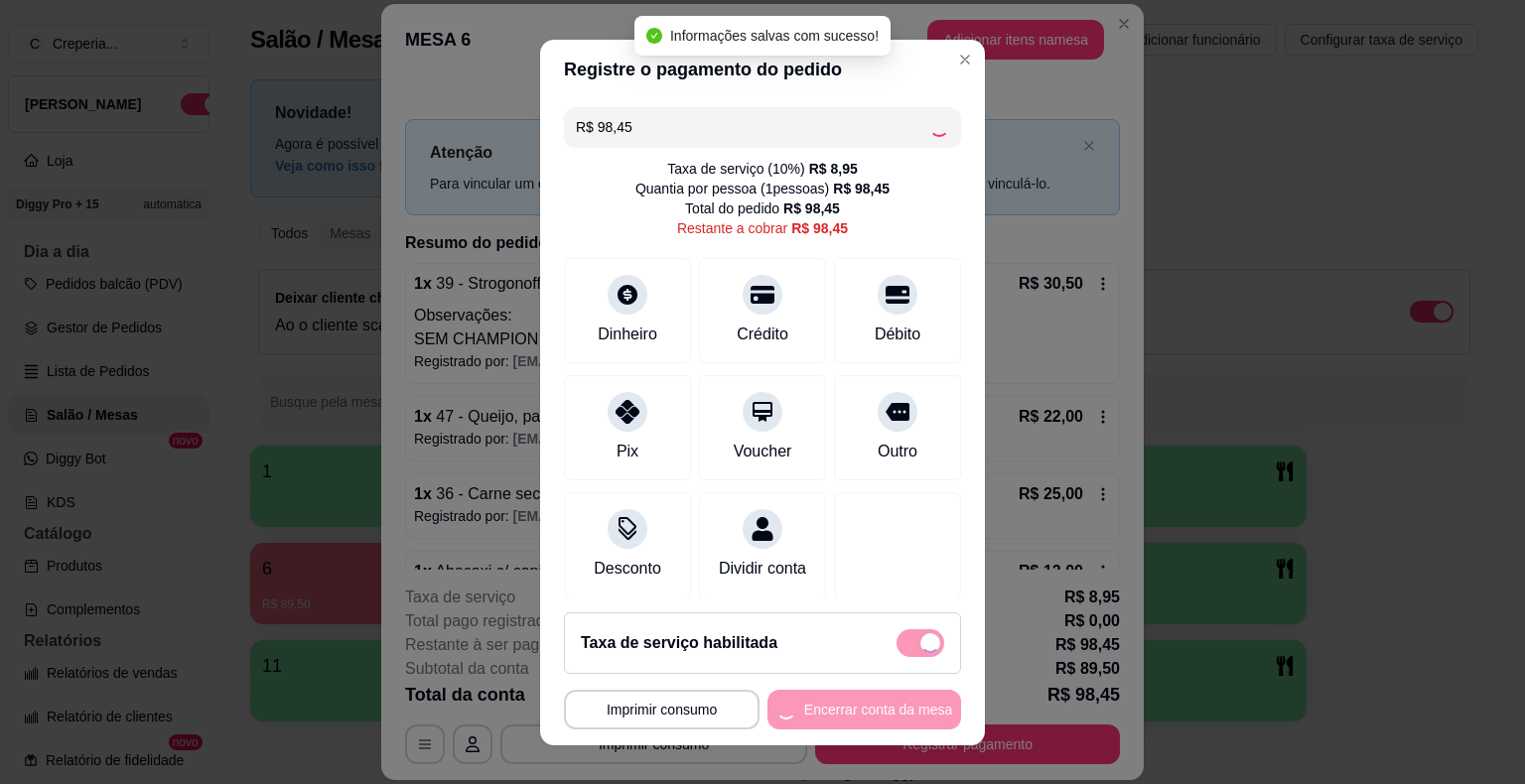 type on "R$ 0,00" 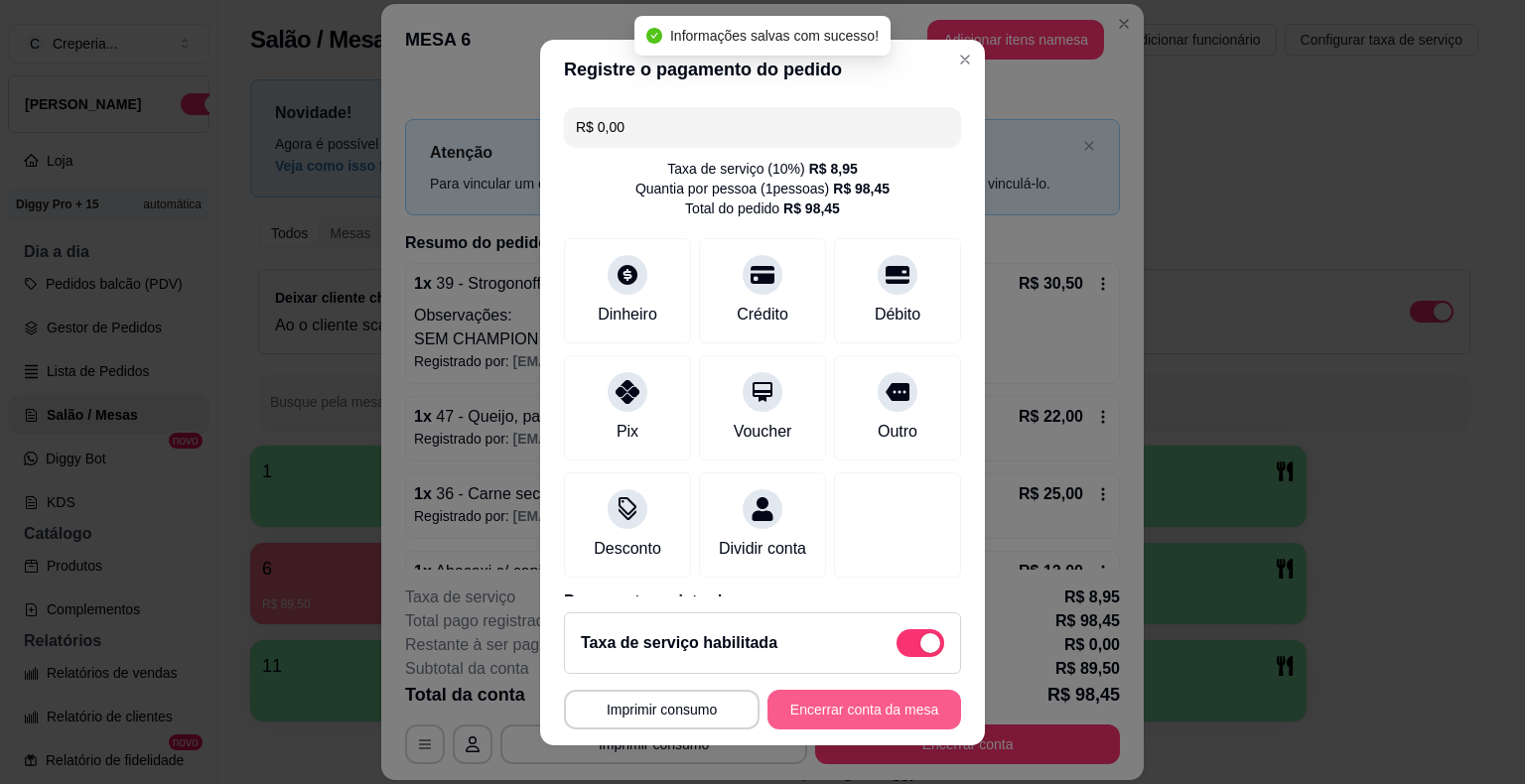 click on "Encerrar conta da mesa" at bounding box center [864, 710] 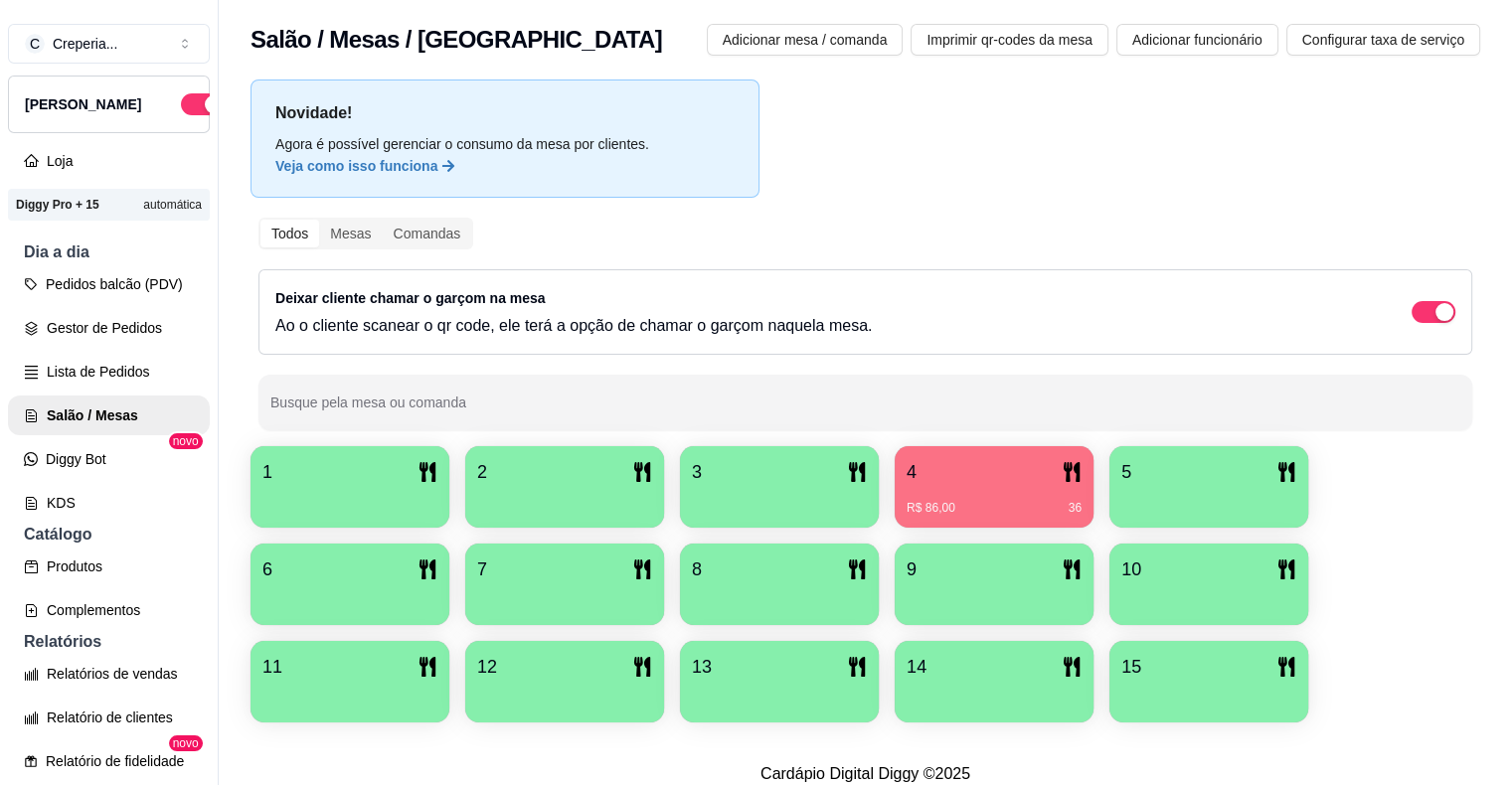 click on "4" at bounding box center (994, 472) 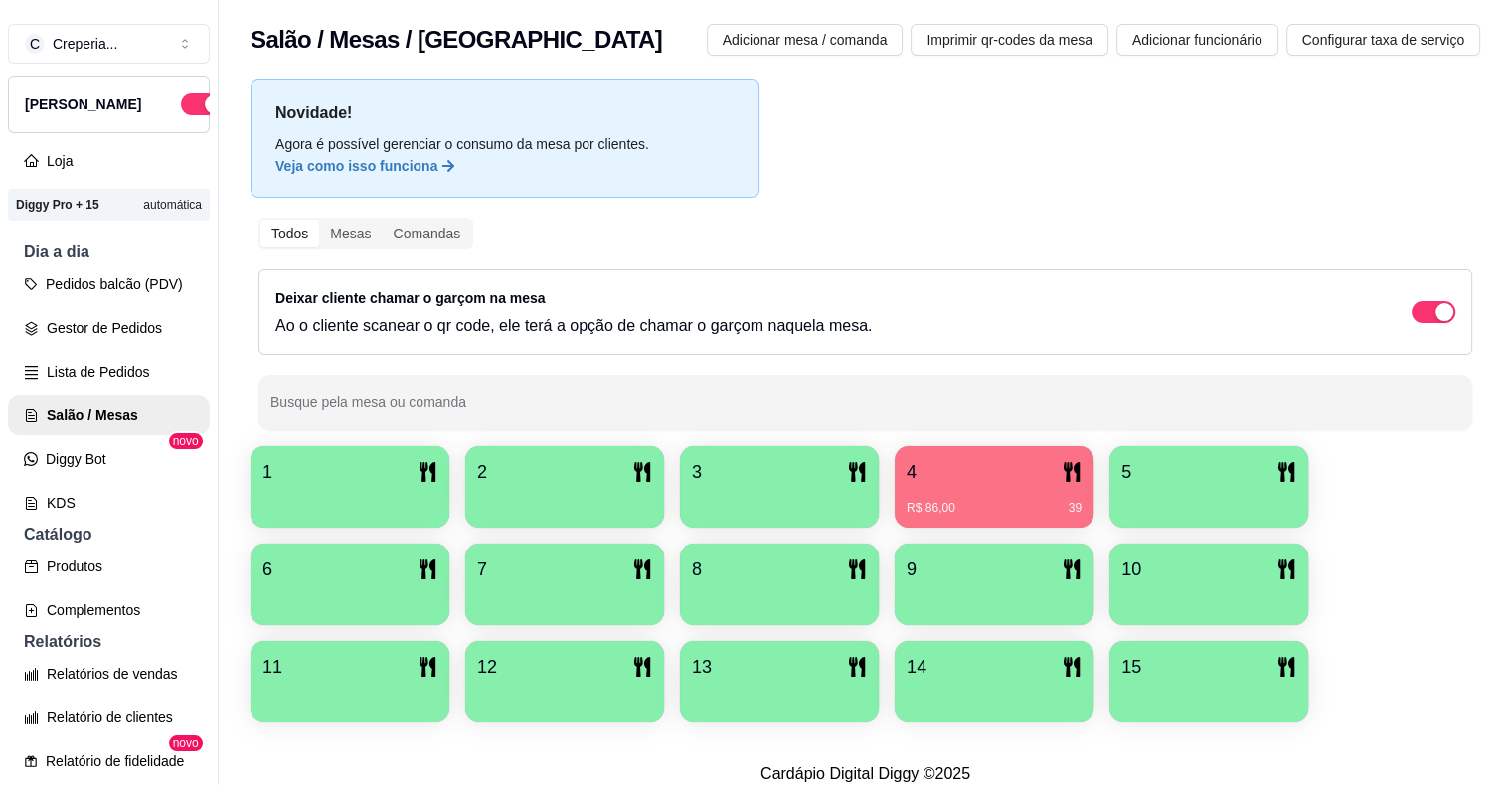 click on "R$ 86,00 39" at bounding box center (994, 501) 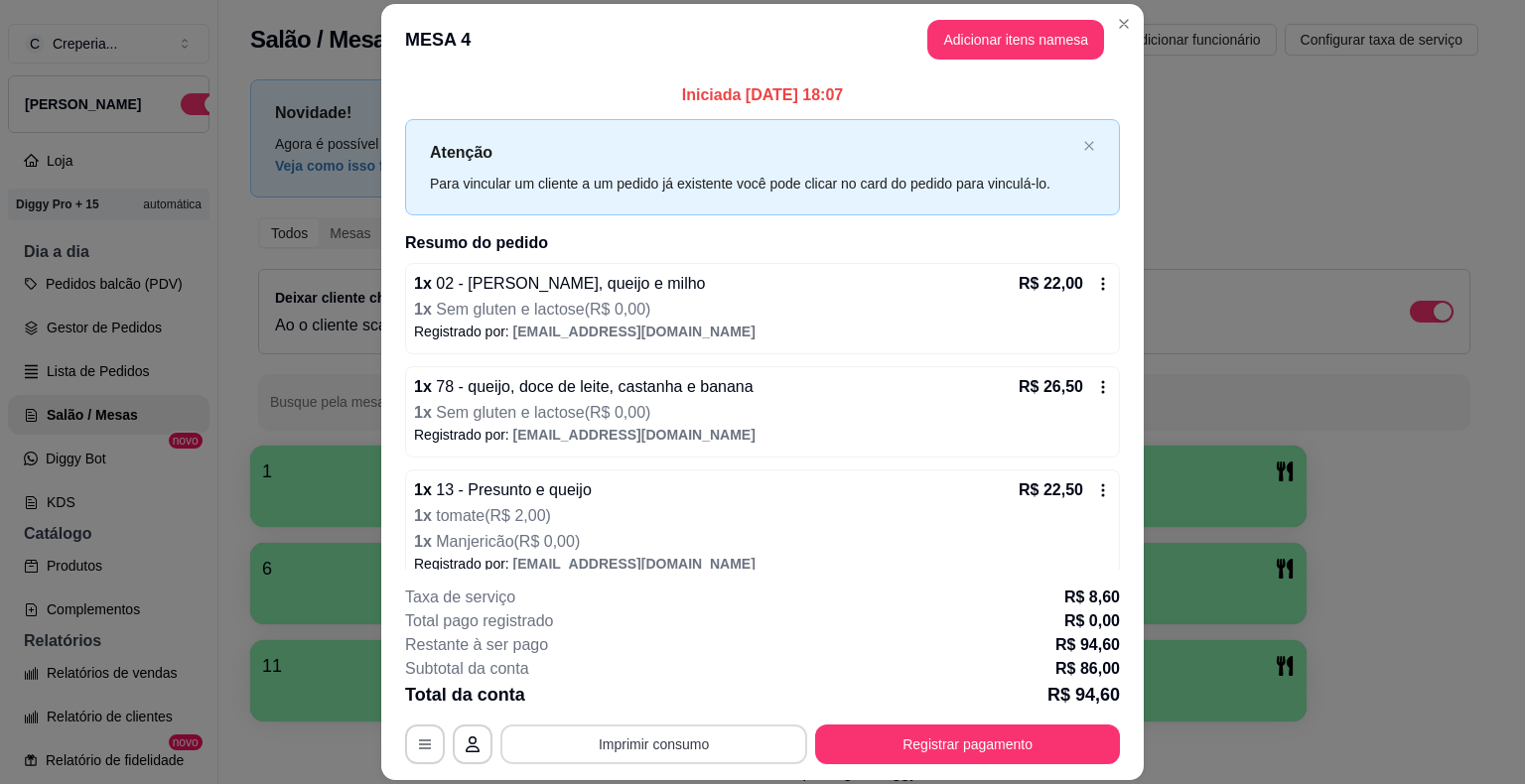 click on "Imprimir consumo" at bounding box center [653, 744] 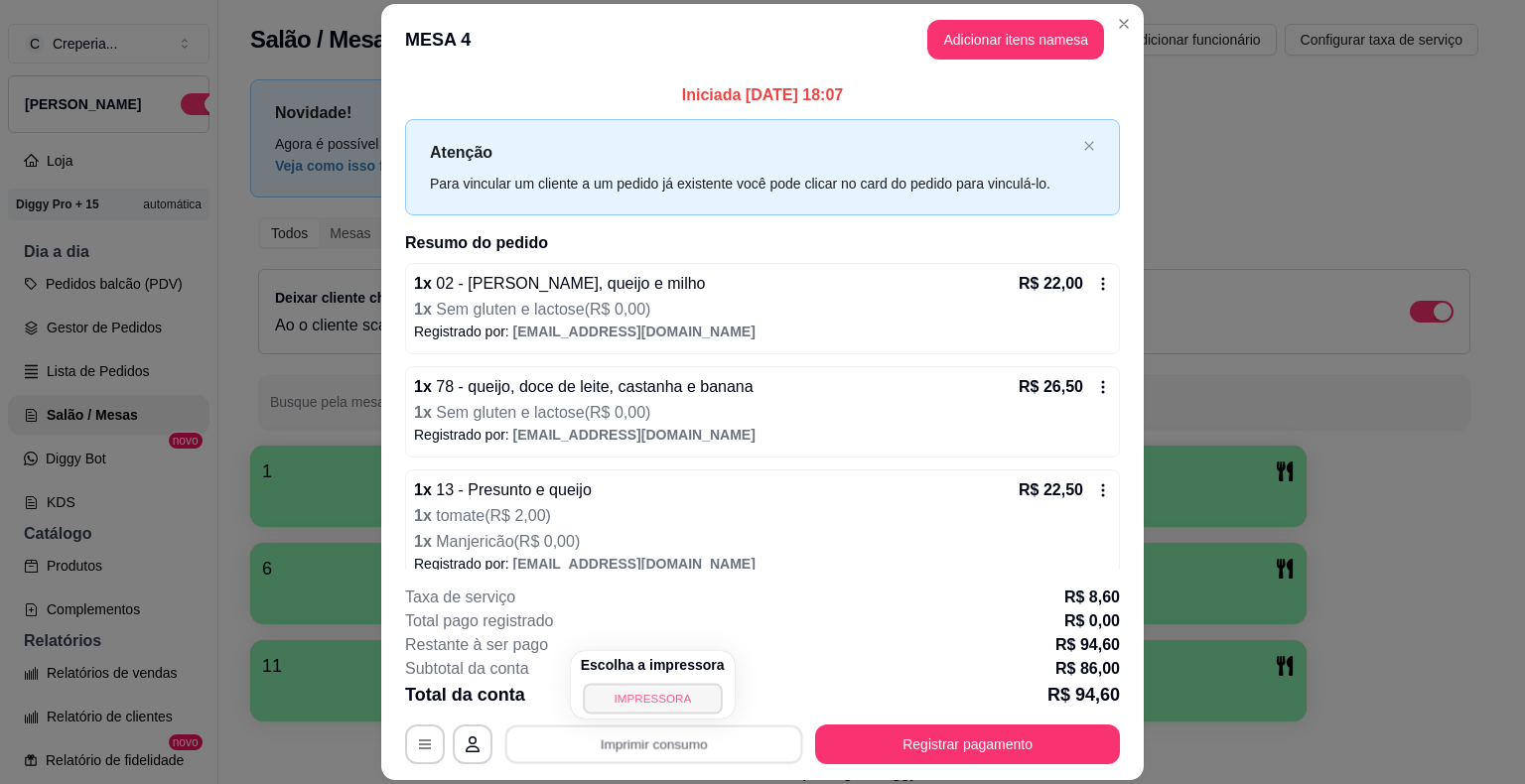 click on "IMPRESSORA" at bounding box center [652, 698] 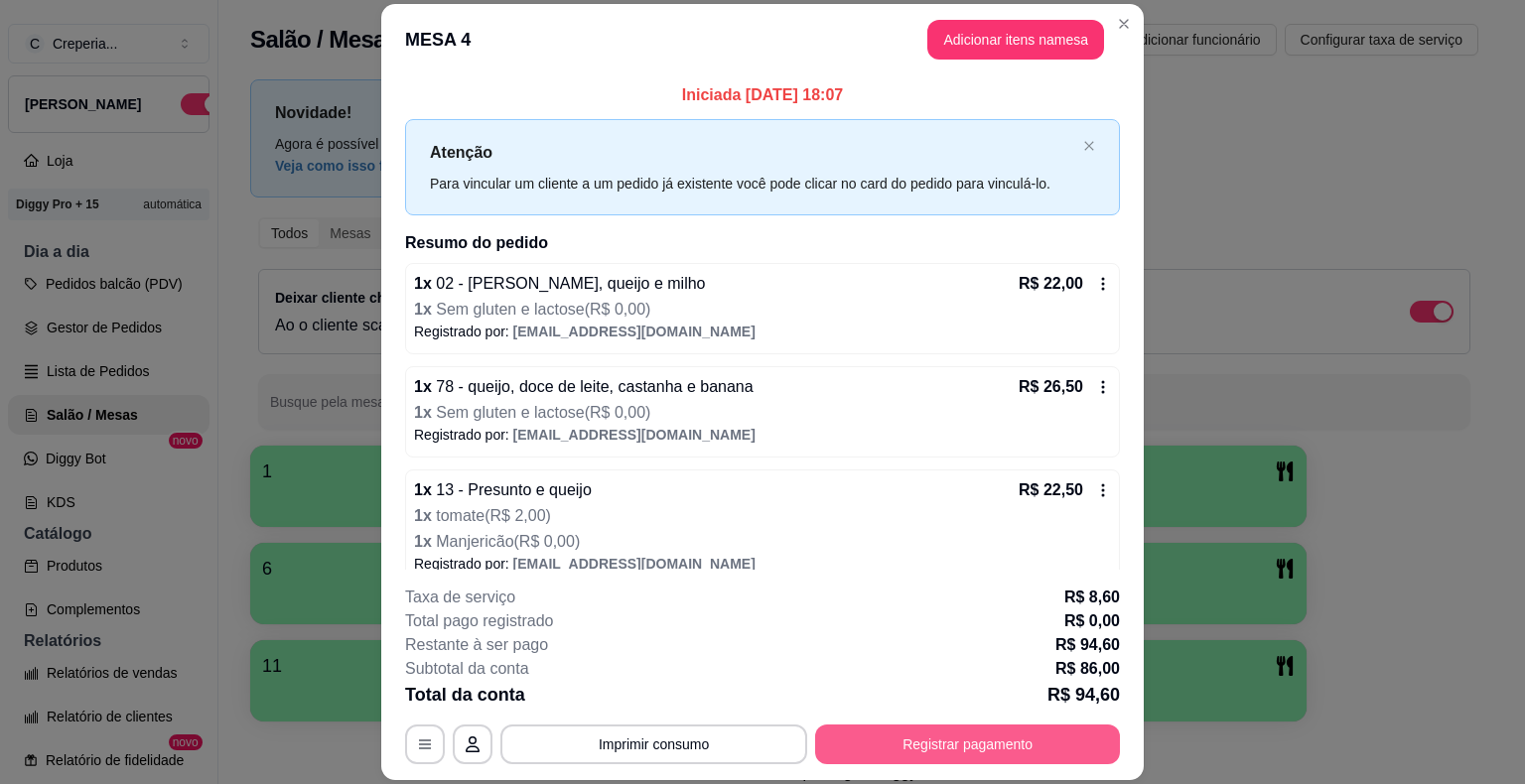 click on "Registrar pagamento" at bounding box center (967, 744) 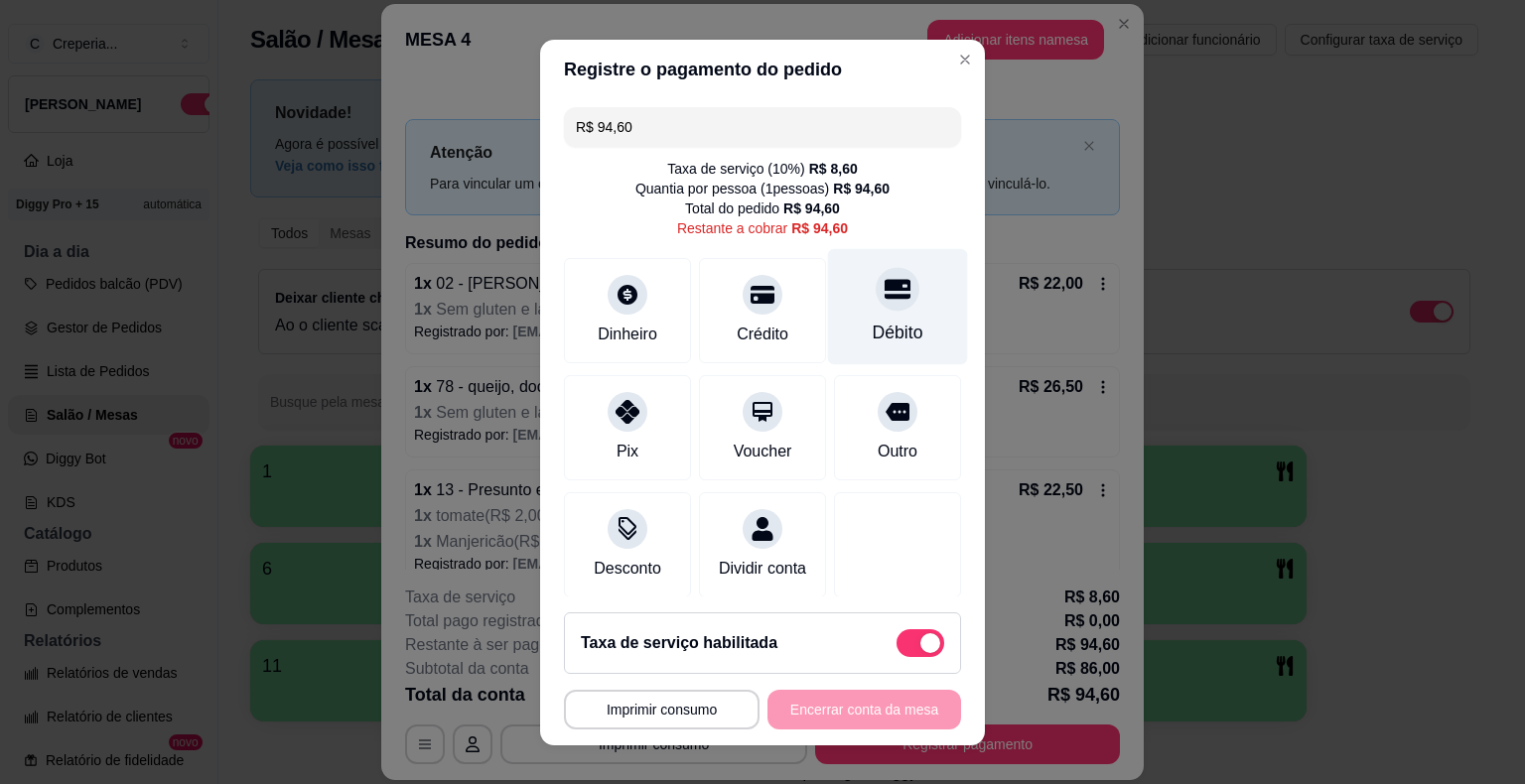 click on "Débito" at bounding box center (898, 306) 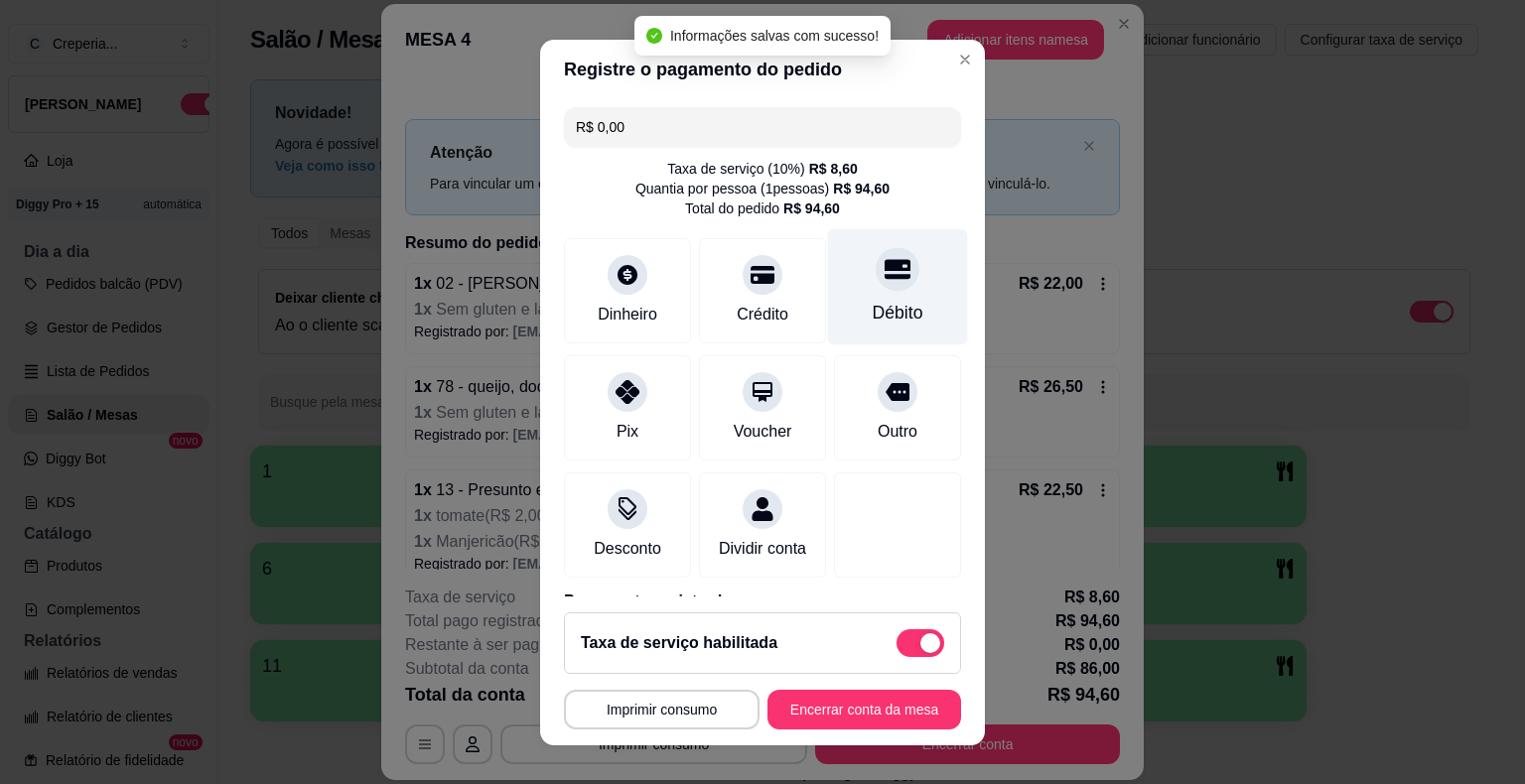 type on "R$ 0,00" 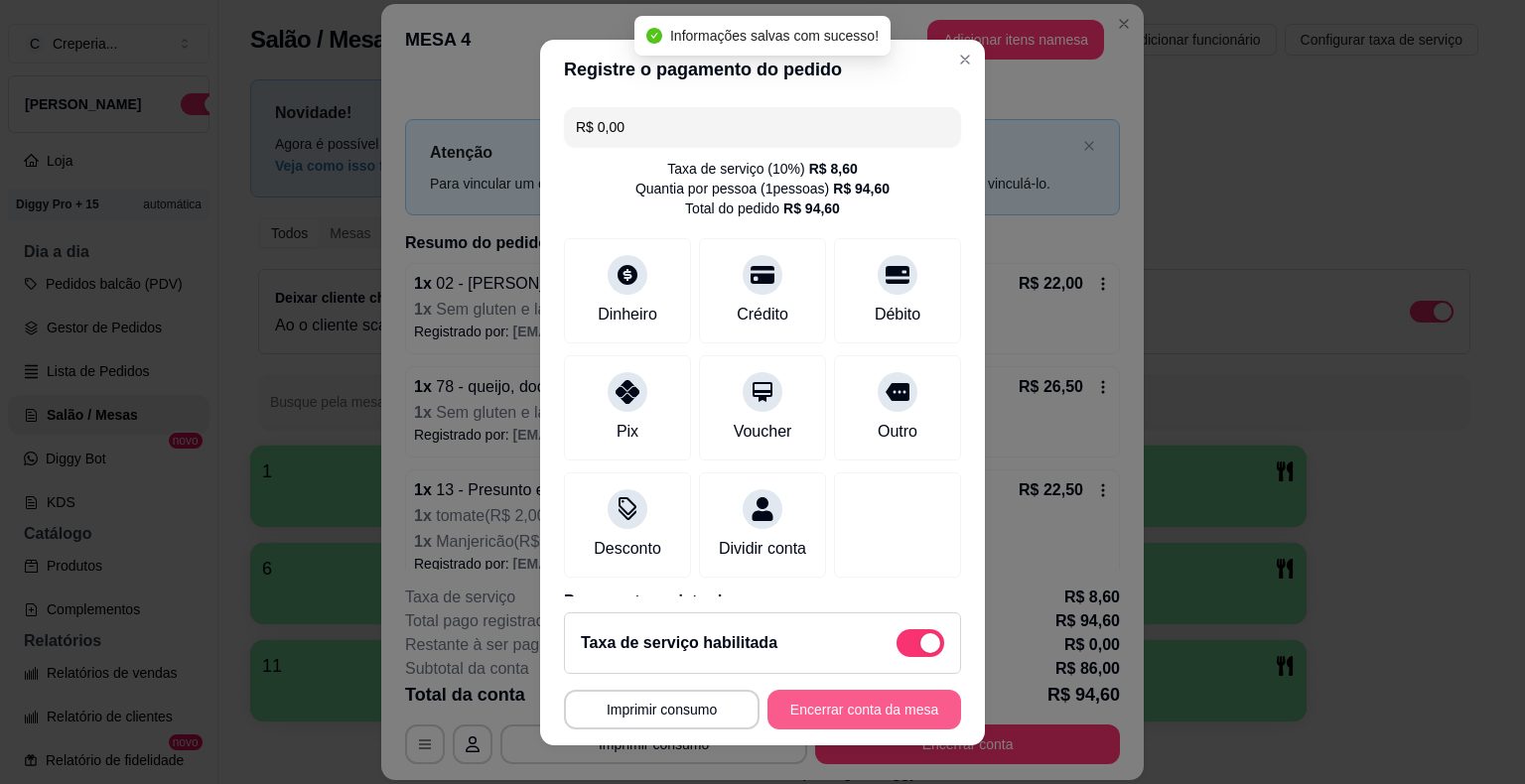 click on "Encerrar conta da mesa" at bounding box center [864, 710] 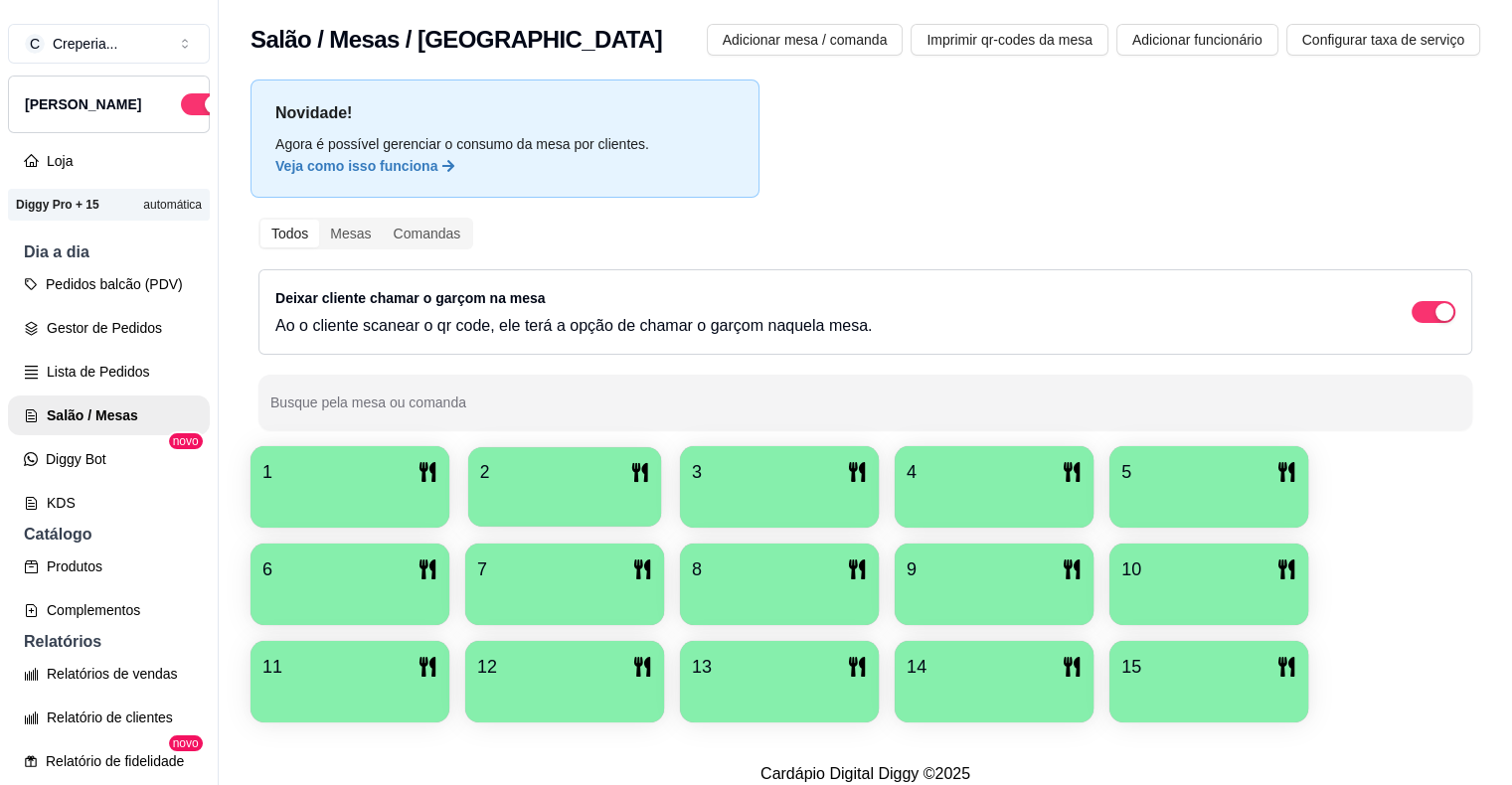 click on "2" at bounding box center (565, 472) 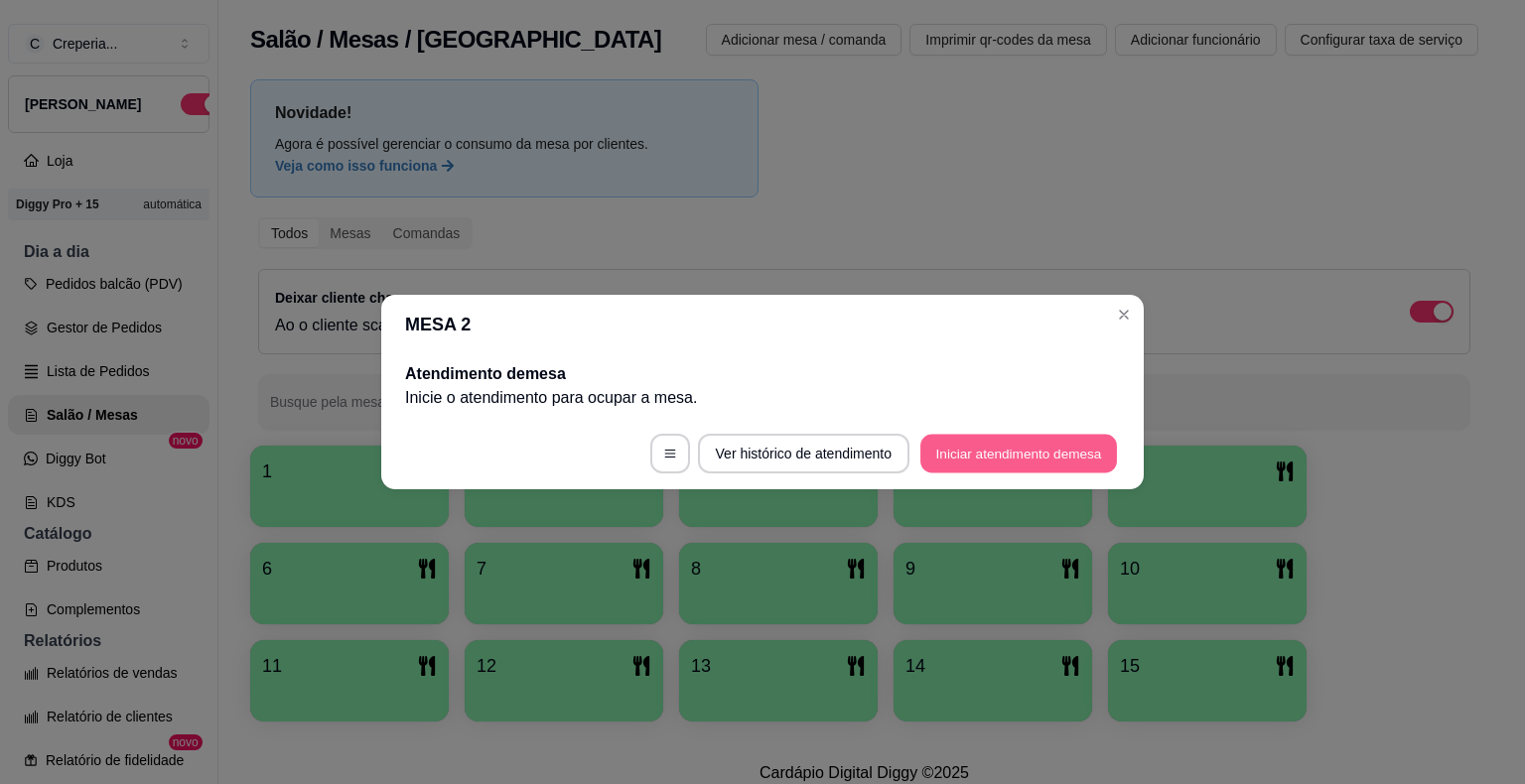 click on "Iniciar atendimento de  mesa" at bounding box center (1019, 454) 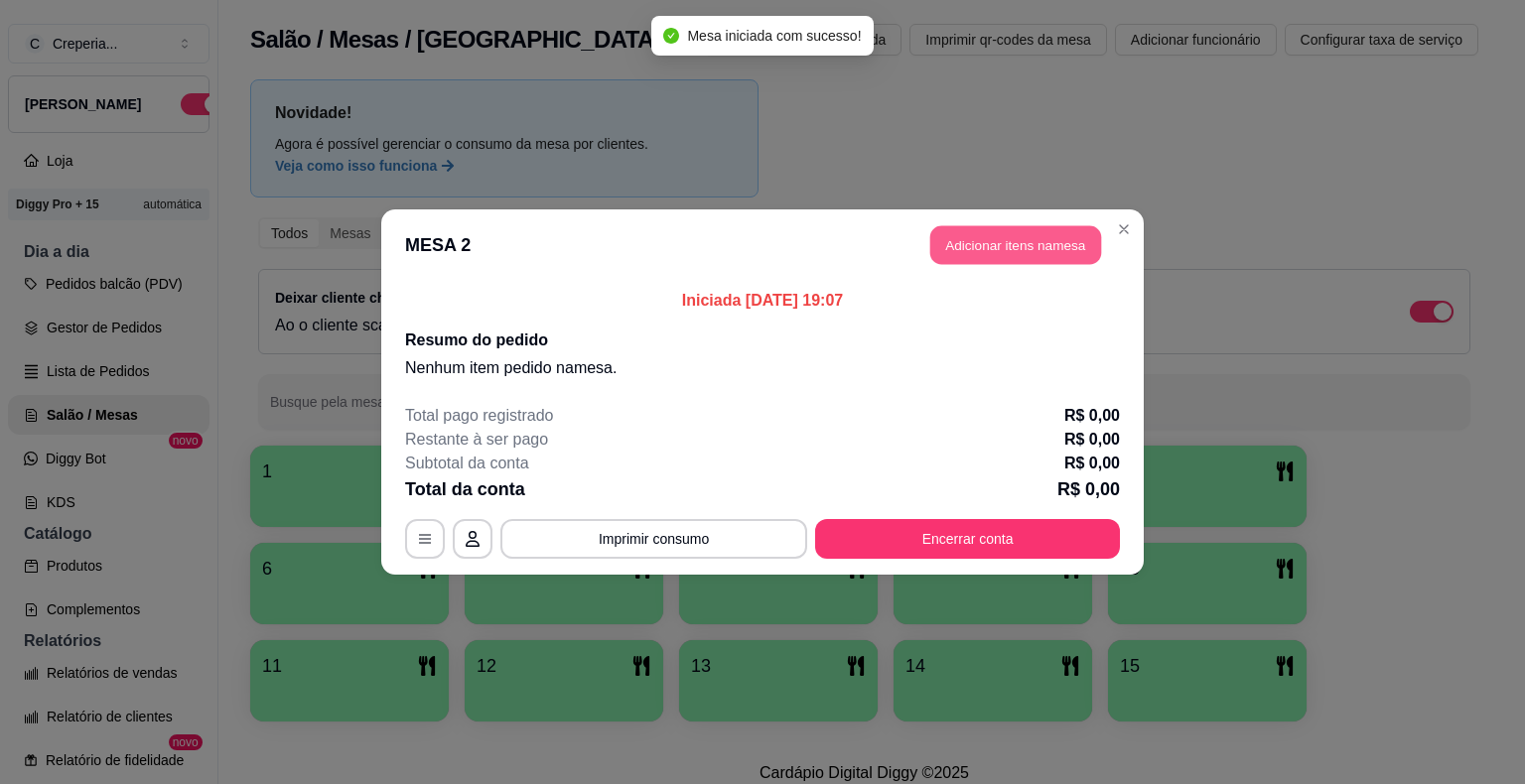 click on "Adicionar itens na  mesa" at bounding box center (1016, 245) 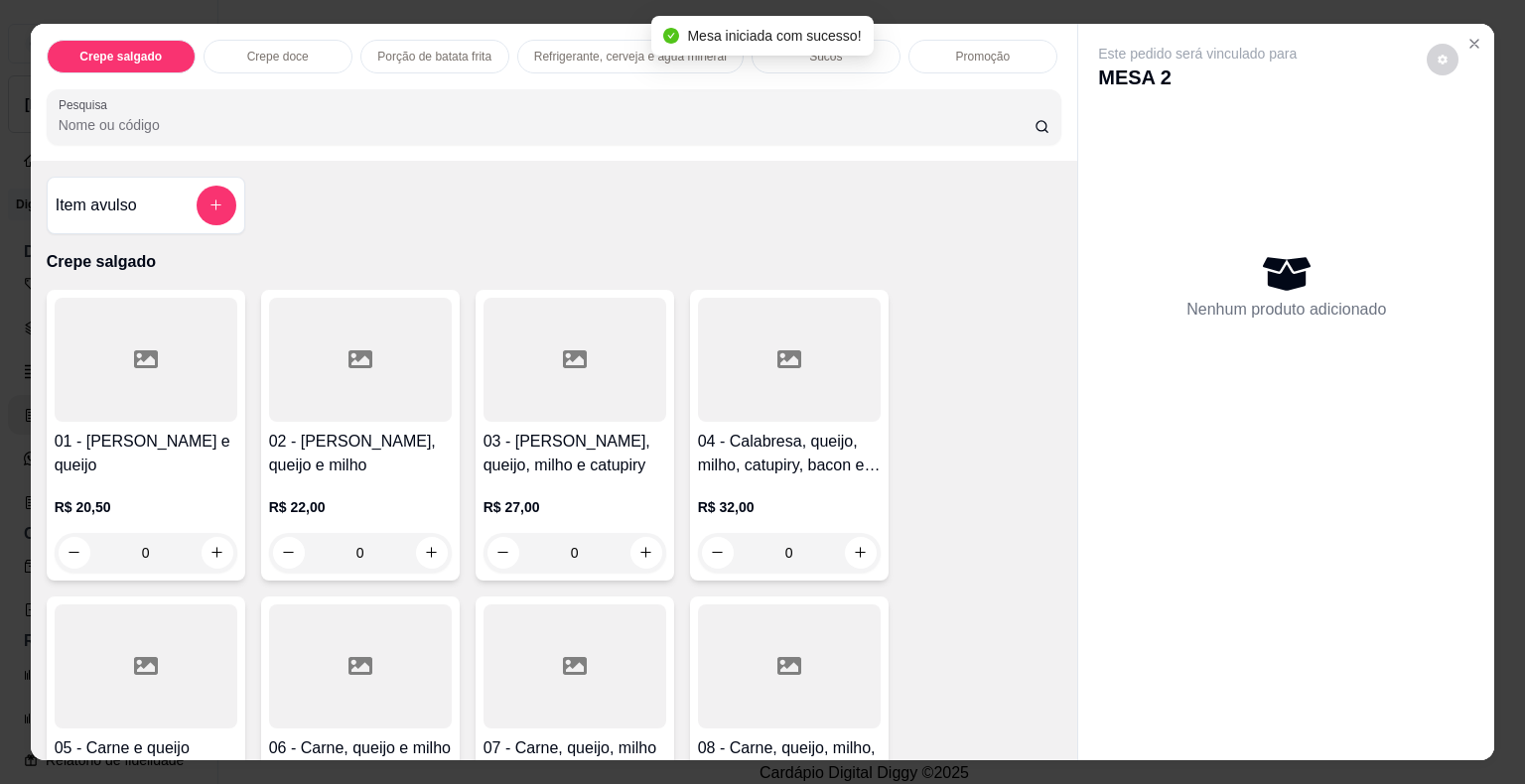 click on "Pesquisa" at bounding box center (546, 125) 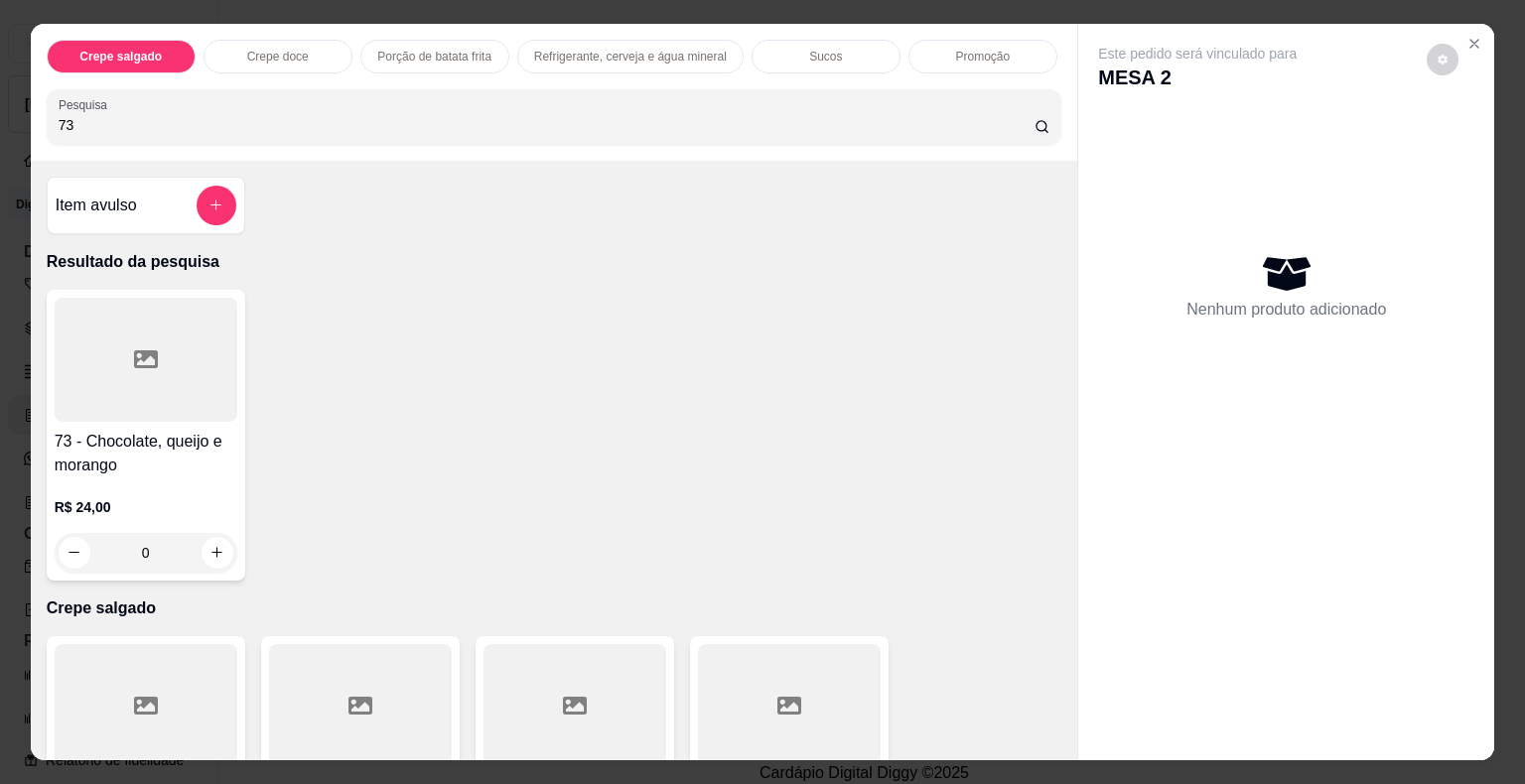 type on "73" 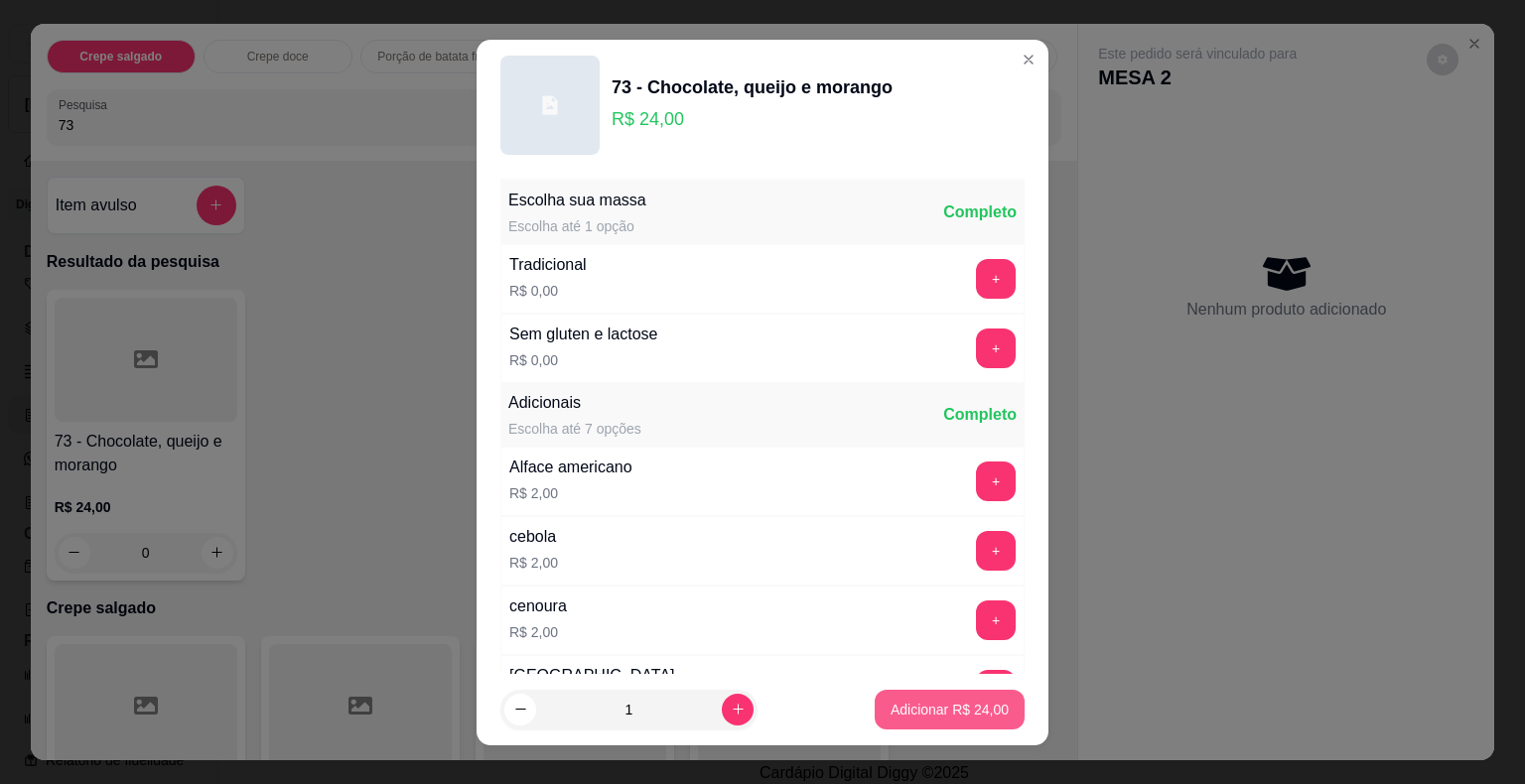 click on "Adicionar   R$ 24,00" at bounding box center (949, 710) 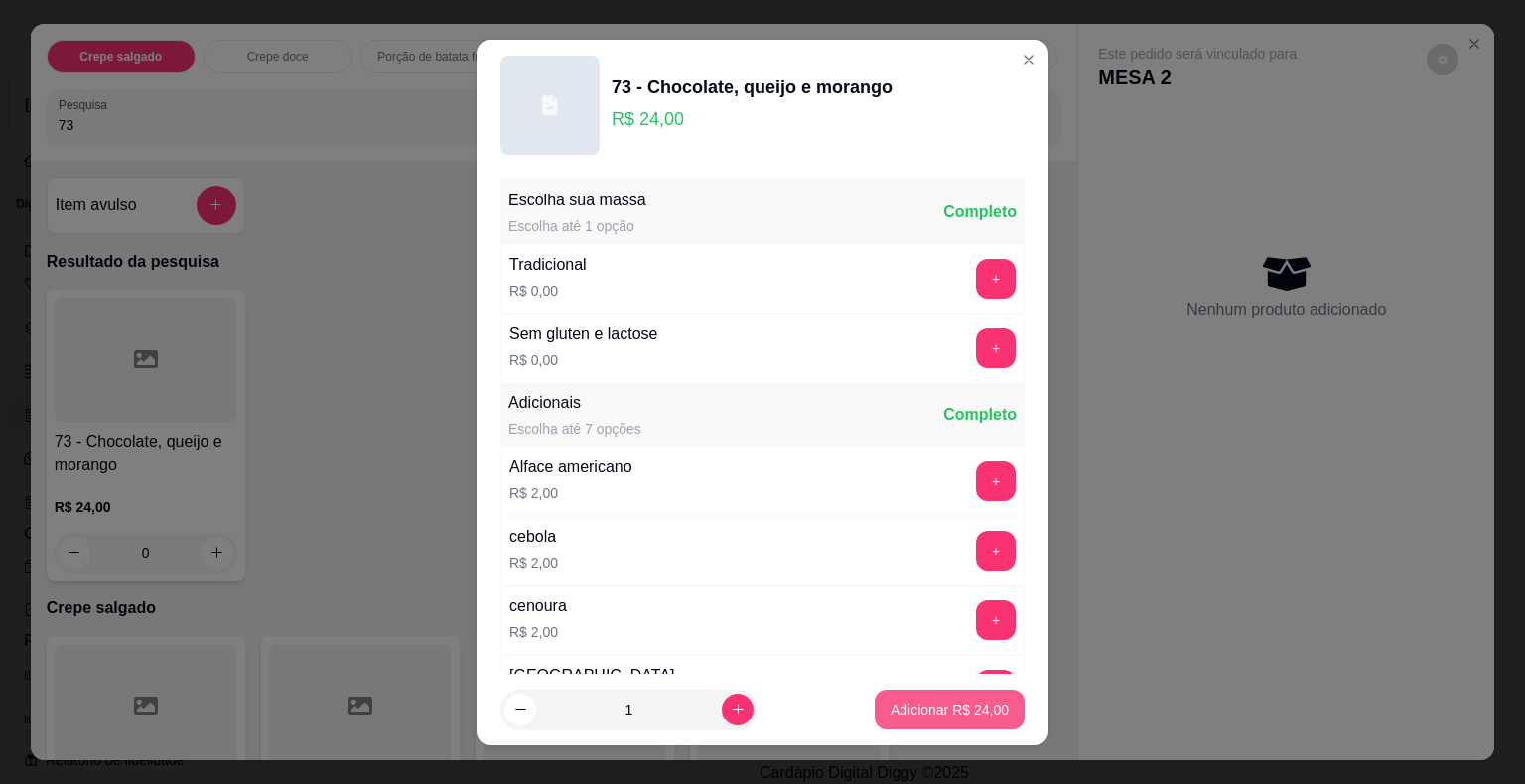 type on "1" 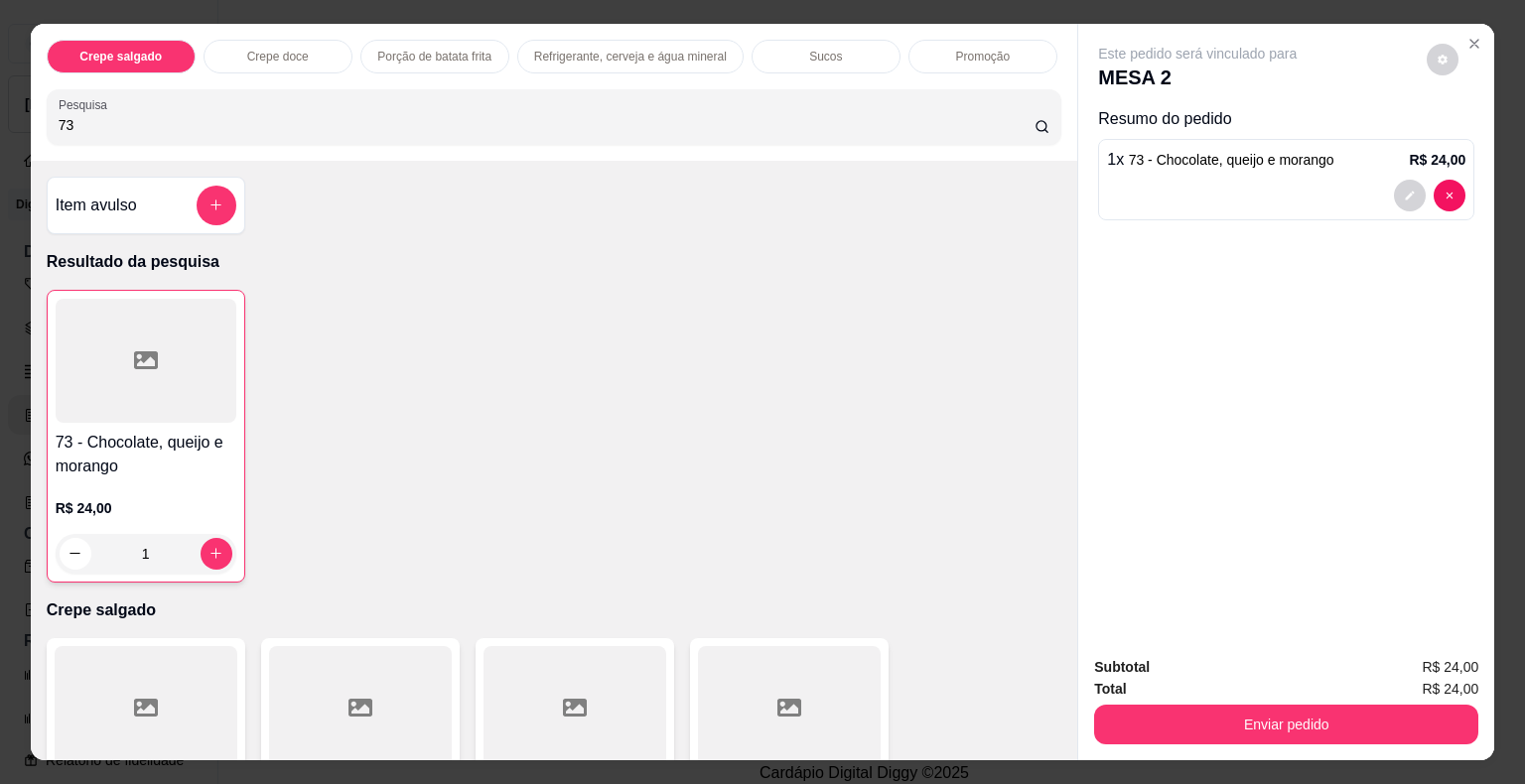drag, startPoint x: 133, startPoint y: 128, endPoint x: 0, endPoint y: 107, distance: 134.64769 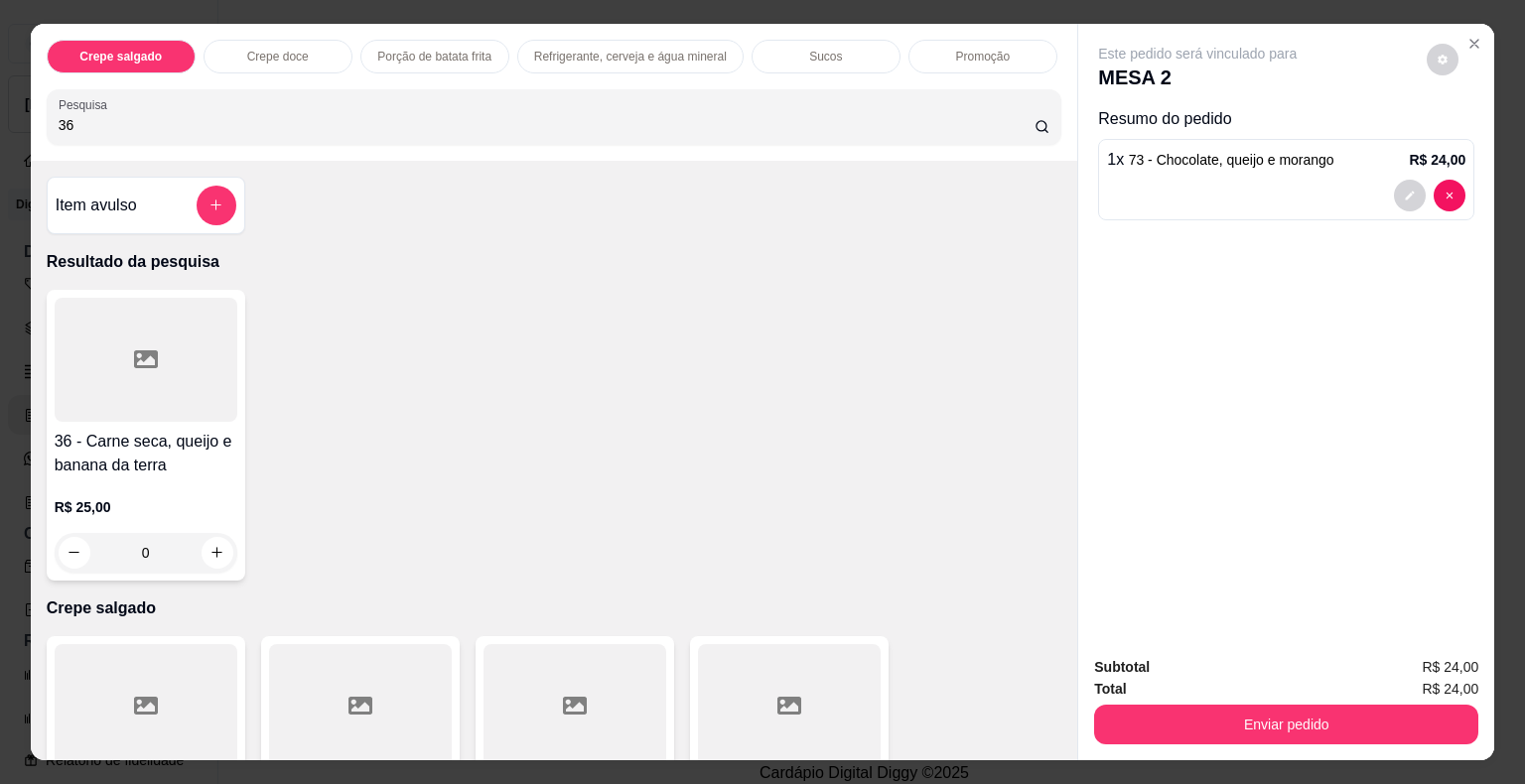 type on "36" 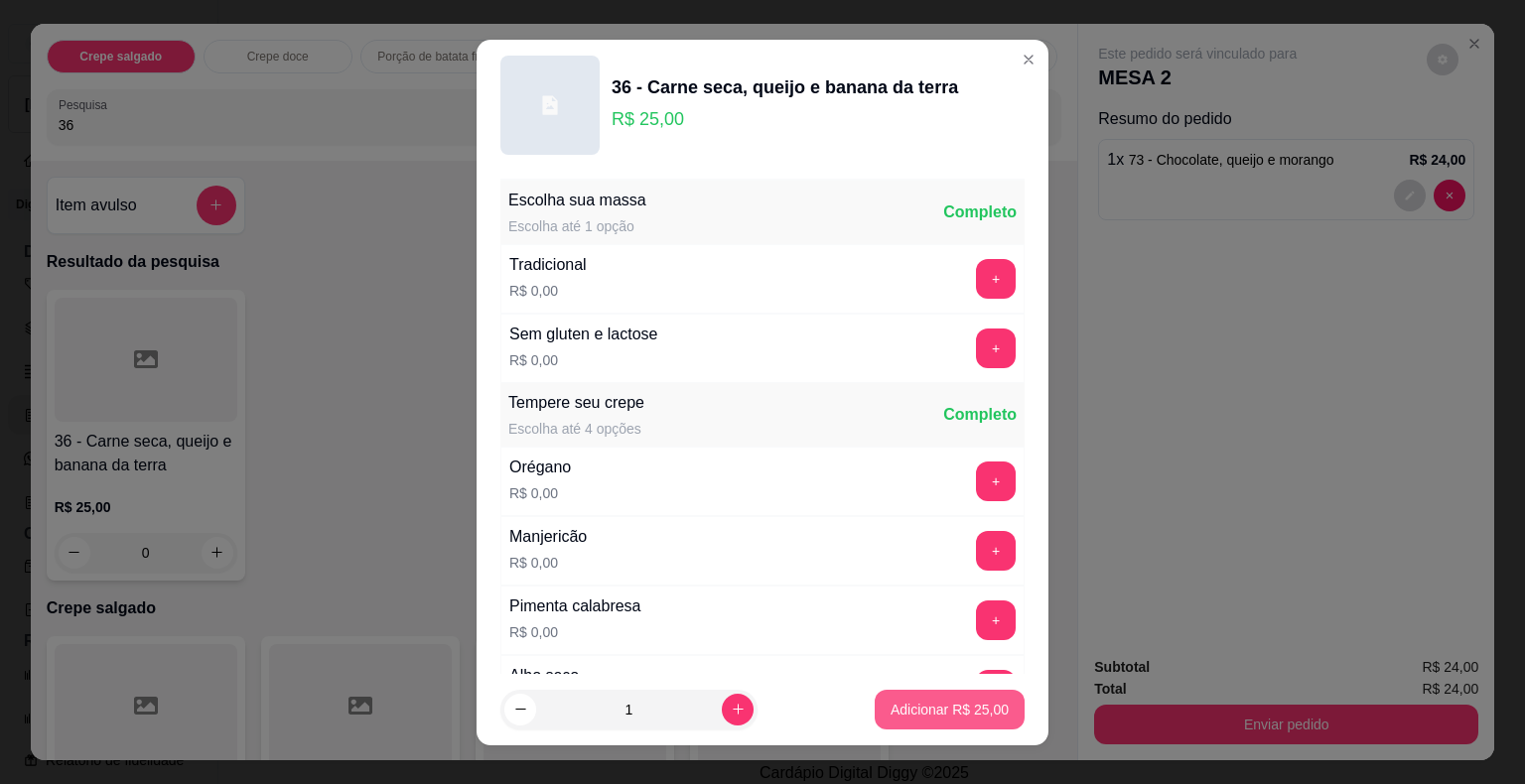 click on "Adicionar   R$ 25,00" at bounding box center [949, 710] 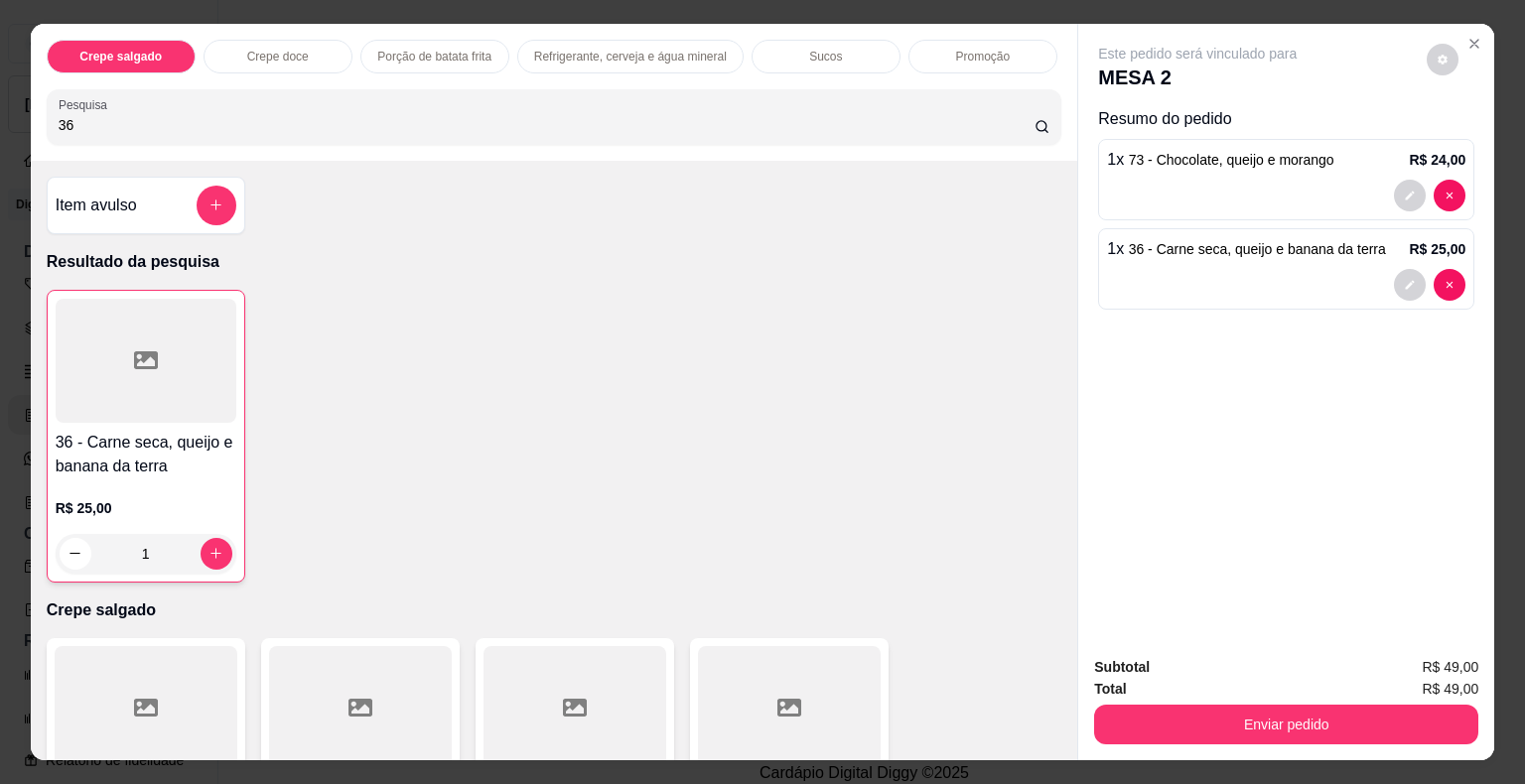 click on "Crepe salgado Crepe doce Porção de batata frita Refrigerante, cerveja e água mineral Sucos Promoção  Pesquisa 36 Item avulso Resultado da pesquisa 36 - Carne seca, queijo e banana da terra    R$ 25,00 1 Crepe salgado 01 - Calabresa e queijo   R$ 20,50 0 02 - Calabresa, queijo e milho   R$ 22,00 0 03 - Calabresa, queijo, milho e catupiry   R$ 27,00 0 04 - Calabresa, queijo, milho, catupiry, bacon e ovo   R$ 32,00 0 05 - Carne e queijo    R$ 21,00 0 06 - Carne, queijo e milho   R$ 22,50 0 07 - Carne, queijo, milho e catupiry    R$ 28,00 0 08 - Carne, queijo, milho, catupiry, bacon e ovo   R$ 32,00 0 09  - Frango e queijo    R$ 21,00 0 10 - Frango, queijo e milho    R$ 22,50 0 11 - Frango, queijo, milho e catupiry    R$ 28,00 0 12 - Frango, queijo, milho, catupiry, bacon e ovo    R$ 32,00 0 13 - Presunto e queijo    R$ 20,50 0 14 - Presunto, queijo e milho    R$ 22,00 0 15 - Presunto, queijo, milho e catupiry    R$ 28,00 0 16 - Presunto, queijo, milho, catupiry, bacon e ovo    R$ 32,00 0" at bounding box center (762, 392) 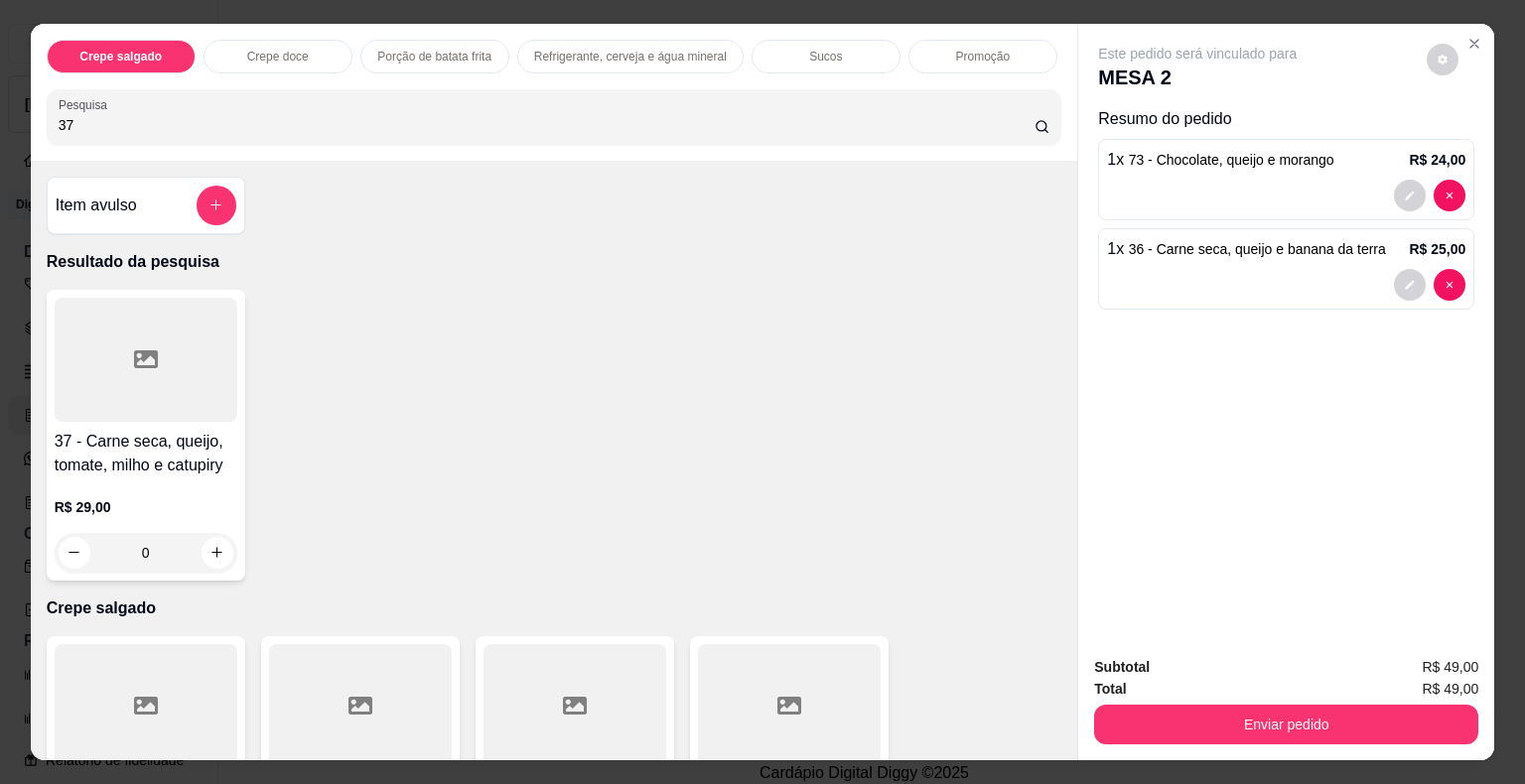 type on "37" 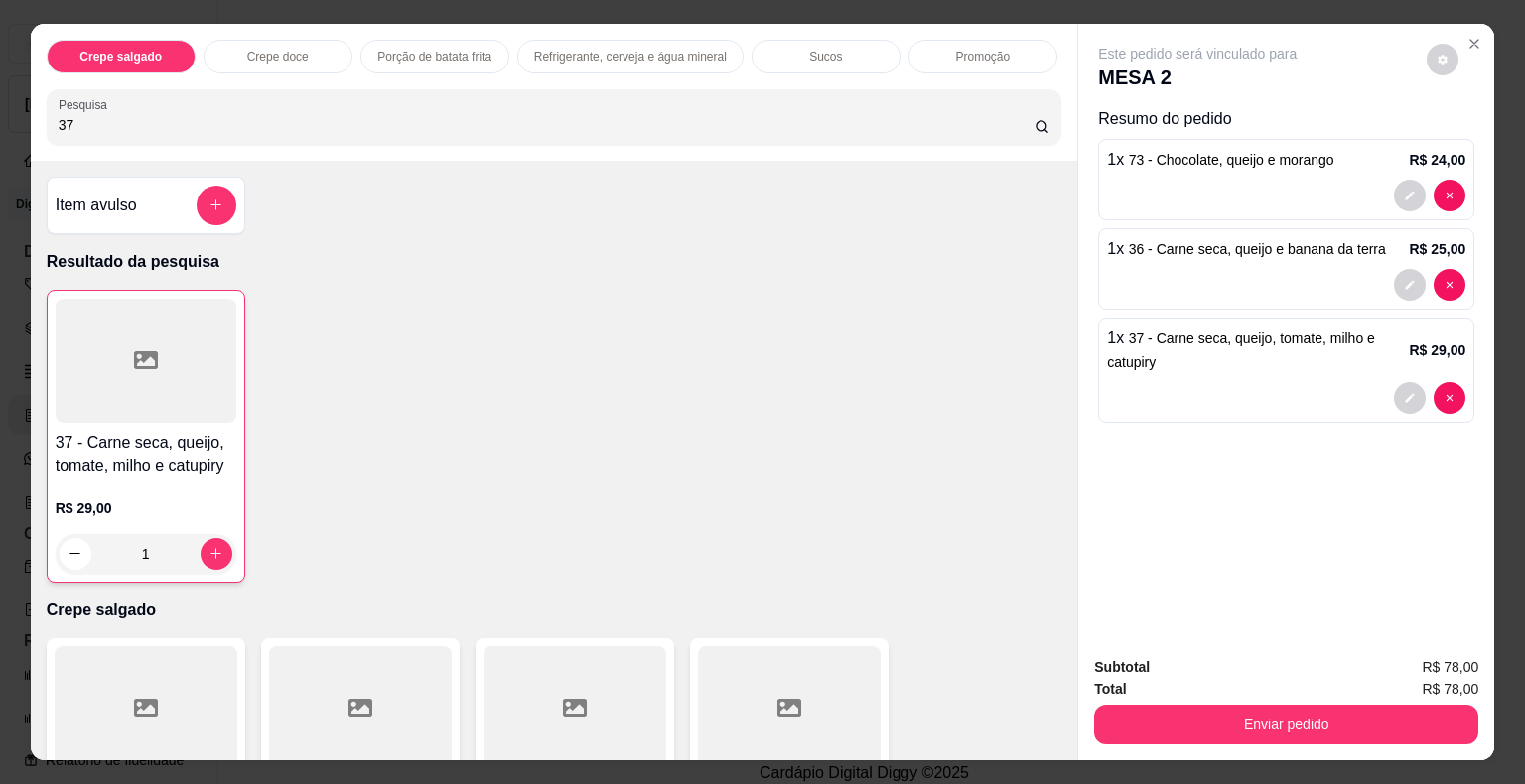 drag, startPoint x: 78, startPoint y: 116, endPoint x: 0, endPoint y: 116, distance: 78 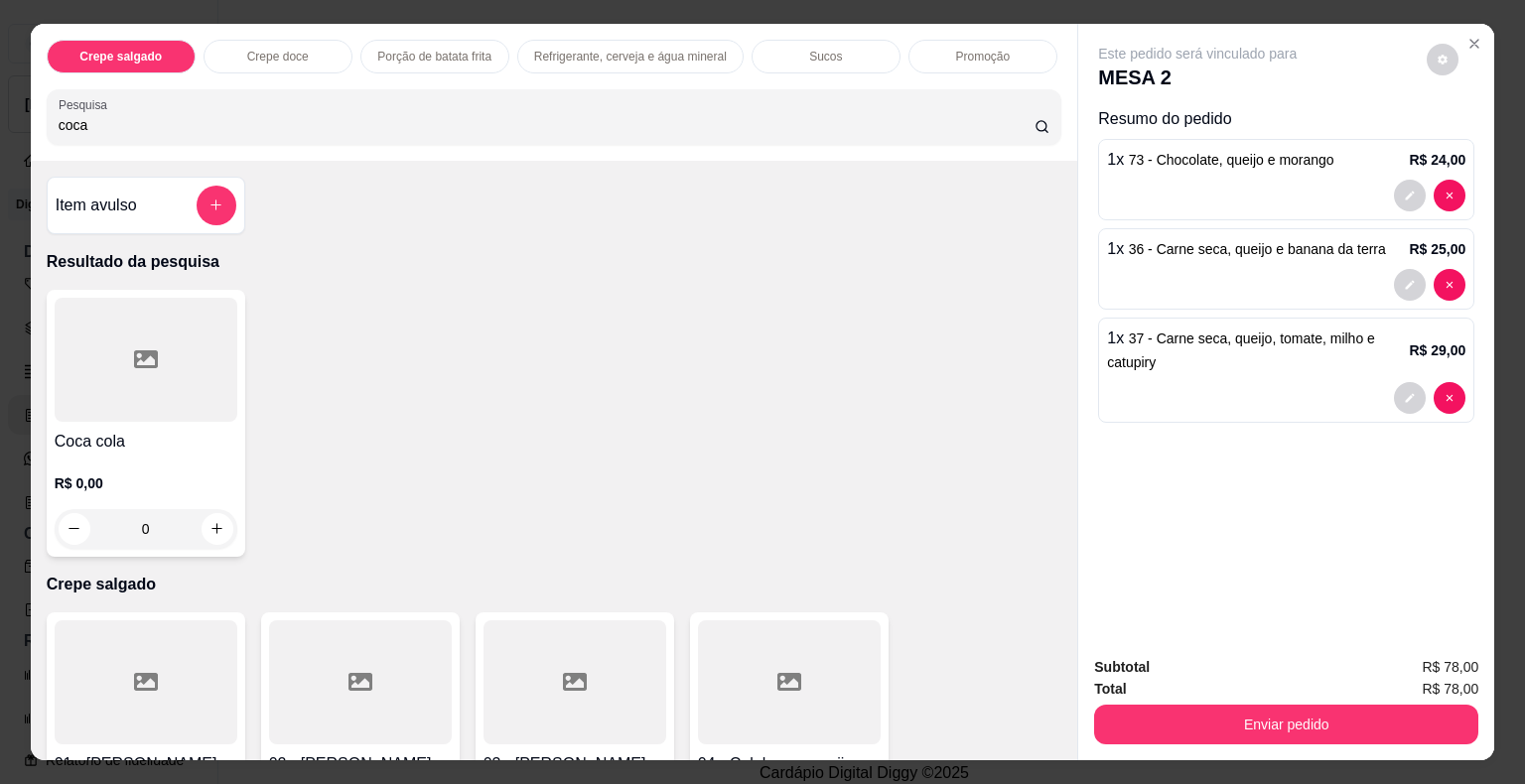 type on "coca" 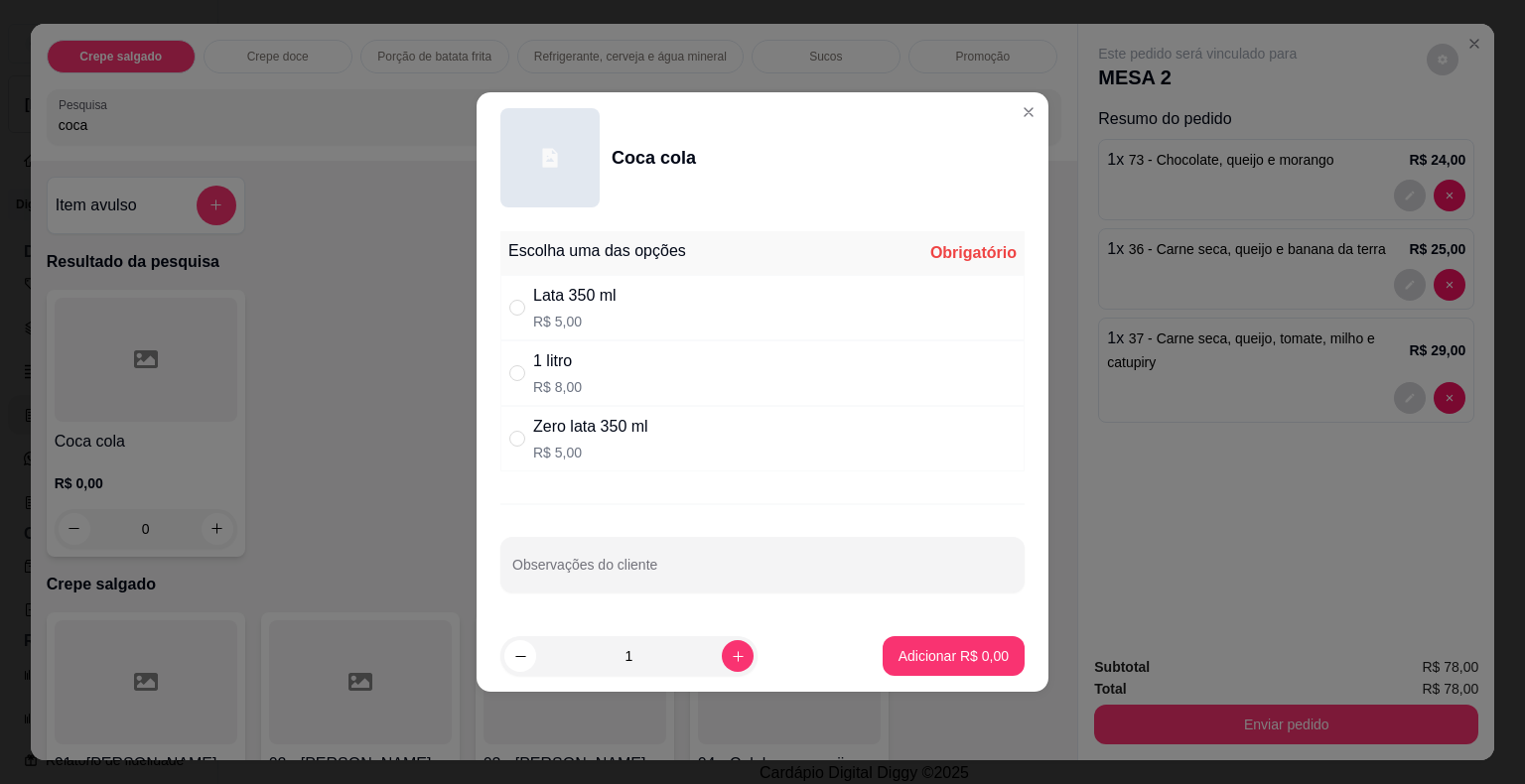 click on "Lata 350 ml" at bounding box center [575, 296] 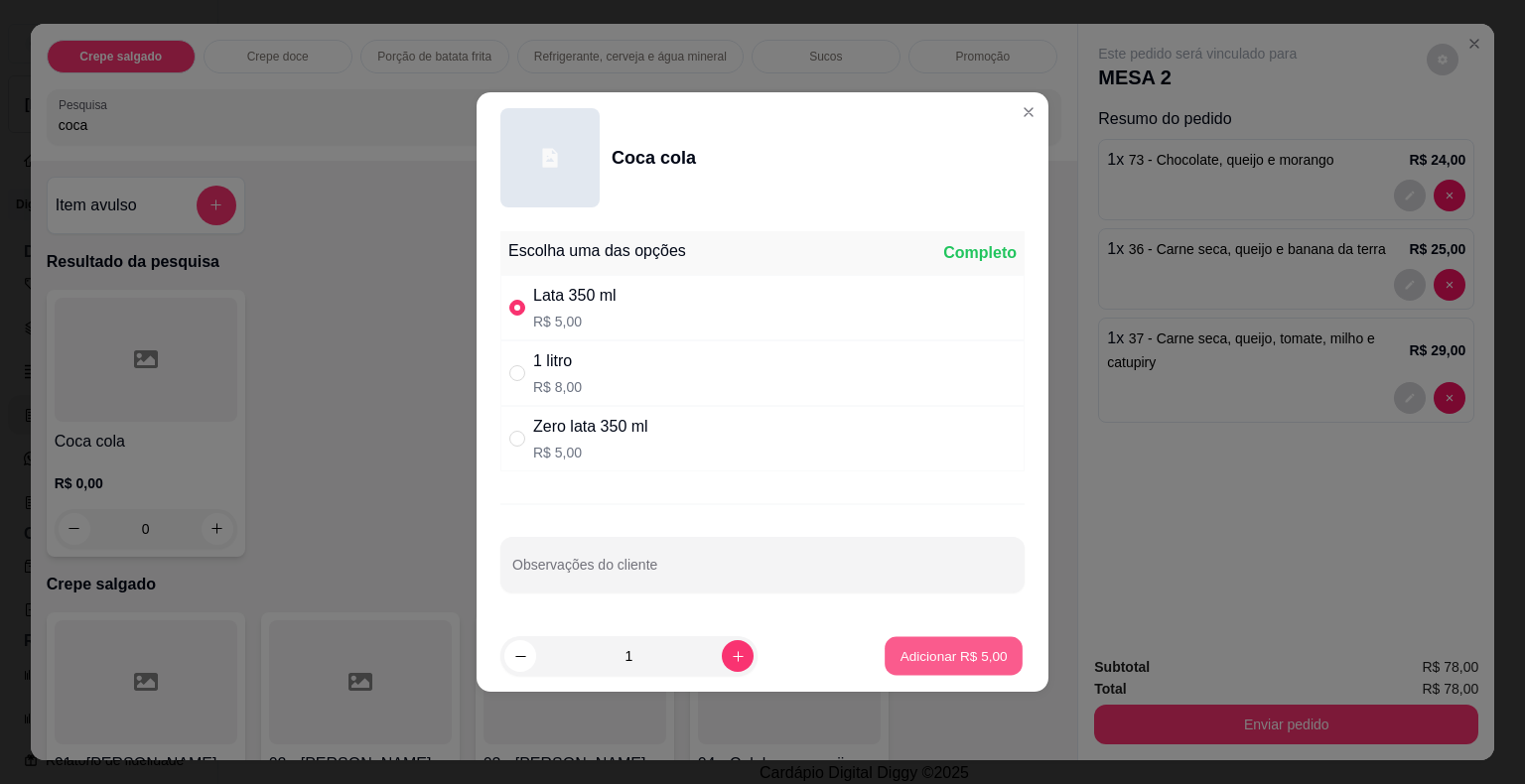 click on "Adicionar   R$ 5,00" at bounding box center (953, 655) 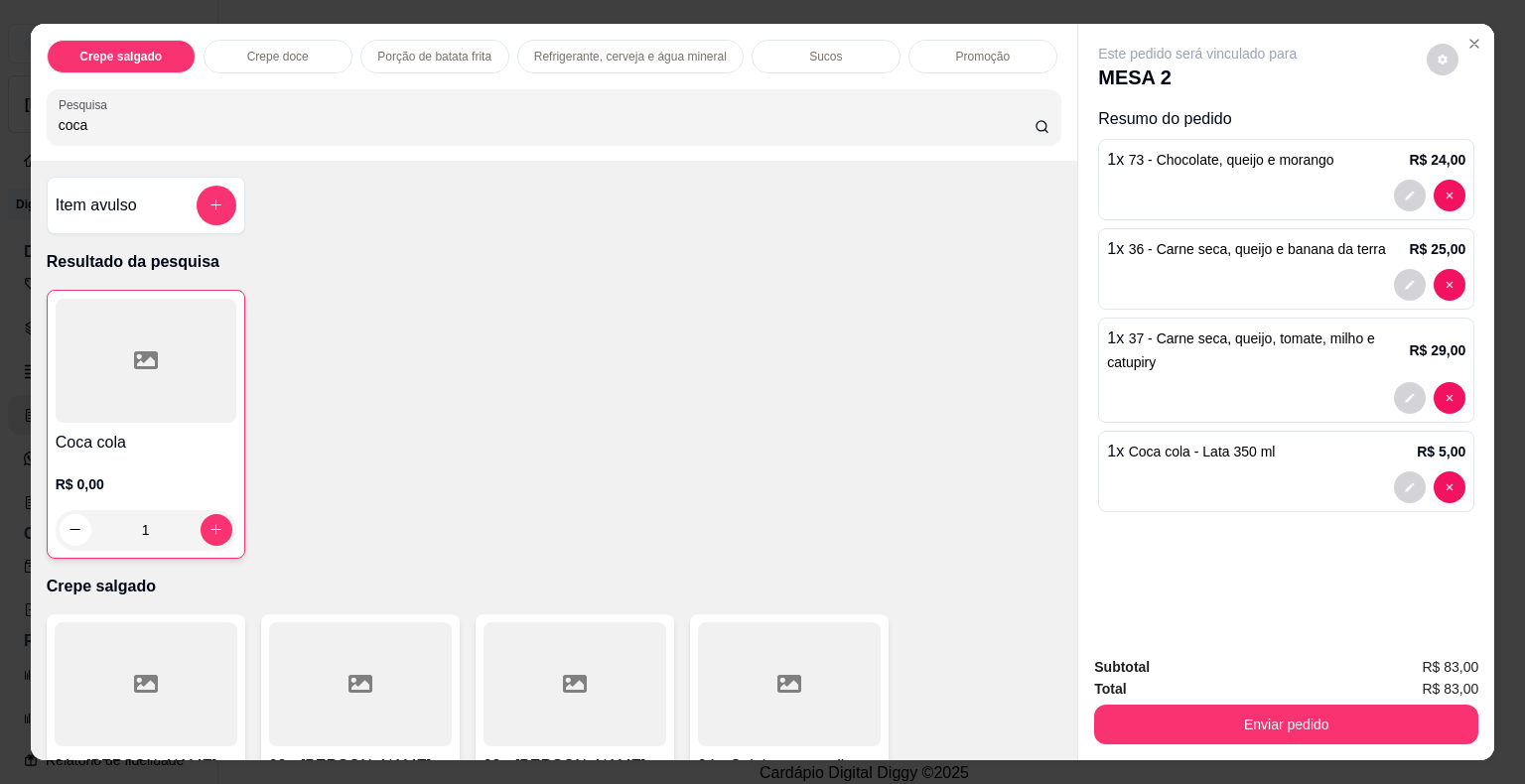 drag, startPoint x: 95, startPoint y: 120, endPoint x: 0, endPoint y: 141, distance: 97.293371 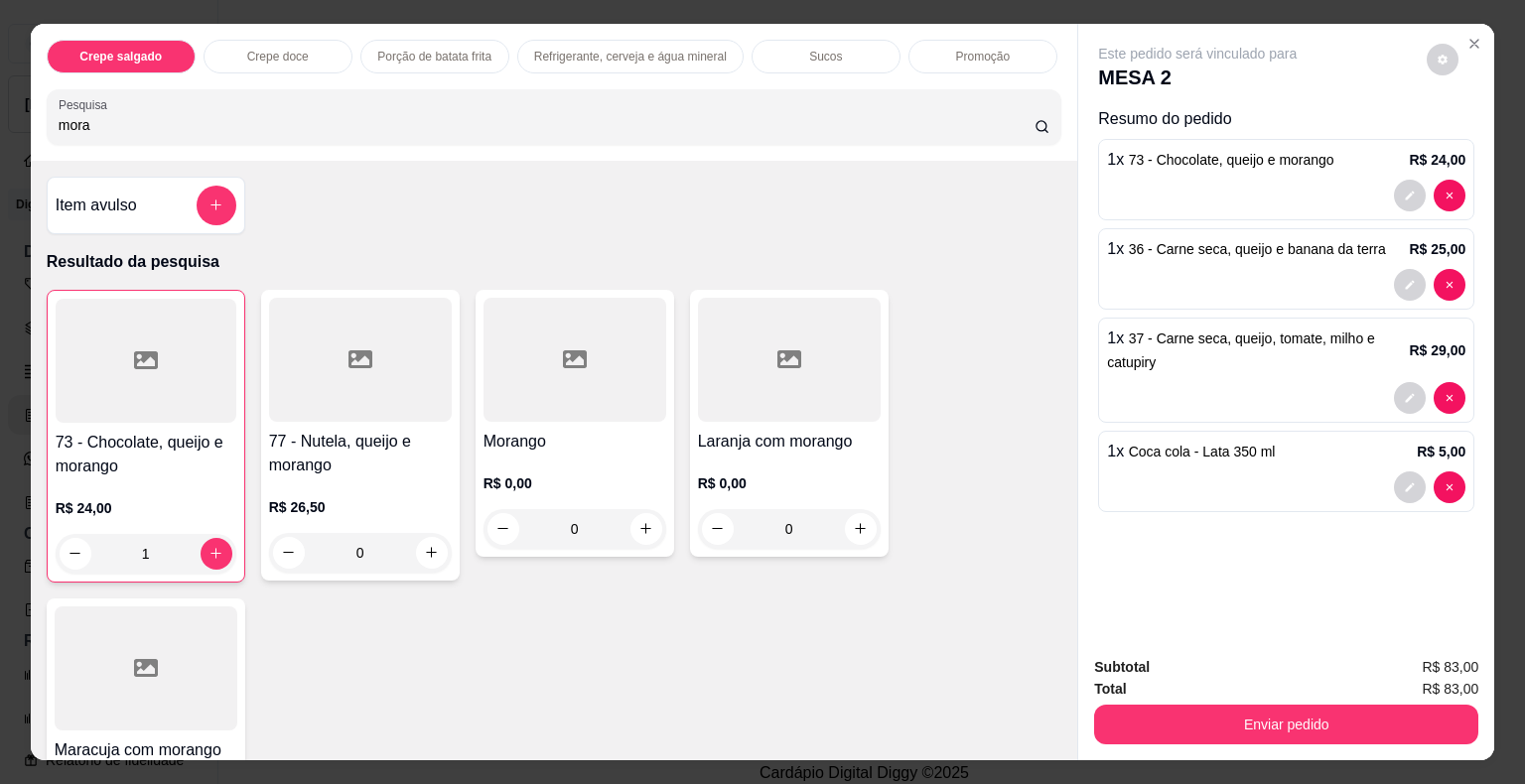 type on "mora" 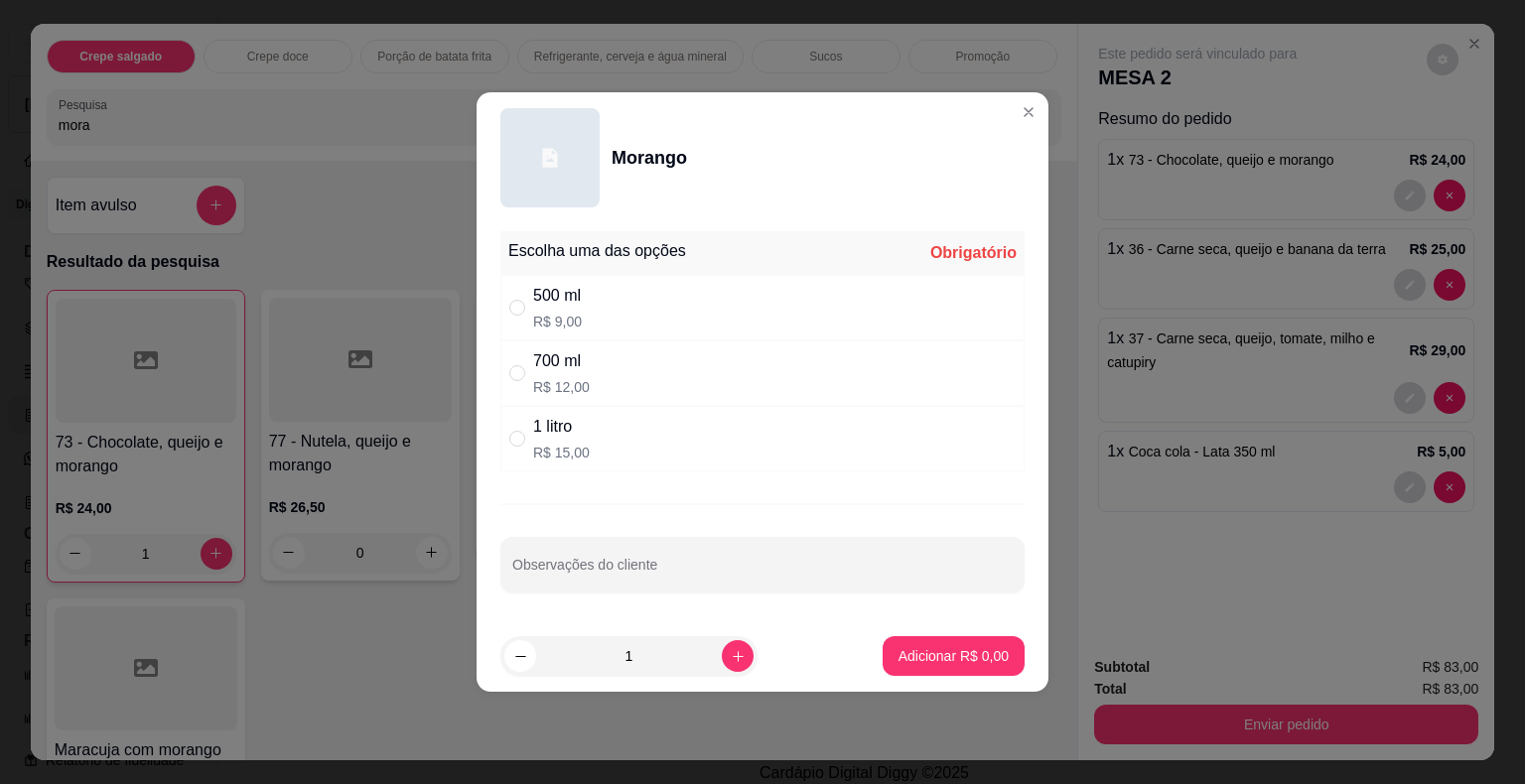 click on "500 ml R$ 9,00" at bounding box center [762, 308] 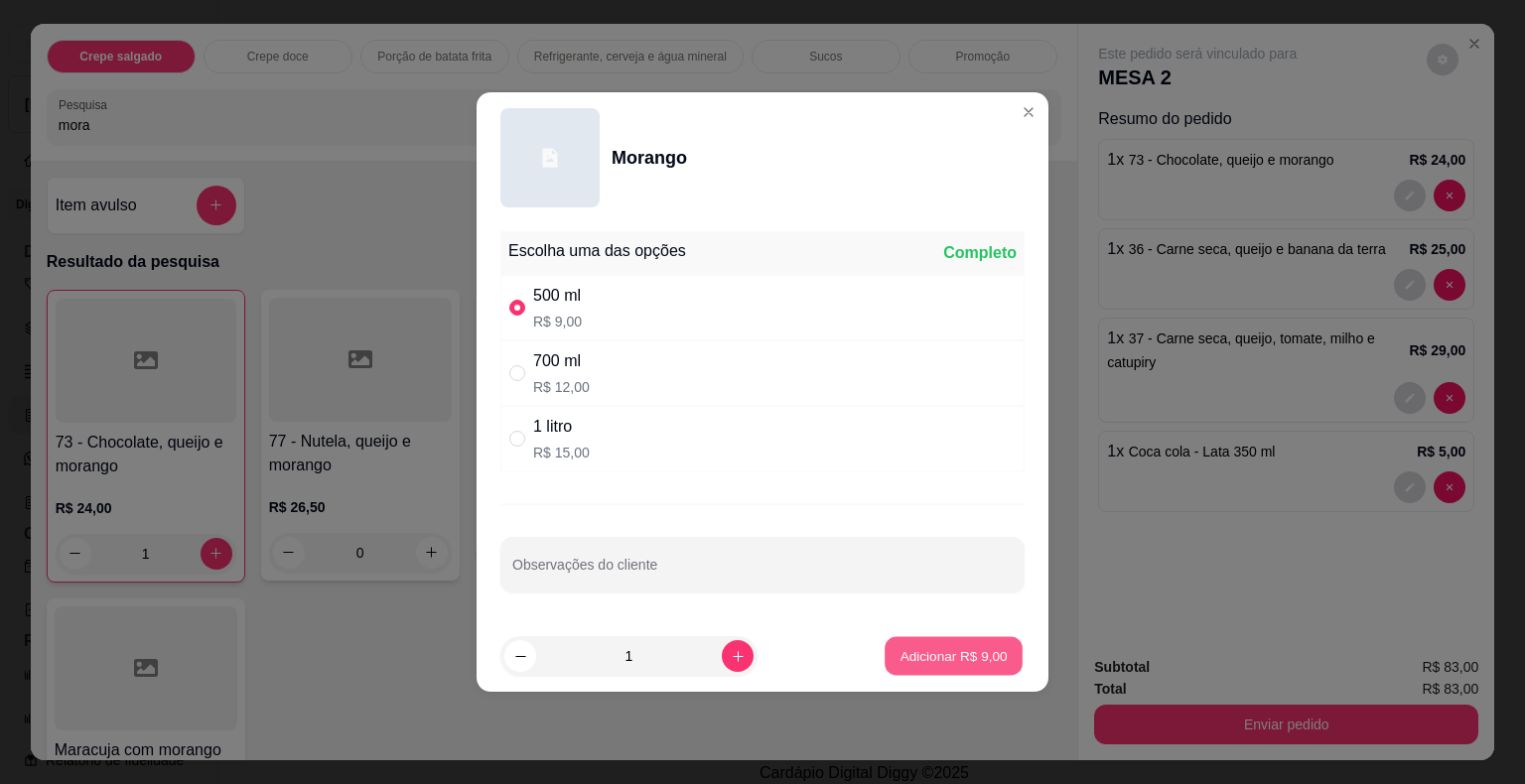 click on "Adicionar   R$ 9,00" at bounding box center (953, 655) 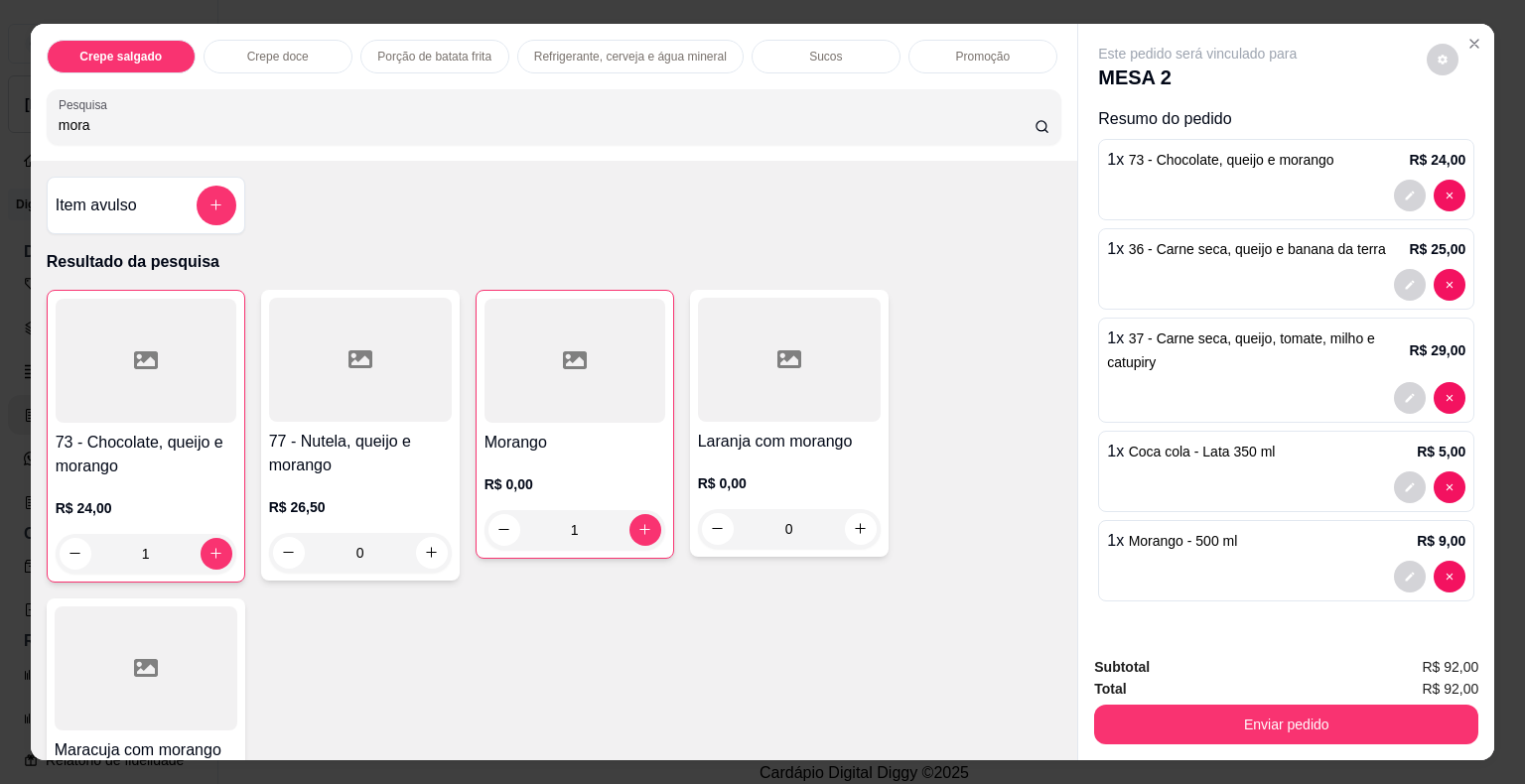 drag, startPoint x: 119, startPoint y: 123, endPoint x: 0, endPoint y: 117, distance: 119.15116 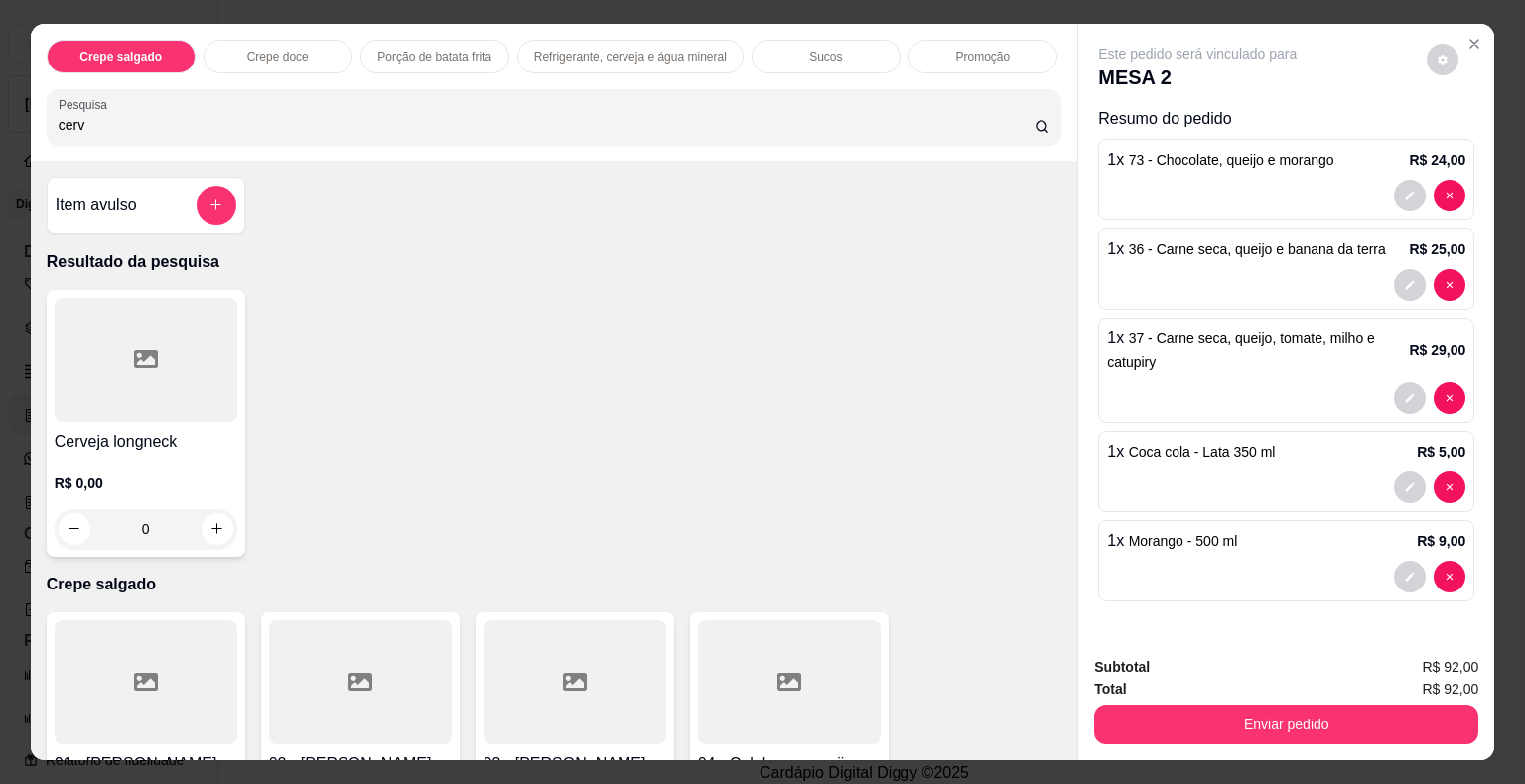 type on "cerv" 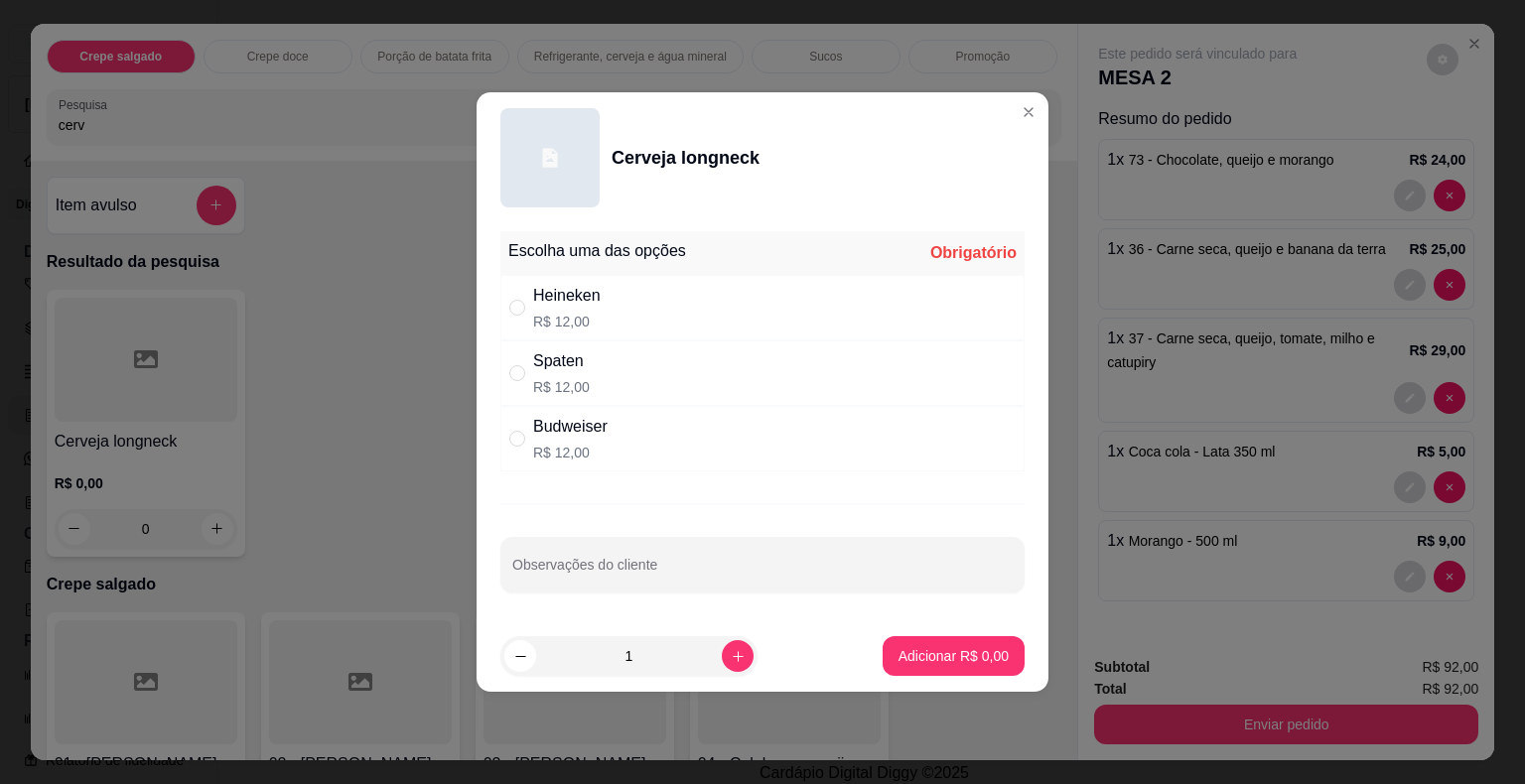 drag, startPoint x: 579, startPoint y: 312, endPoint x: 618, endPoint y: 351, distance: 55.15433 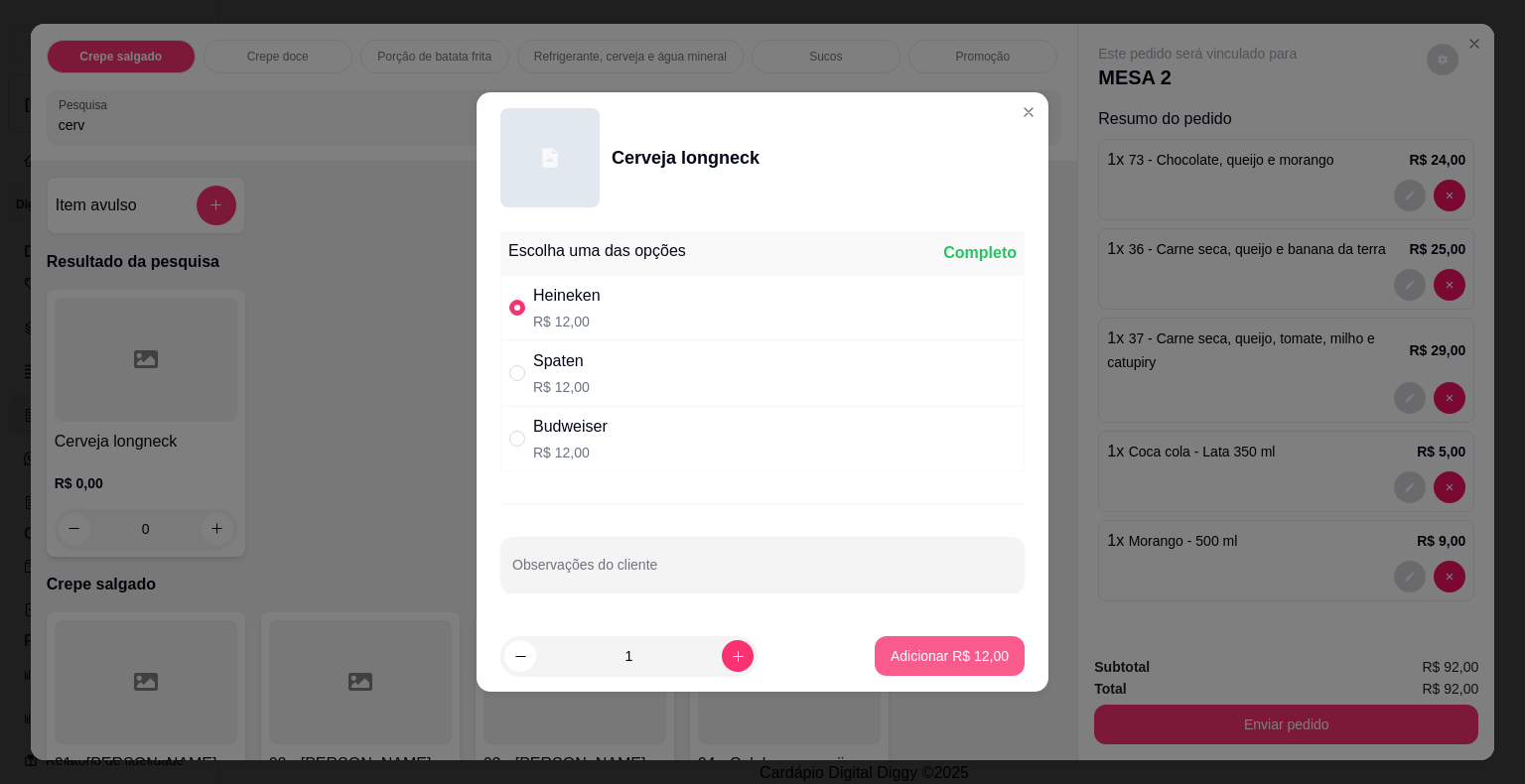 click on "Adicionar   R$ 12,00" at bounding box center (949, 656) 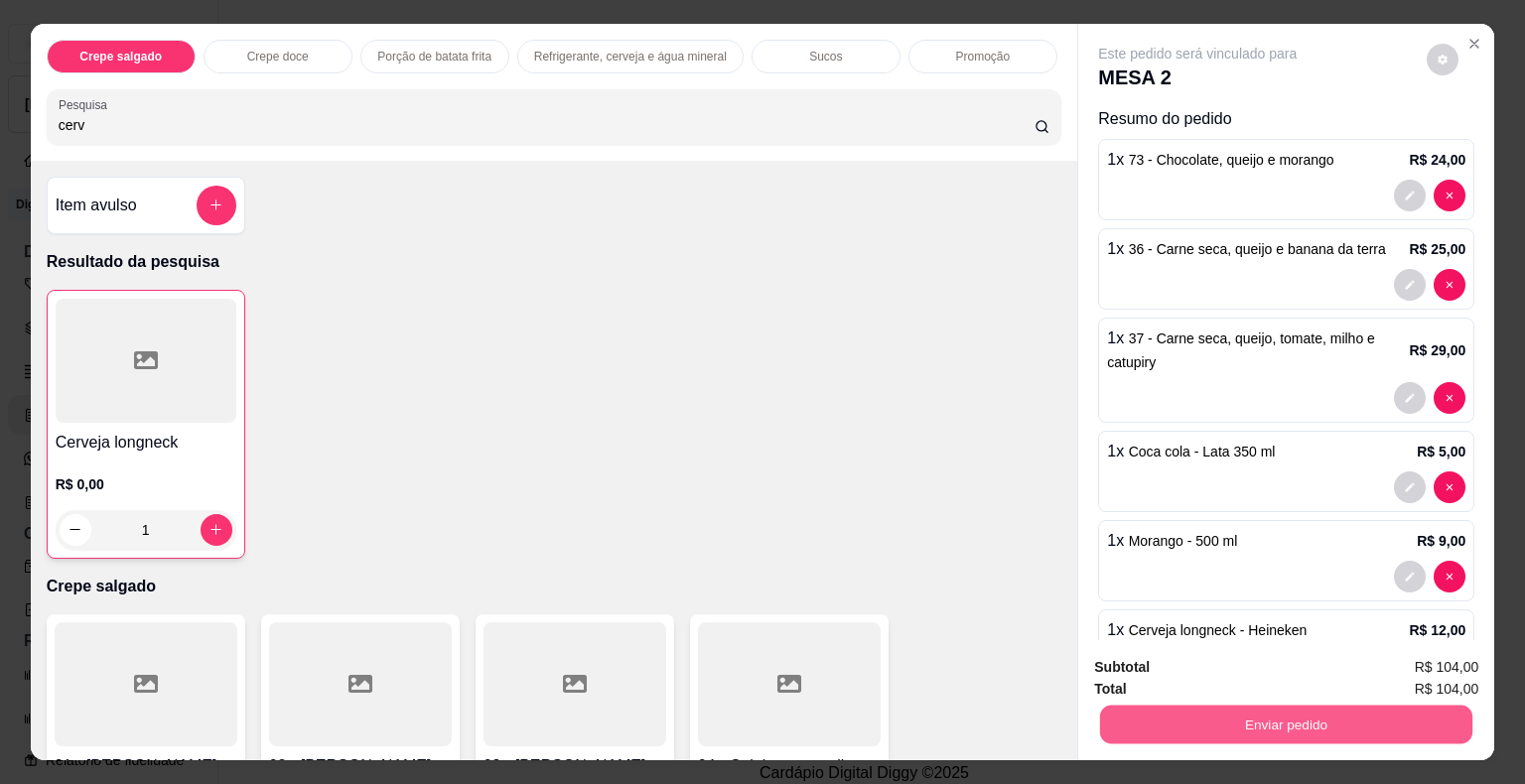 click on "Enviar pedido" at bounding box center (1286, 724) 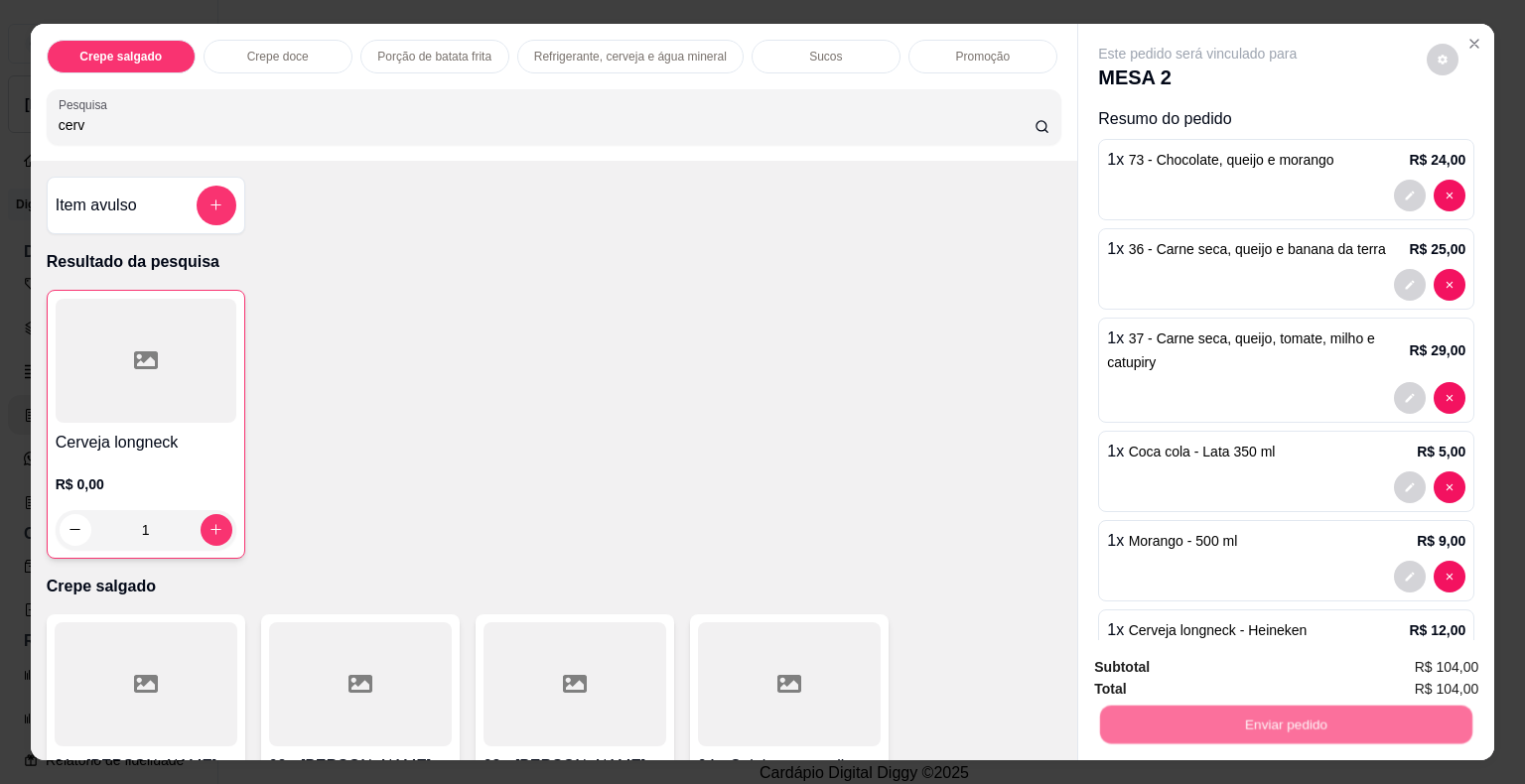 click on "Não registrar e enviar pedido" at bounding box center (1220, 669) 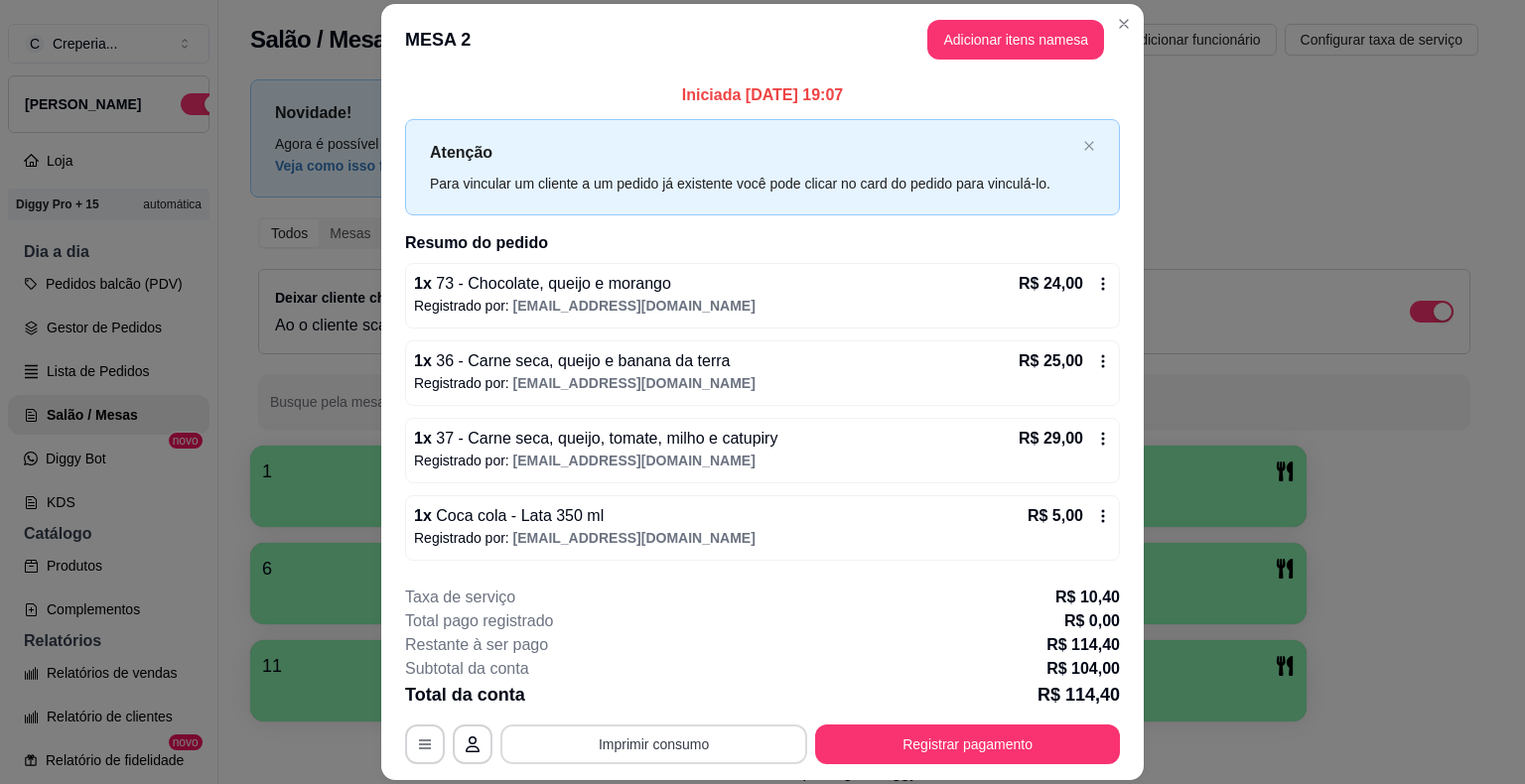 click on "Imprimir consumo" at bounding box center [653, 744] 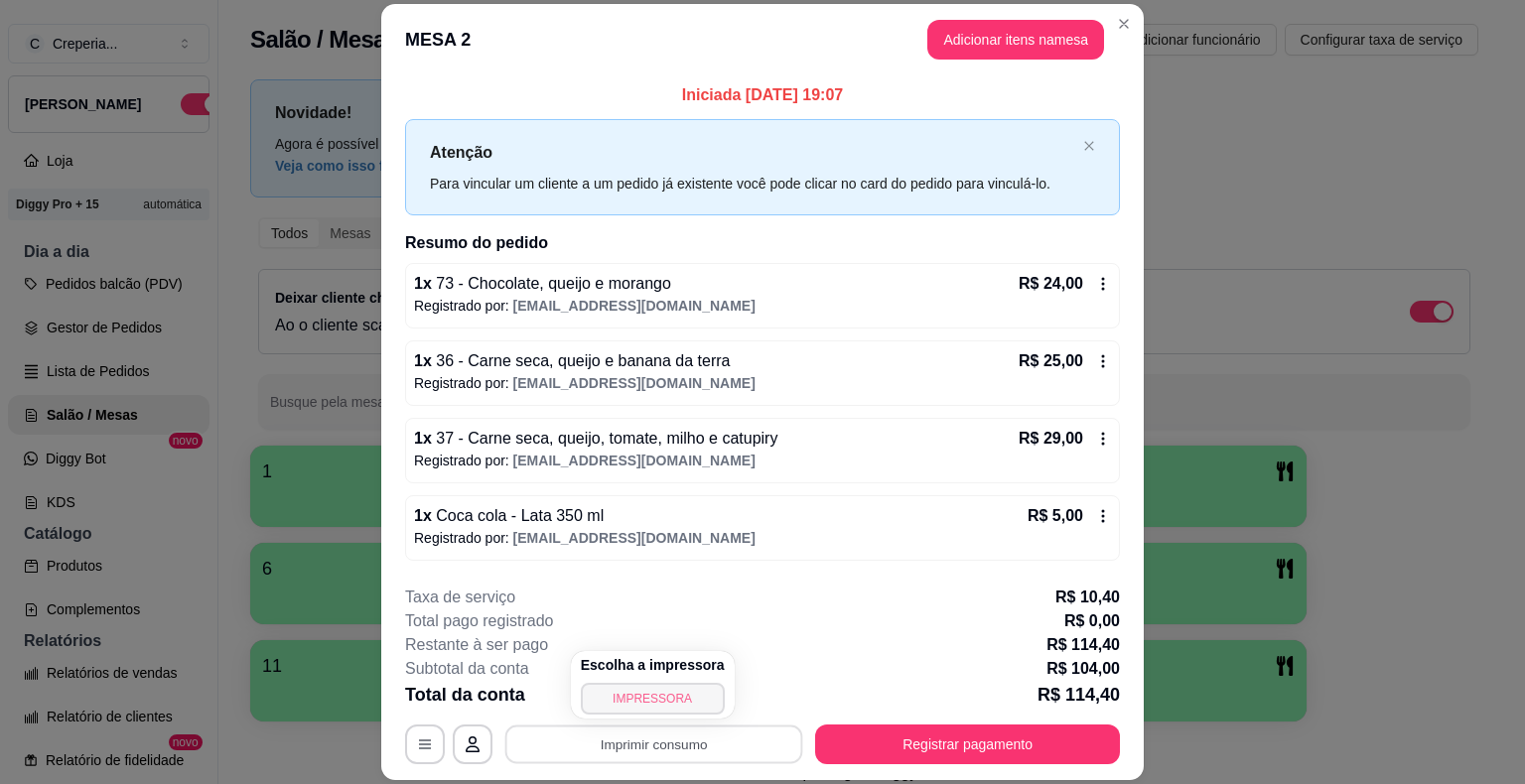 click on "IMPRESSORA" at bounding box center (652, 699) 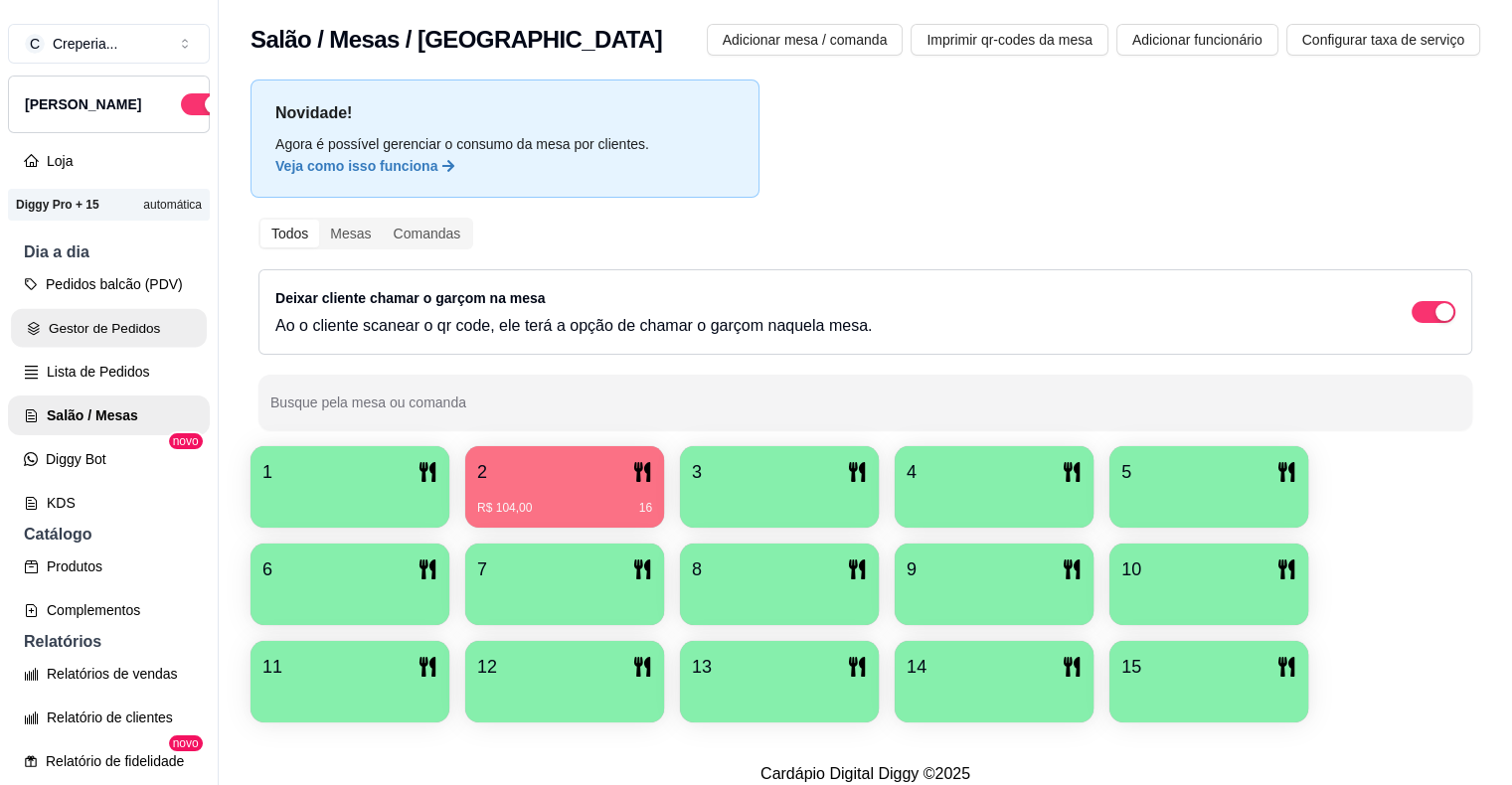 click on "Gestor de Pedidos" at bounding box center [108, 328] 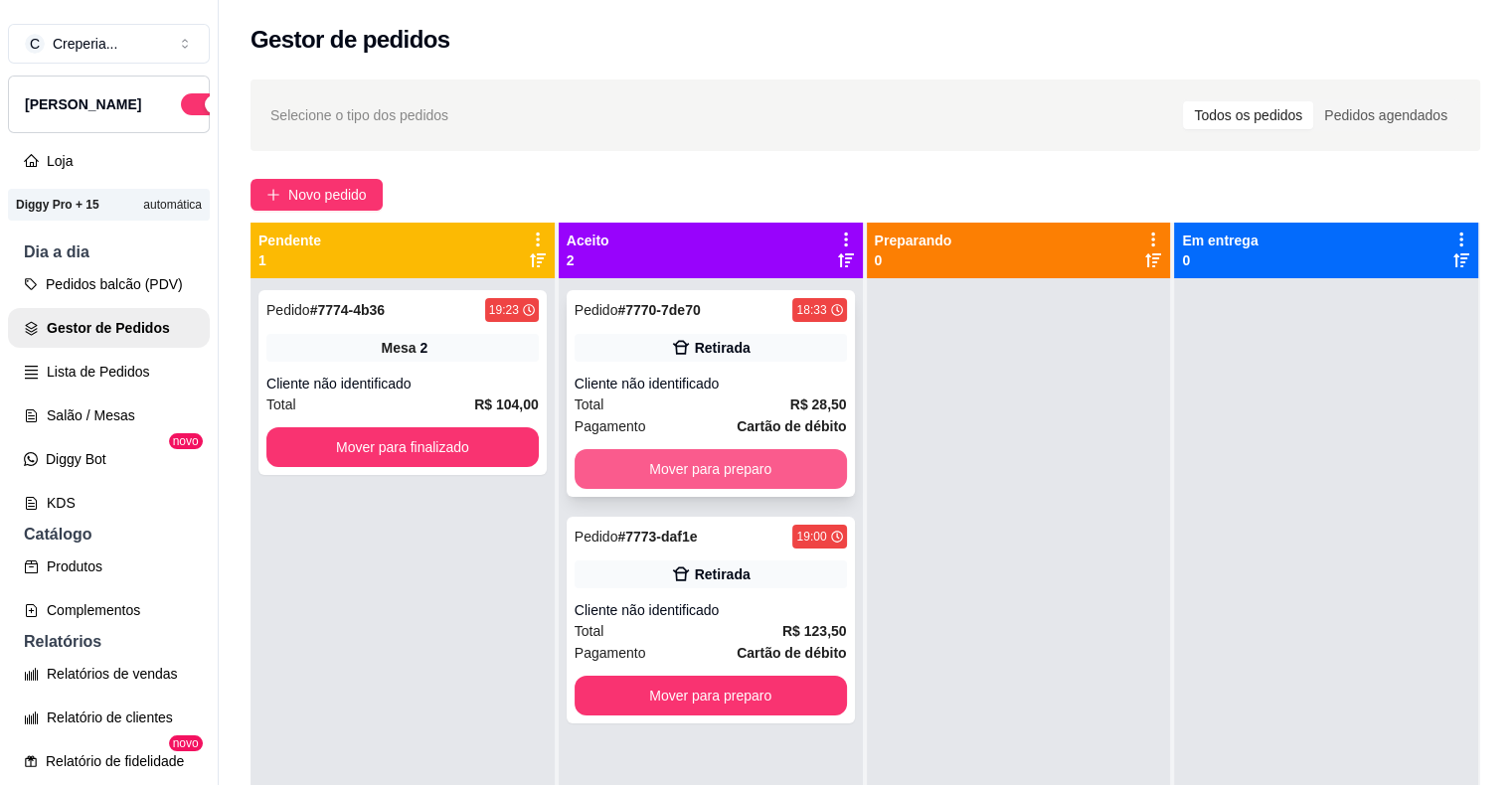 click on "Mover para preparo" at bounding box center [711, 469] 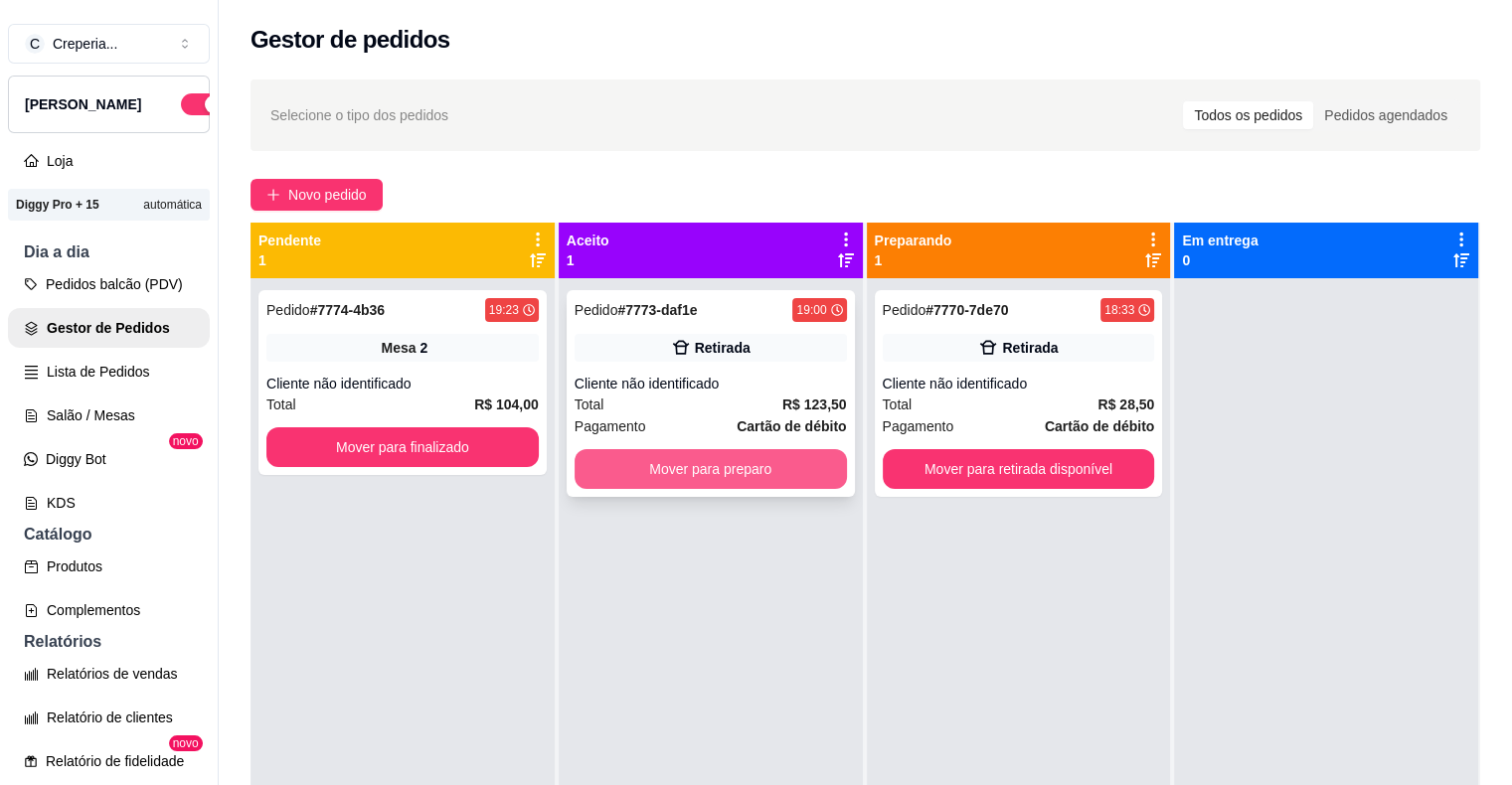 click on "Mover para preparo" at bounding box center (711, 469) 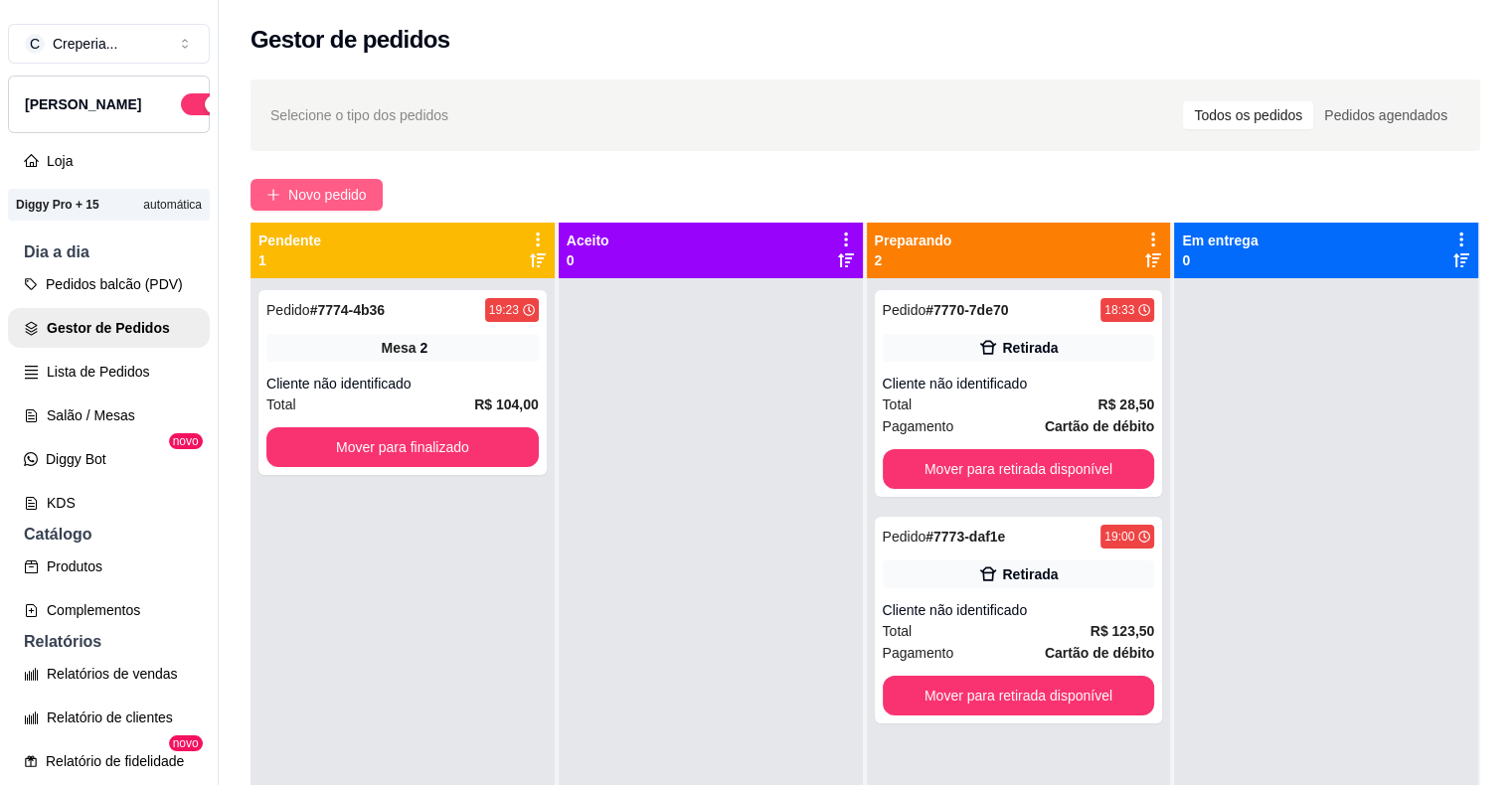 click on "Novo pedido" at bounding box center [327, 195] 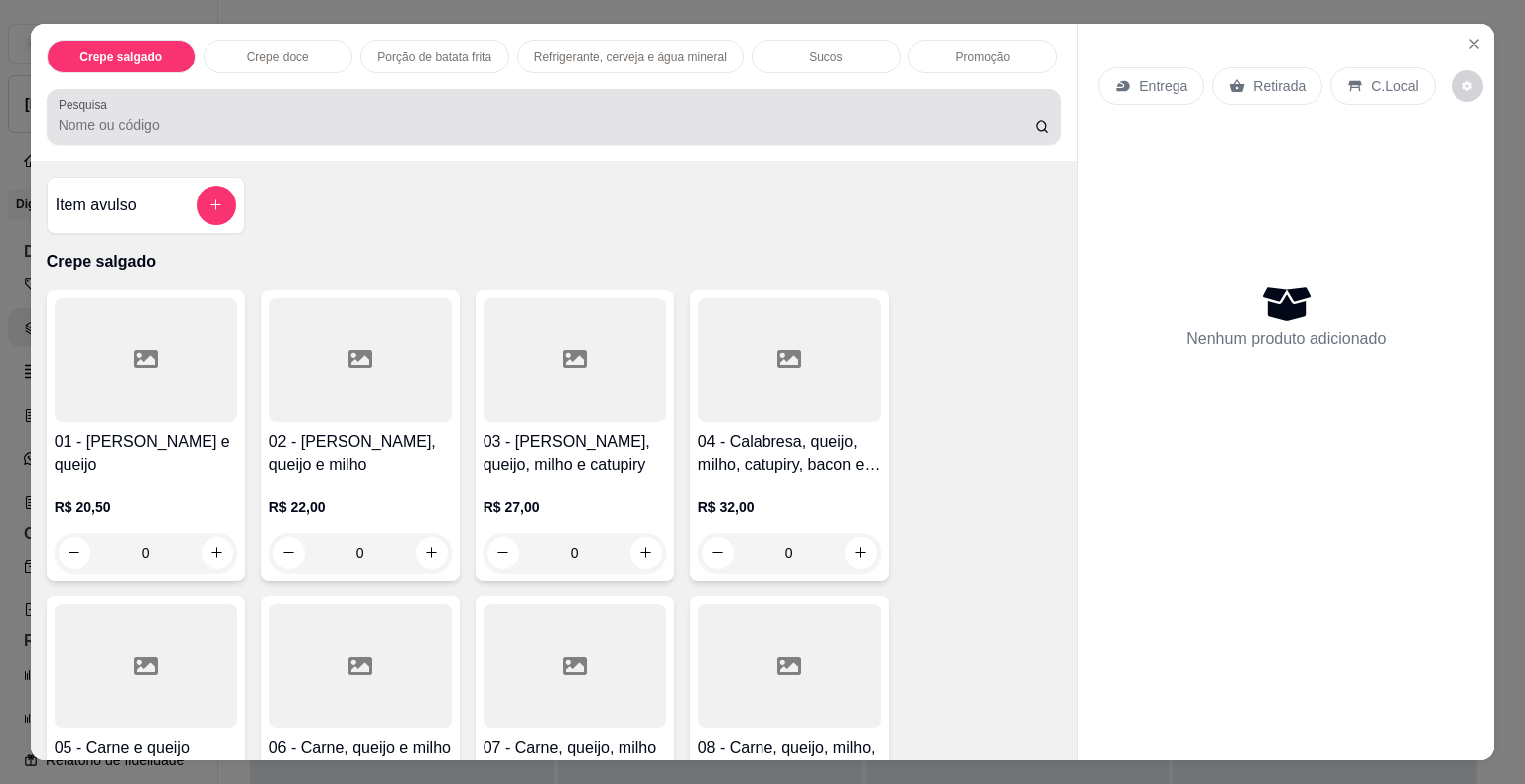 click on "Pesquisa" at bounding box center [546, 125] 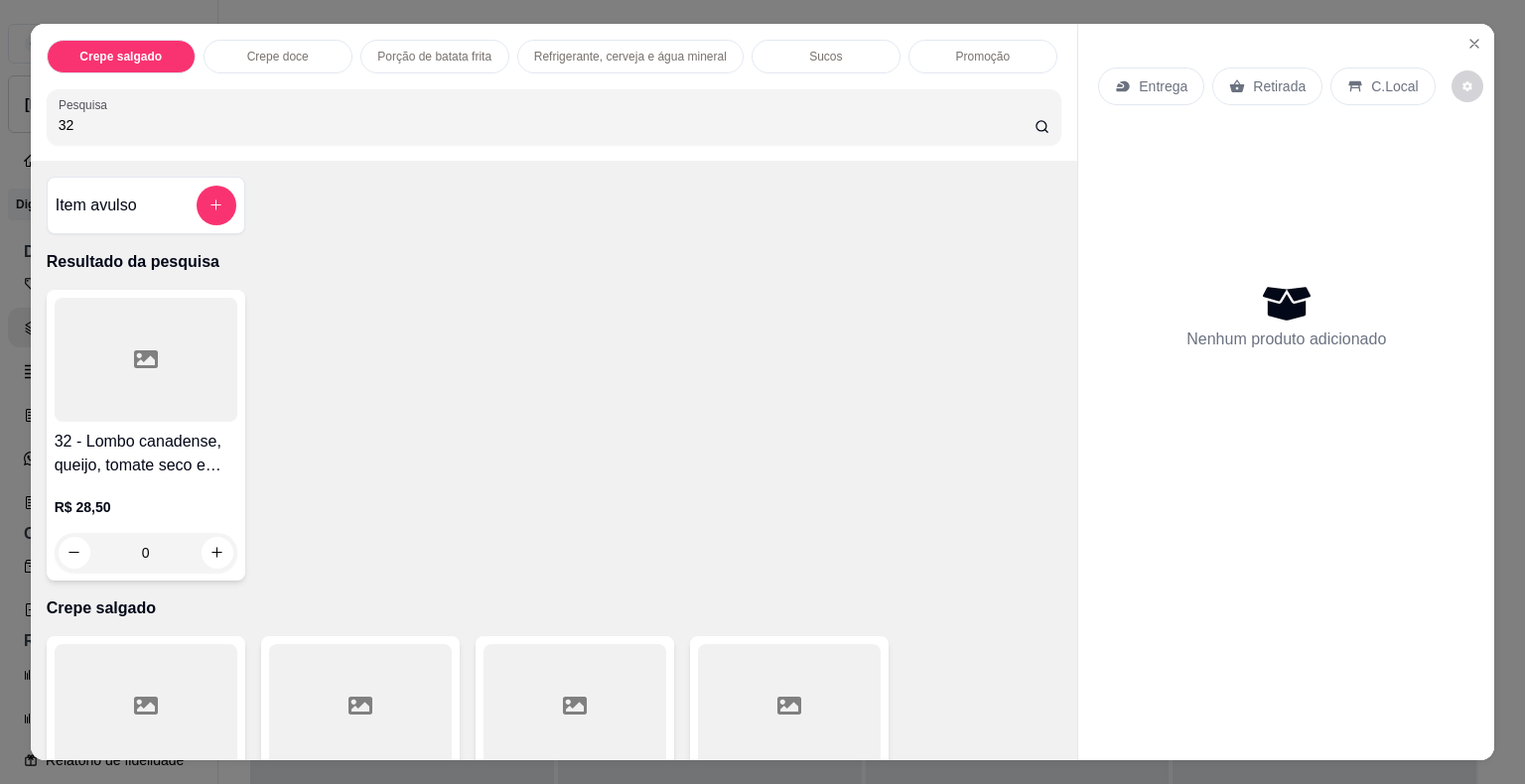 click at bounding box center [146, 359] 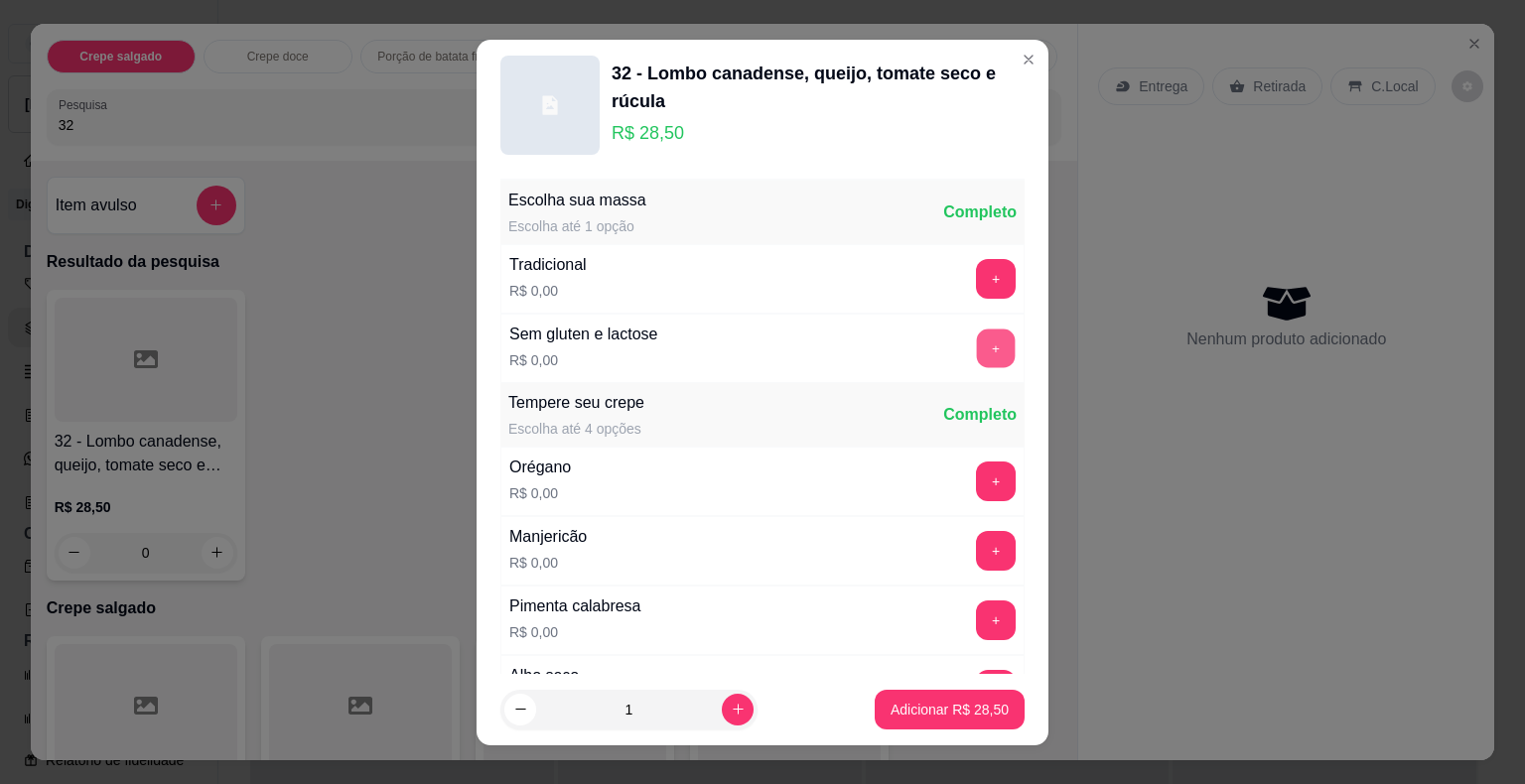click on "+" at bounding box center [996, 347] 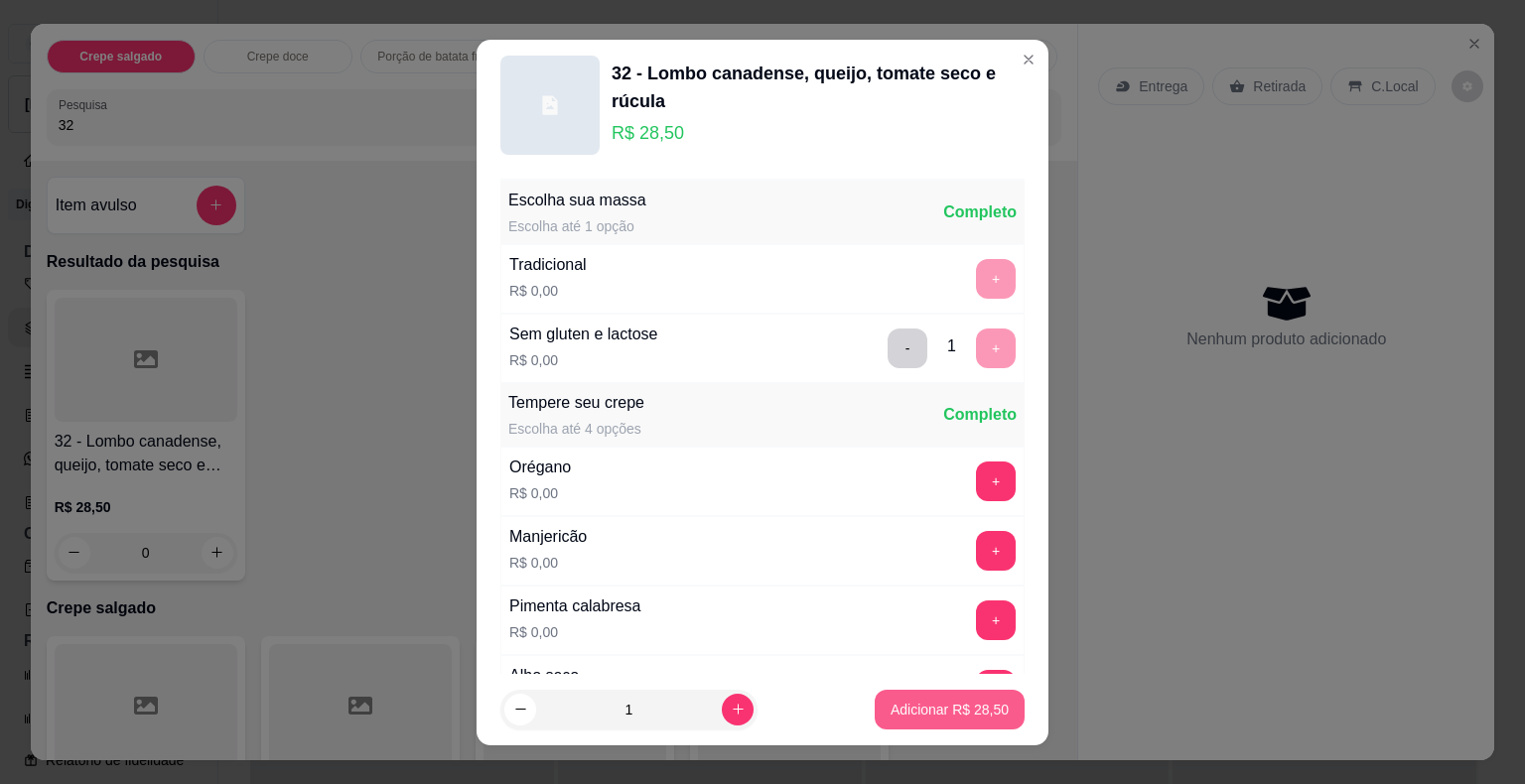 click on "Adicionar   R$ 28,50" at bounding box center [949, 710] 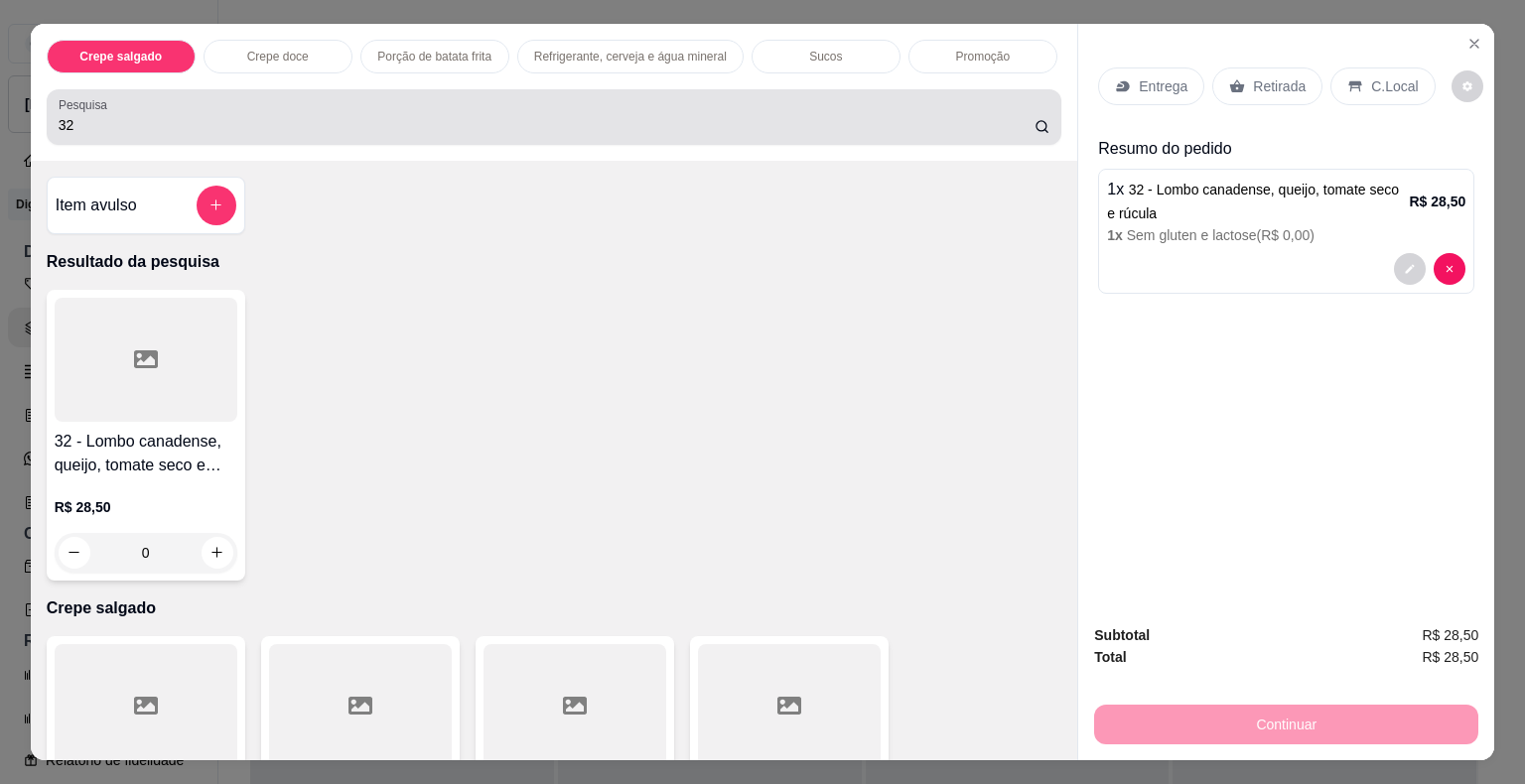 click on "32" at bounding box center [546, 125] 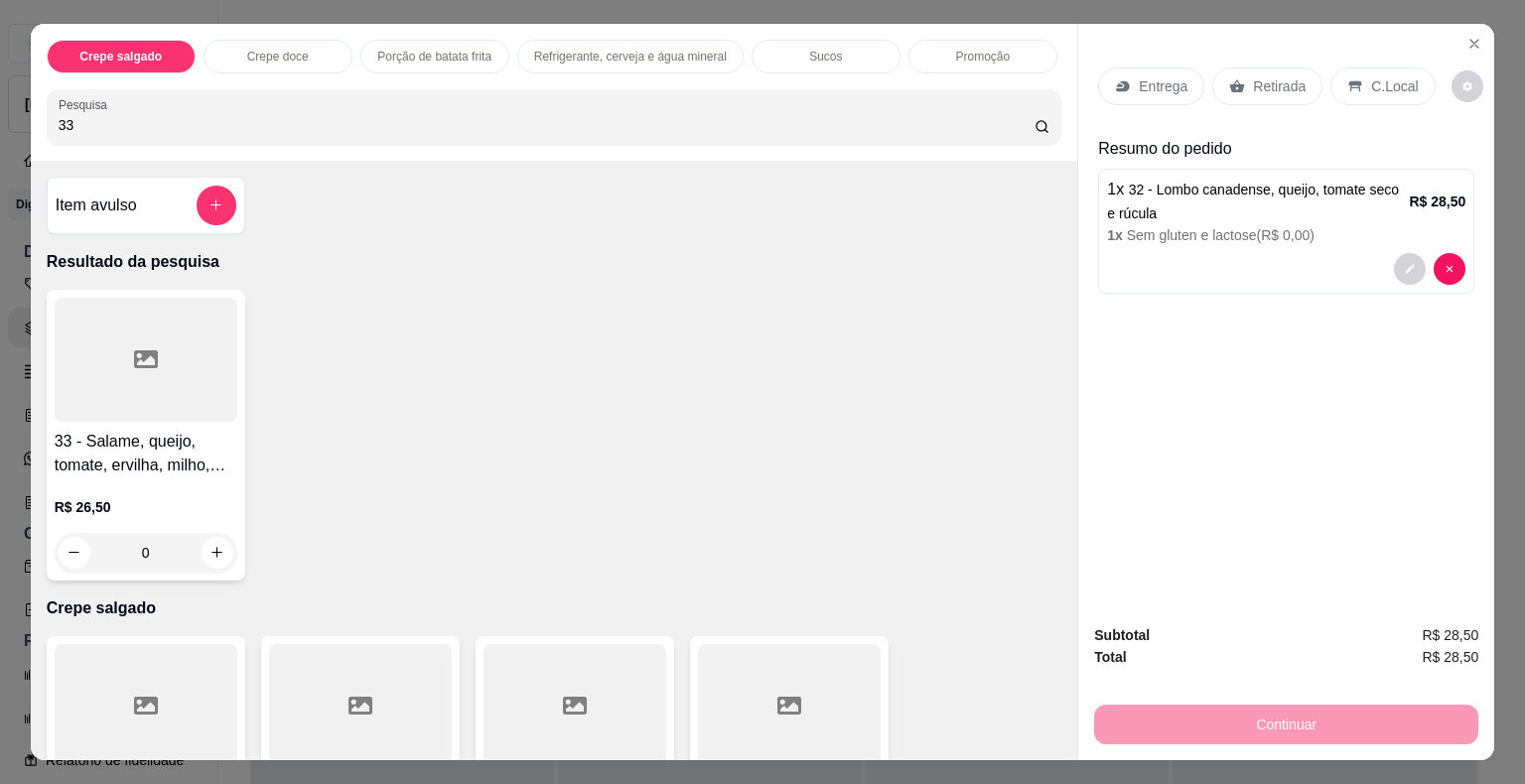 type on "33" 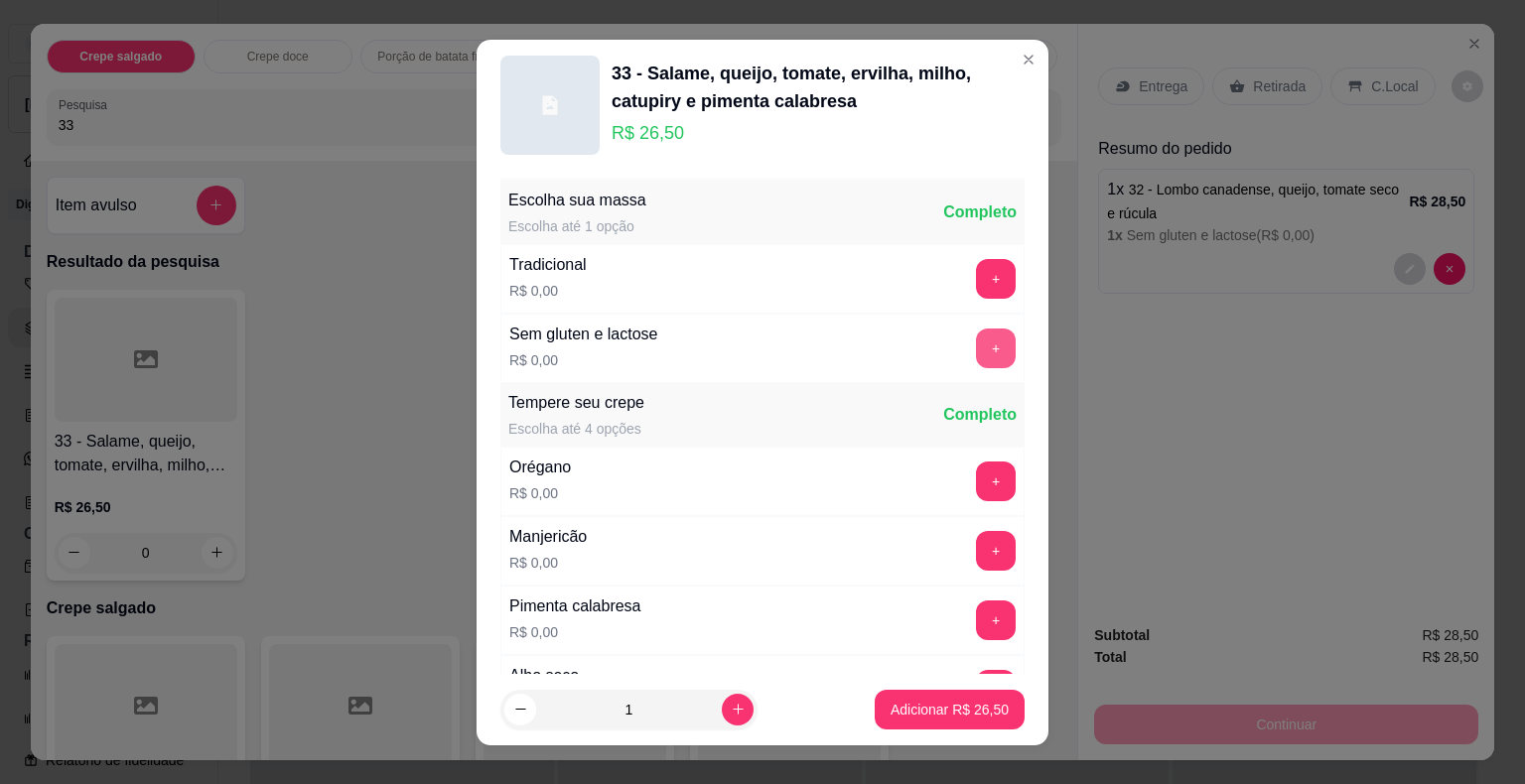 click on "+" at bounding box center [996, 348] 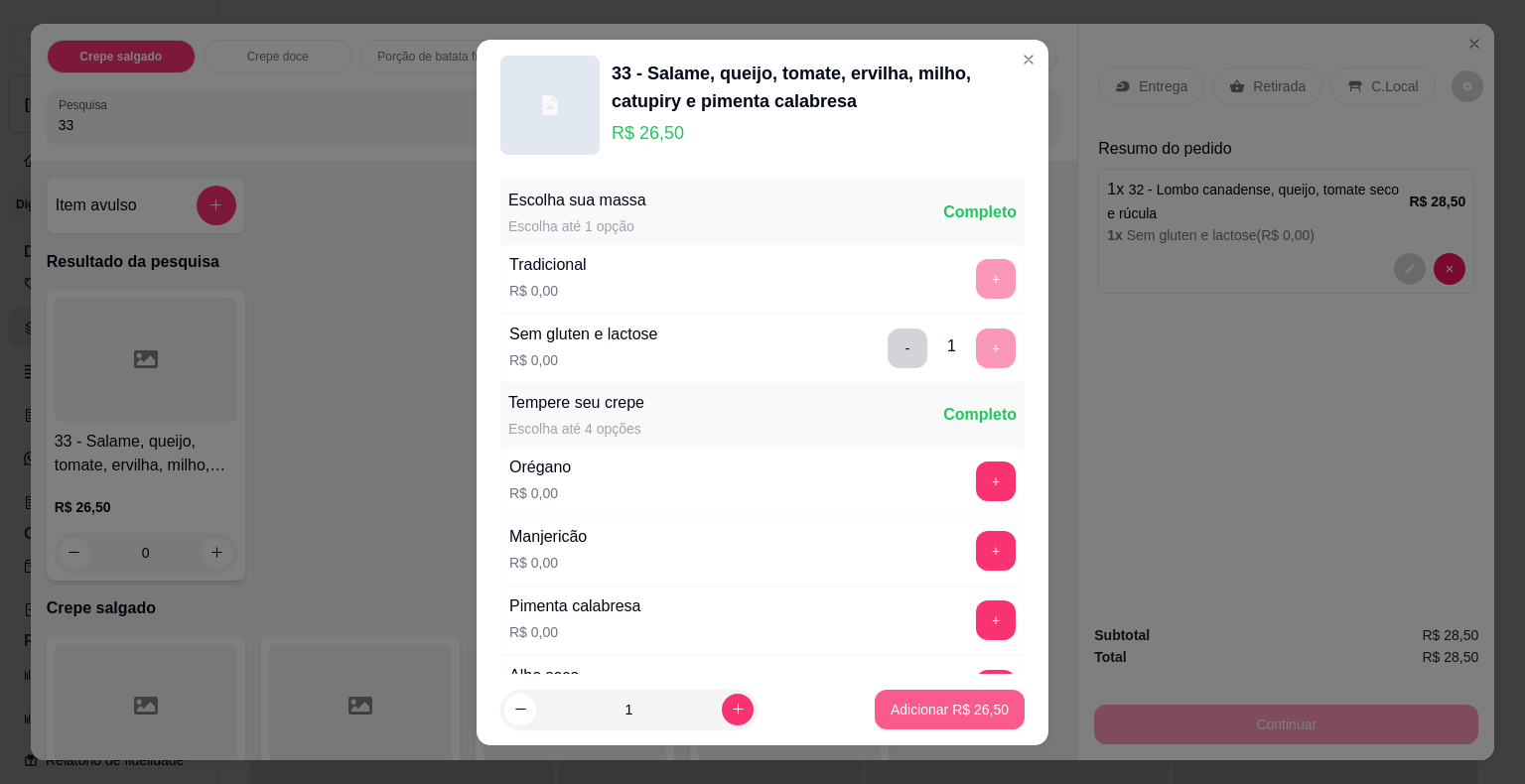 click on "Adicionar   R$ 26,50" at bounding box center [949, 710] 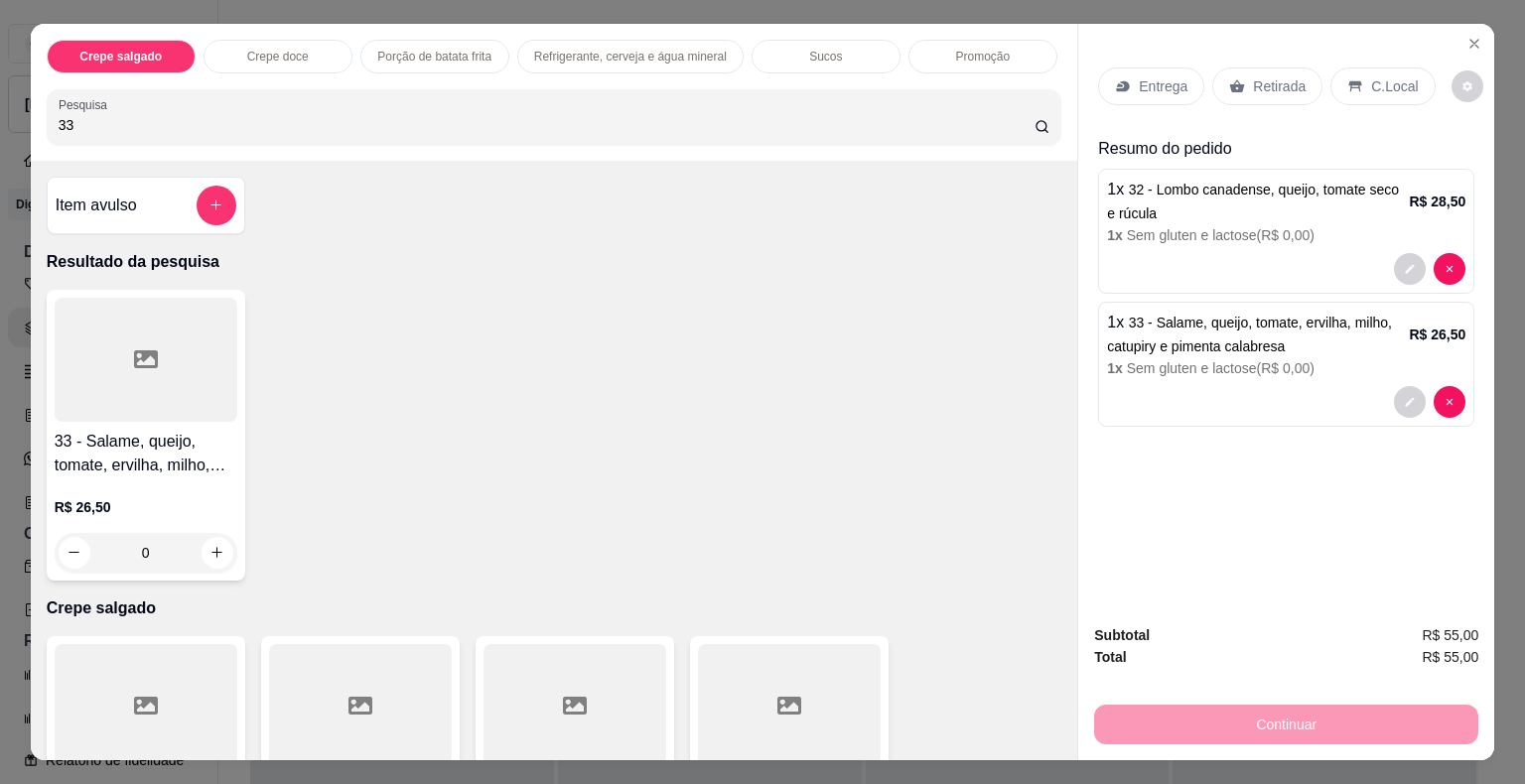 click on "Retirada" at bounding box center (1279, 86) 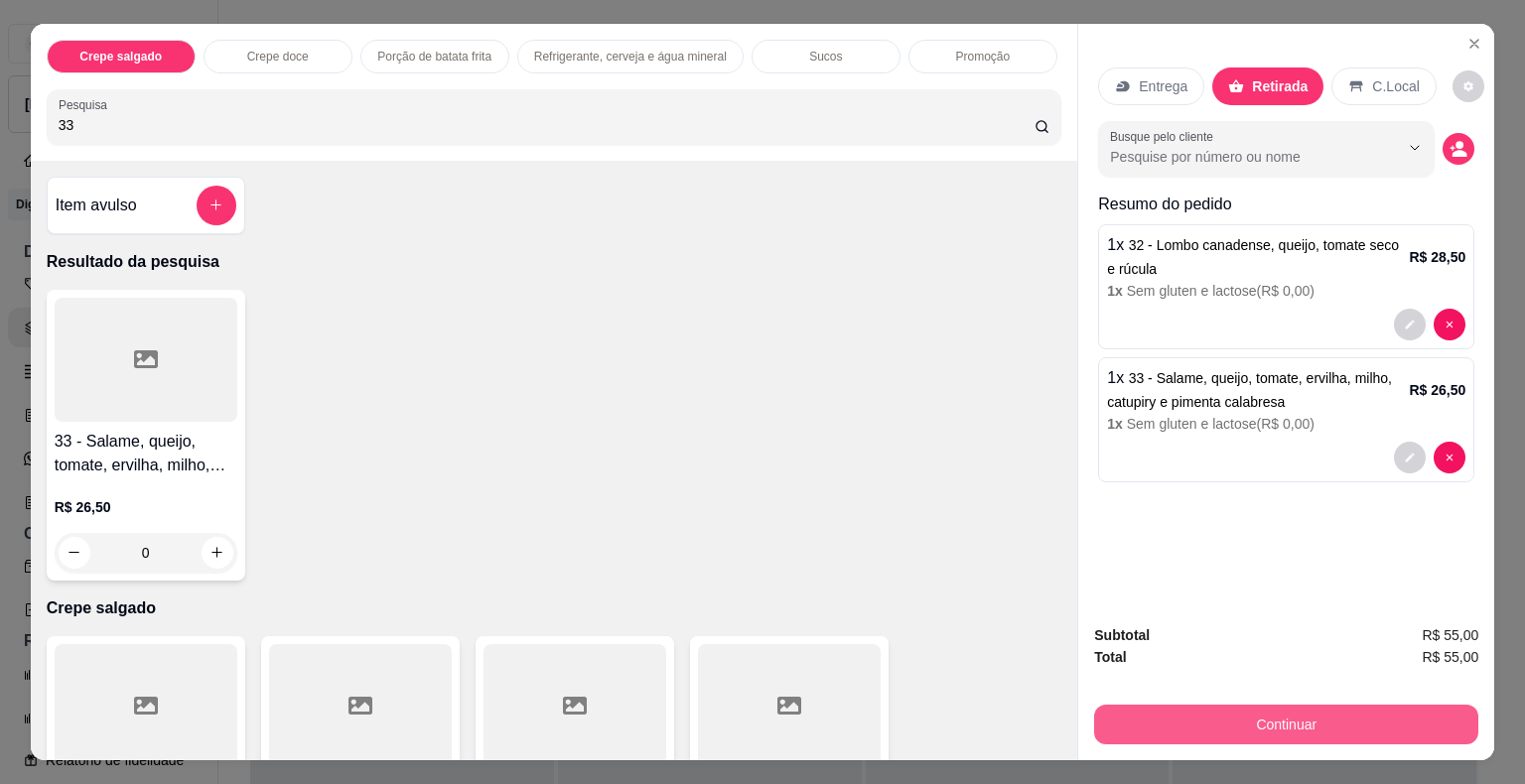 click on "Continuar" at bounding box center (1286, 724) 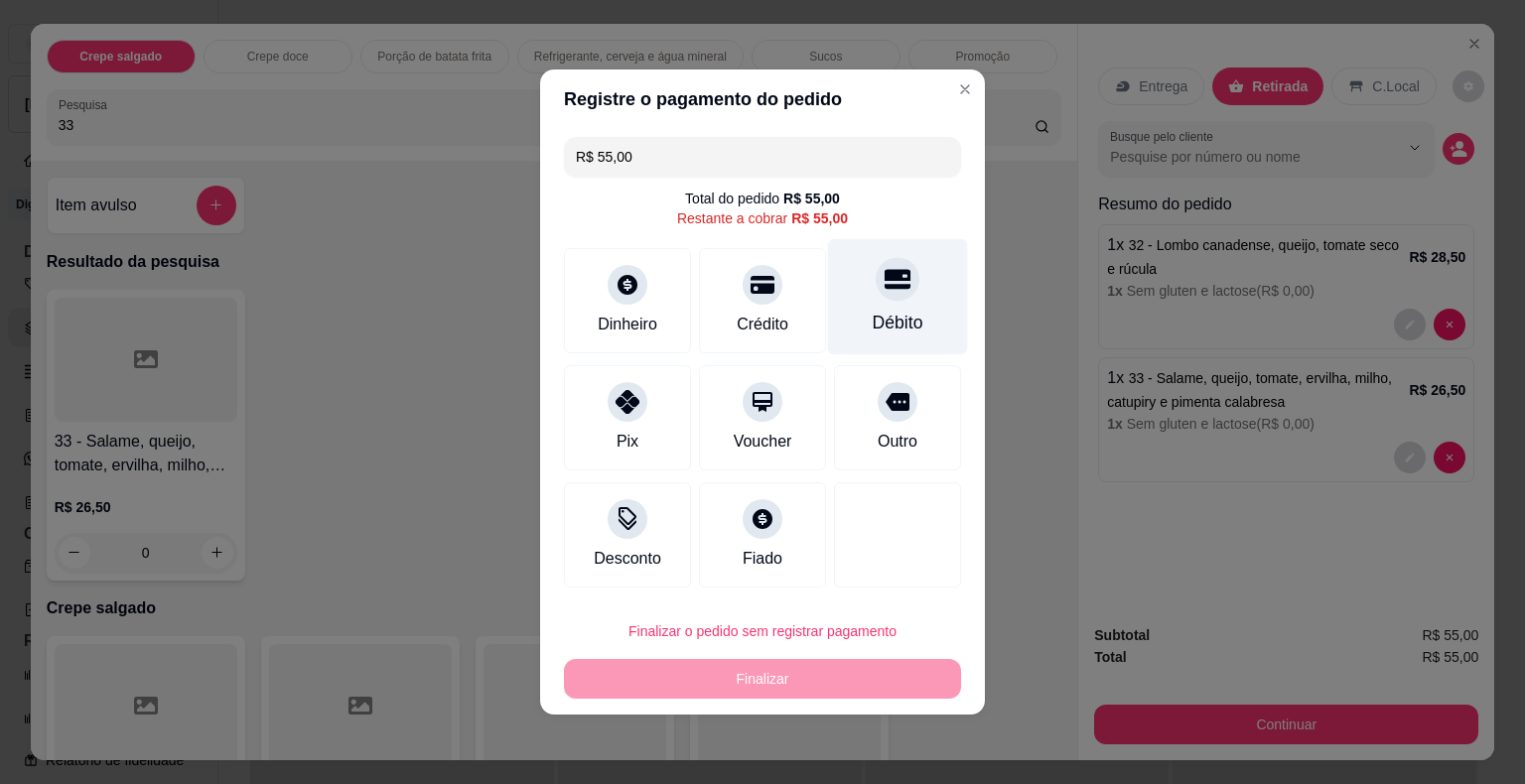 click on "Débito" at bounding box center [898, 297] 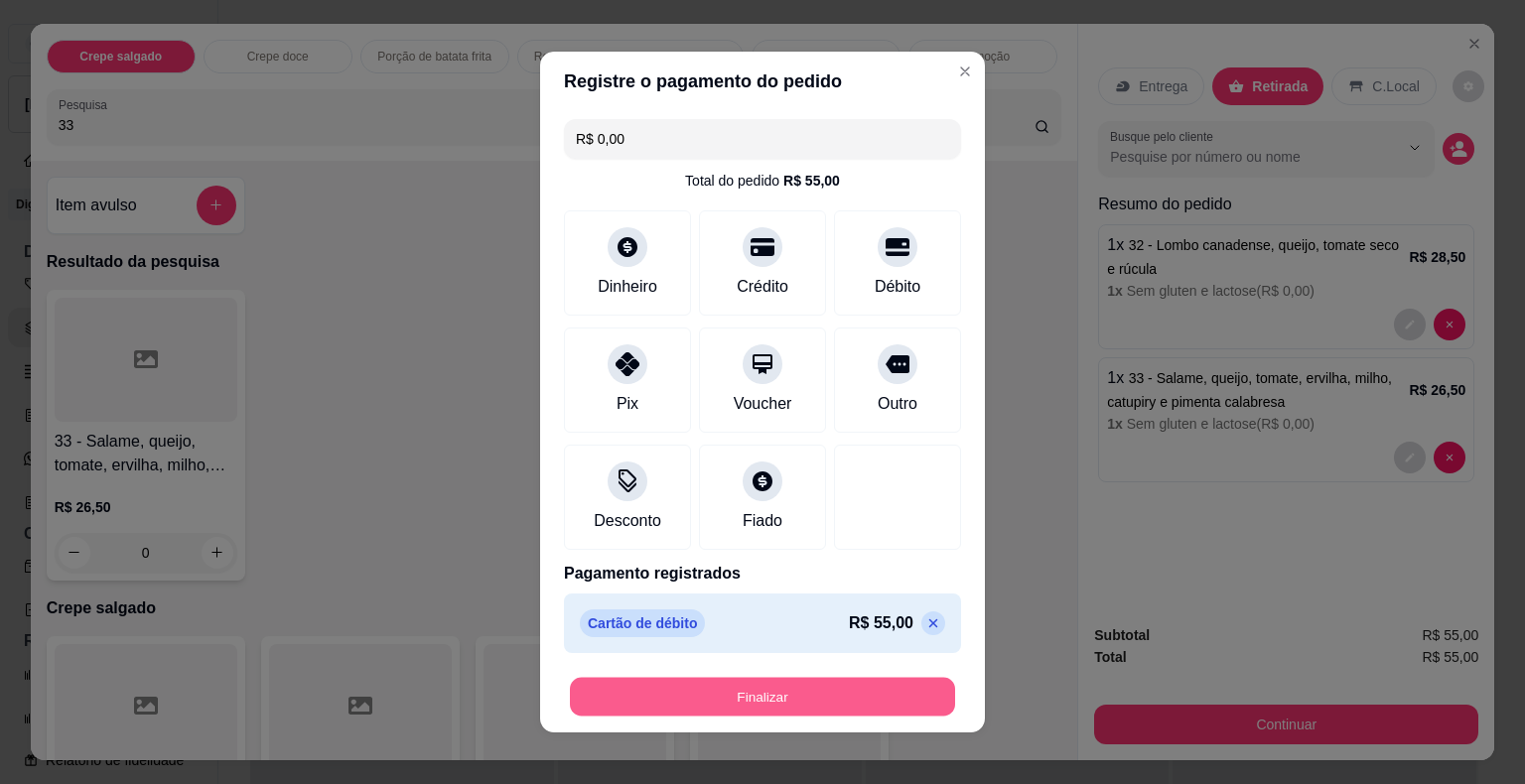 click on "Finalizar" at bounding box center [762, 697] 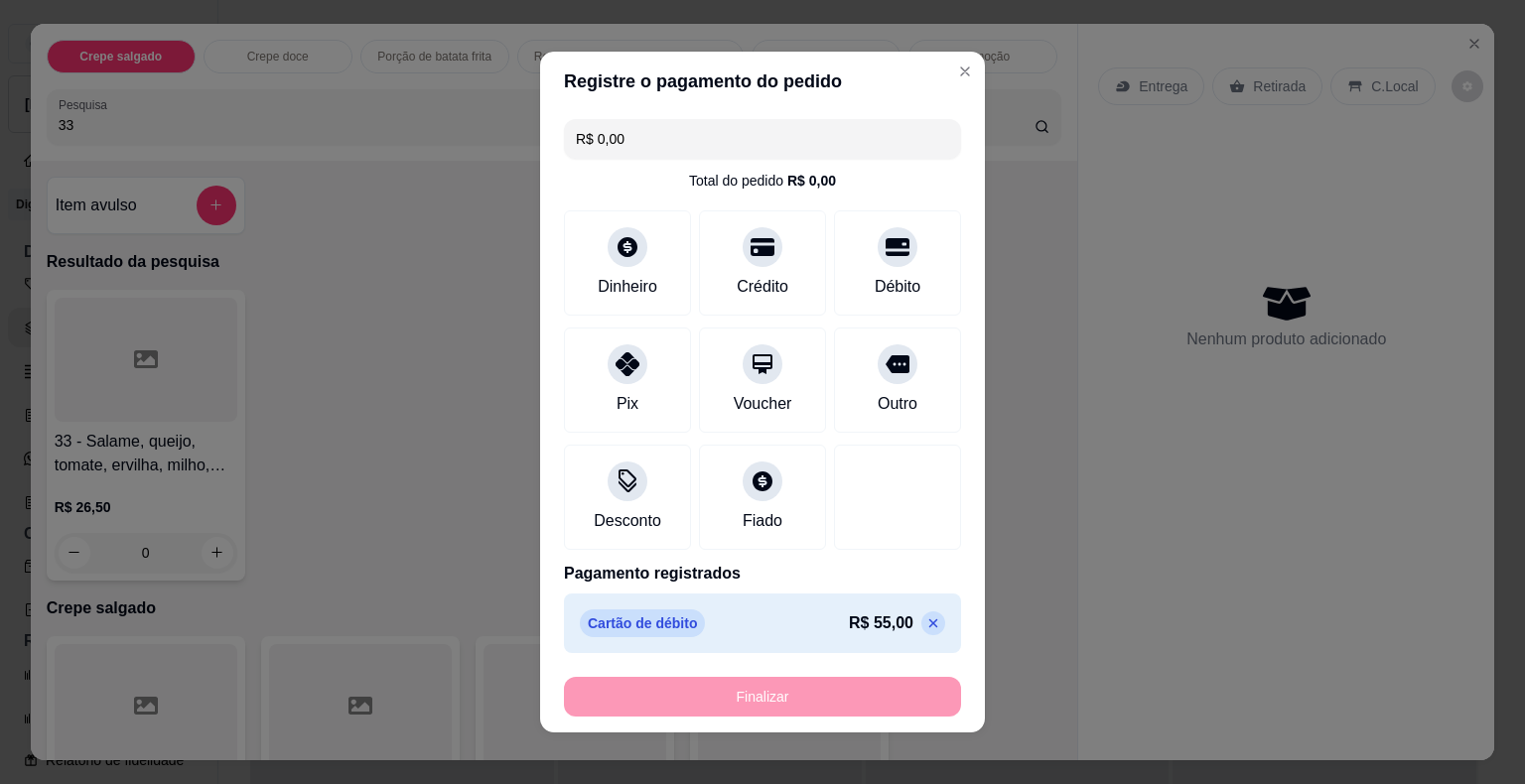 type on "-R$ 55,00" 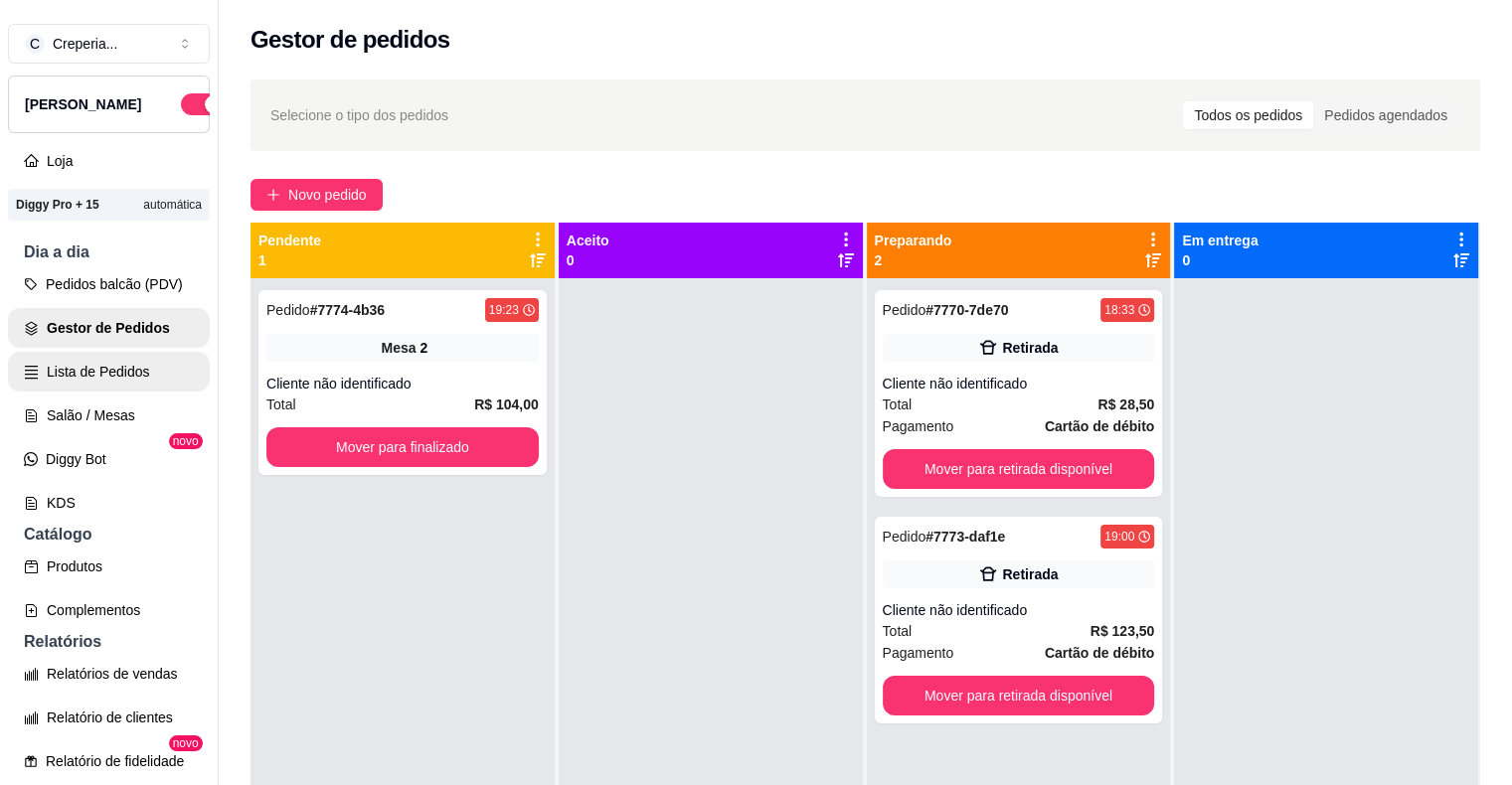 click on "Lista de Pedidos" at bounding box center (108, 372) 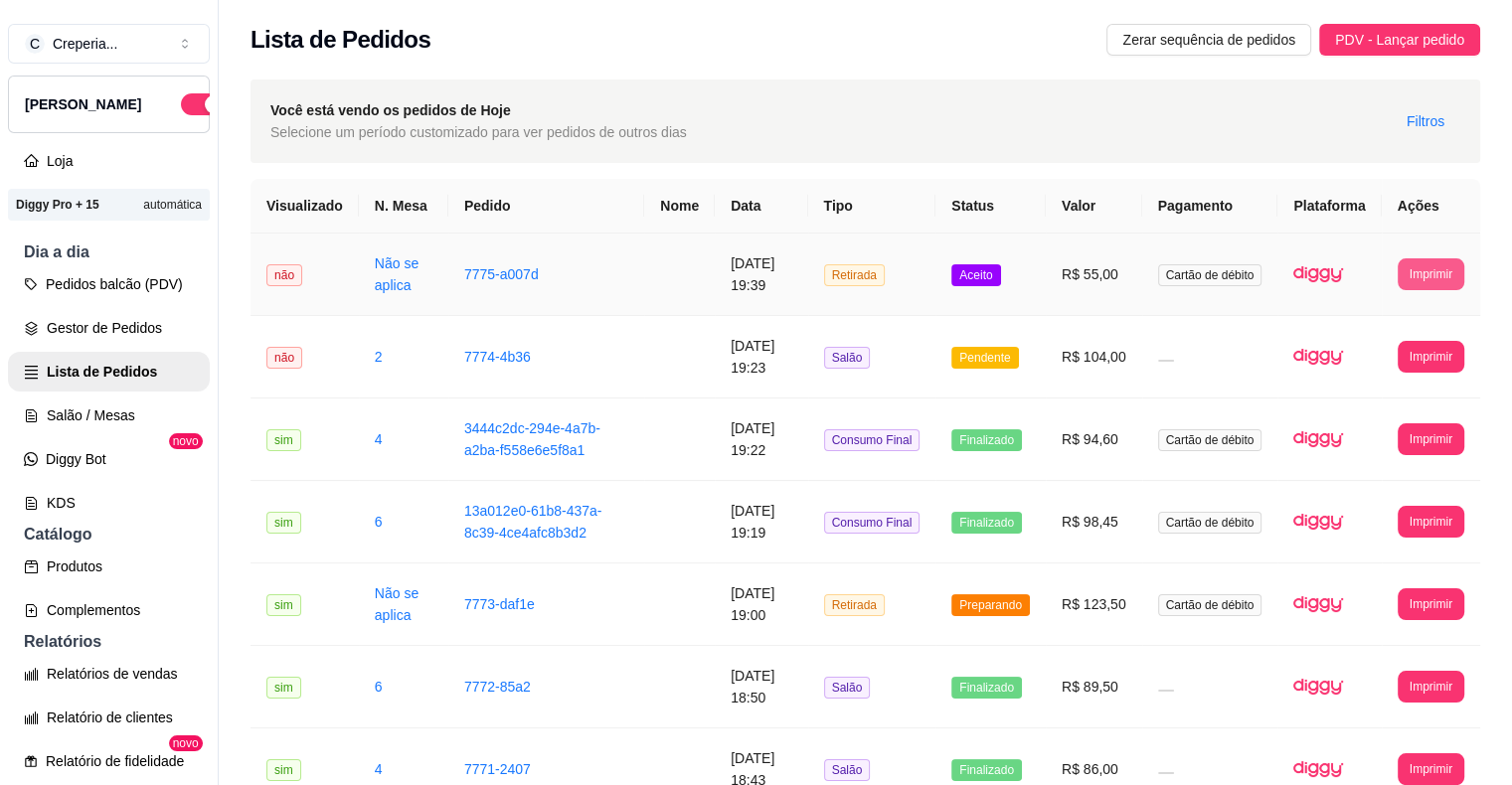 click on "Imprimir" at bounding box center [1430, 274] 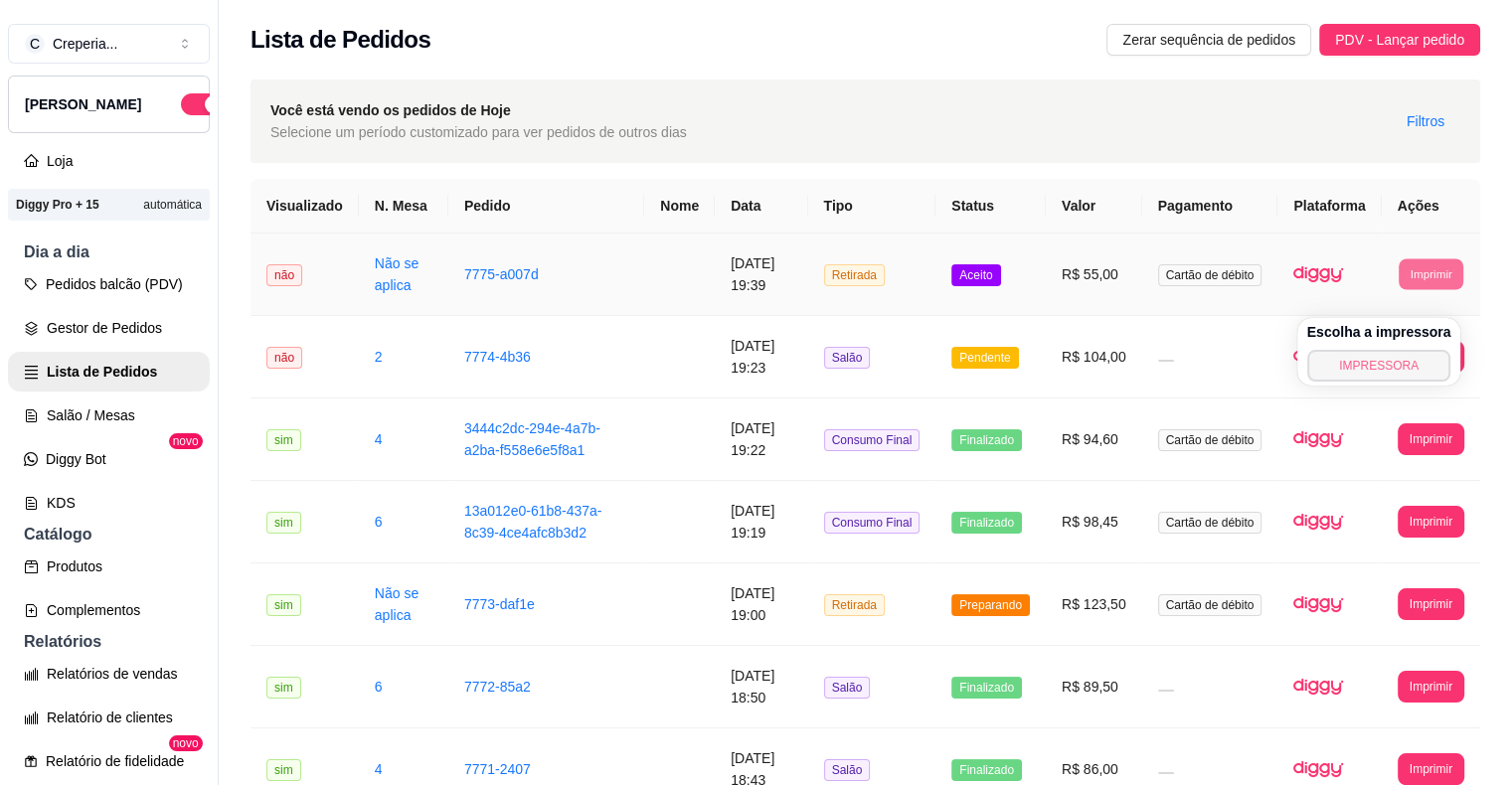 click on "IMPRESSORA" at bounding box center [1379, 366] 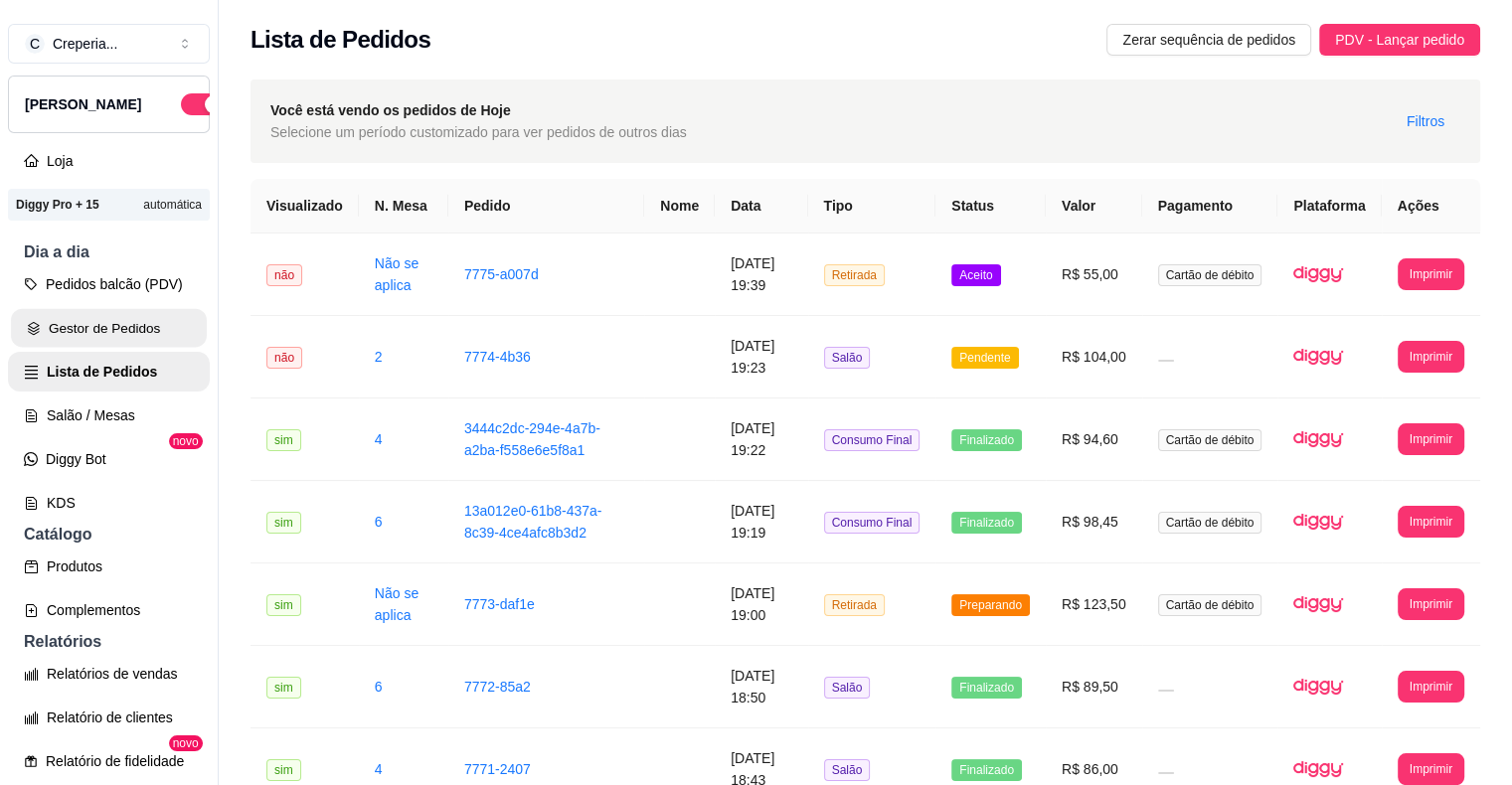 click on "Gestor de Pedidos" at bounding box center (108, 328) 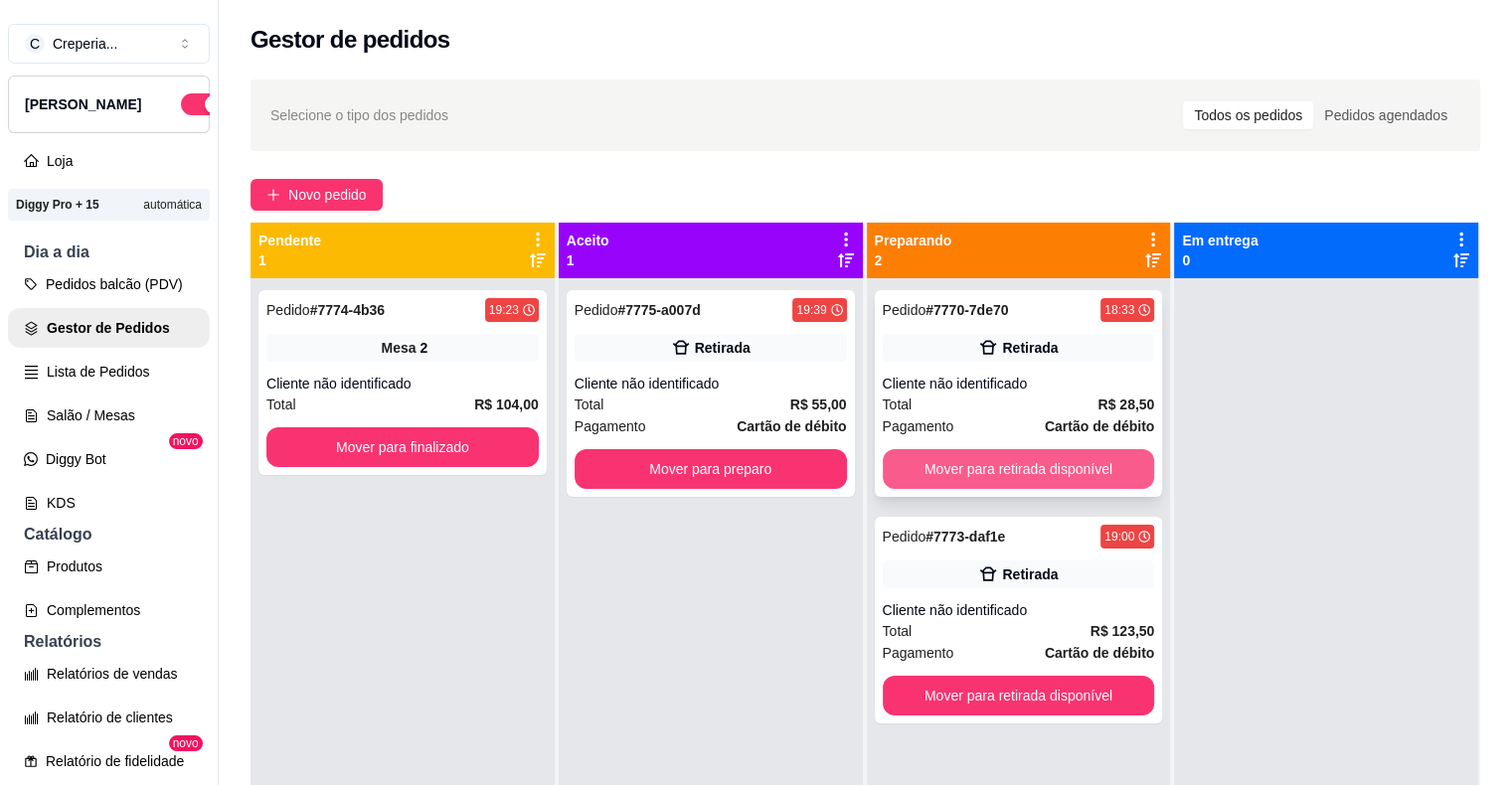 click on "Mover para retirada disponível" at bounding box center (1019, 469) 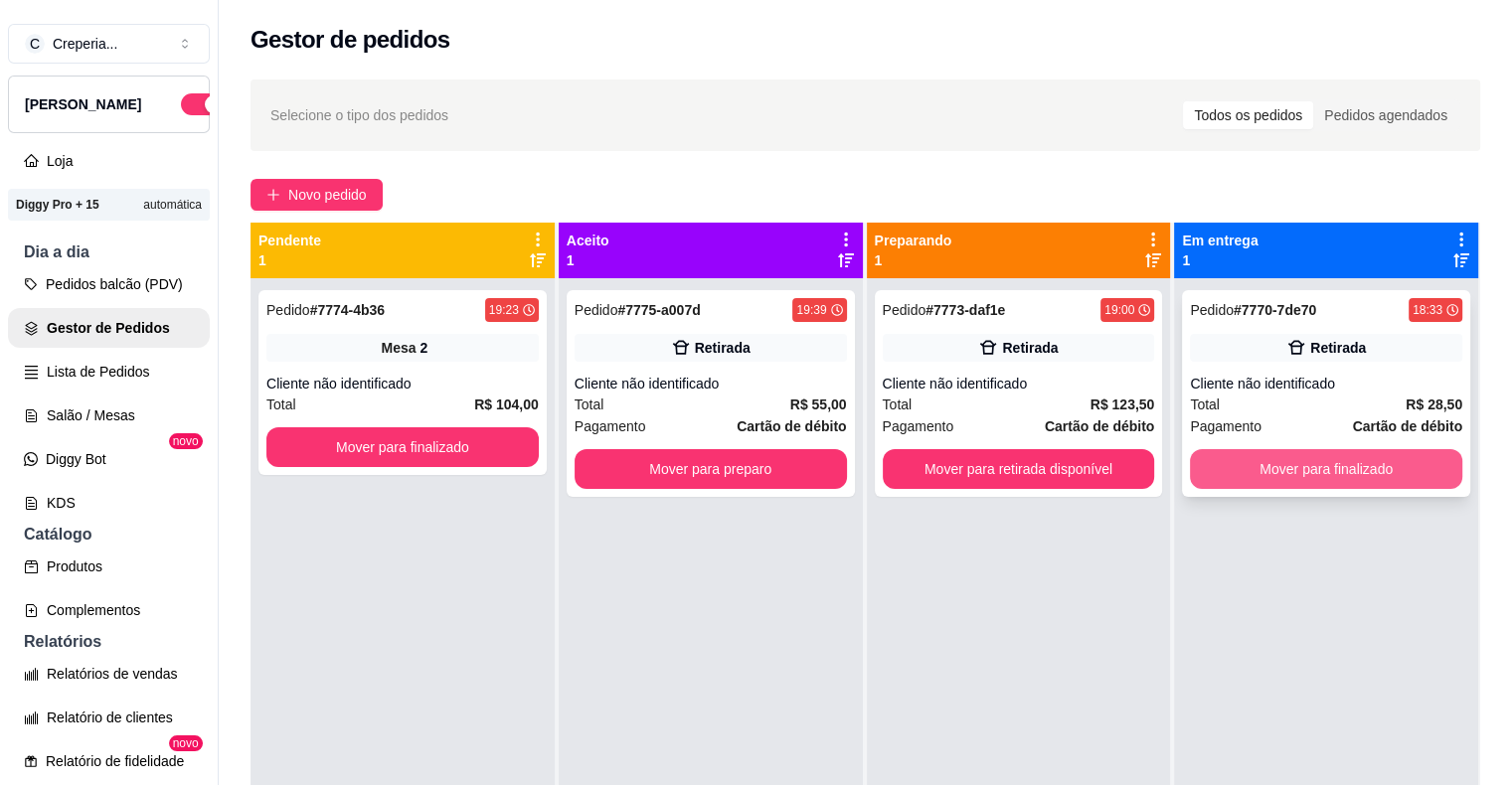 click on "Mover para finalizado" at bounding box center (1326, 469) 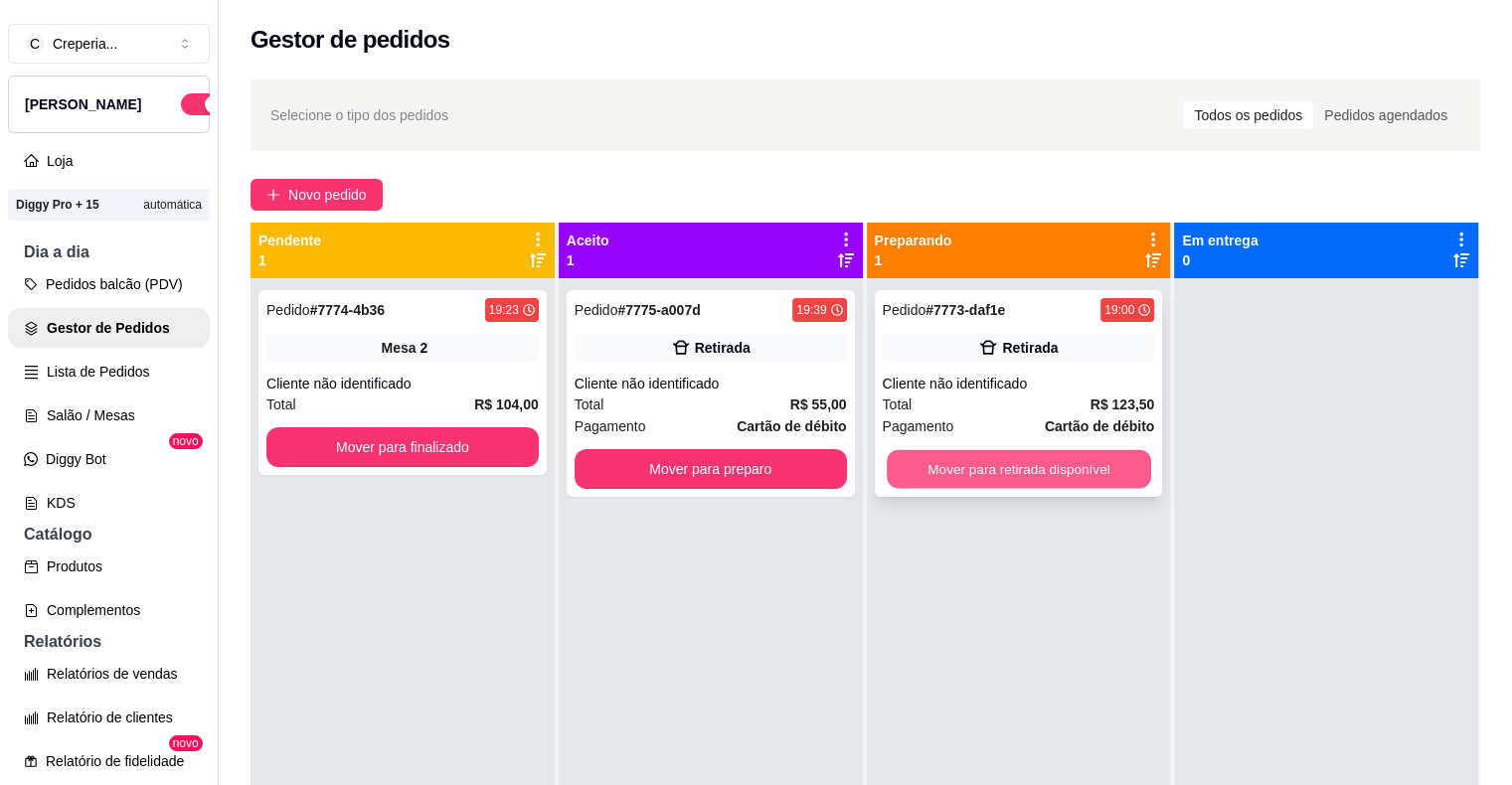 click on "Mover para retirada disponível" at bounding box center [1019, 469] 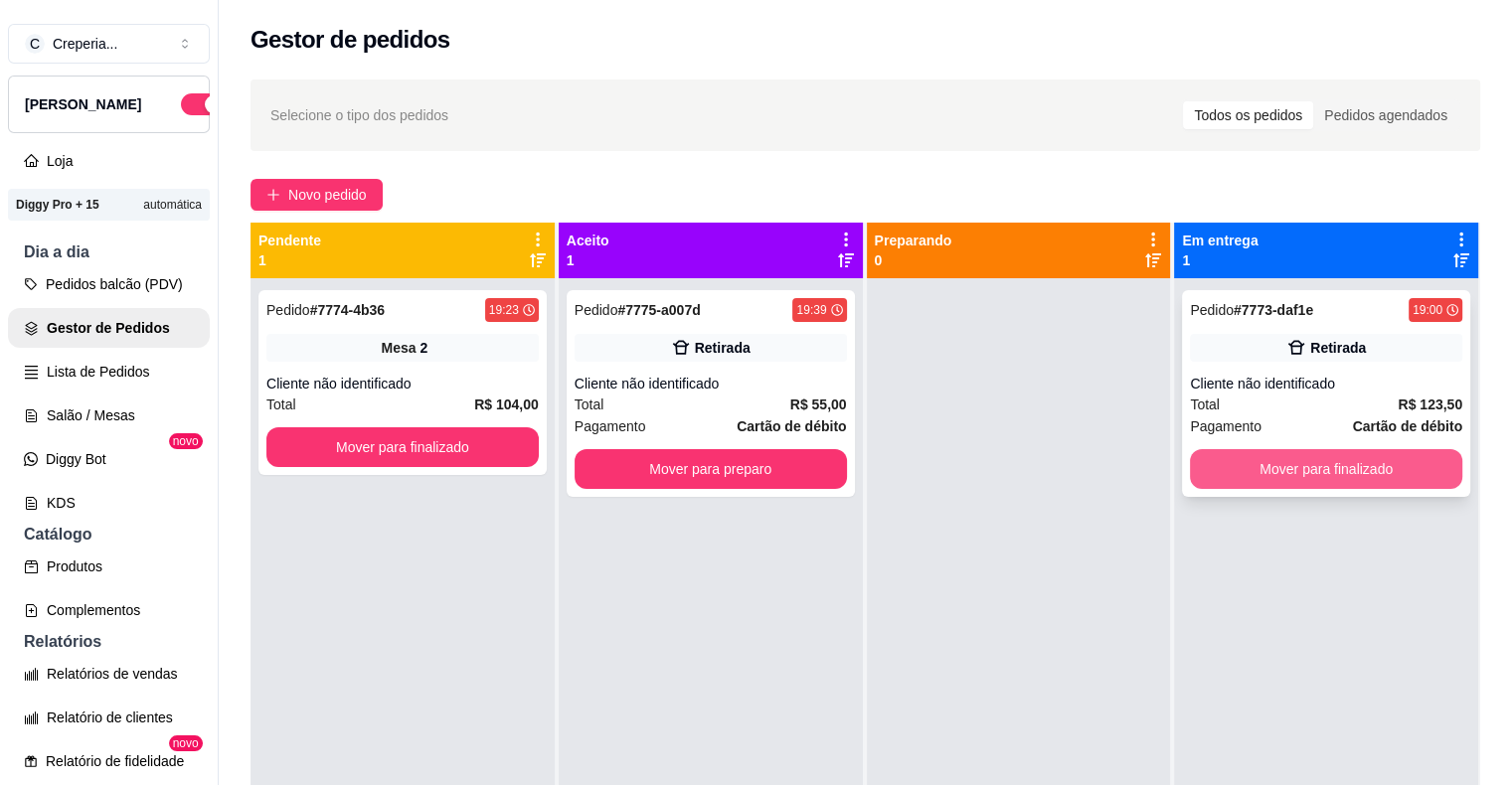 click on "Mover para finalizado" at bounding box center [1326, 469] 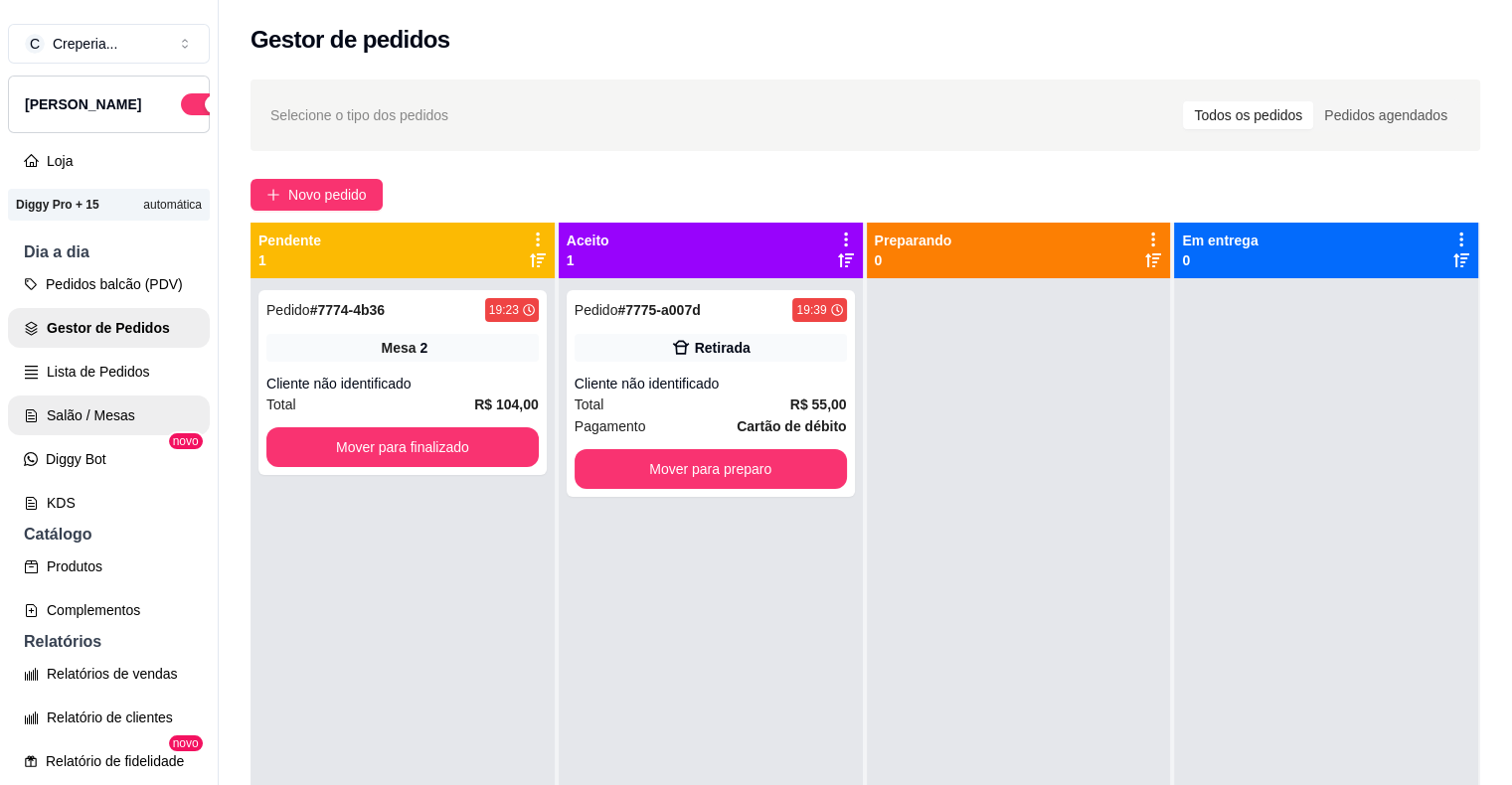 click on "Salão / Mesas" at bounding box center (108, 415) 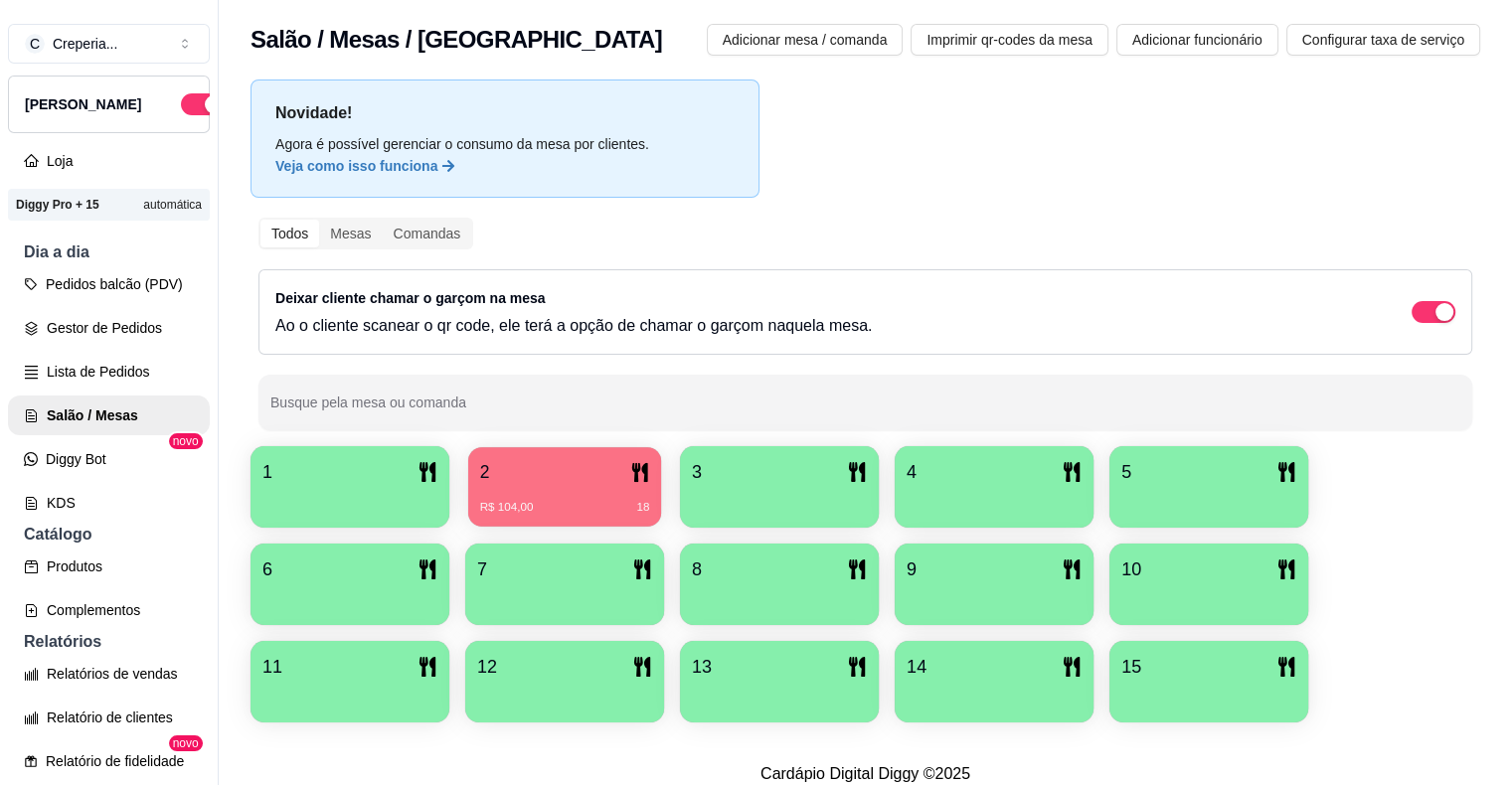 click on "R$ 104,00 18" at bounding box center (565, 500) 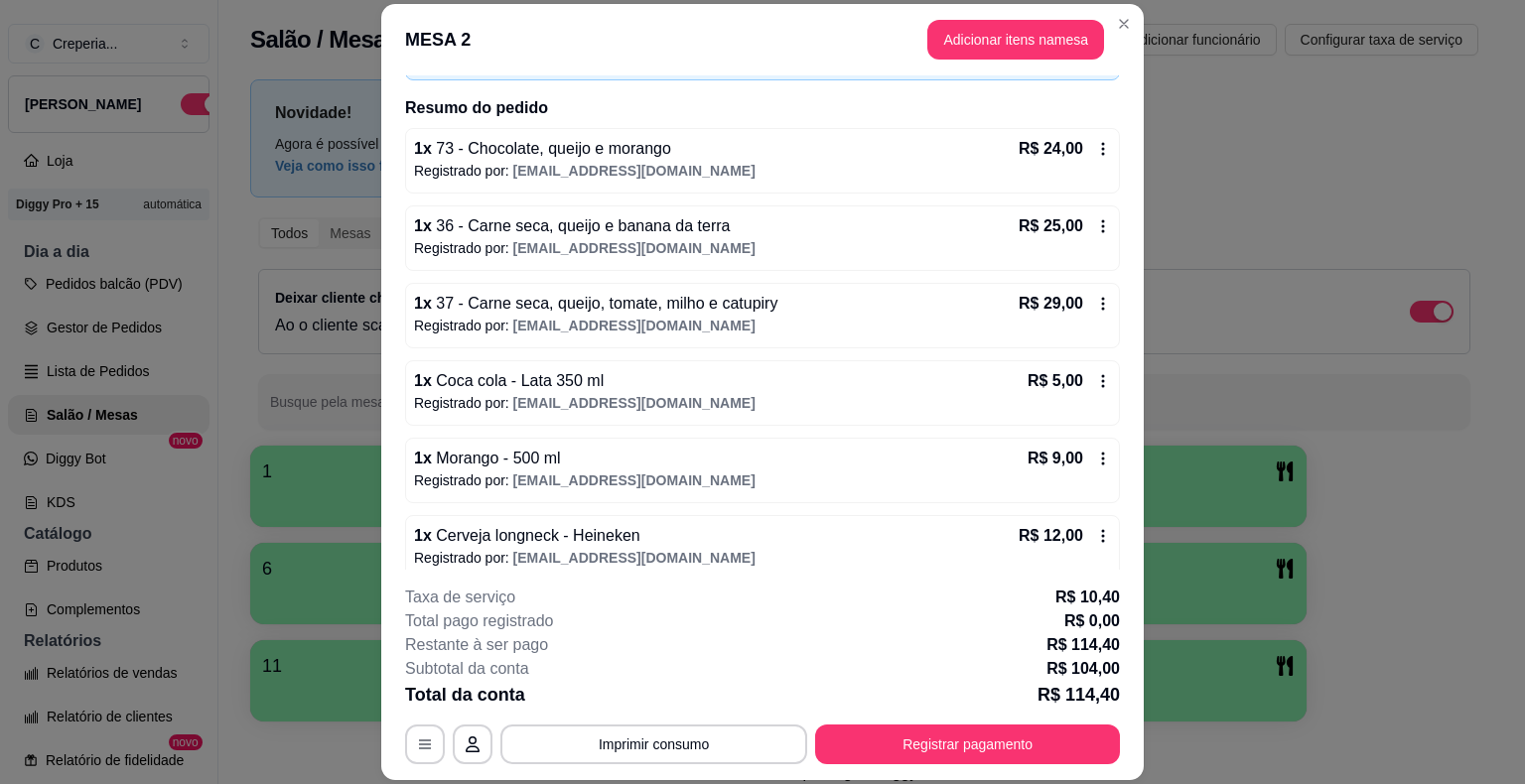 scroll, scrollTop: 151, scrollLeft: 0, axis: vertical 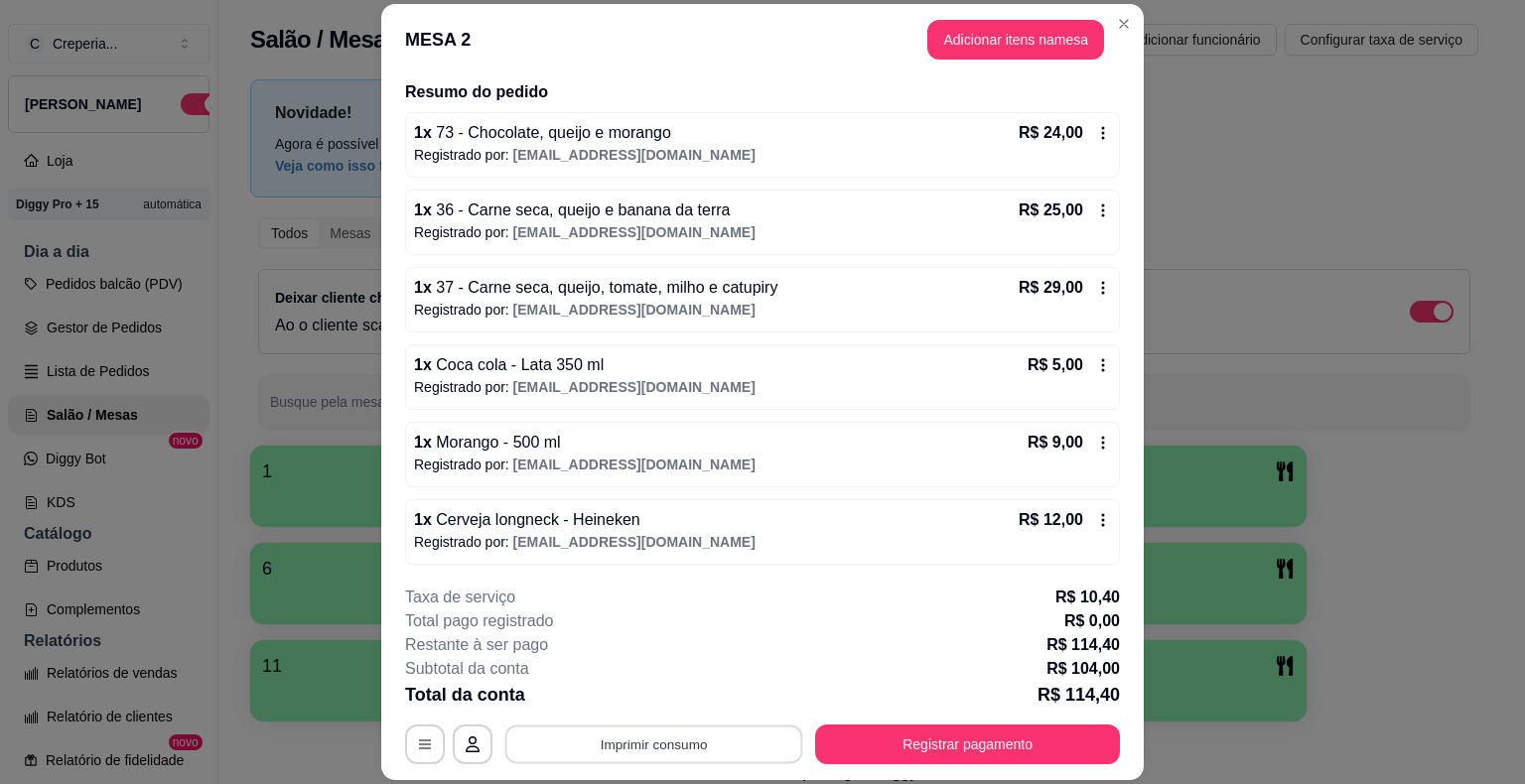 click on "Imprimir consumo" at bounding box center [654, 744] 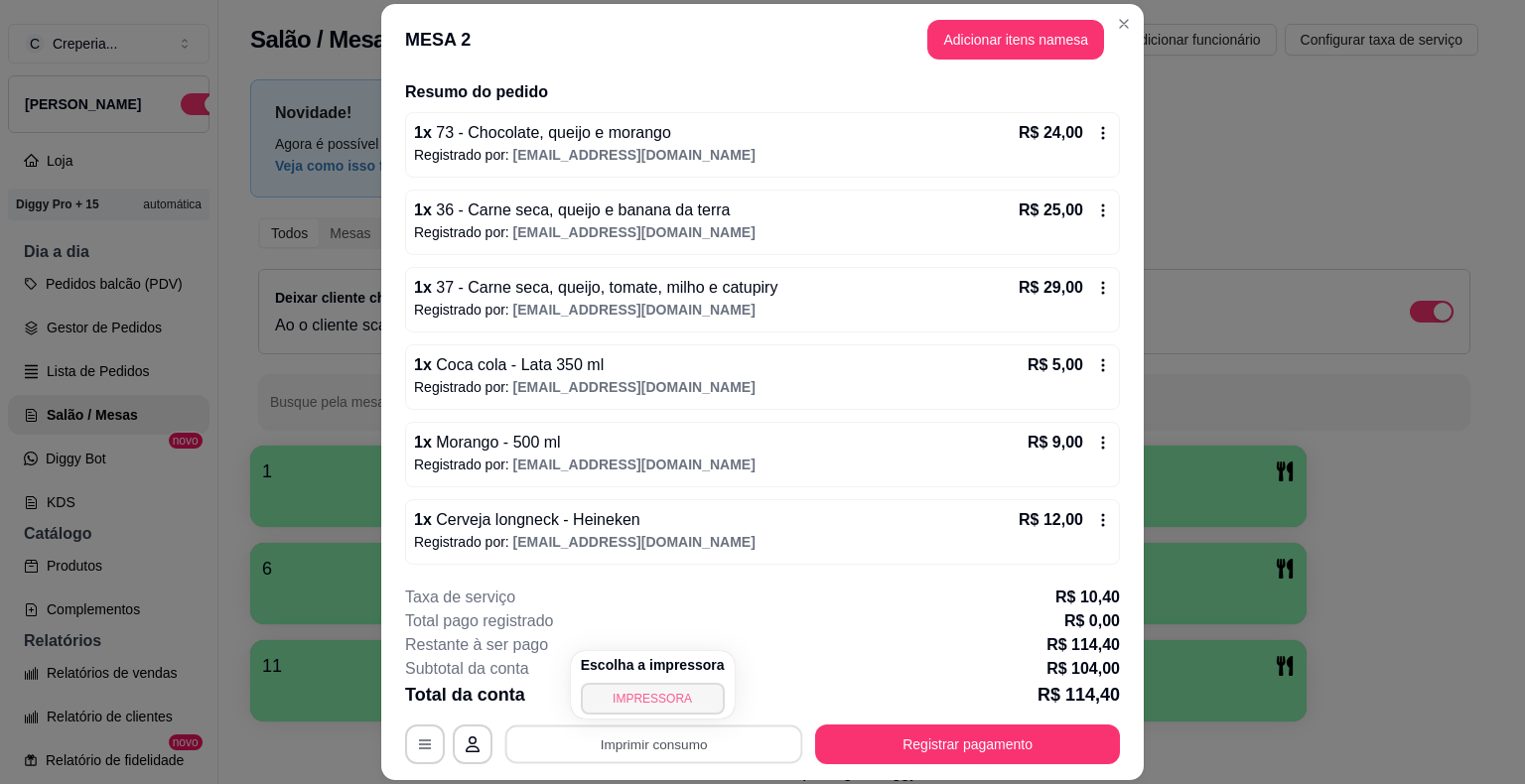 click on "IMPRESSORA" at bounding box center (652, 699) 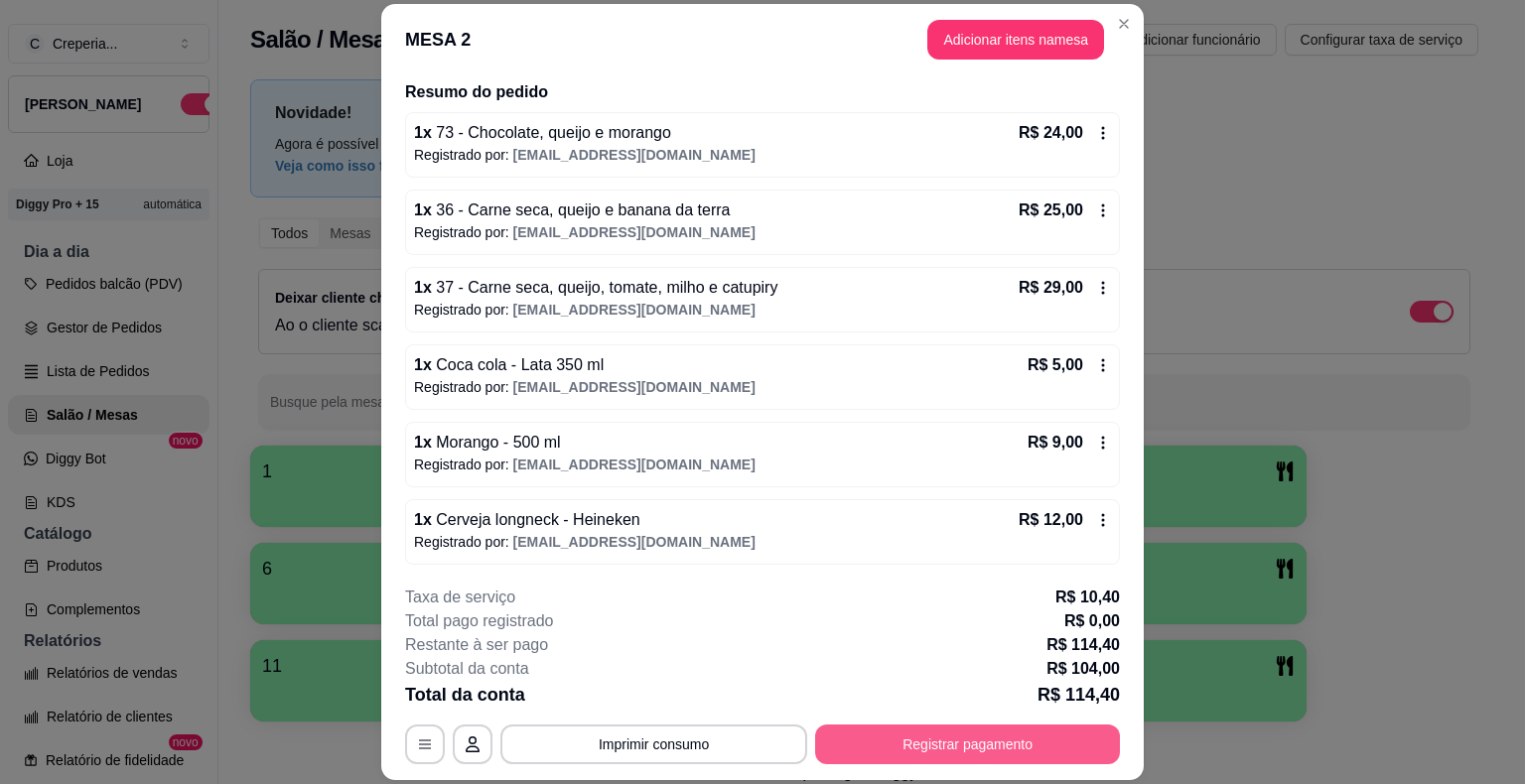 click on "Registrar pagamento" at bounding box center [967, 744] 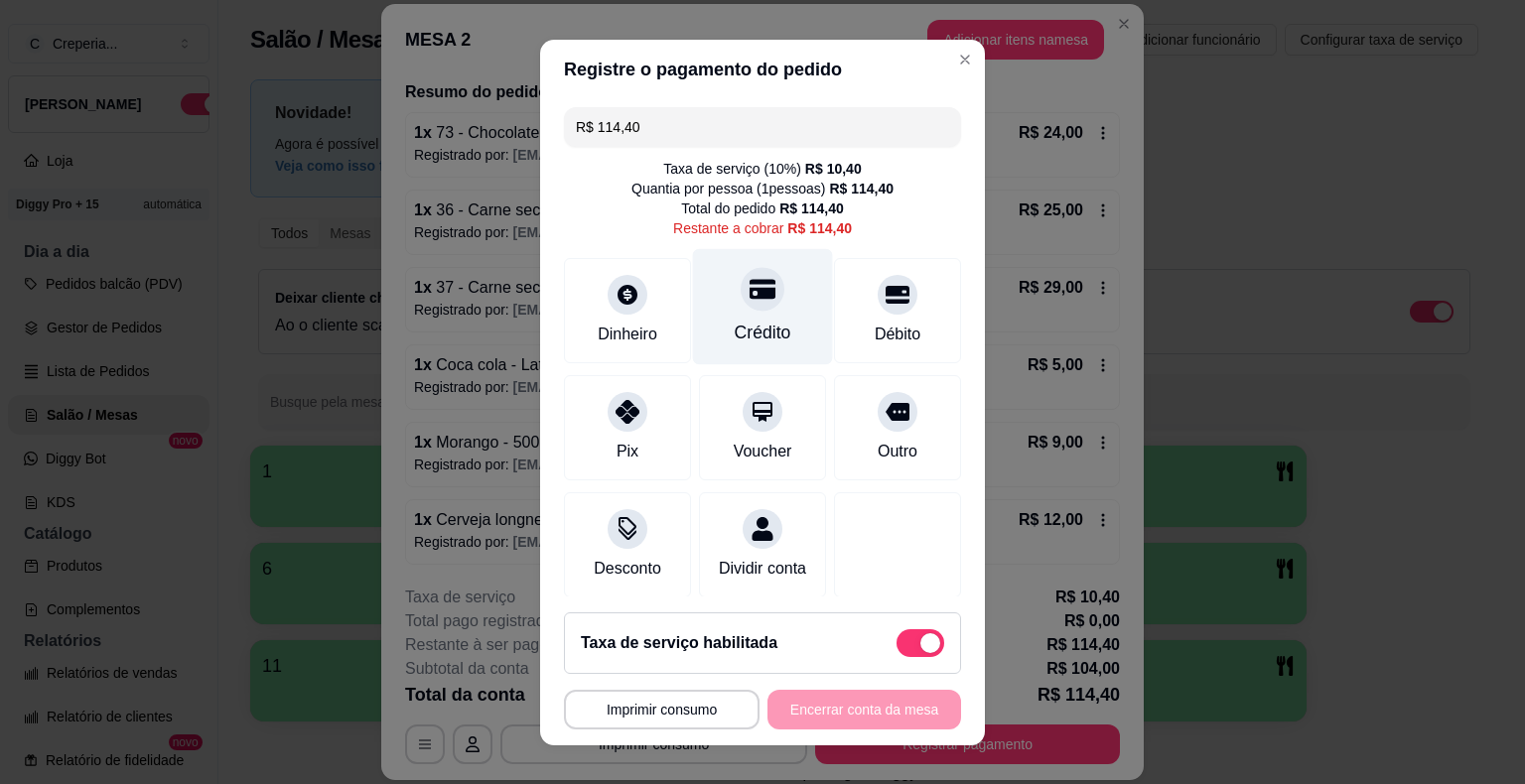 click at bounding box center (762, 289) 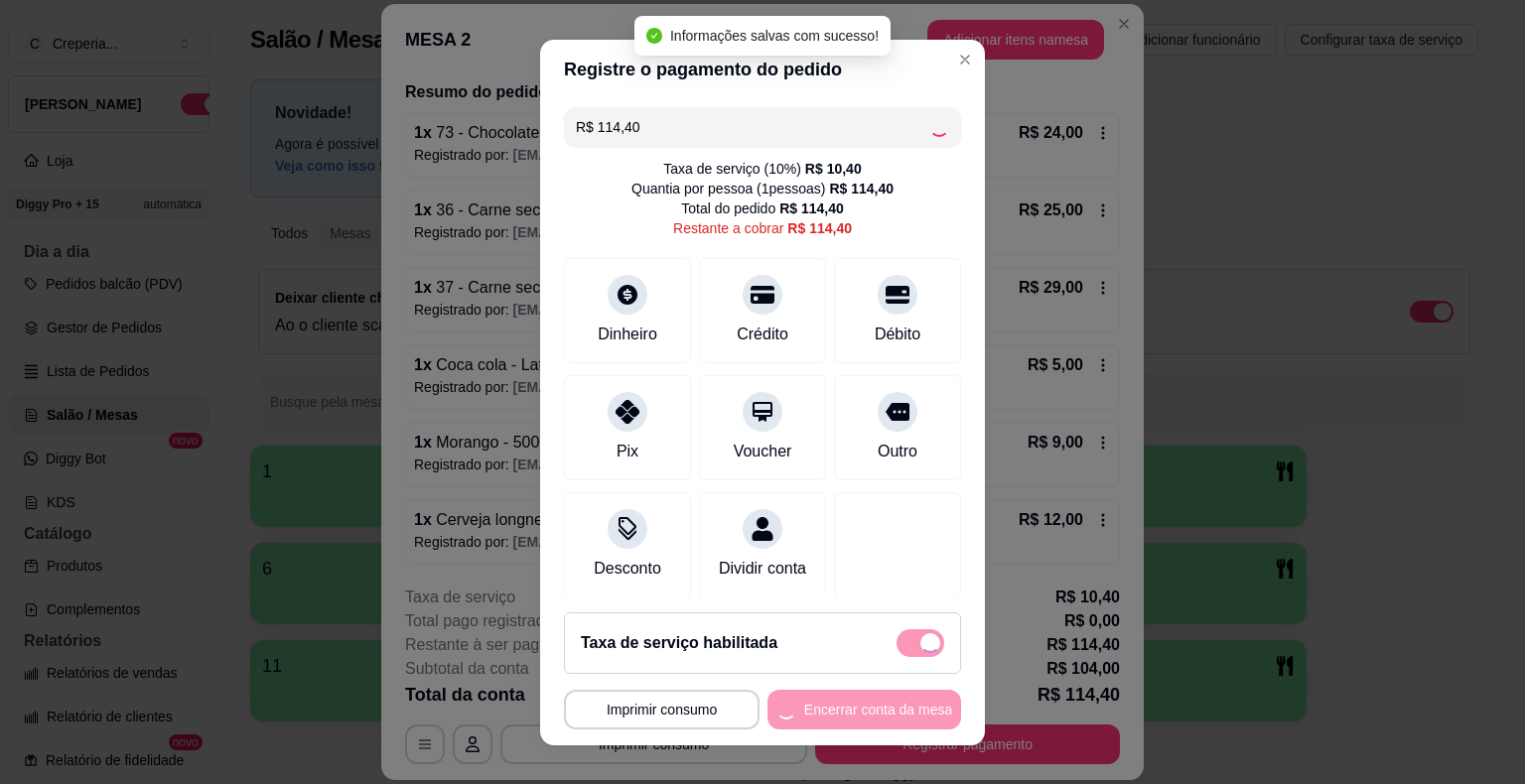 type on "R$ 0,00" 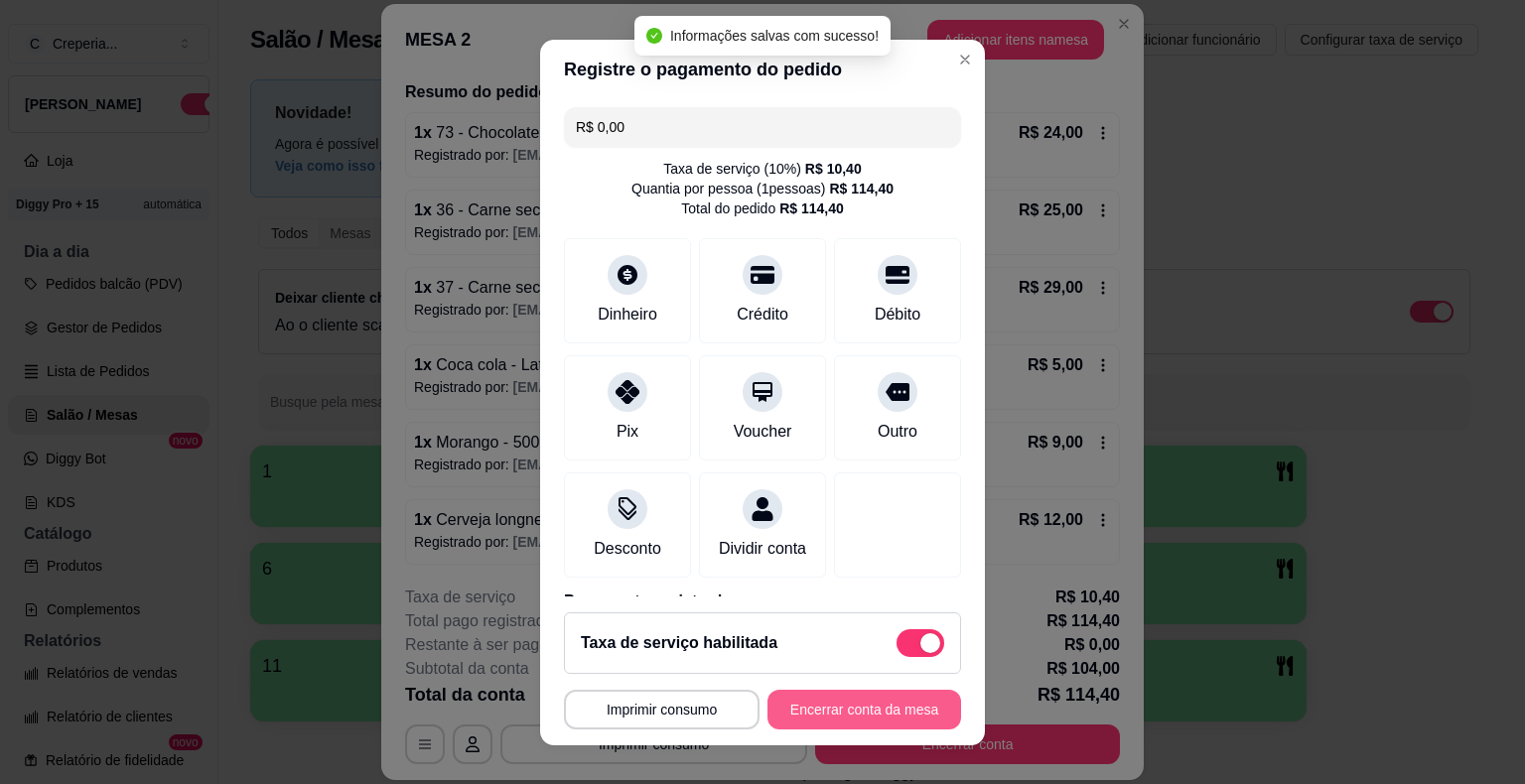 click on "Encerrar conta da mesa" at bounding box center [864, 710] 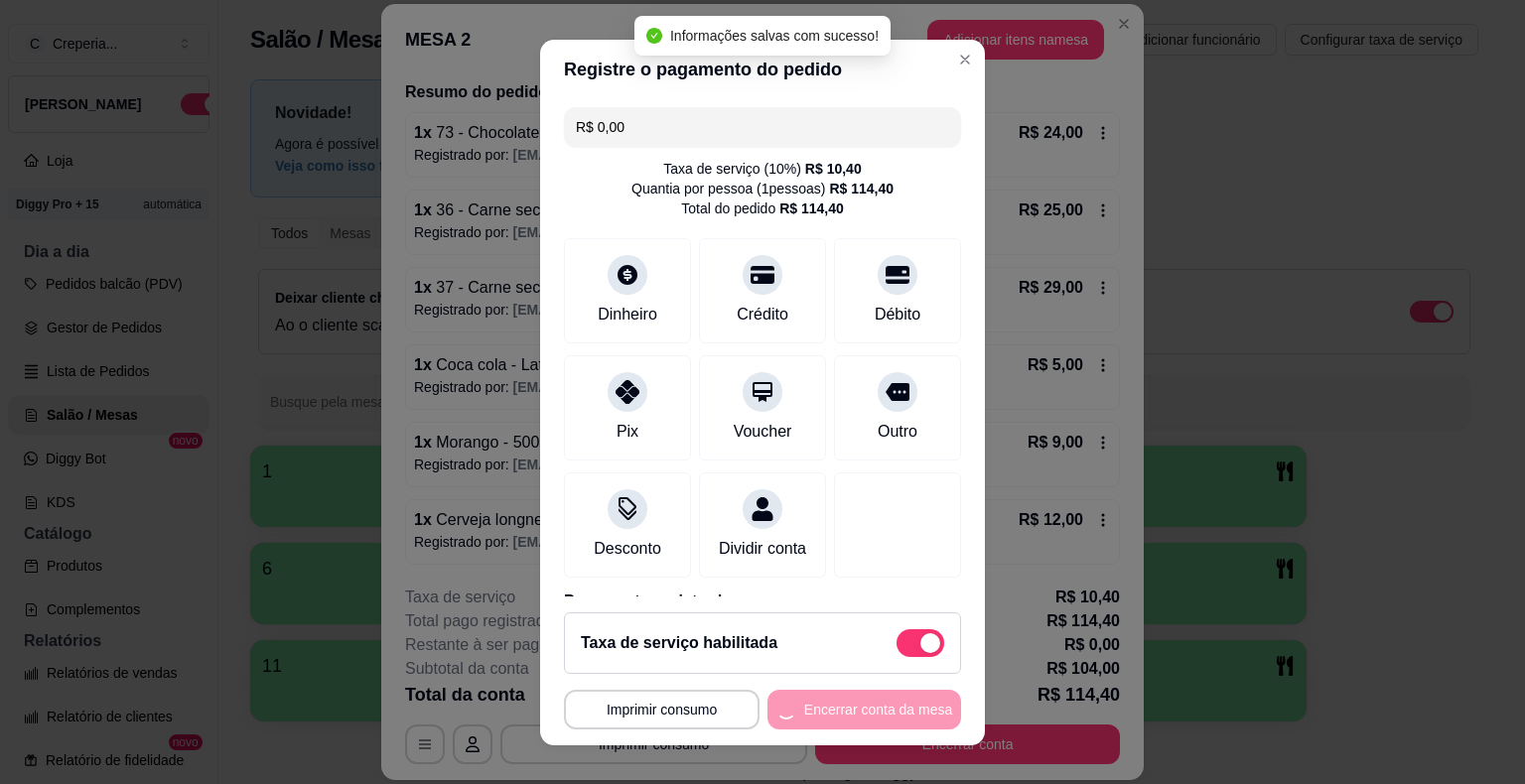 scroll, scrollTop: 0, scrollLeft: 0, axis: both 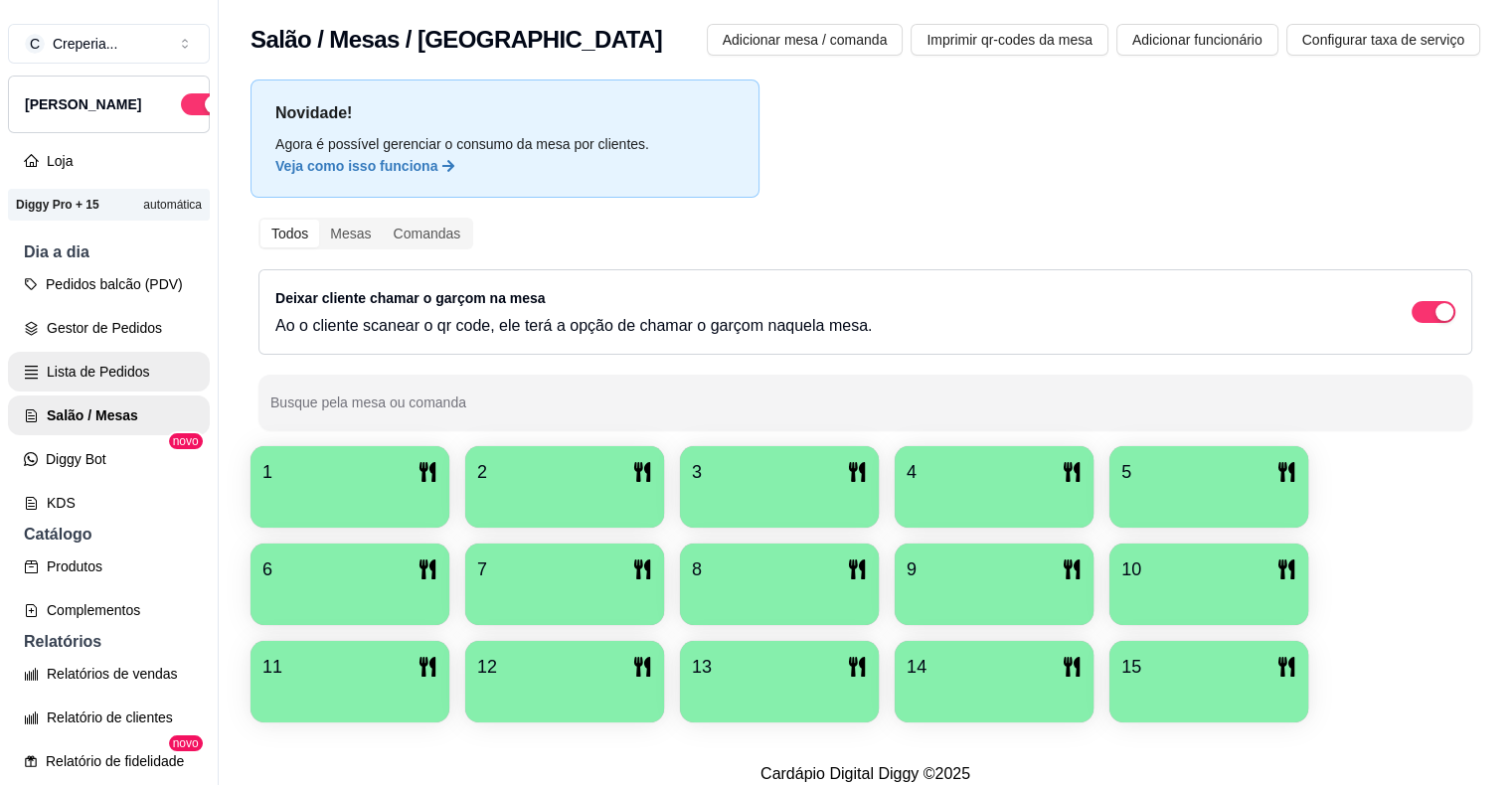 click on "Lista de Pedidos" at bounding box center [108, 372] 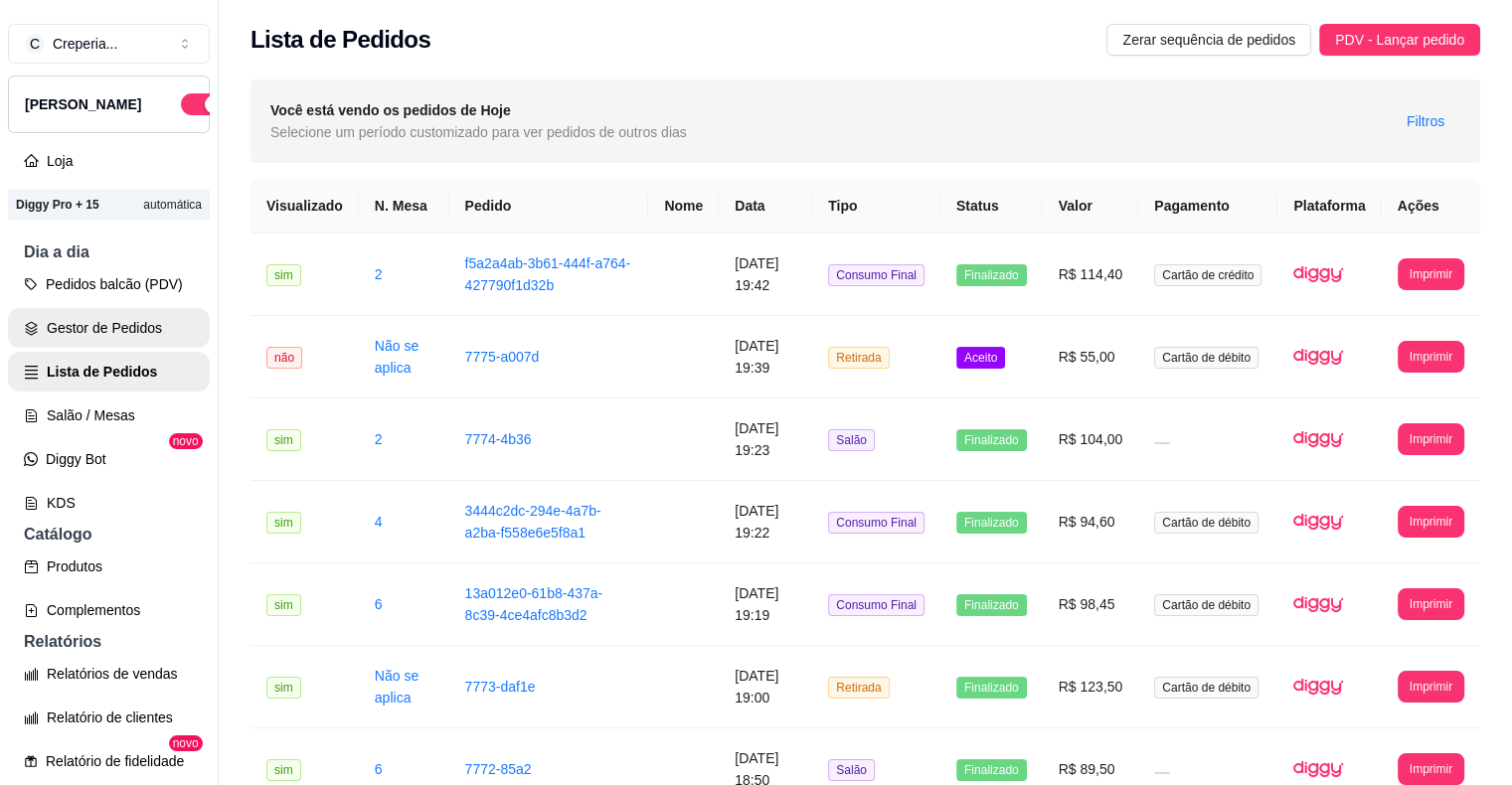 click on "Gestor de Pedidos" at bounding box center [108, 328] 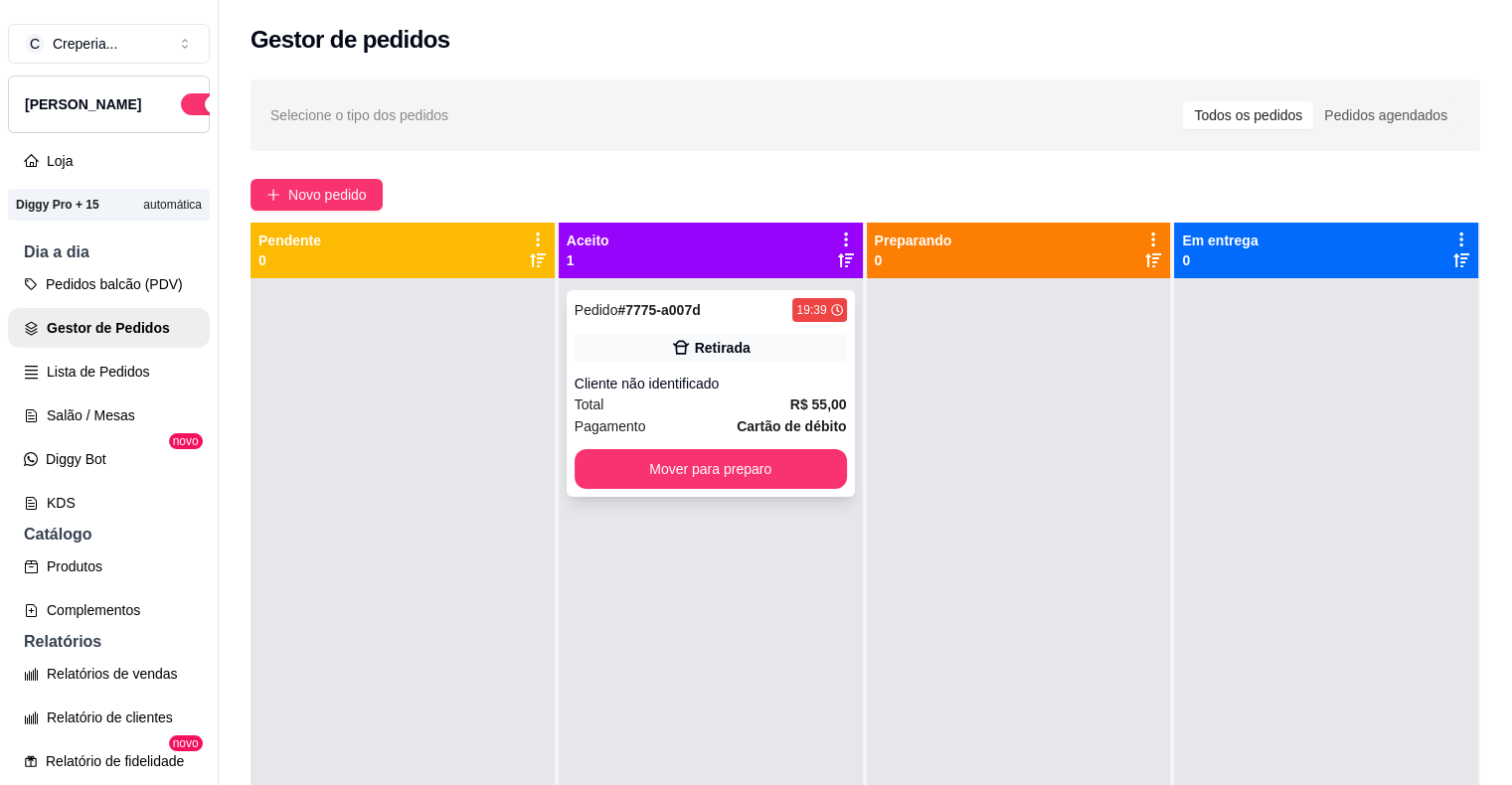 click on "Retirada" at bounding box center [723, 348] 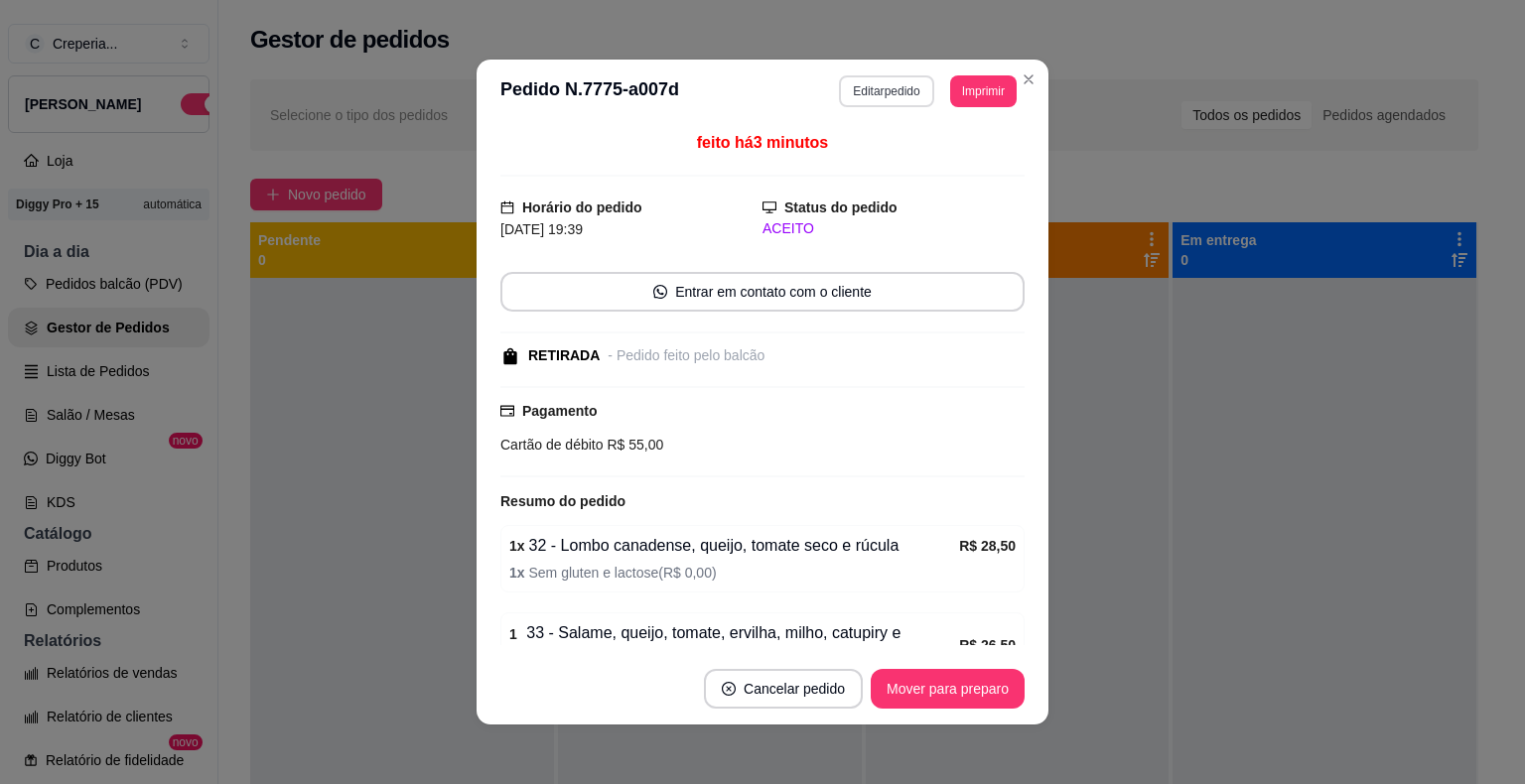 click on "Editar  pedido" at bounding box center (886, 91) 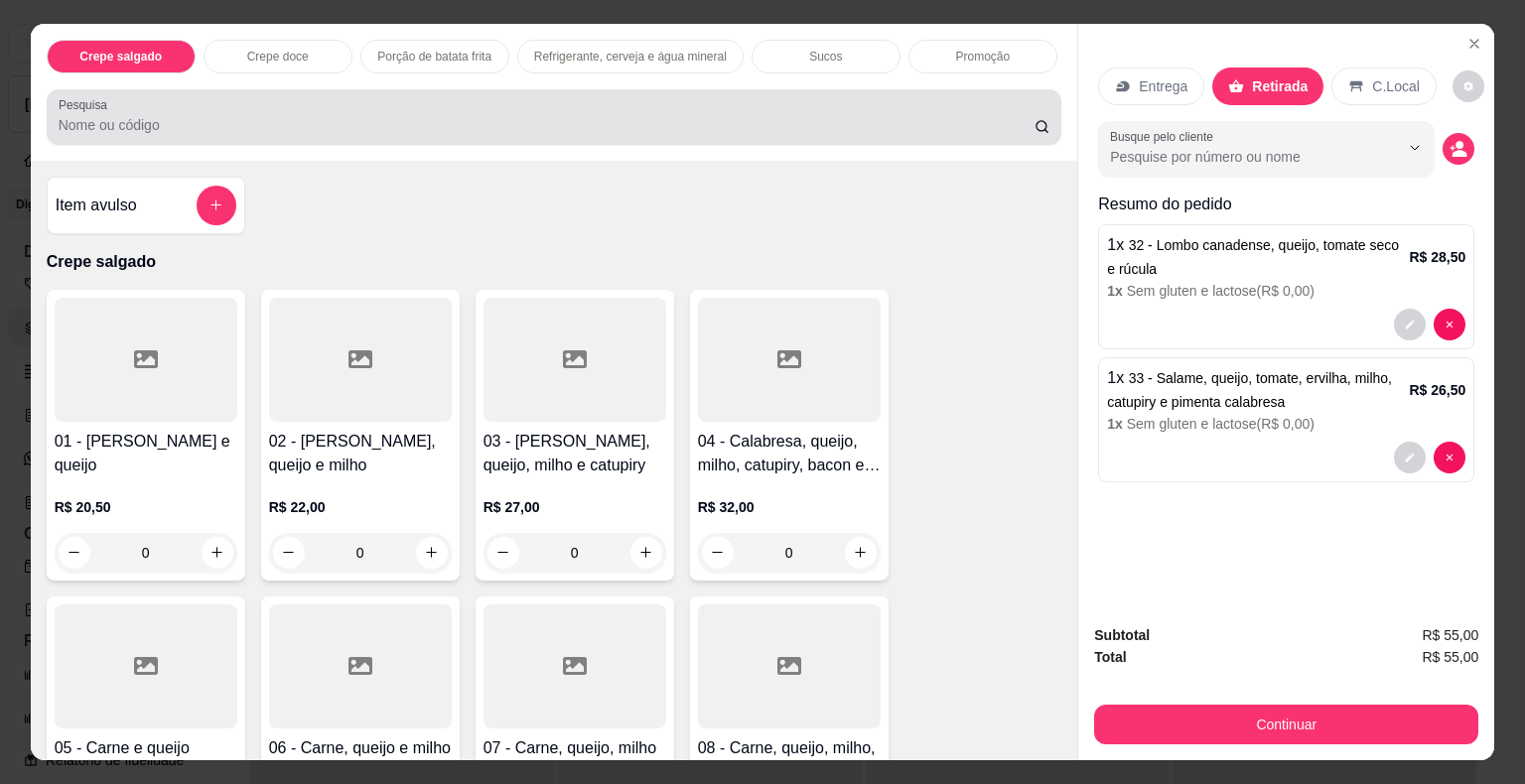 click at bounding box center [554, 117] 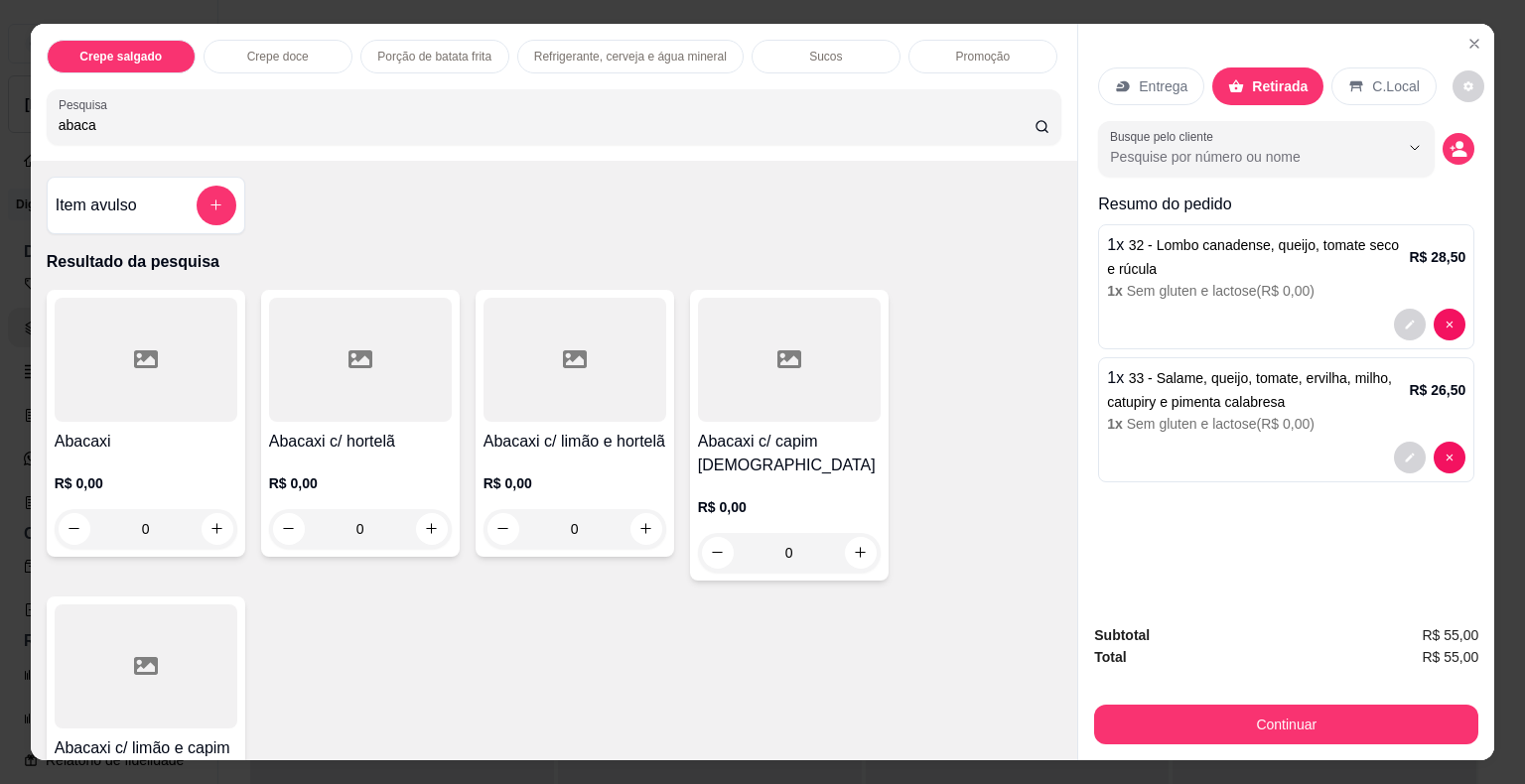 type on "abaca" 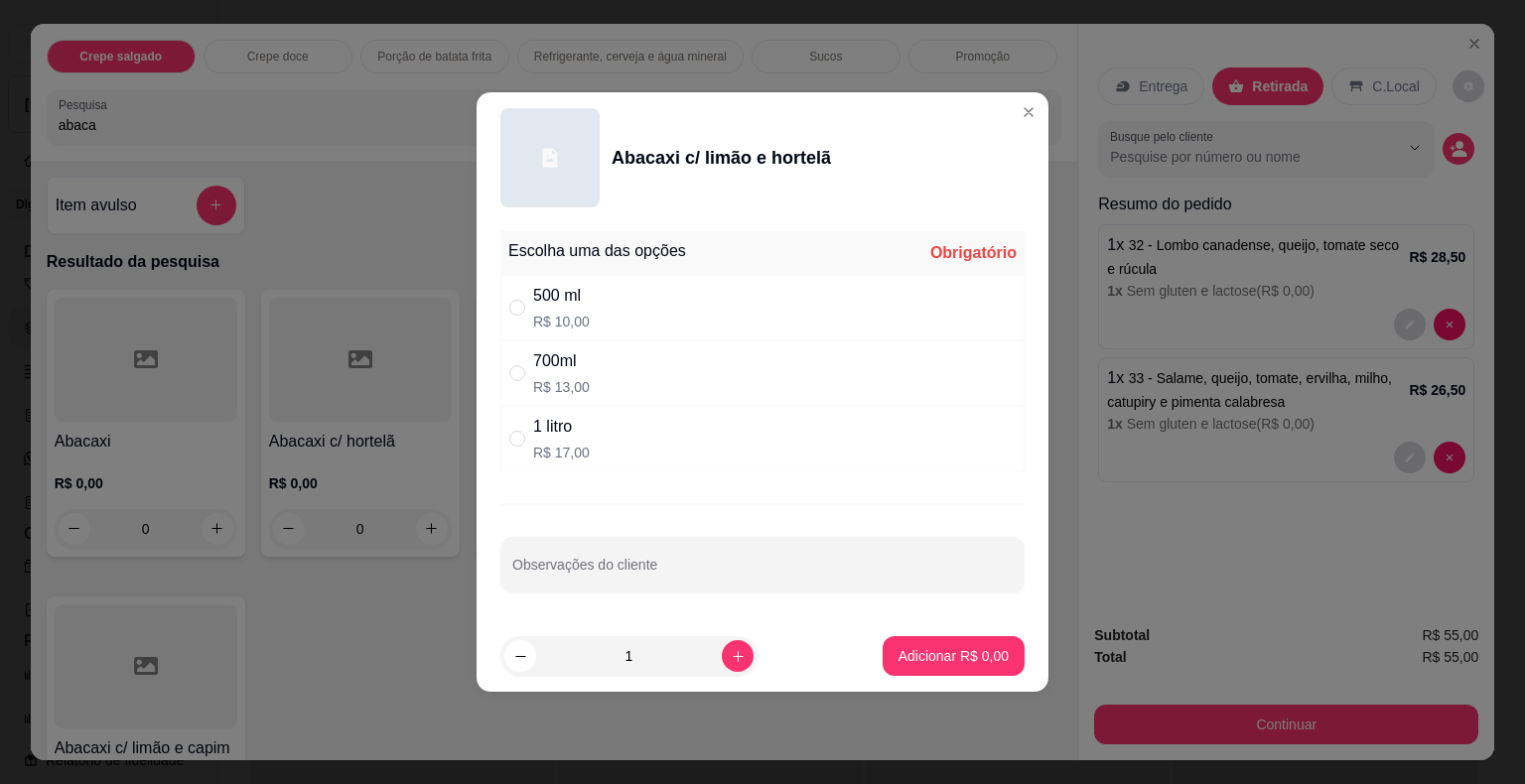 click on "1 litro R$ 17,00" at bounding box center [762, 439] 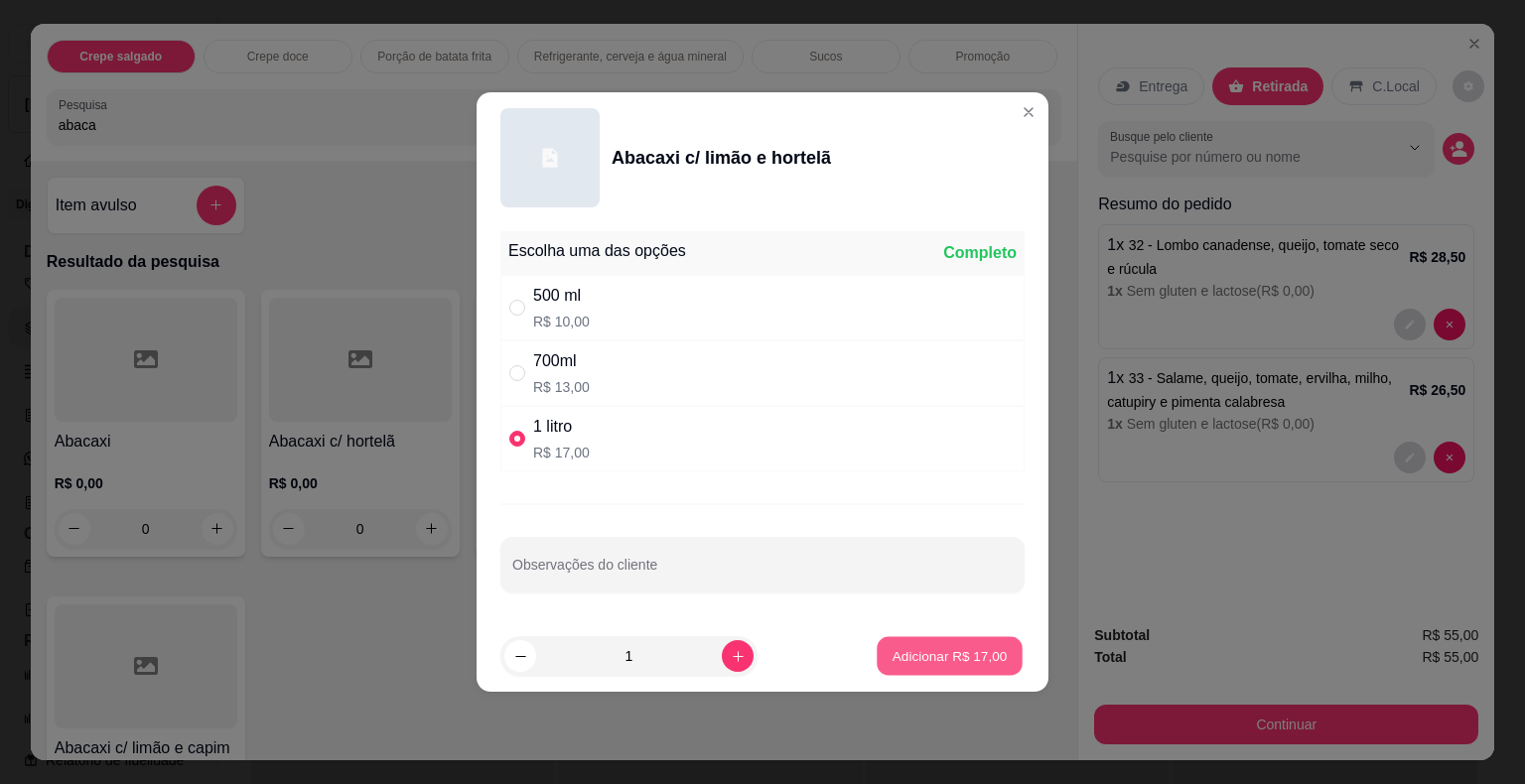 click on "Adicionar   R$ 17,00" at bounding box center [949, 656] 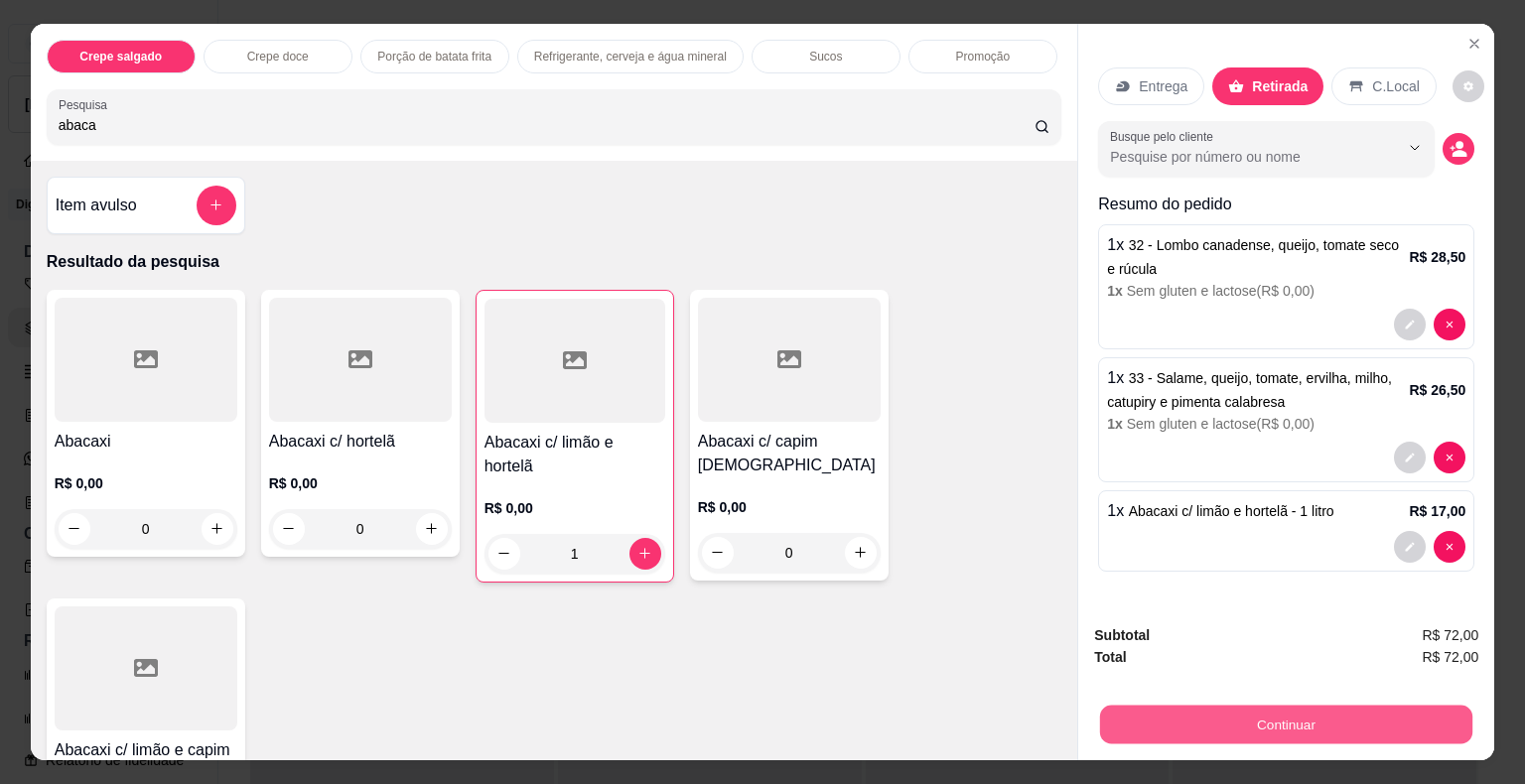 click on "Continuar" at bounding box center (1286, 724) 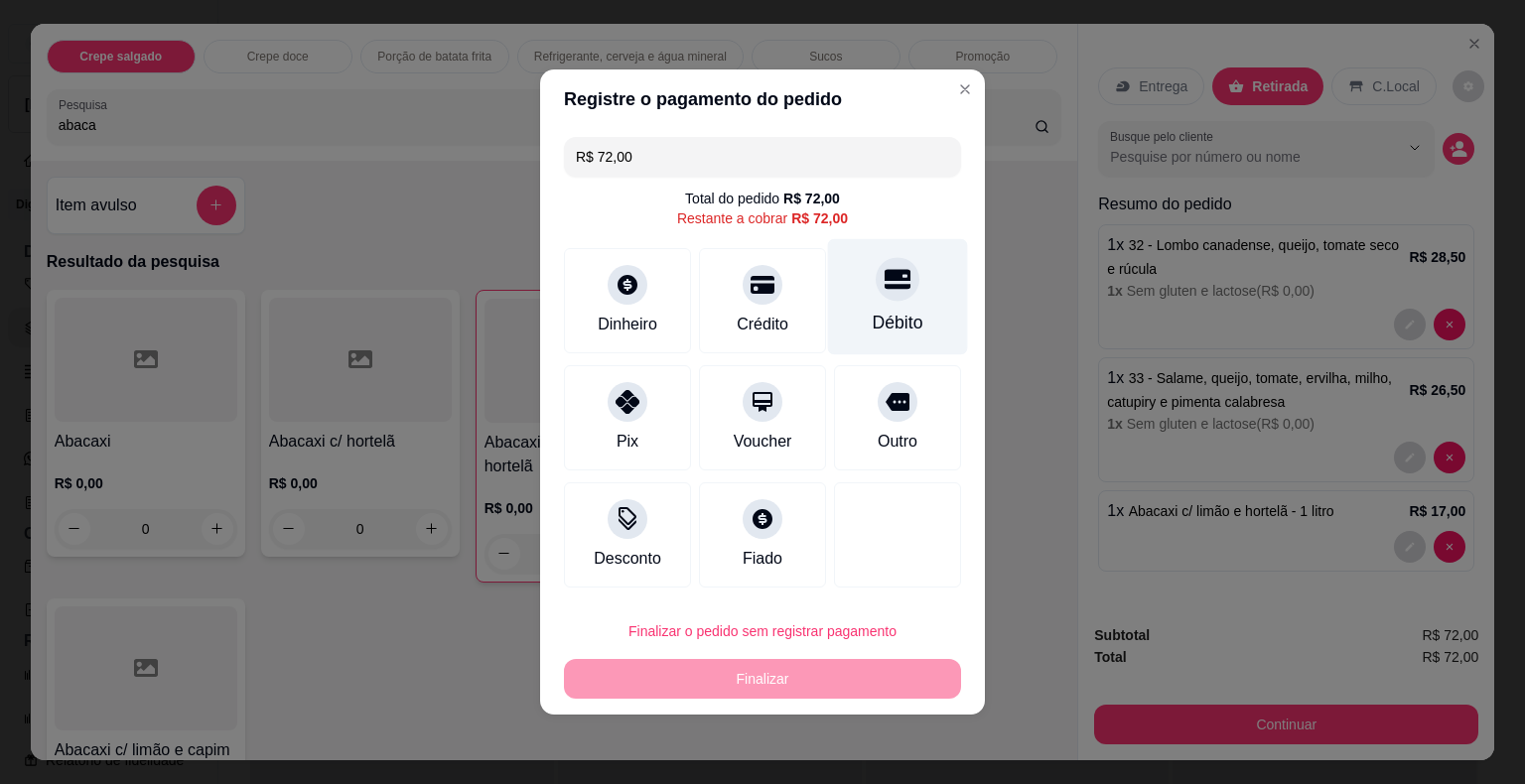 click on "Débito" at bounding box center [898, 297] 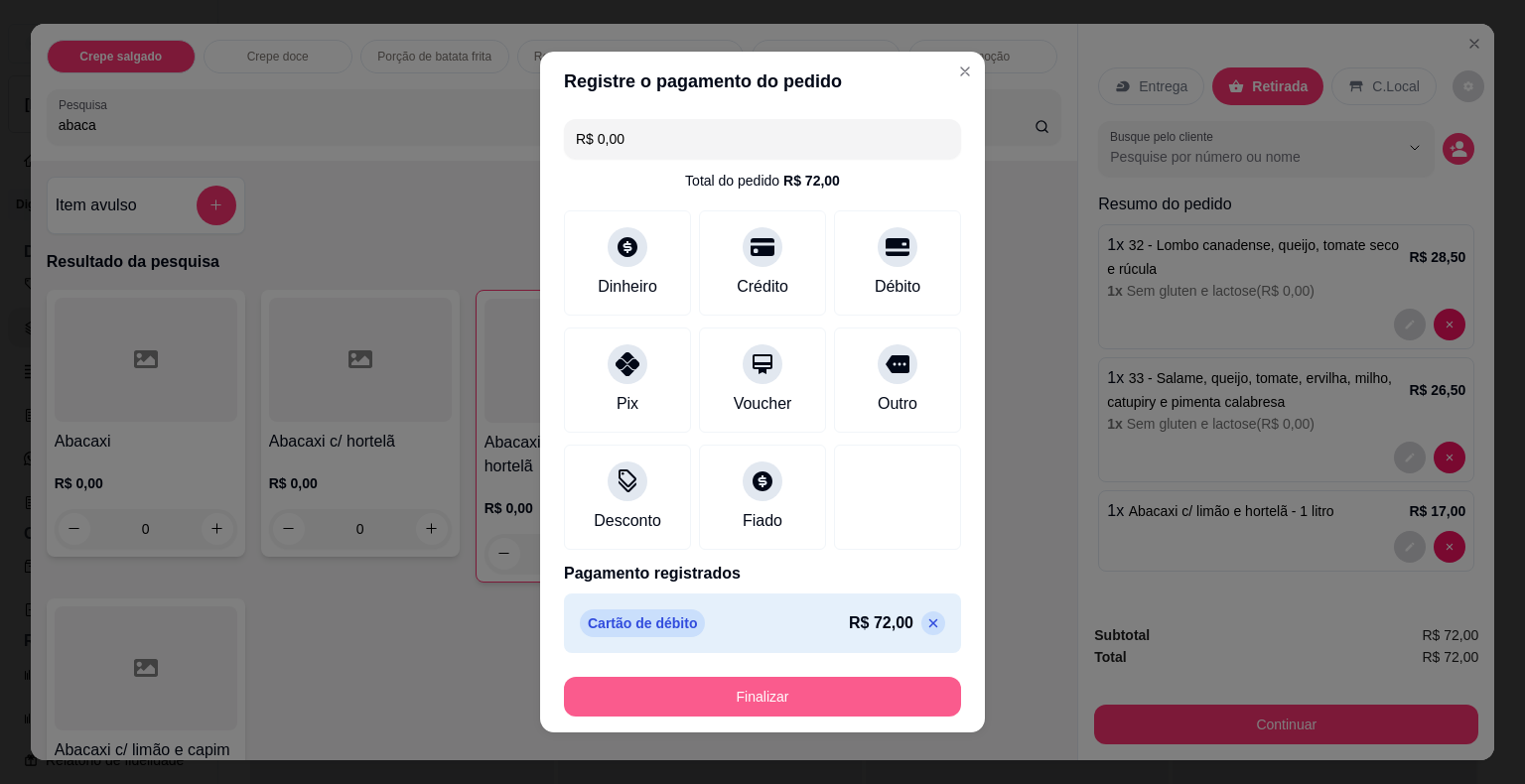 click on "Finalizar" at bounding box center (762, 697) 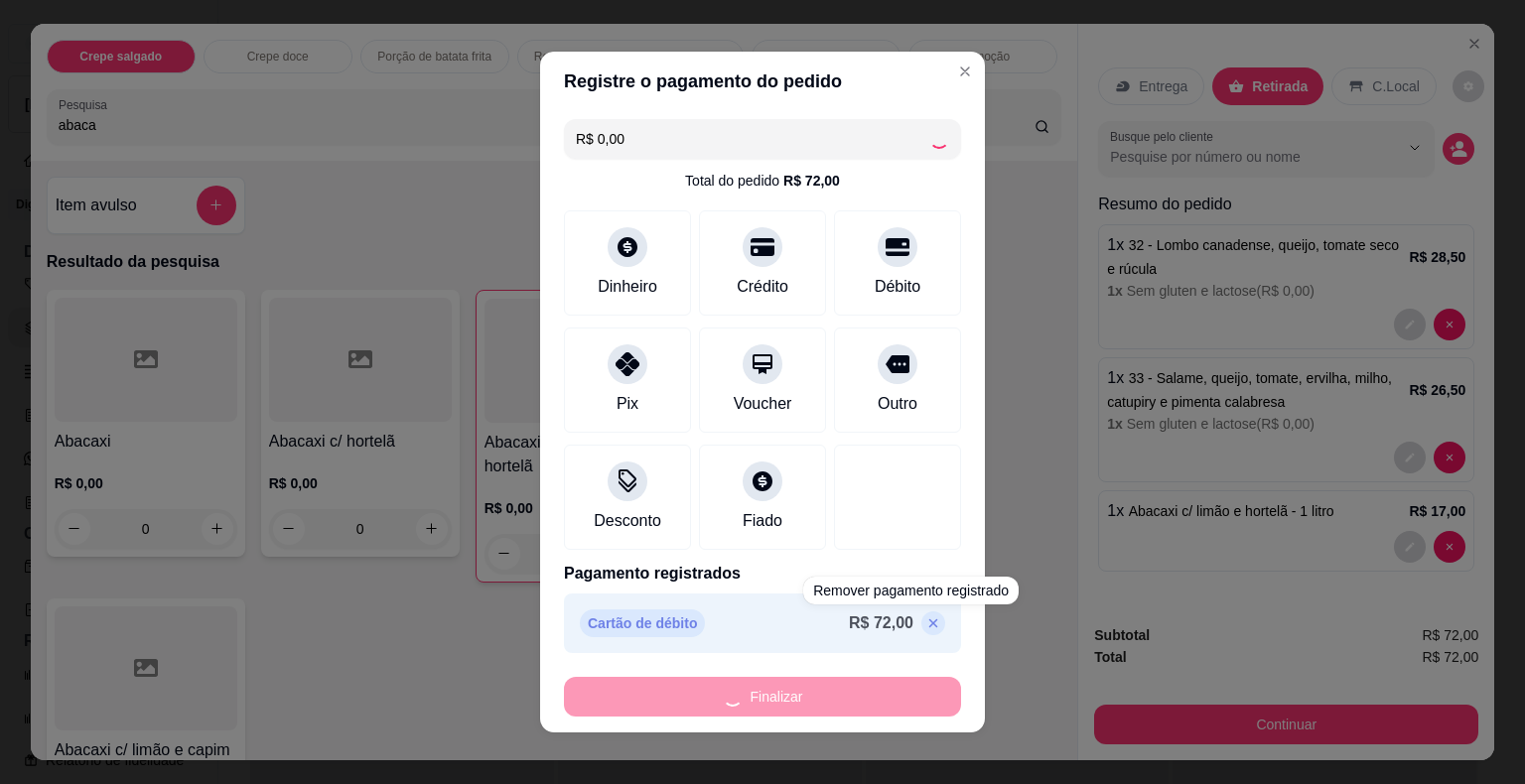 type on "0" 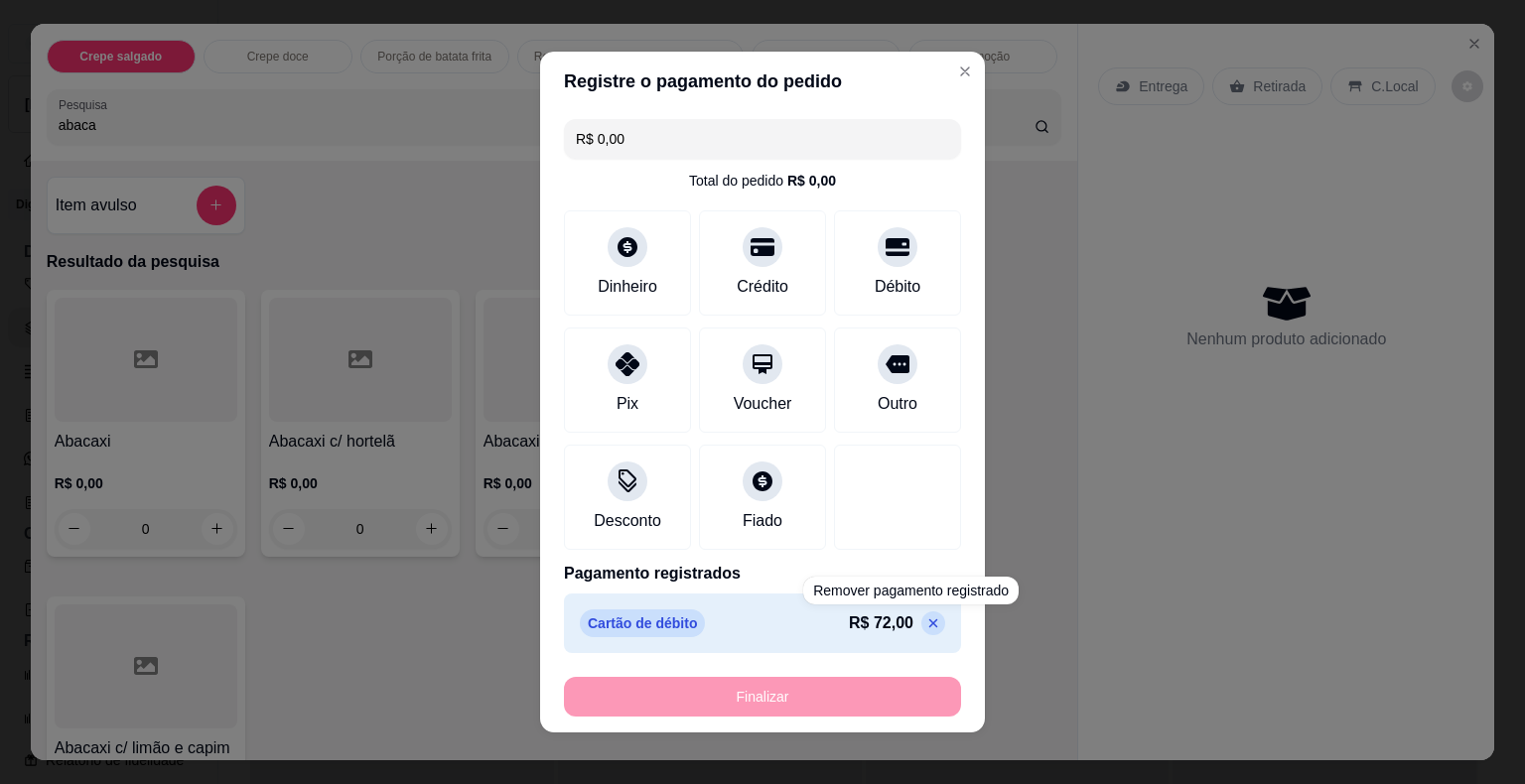 type on "-R$ 72,00" 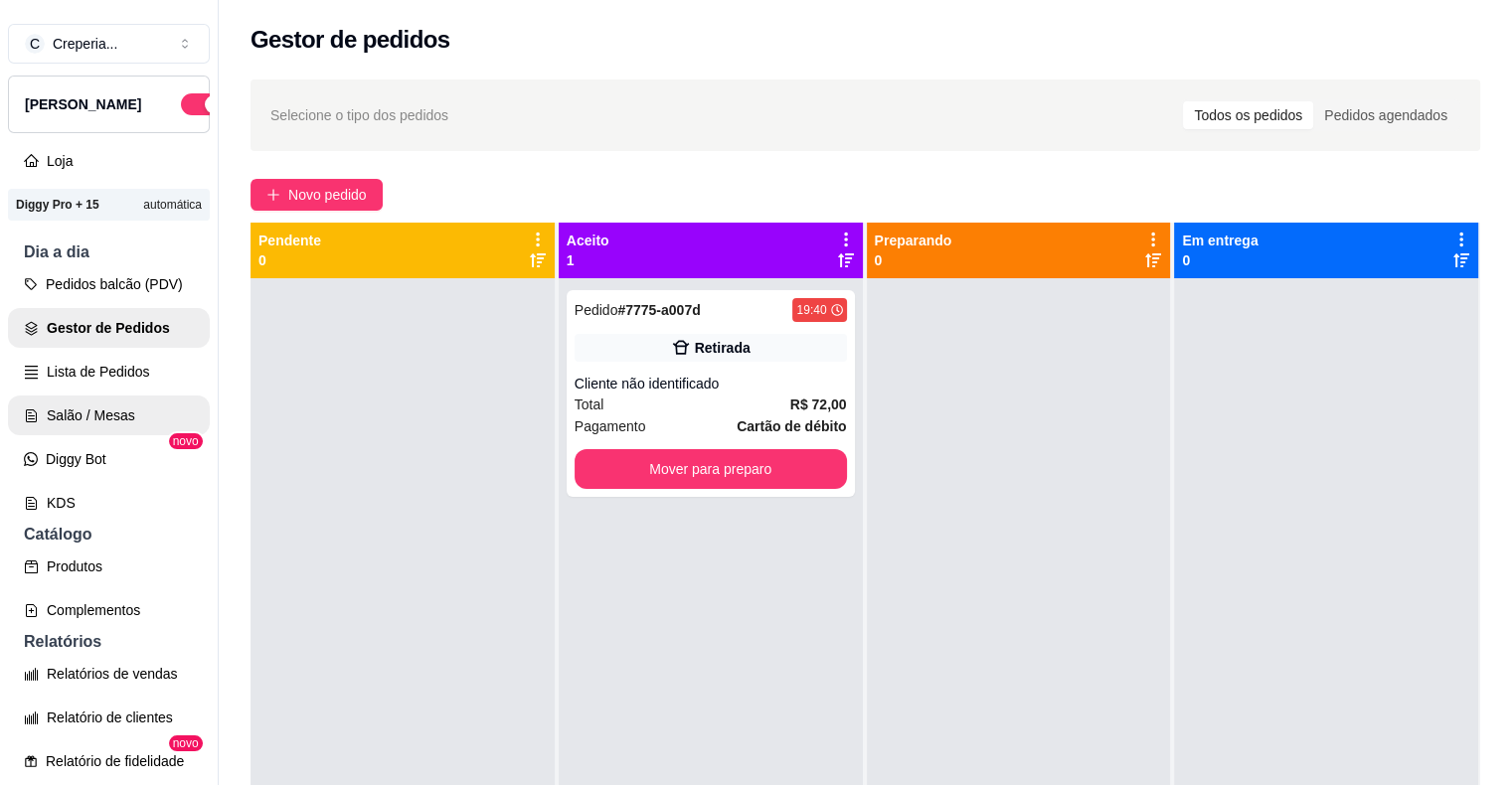 click on "Salão / Mesas" at bounding box center (108, 415) 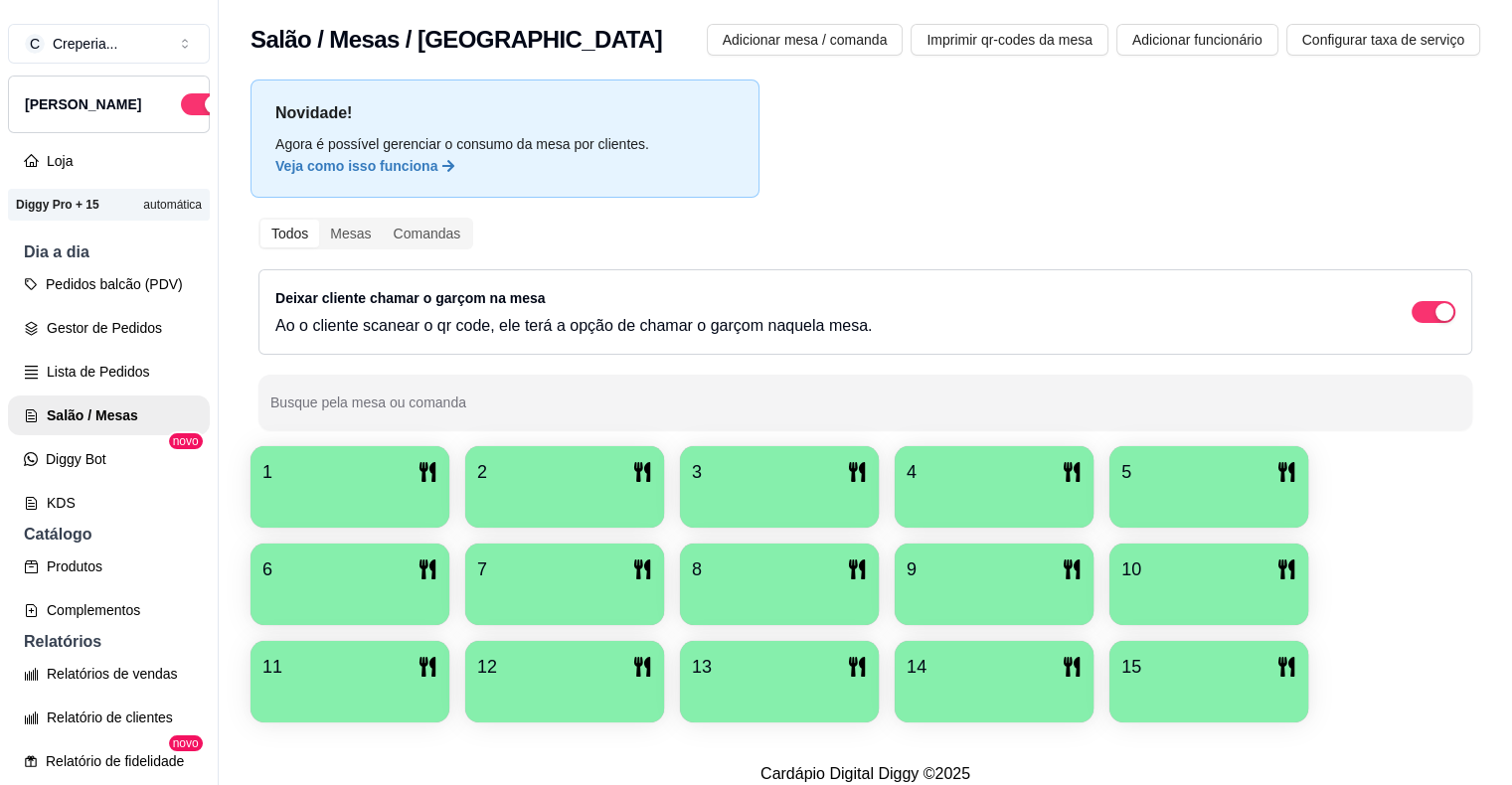 click on "2" at bounding box center [565, 472] 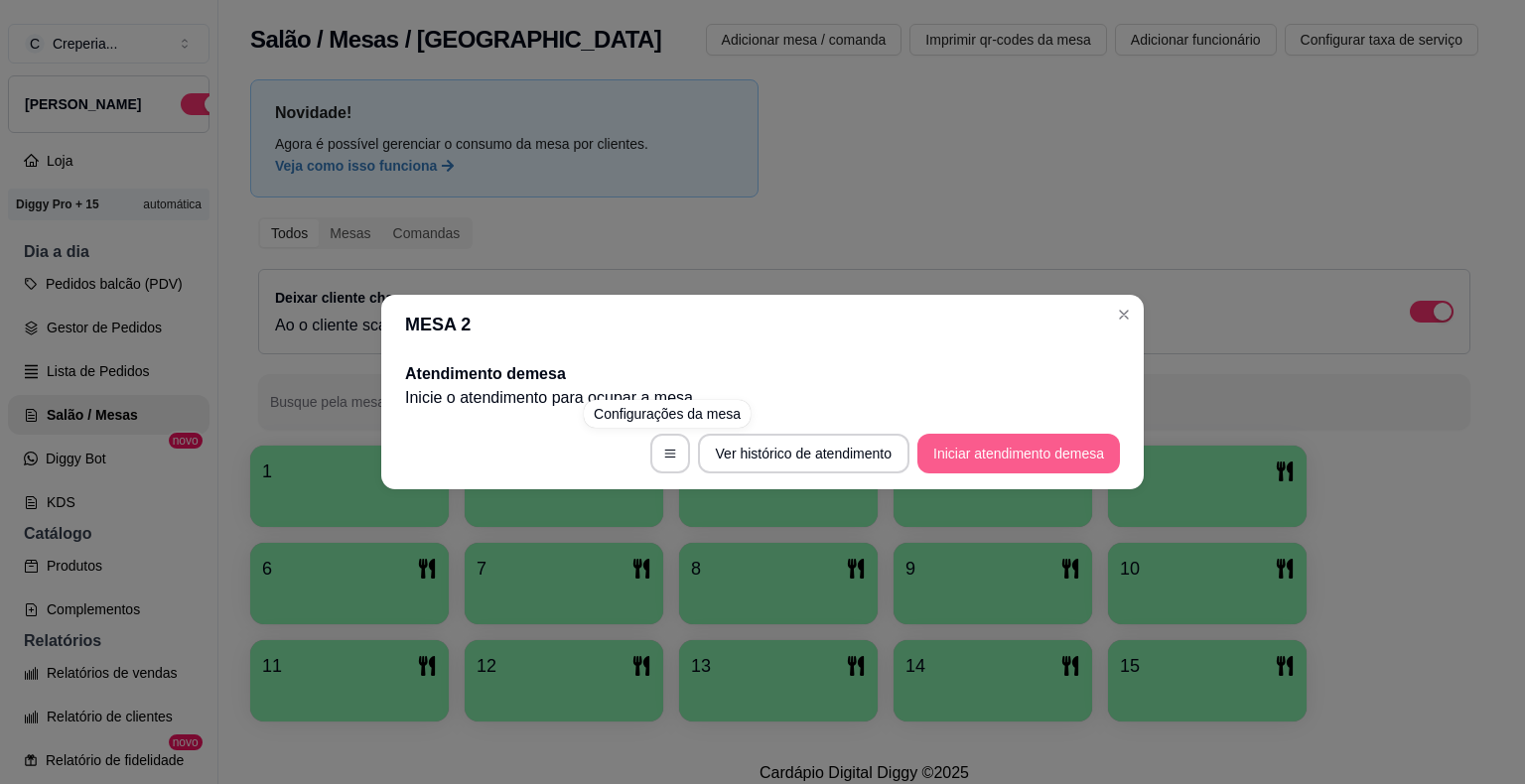 click on "Iniciar atendimento de  mesa" at bounding box center (1019, 454) 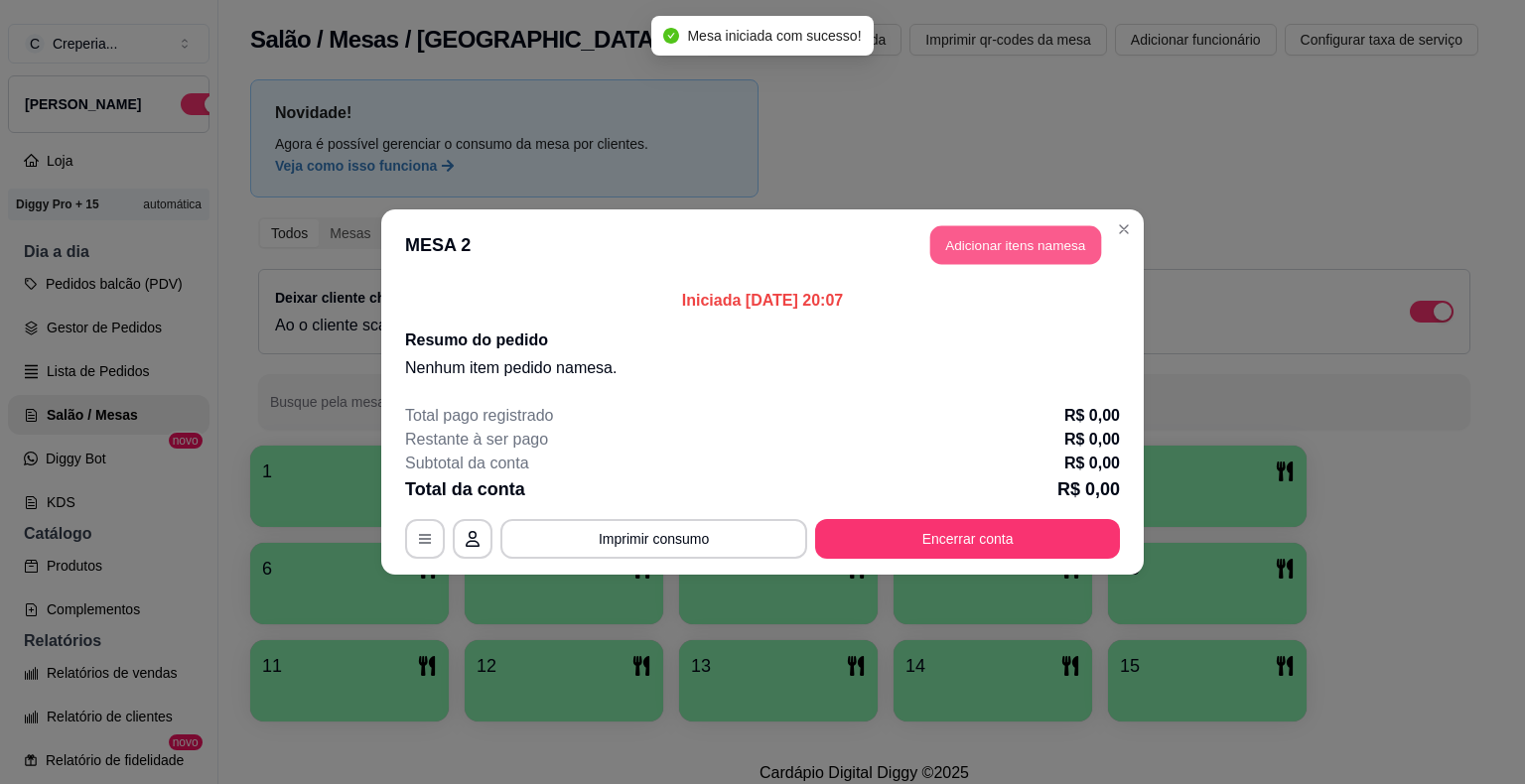 click on "Adicionar itens na  mesa" at bounding box center [1016, 245] 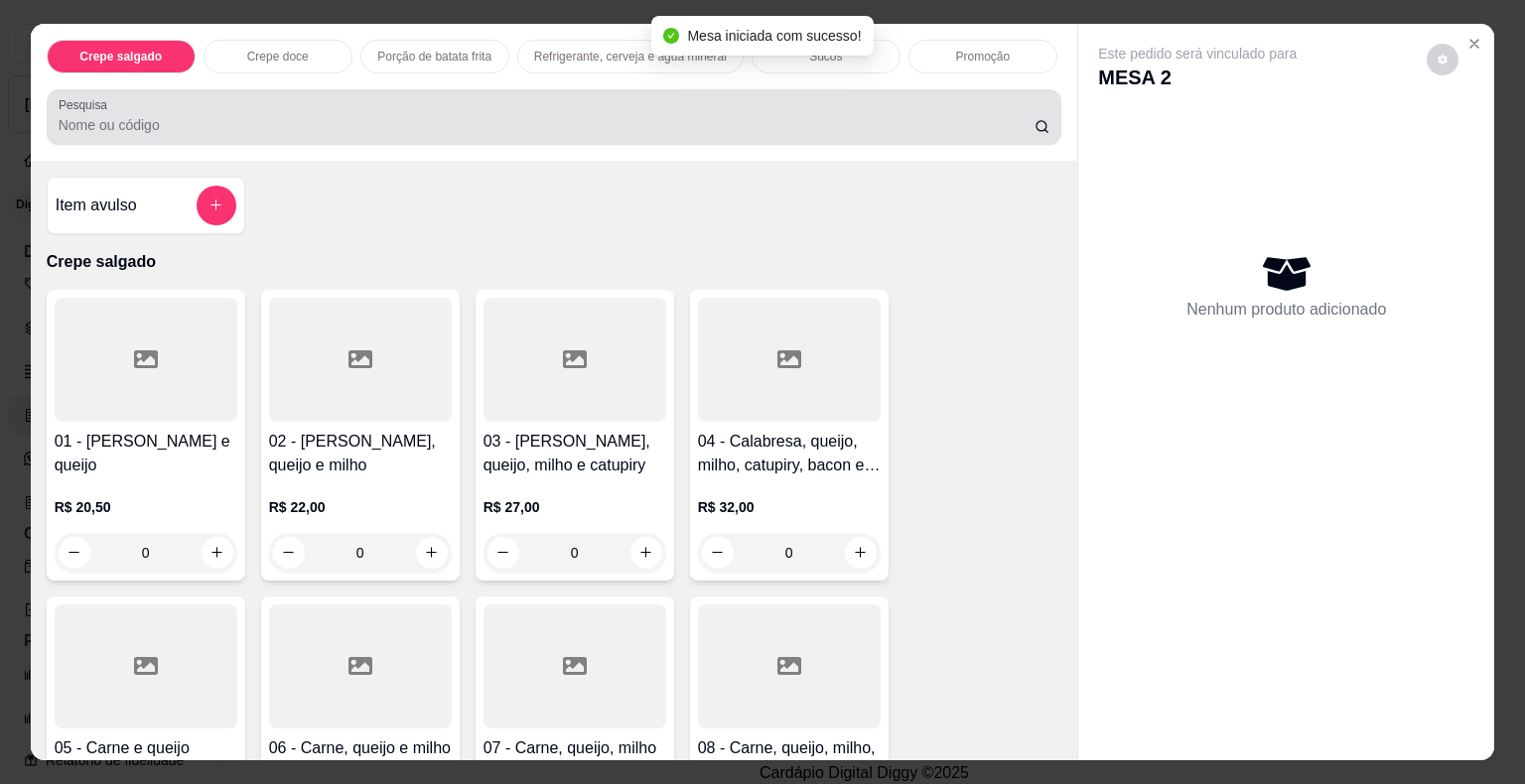 click on "Pesquisa" at bounding box center (546, 125) 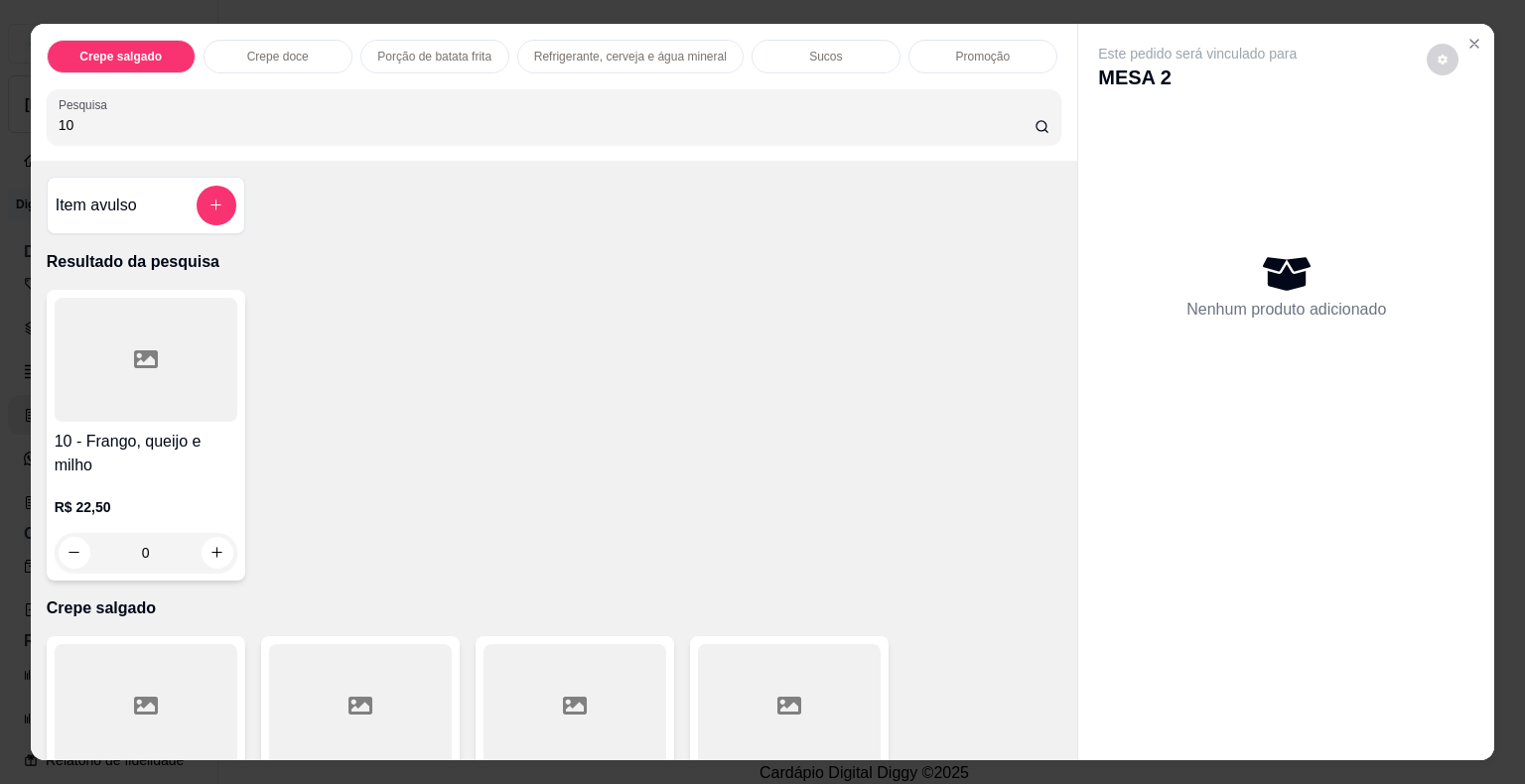 type on "10" 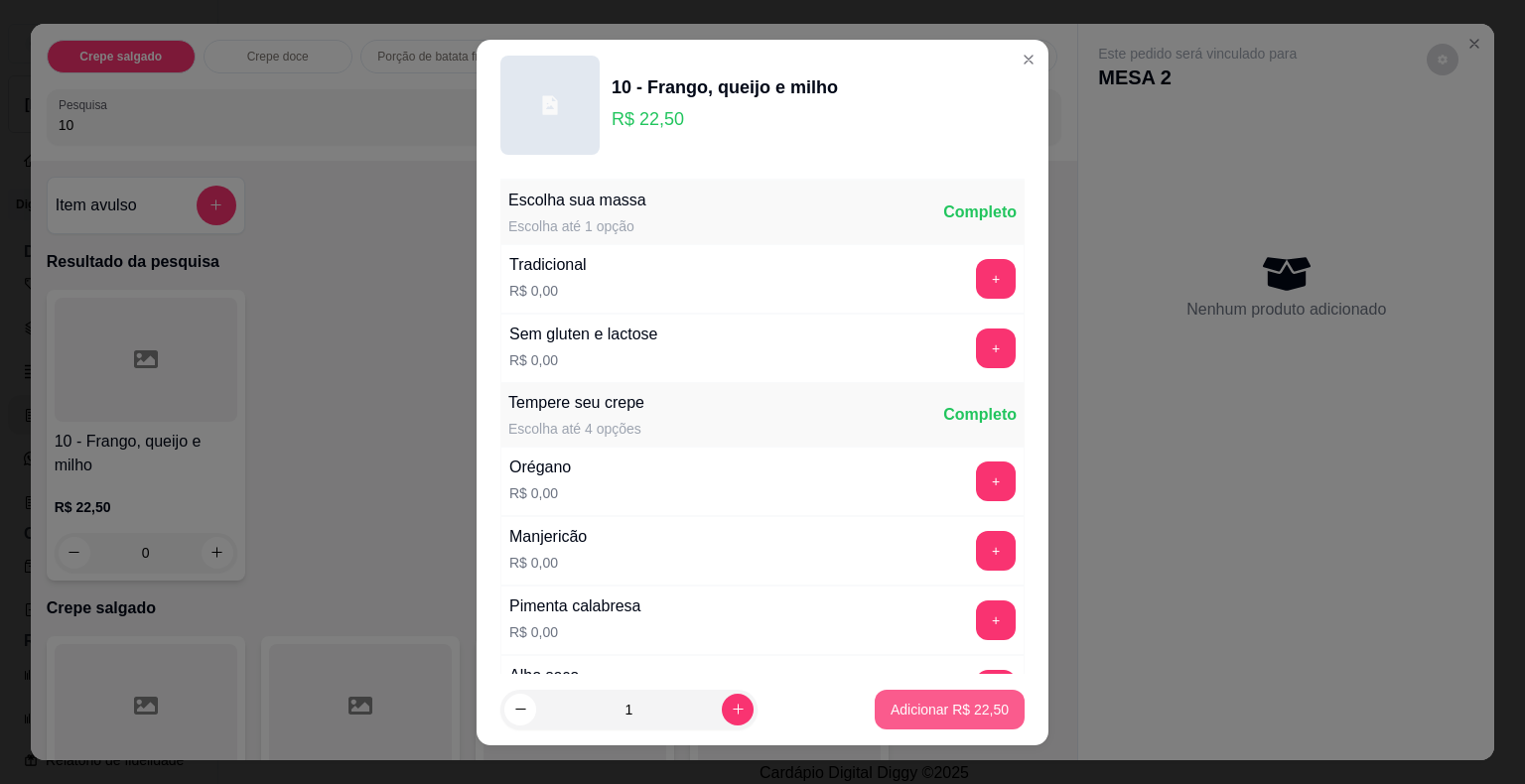 click on "Adicionar   R$ 22,50" at bounding box center [949, 710] 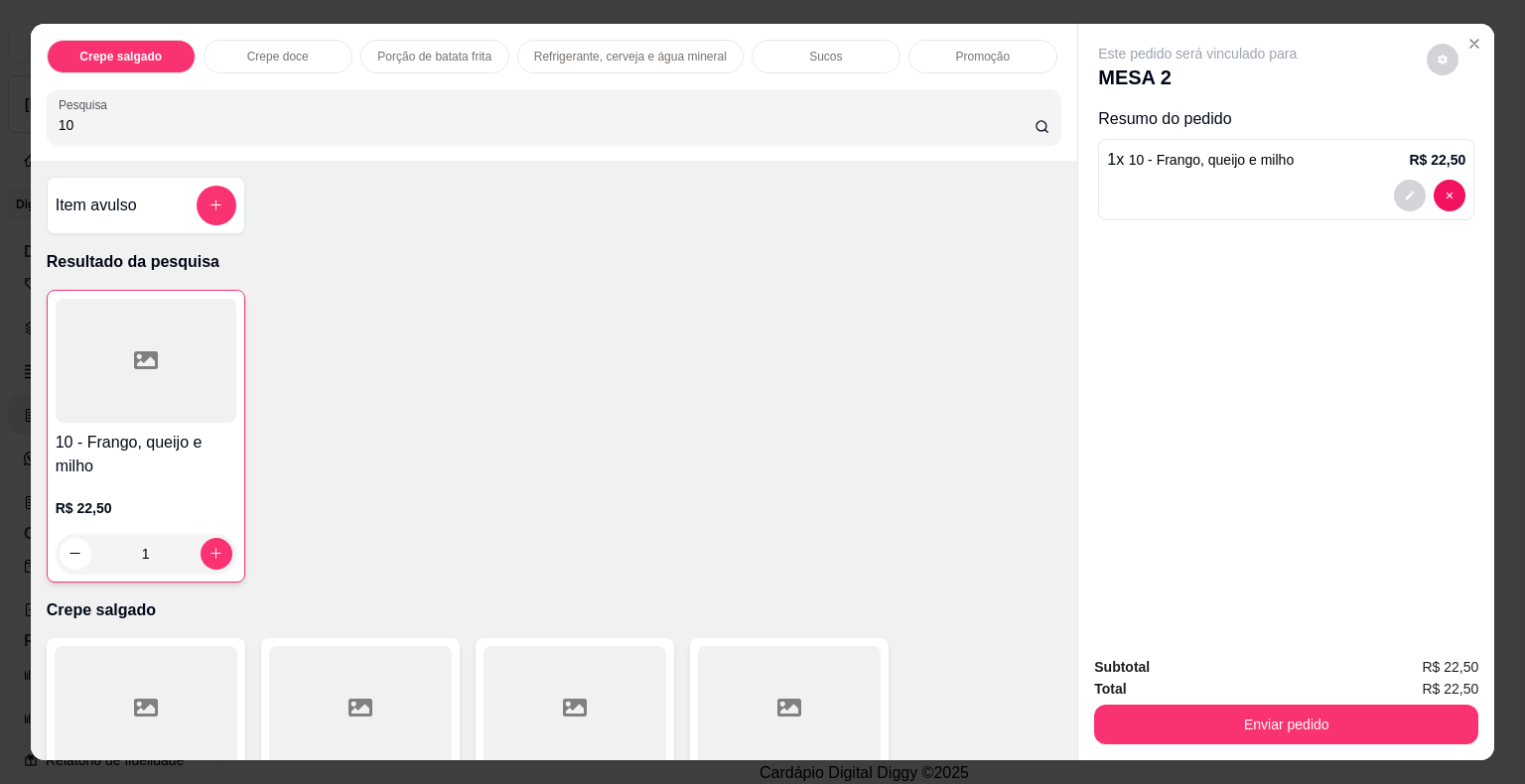 drag, startPoint x: 97, startPoint y: 120, endPoint x: 0, endPoint y: 127, distance: 97.25225 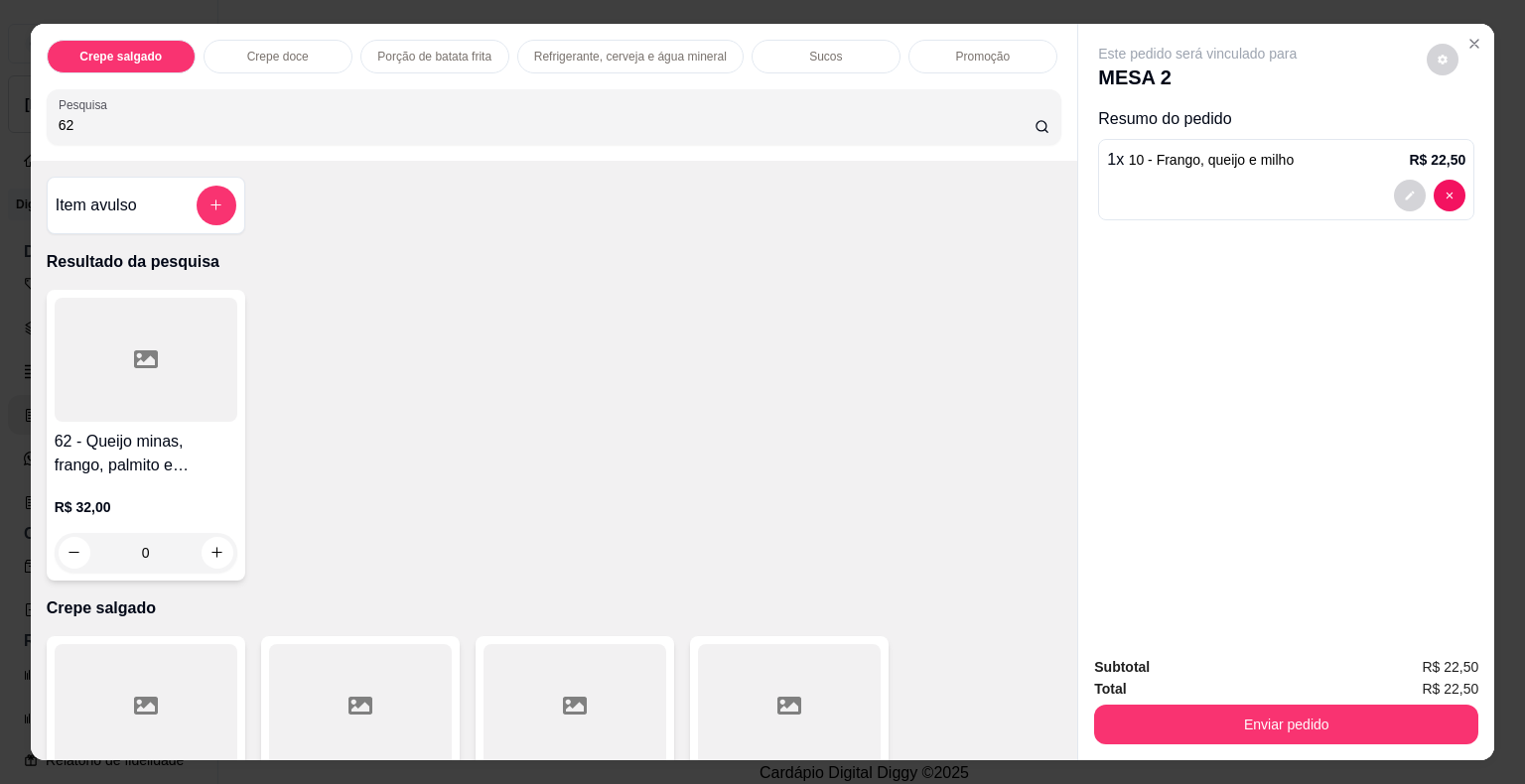 type on "62" 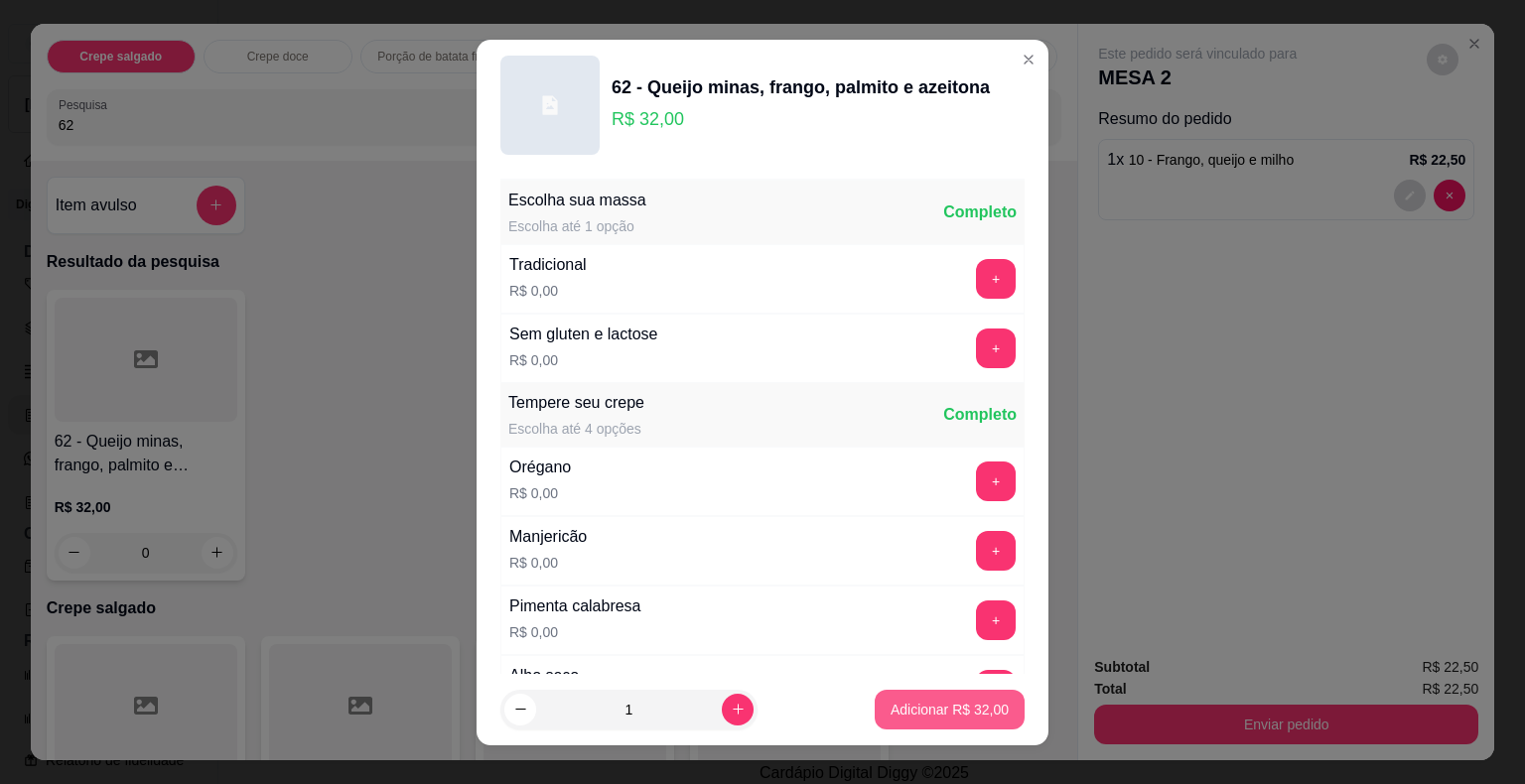 click on "Adicionar   R$ 32,00" at bounding box center [949, 710] 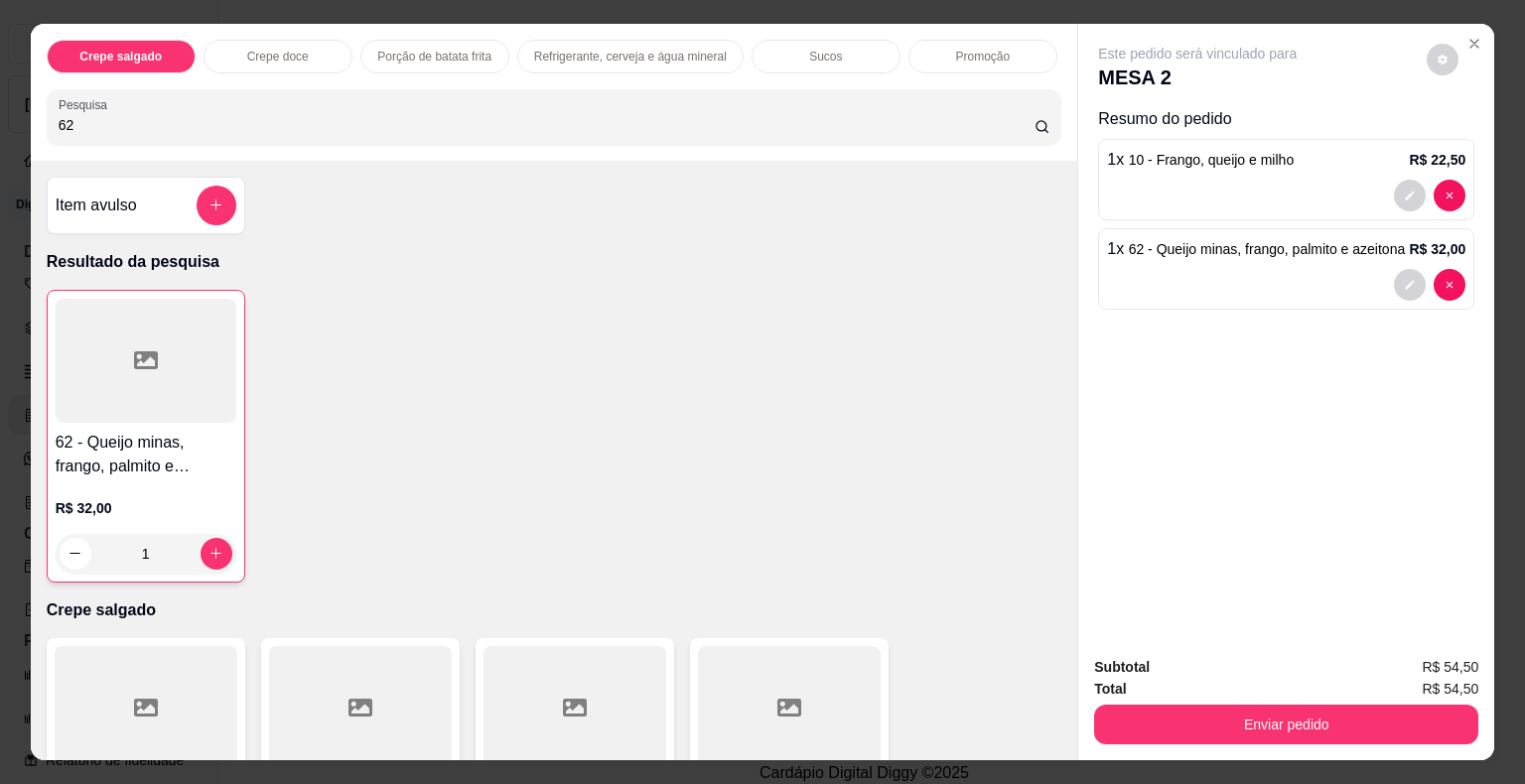 drag, startPoint x: 103, startPoint y: 109, endPoint x: 0, endPoint y: 125, distance: 104.23531 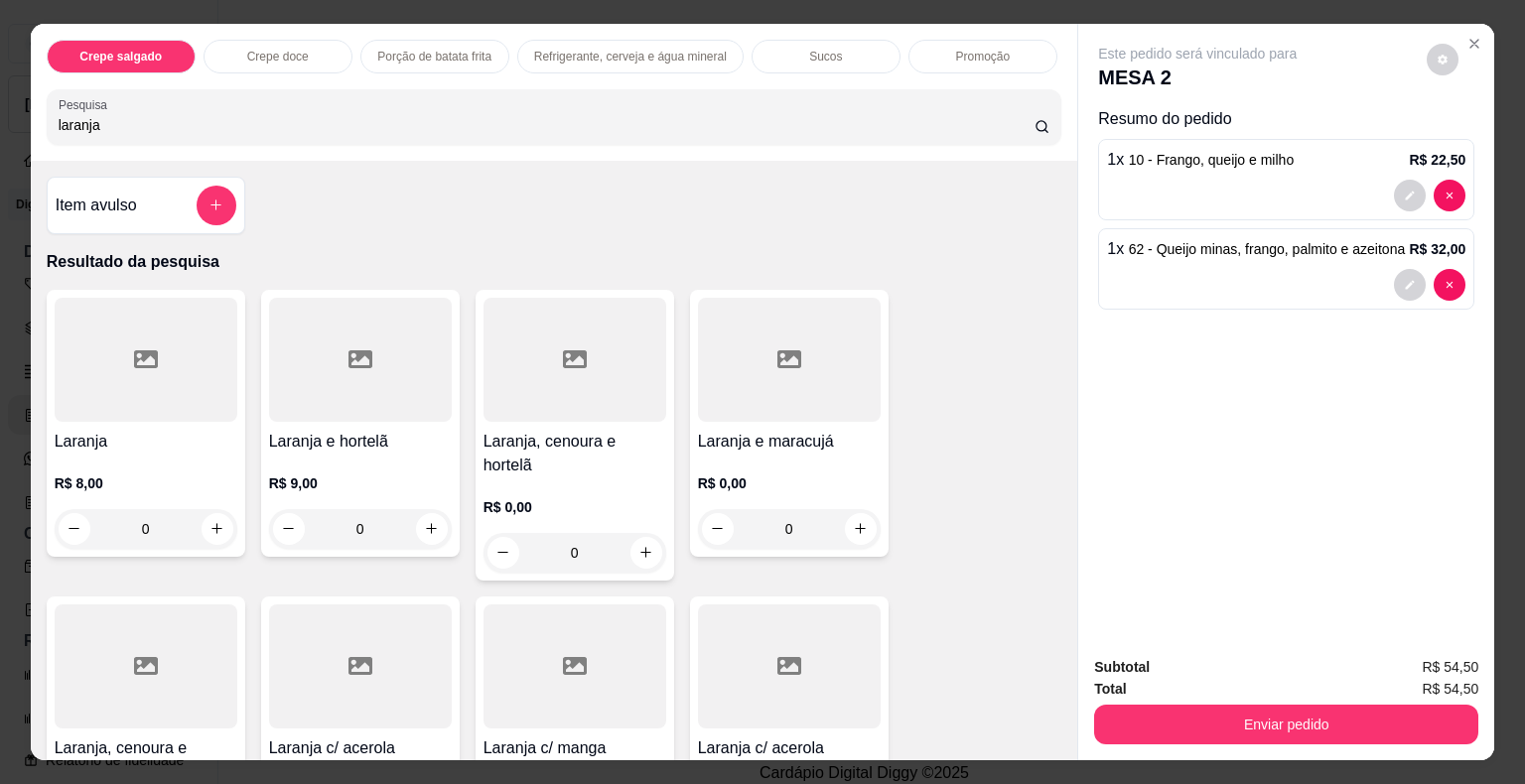 type on "laranja" 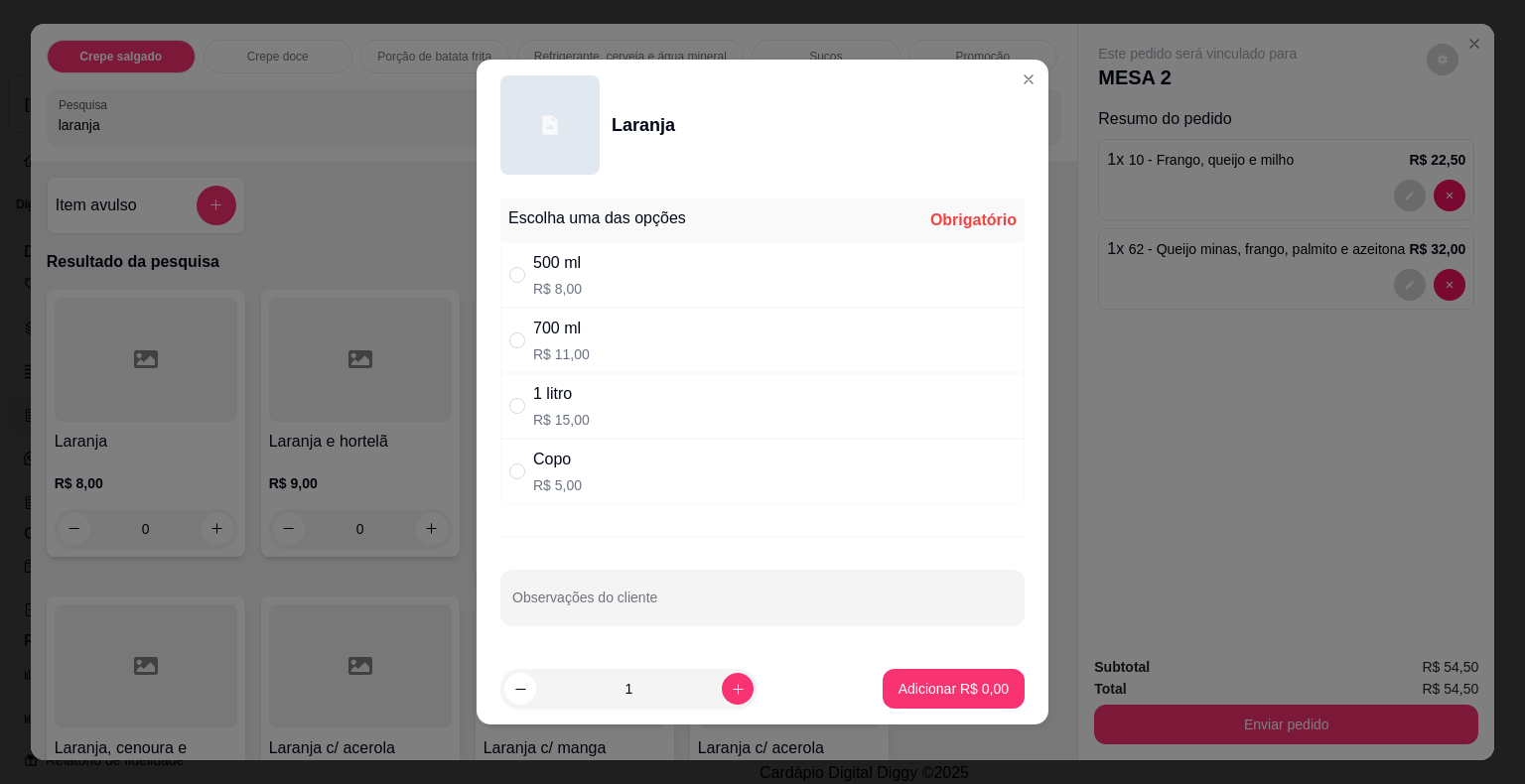 click on "500 ml R$ 8,00" at bounding box center [762, 275] 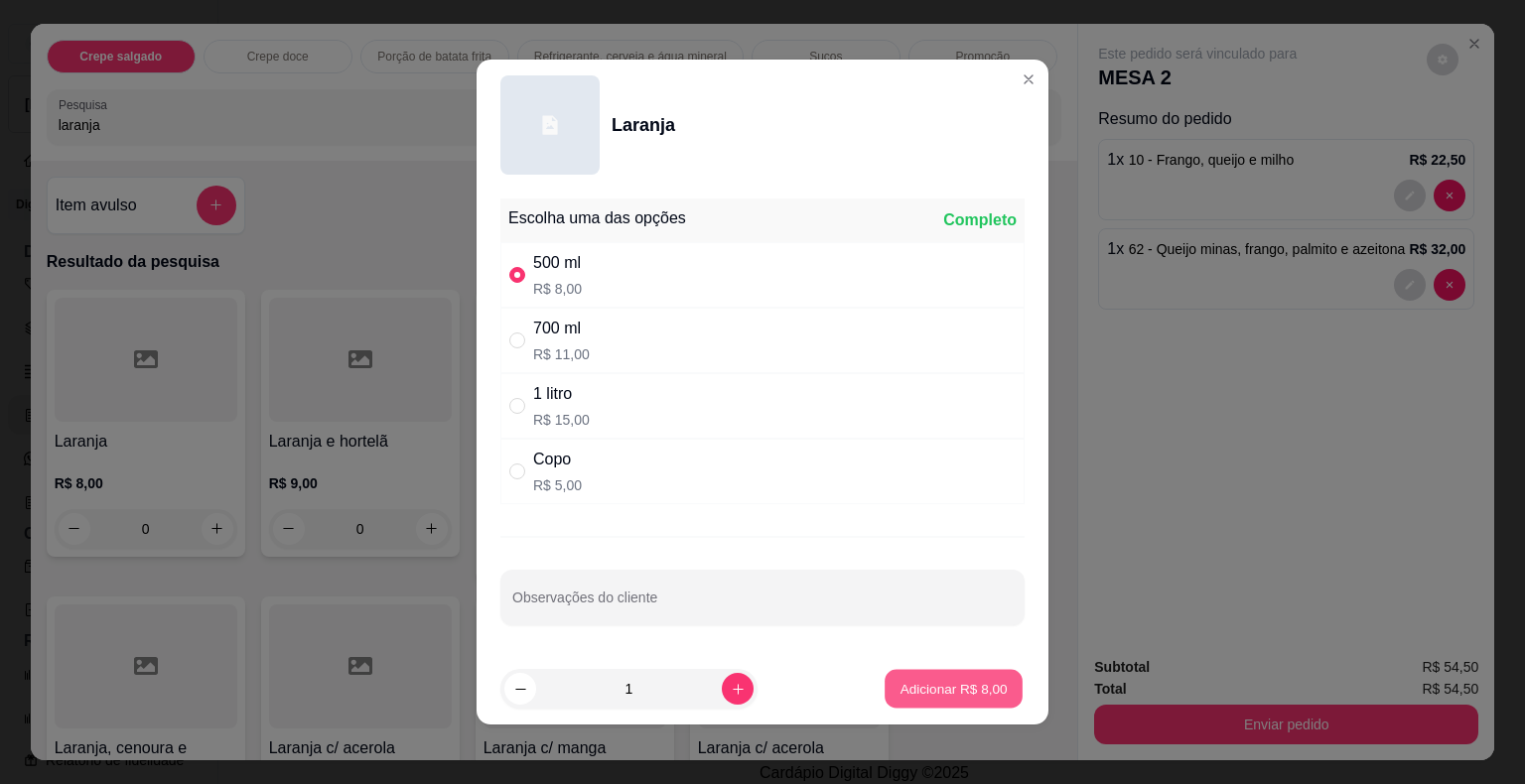 click on "Adicionar   R$ 8,00" at bounding box center (953, 688) 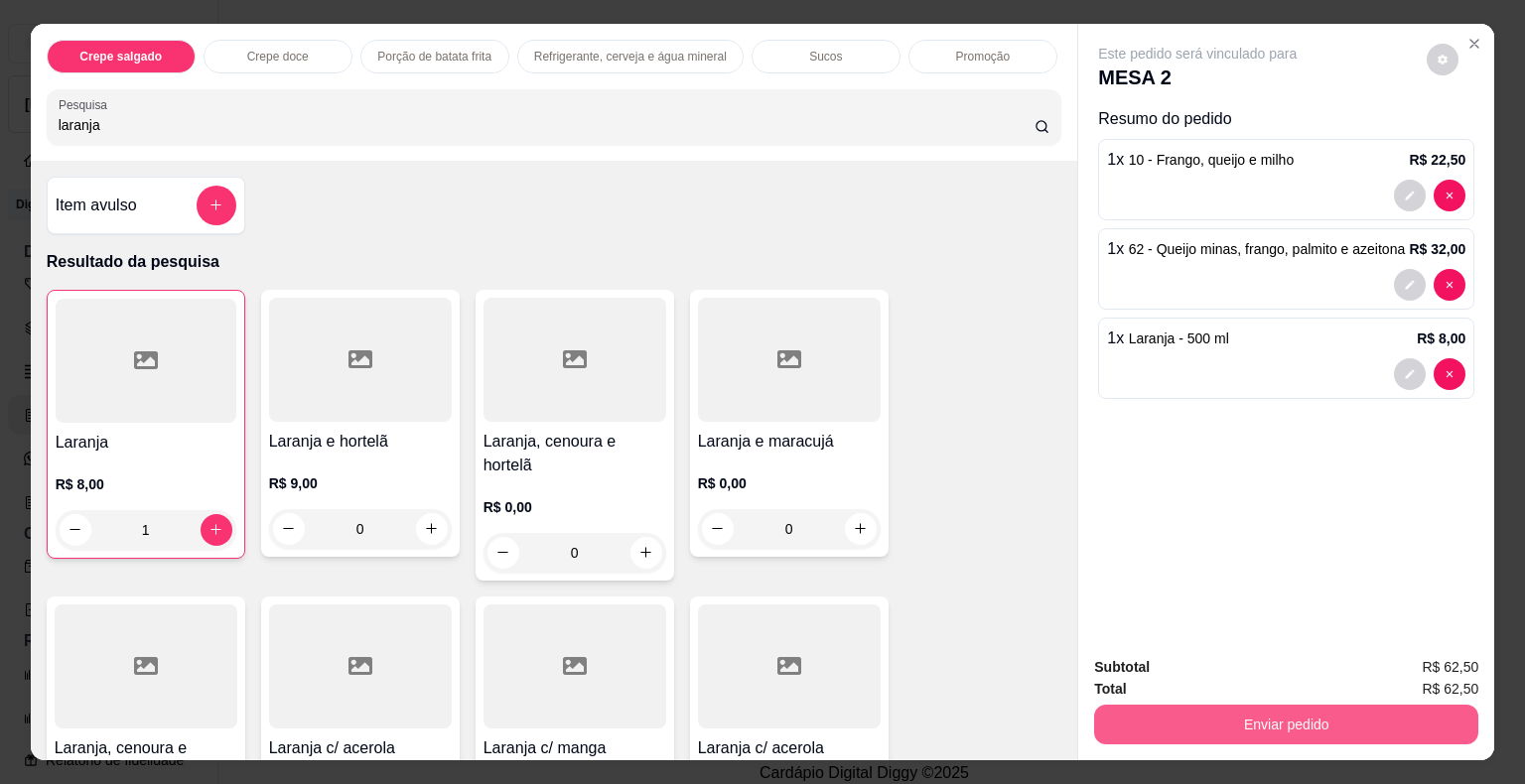click on "Enviar pedido" at bounding box center [1286, 724] 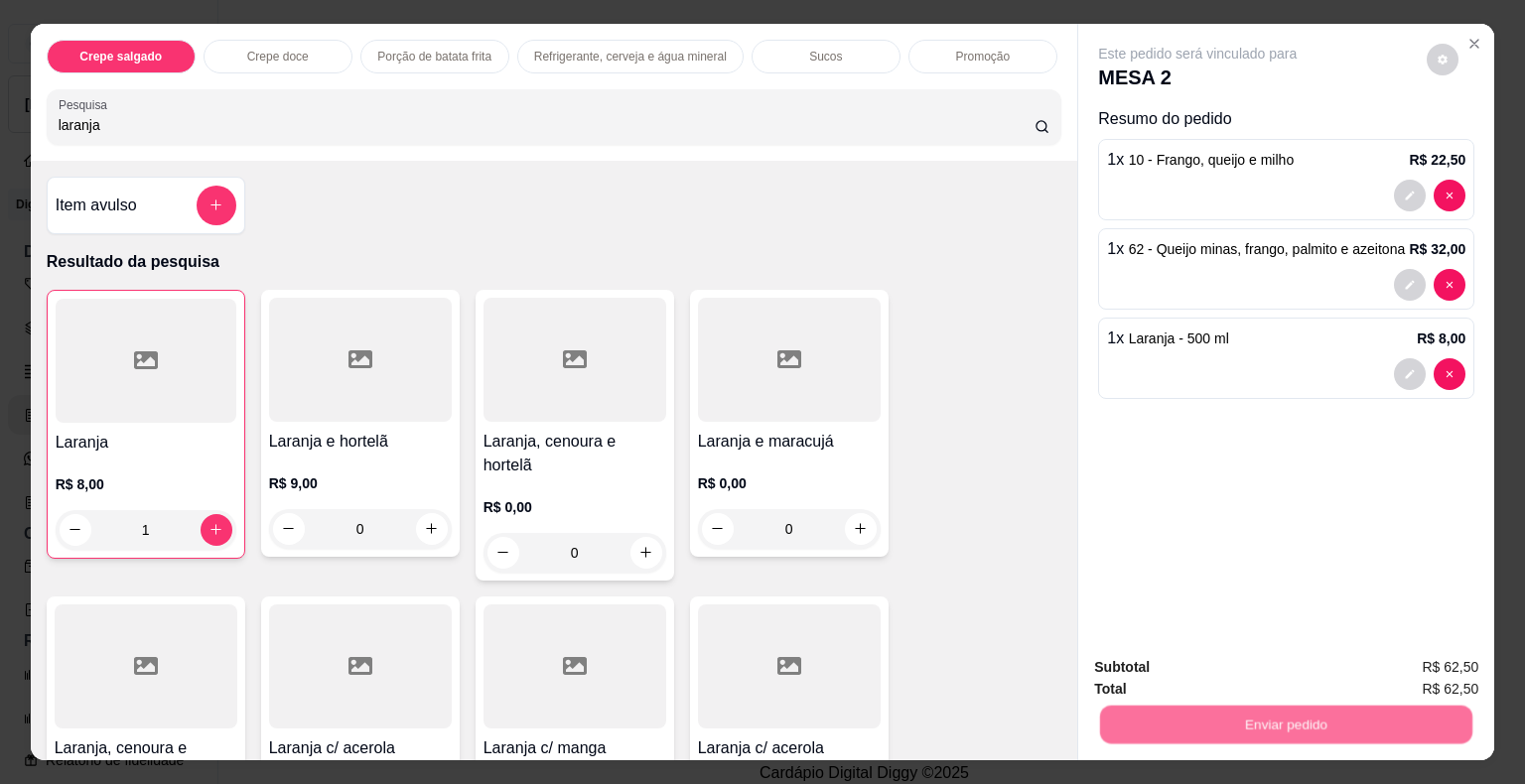 click on "Não registrar e enviar pedido" at bounding box center [1220, 669] 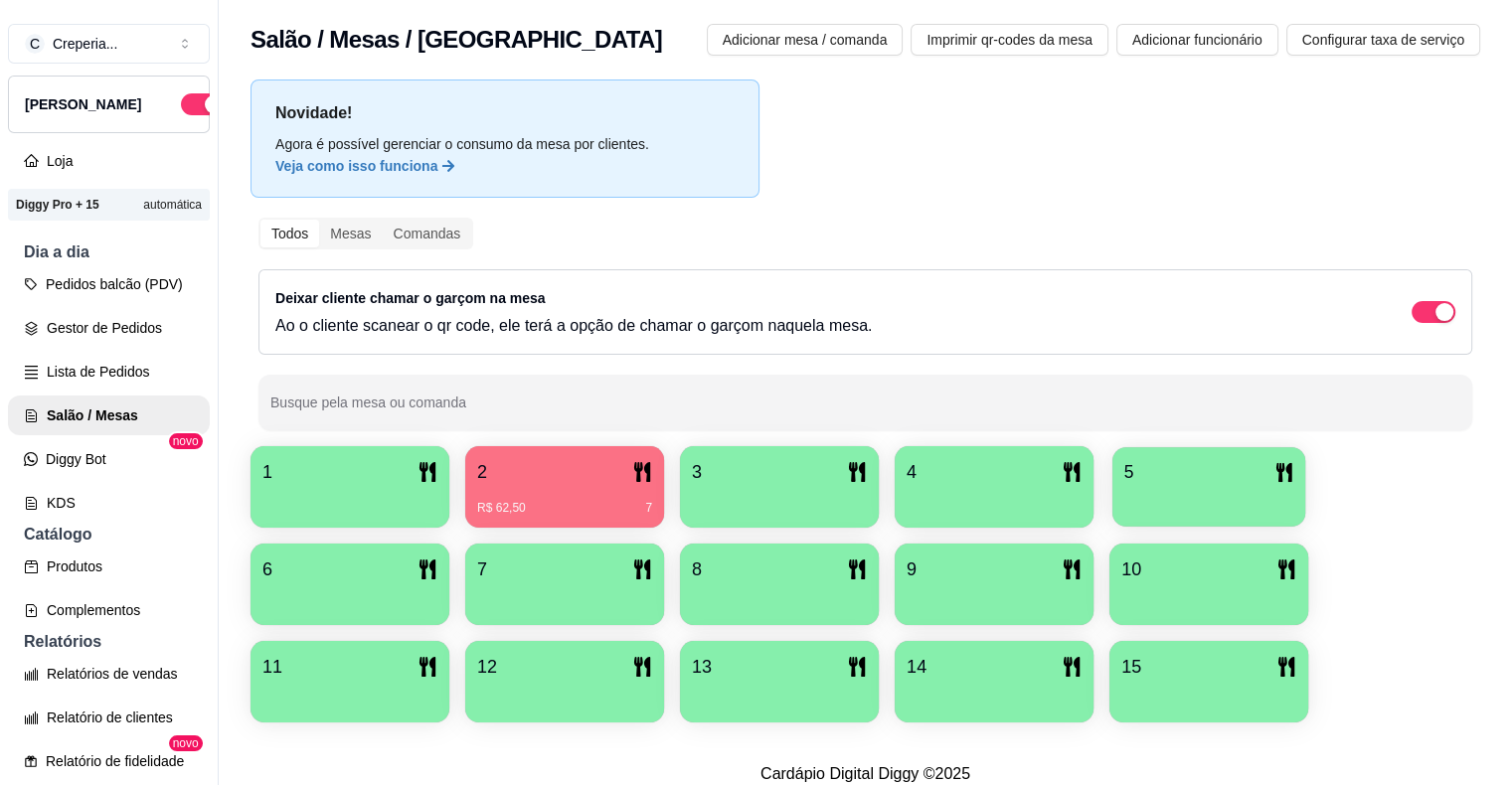 click on "5" at bounding box center (1209, 472) 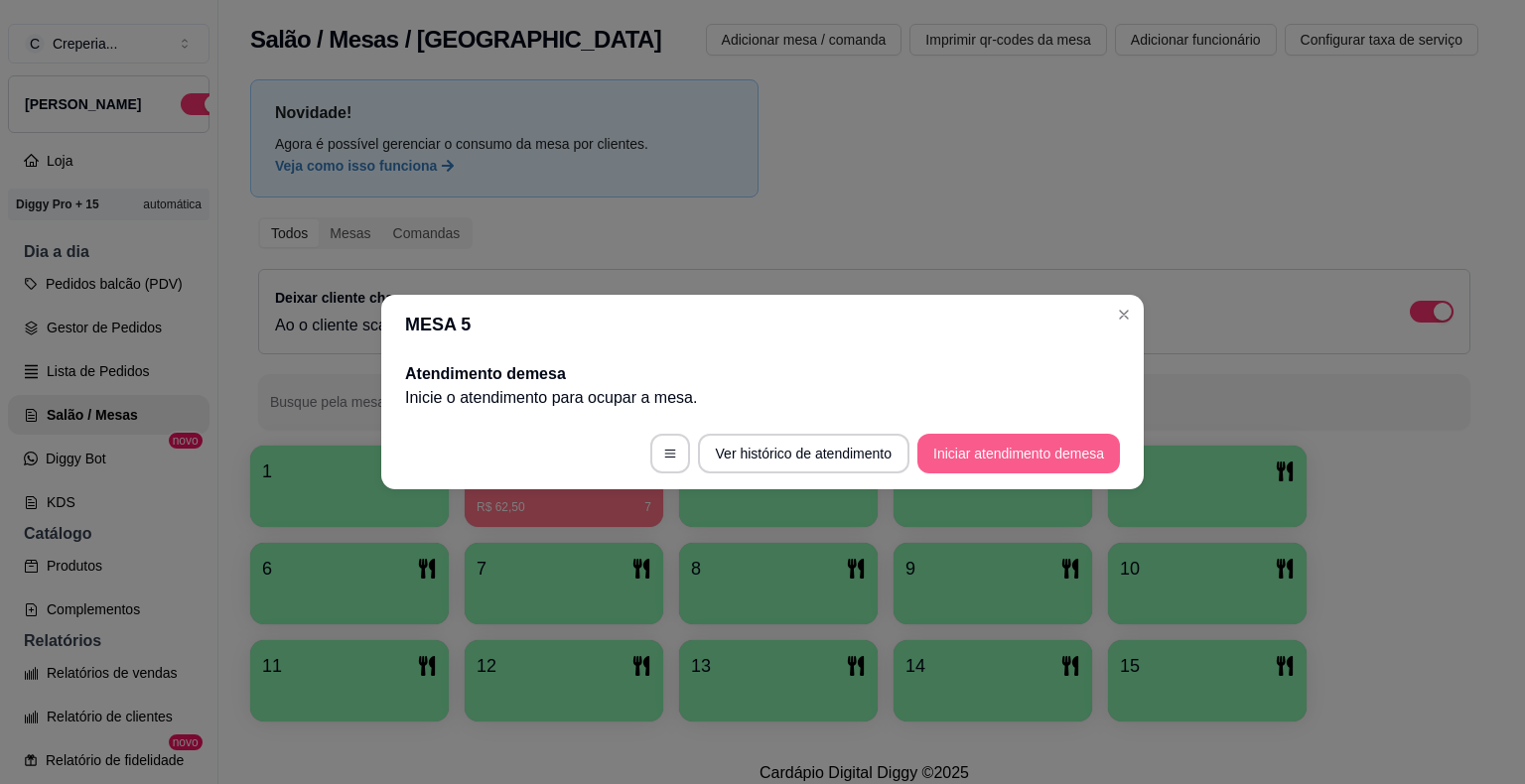 click on "Iniciar atendimento de  mesa" at bounding box center (1019, 454) 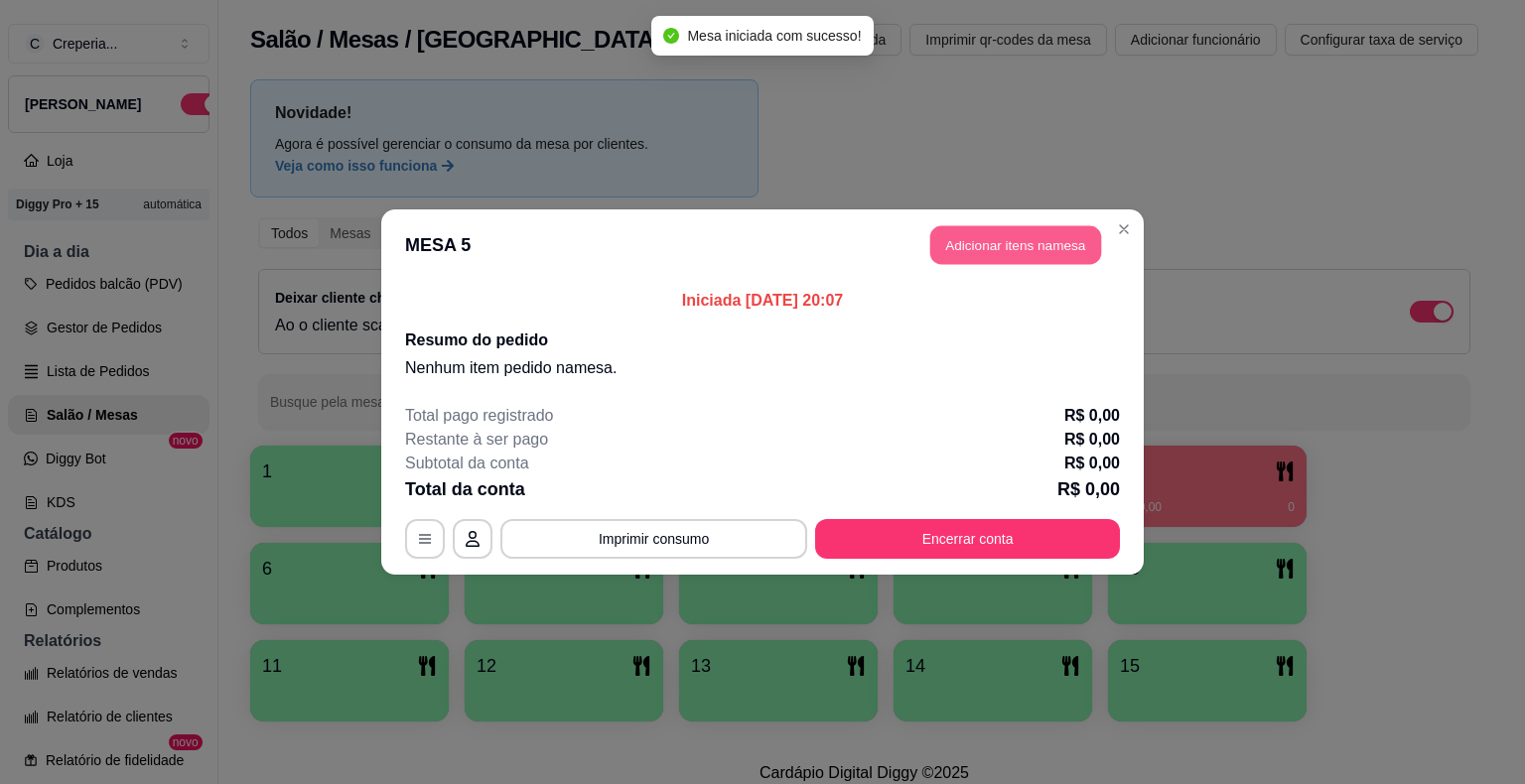 click on "Adicionar itens na  mesa" at bounding box center [1016, 245] 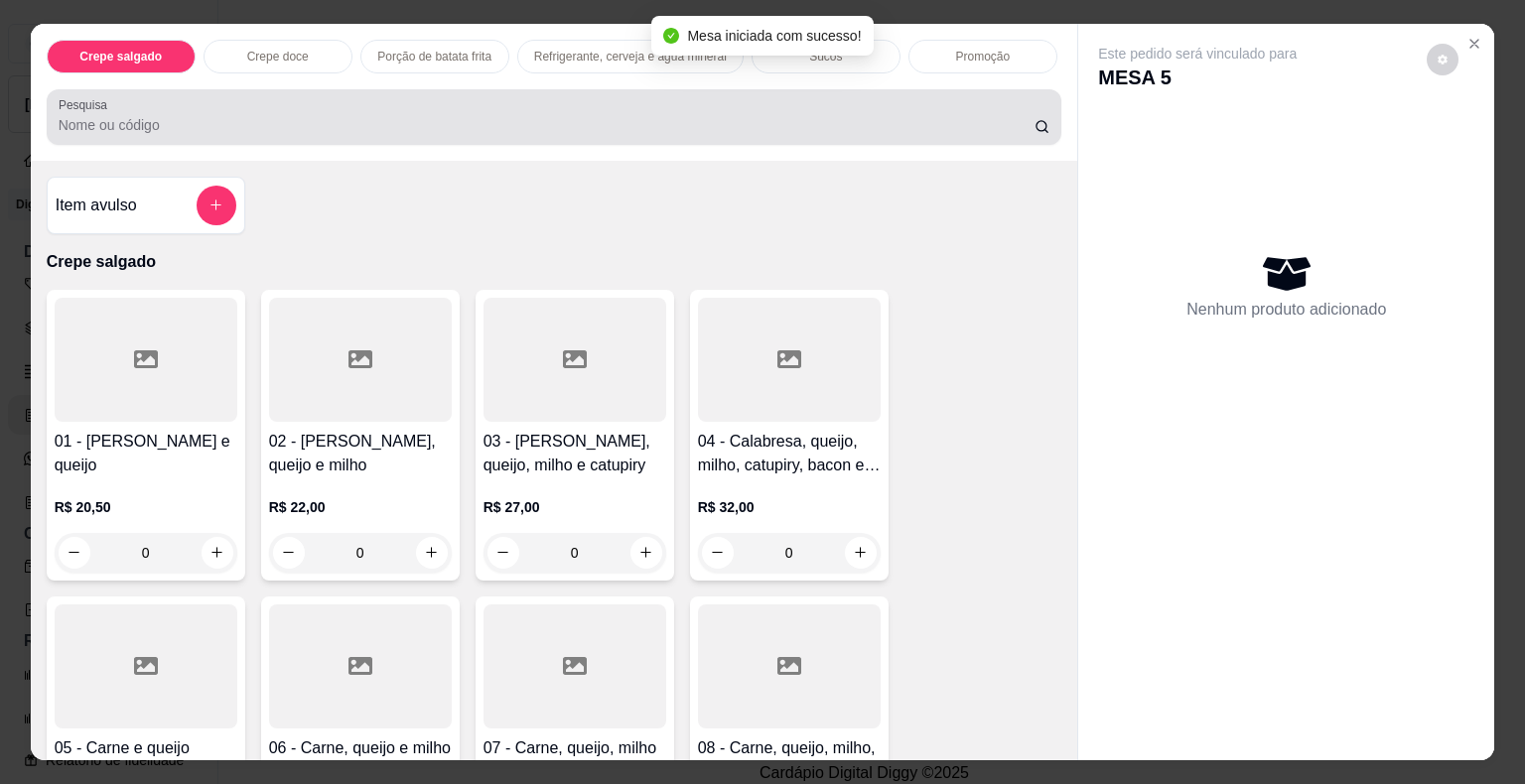click on "Pesquisa" at bounding box center [546, 125] 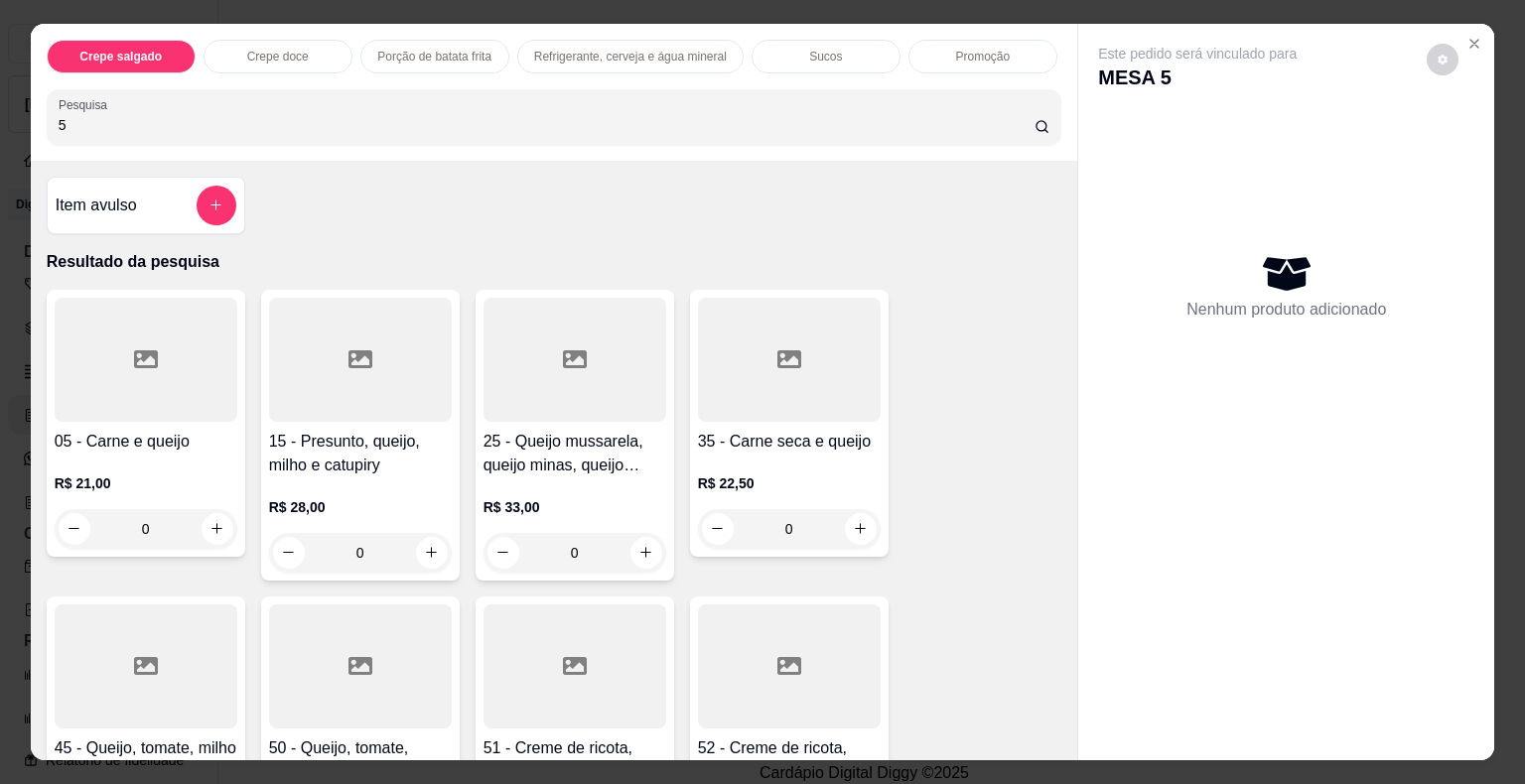 type on "5" 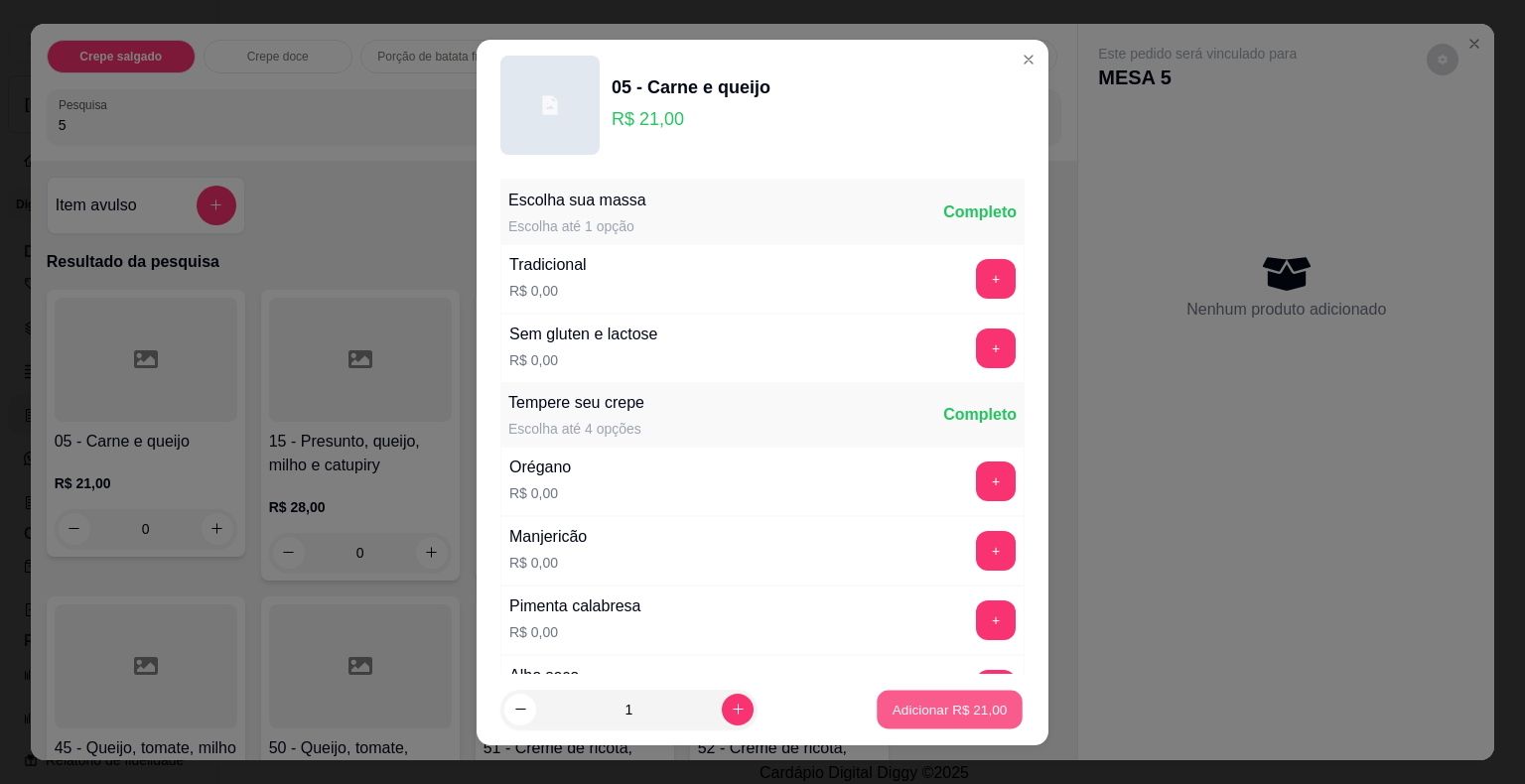 click on "Adicionar   R$ 21,00" at bounding box center (950, 709) 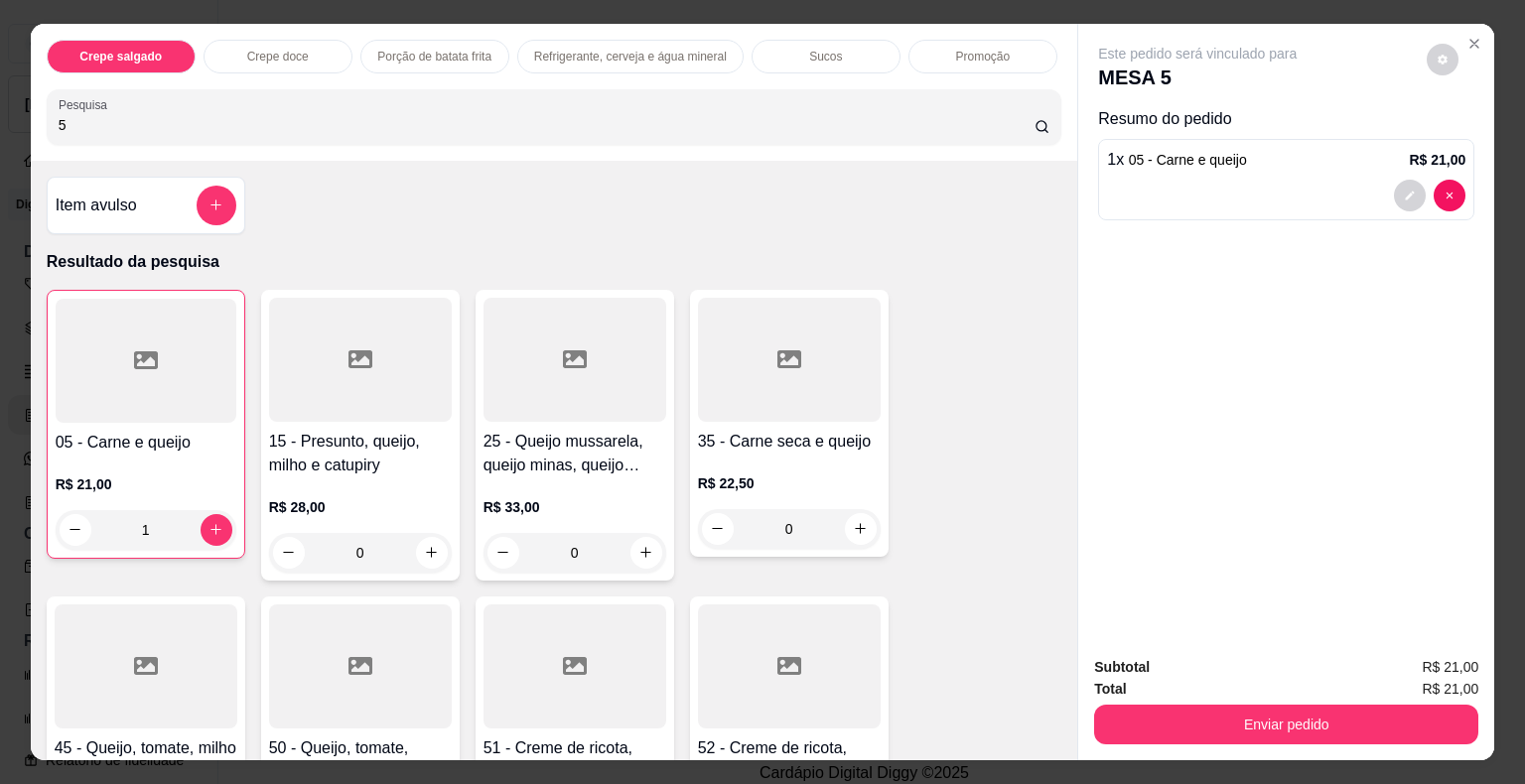click at bounding box center (146, 360) 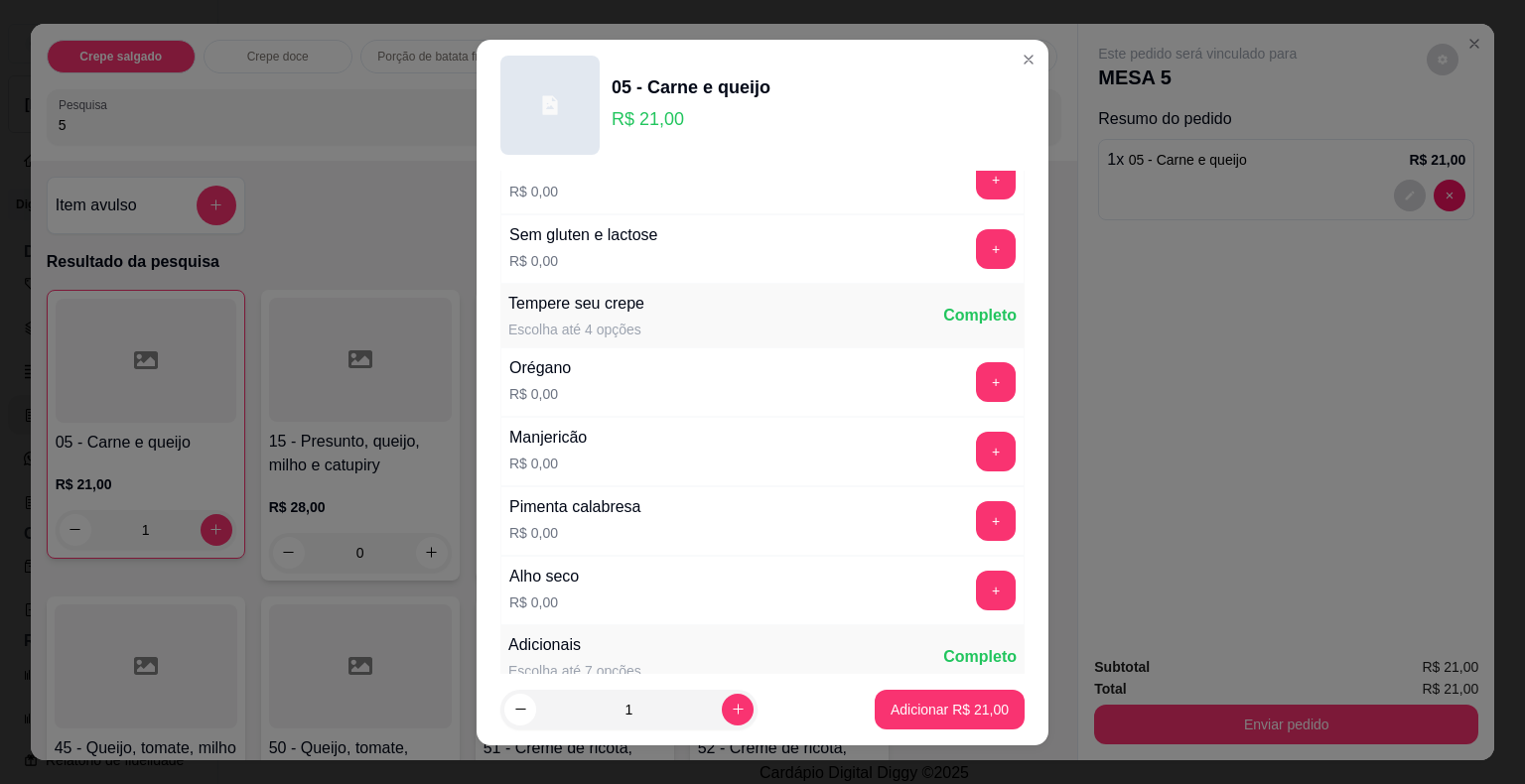 scroll, scrollTop: 198, scrollLeft: 0, axis: vertical 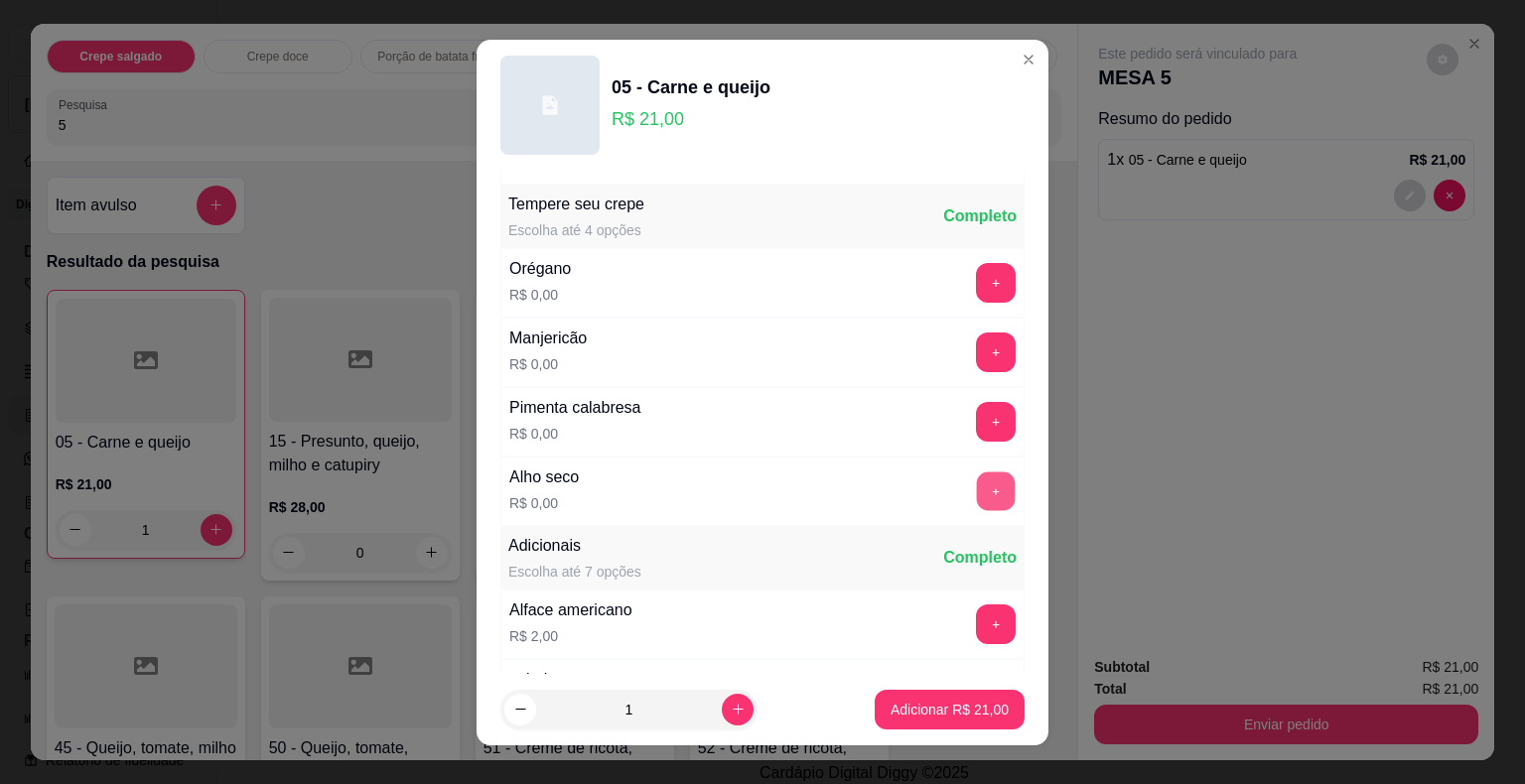click on "+" at bounding box center [996, 490] 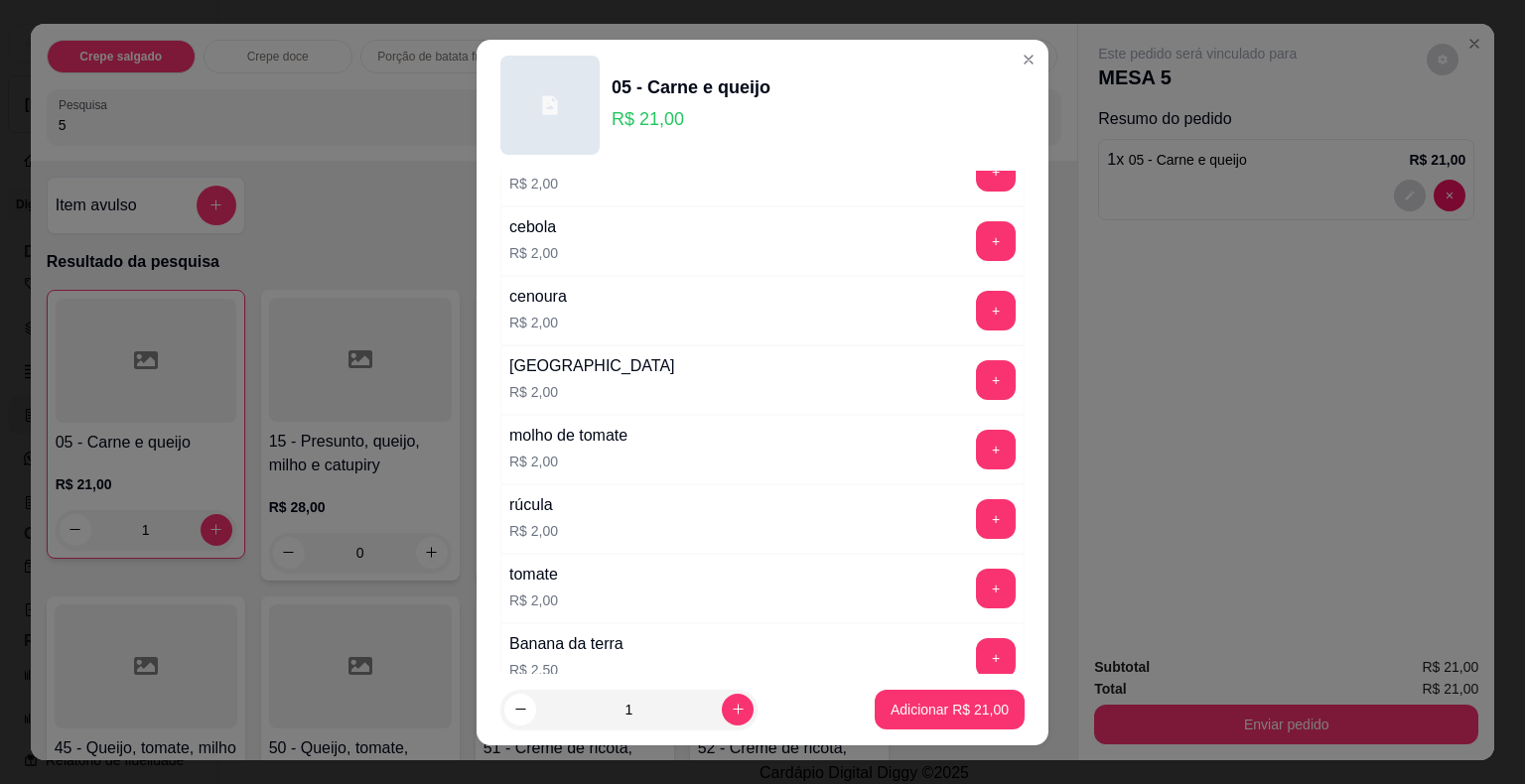 scroll, scrollTop: 695, scrollLeft: 0, axis: vertical 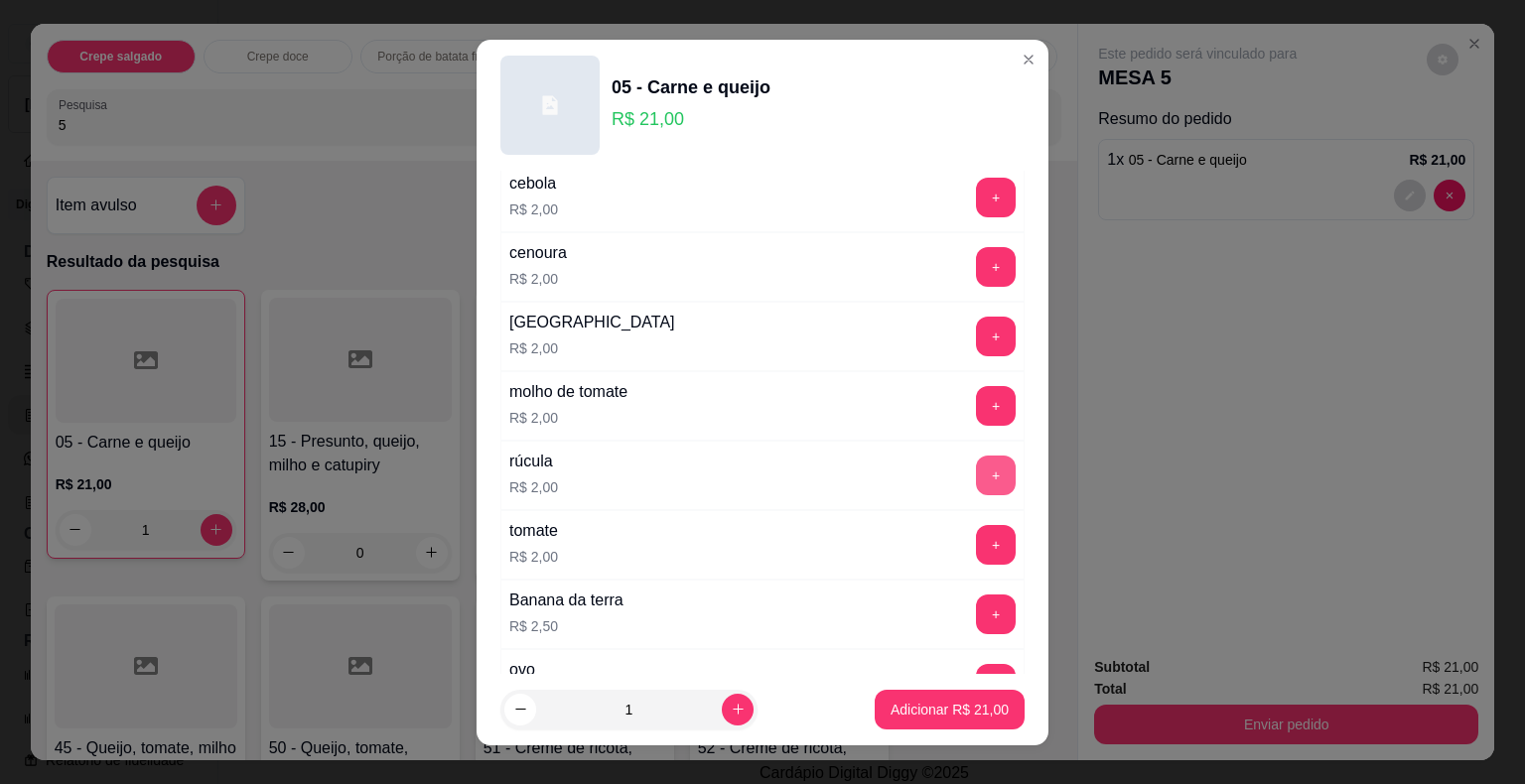 click on "+" at bounding box center [996, 475] 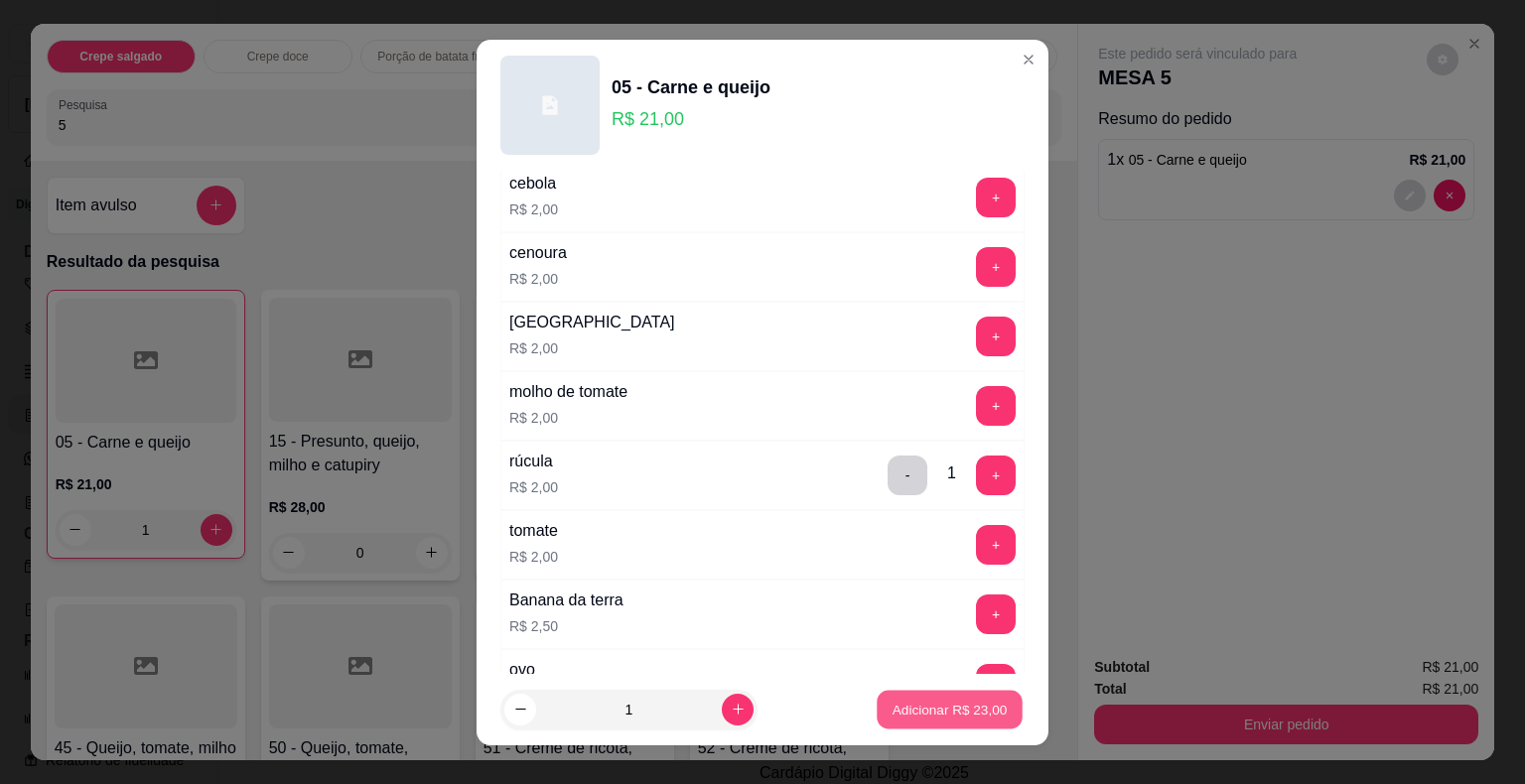 click on "Adicionar   R$ 23,00" at bounding box center [950, 709] 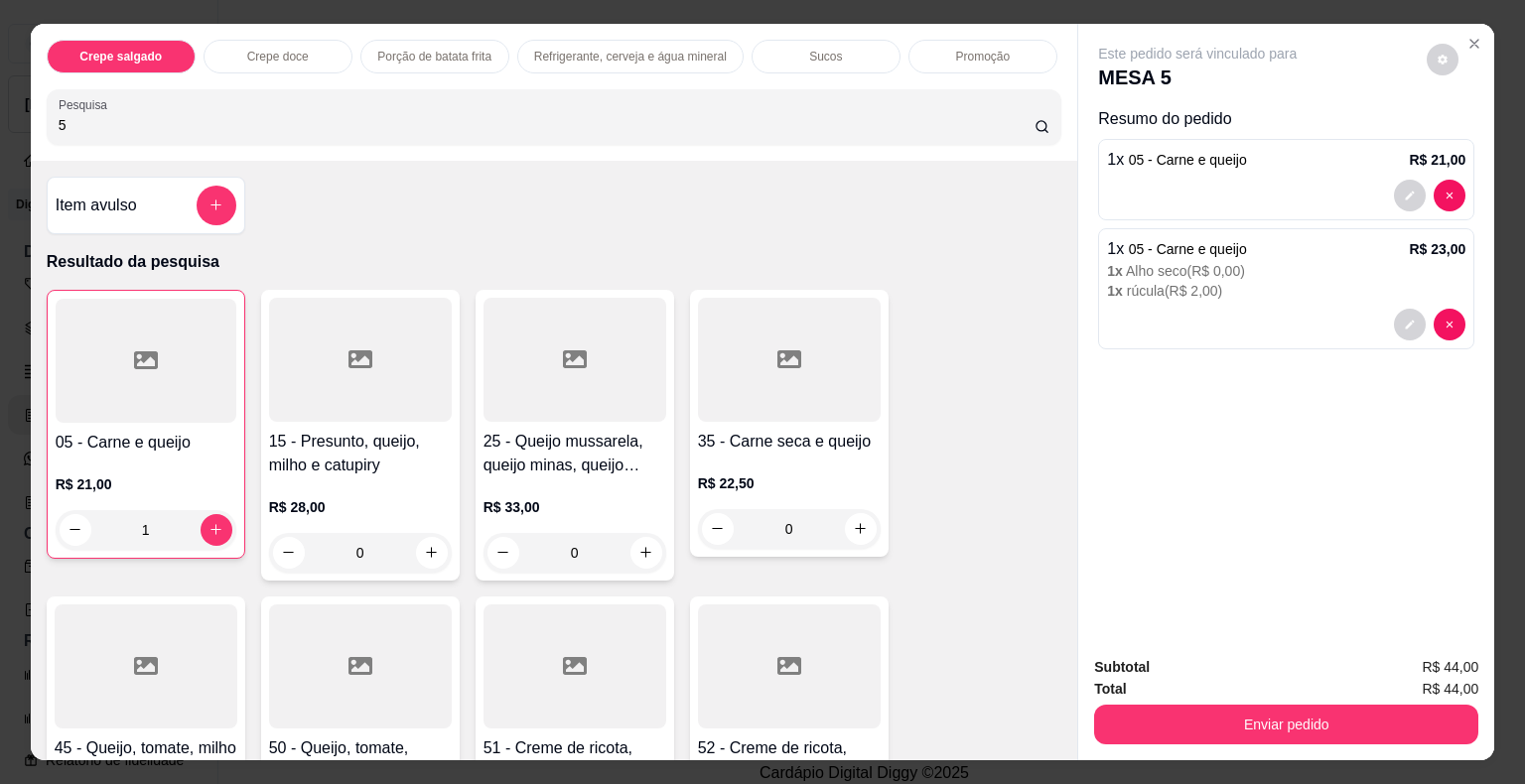 drag, startPoint x: 136, startPoint y: 105, endPoint x: 0, endPoint y: 114, distance: 136.2975 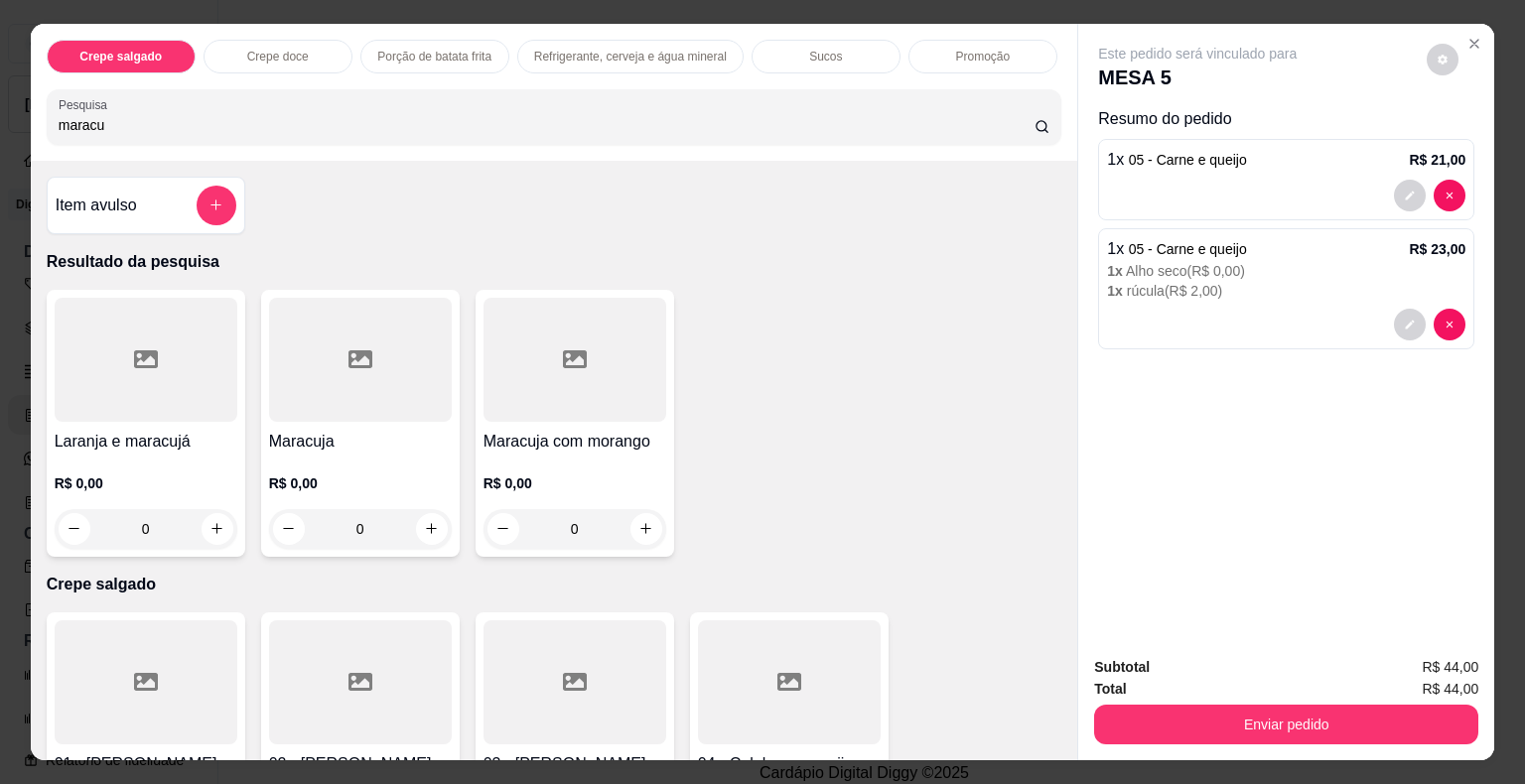 type on "maracu" 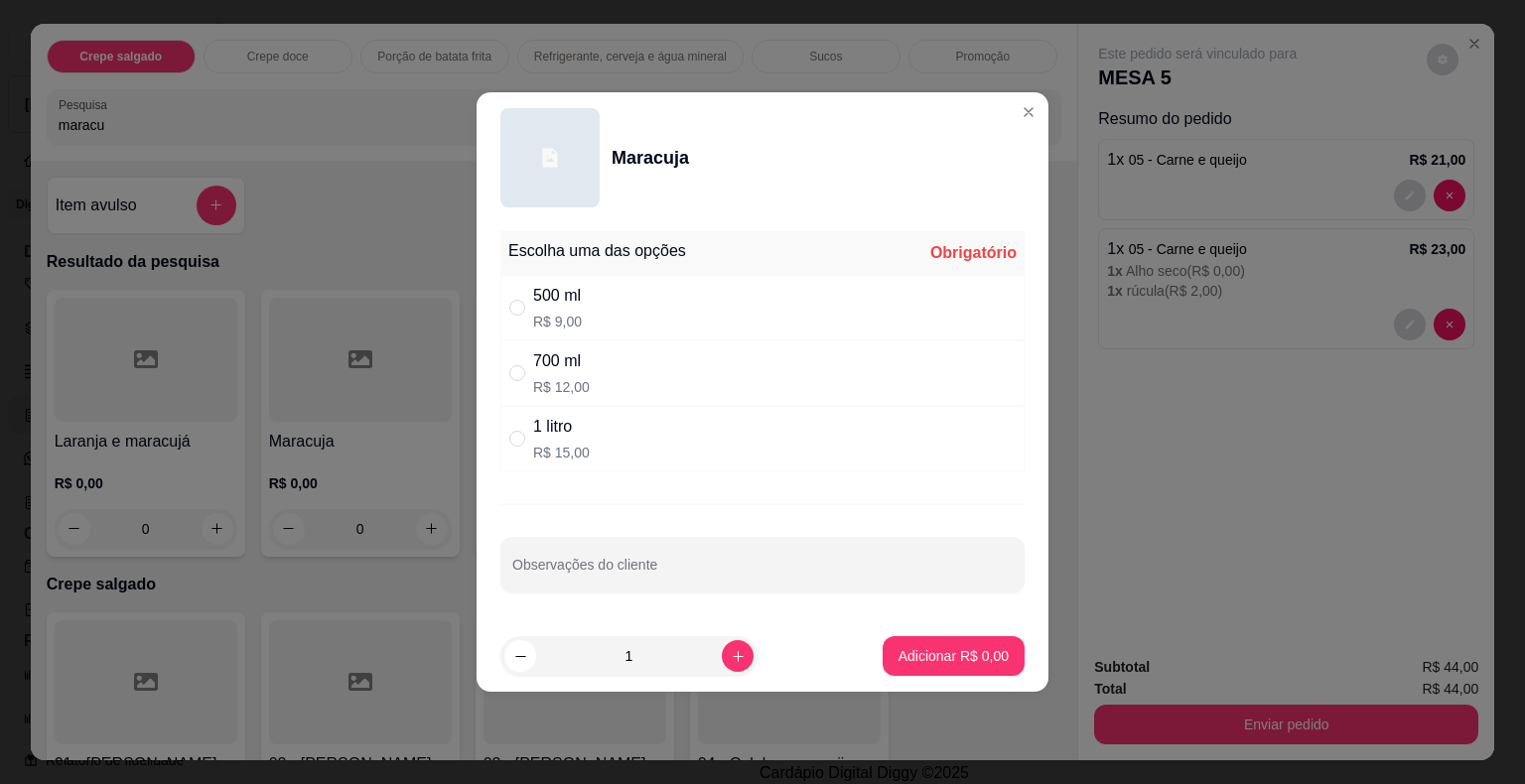 click on "500 ml R$ 9,00" at bounding box center [762, 308] 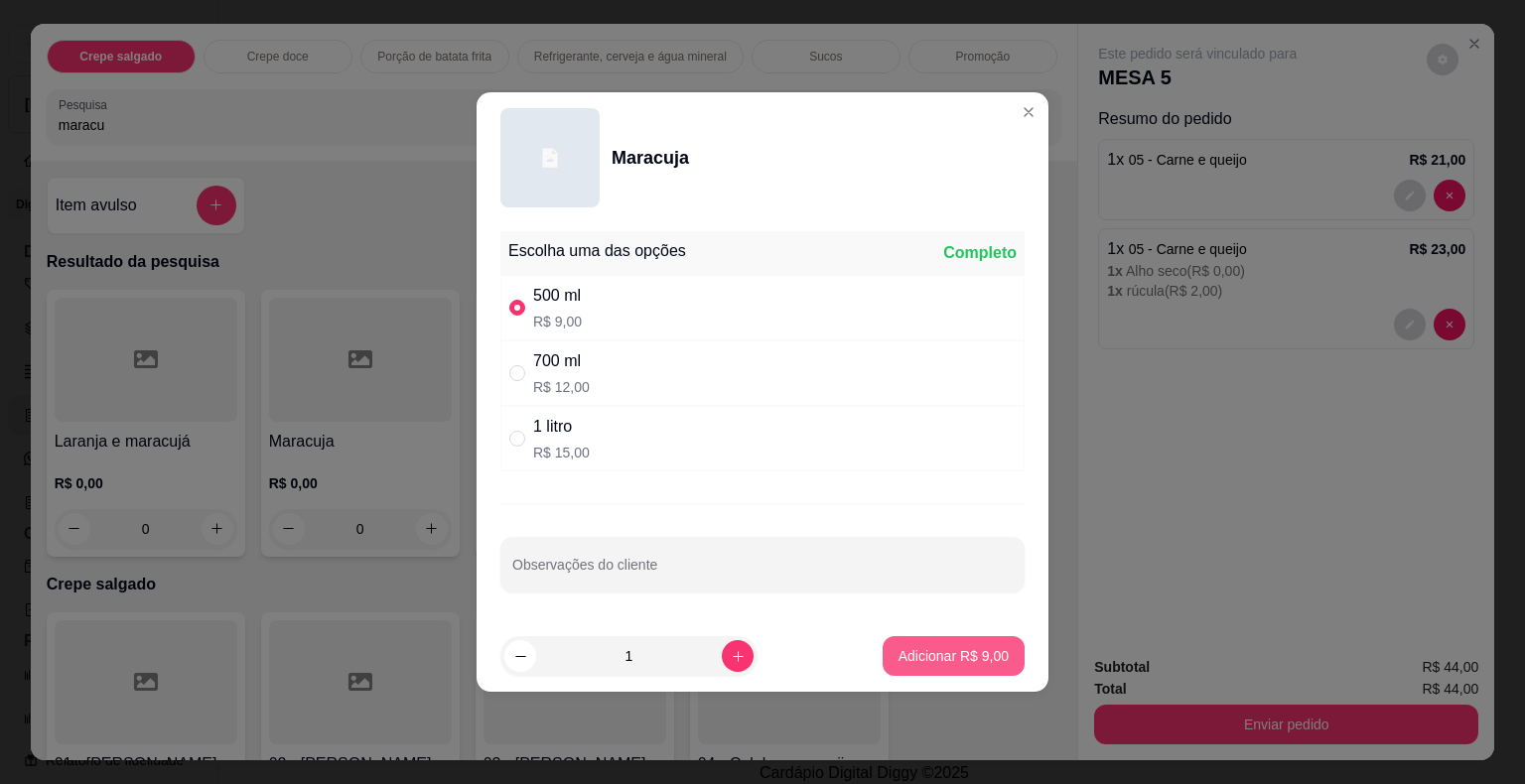 click on "Adicionar   R$ 9,00" at bounding box center (953, 656) 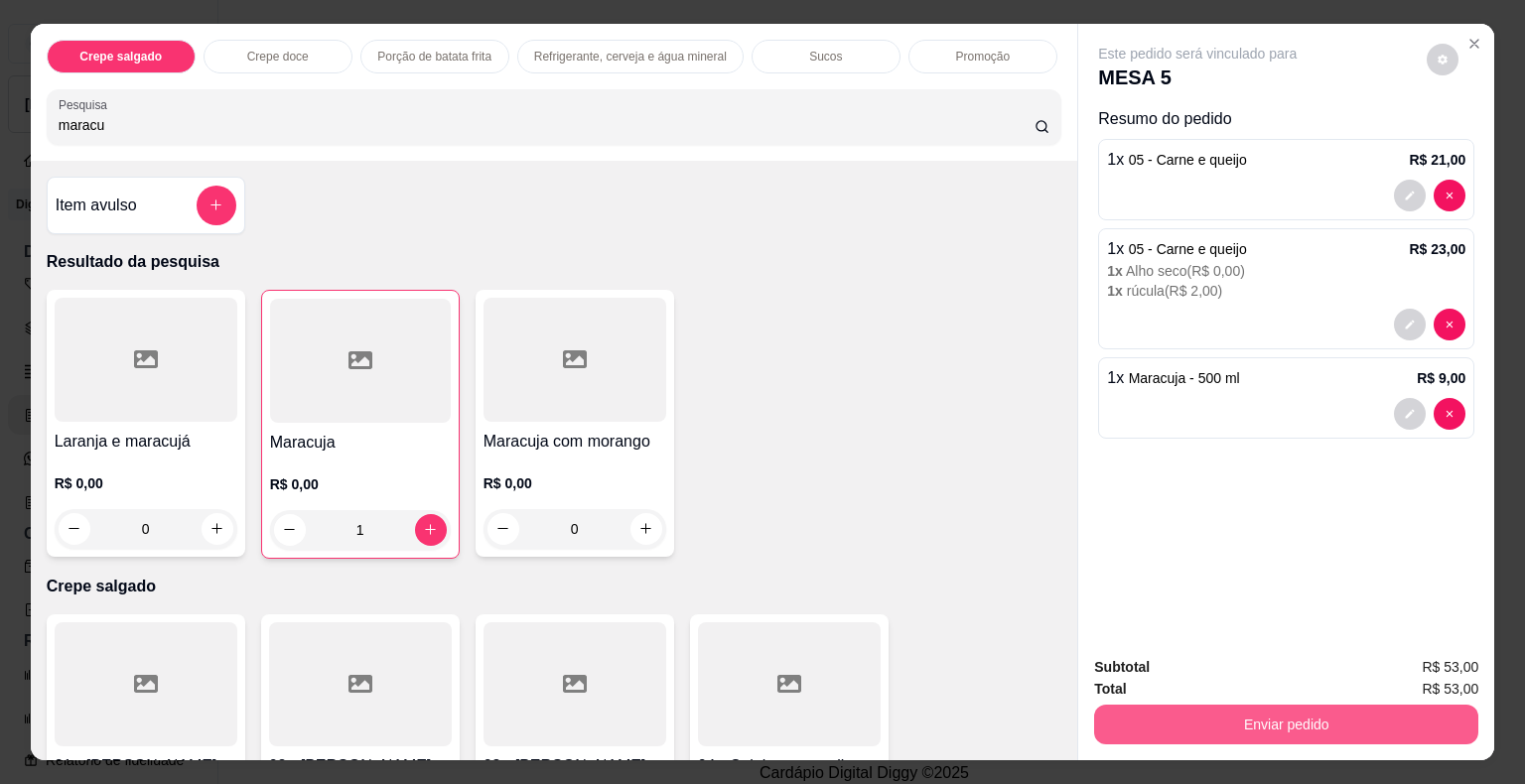 click on "Enviar pedido" at bounding box center (1286, 724) 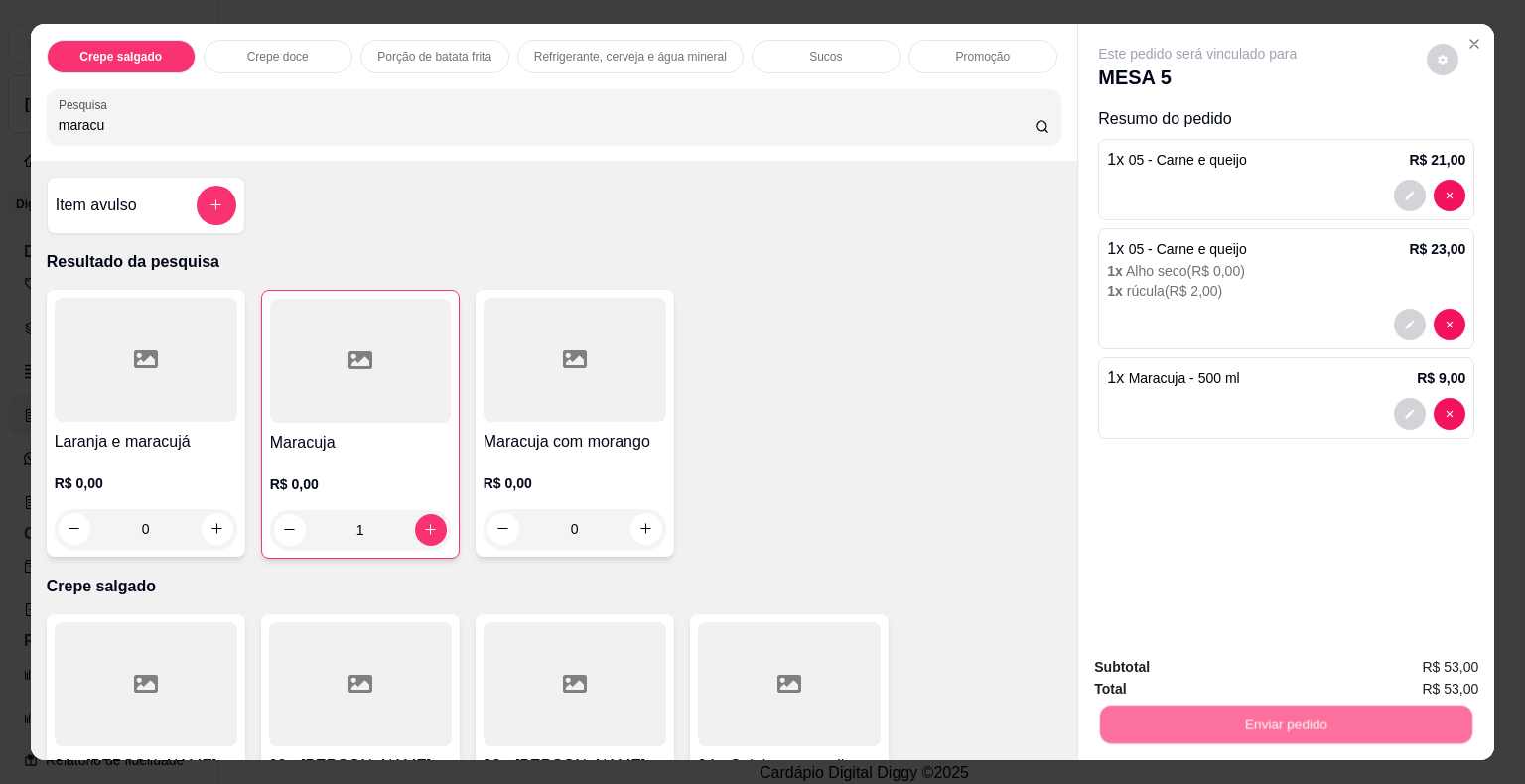 click on "Não registrar e enviar pedido" at bounding box center [1220, 669] 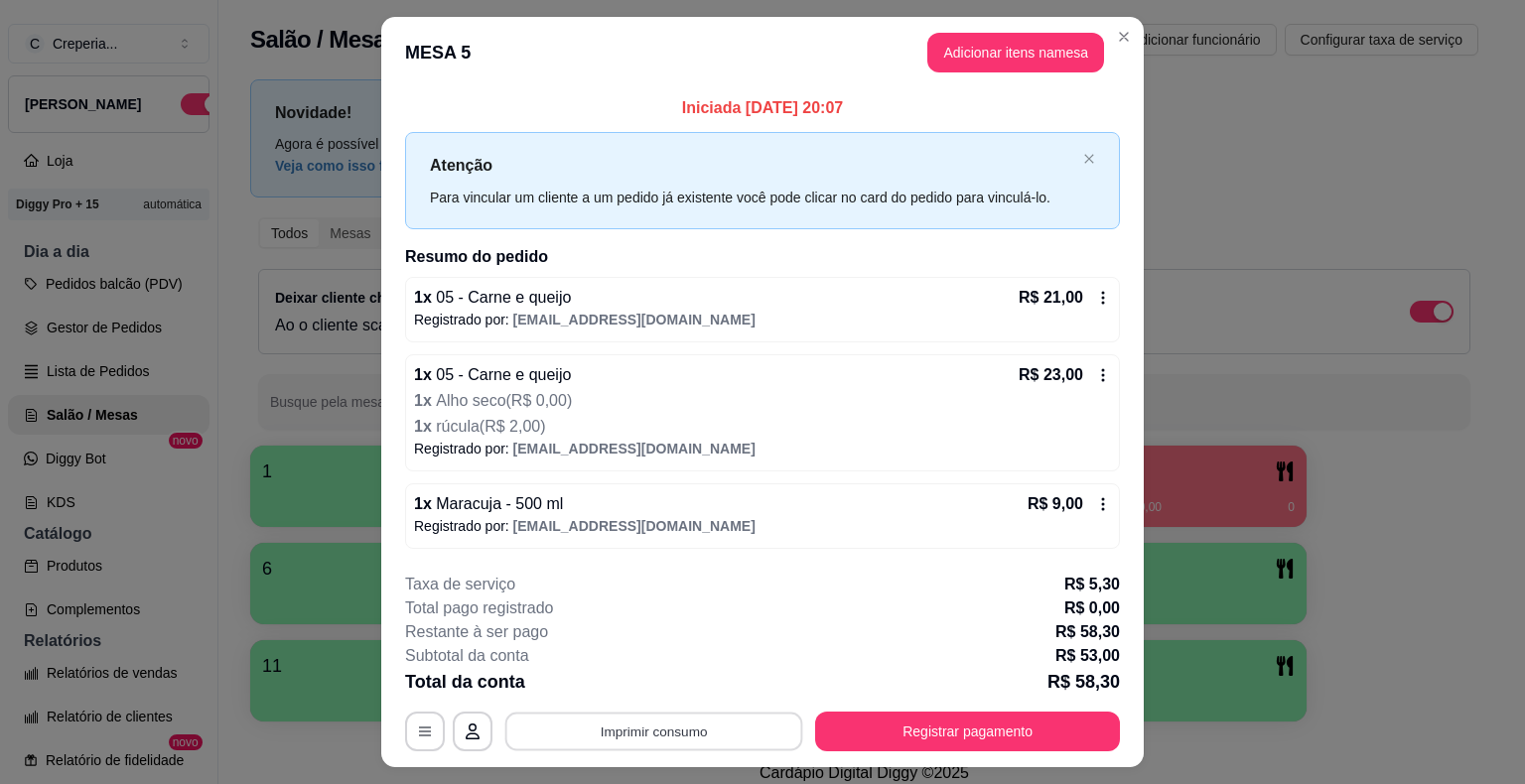 click on "Imprimir consumo" at bounding box center [654, 730] 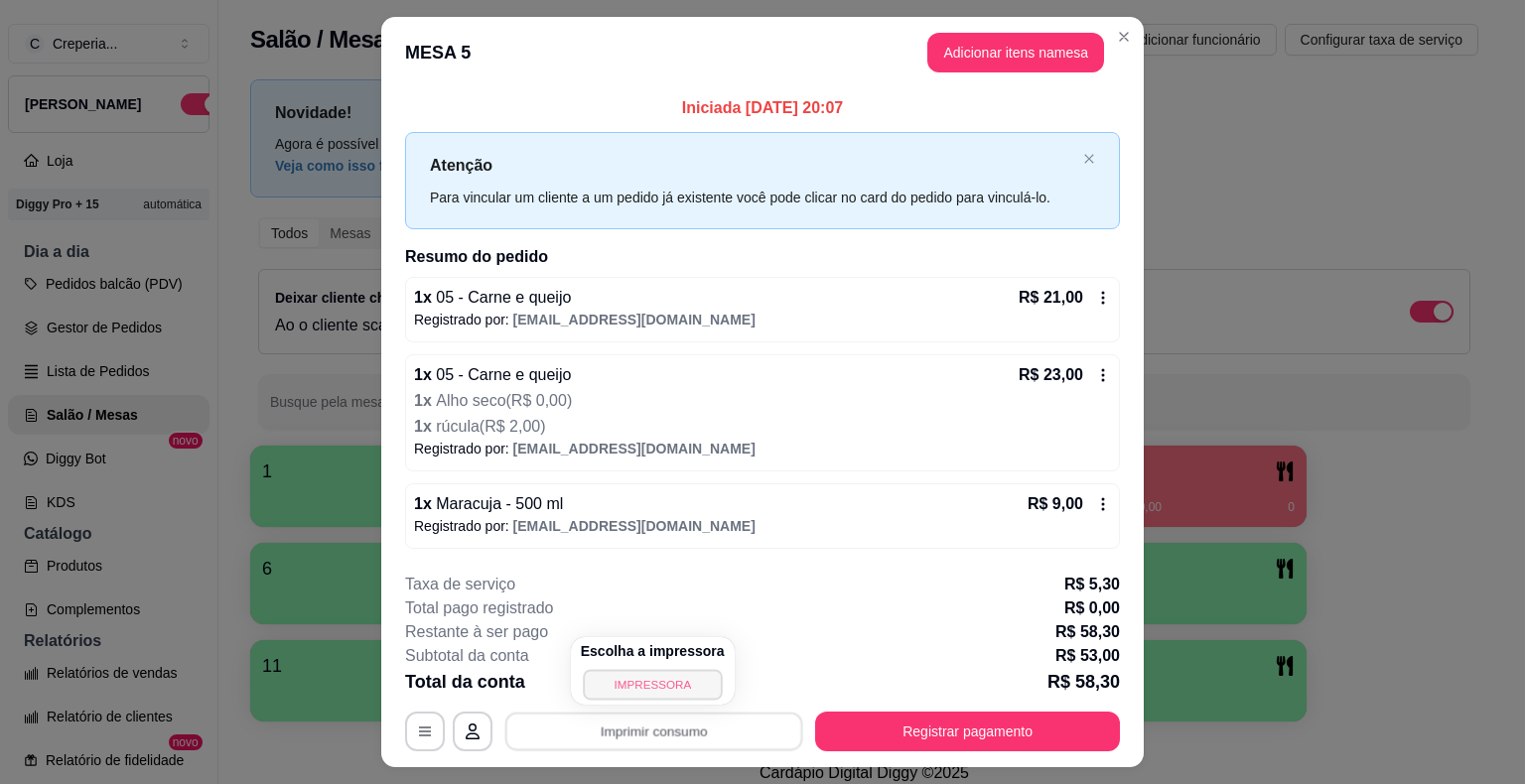 click on "IMPRESSORA" at bounding box center [652, 684] 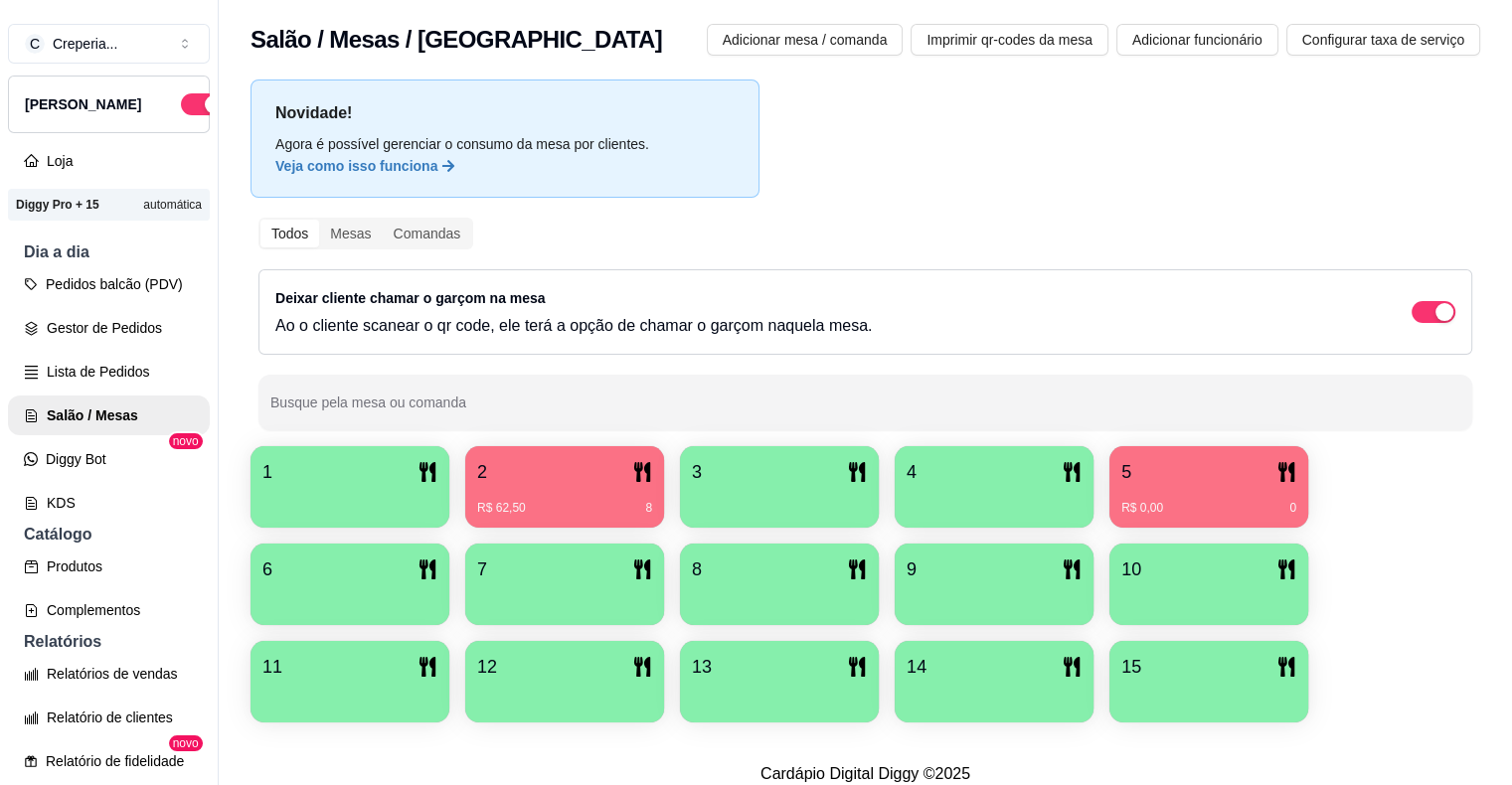 click on "2" at bounding box center (565, 472) 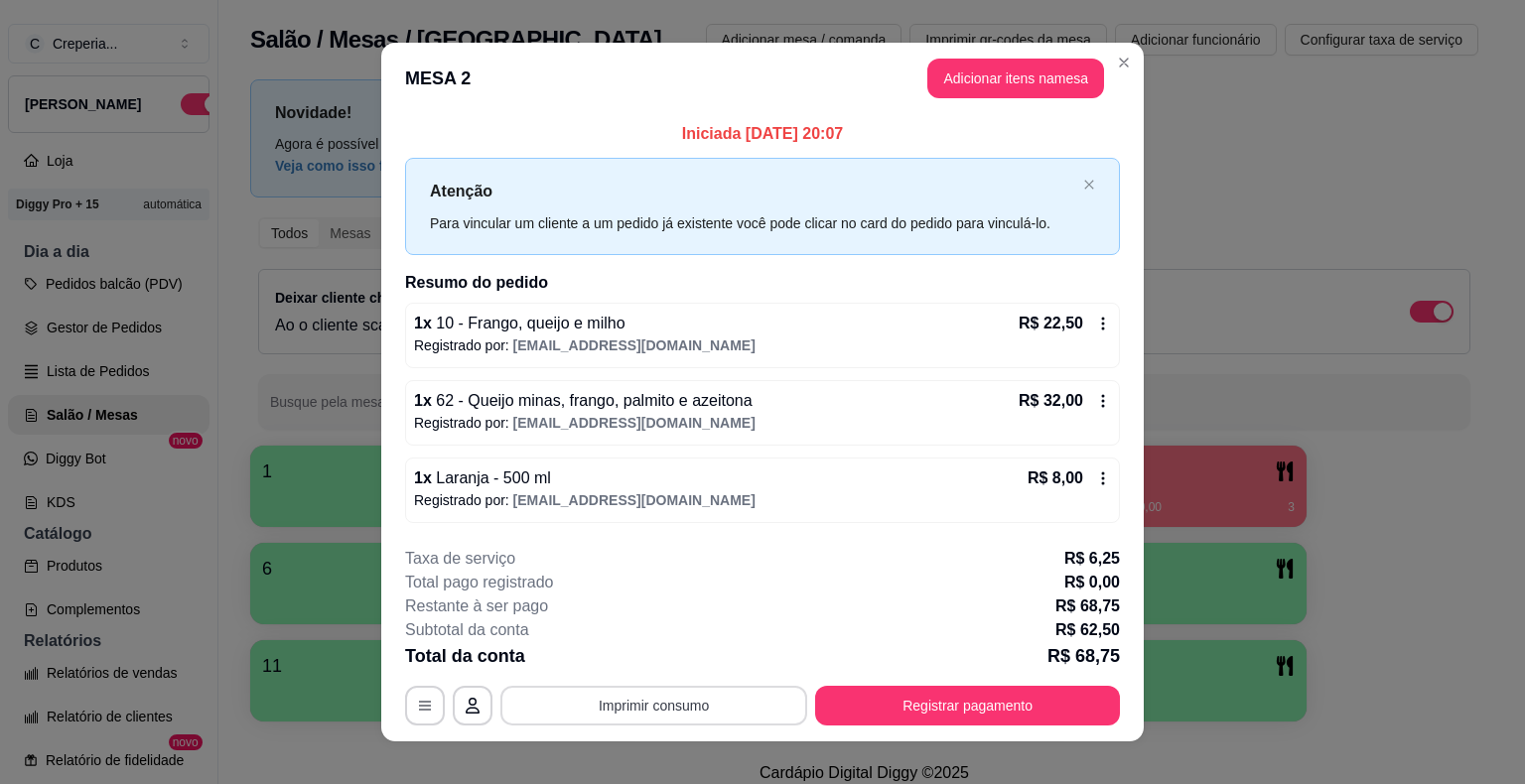 click on "Imprimir consumo" at bounding box center [653, 706] 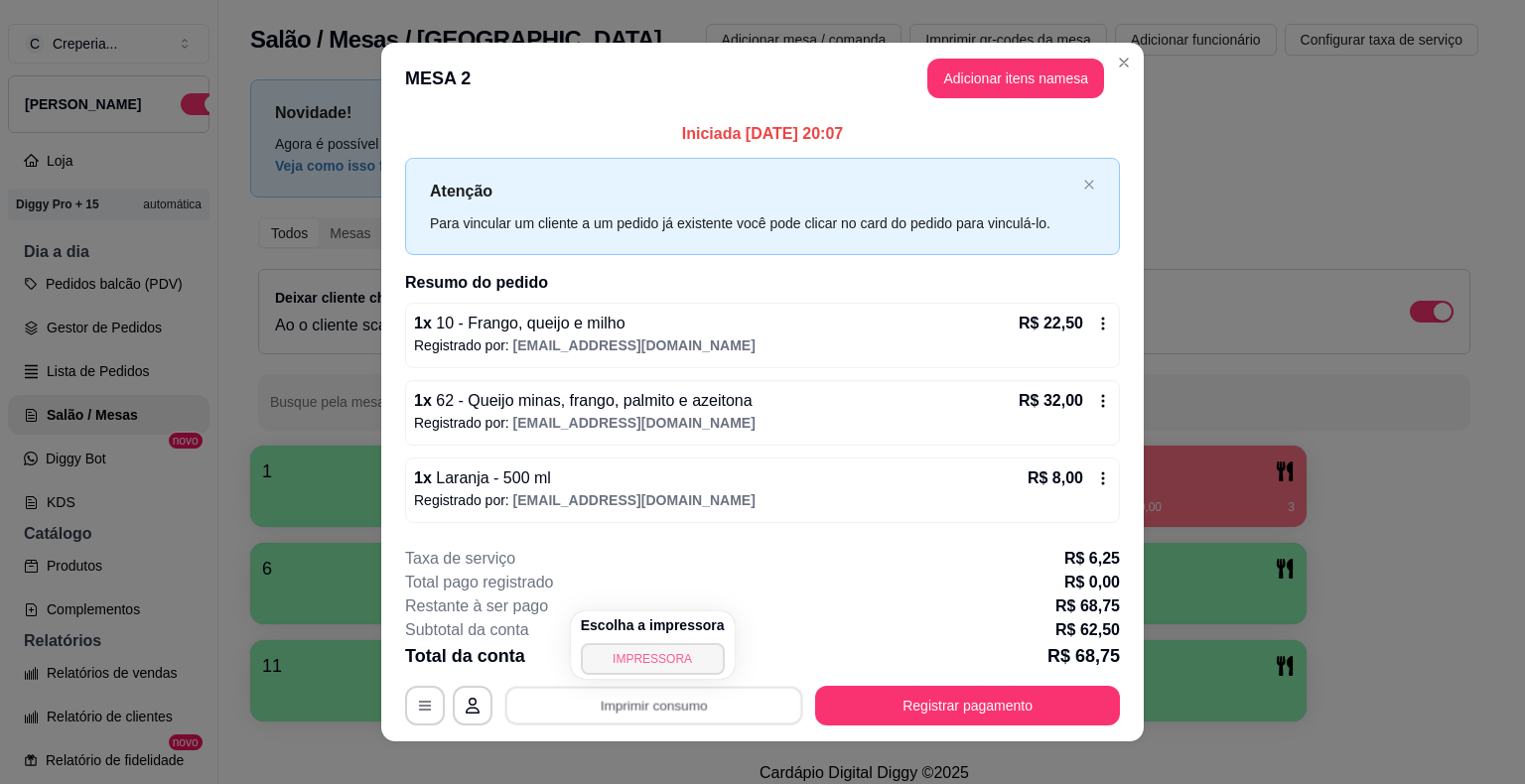 click on "IMPRESSORA" at bounding box center [652, 659] 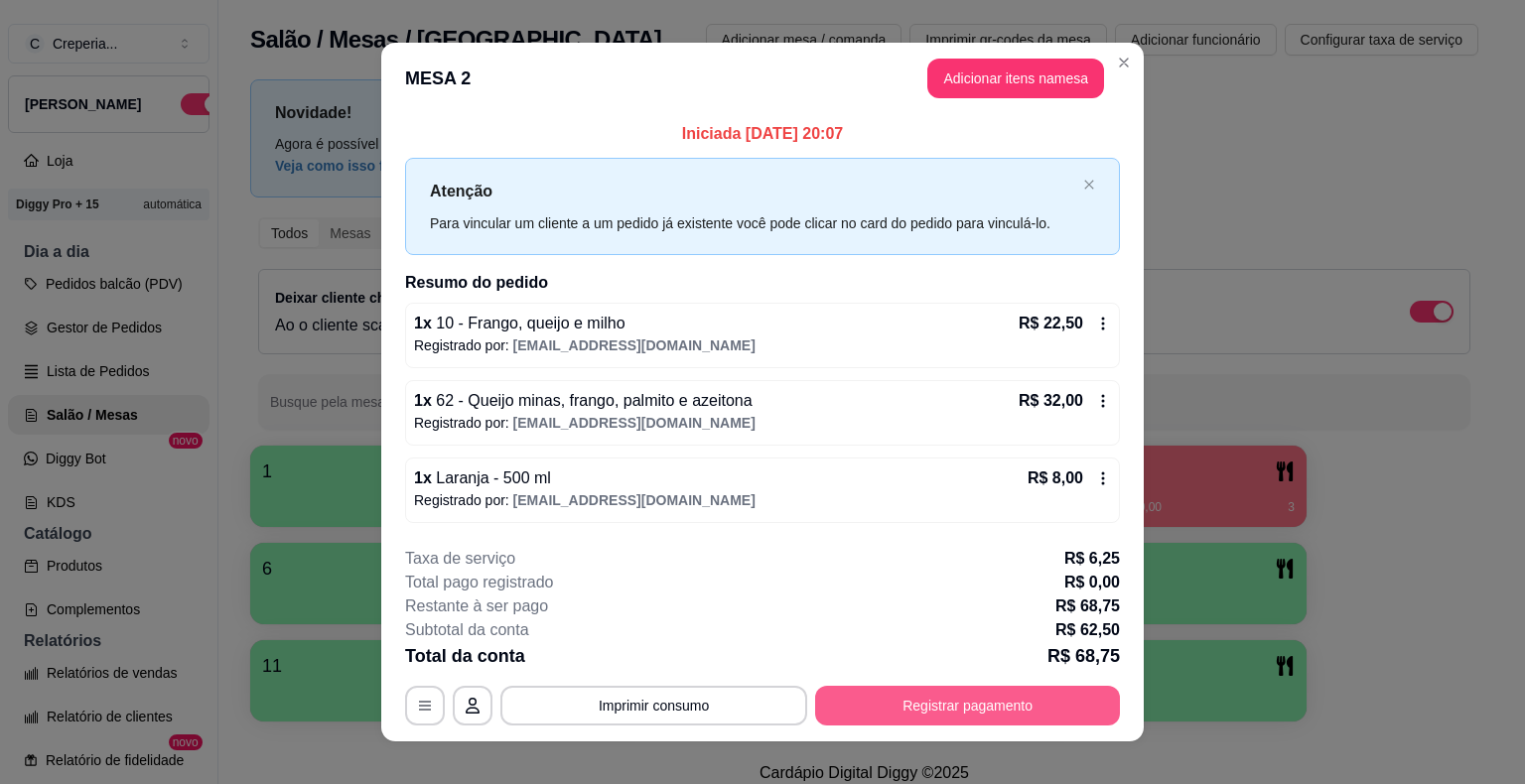 click on "Registrar pagamento" at bounding box center (967, 706) 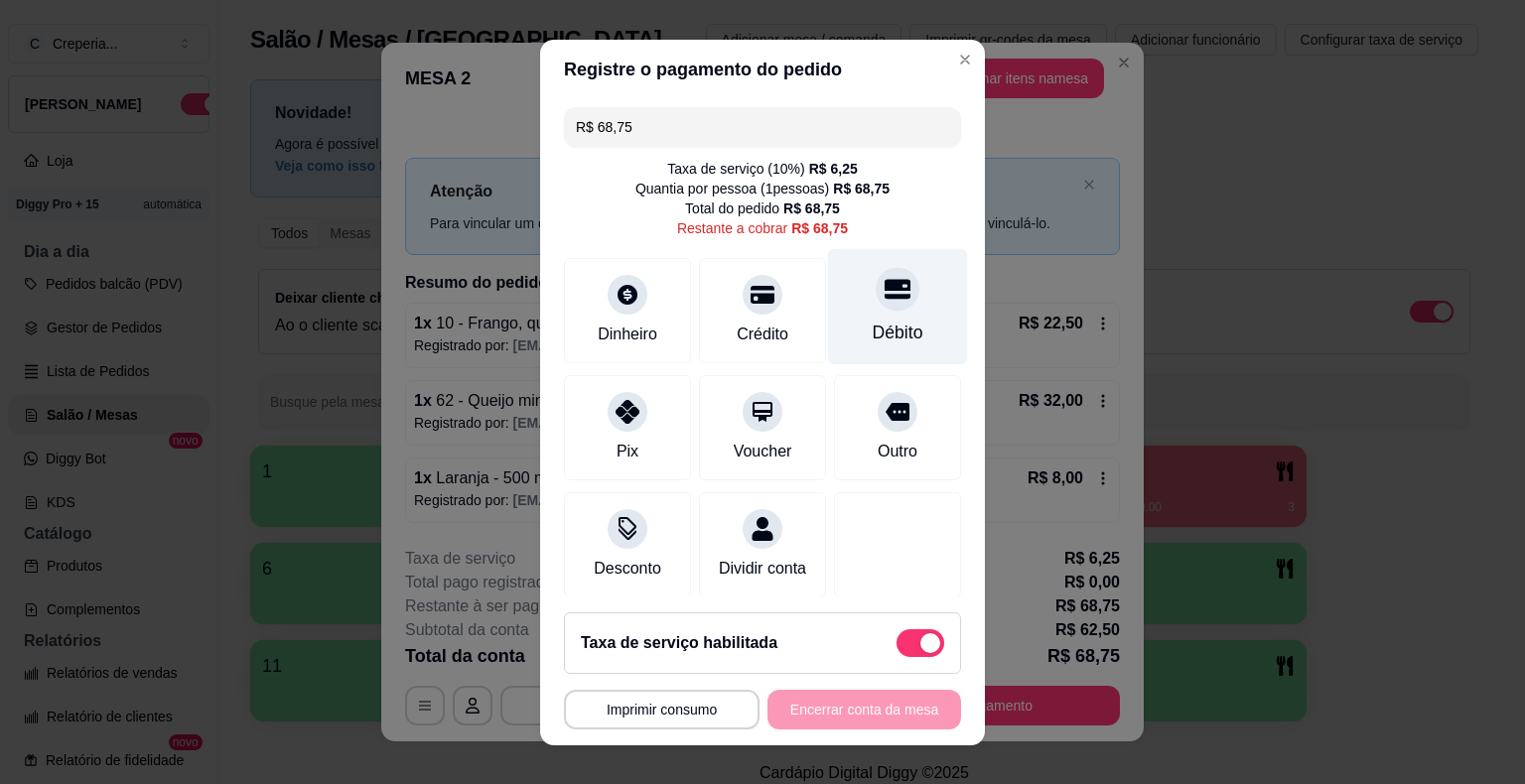 click on "Débito" at bounding box center [898, 306] 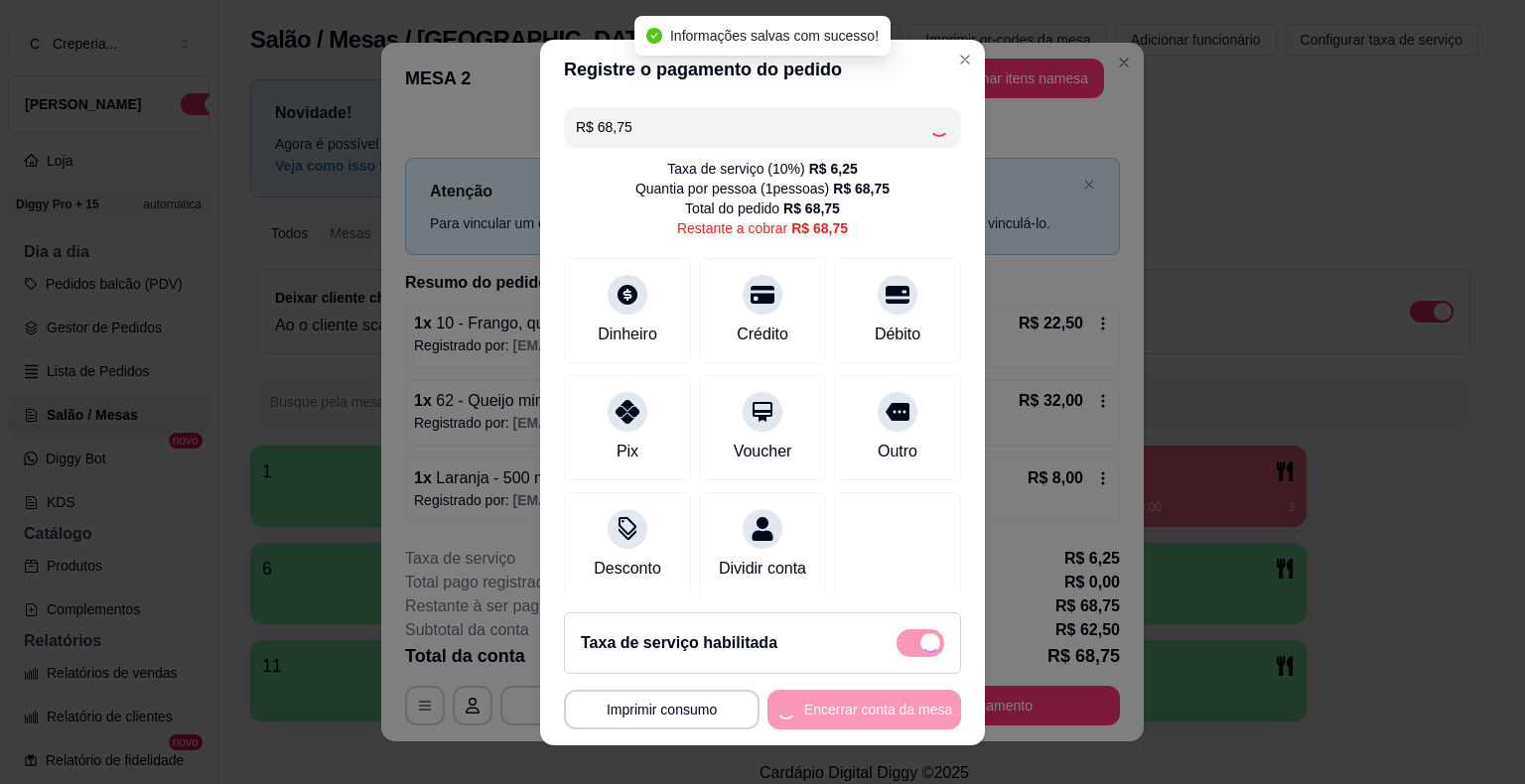 type on "R$ 0,00" 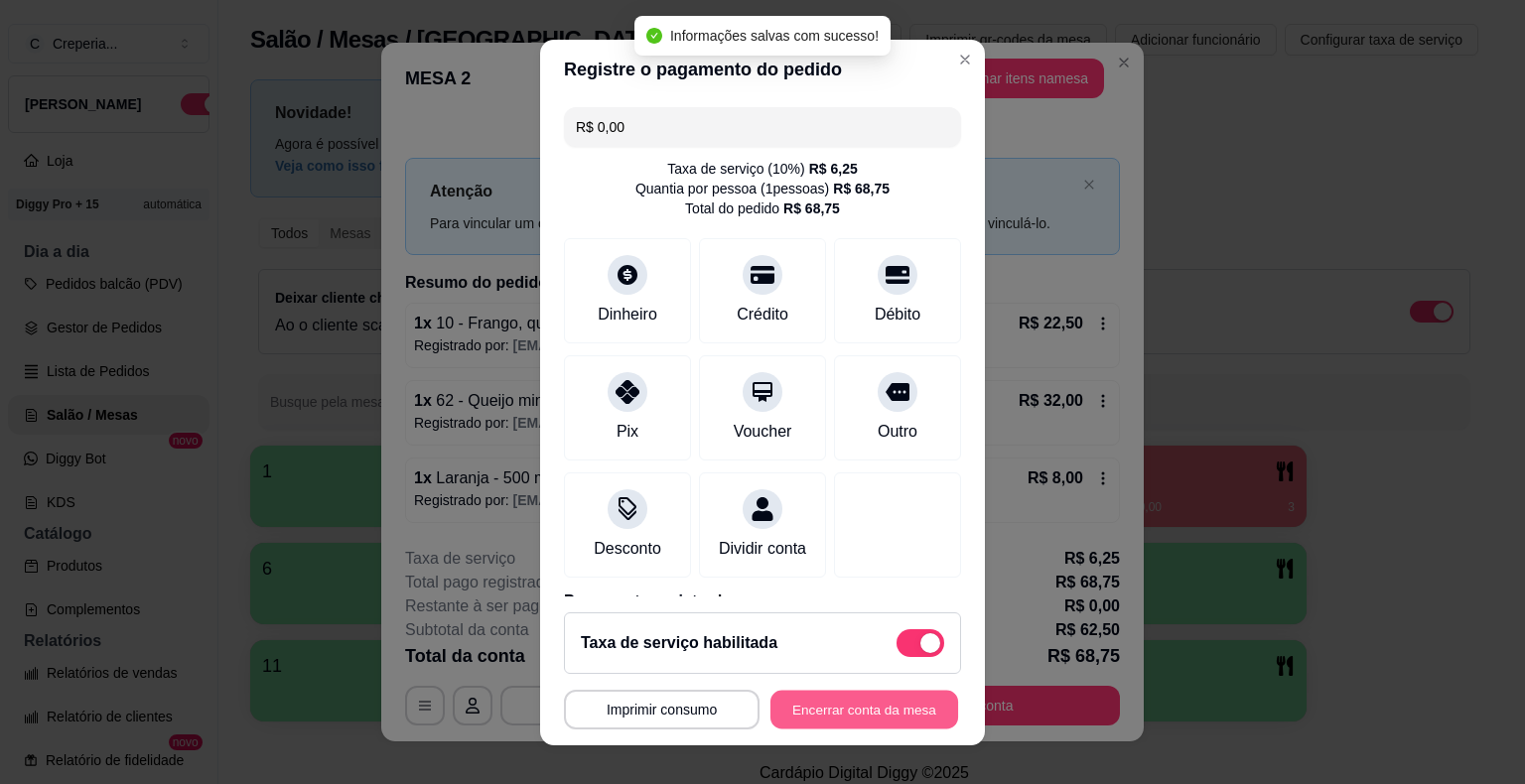 click on "Encerrar conta da mesa" at bounding box center [864, 709] 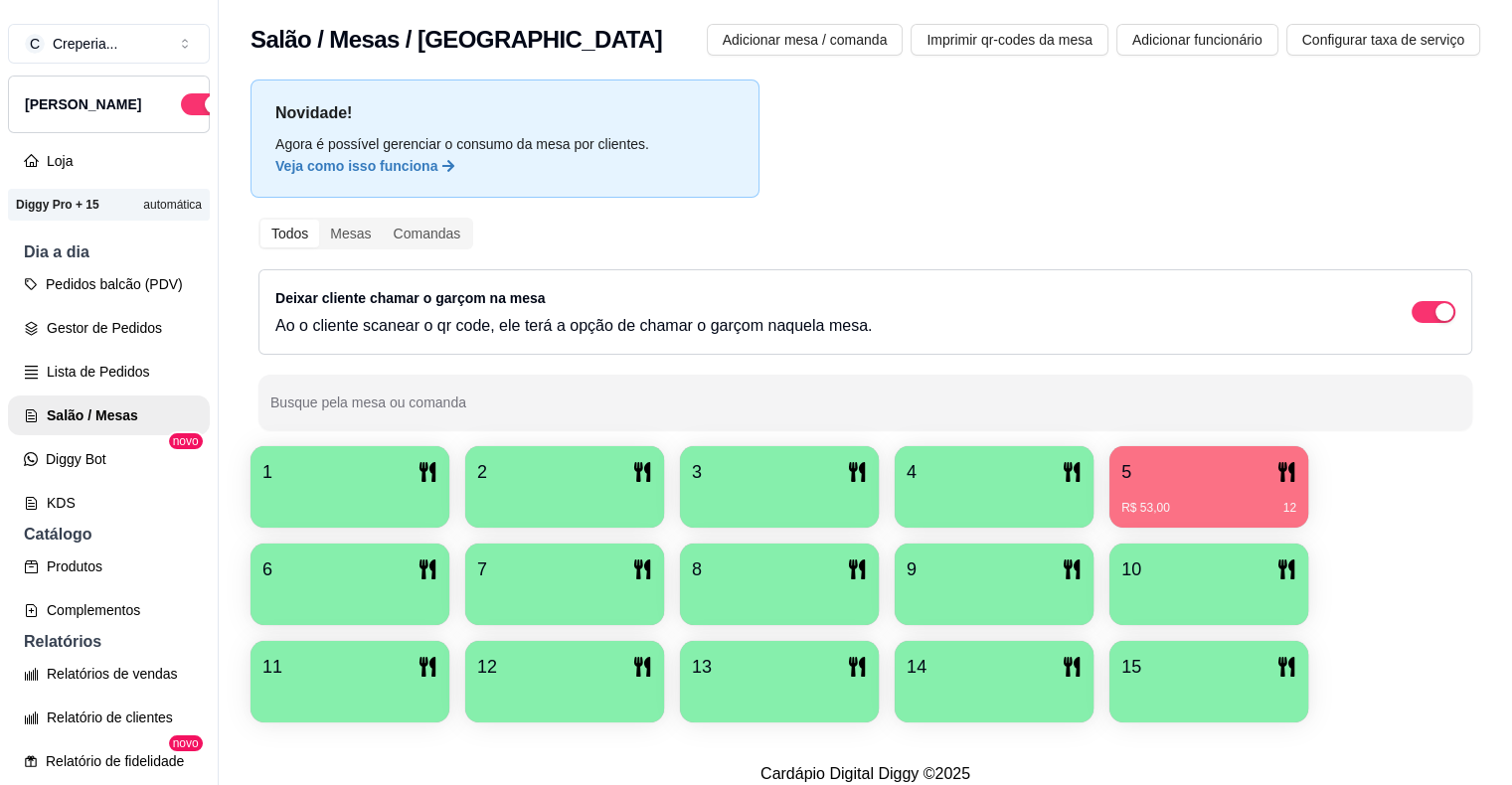 click on "1" at bounding box center [350, 487] 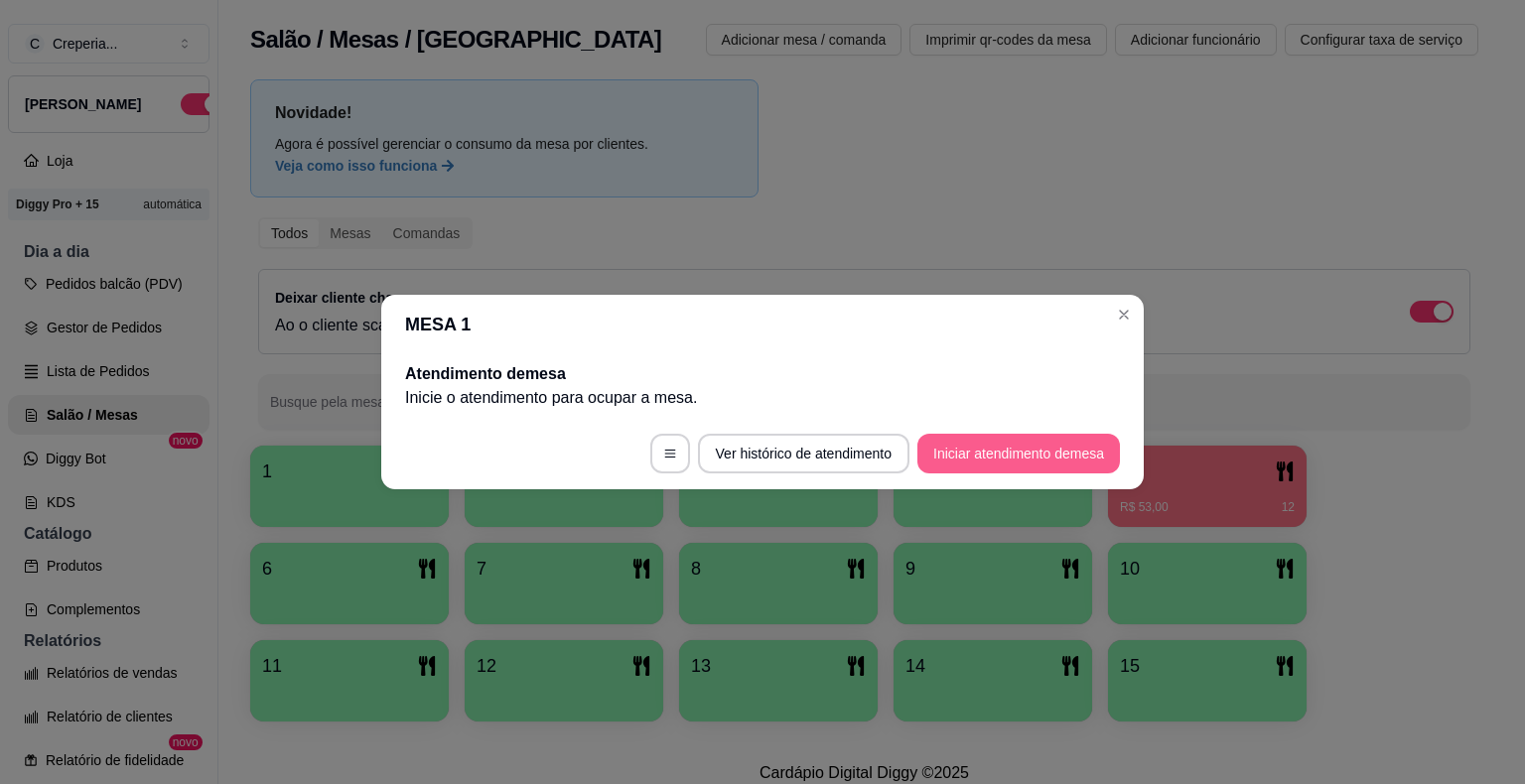 click on "Iniciar atendimento de  mesa" at bounding box center (1019, 454) 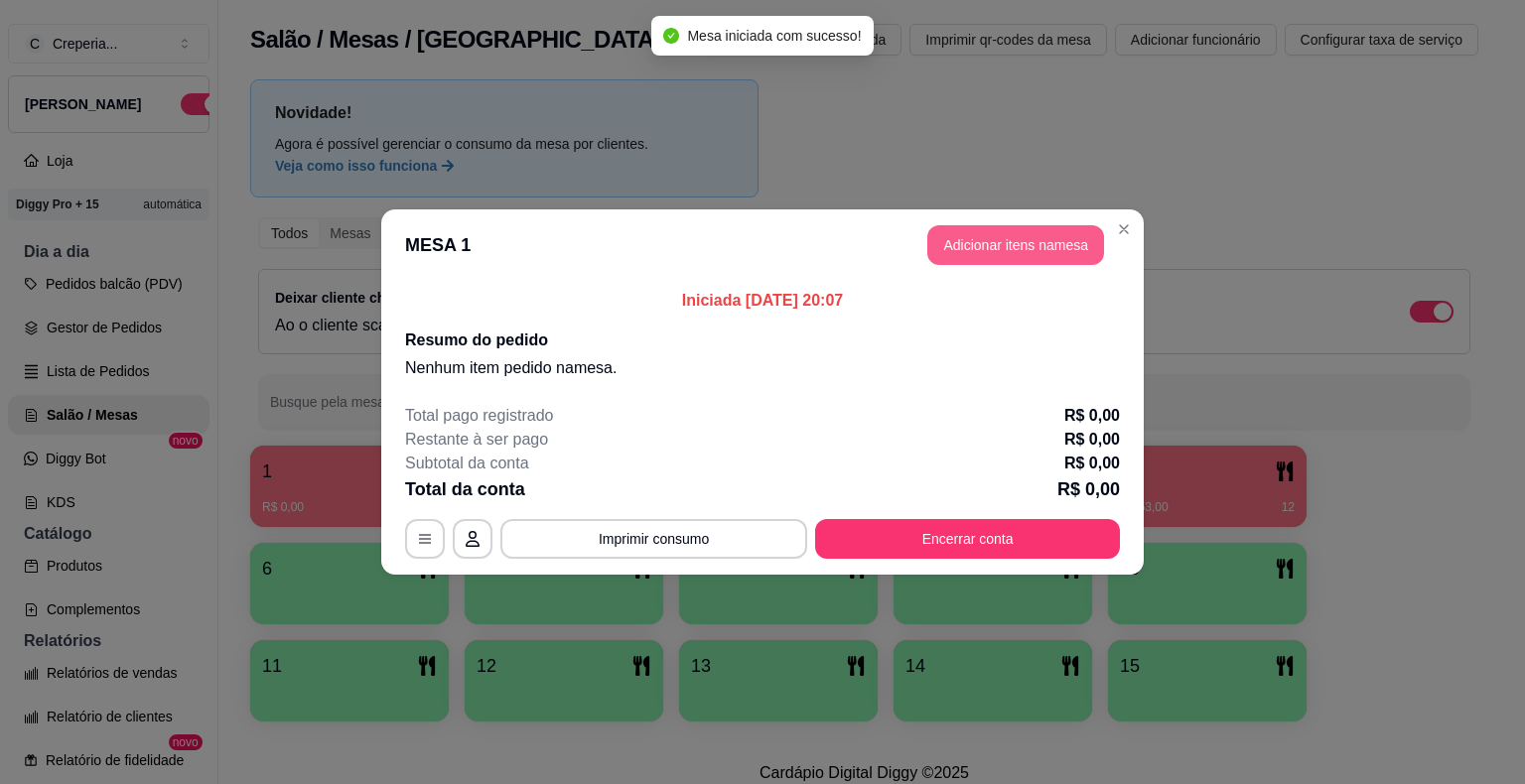 click on "Adicionar itens na  mesa" at bounding box center (1016, 245) 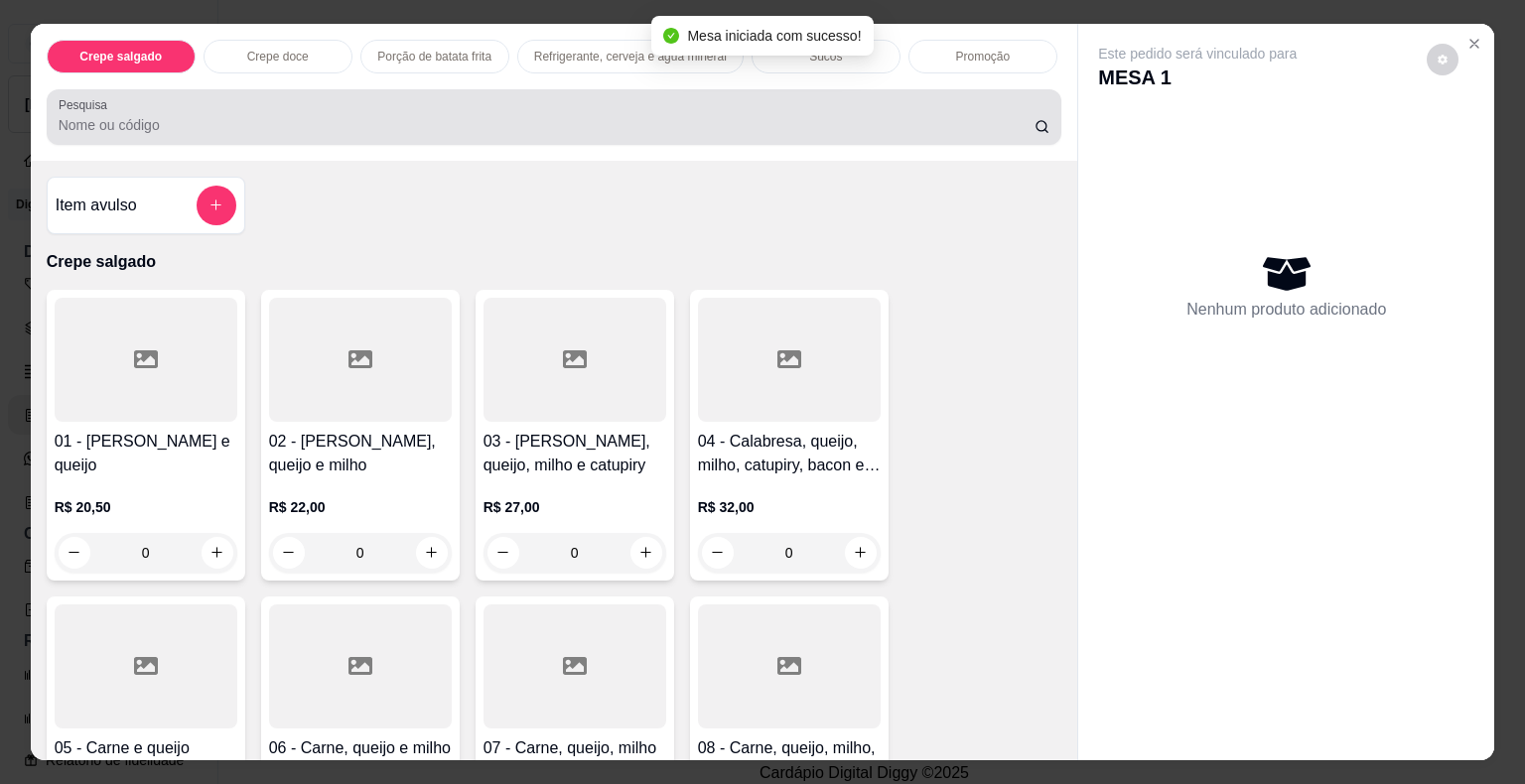 click on "Pesquisa" at bounding box center (554, 117) 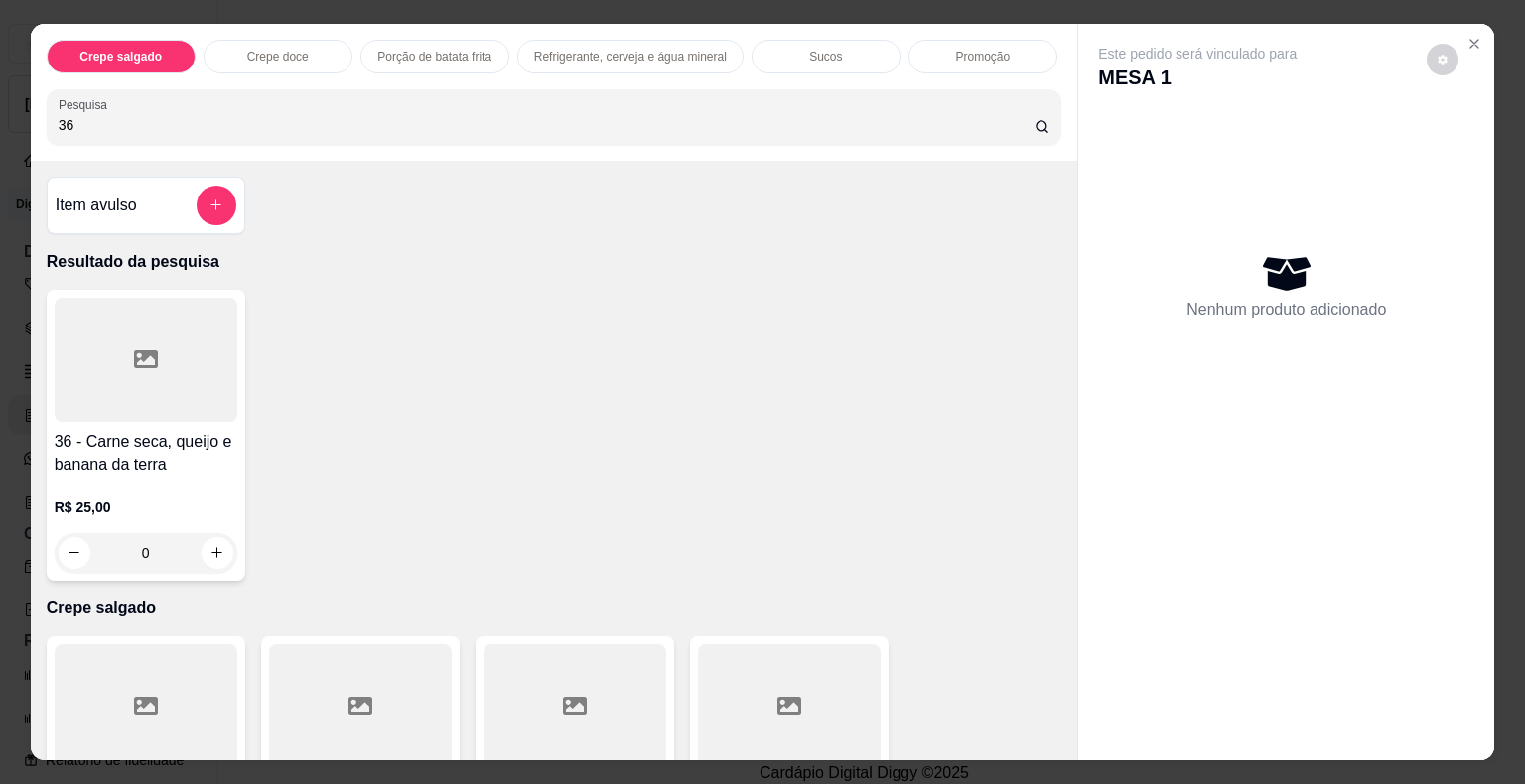 type on "36" 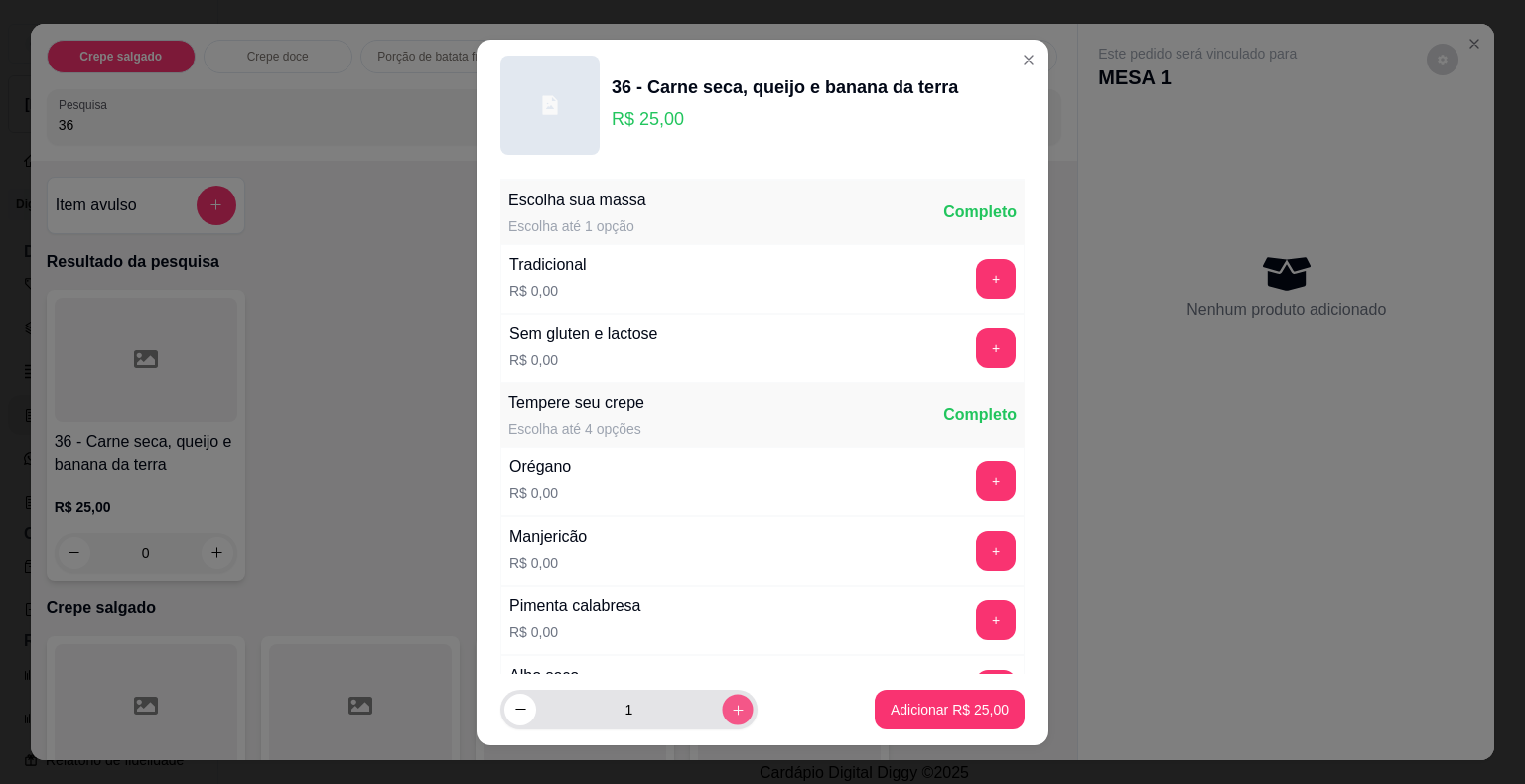 click 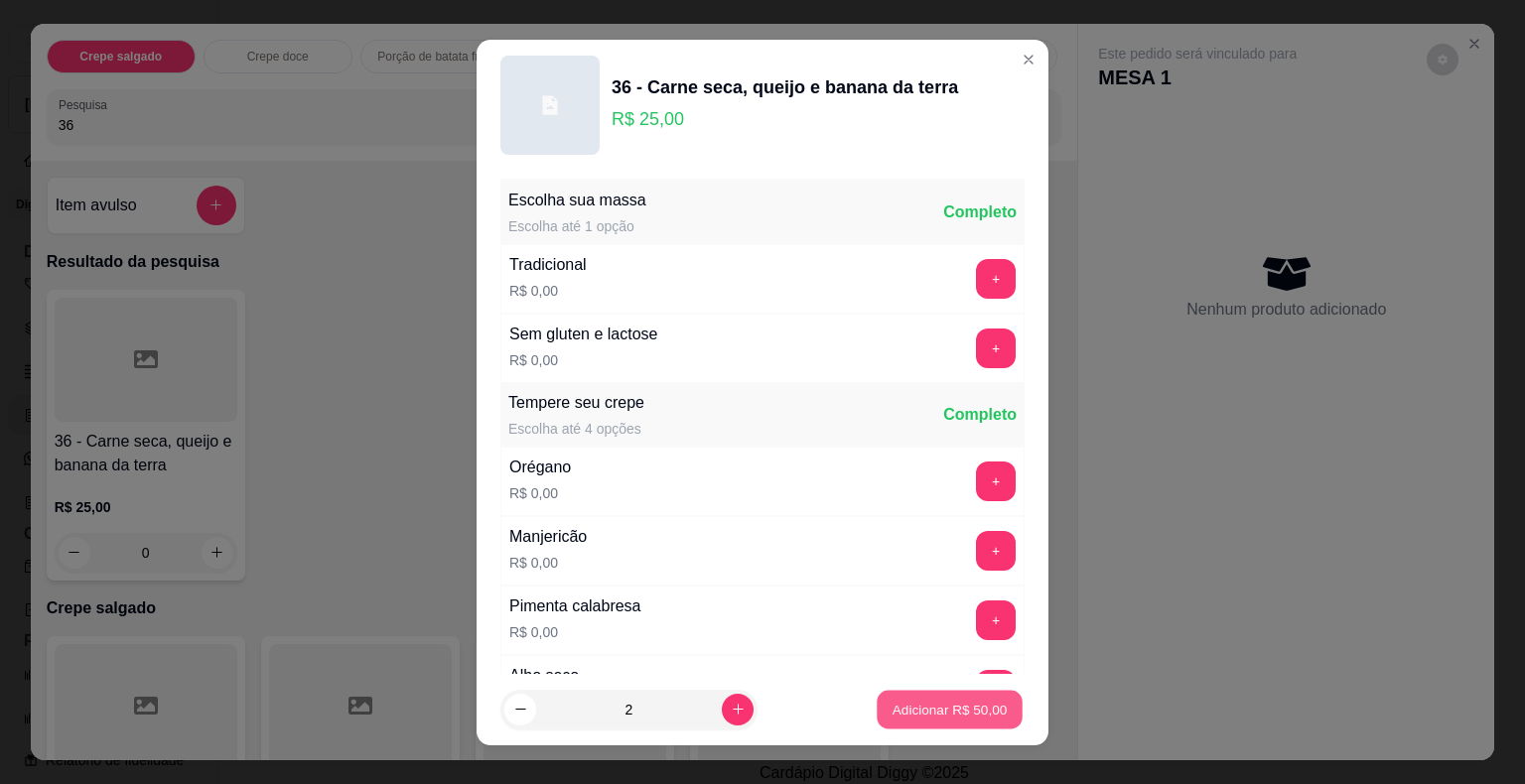 click on "Adicionar   R$ 50,00" at bounding box center (950, 709) 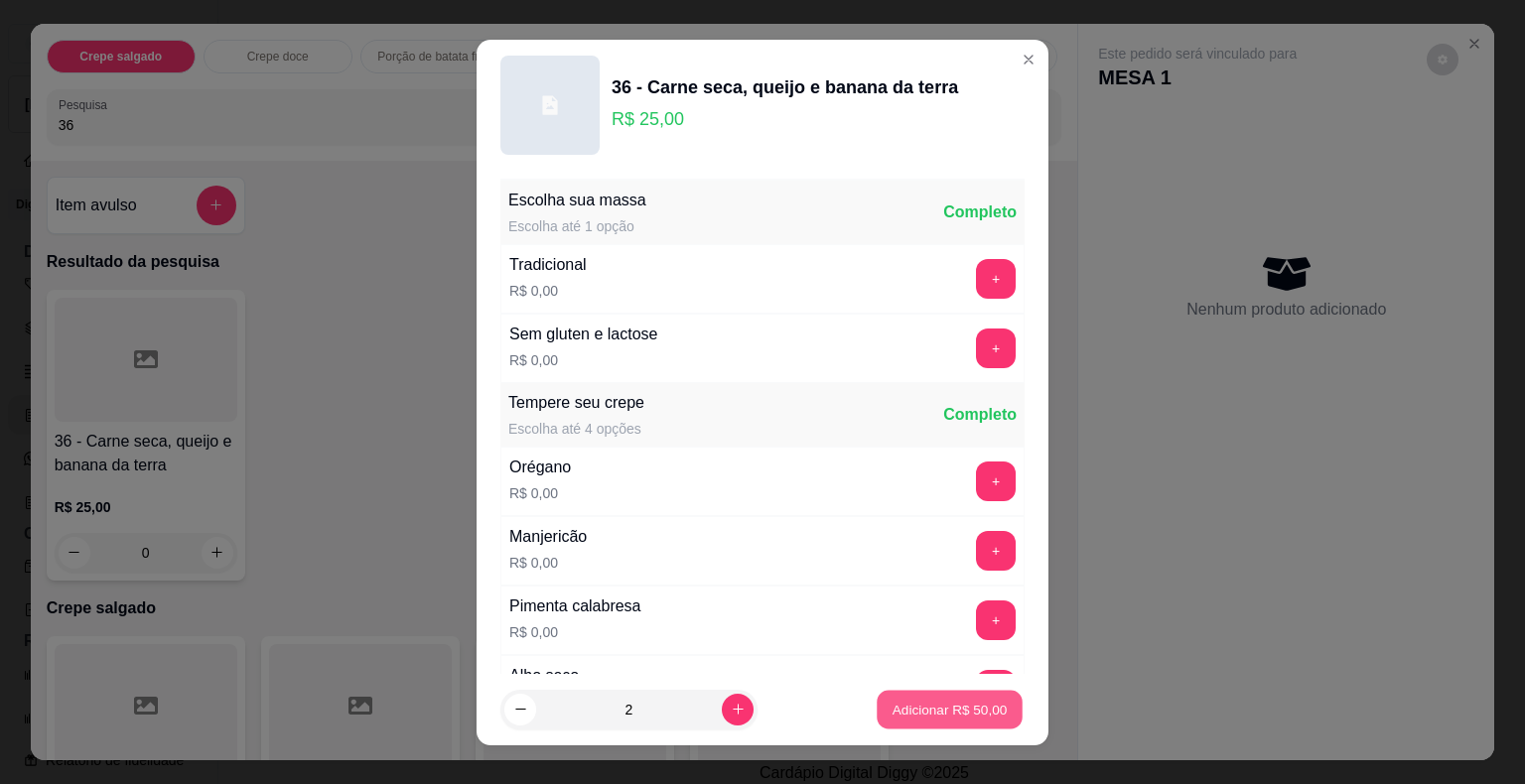 type on "2" 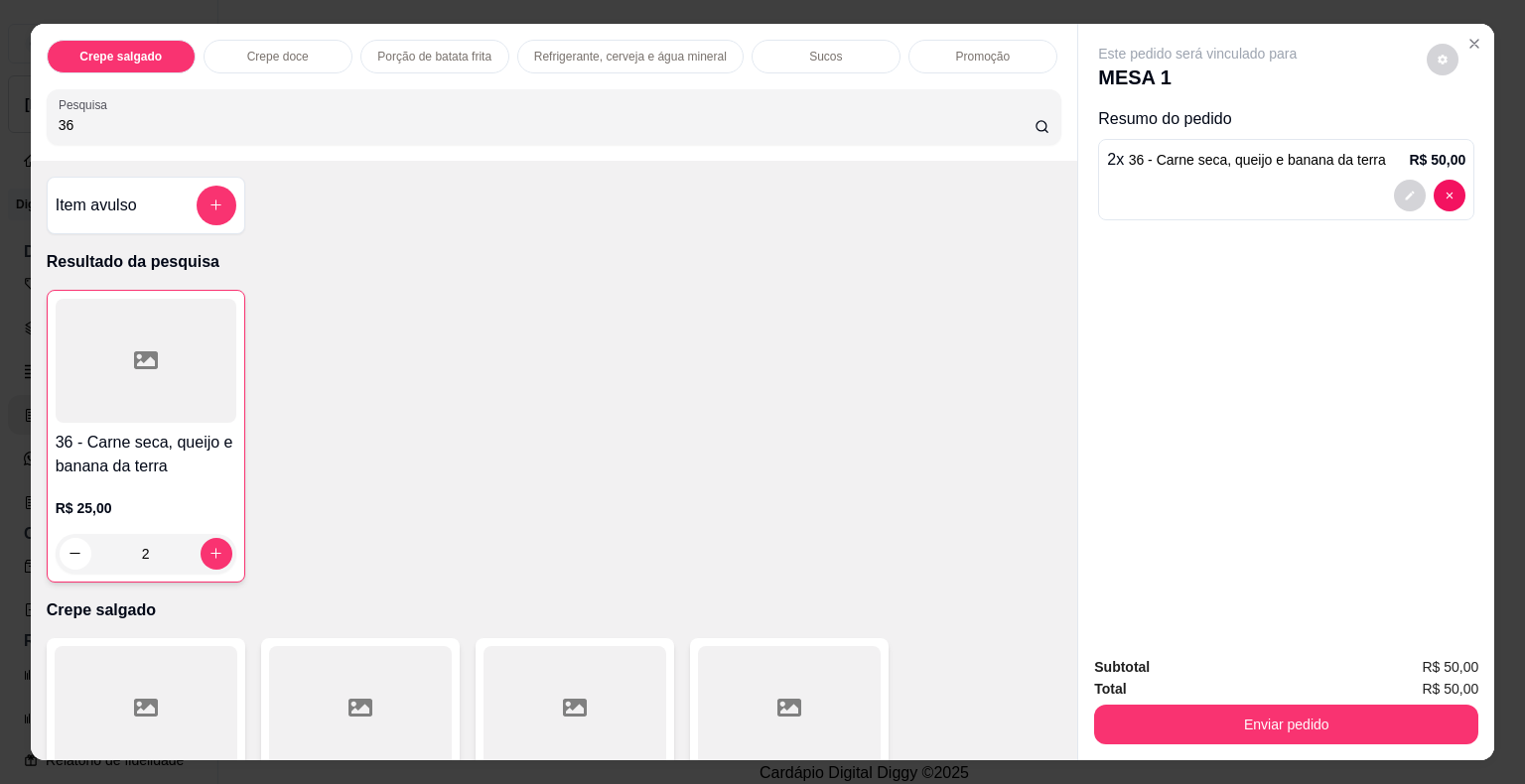 drag, startPoint x: 84, startPoint y: 129, endPoint x: 0, endPoint y: 105, distance: 87.36132 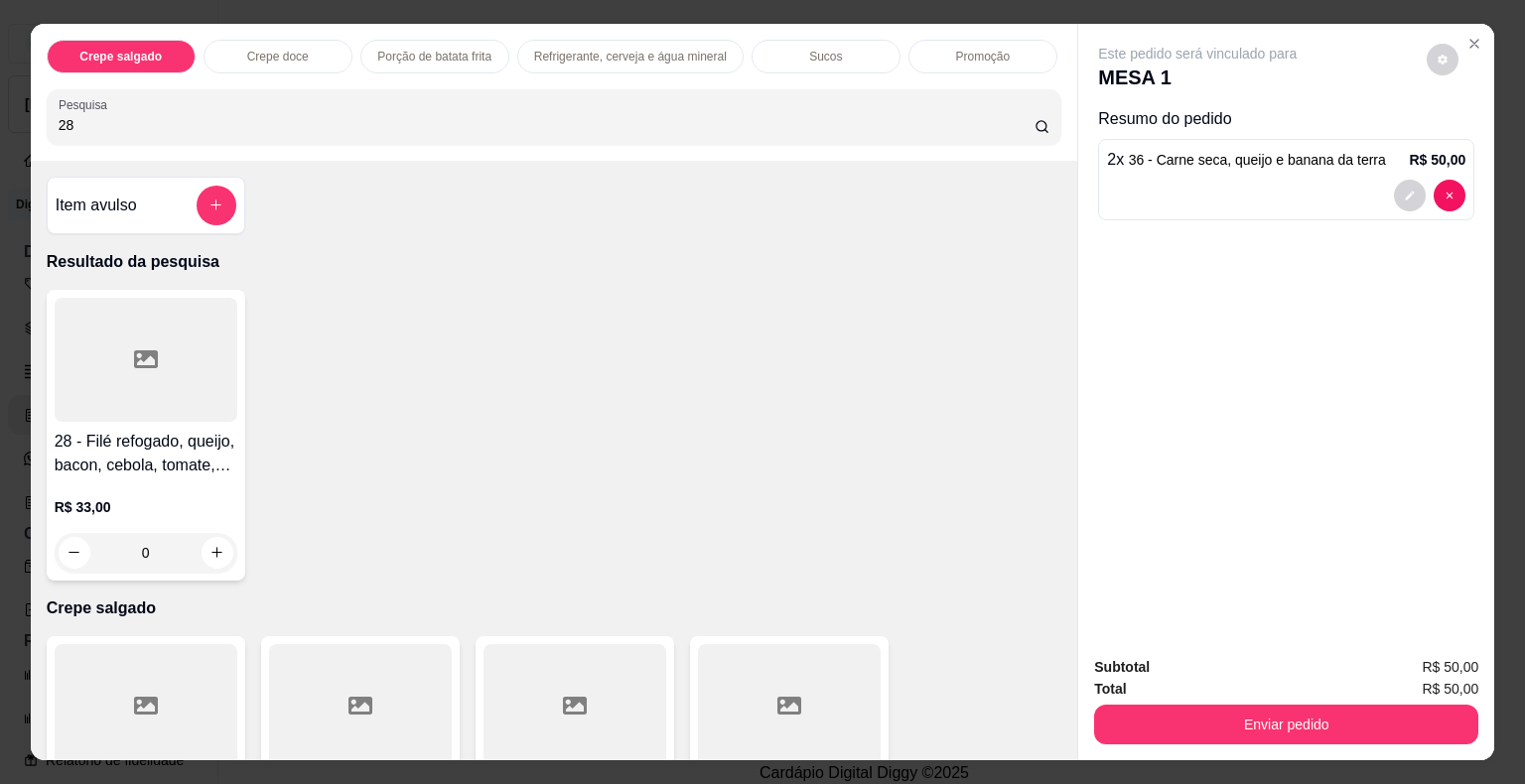 type on "28" 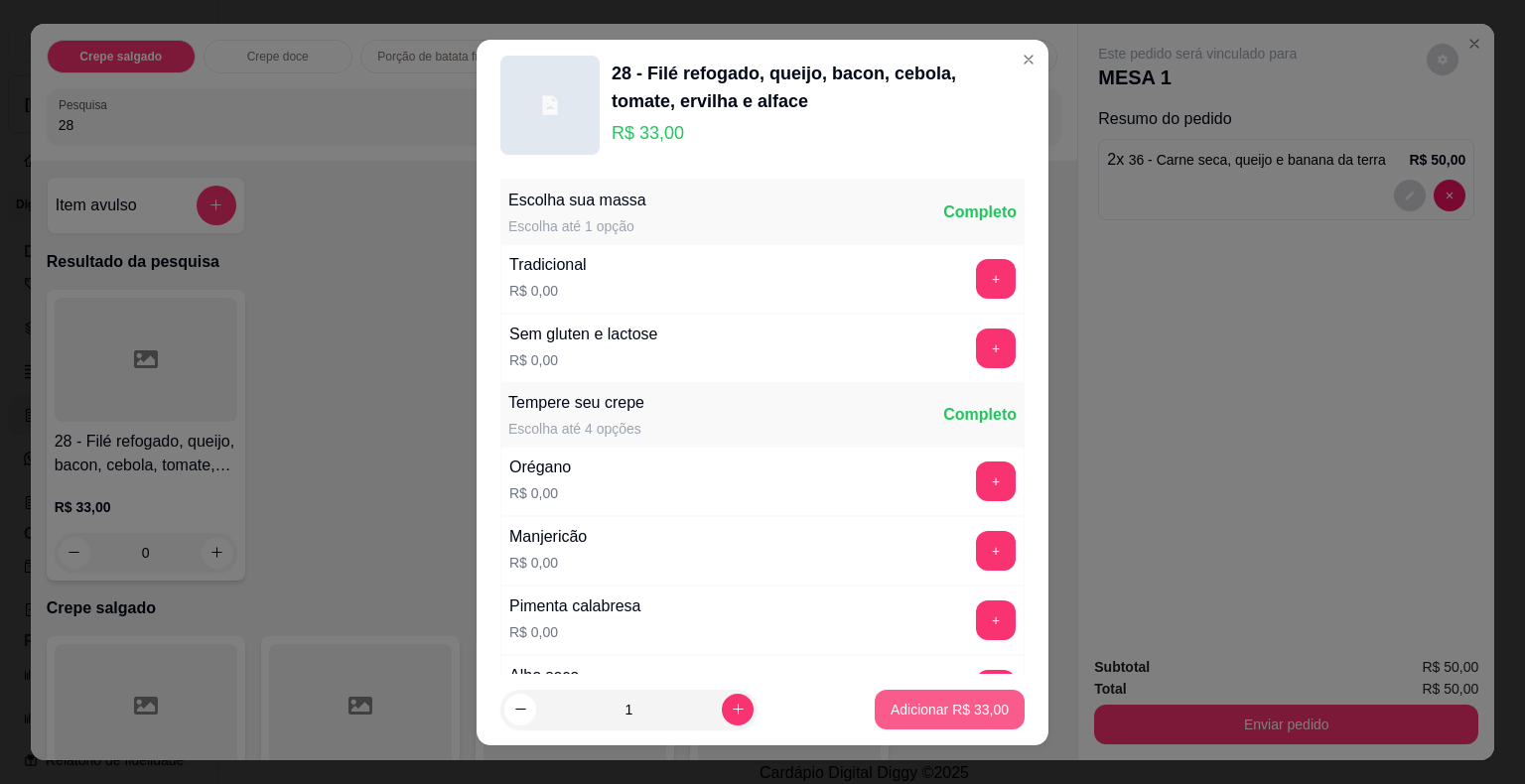 click on "Adicionar   R$ 33,00" at bounding box center [949, 710] 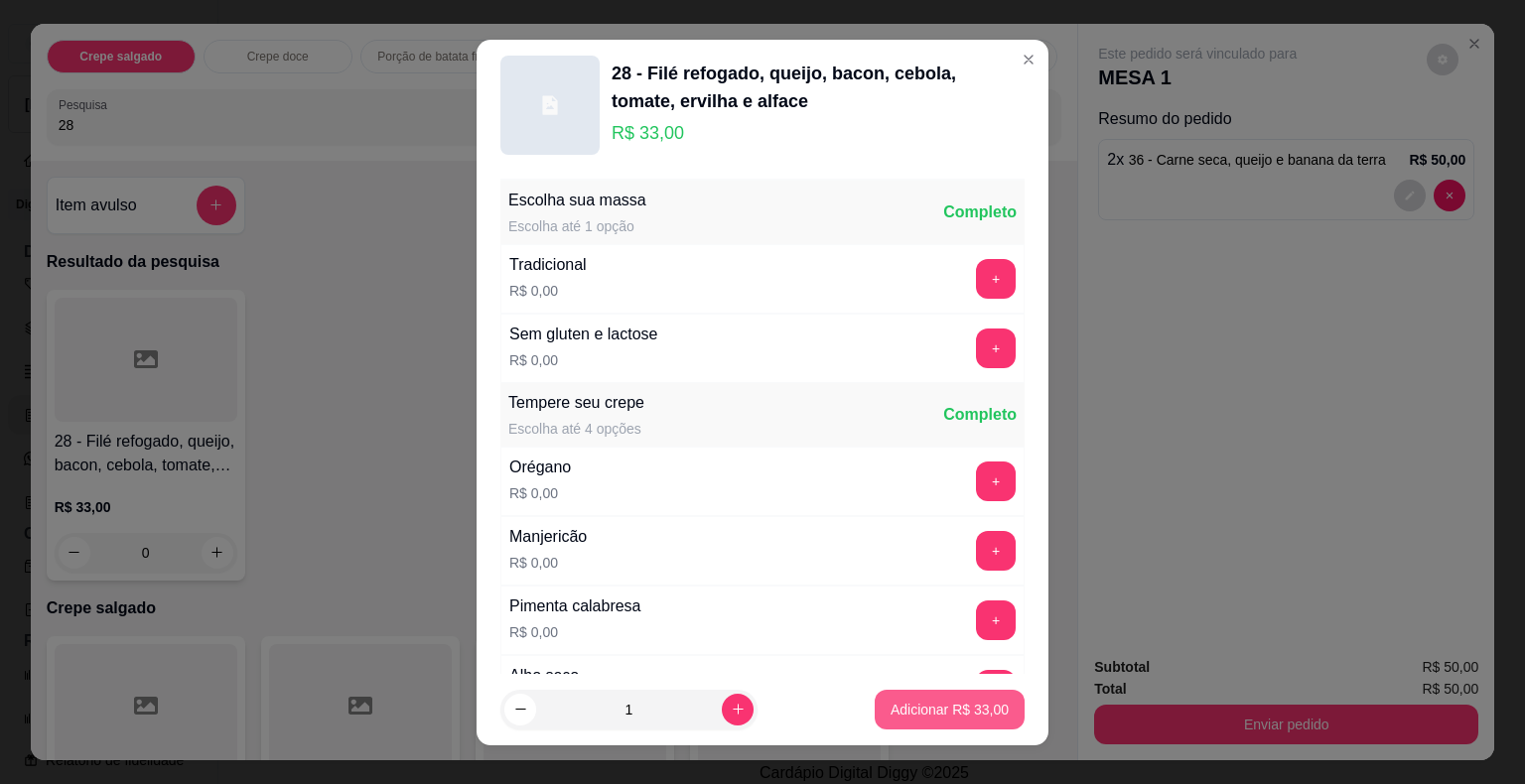 type on "1" 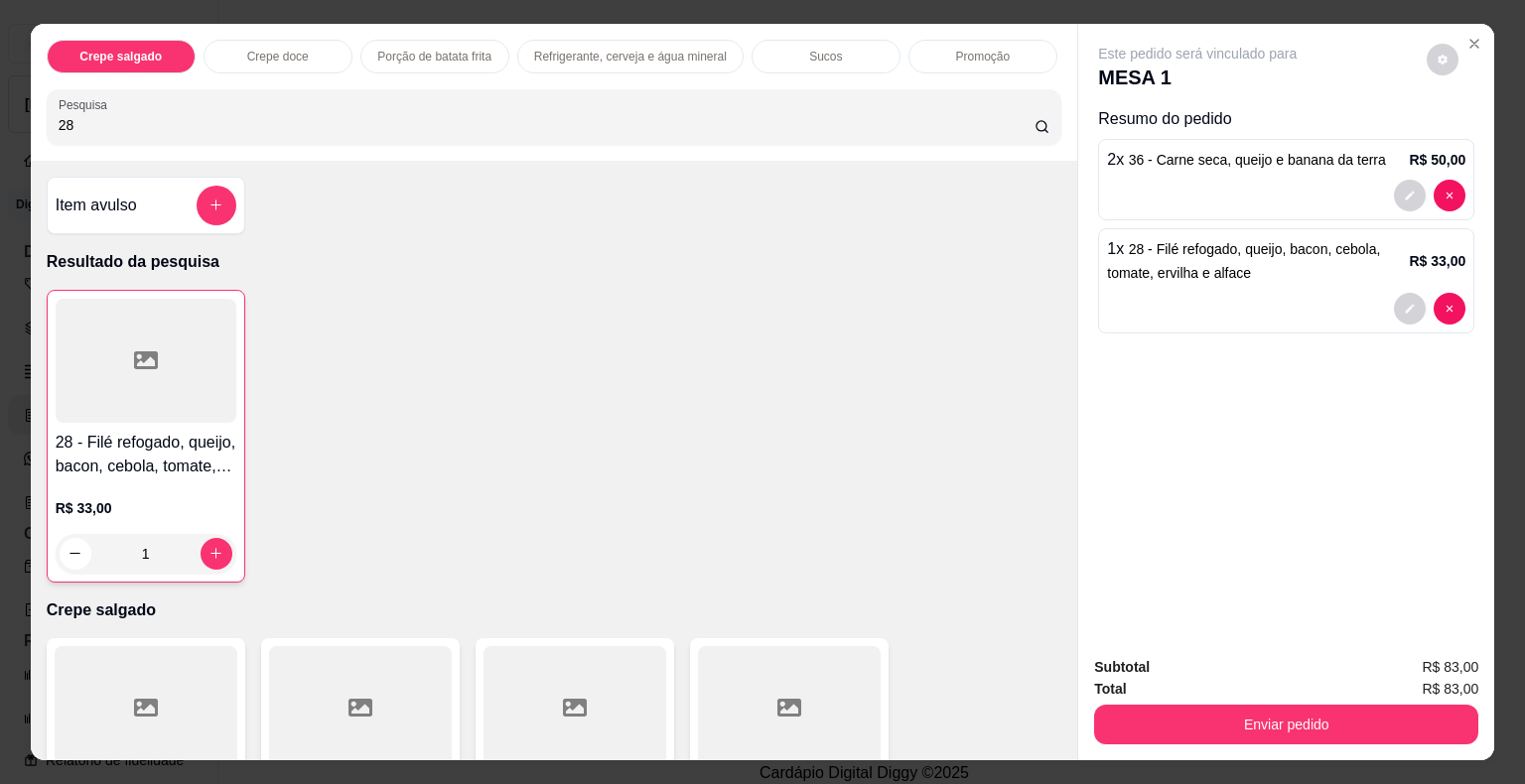 drag, startPoint x: 107, startPoint y: 117, endPoint x: 0, endPoint y: 117, distance: 107 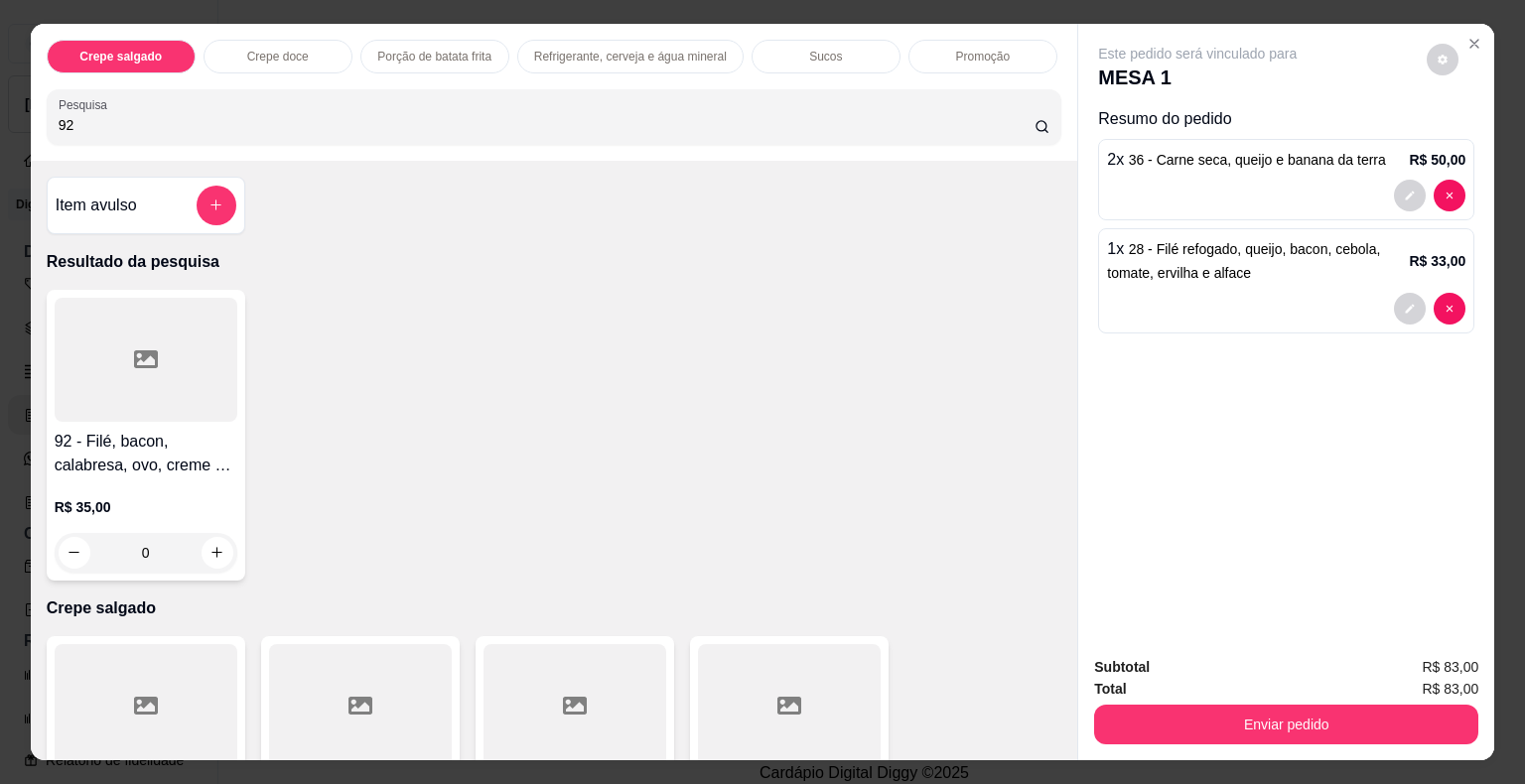 type on "92" 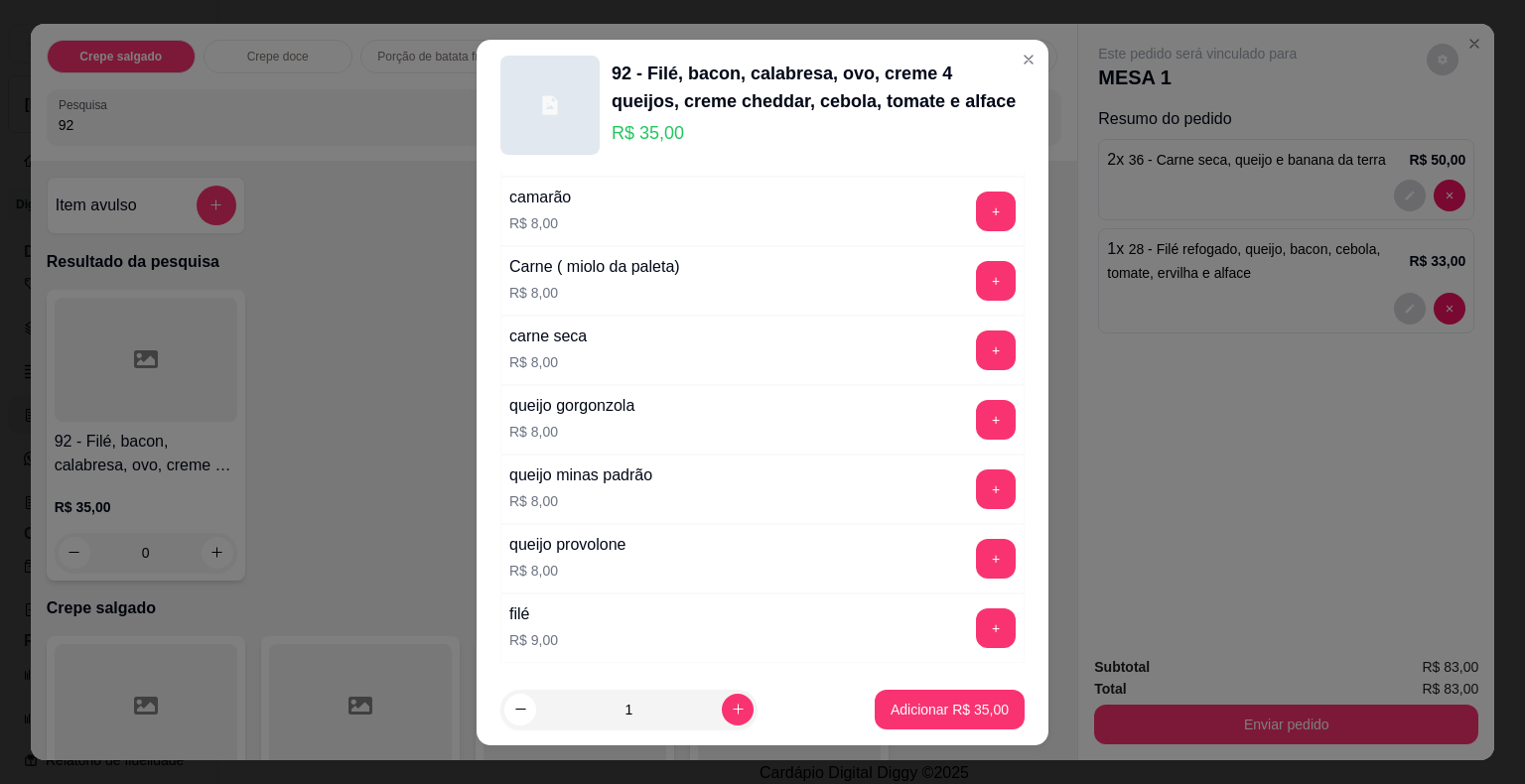 scroll, scrollTop: 3505, scrollLeft: 0, axis: vertical 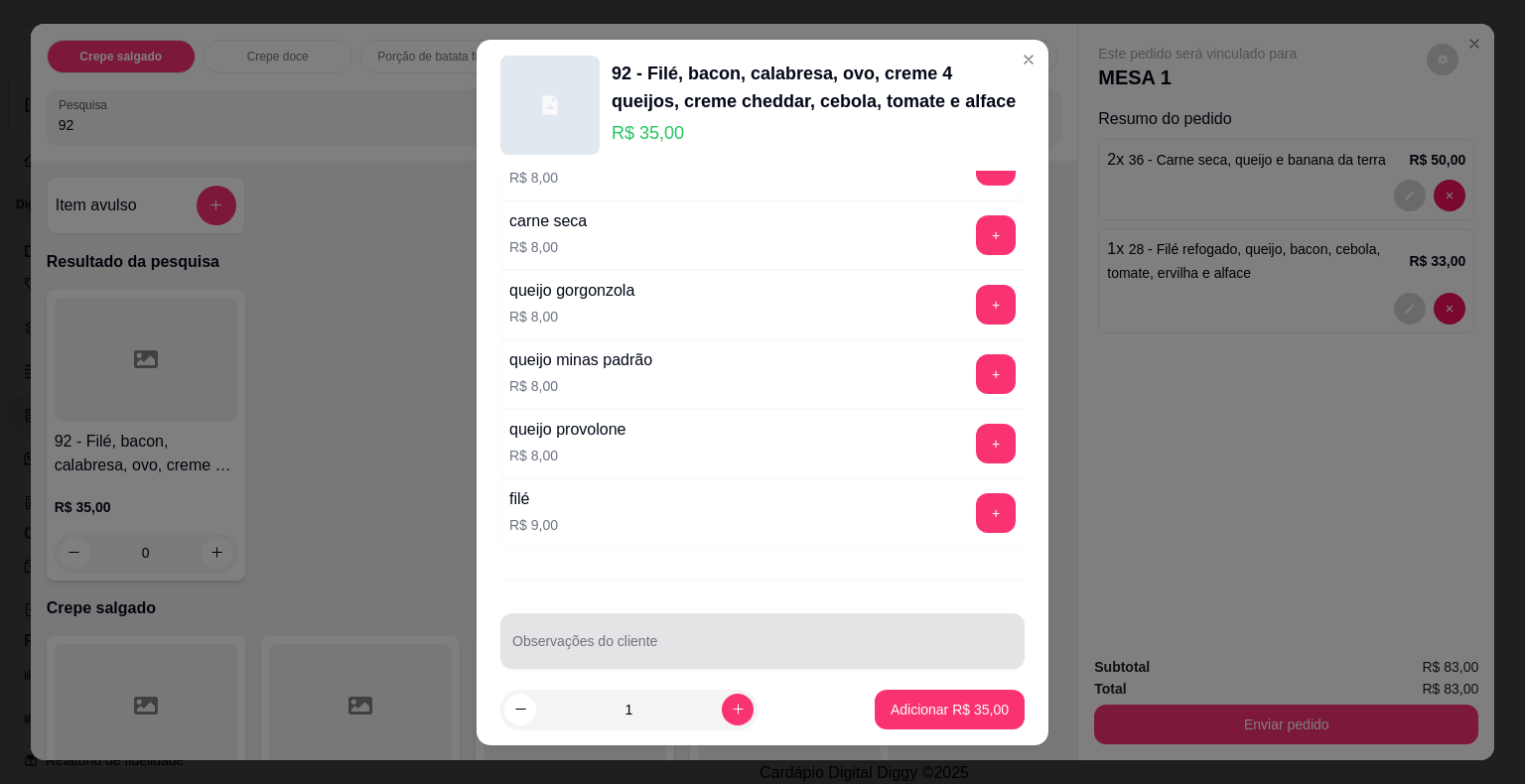 click on "Observações do cliente" at bounding box center [762, 649] 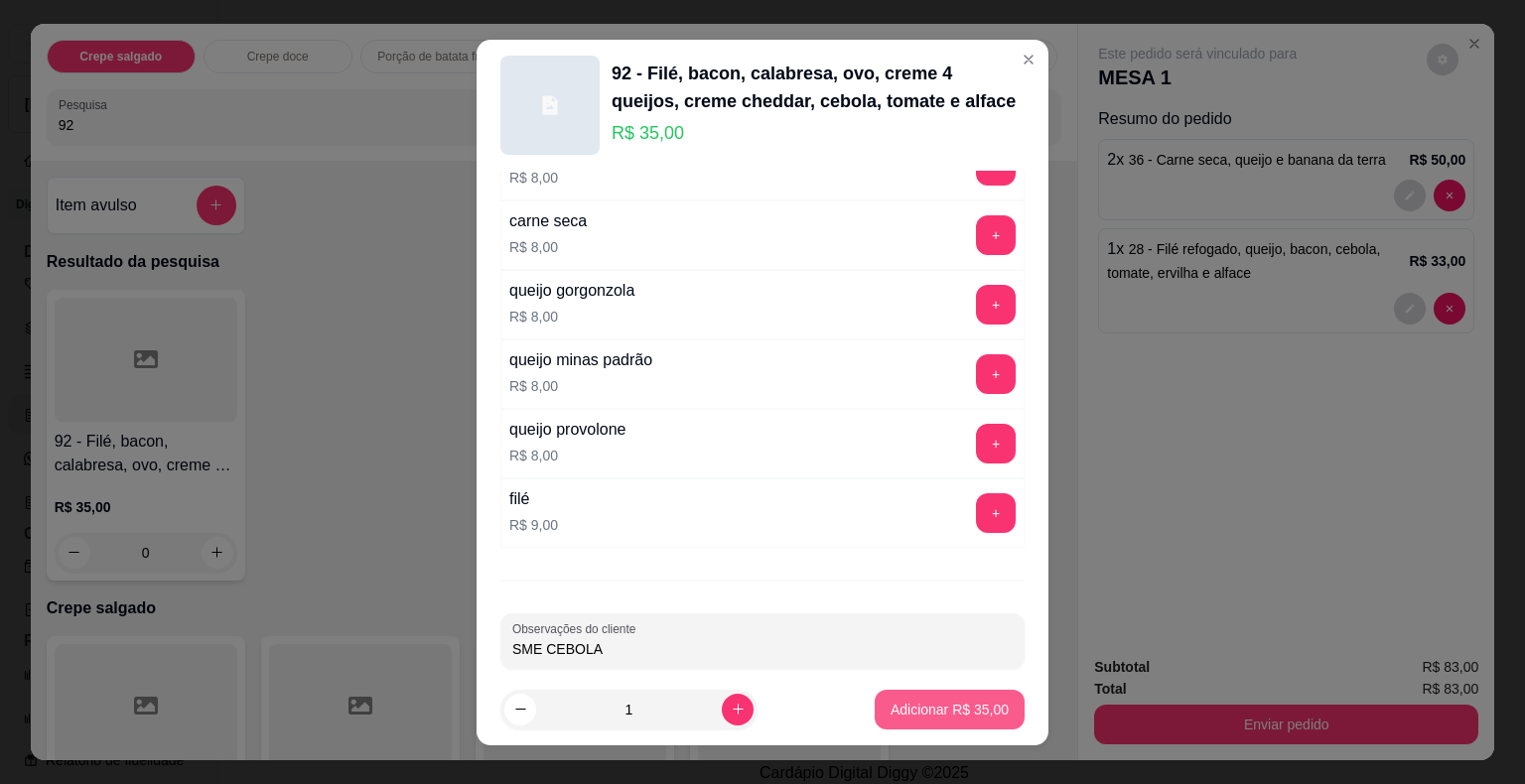 type on "SME CEBOLA" 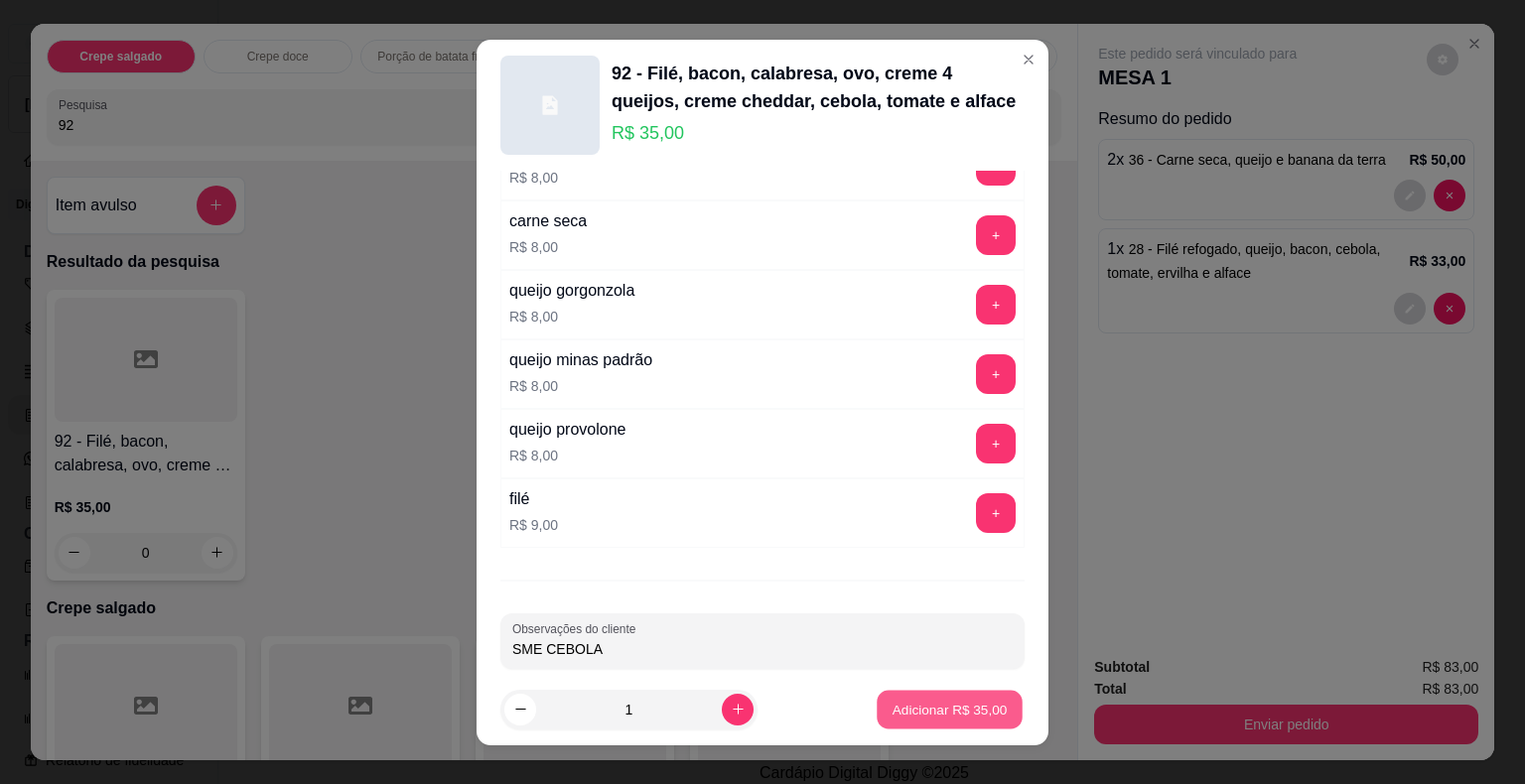 click on "Adicionar   R$ 35,00" at bounding box center (949, 709) 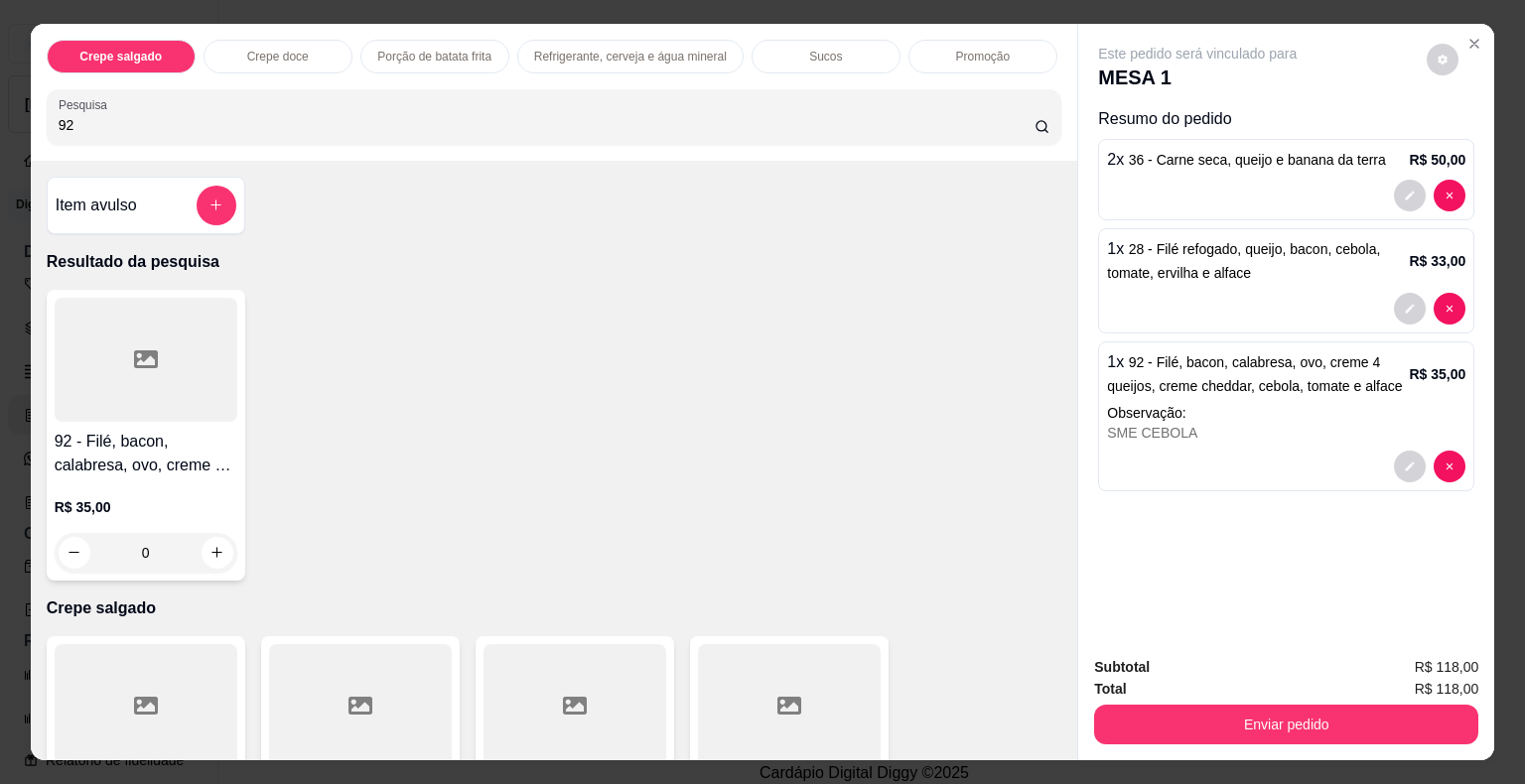 drag, startPoint x: 91, startPoint y: 111, endPoint x: 0, endPoint y: 111, distance: 91 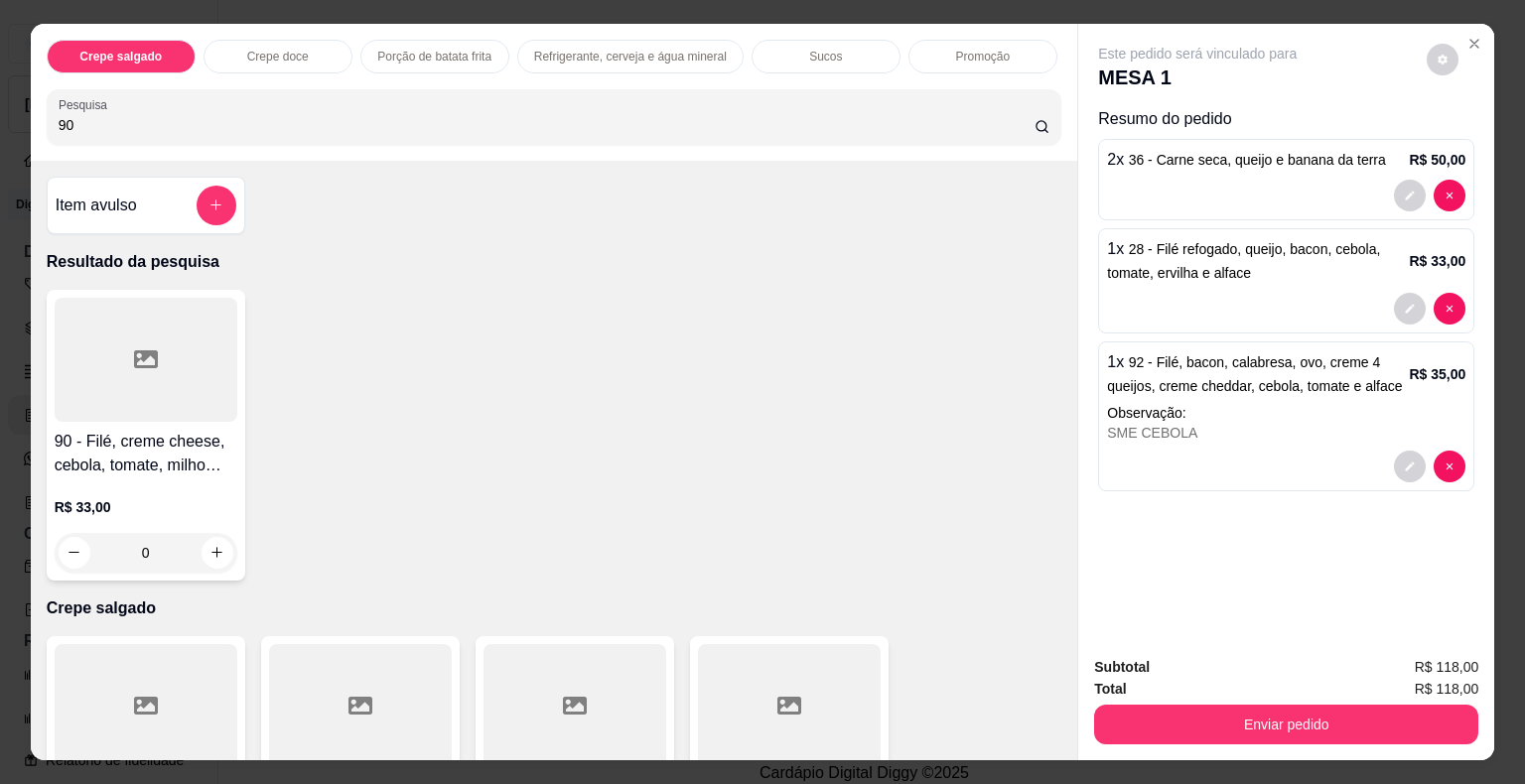 type on "90" 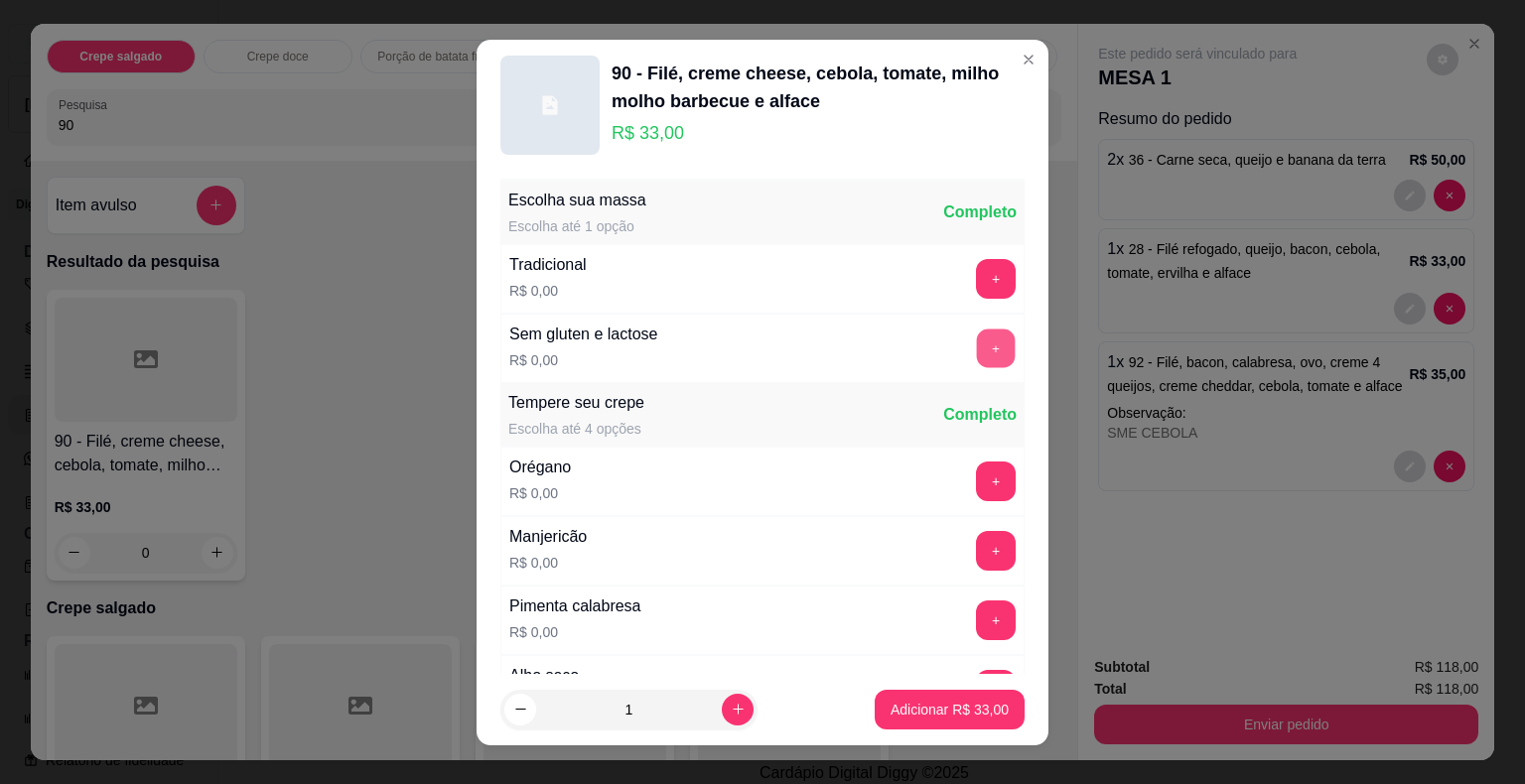 click on "+" at bounding box center (996, 347) 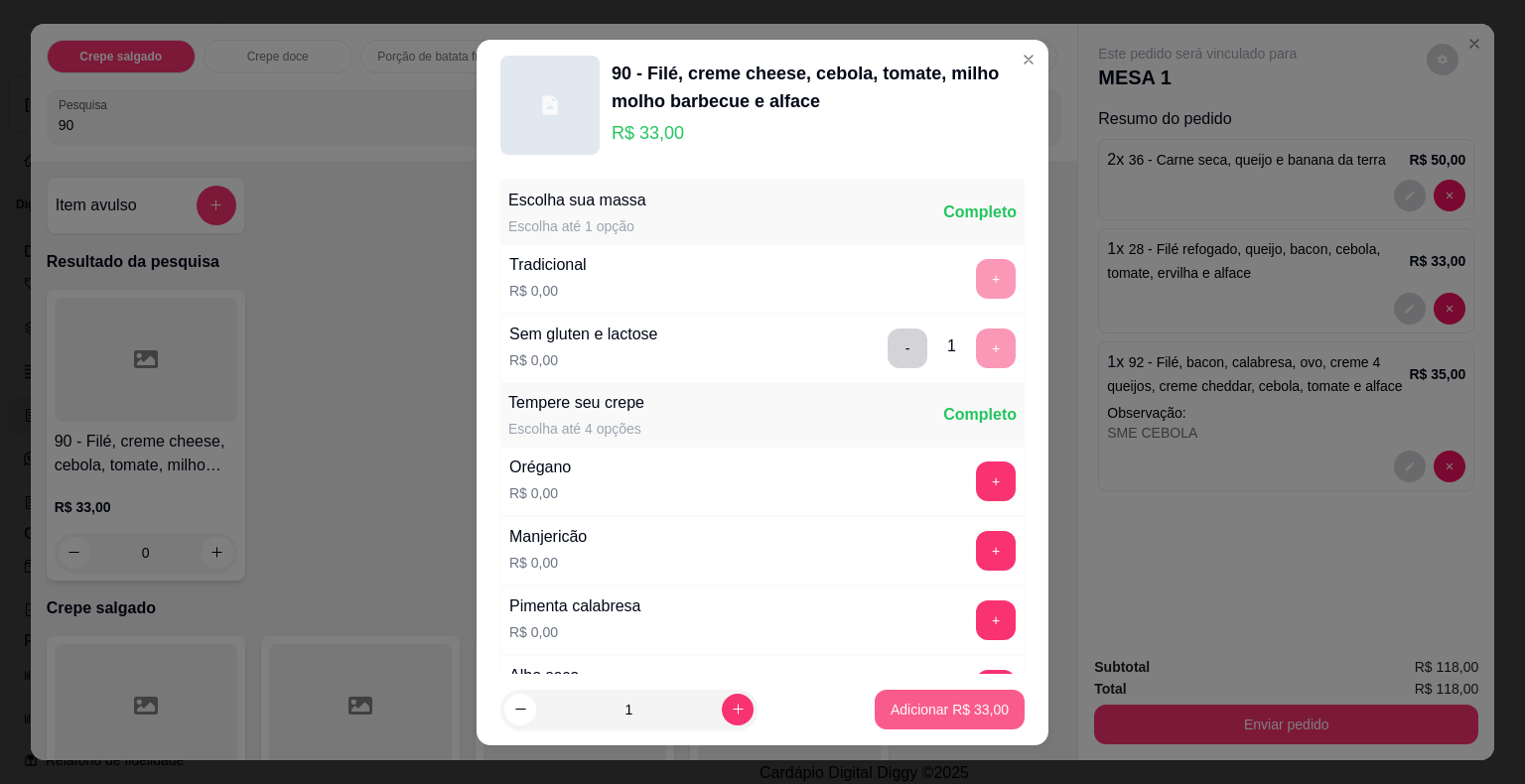 click on "Adicionar   R$ 33,00" at bounding box center [949, 710] 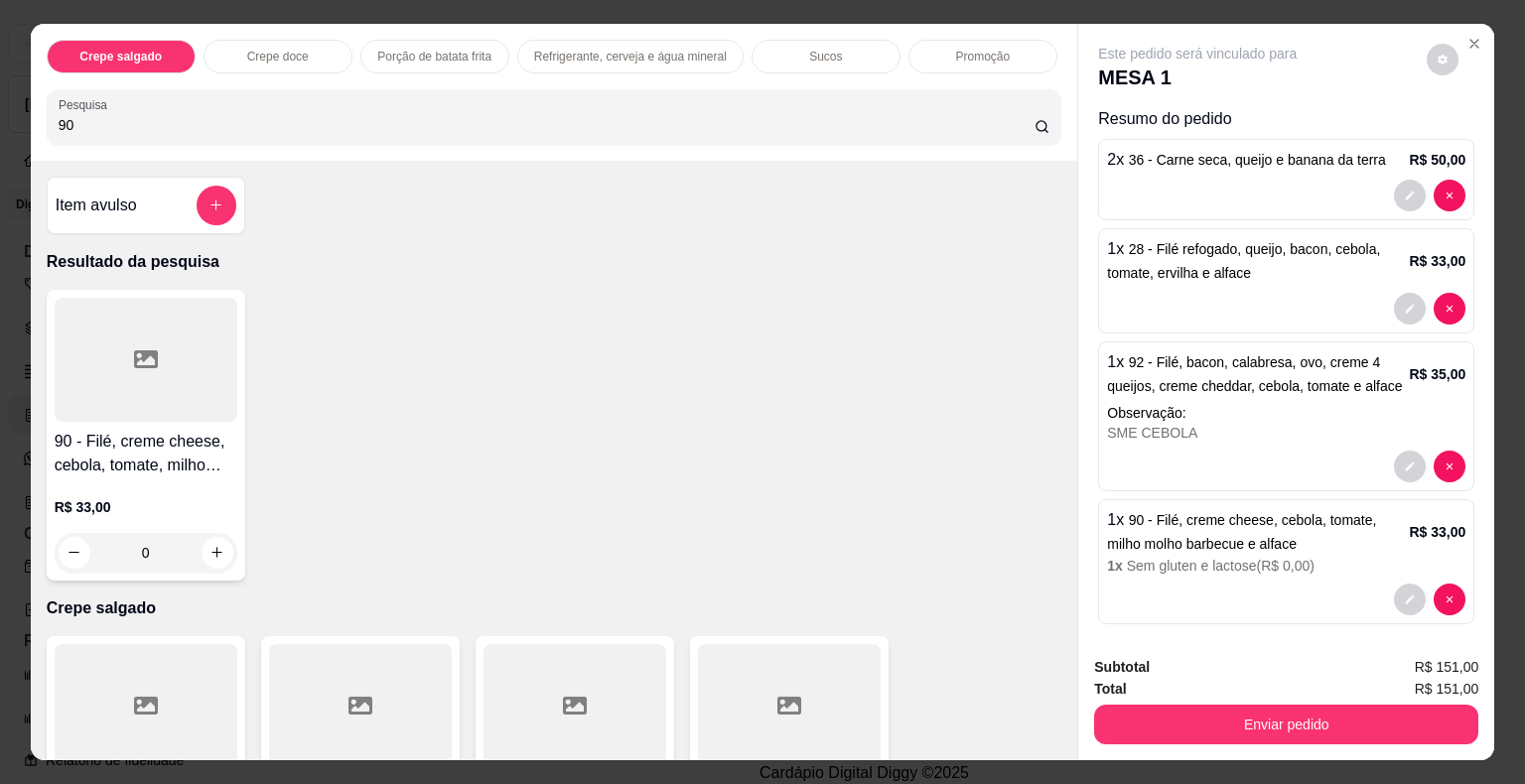 drag, startPoint x: 139, startPoint y: 134, endPoint x: 0, endPoint y: 101, distance: 142.86357 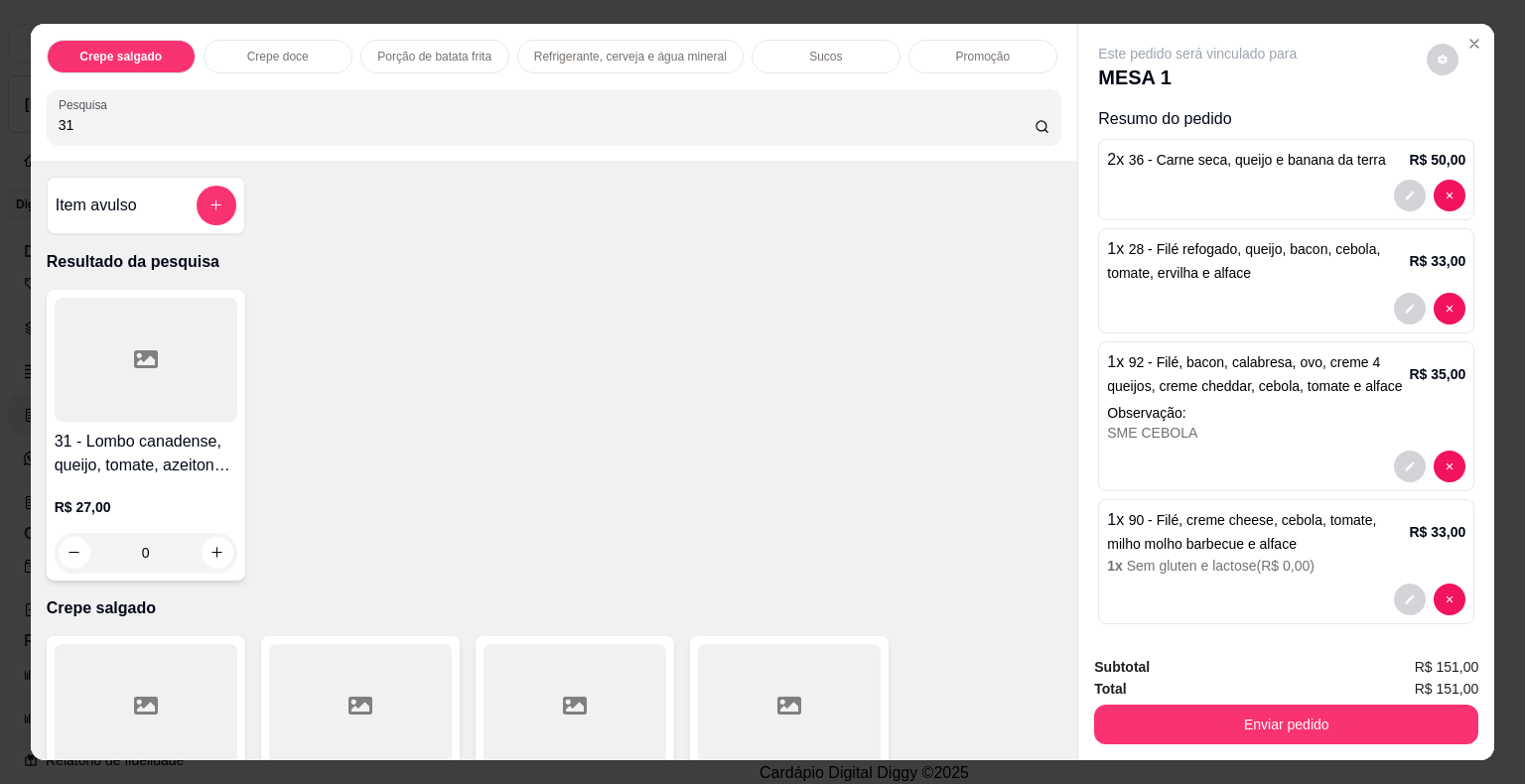 type on "31" 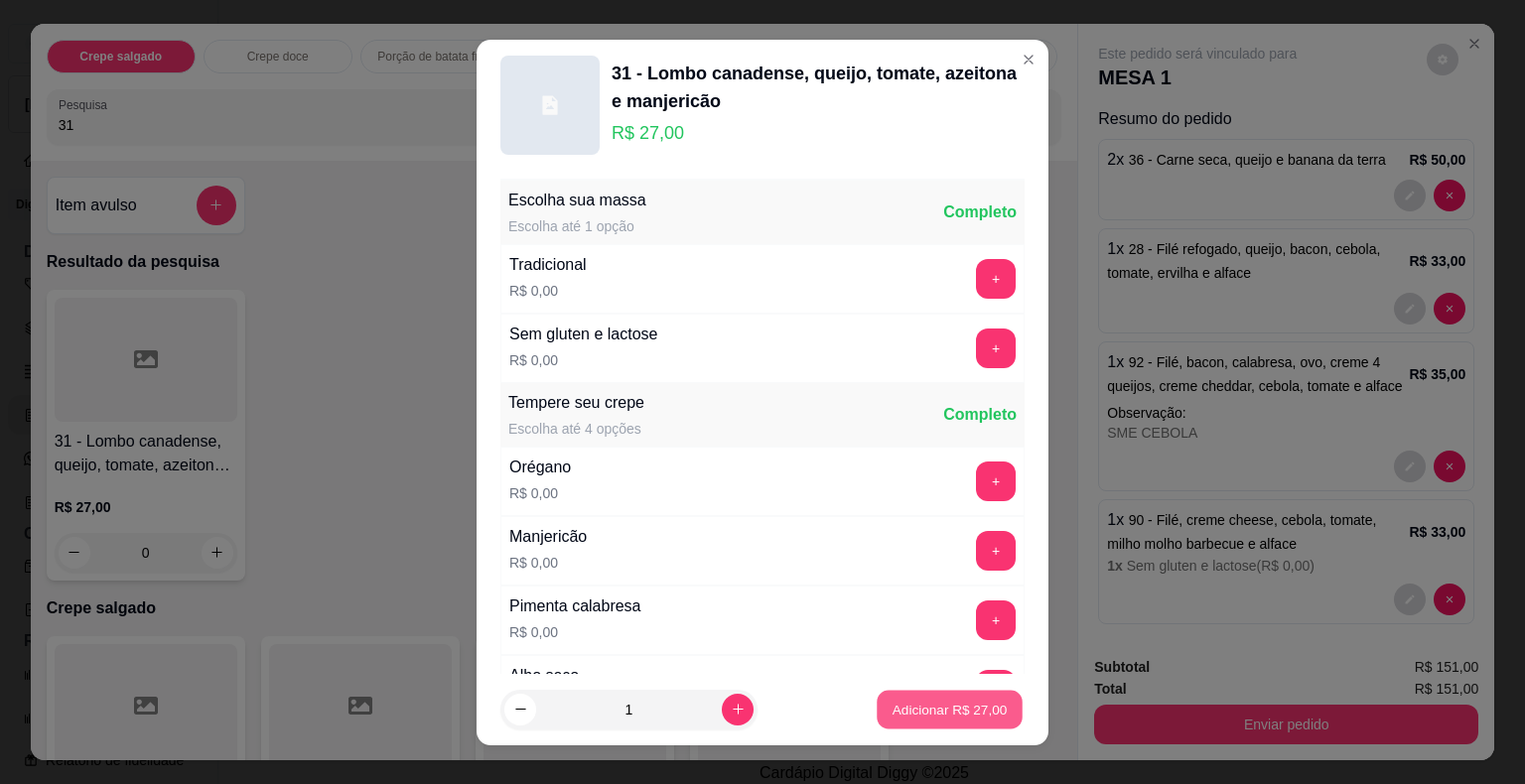 click on "Adicionar   R$ 27,00" at bounding box center (949, 709) 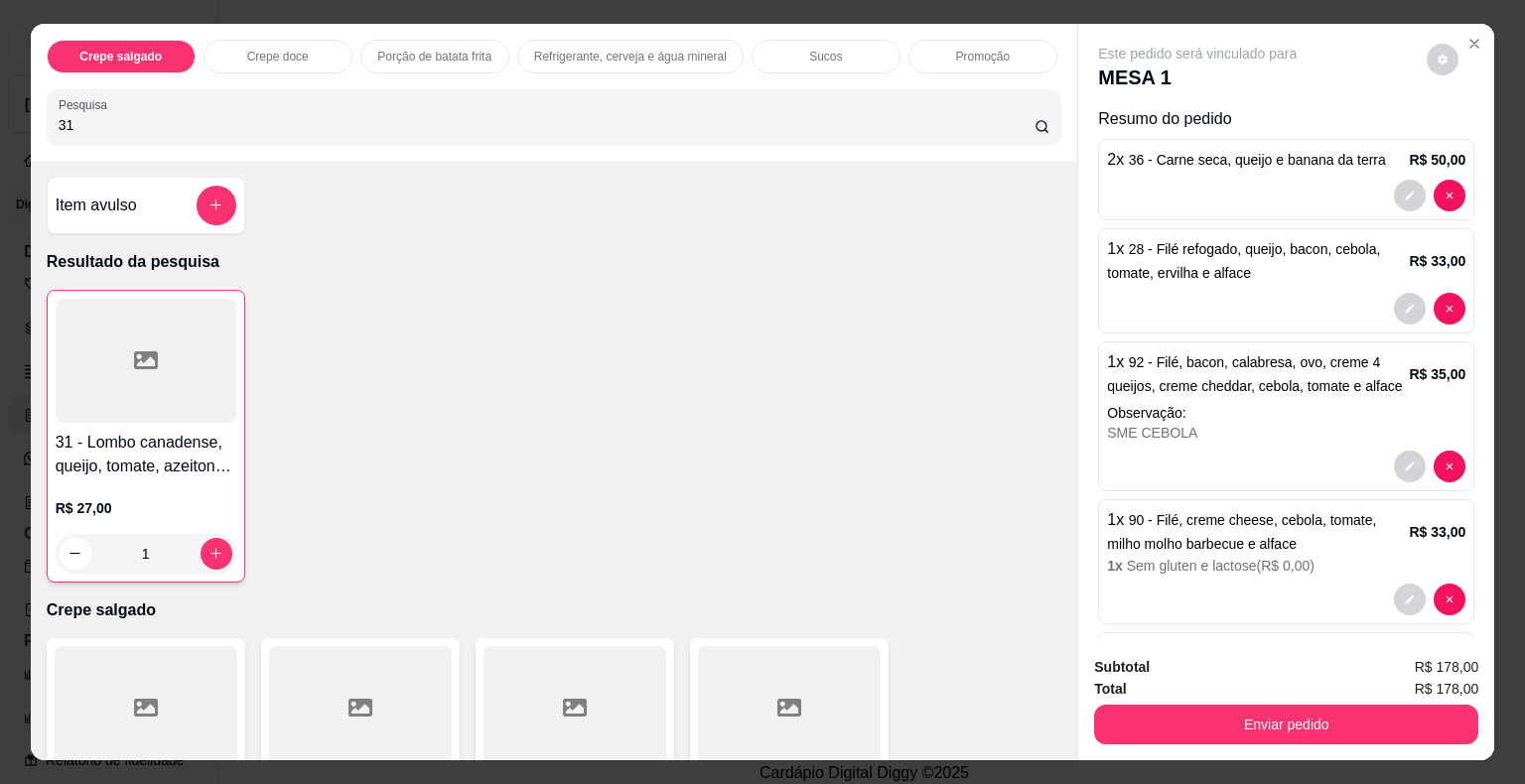 drag, startPoint x: 131, startPoint y: 104, endPoint x: 0, endPoint y: 125, distance: 132.67253 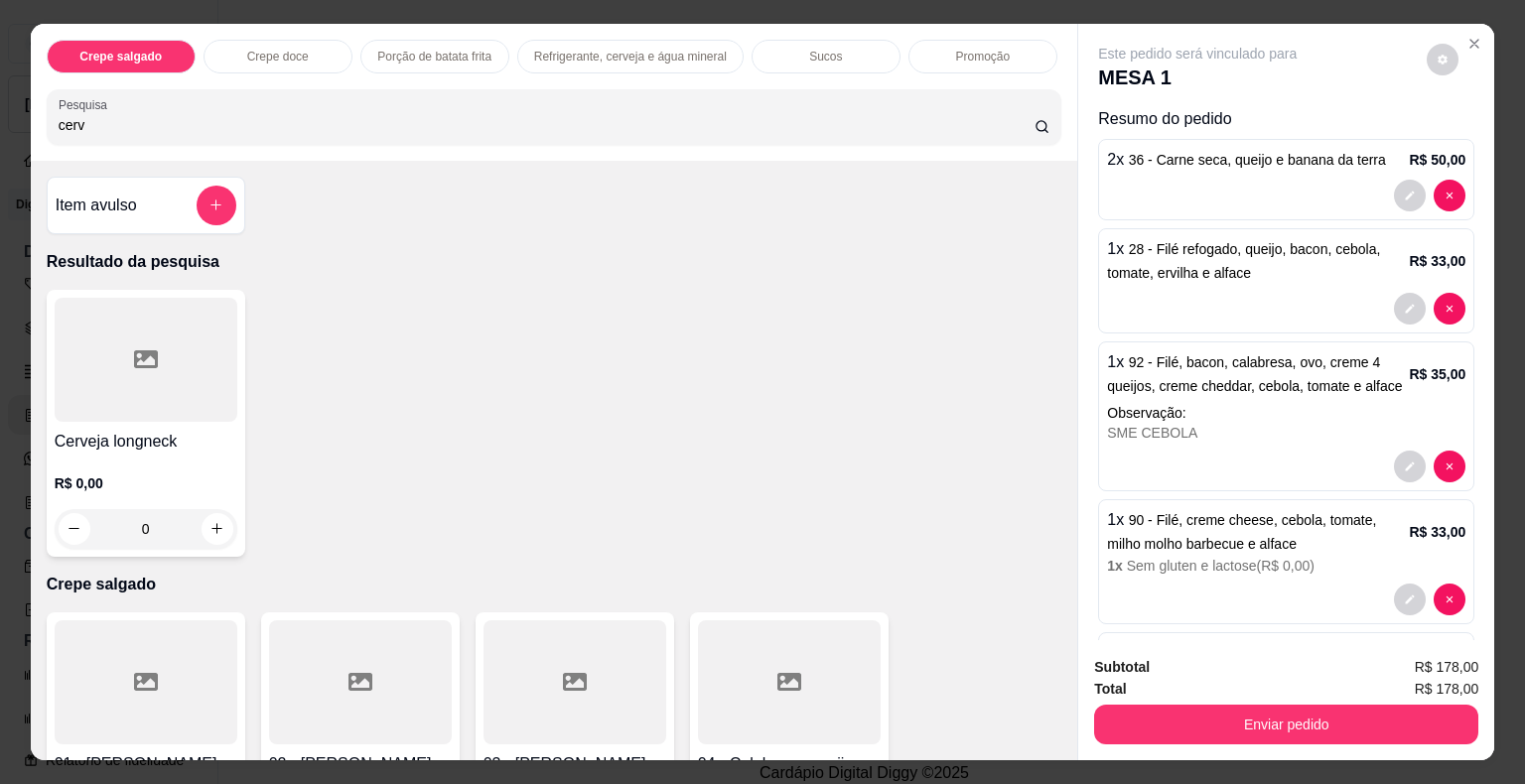 type on "cerv" 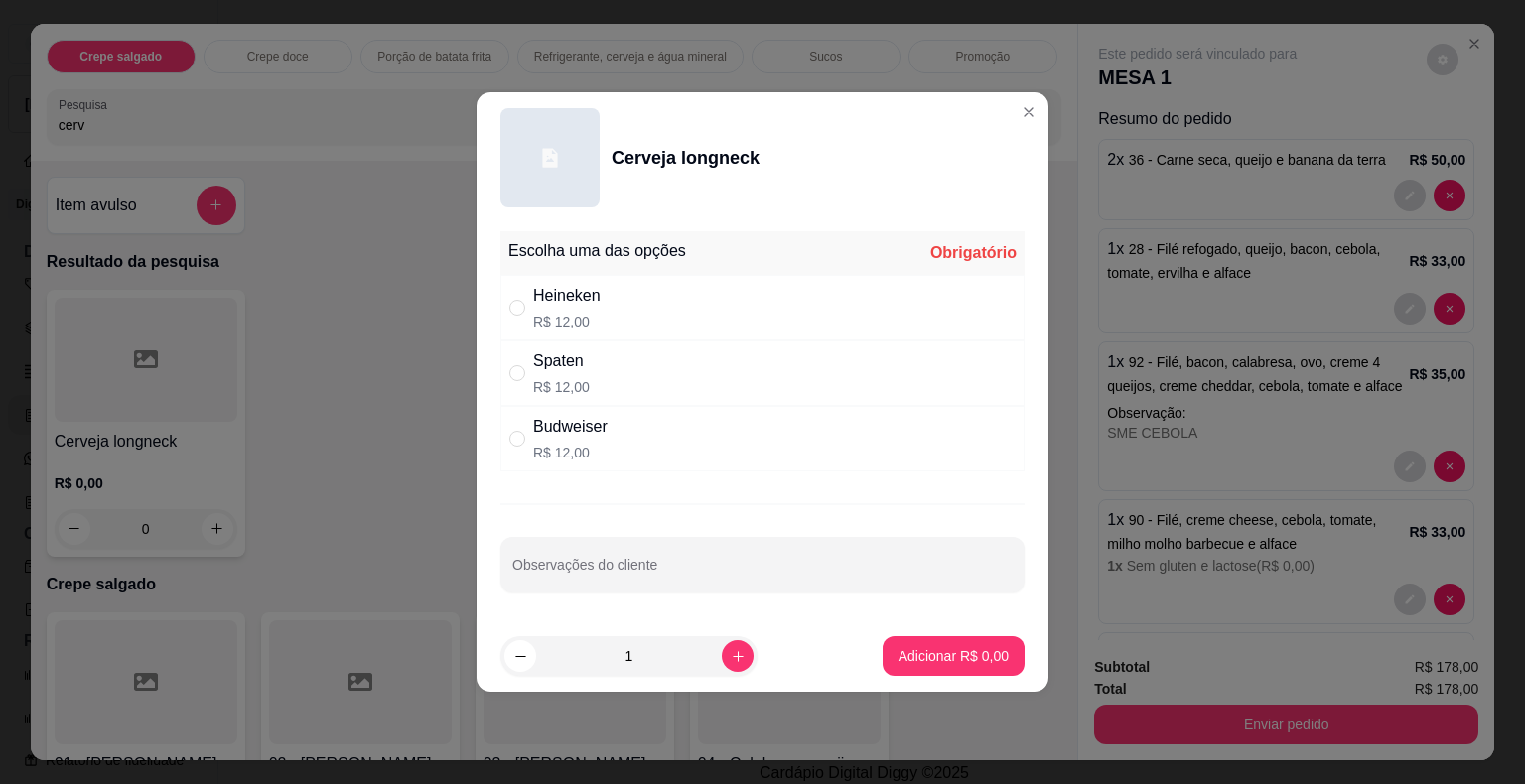 drag, startPoint x: 557, startPoint y: 310, endPoint x: 818, endPoint y: 482, distance: 312.578 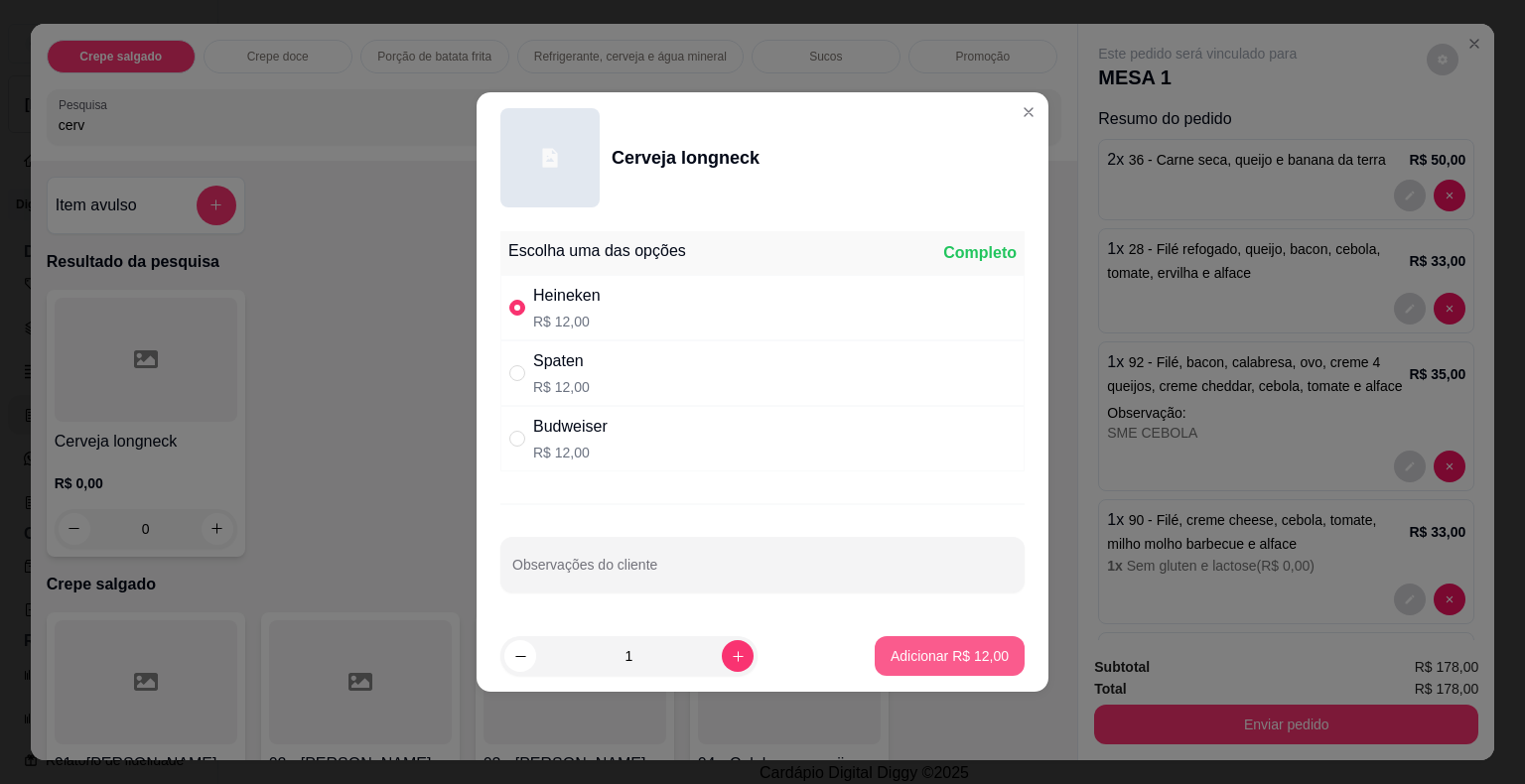 click on "Adicionar   R$ 12,00" at bounding box center [949, 656] 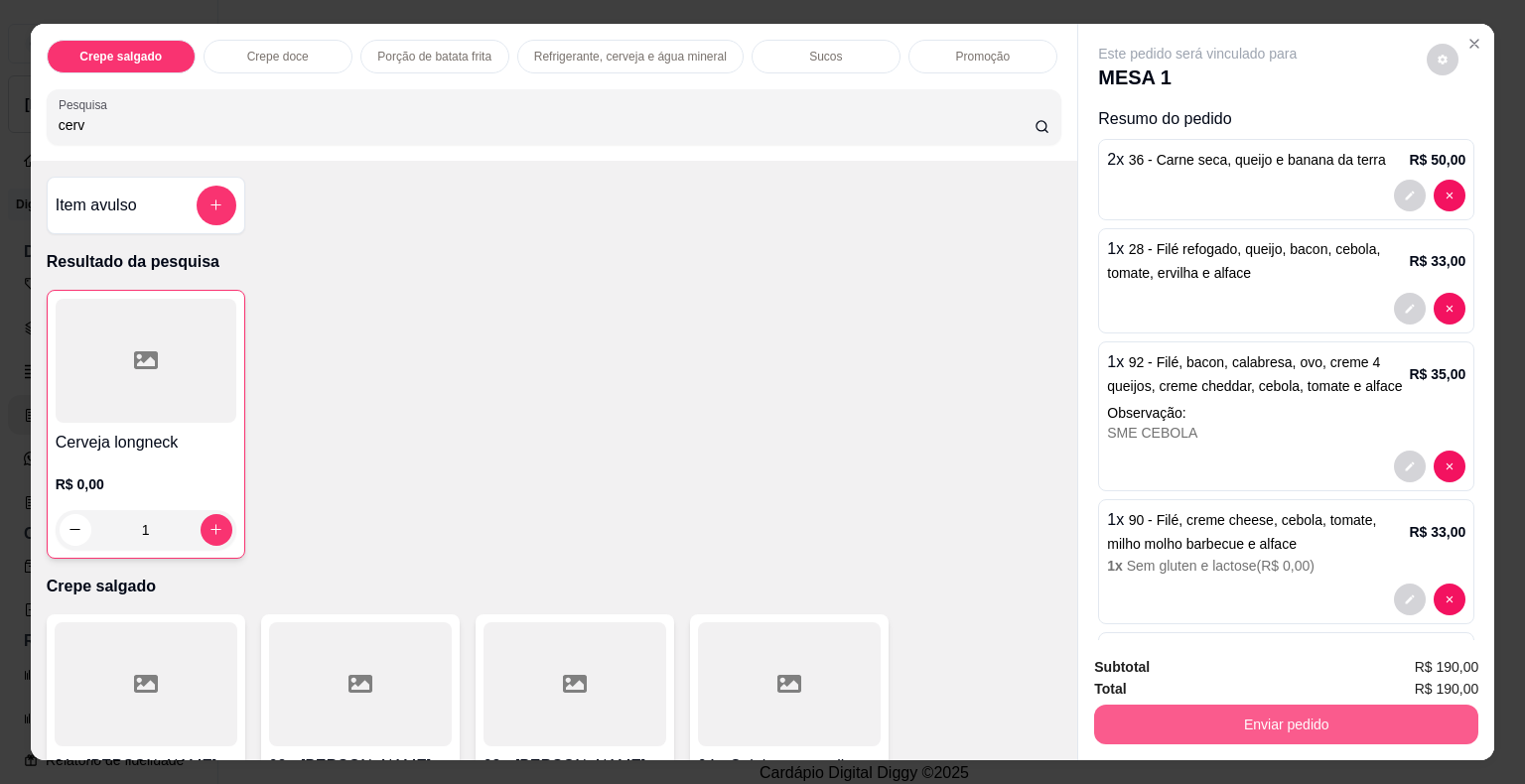 click on "Enviar pedido" at bounding box center (1286, 724) 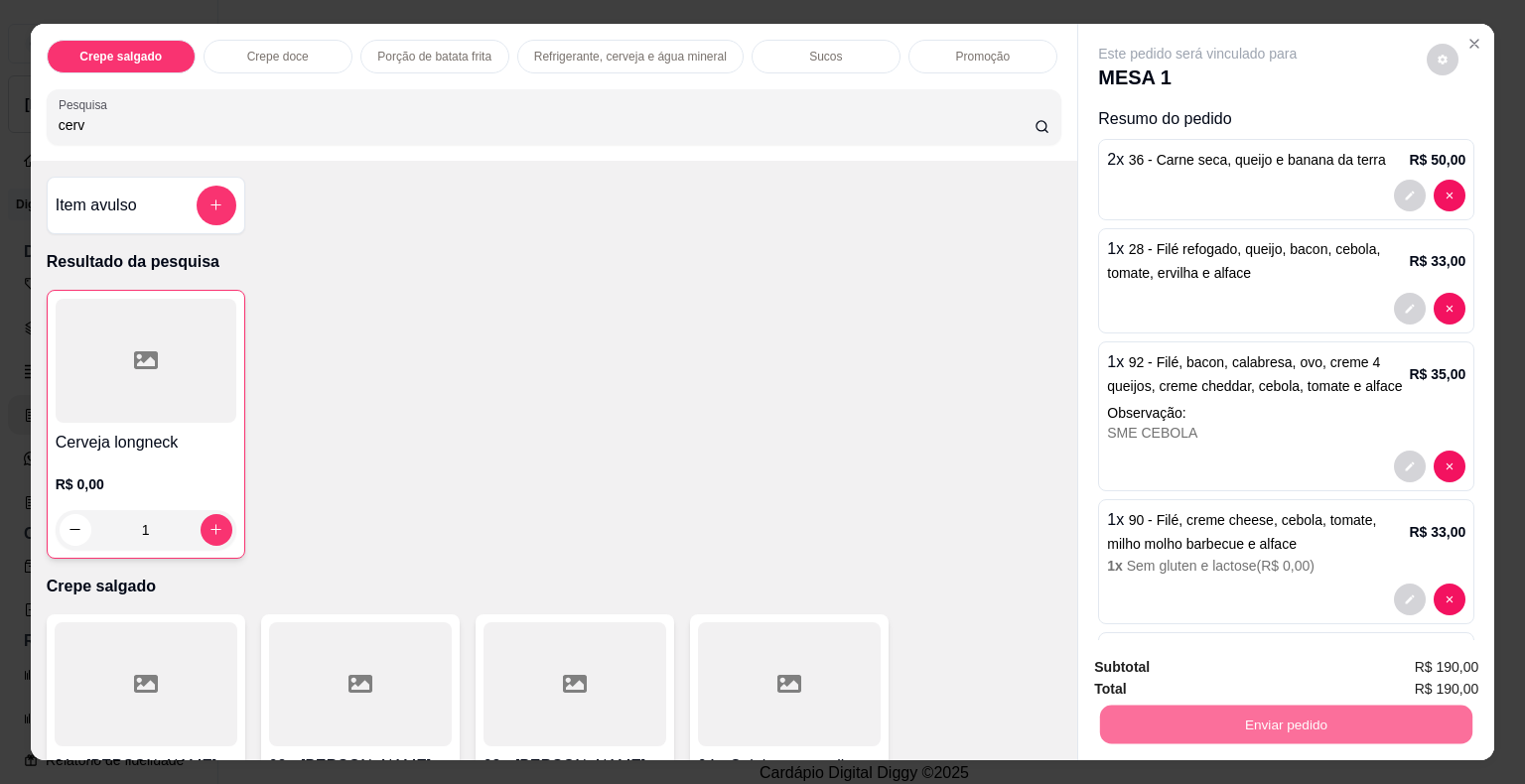 click on "Não registrar e enviar pedido" at bounding box center (1220, 669) 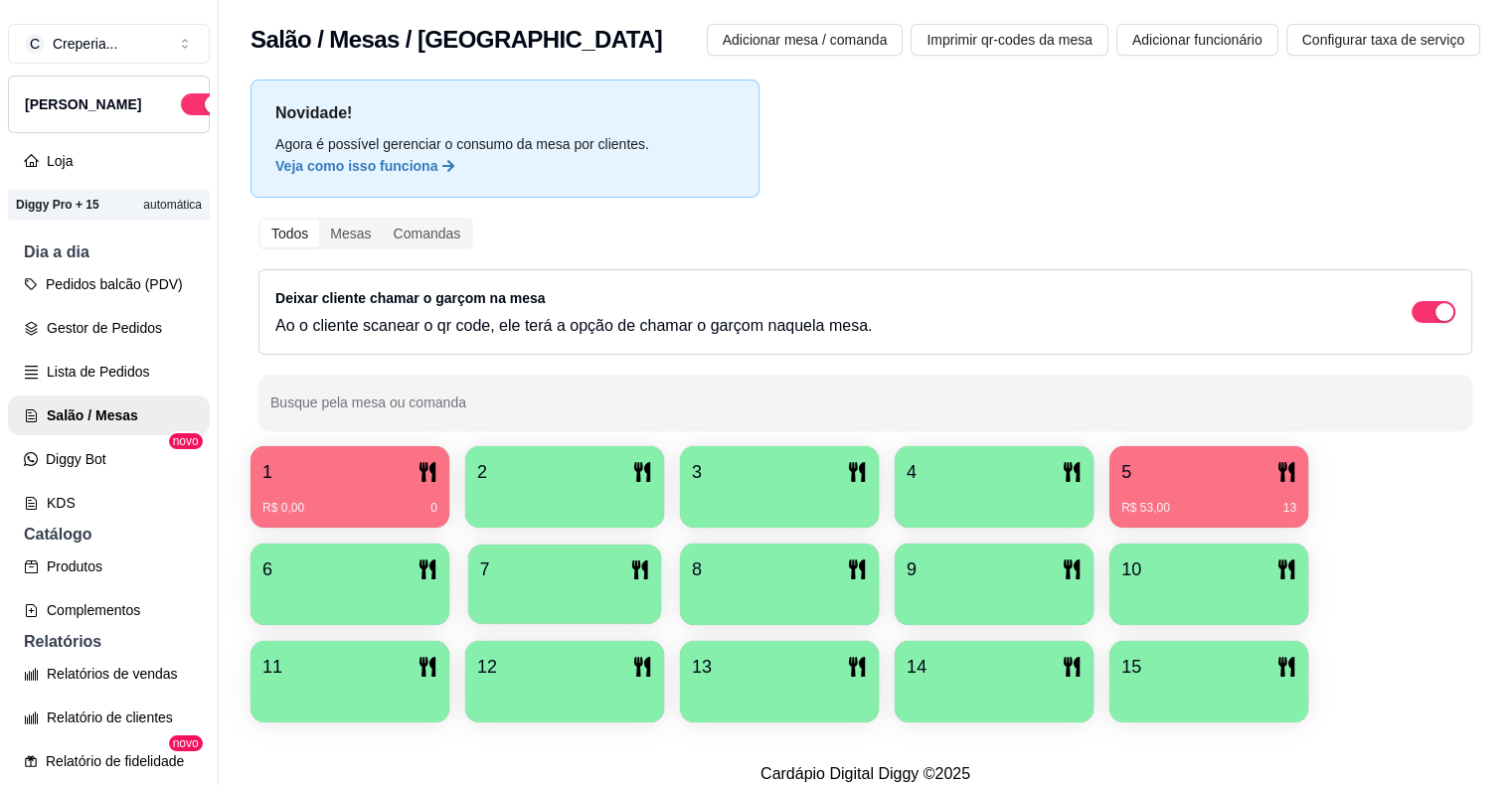 click on "7" at bounding box center [565, 569] 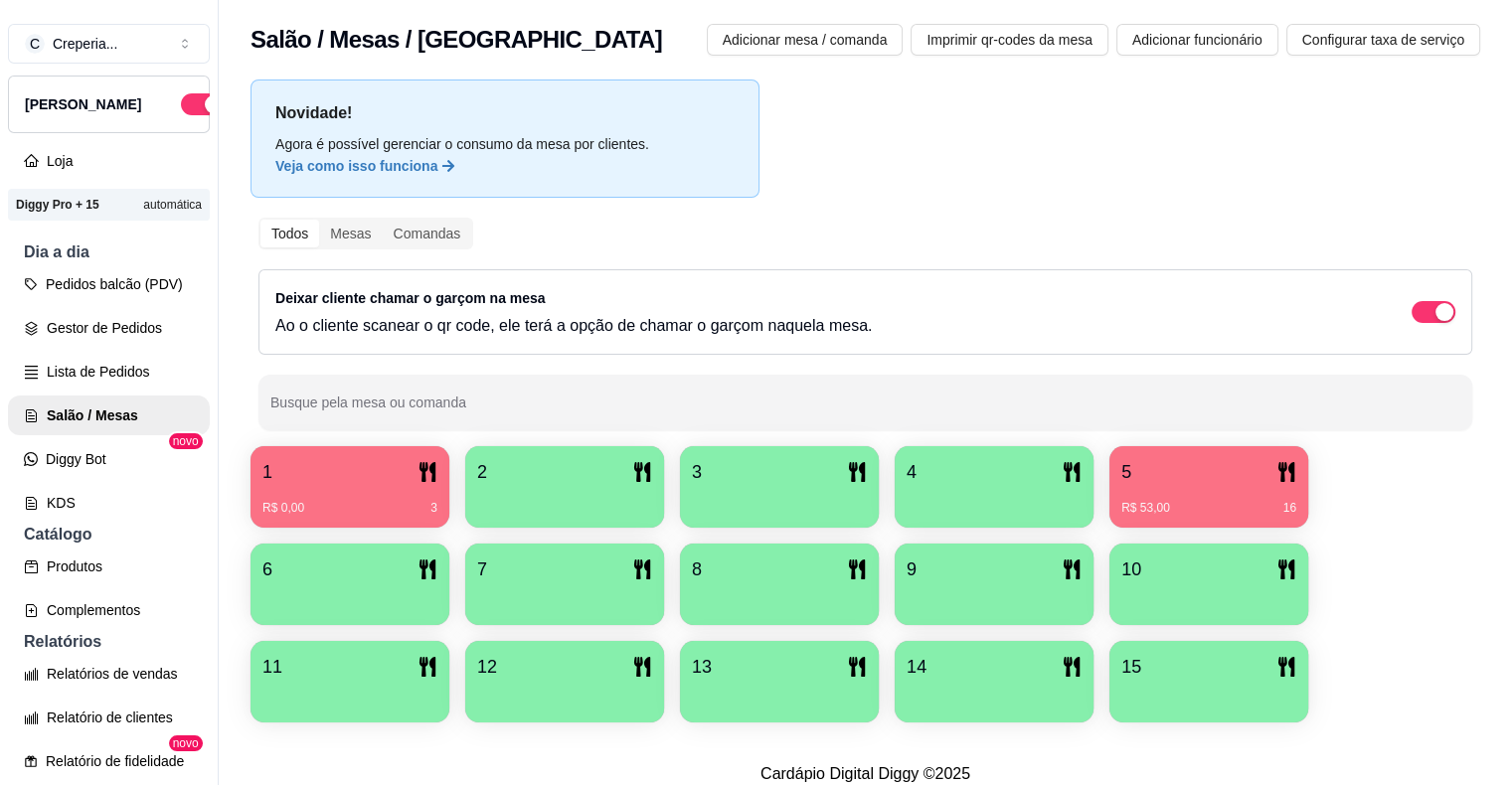 click on "1 R$ 0,00 3" at bounding box center (350, 487) 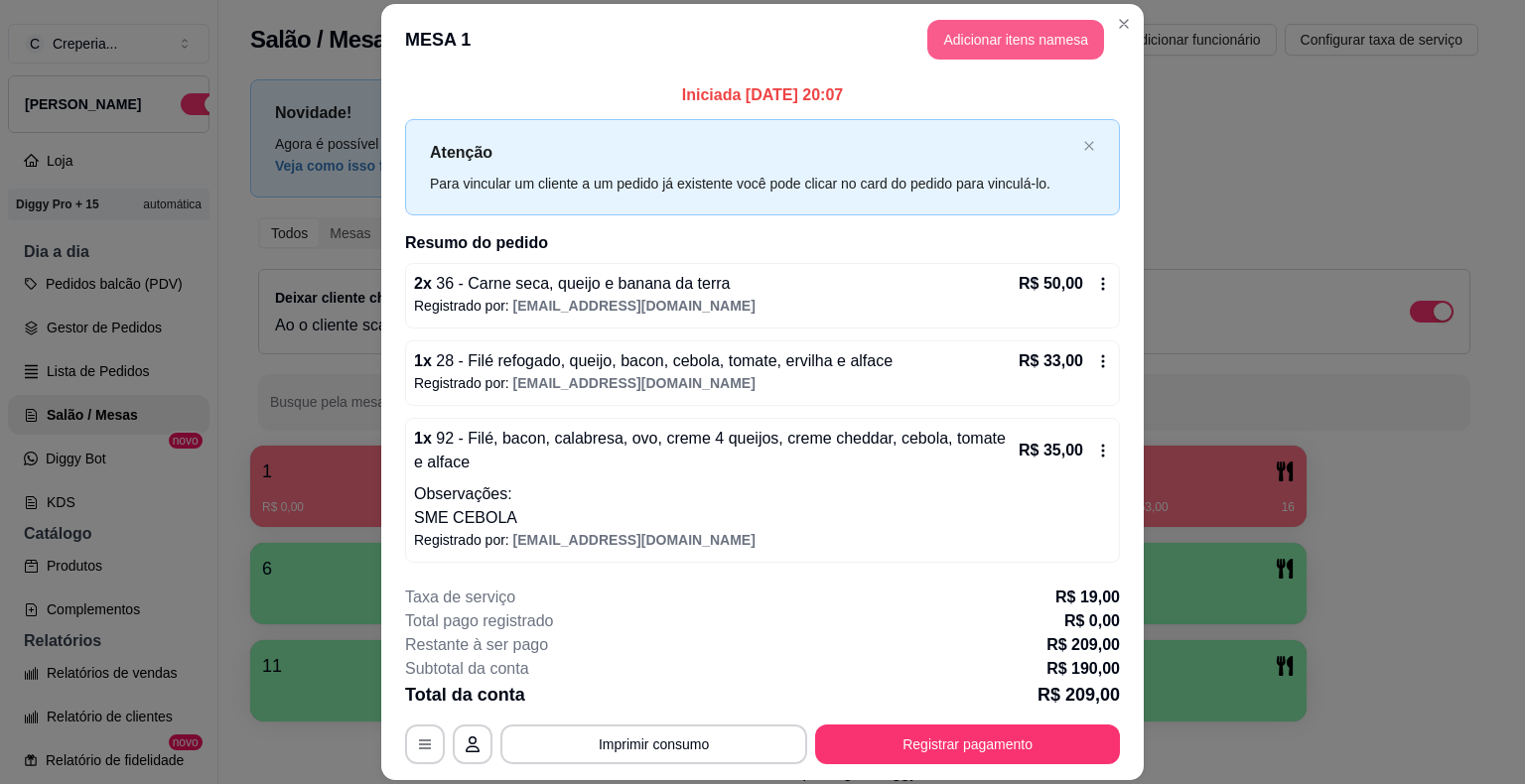 click on "Adicionar itens na  mesa" at bounding box center (1016, 40) 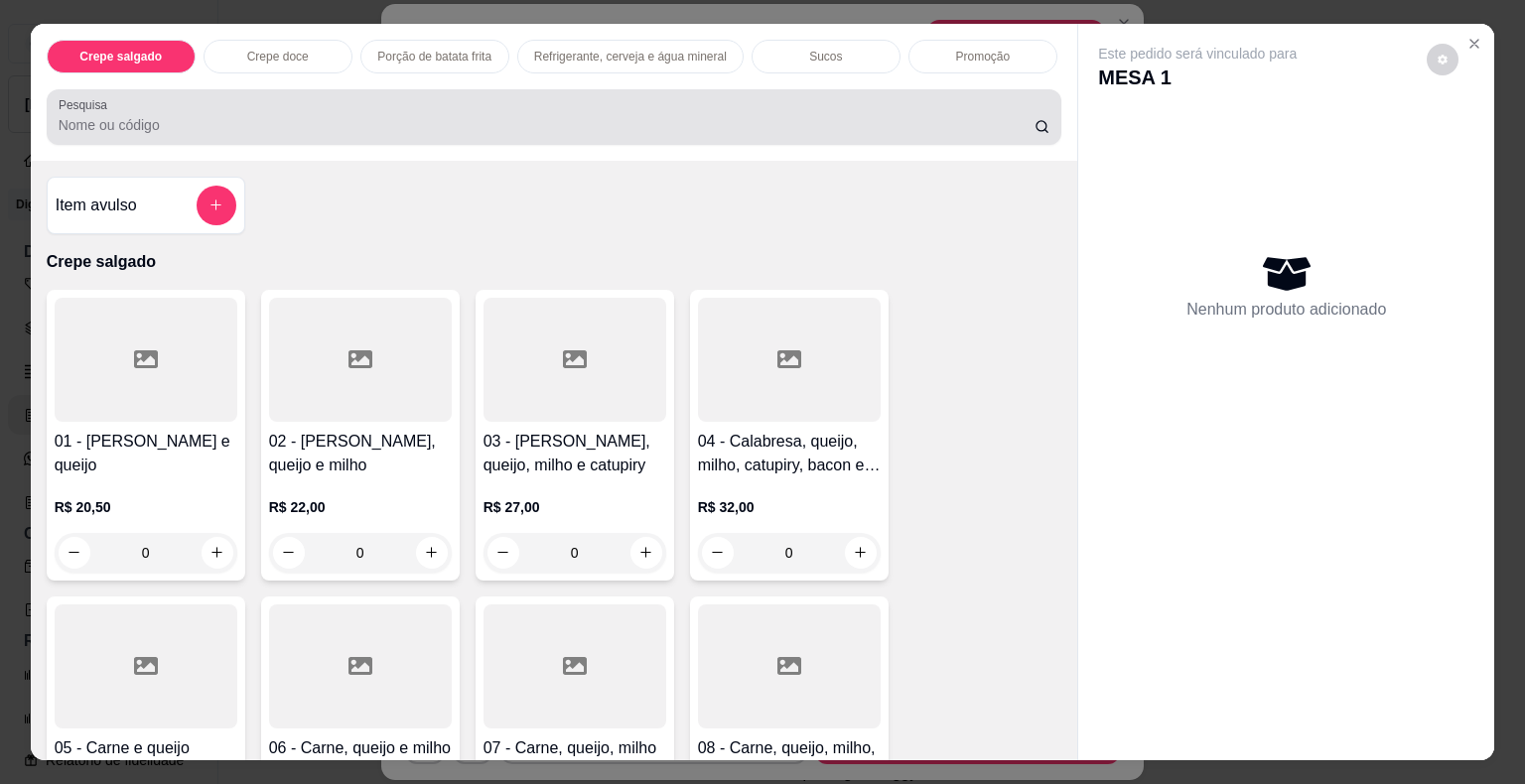 click on "Pesquisa" at bounding box center (546, 125) 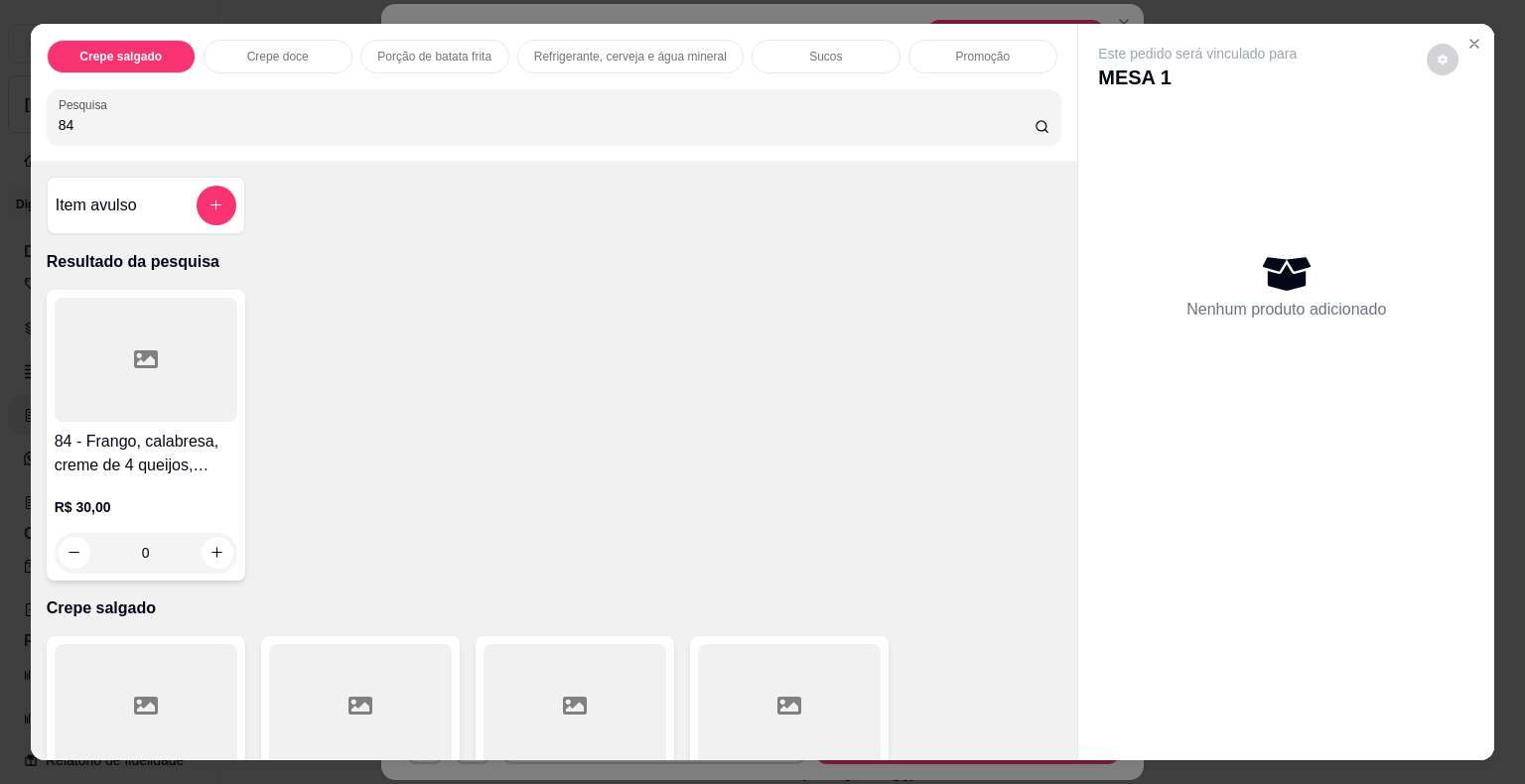 type on "84" 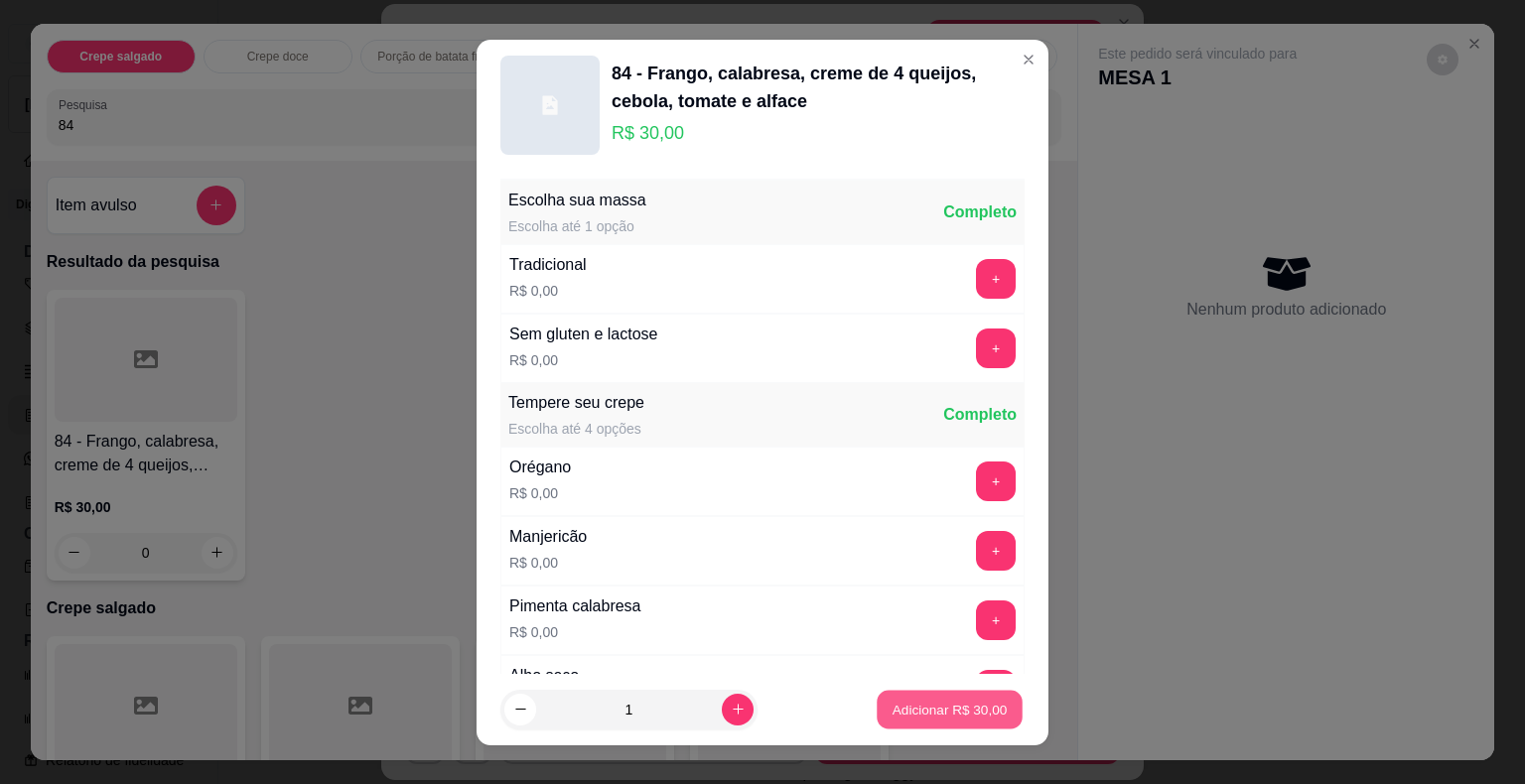 click on "Adicionar   R$ 30,00" at bounding box center (950, 709) 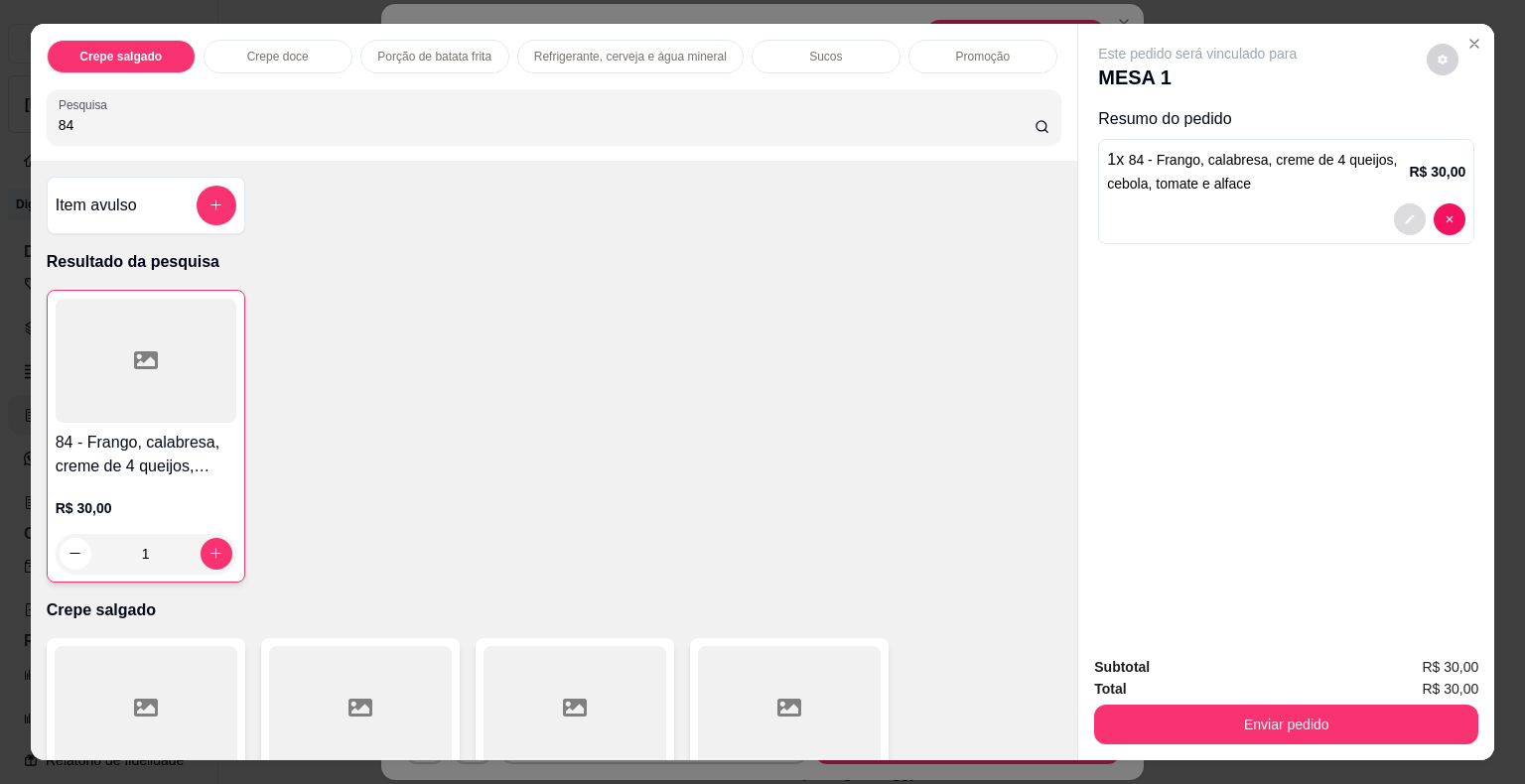 click at bounding box center (1410, 219) 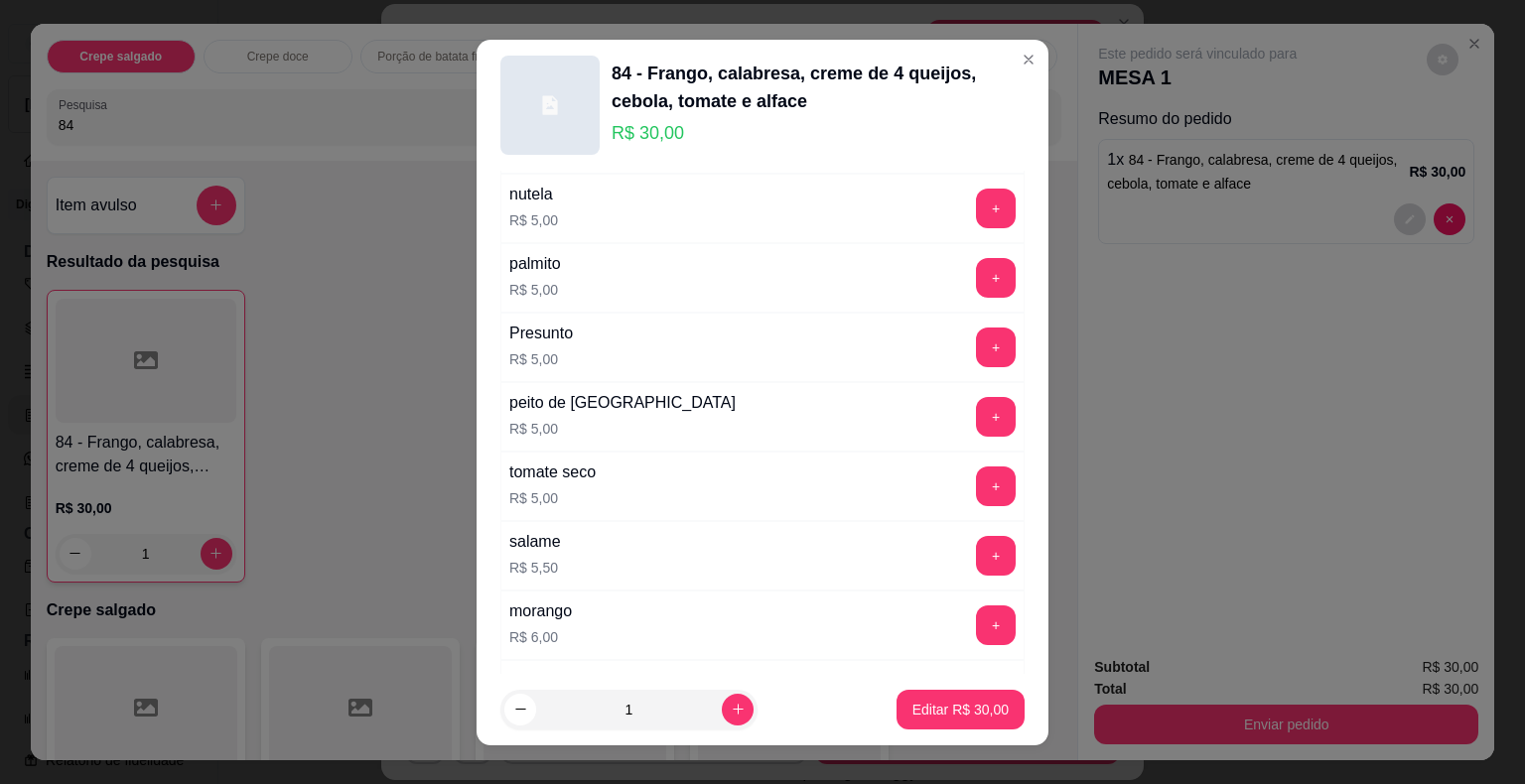 scroll, scrollTop: 3505, scrollLeft: 0, axis: vertical 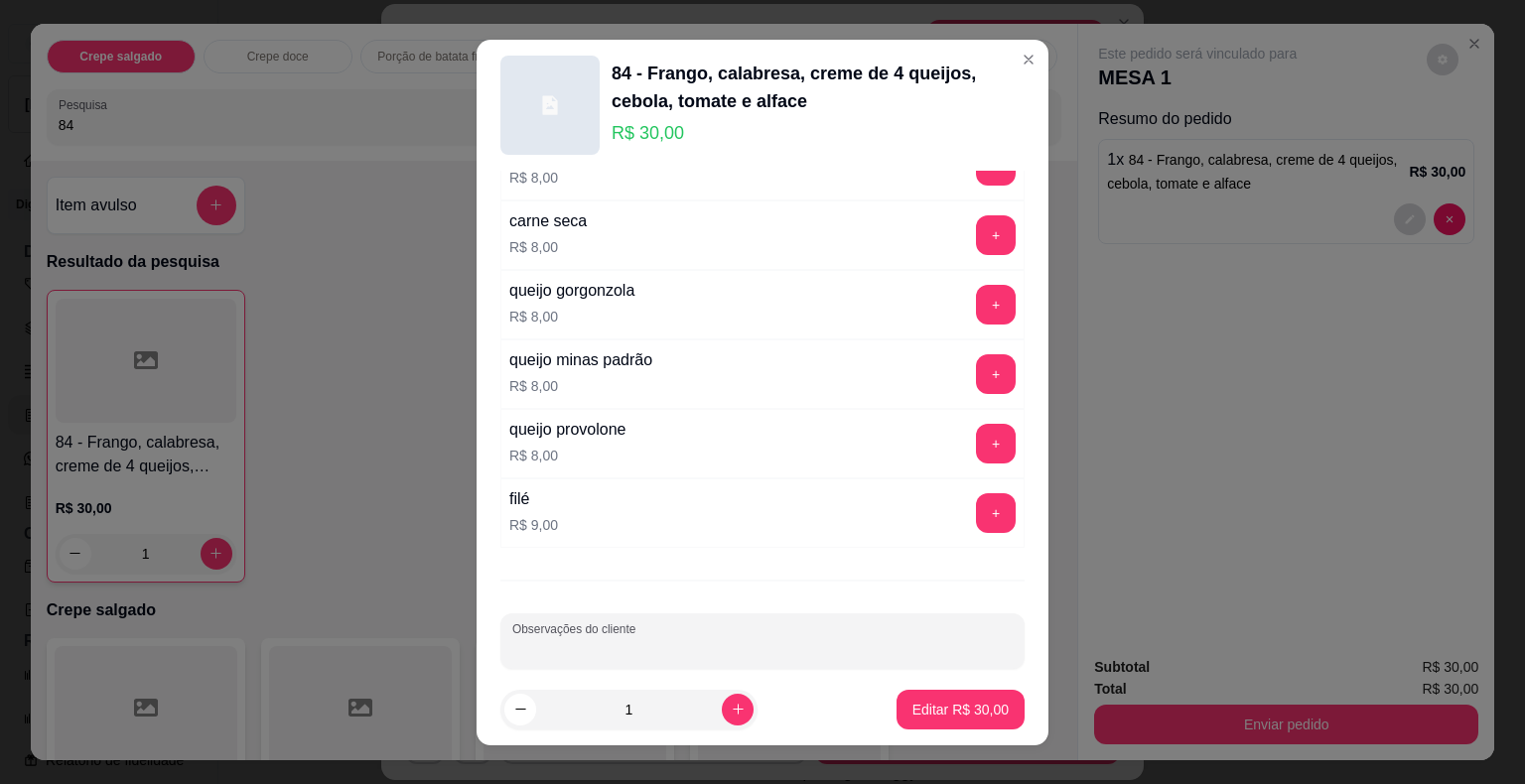 click on "Observações do cliente" at bounding box center (762, 649) 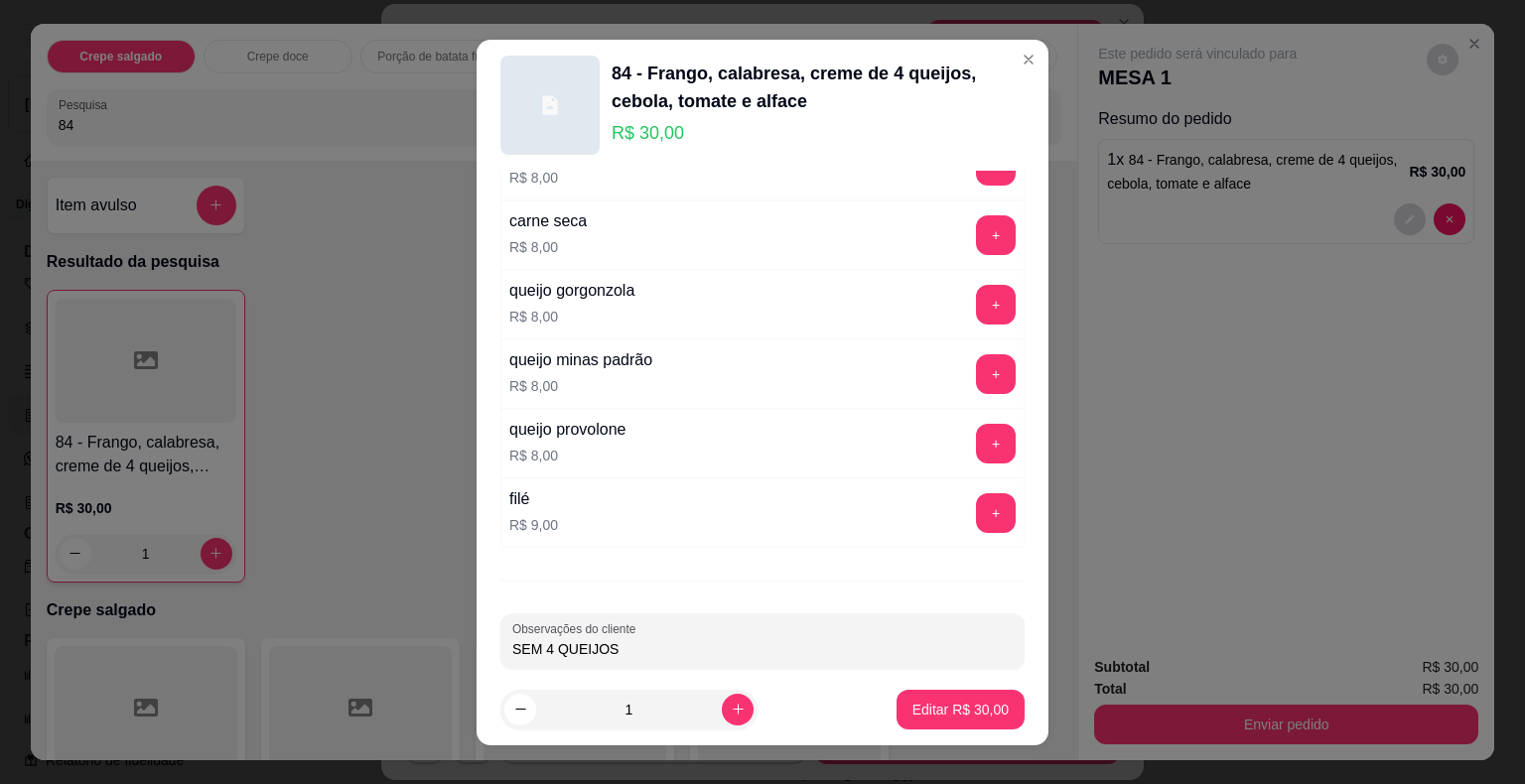 type on "SEM 4 QUEIJOS" 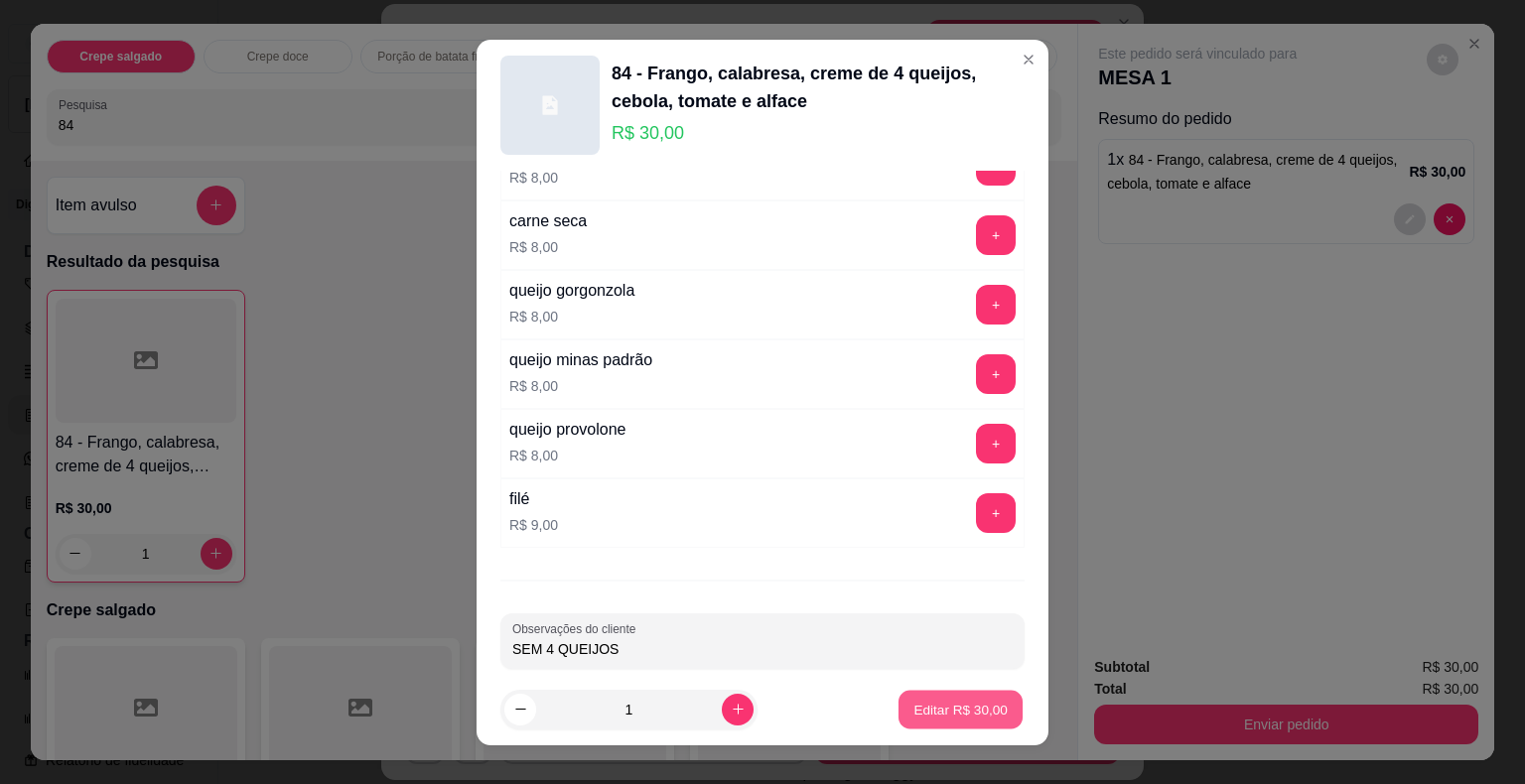 click on "Editar   R$ 30,00" at bounding box center [960, 709] 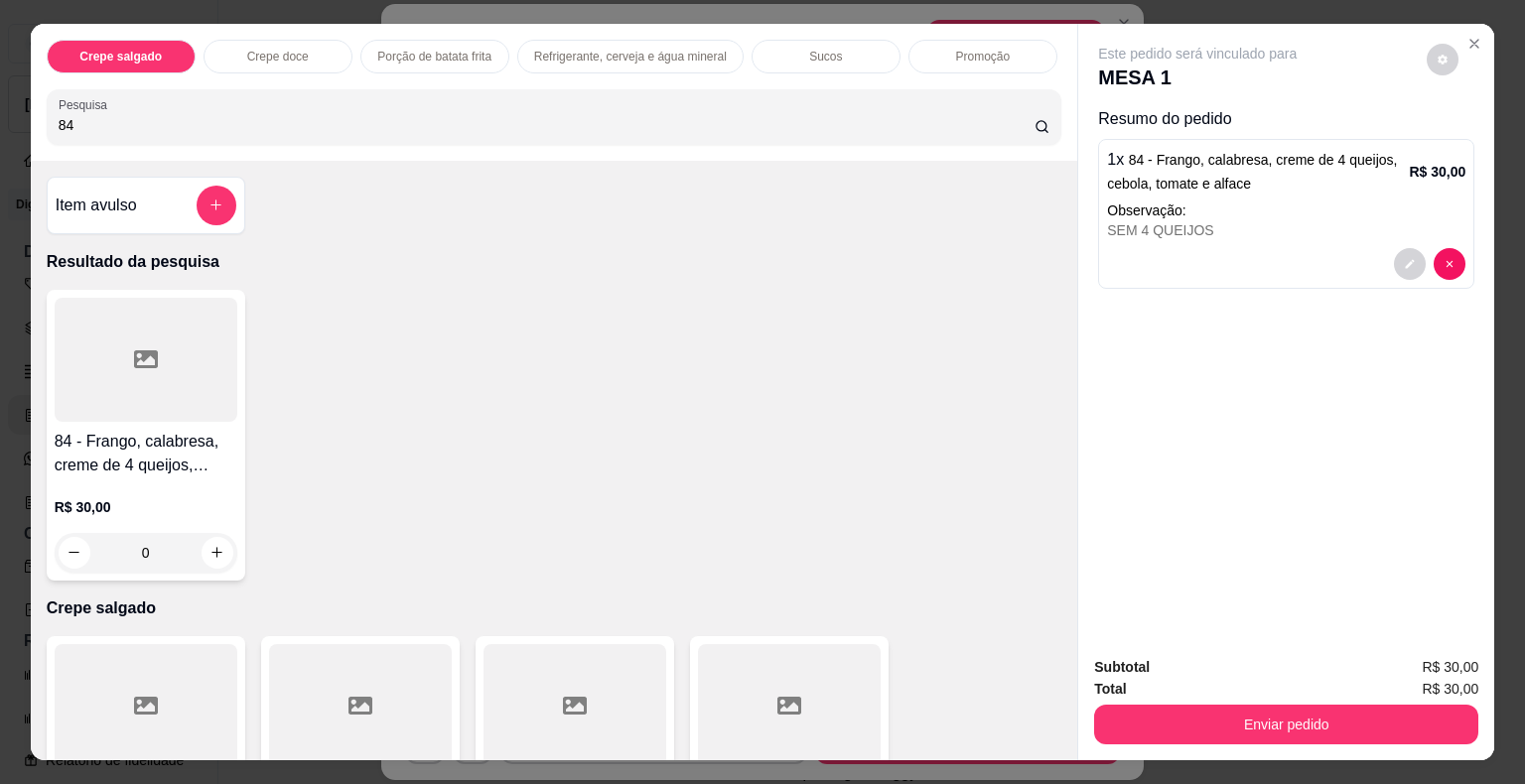 drag, startPoint x: 73, startPoint y: 124, endPoint x: 0, endPoint y: 119, distance: 73.171033 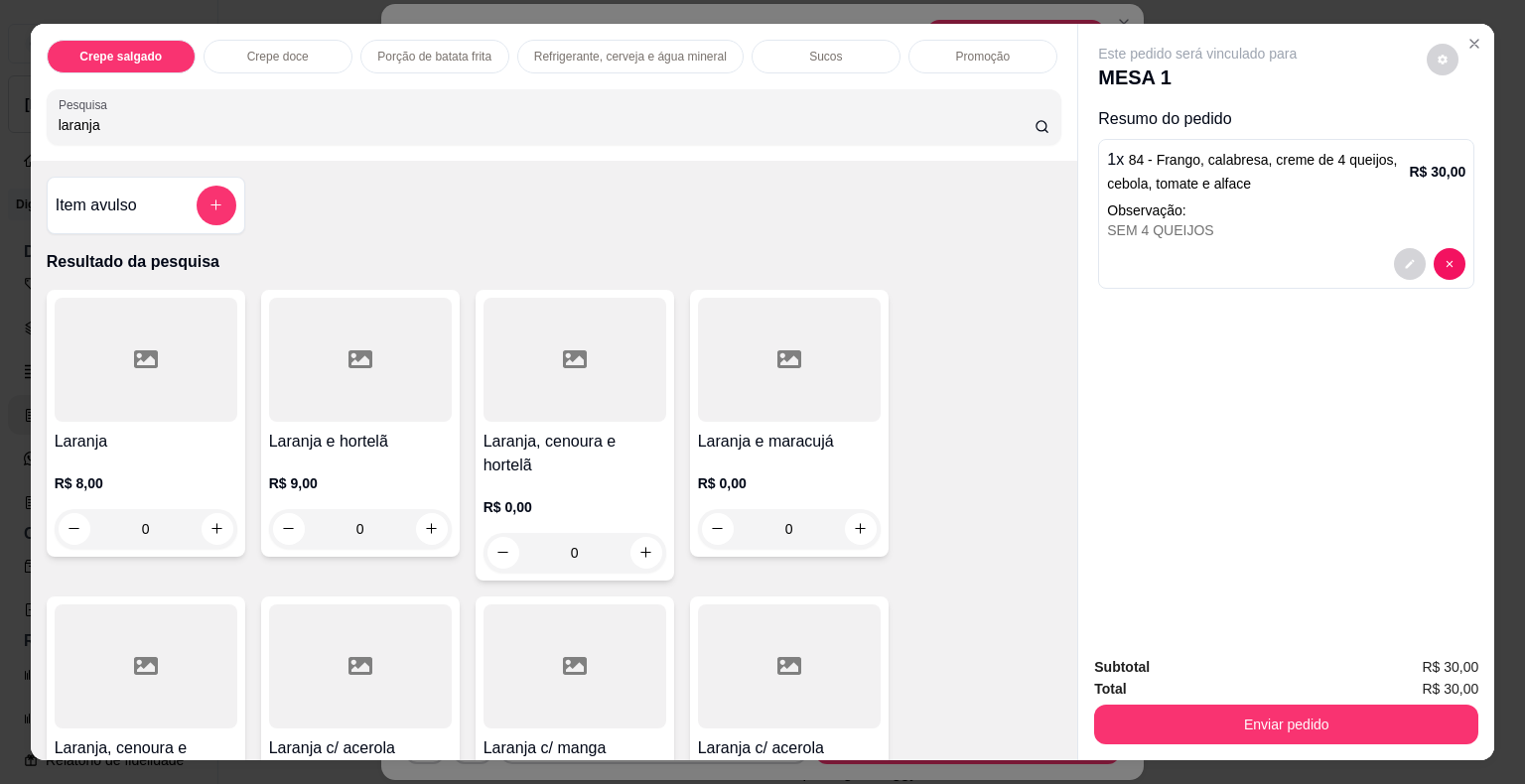 type on "laranja" 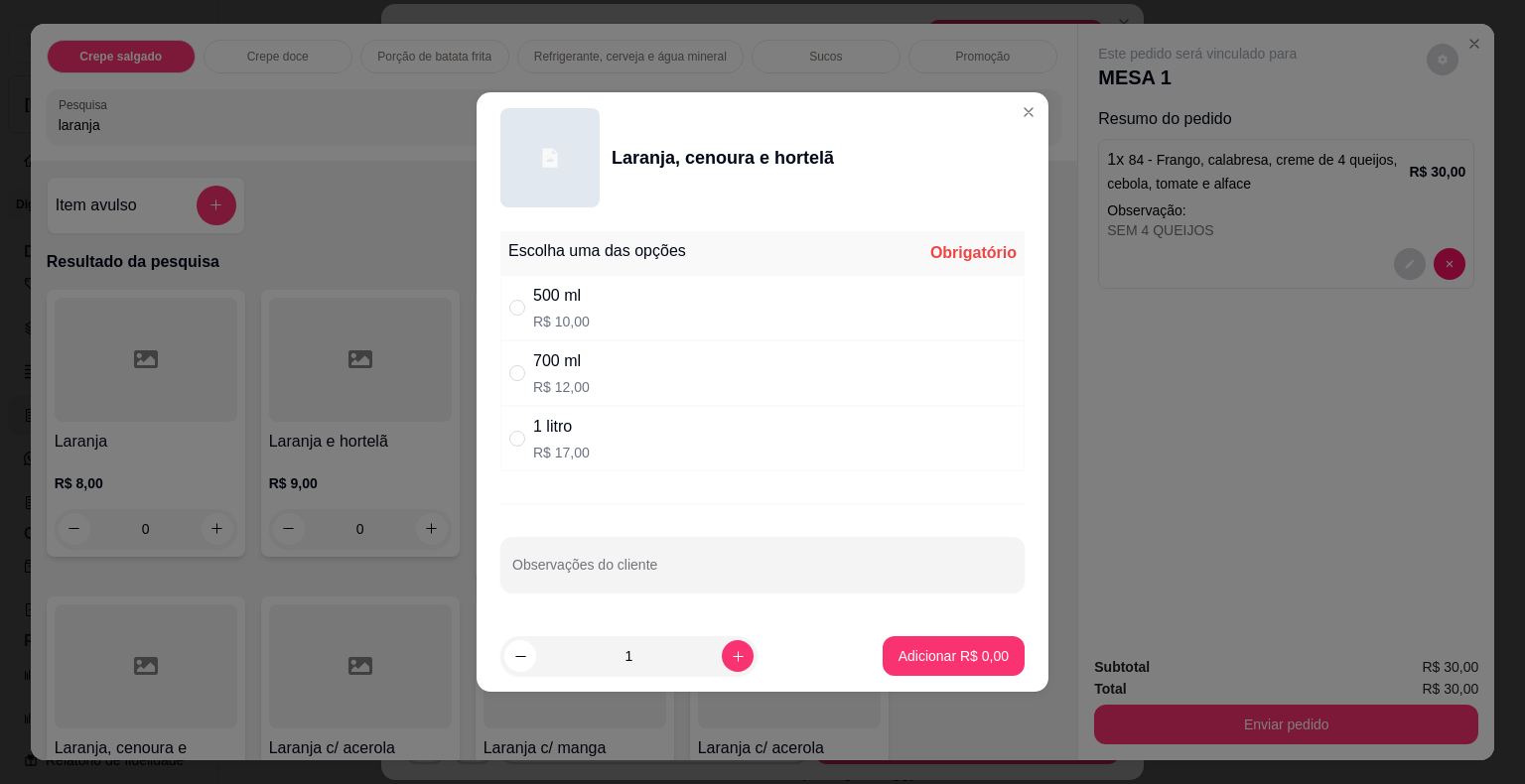 click on "500 ml" at bounding box center (561, 296) 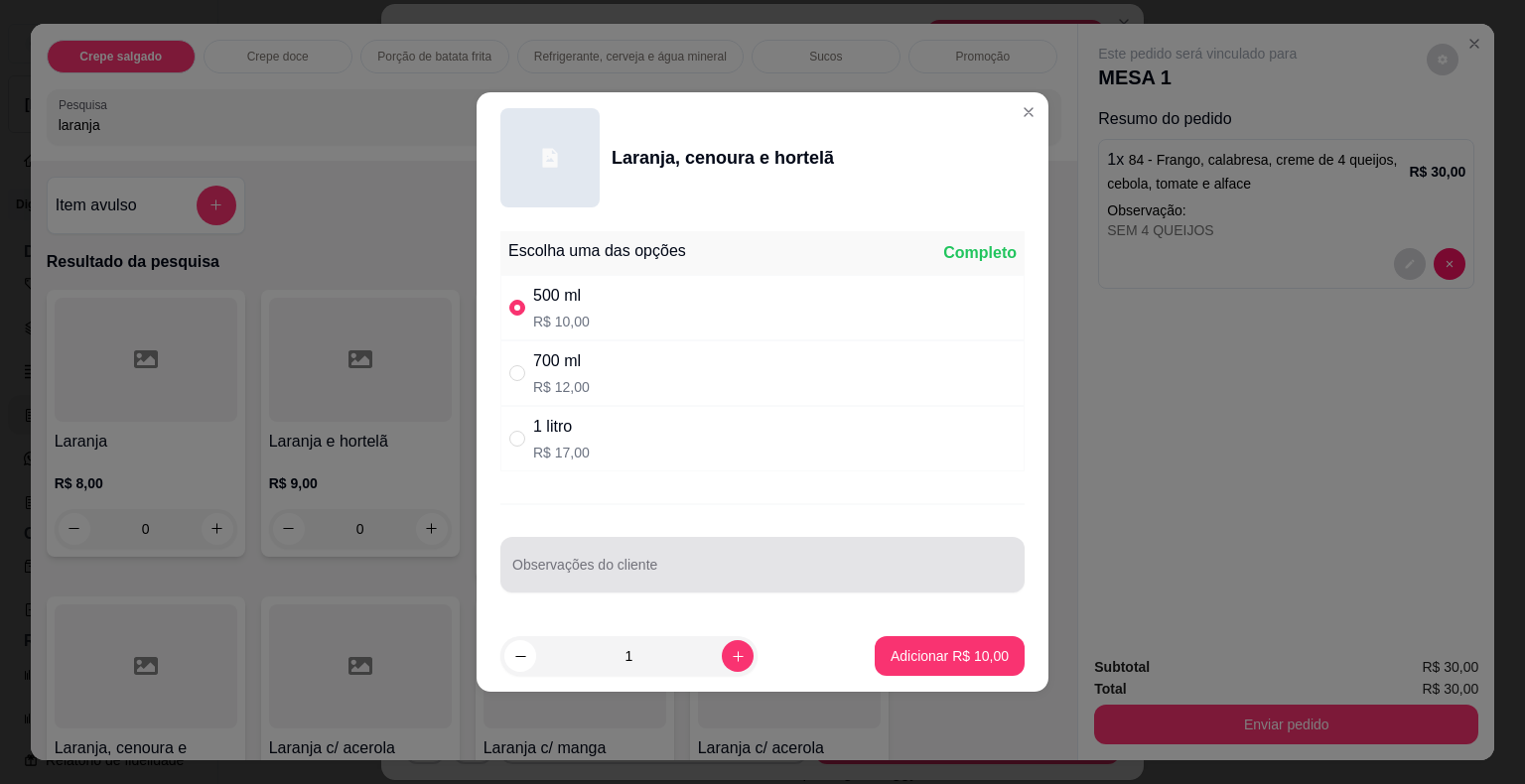 click on "Observações do cliente" at bounding box center (762, 573) 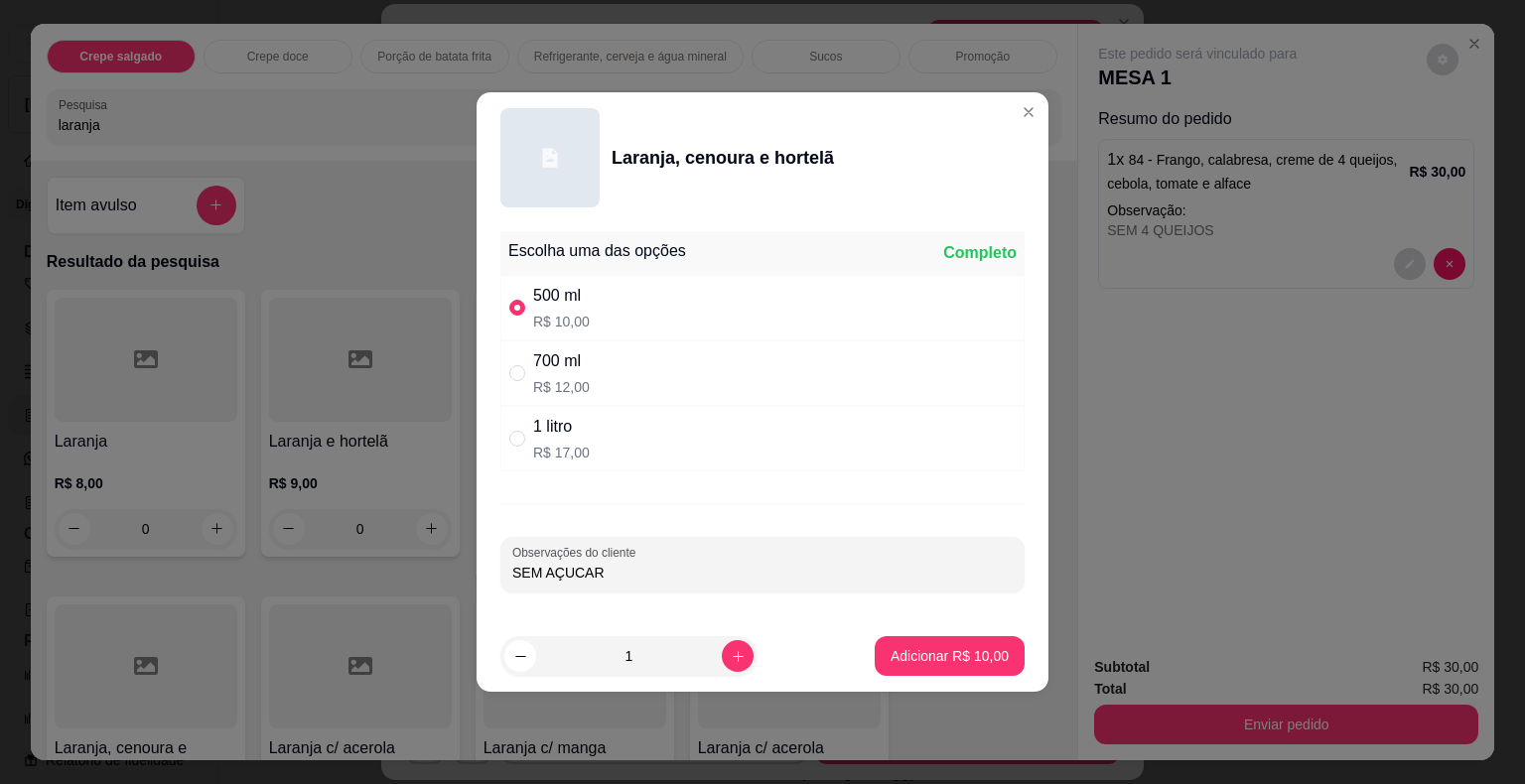 type on "SEM AÇUCAR" 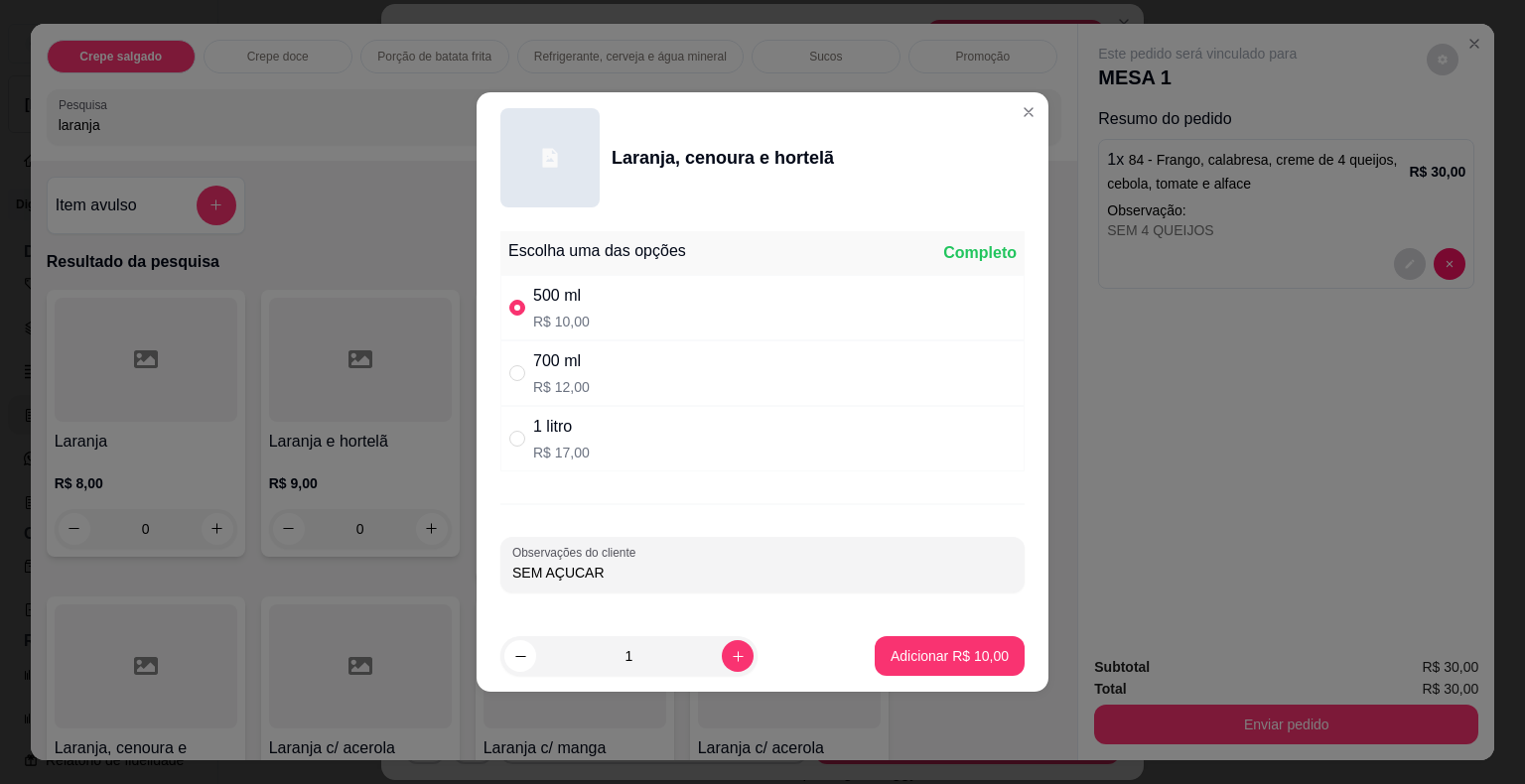 click on "Adicionar   R$ 10,00" at bounding box center (949, 656) 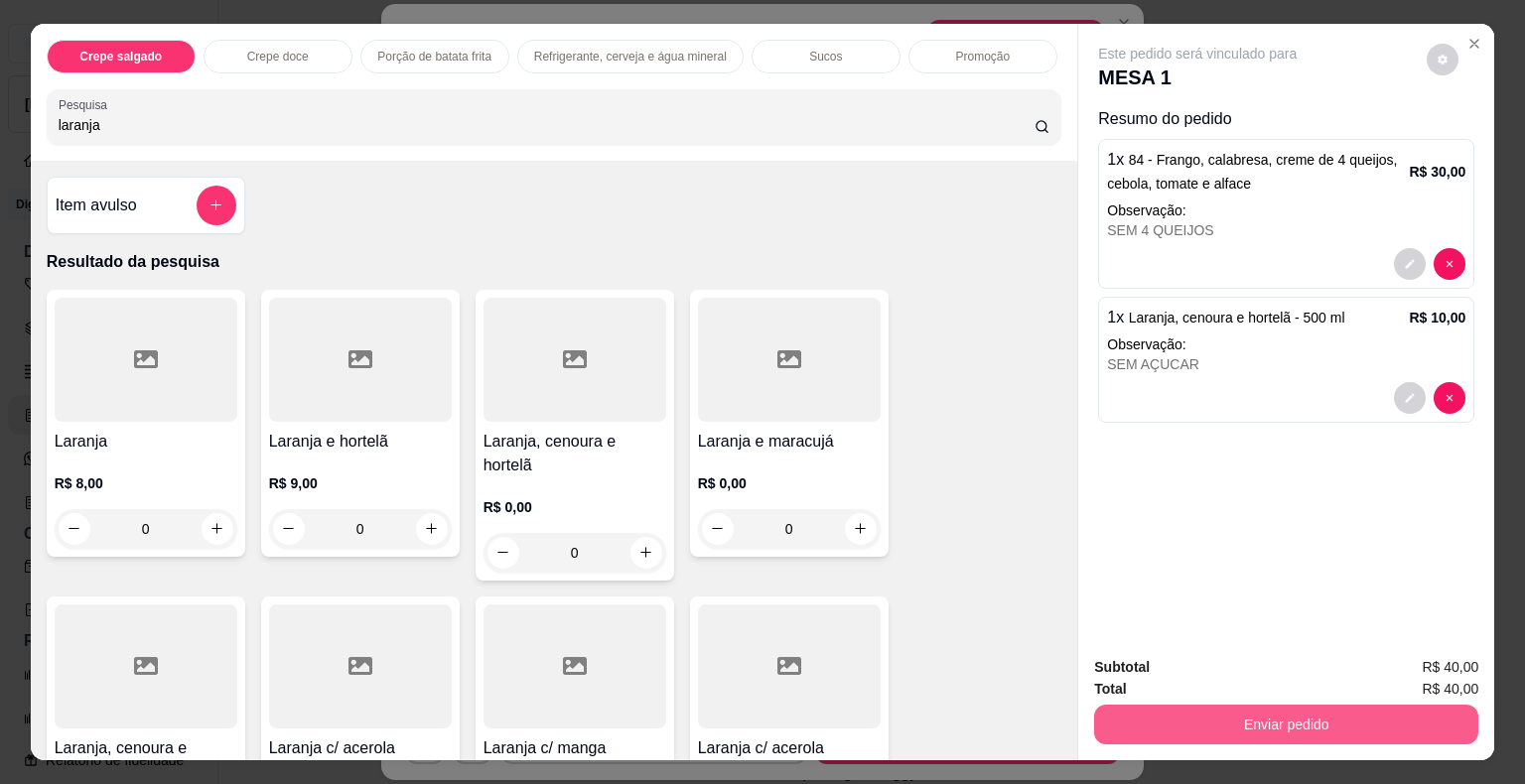 click on "Enviar pedido" at bounding box center [1286, 724] 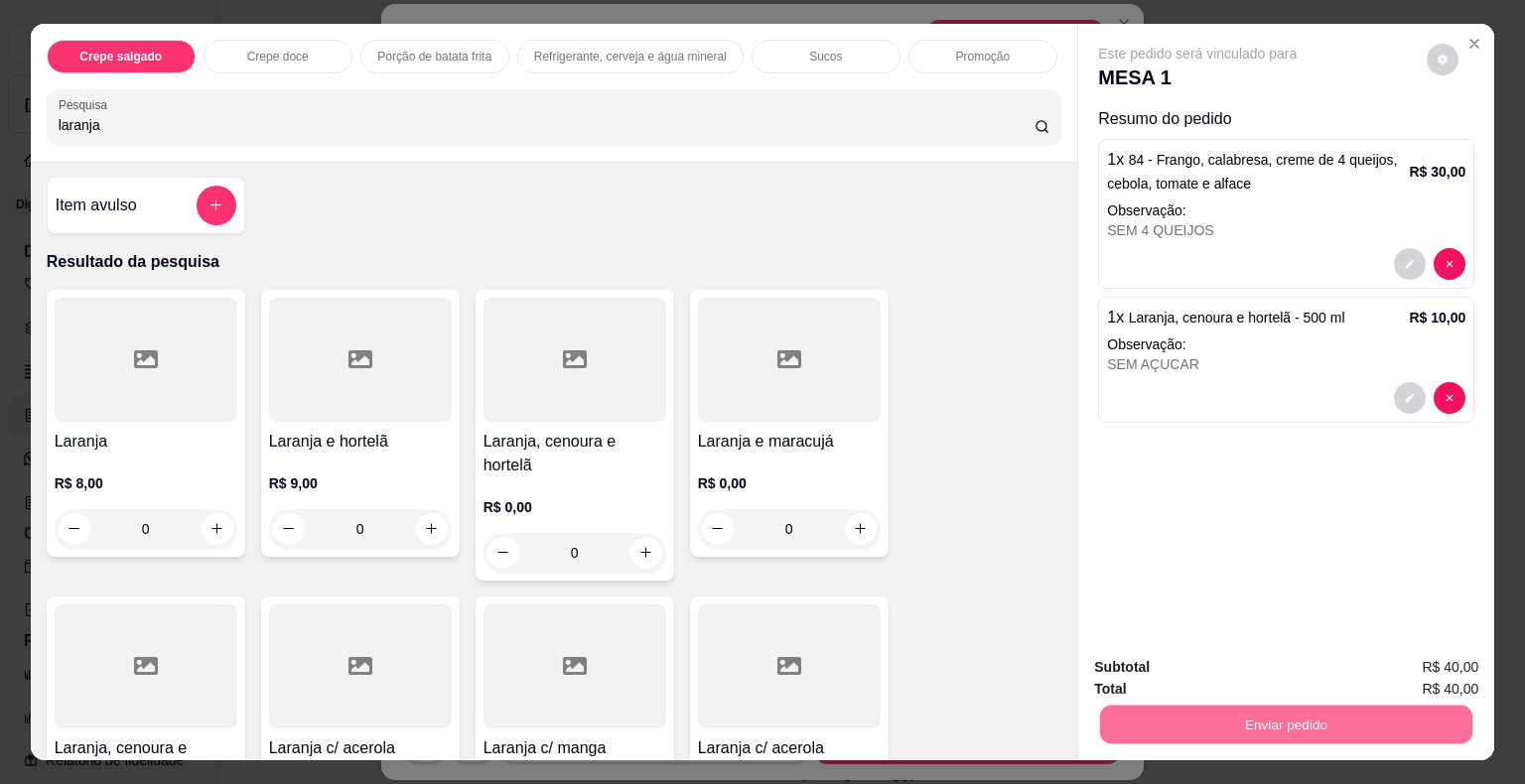 click on "Não registrar e enviar pedido" at bounding box center (1220, 668) 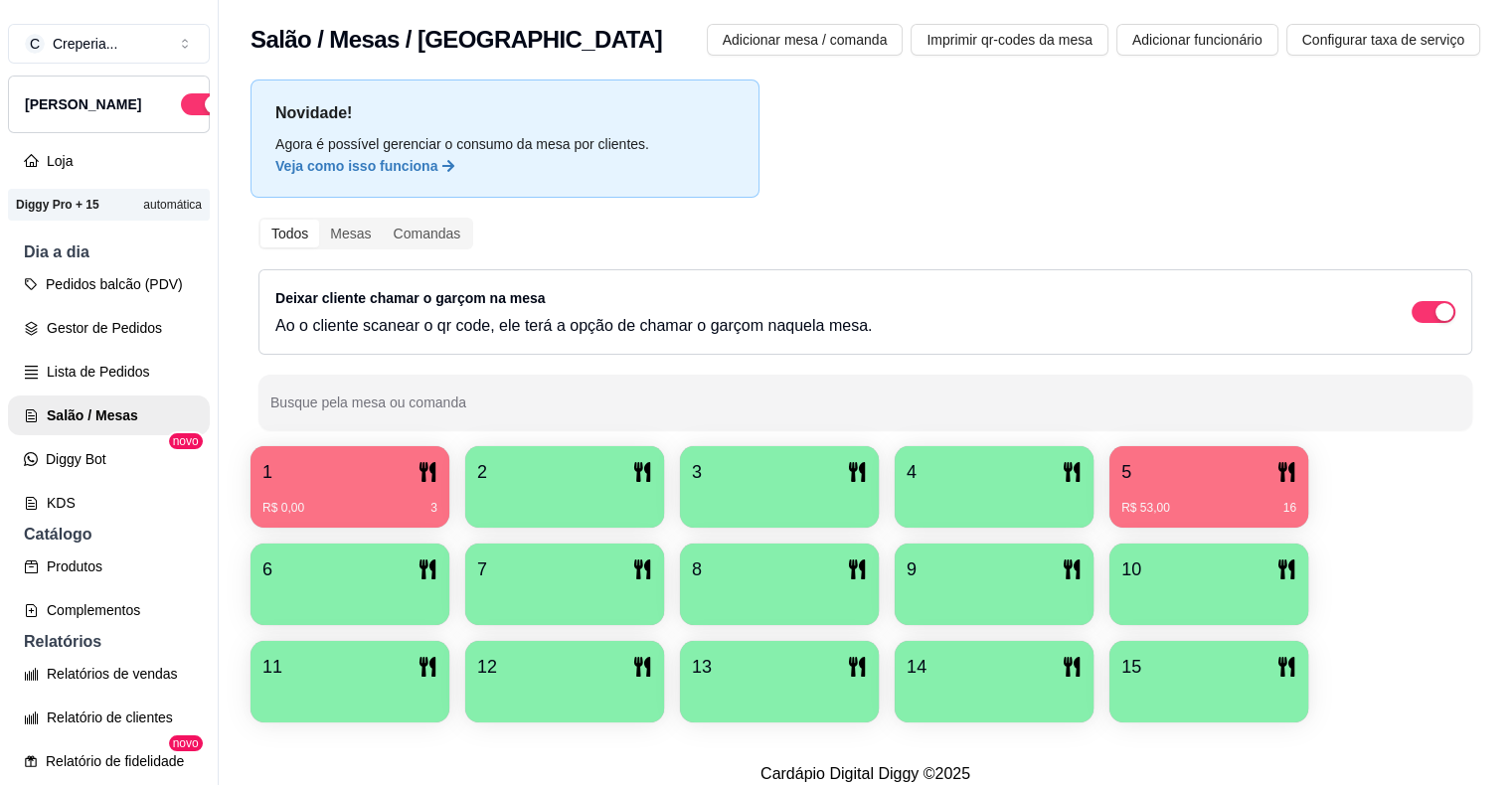 click on "R$ 0,00 3" at bounding box center (350, 501) 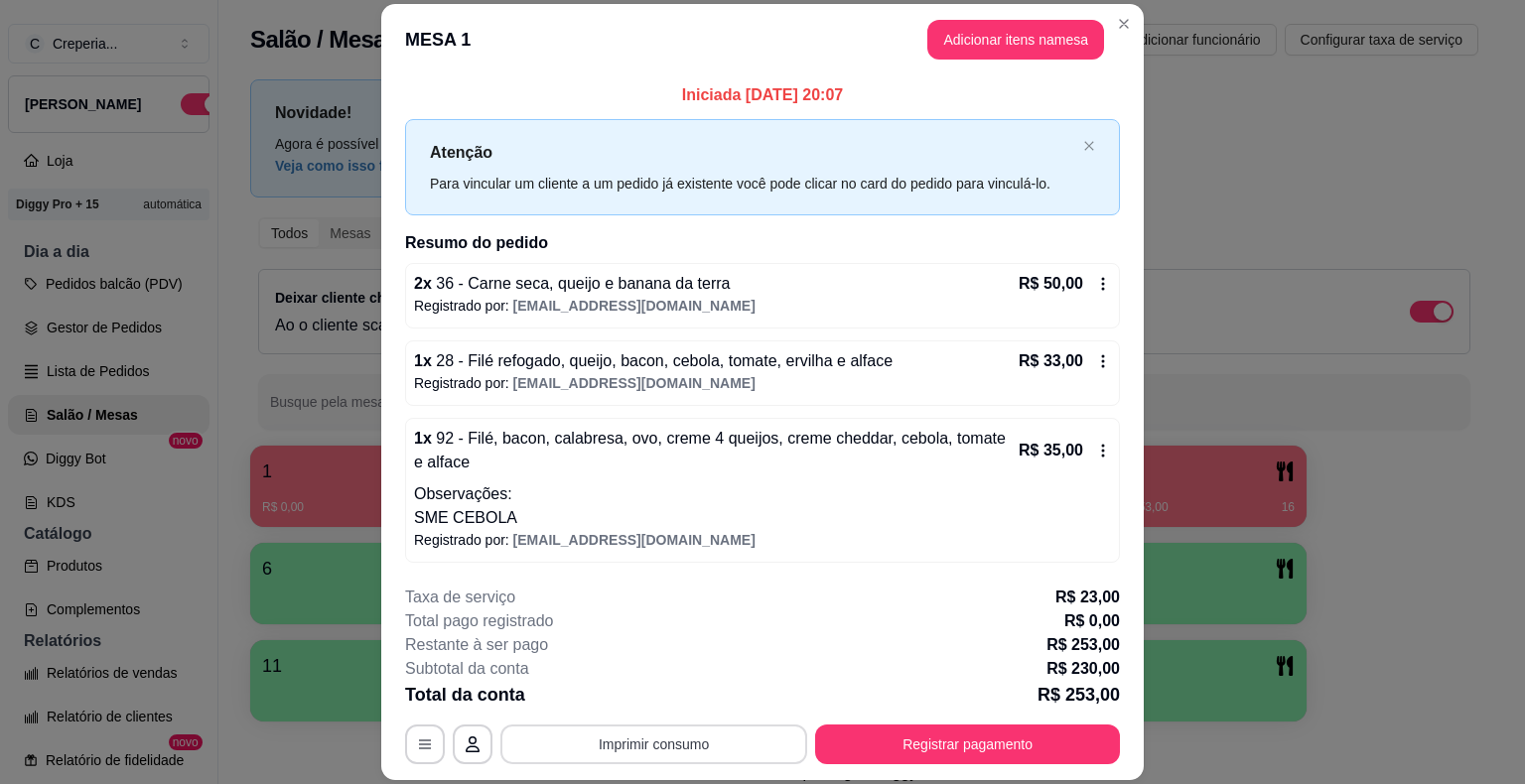 click on "Imprimir consumo" at bounding box center [653, 744] 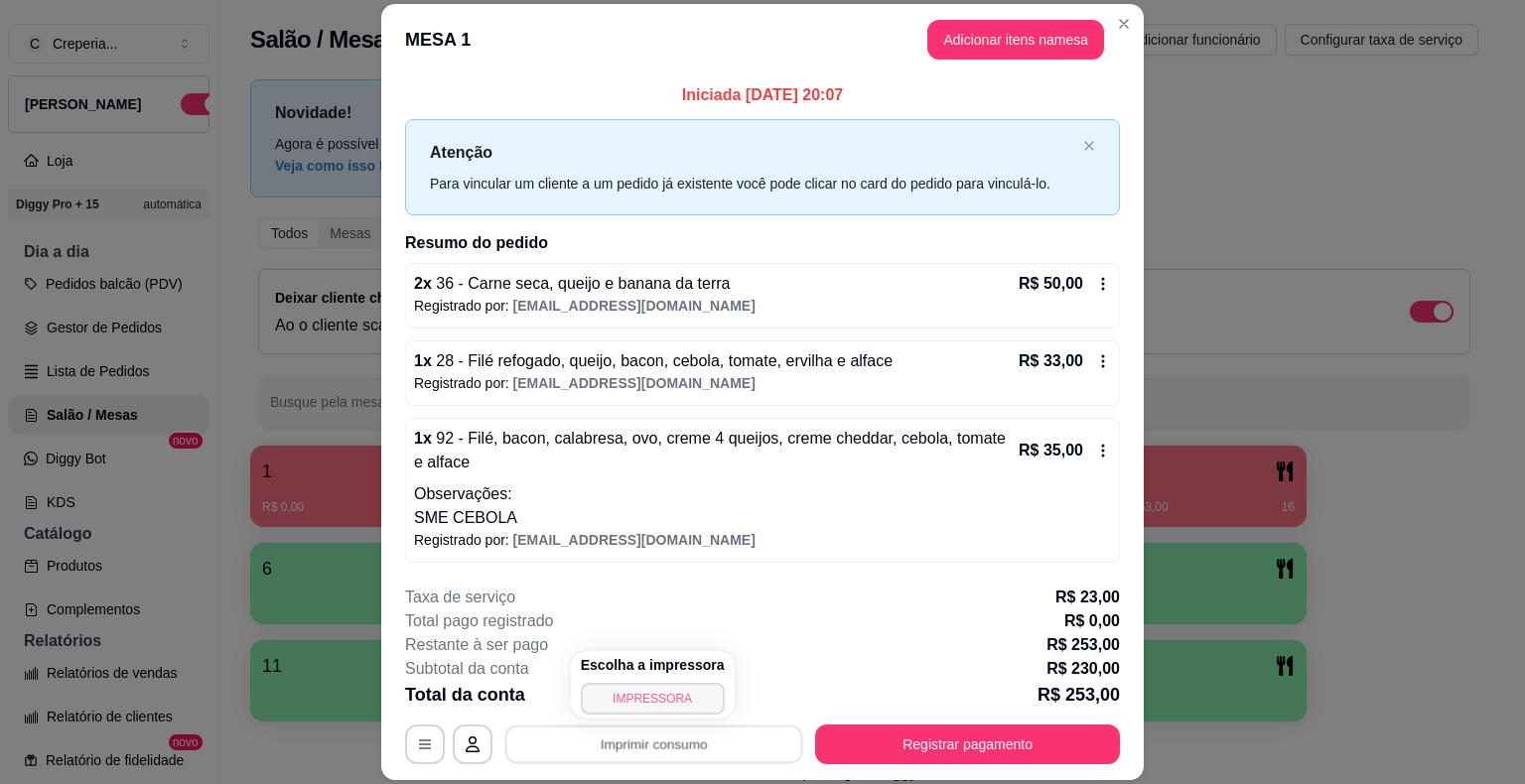 click on "IMPRESSORA" at bounding box center (652, 699) 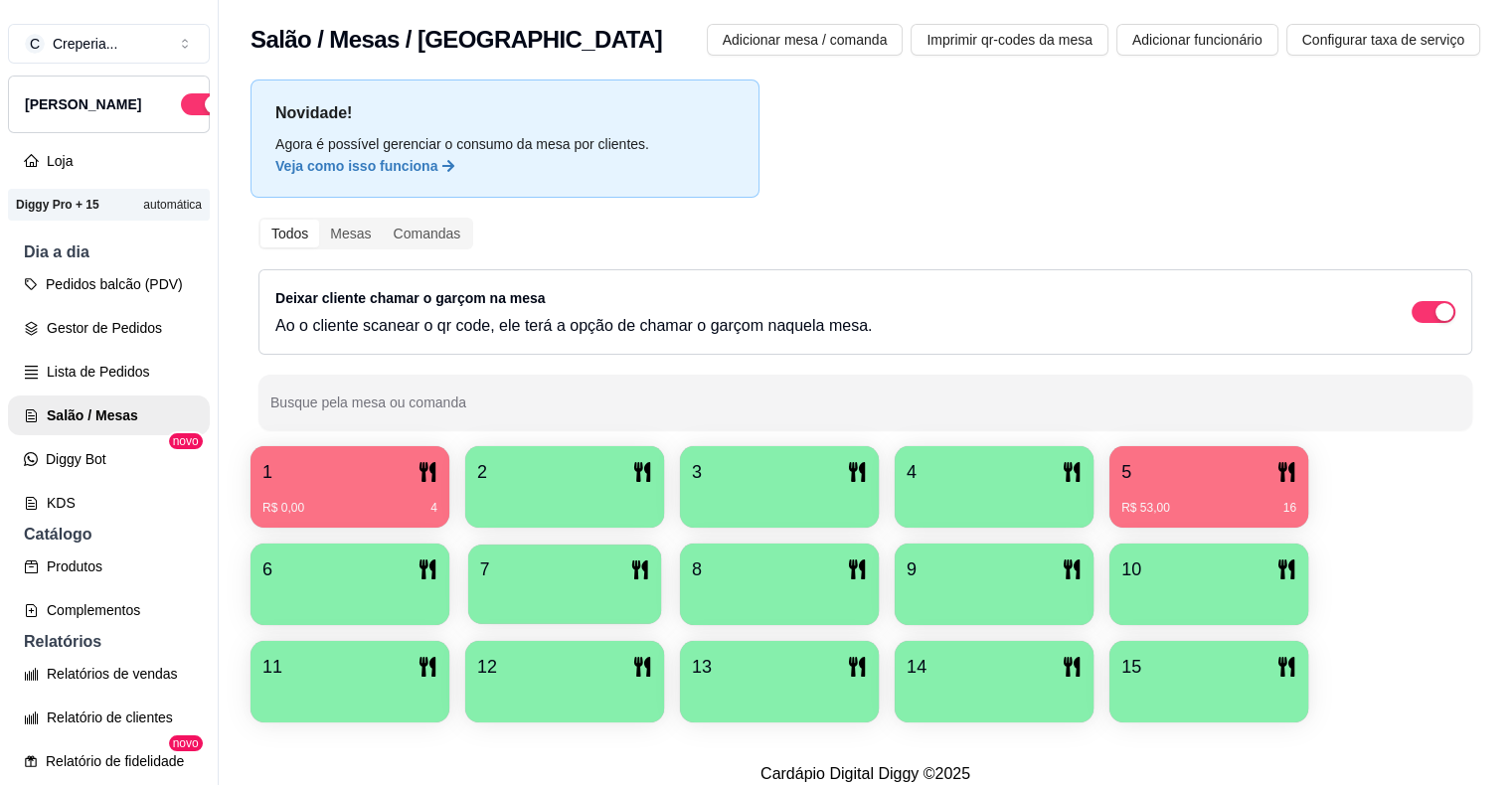 click on "7" at bounding box center [565, 569] 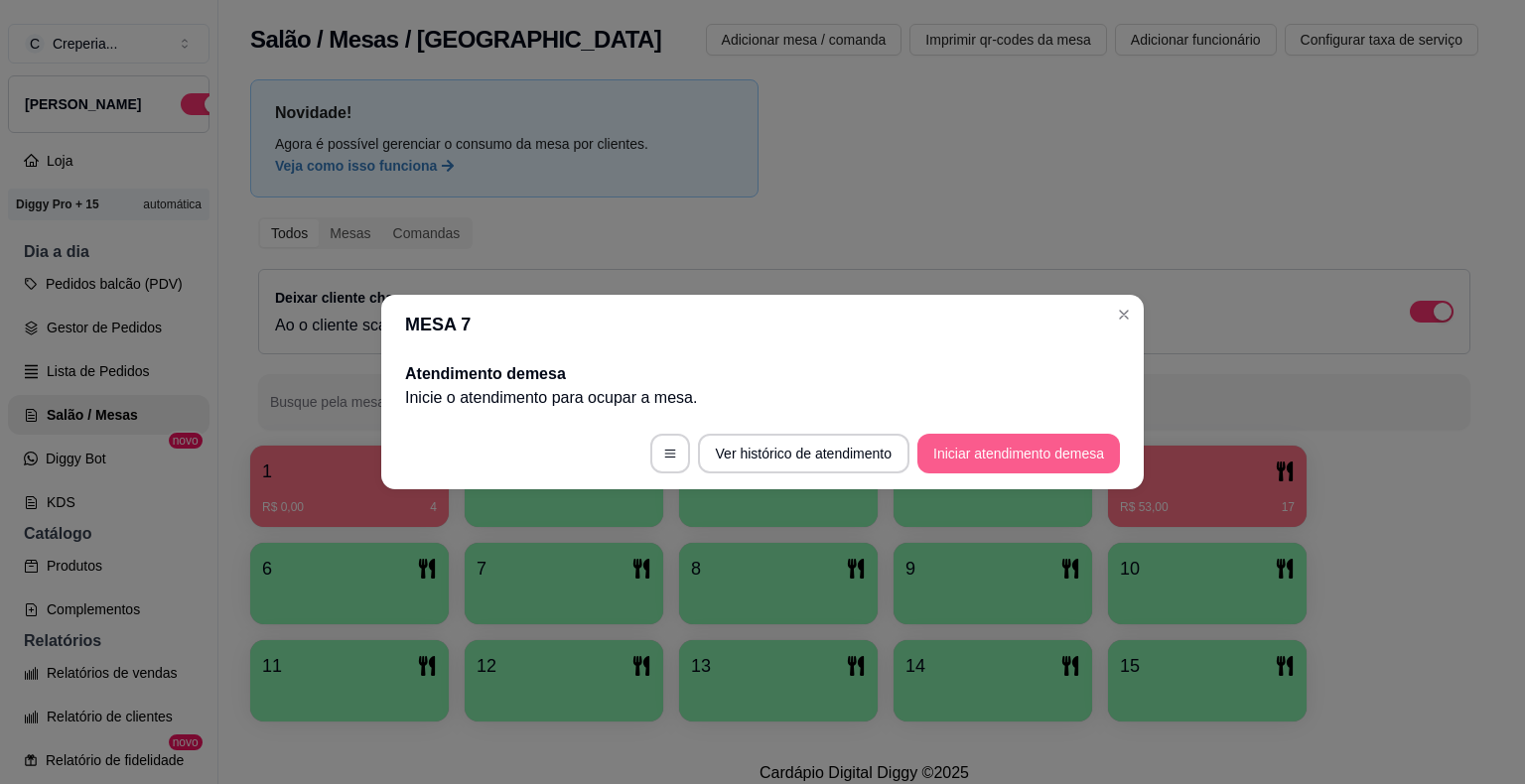 click on "Iniciar atendimento de  mesa" at bounding box center (1019, 454) 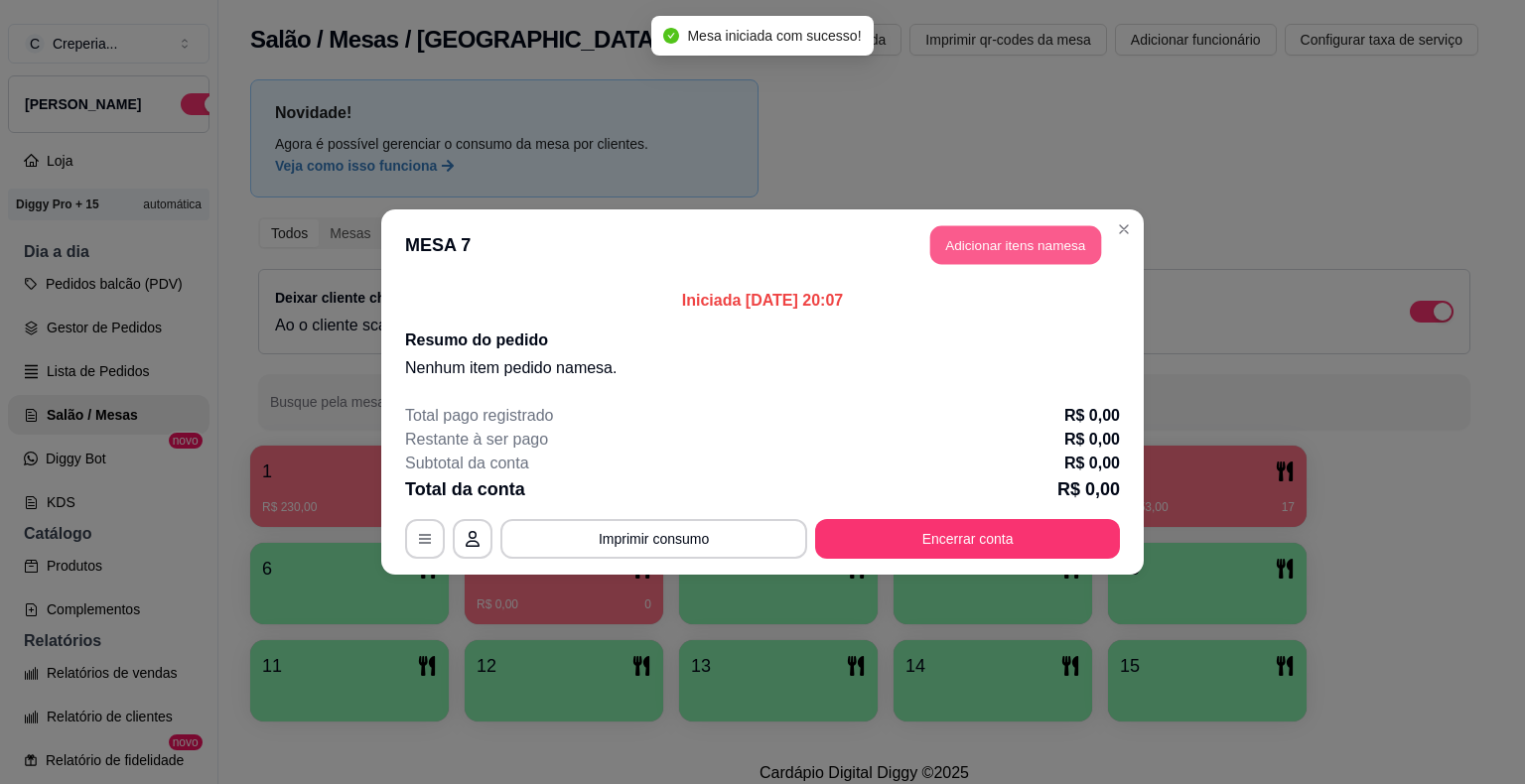 click on "Adicionar itens na  mesa" at bounding box center [1016, 245] 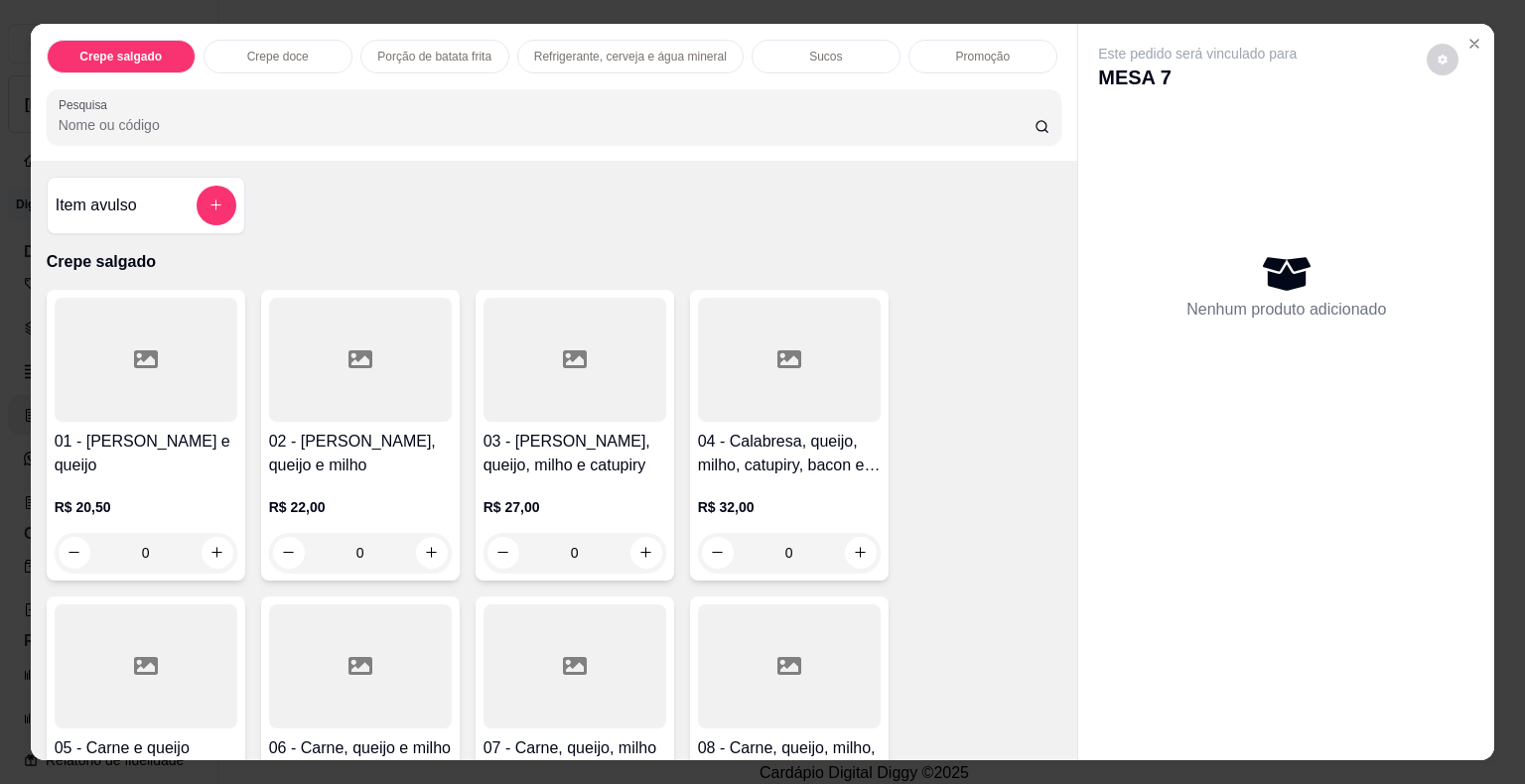 drag, startPoint x: 246, startPoint y: 106, endPoint x: 240, endPoint y: 117, distance: 12.529964 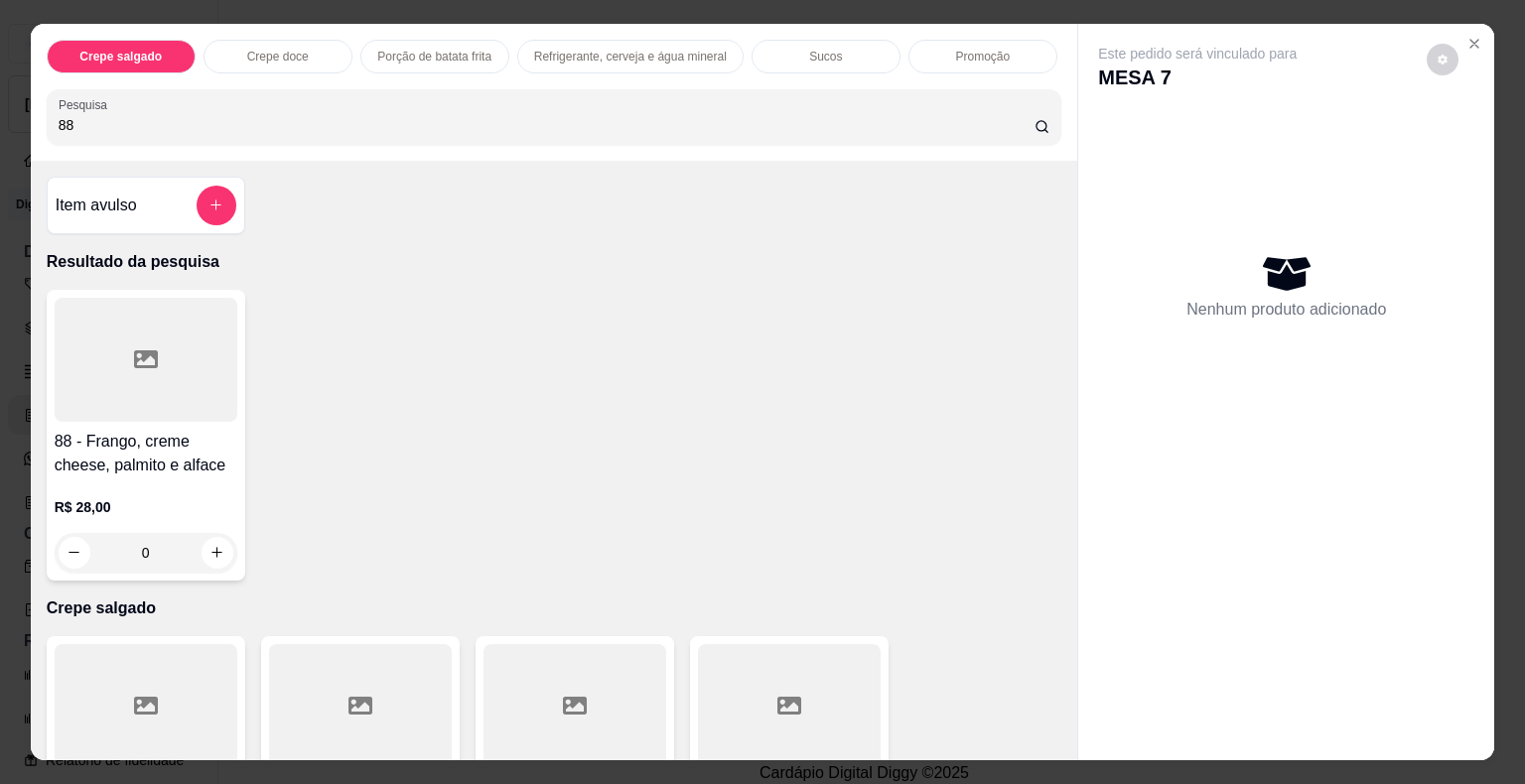 type on "88" 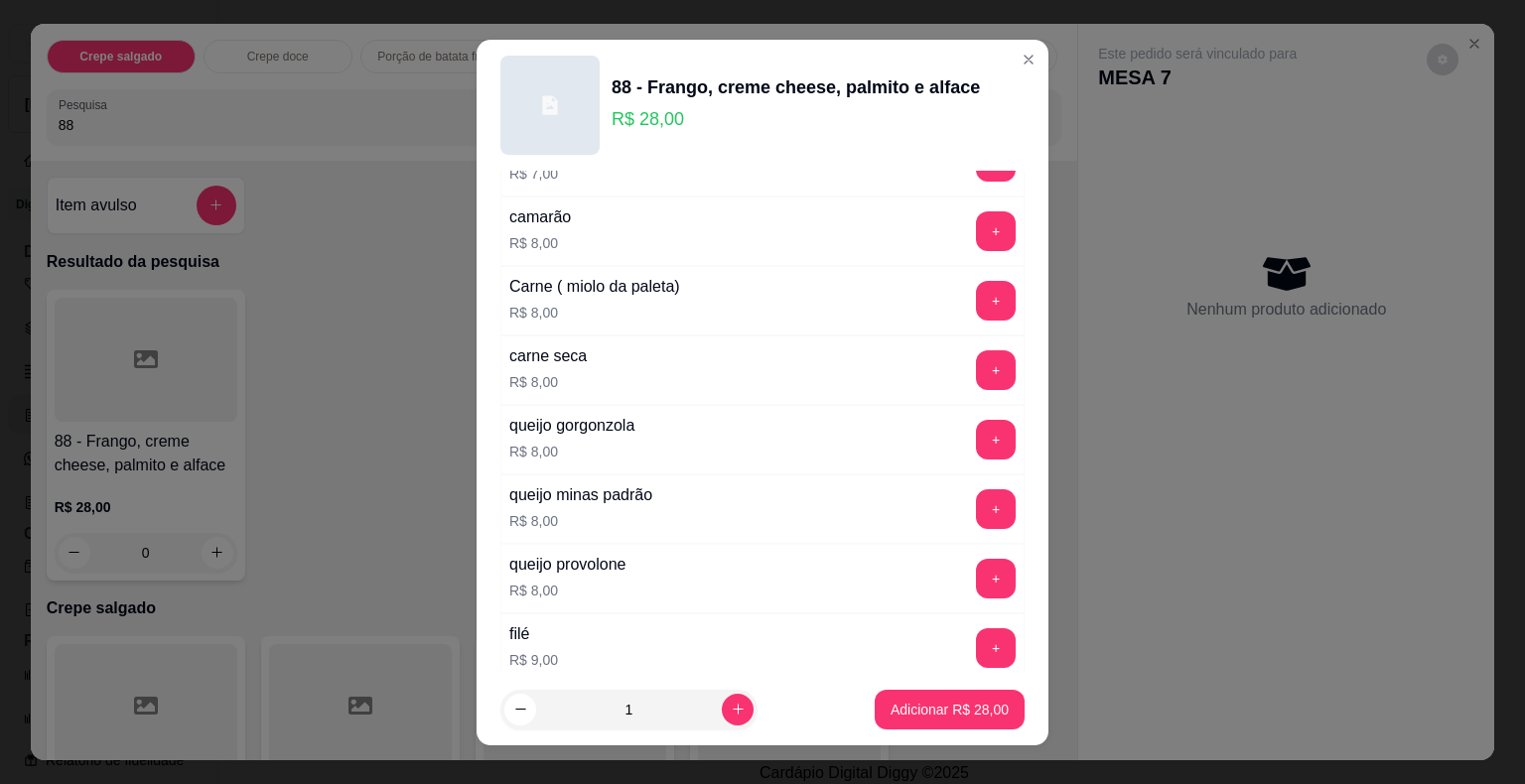scroll, scrollTop: 3418, scrollLeft: 0, axis: vertical 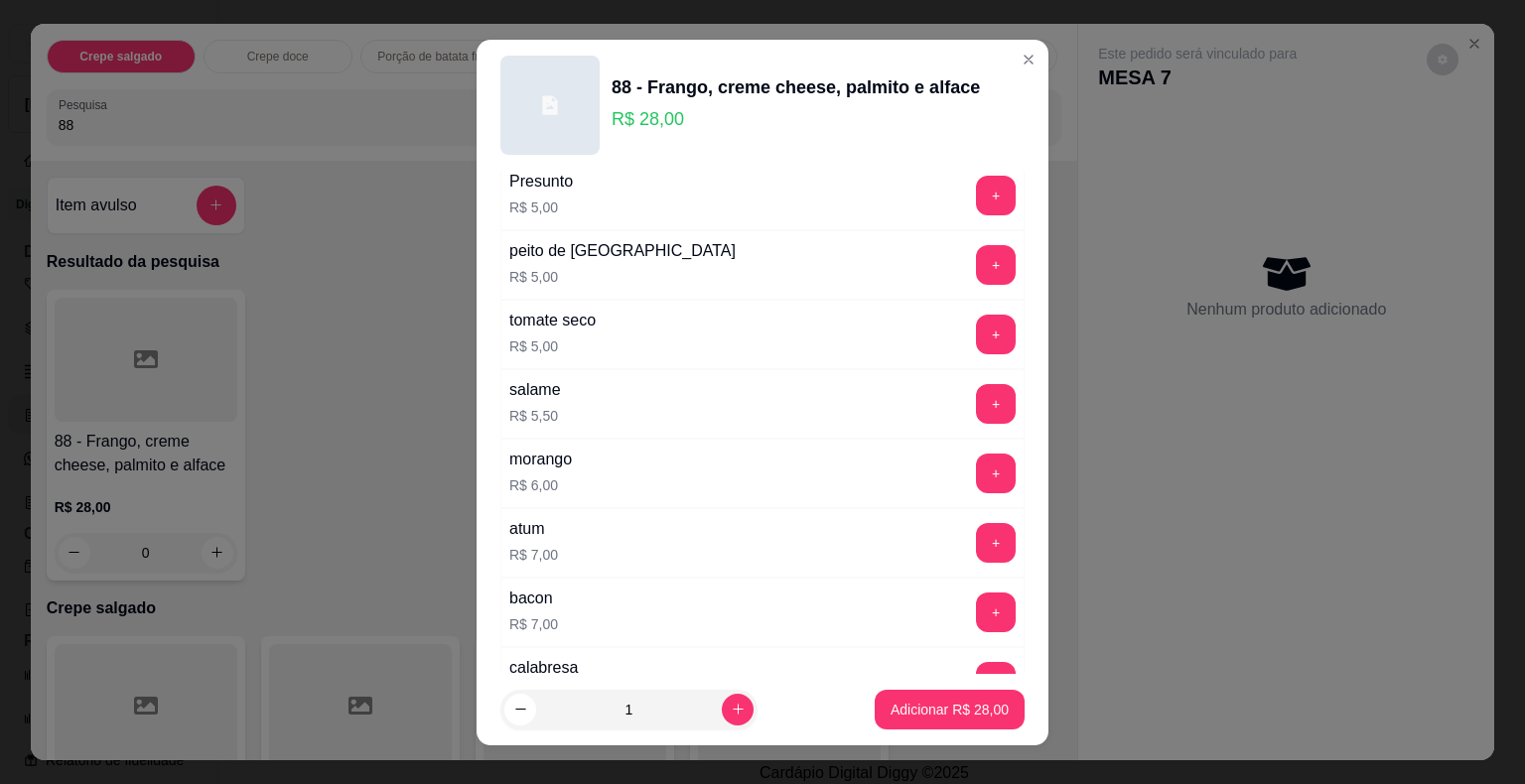 click on "+" at bounding box center [996, 334] 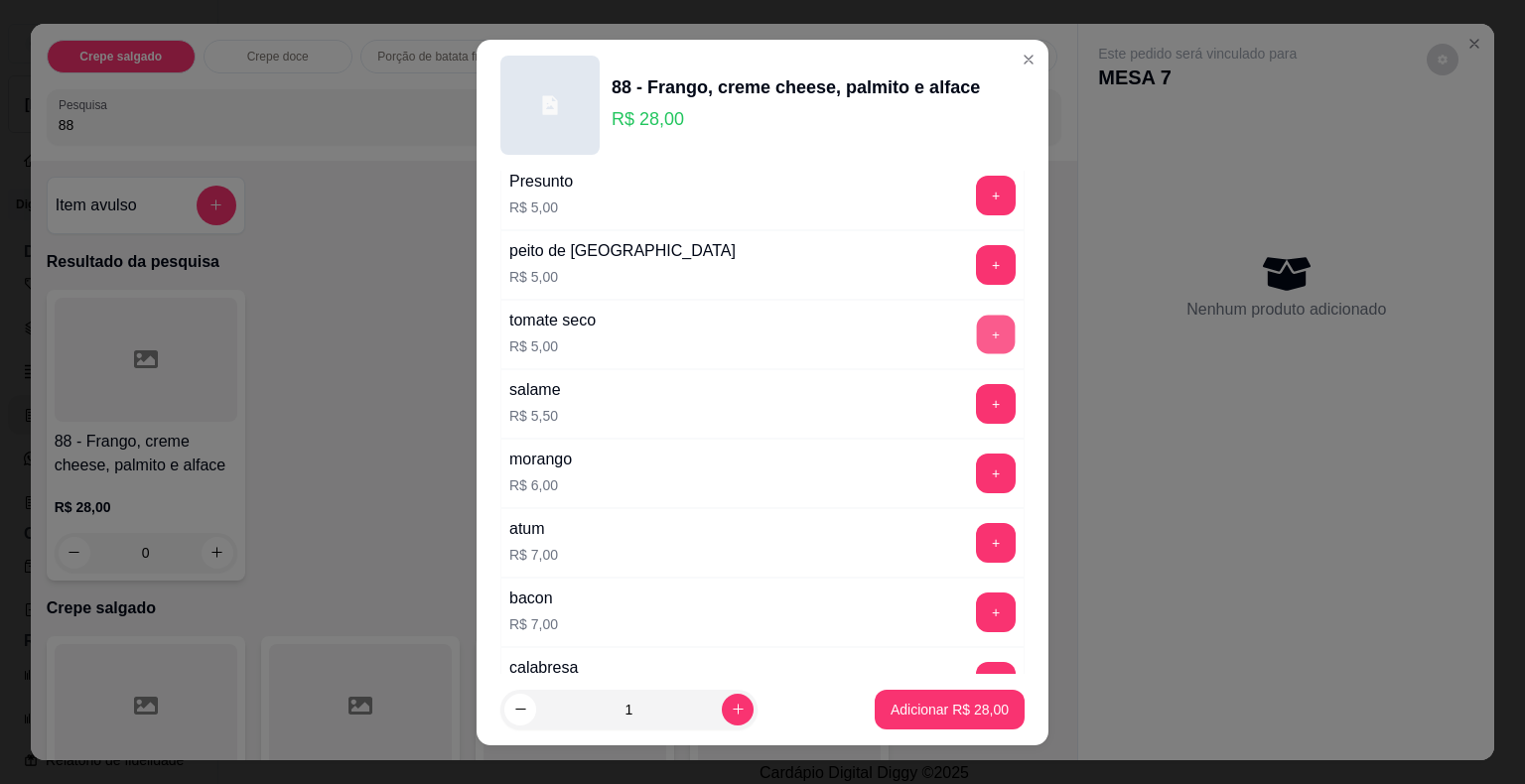 click on "+" at bounding box center (996, 333) 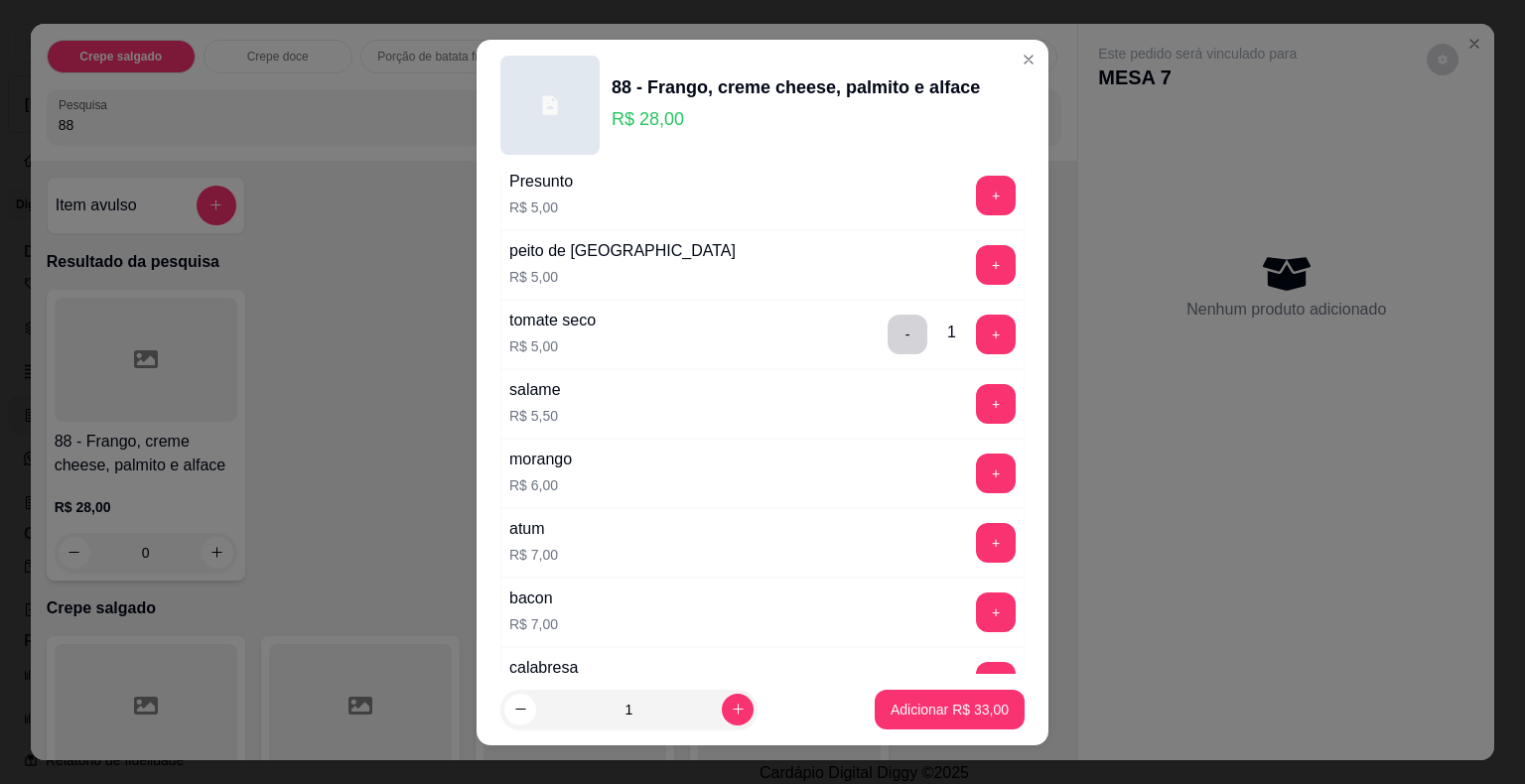 scroll, scrollTop: 3505, scrollLeft: 0, axis: vertical 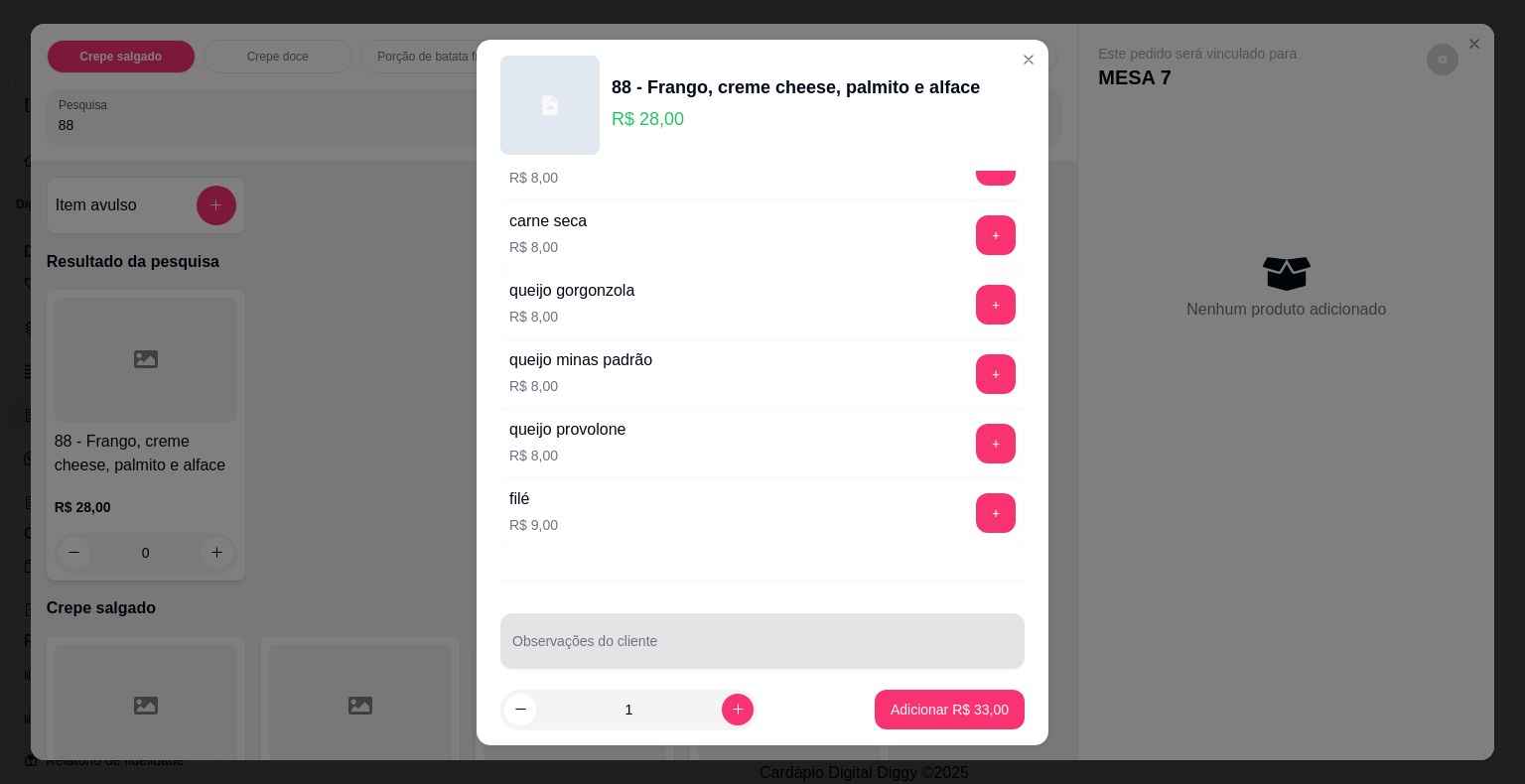 click on "Observações do cliente" at bounding box center (762, 649) 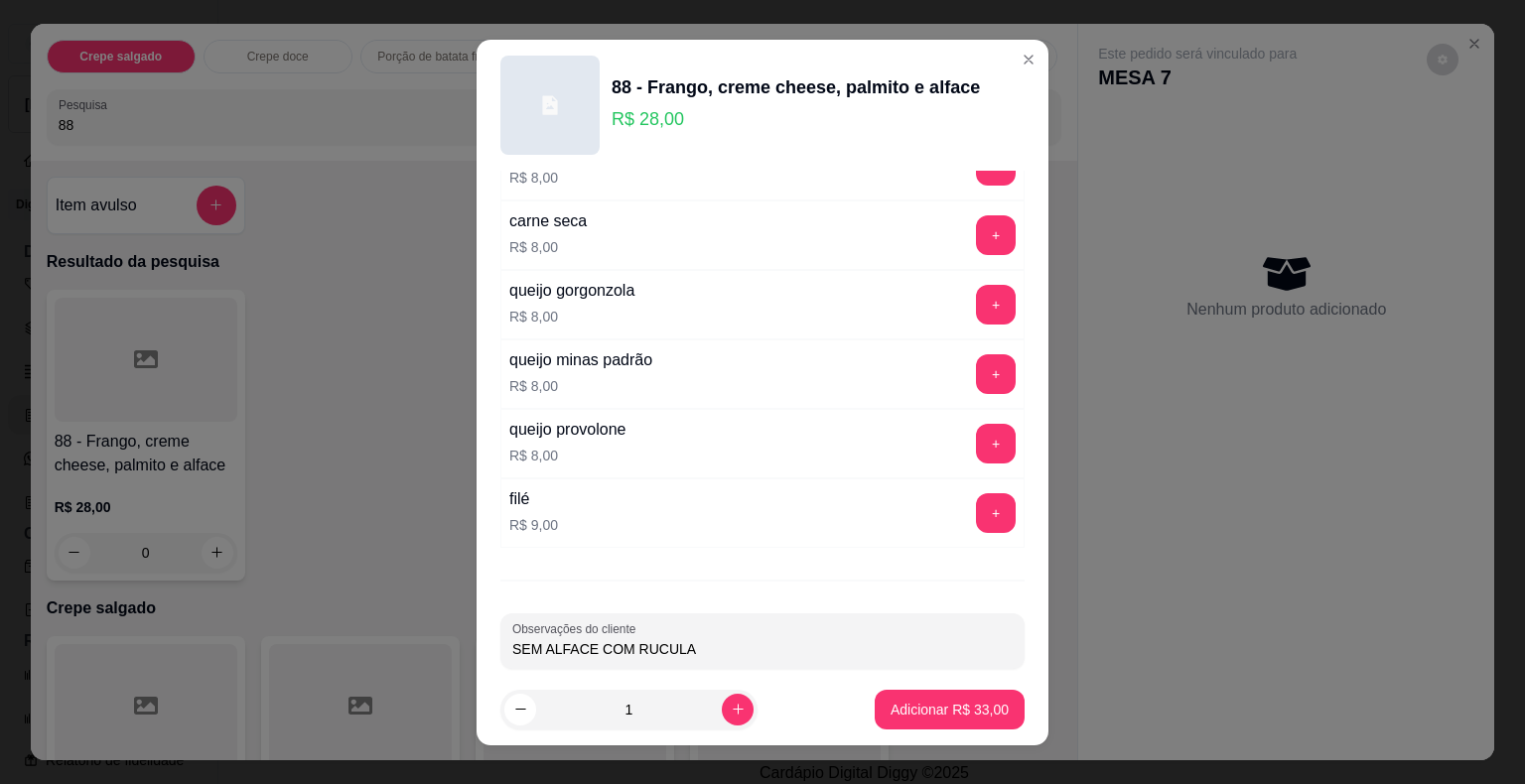type on "SEM ALFACE COM RUCULA" 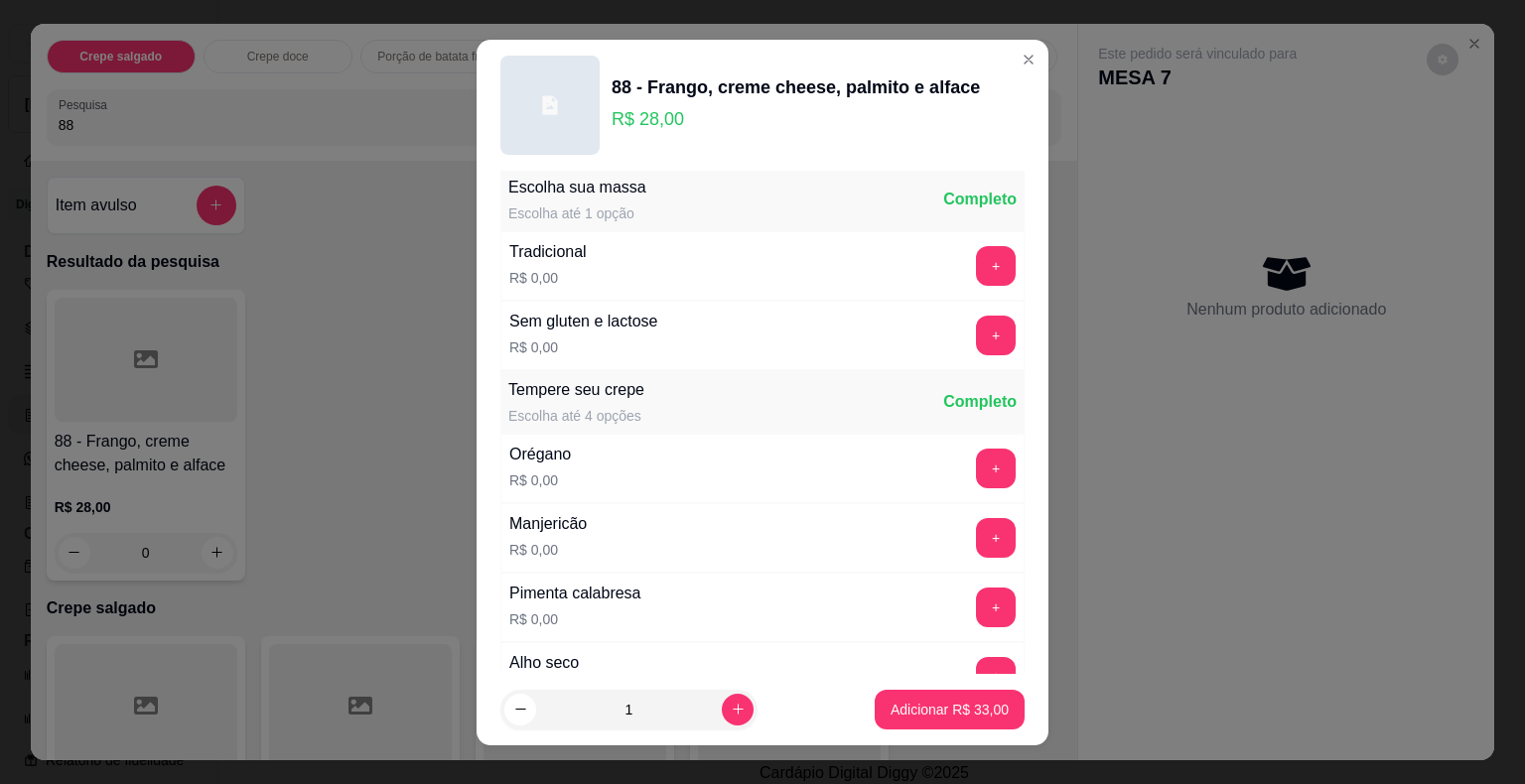 scroll, scrollTop: 0, scrollLeft: 0, axis: both 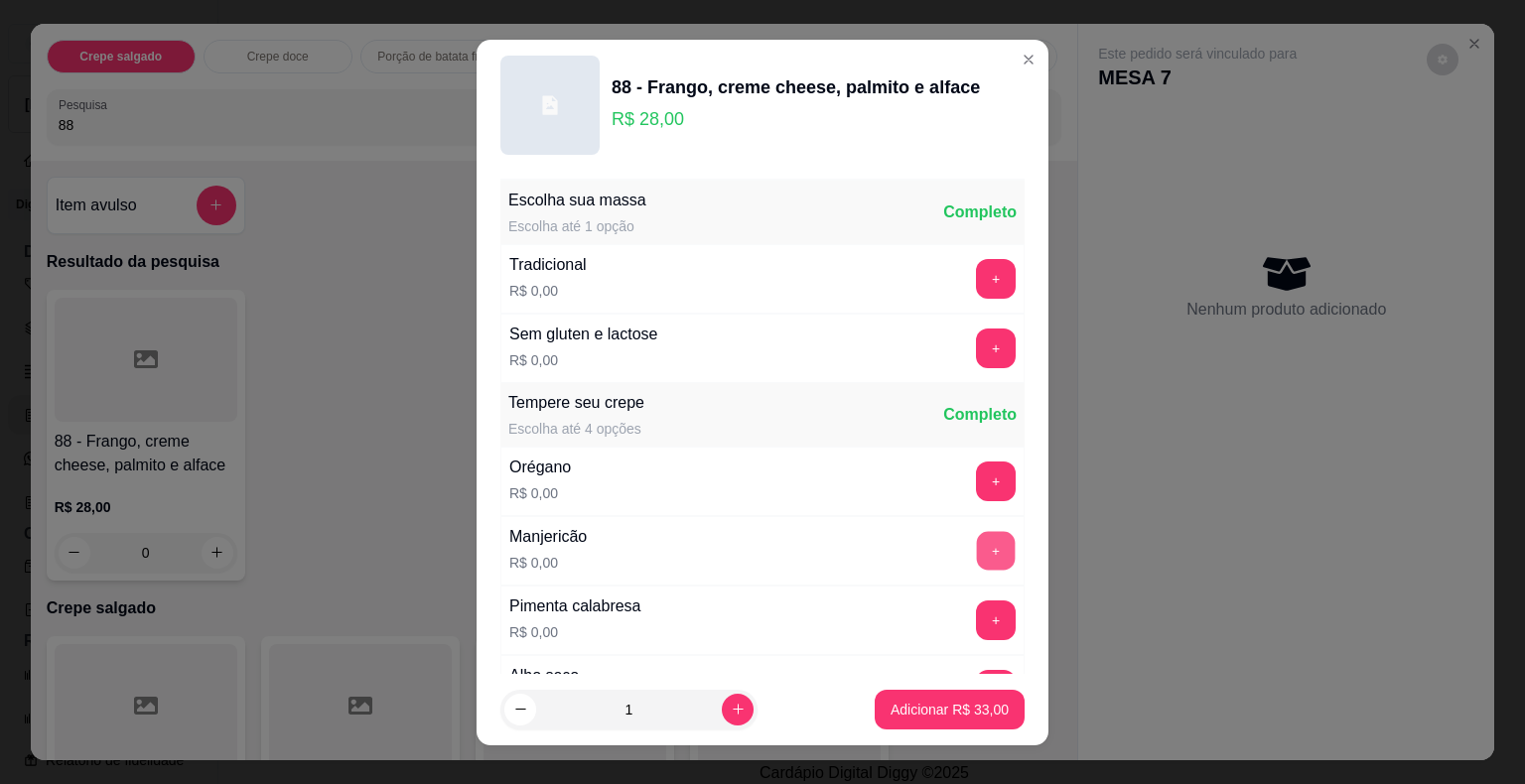 click on "+" at bounding box center (996, 550) 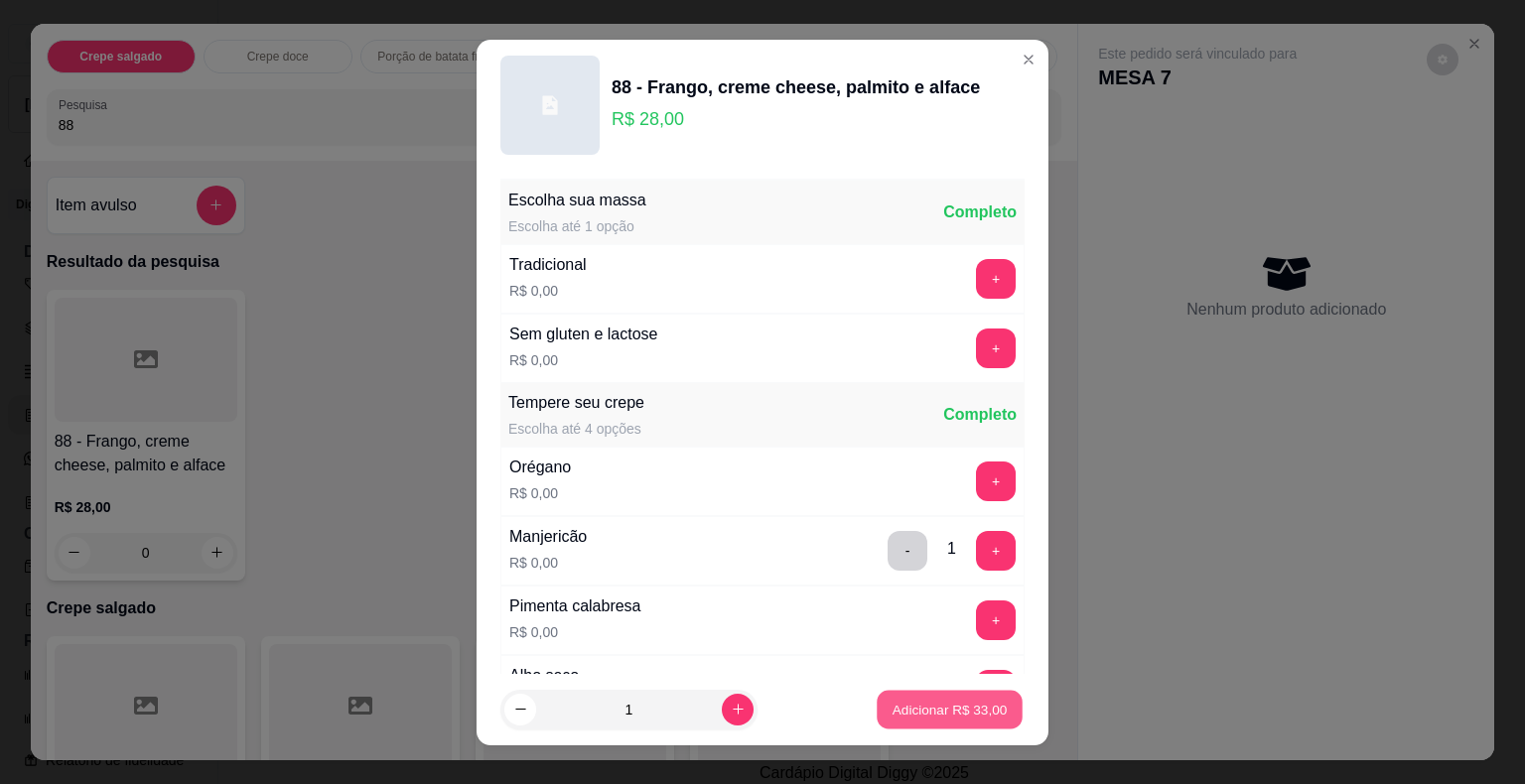 click on "Adicionar   R$ 33,00" at bounding box center (950, 709) 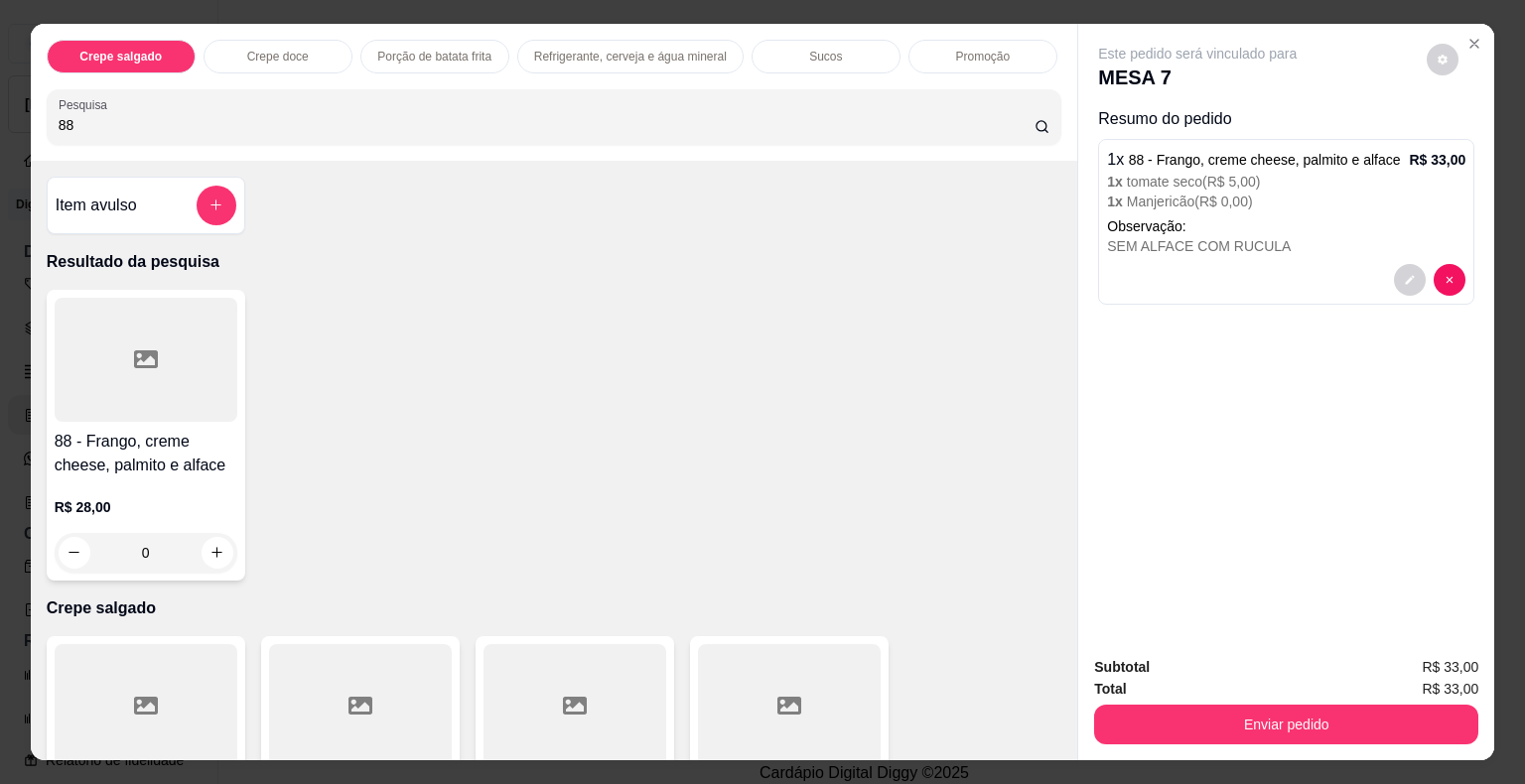 drag, startPoint x: 193, startPoint y: 120, endPoint x: 0, endPoint y: 118, distance: 193.01036 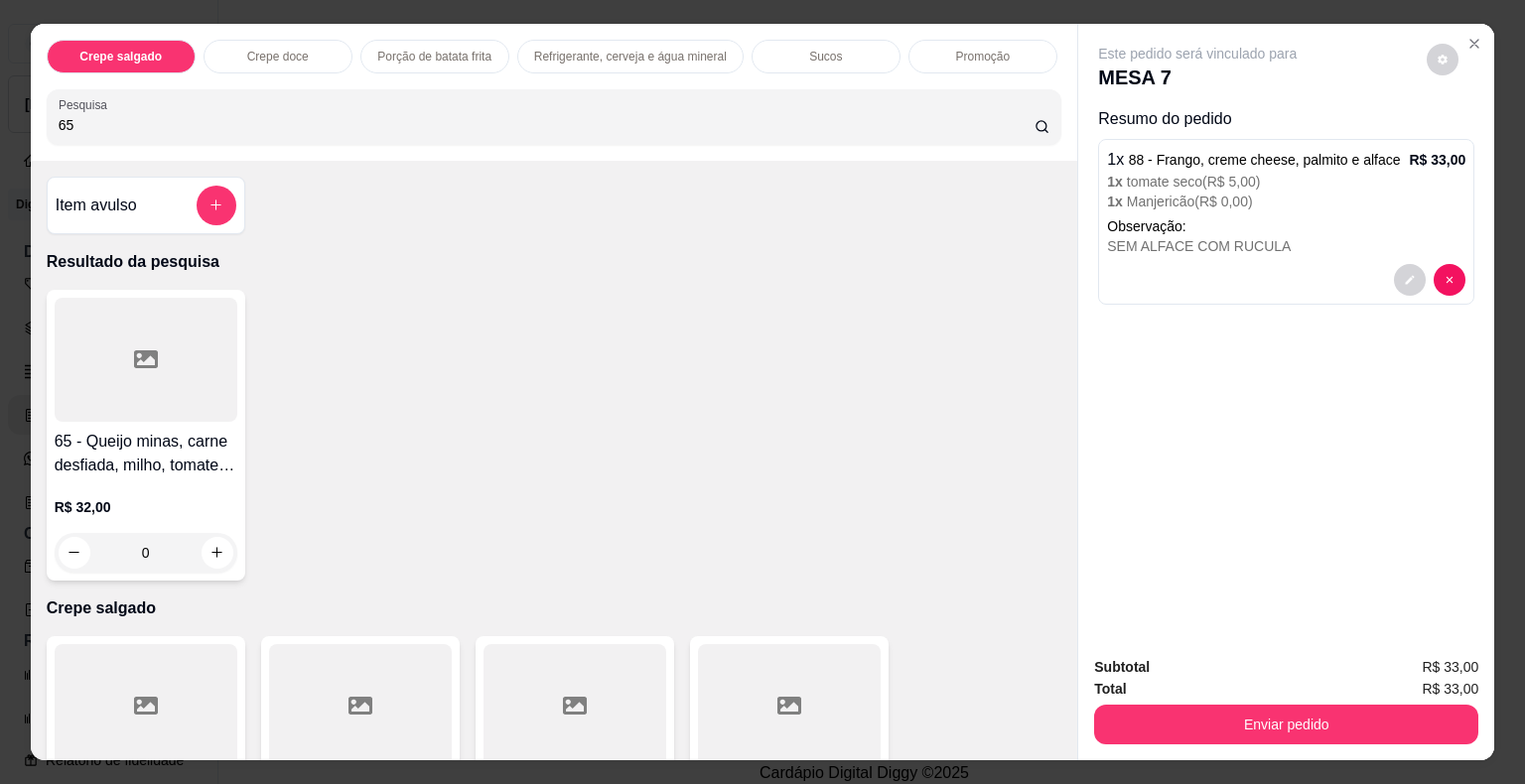 type on "65" 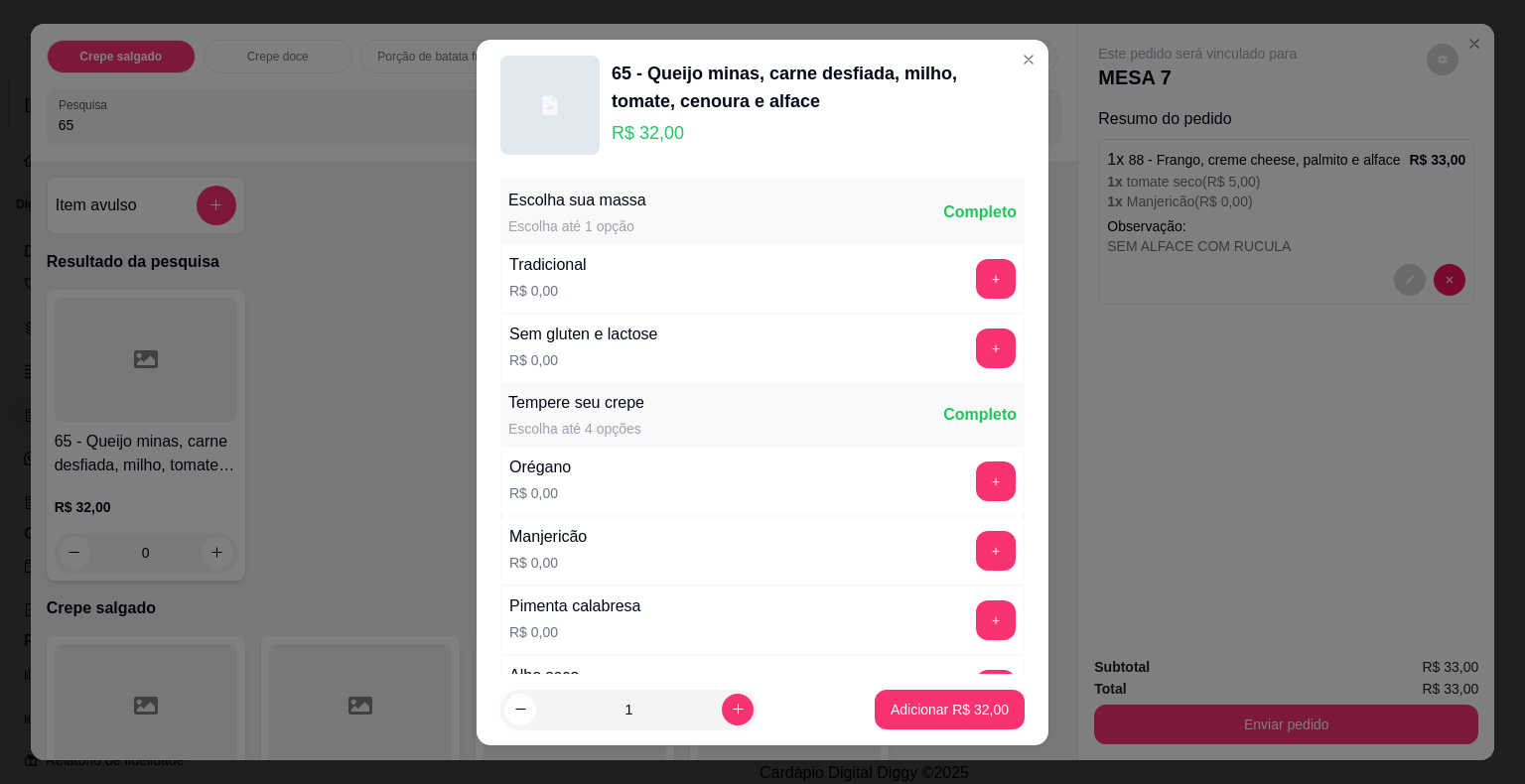 click on "+" at bounding box center (996, 348) 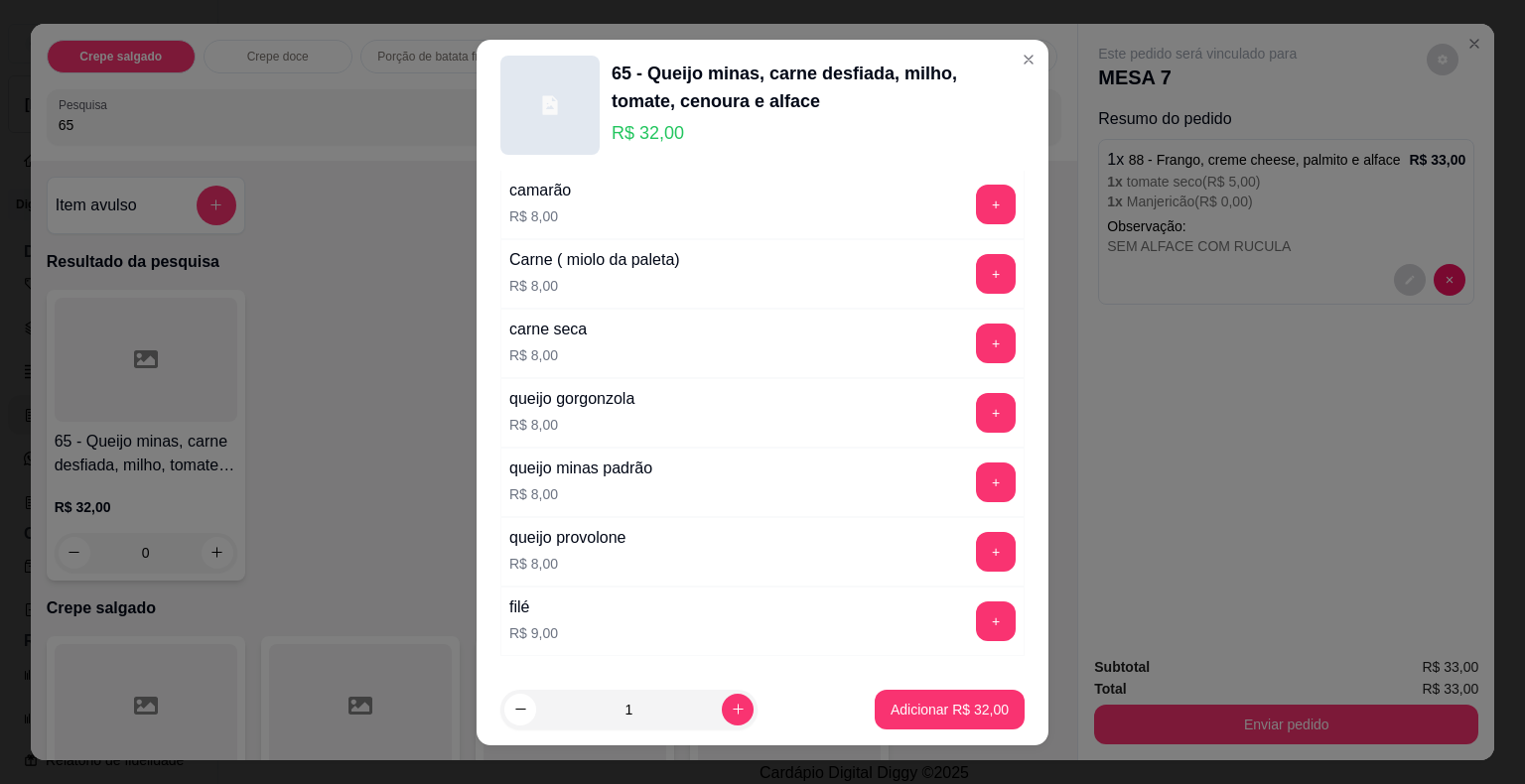 scroll, scrollTop: 3505, scrollLeft: 0, axis: vertical 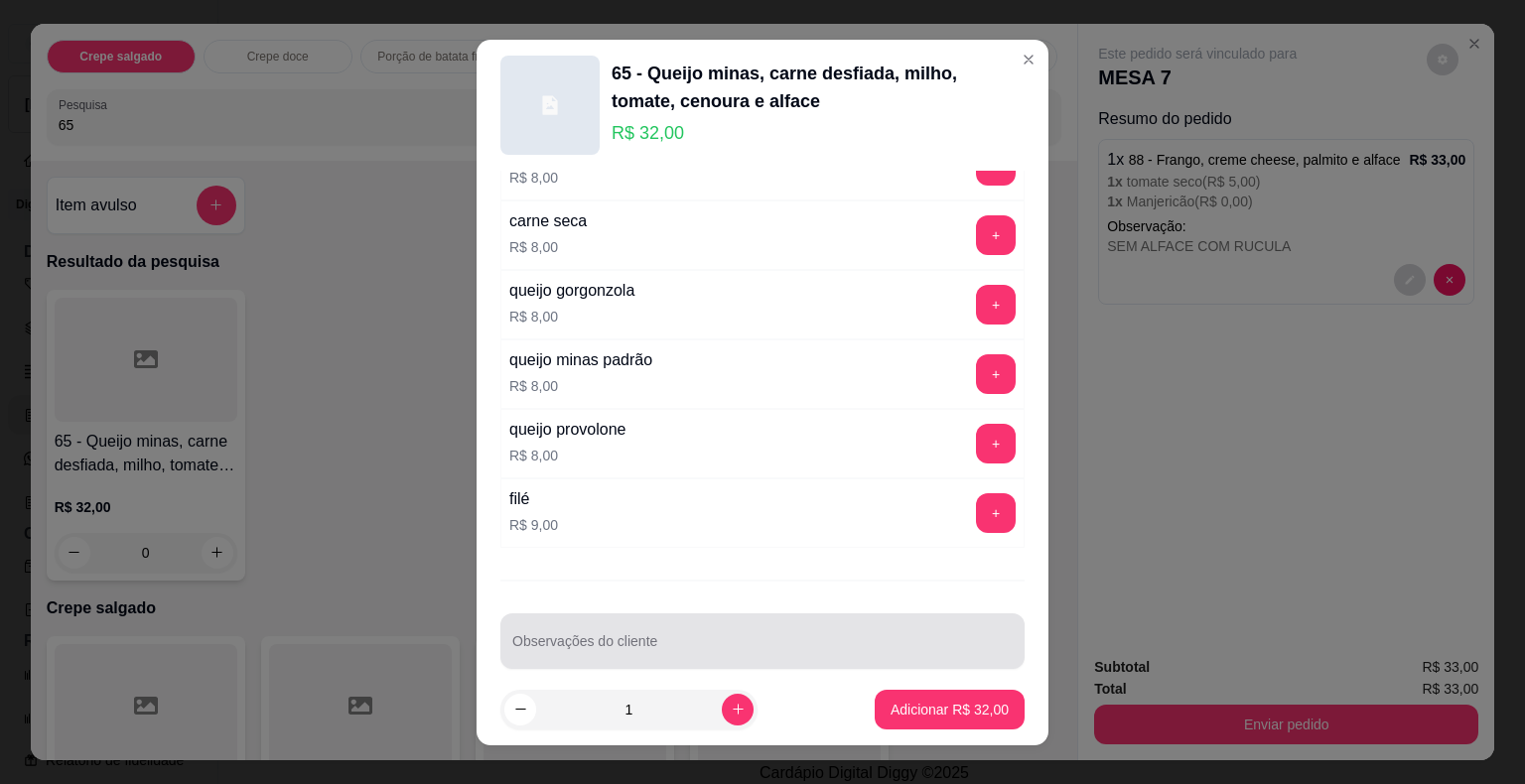 click at bounding box center (762, 641) 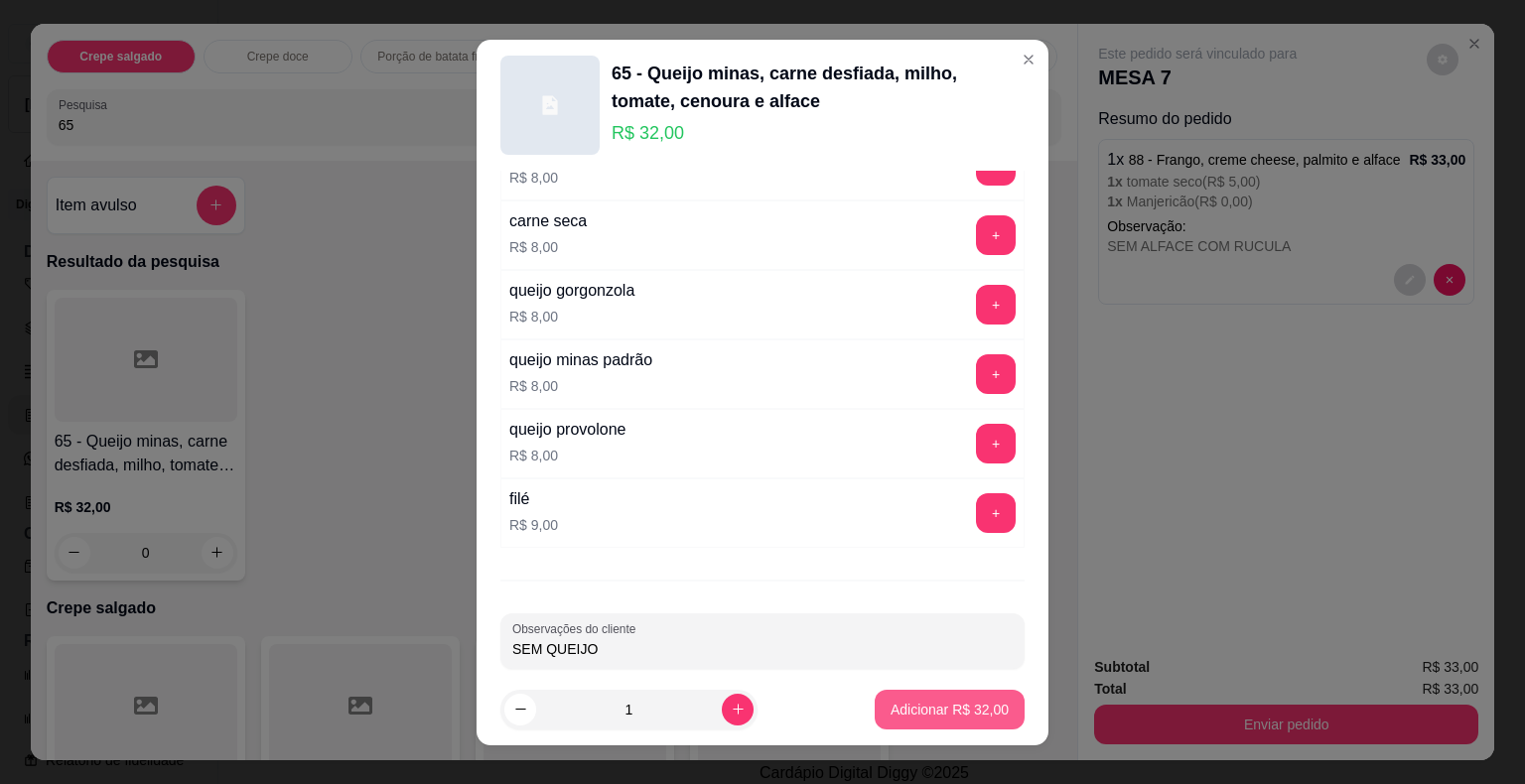 type on "SEM QUEIJO" 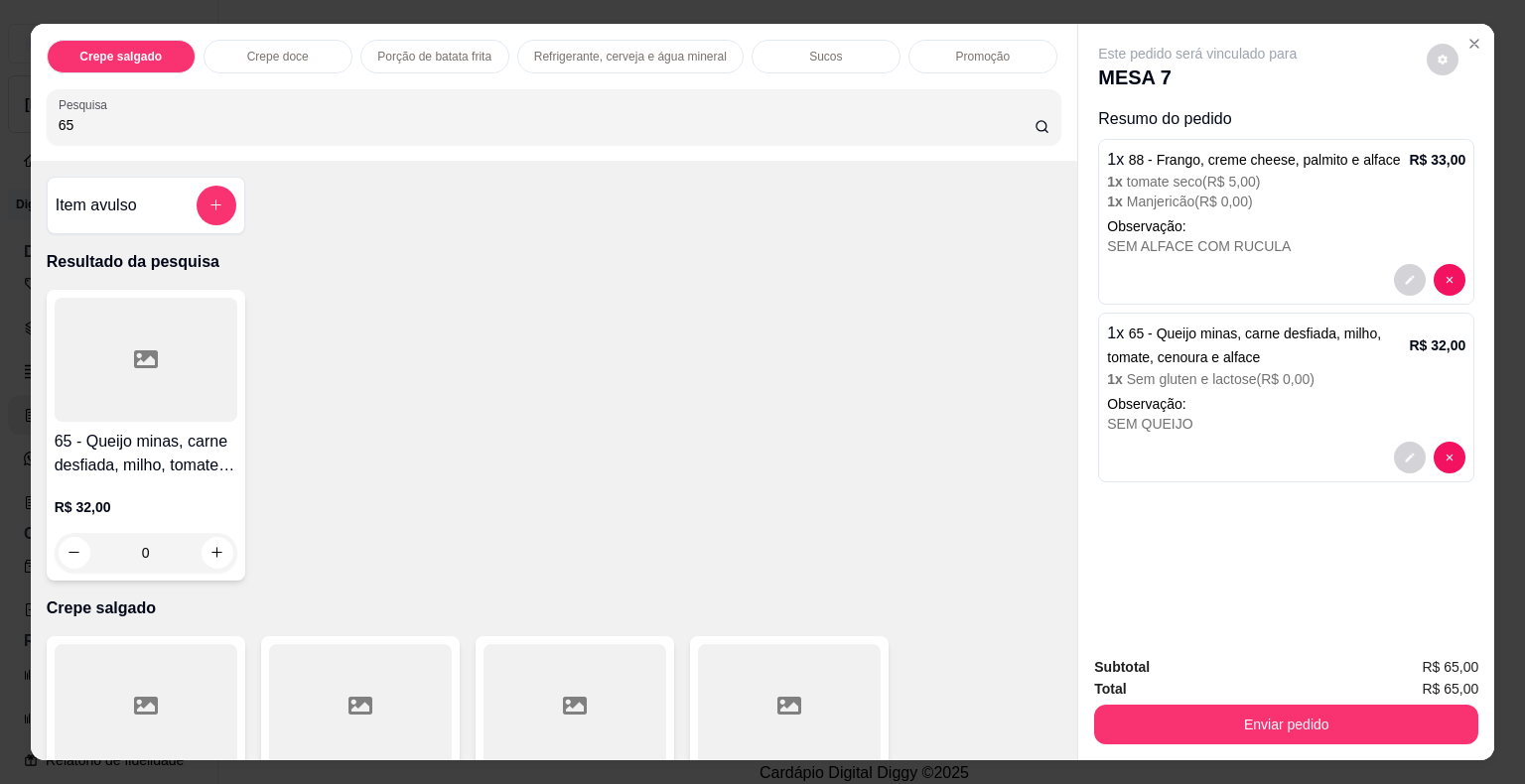 drag, startPoint x: 263, startPoint y: 112, endPoint x: 0, endPoint y: 126, distance: 263.37236 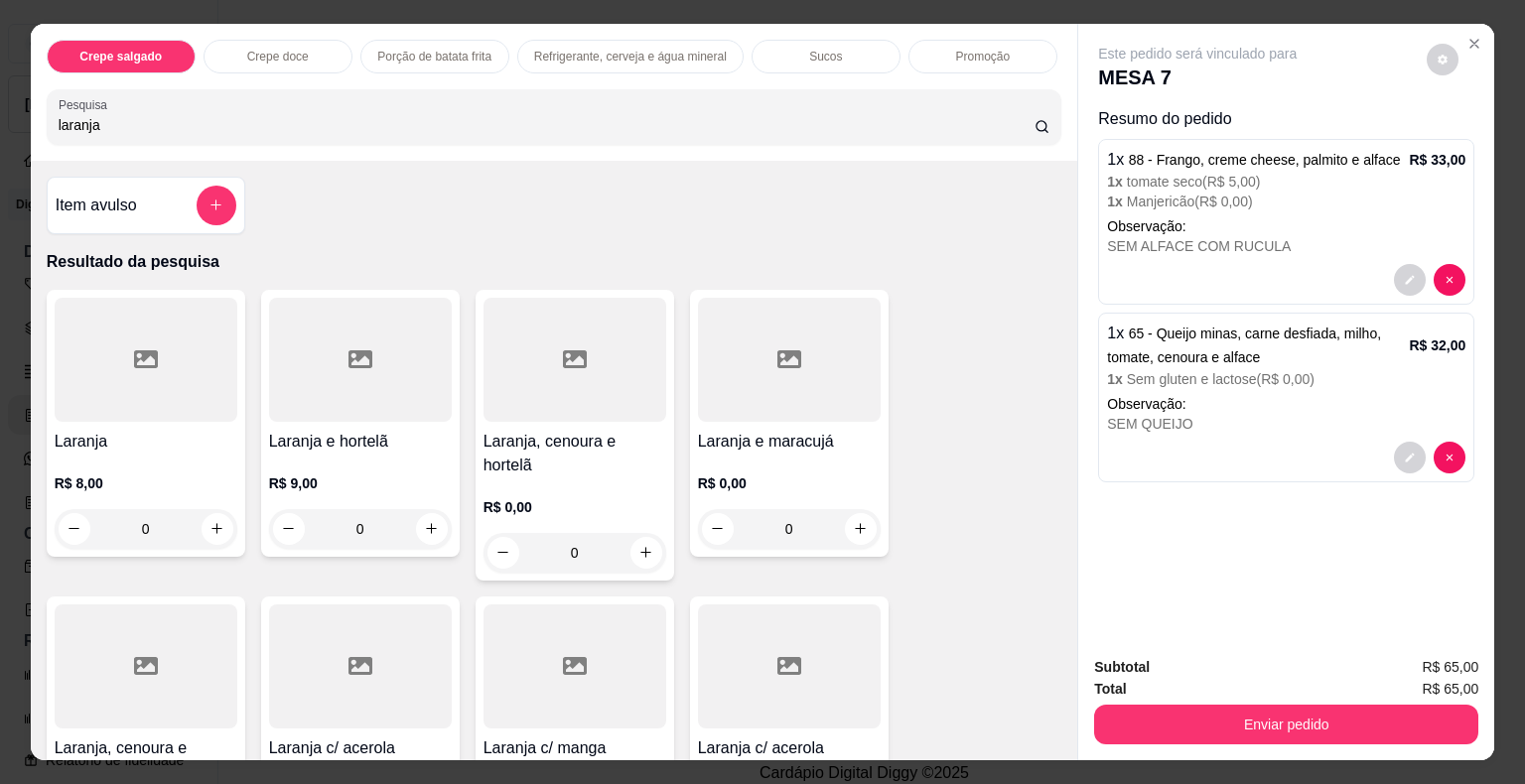 scroll, scrollTop: 99, scrollLeft: 0, axis: vertical 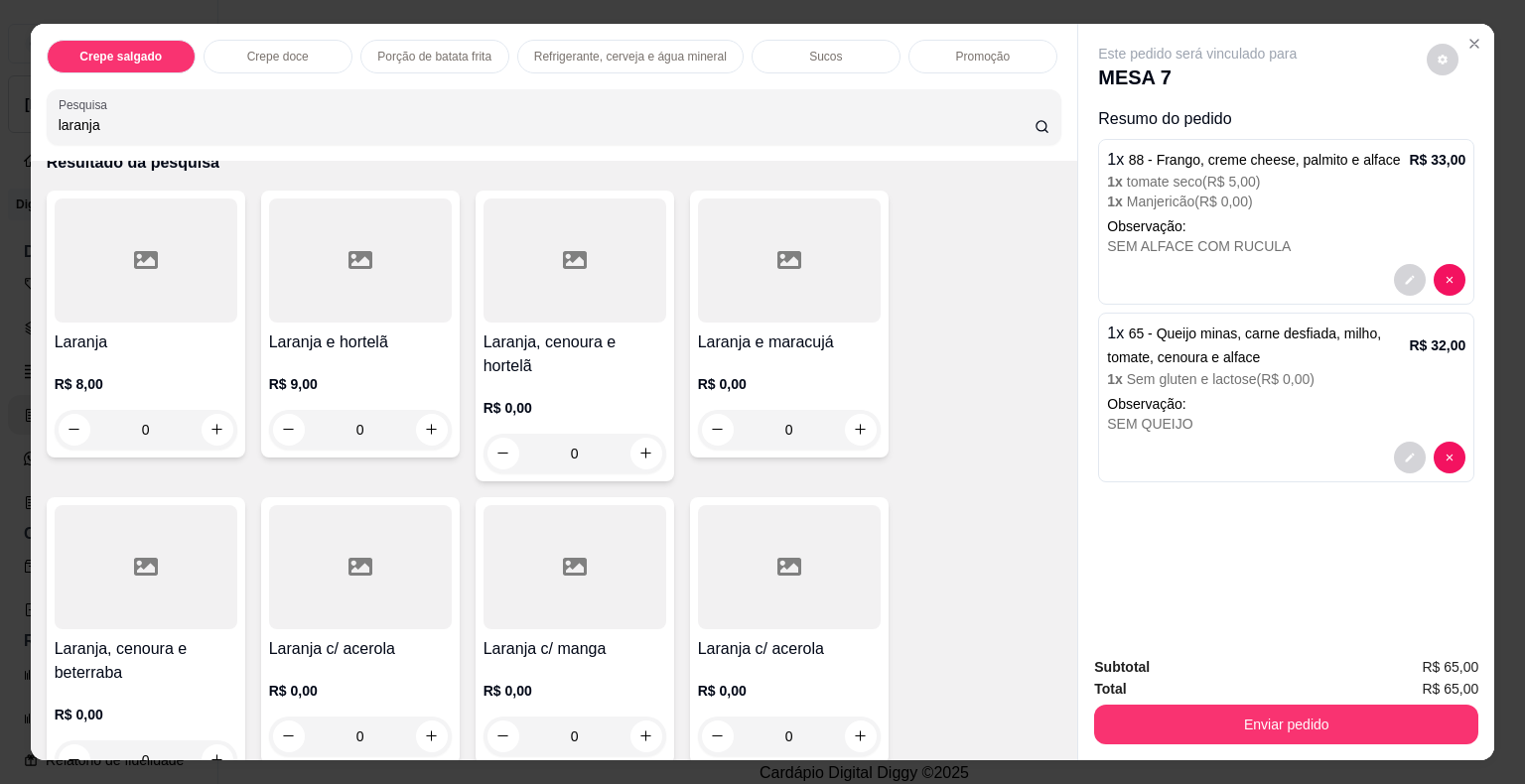 type on "laranja" 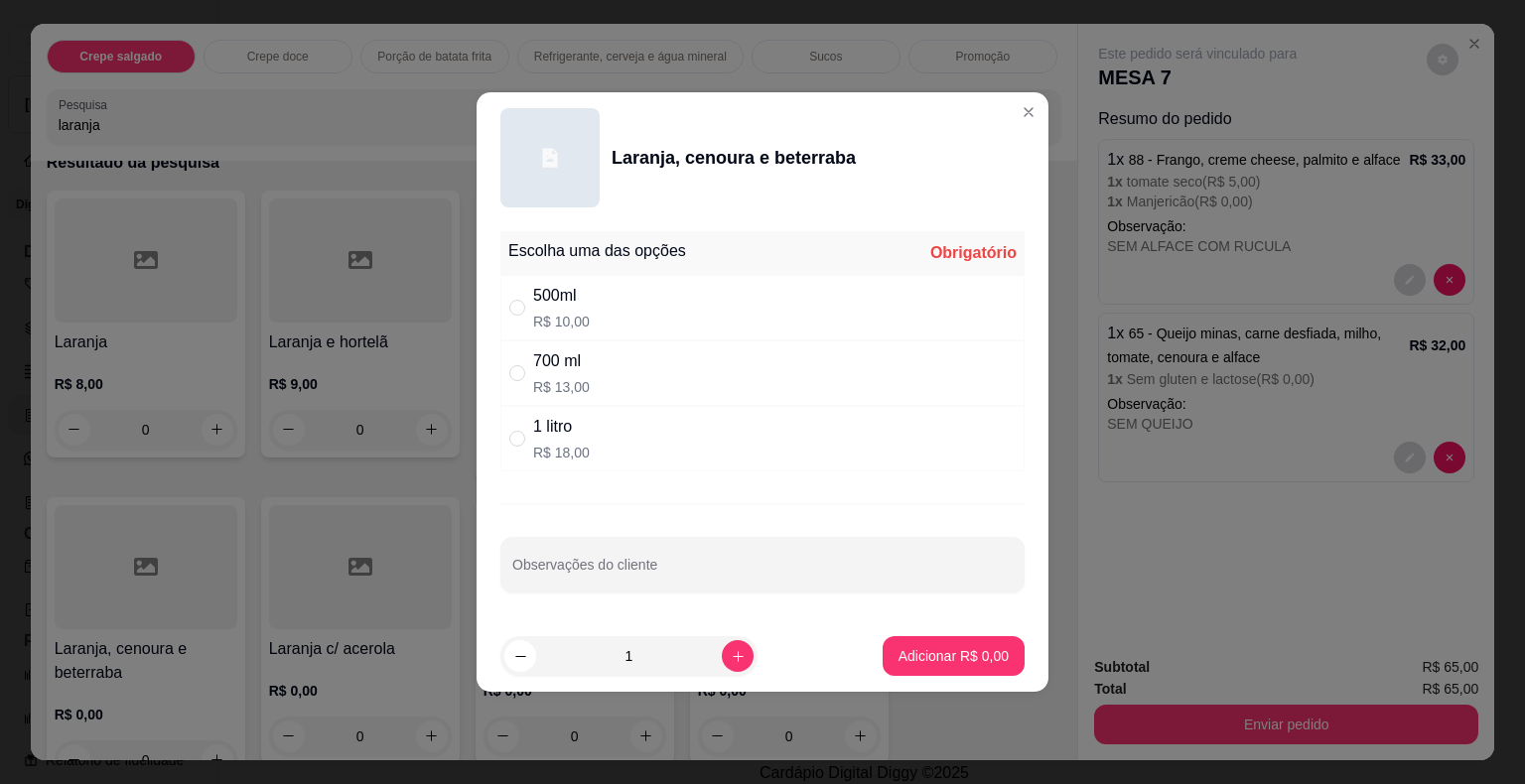 click on "700 ml R$ 13,00" at bounding box center [762, 373] 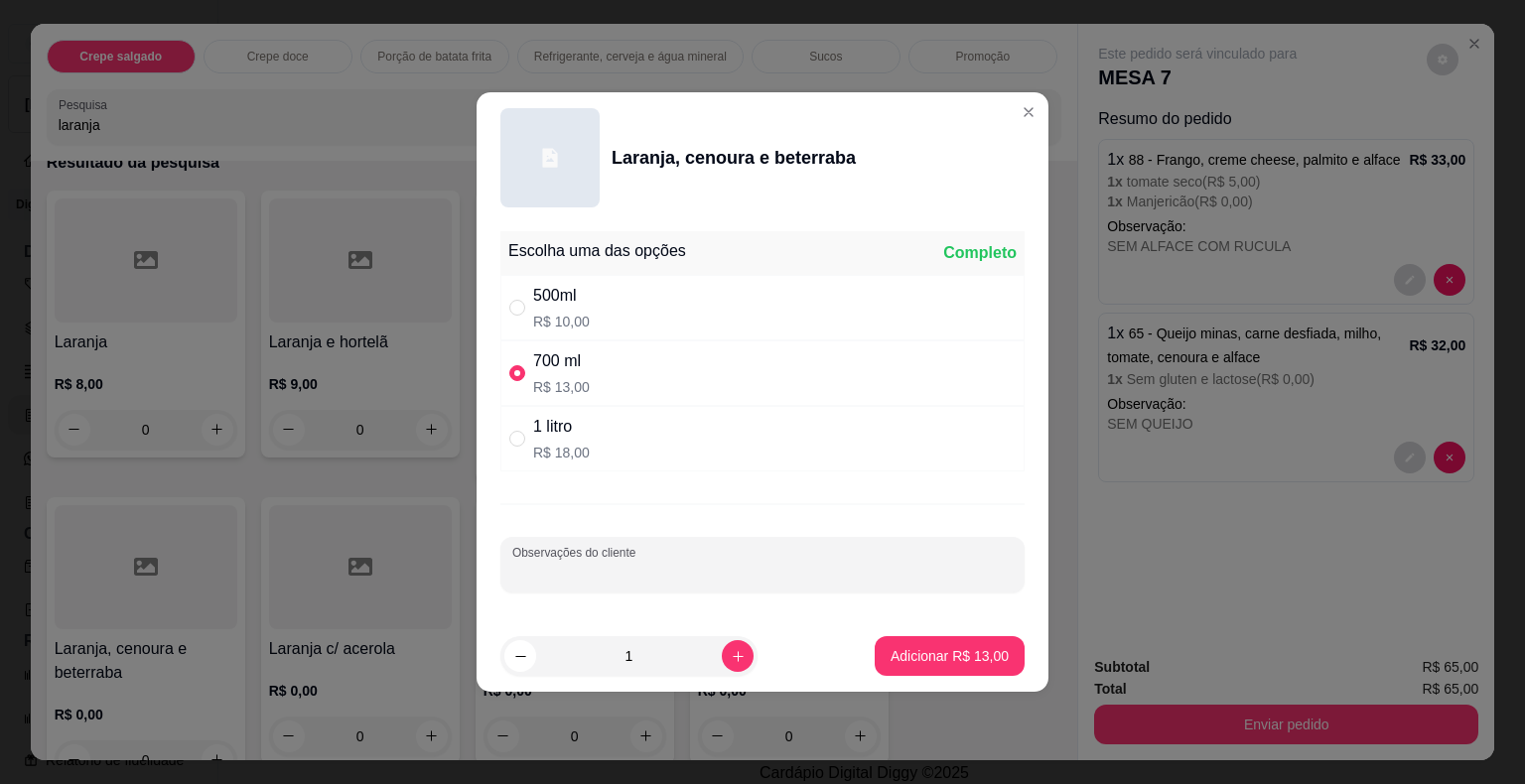 click on "Observações do cliente" at bounding box center (762, 573) 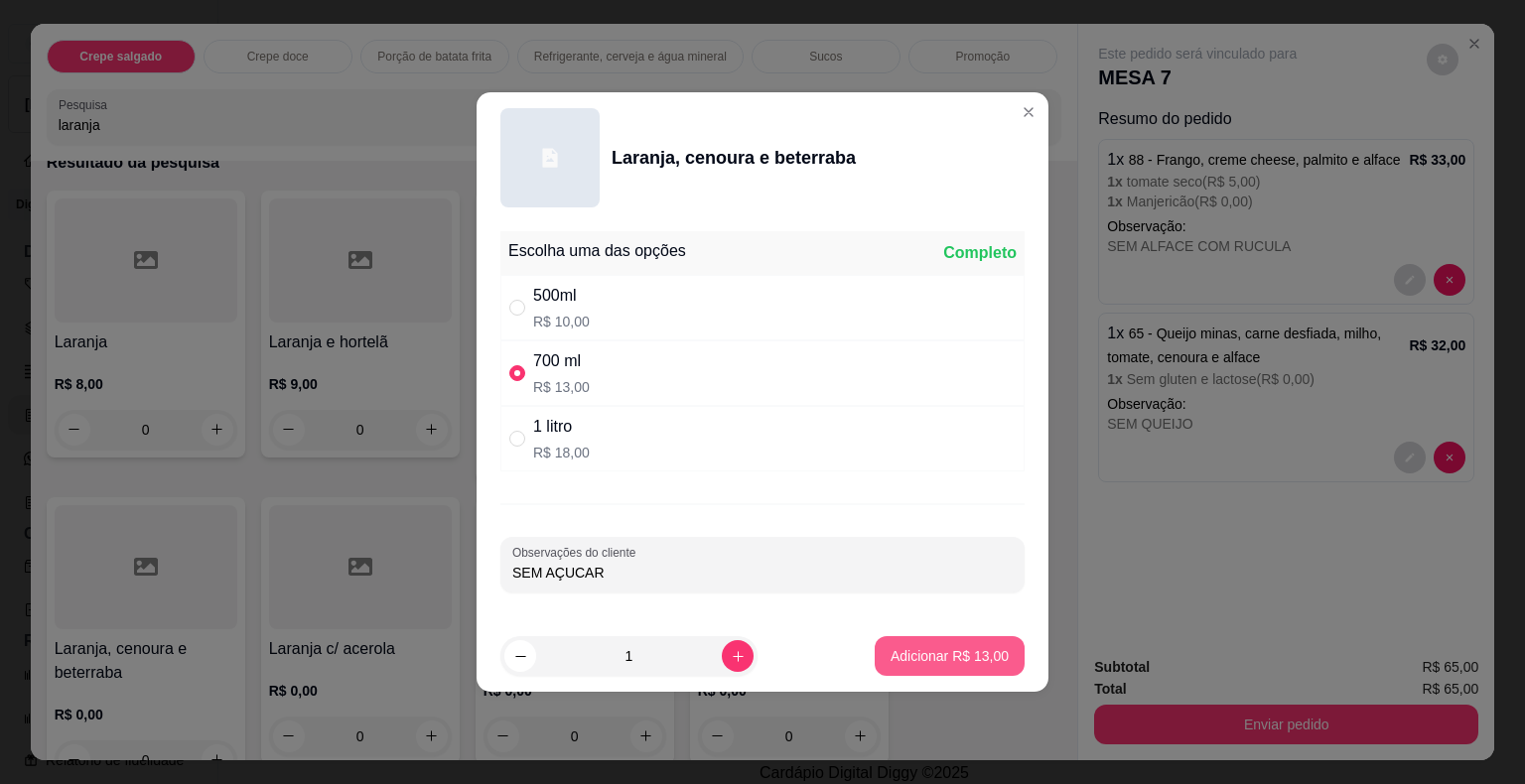 type on "SEM AÇUCAR" 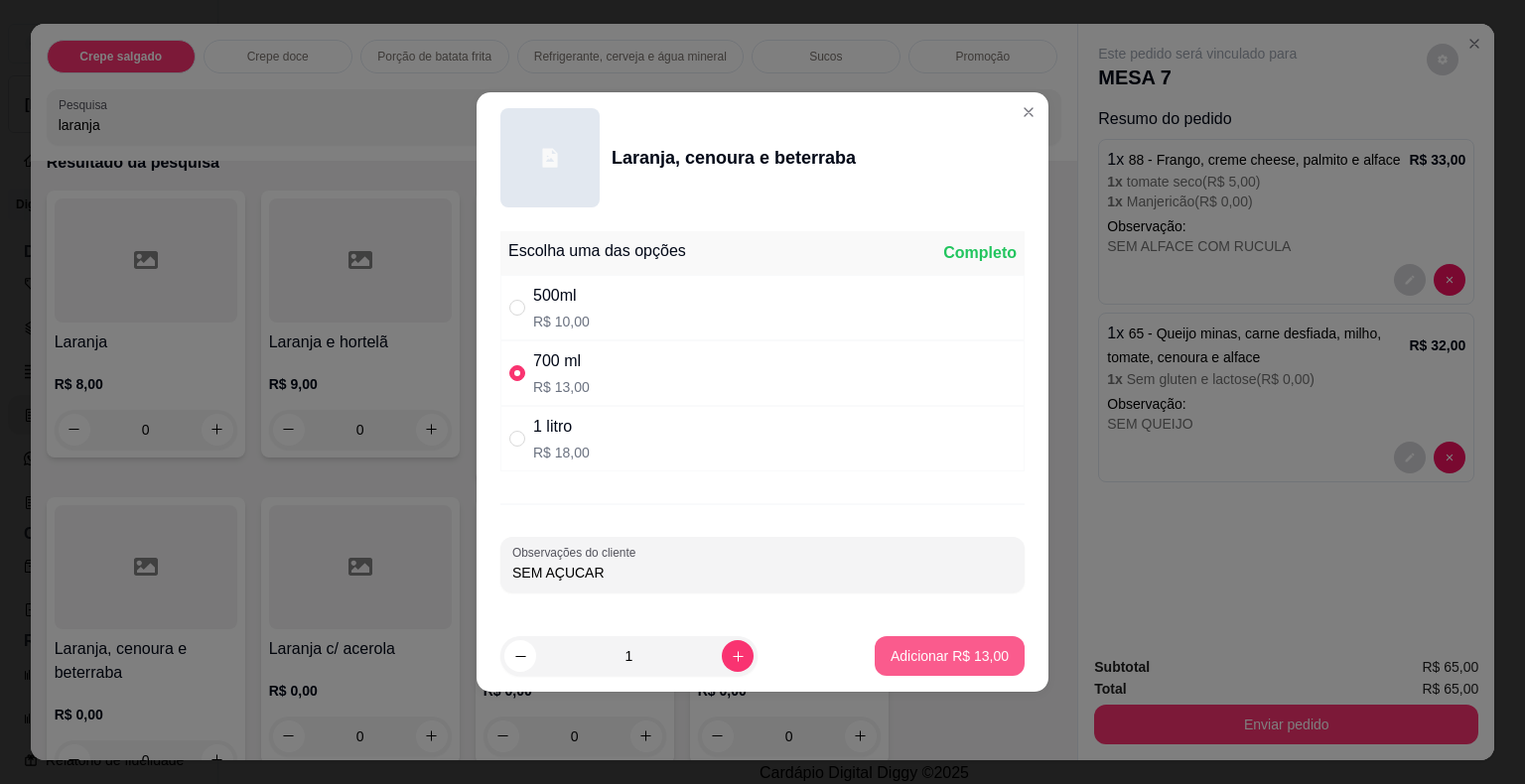 click on "Adicionar   R$ 13,00" at bounding box center (949, 656) 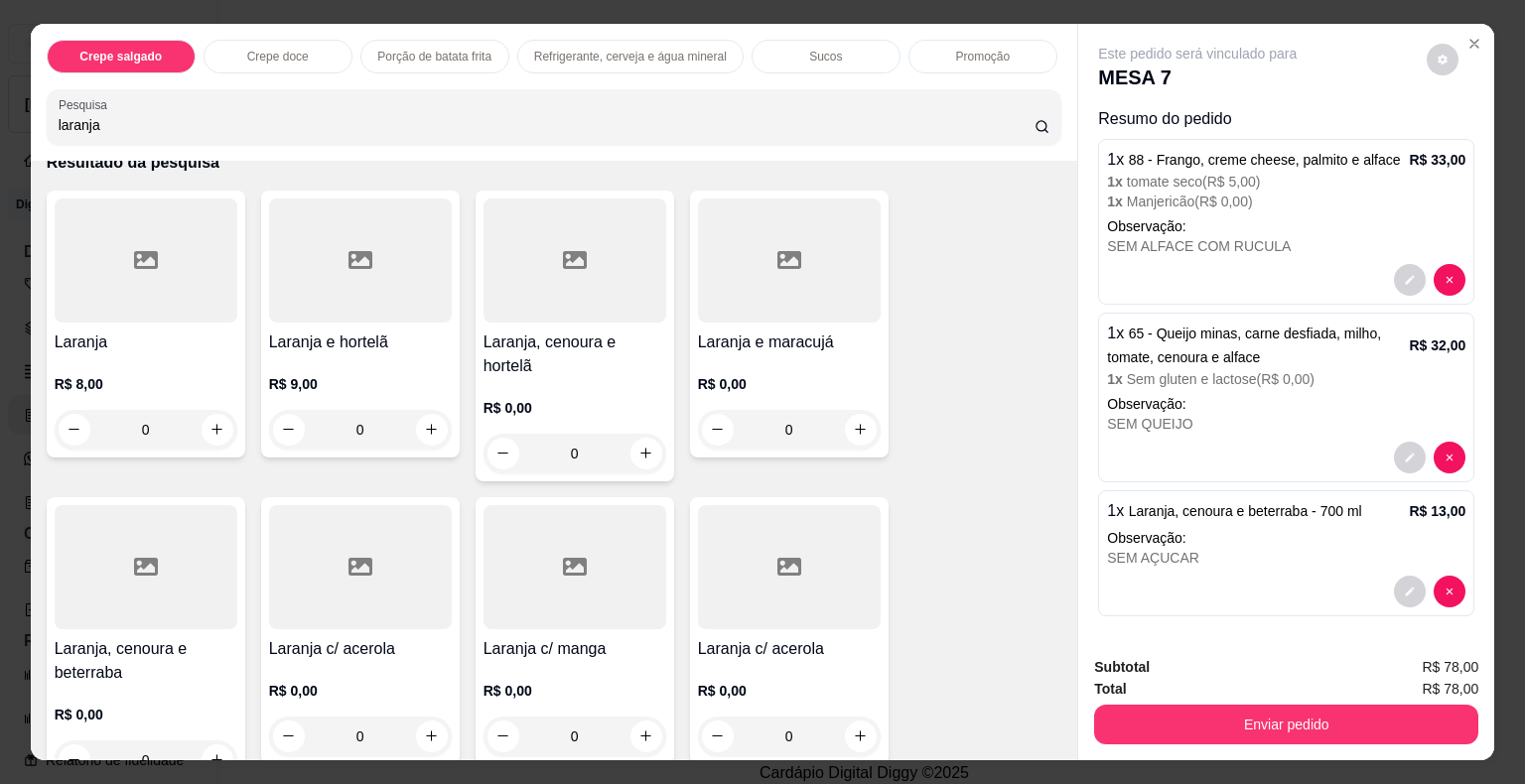 drag, startPoint x: 168, startPoint y: 124, endPoint x: 0, endPoint y: 120, distance: 168.04761 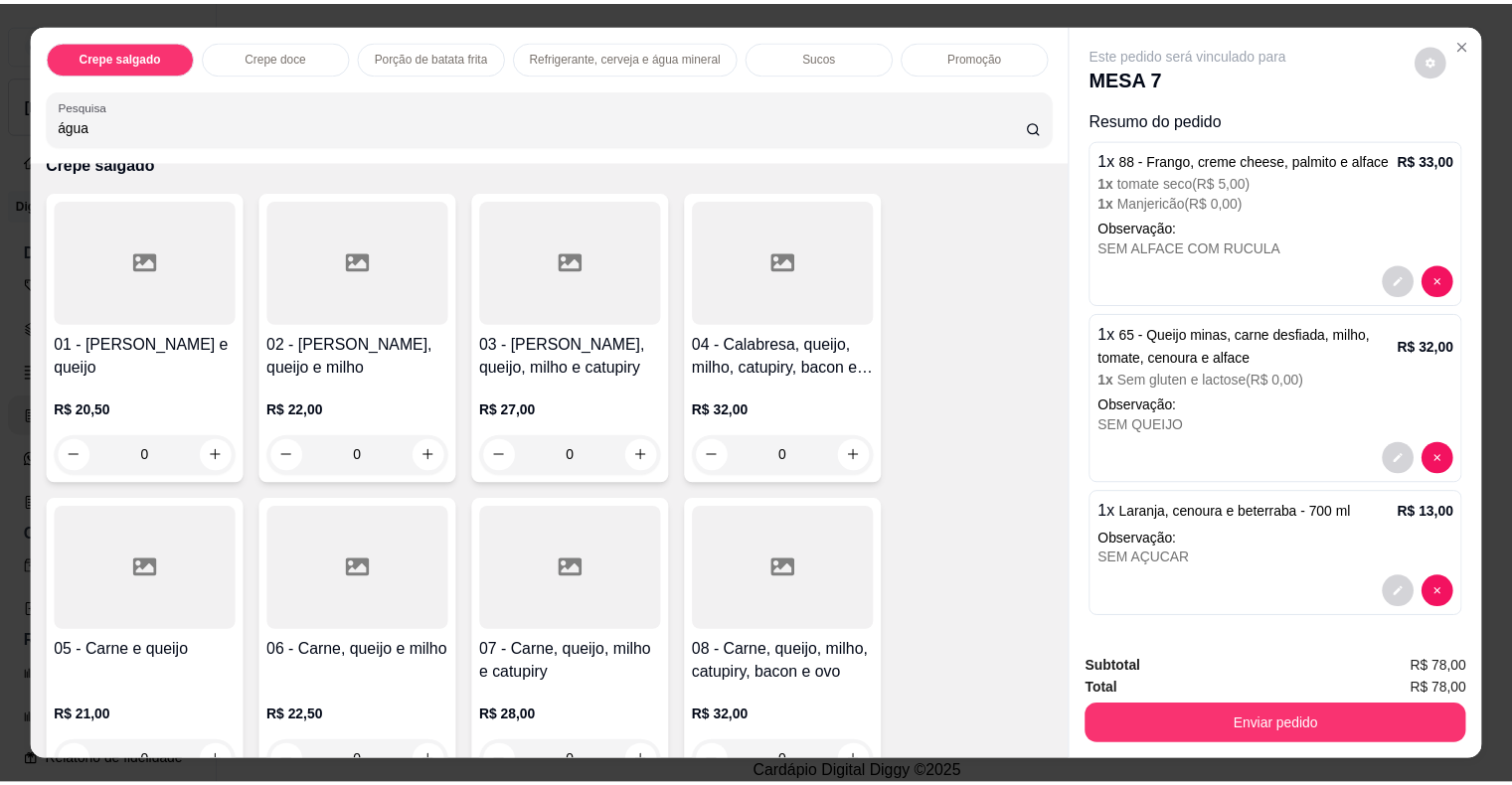 scroll, scrollTop: 0, scrollLeft: 0, axis: both 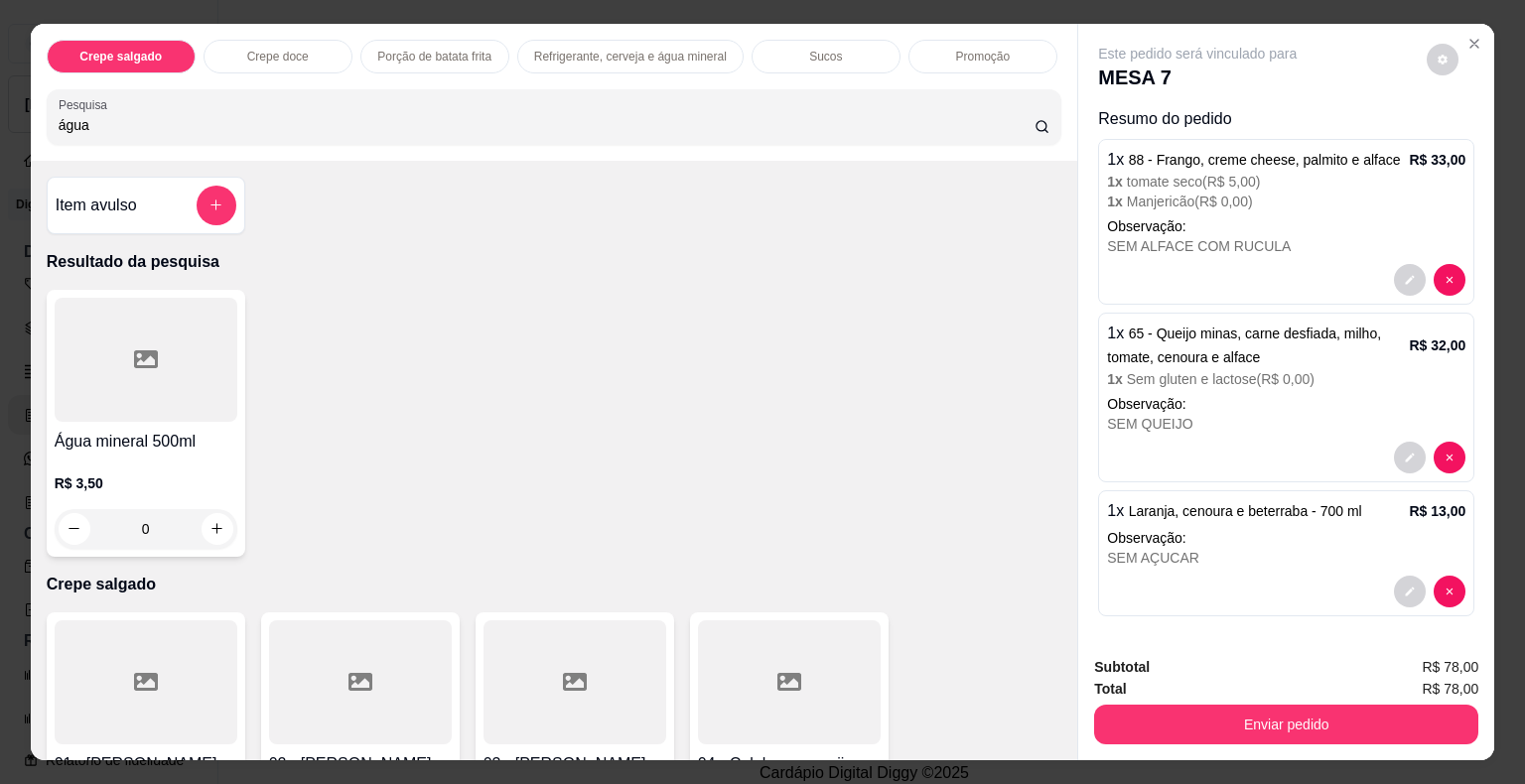 type on "água" 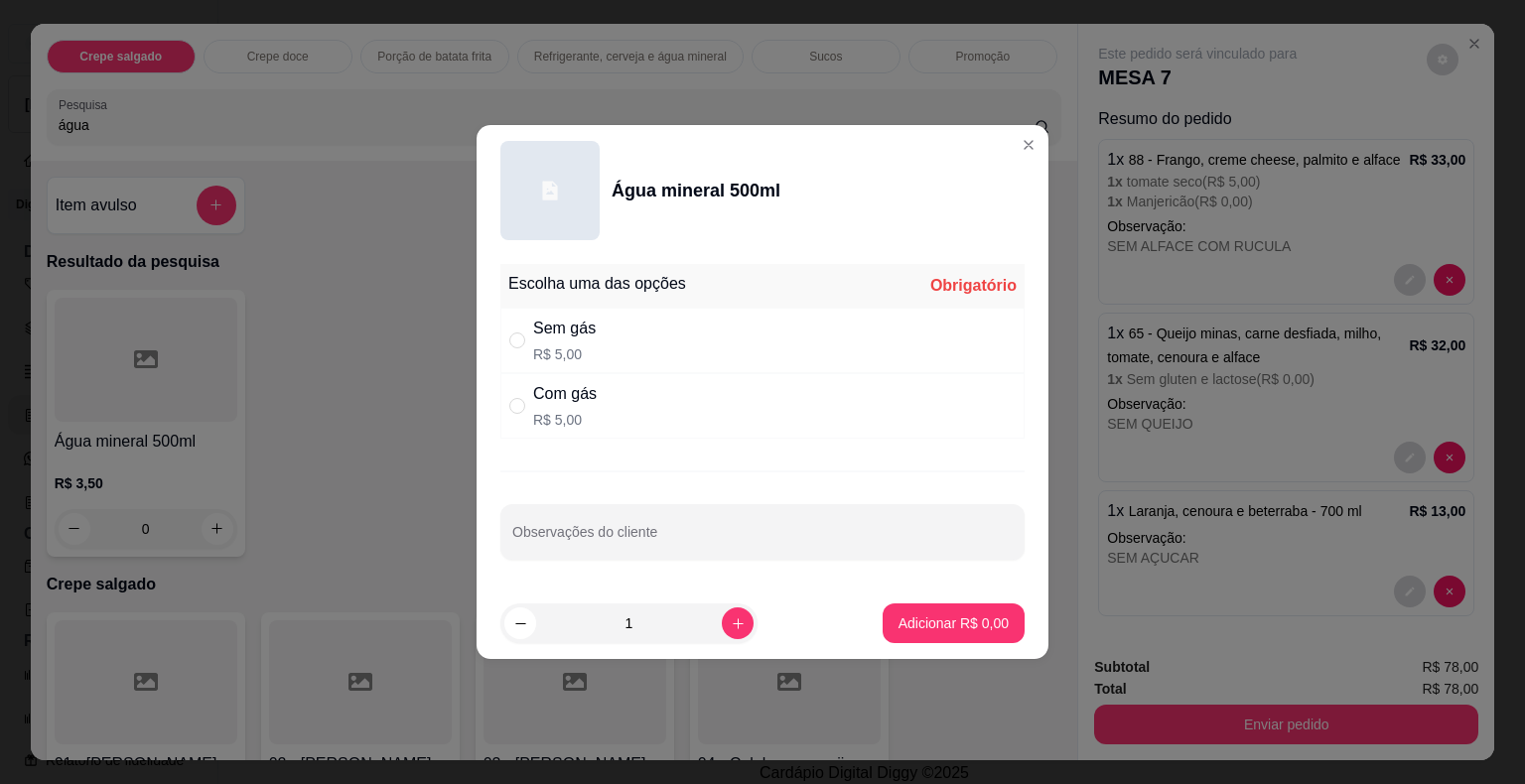 click on "Sem gás" at bounding box center [564, 328] 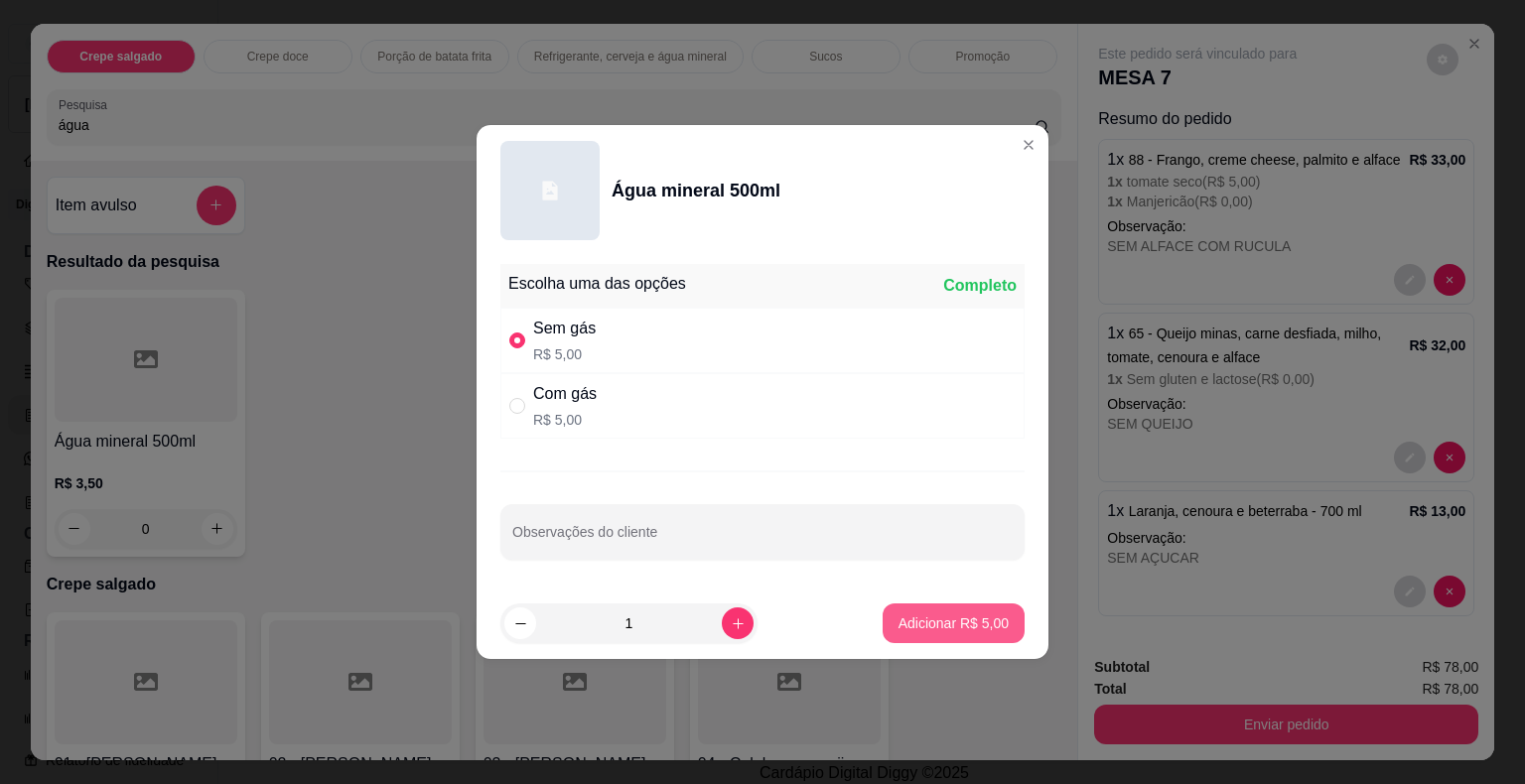 click on "Adicionar   R$ 5,00" at bounding box center [953, 623] 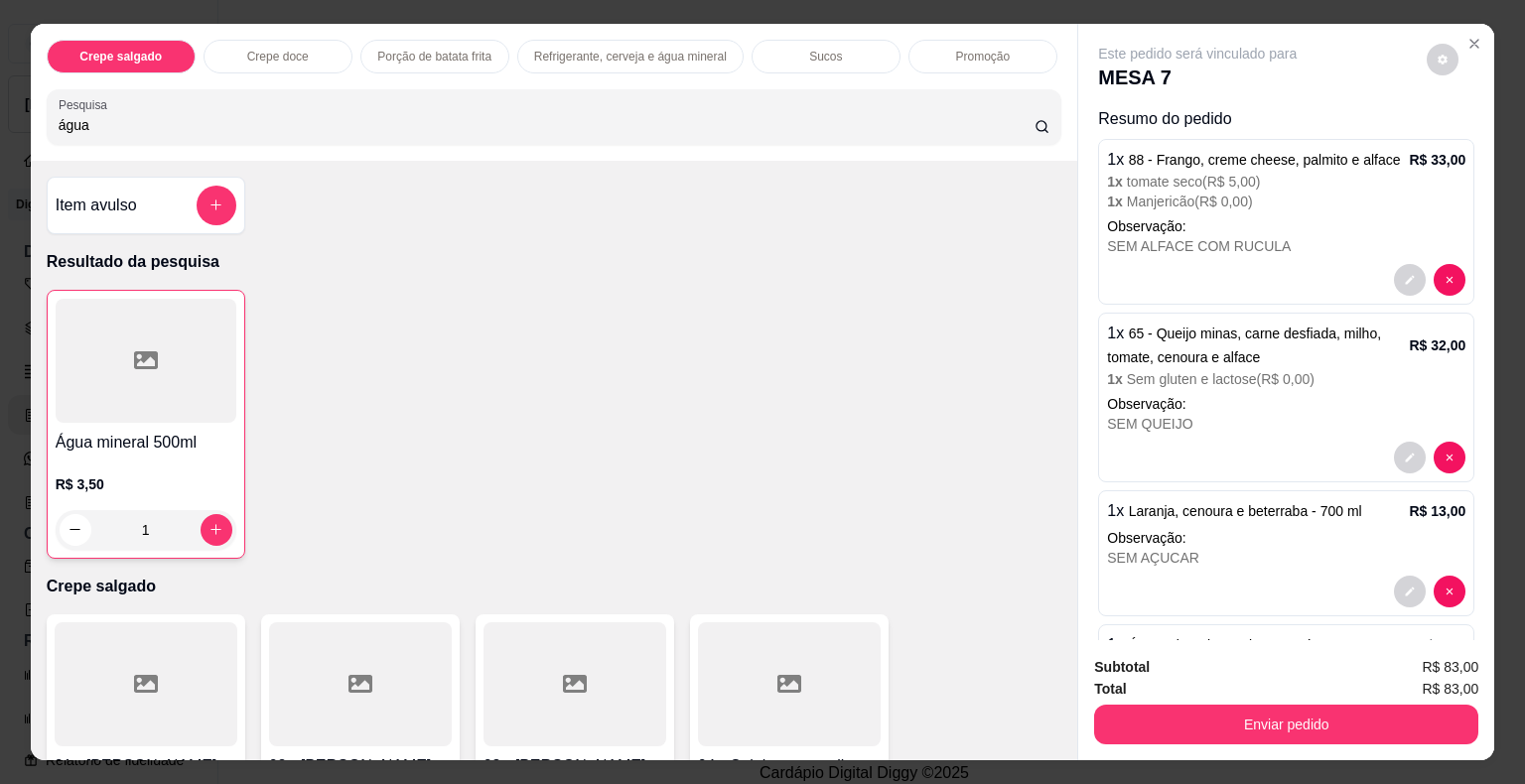 click at bounding box center [146, 360] 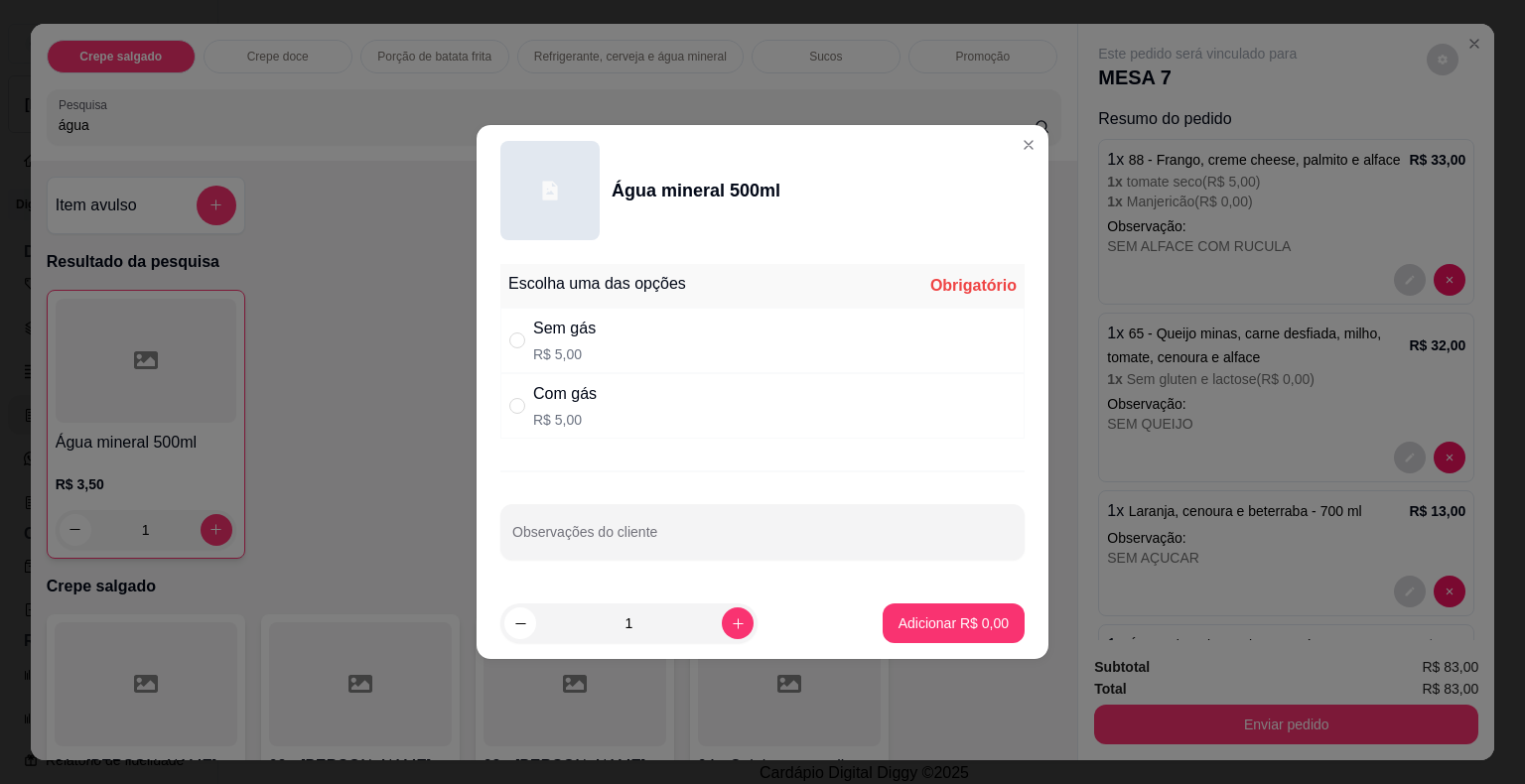 click on "Com gás" at bounding box center [565, 394] 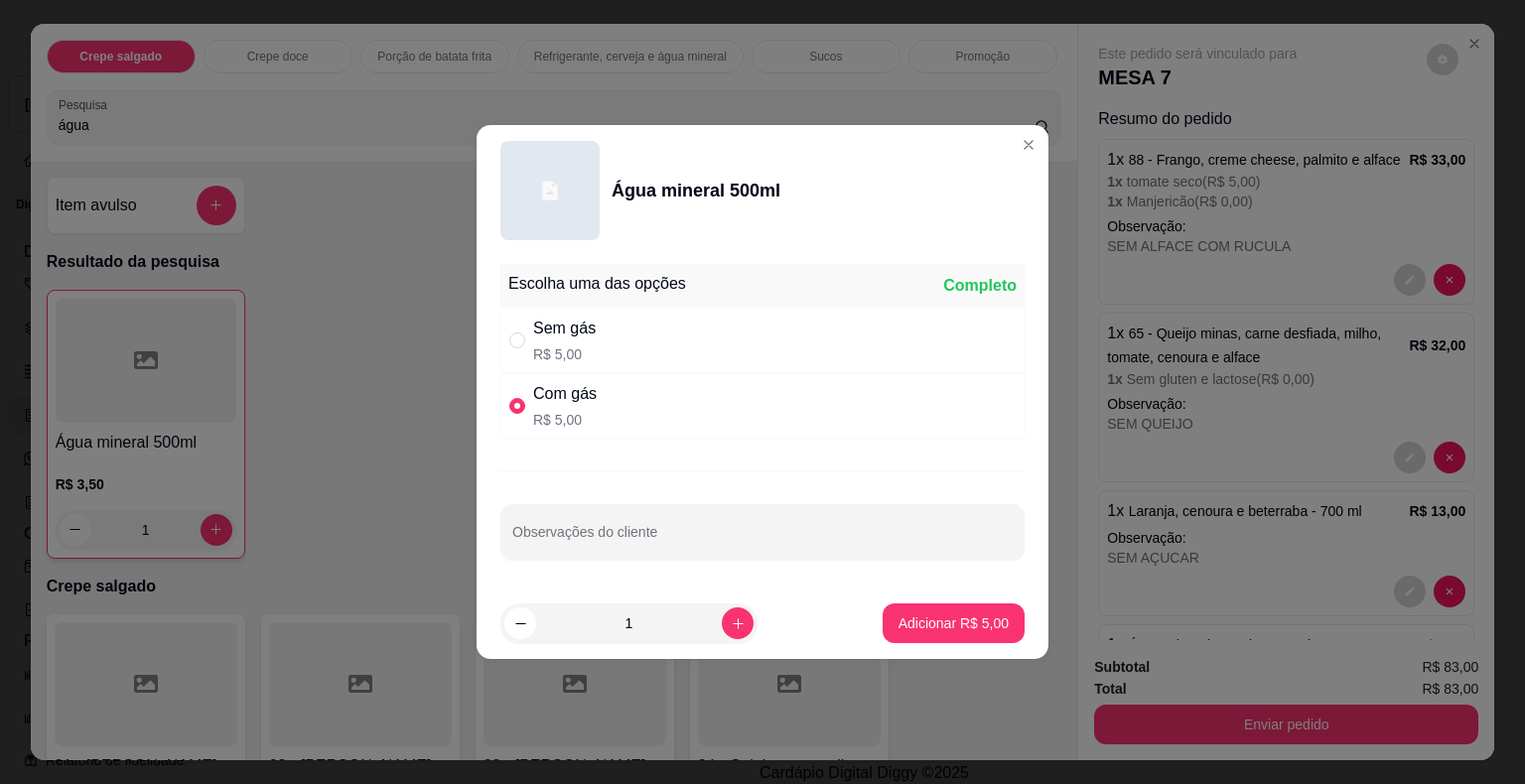 click on "Adicionar   R$ 5,00" at bounding box center (953, 623) 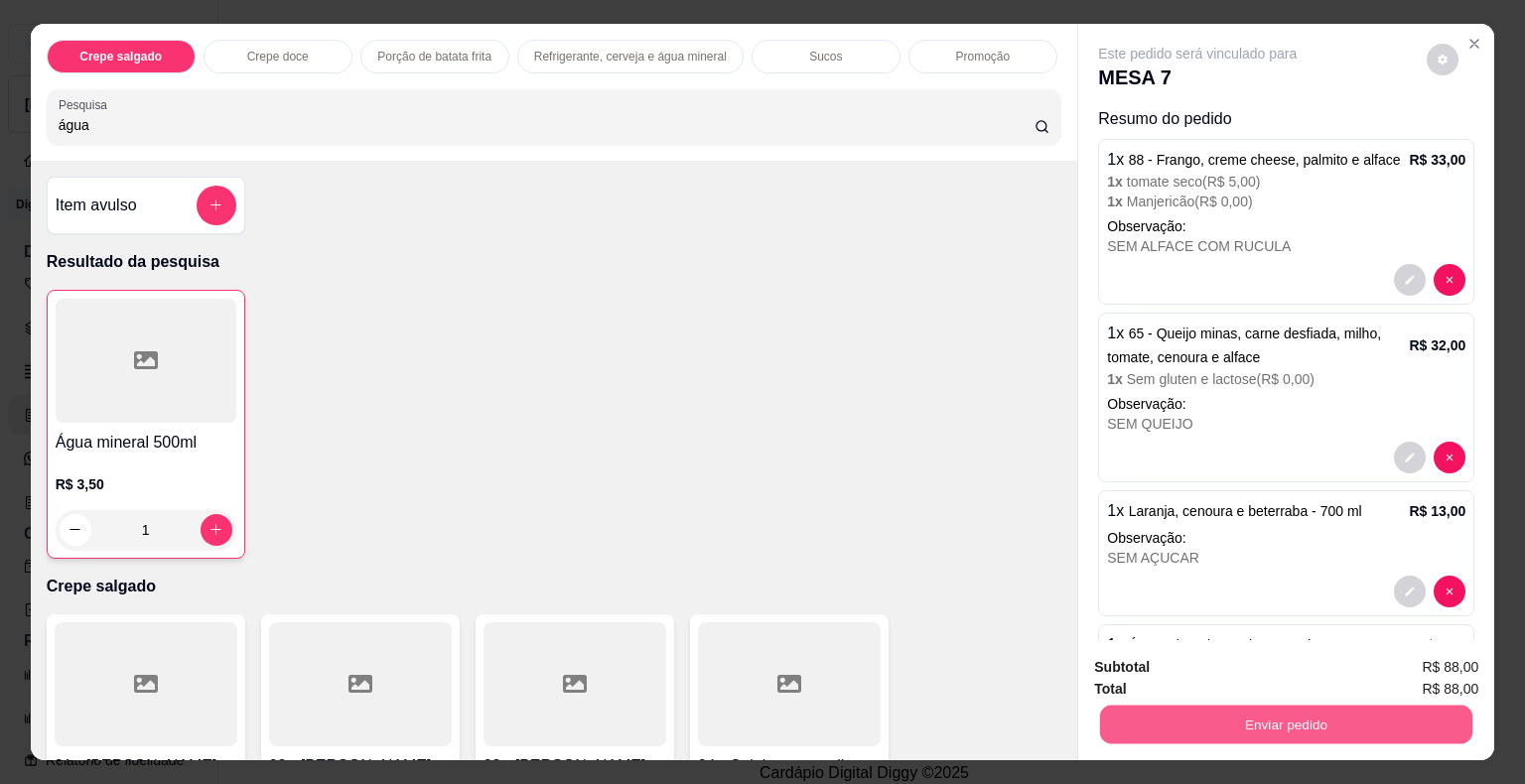 click on "Enviar pedido" at bounding box center [1286, 724] 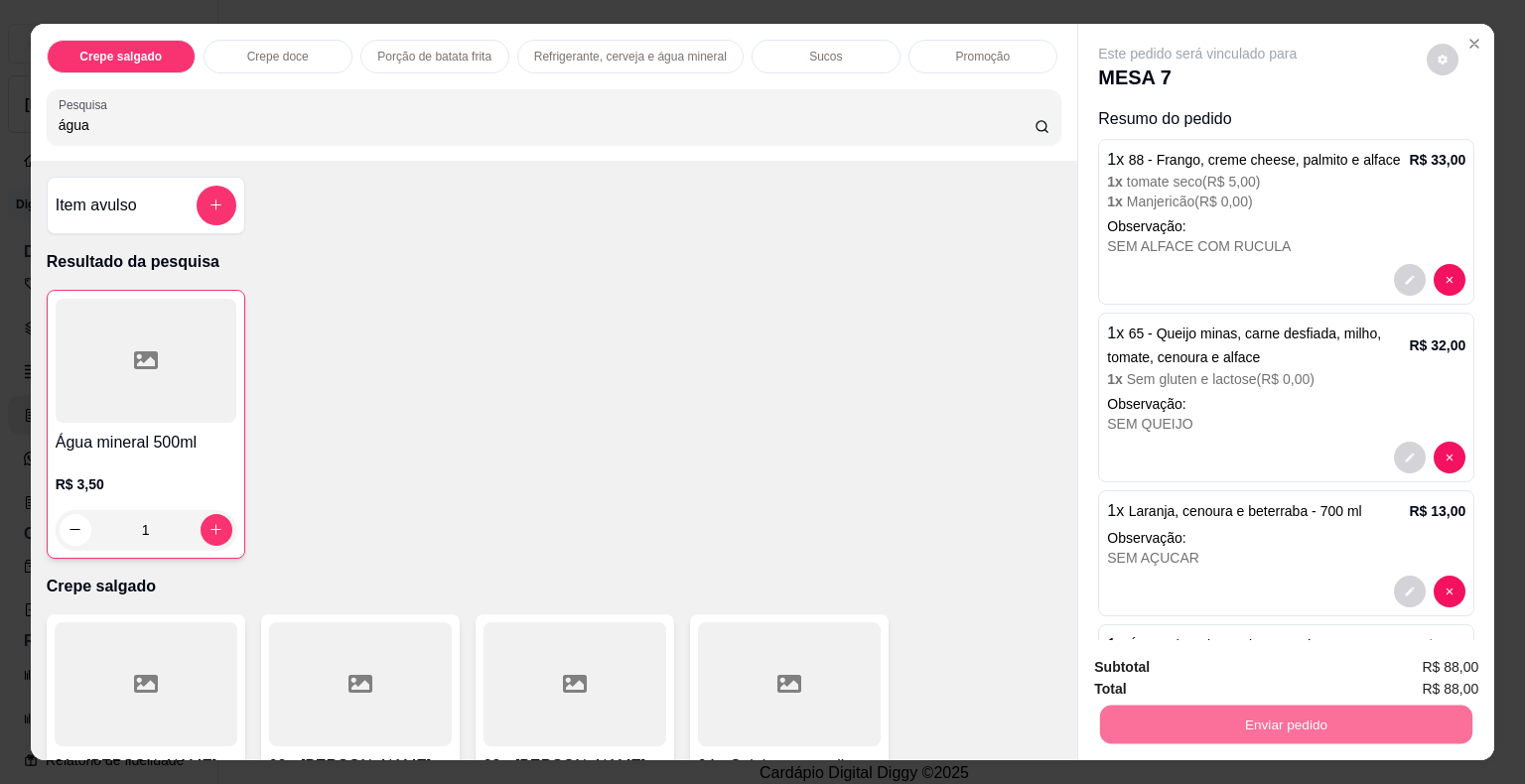 click on "Não registrar e enviar pedido" at bounding box center [1220, 669] 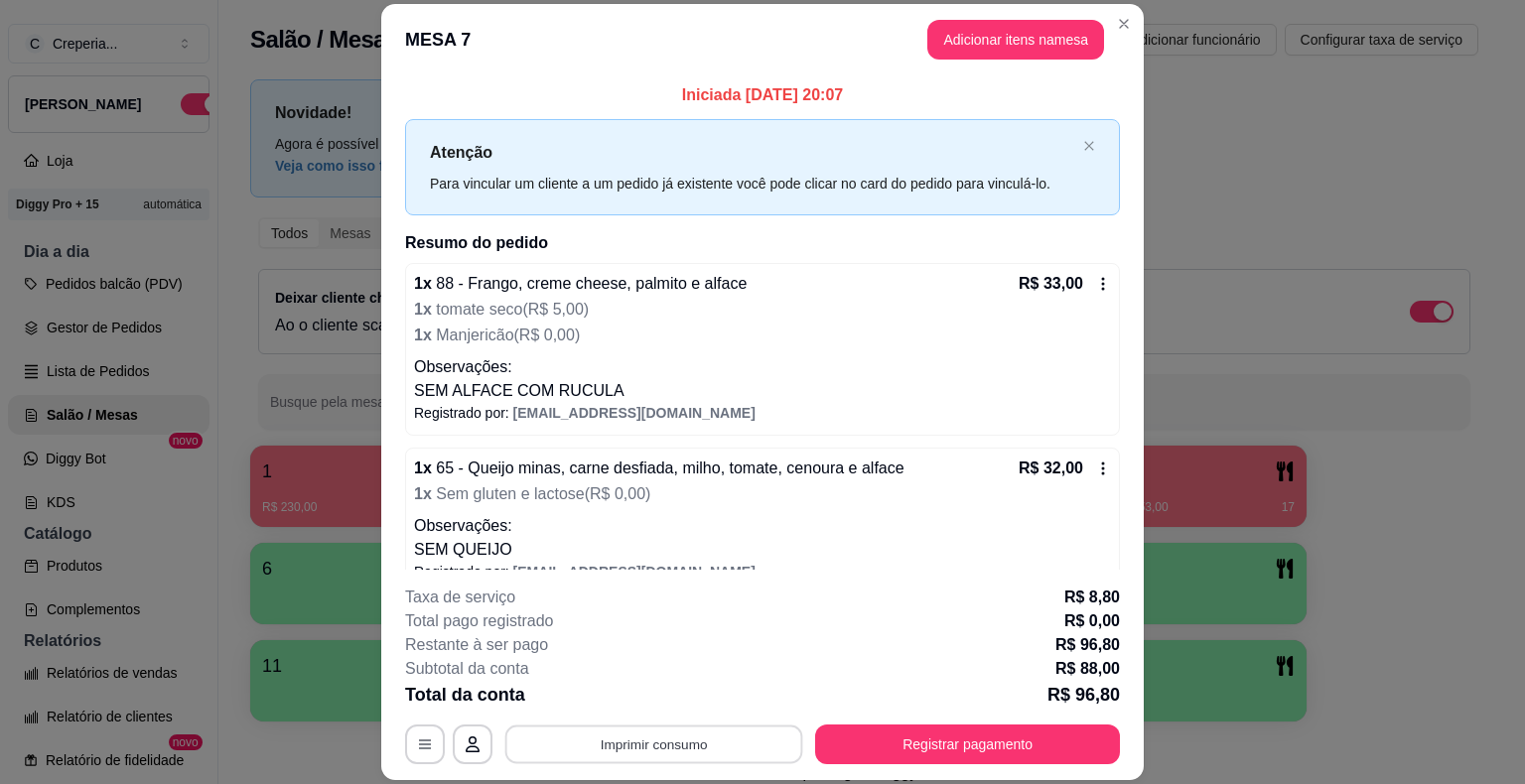 click on "Imprimir consumo" at bounding box center [654, 744] 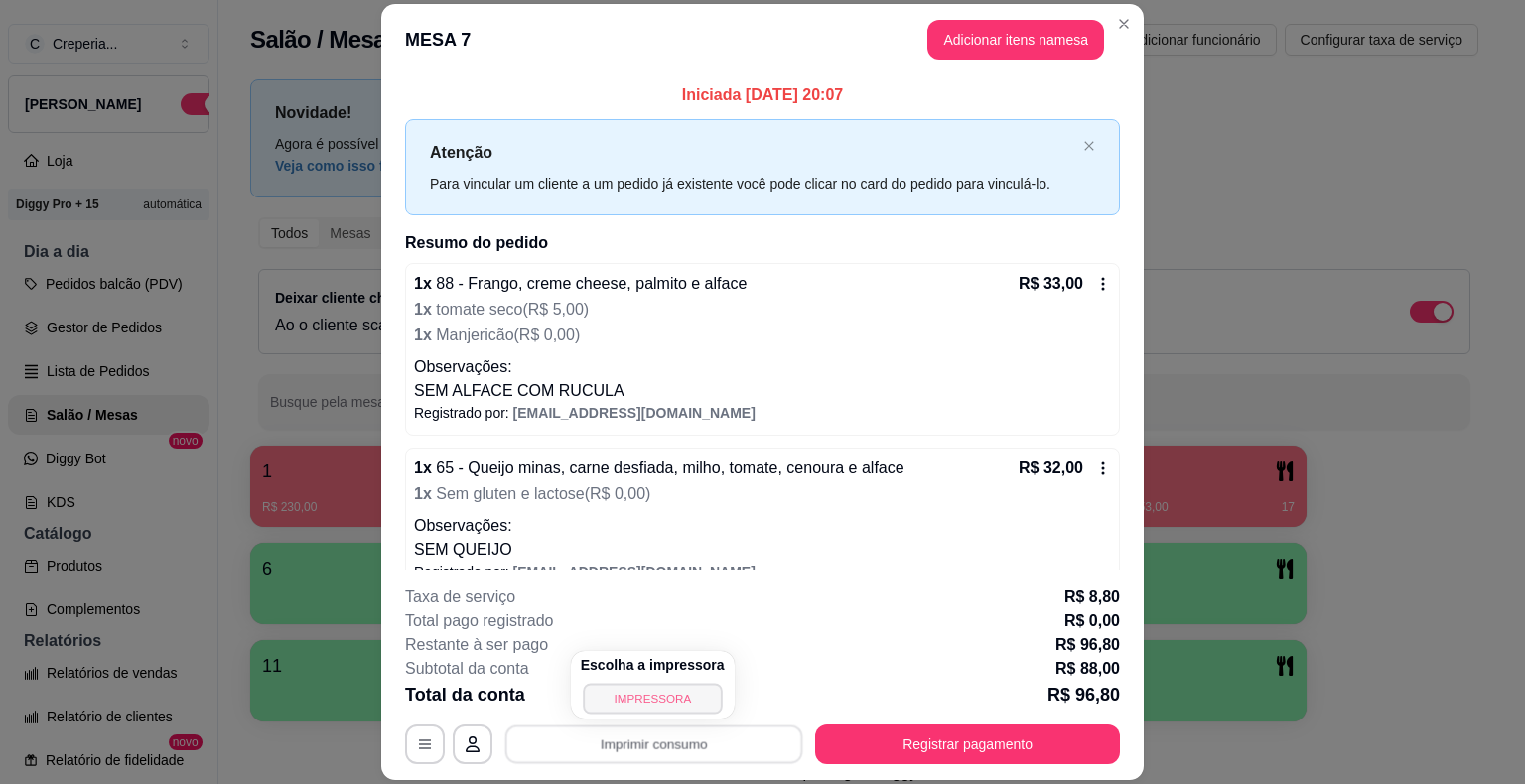 click on "IMPRESSORA" at bounding box center (652, 698) 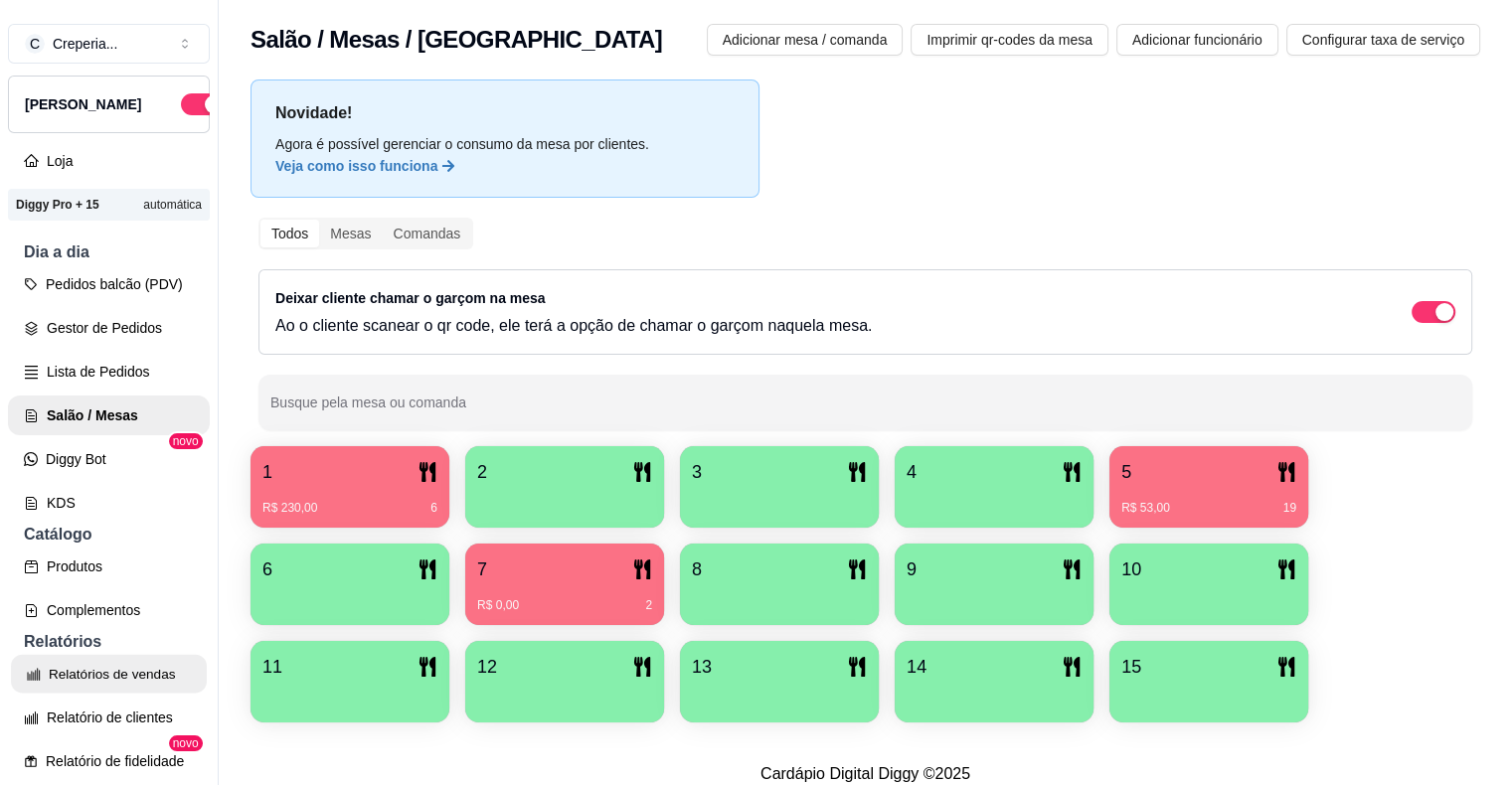 click on "Relatórios de vendas" at bounding box center (108, 674) 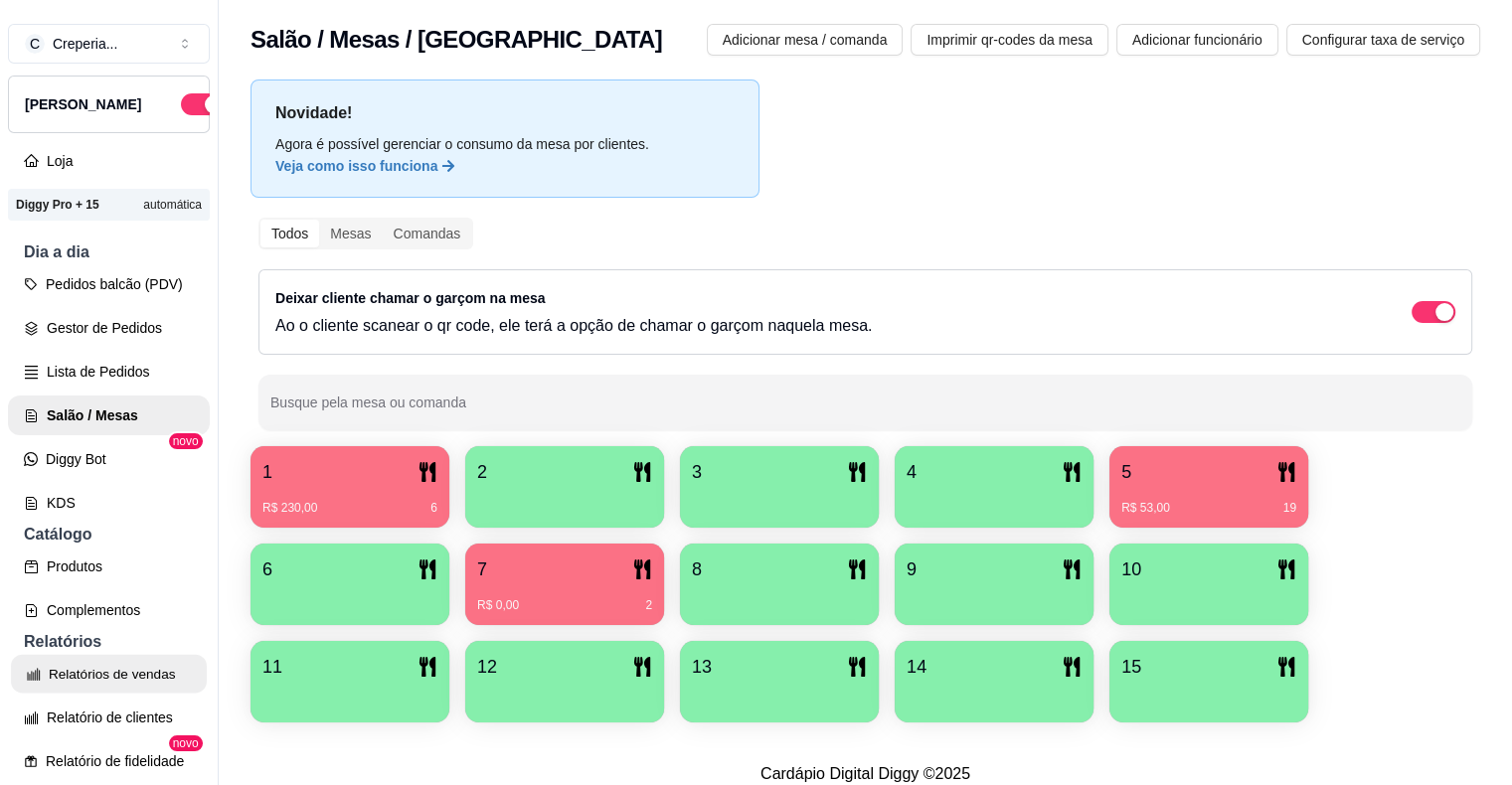 click on "Relatórios de vendas" at bounding box center (108, 674) 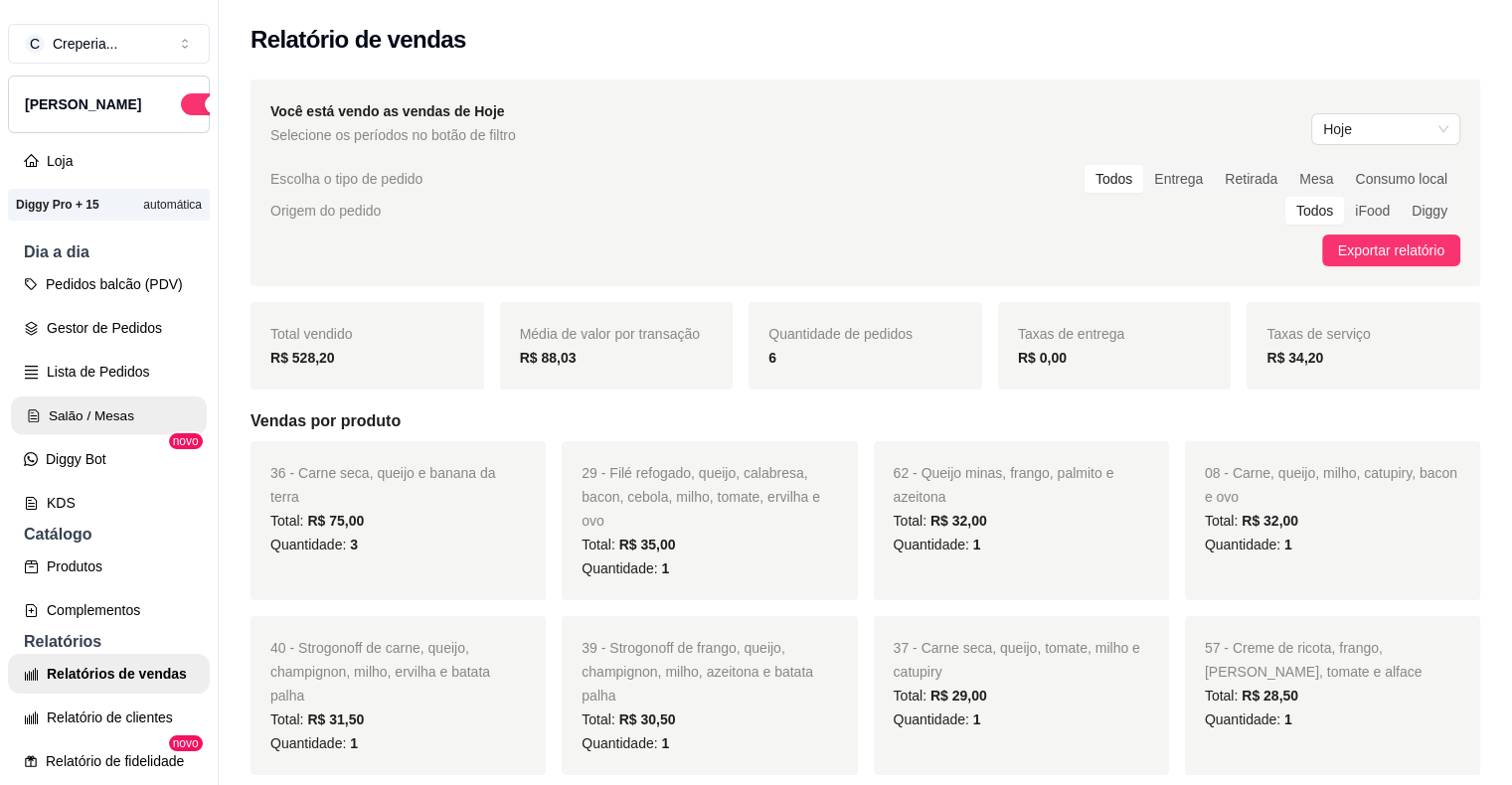 click on "Salão / Mesas" at bounding box center (108, 415) 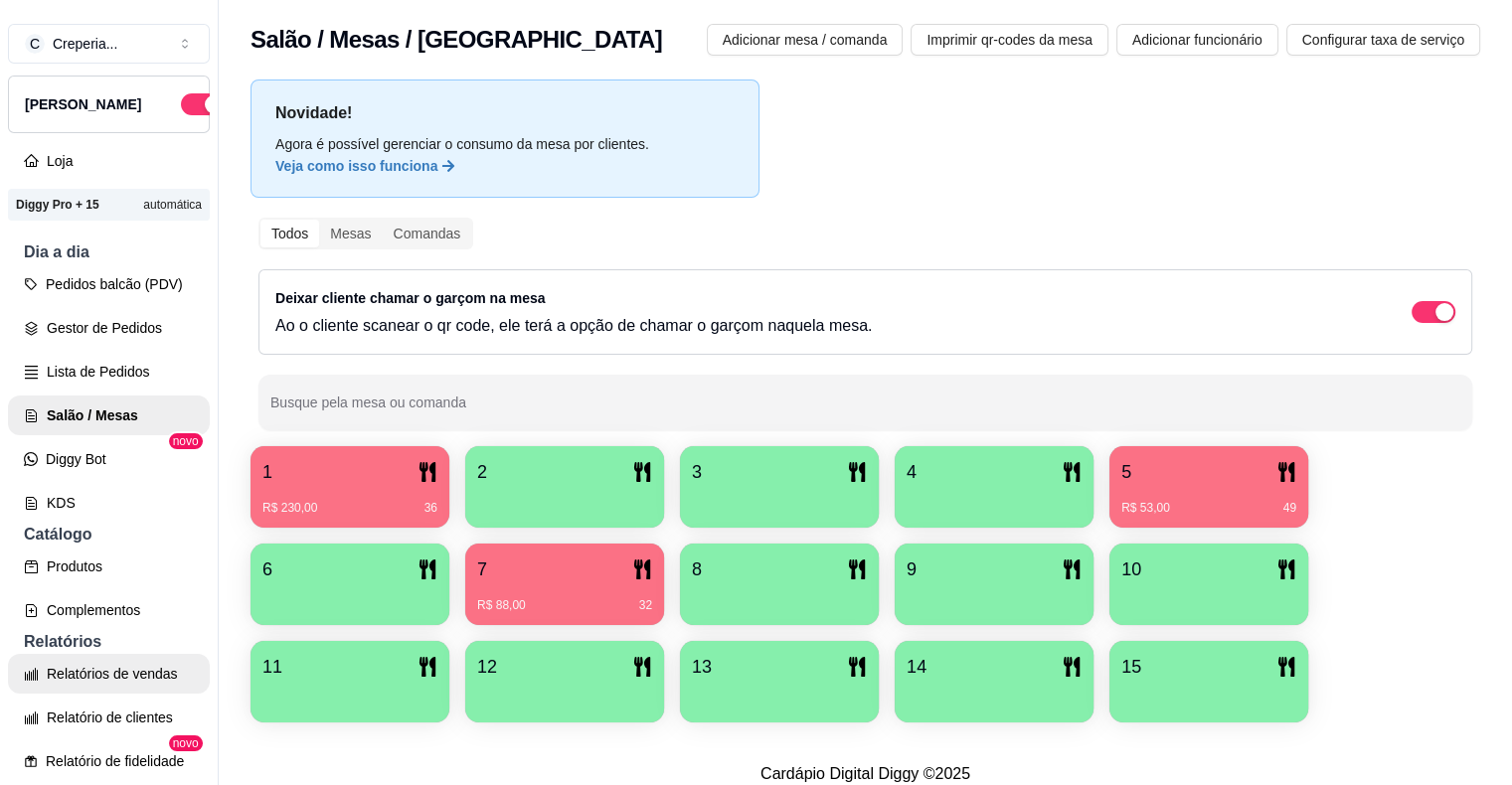 click on "Relatórios de vendas" at bounding box center [108, 674] 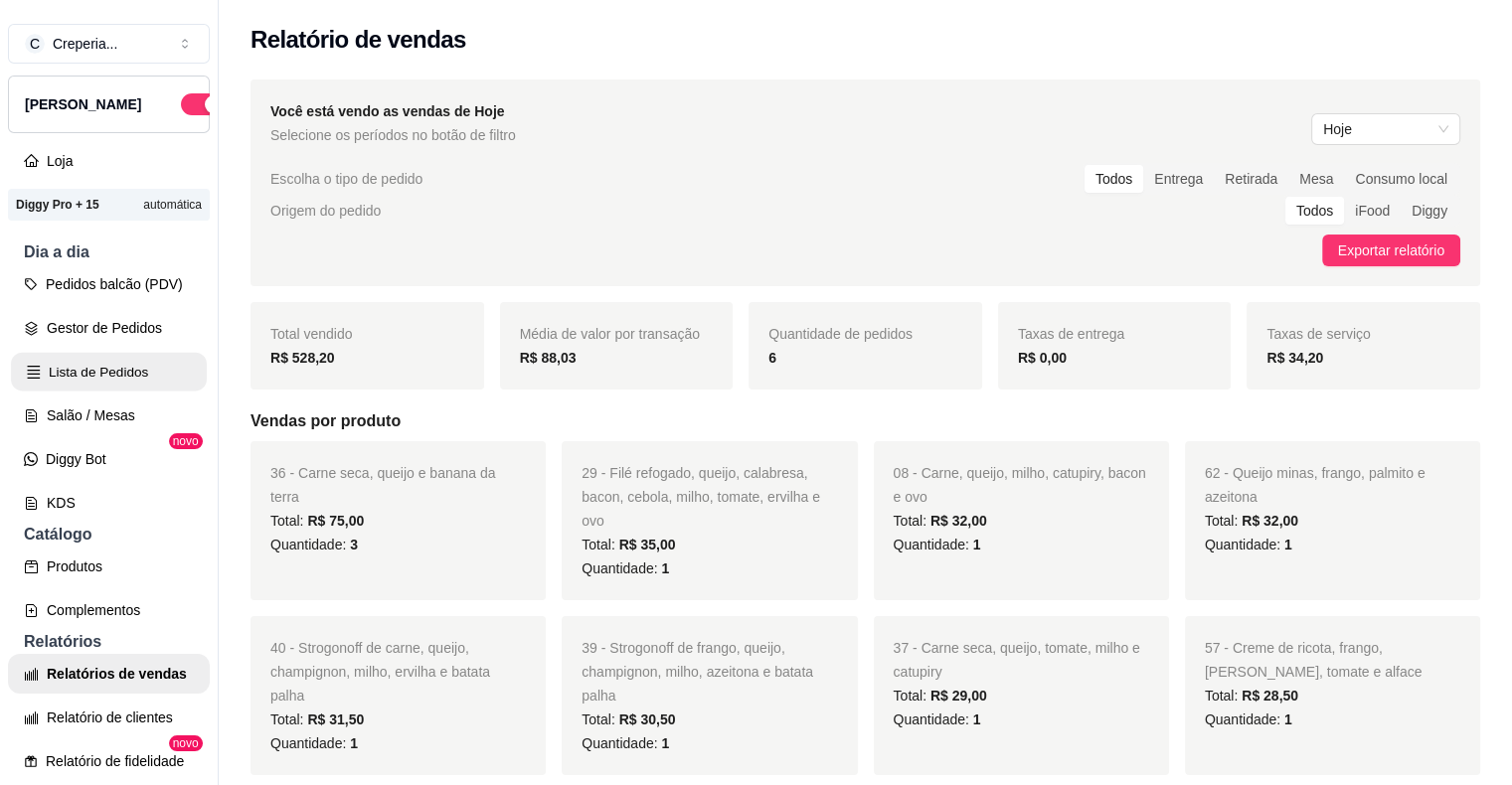 click on "Lista de Pedidos" at bounding box center [108, 372] 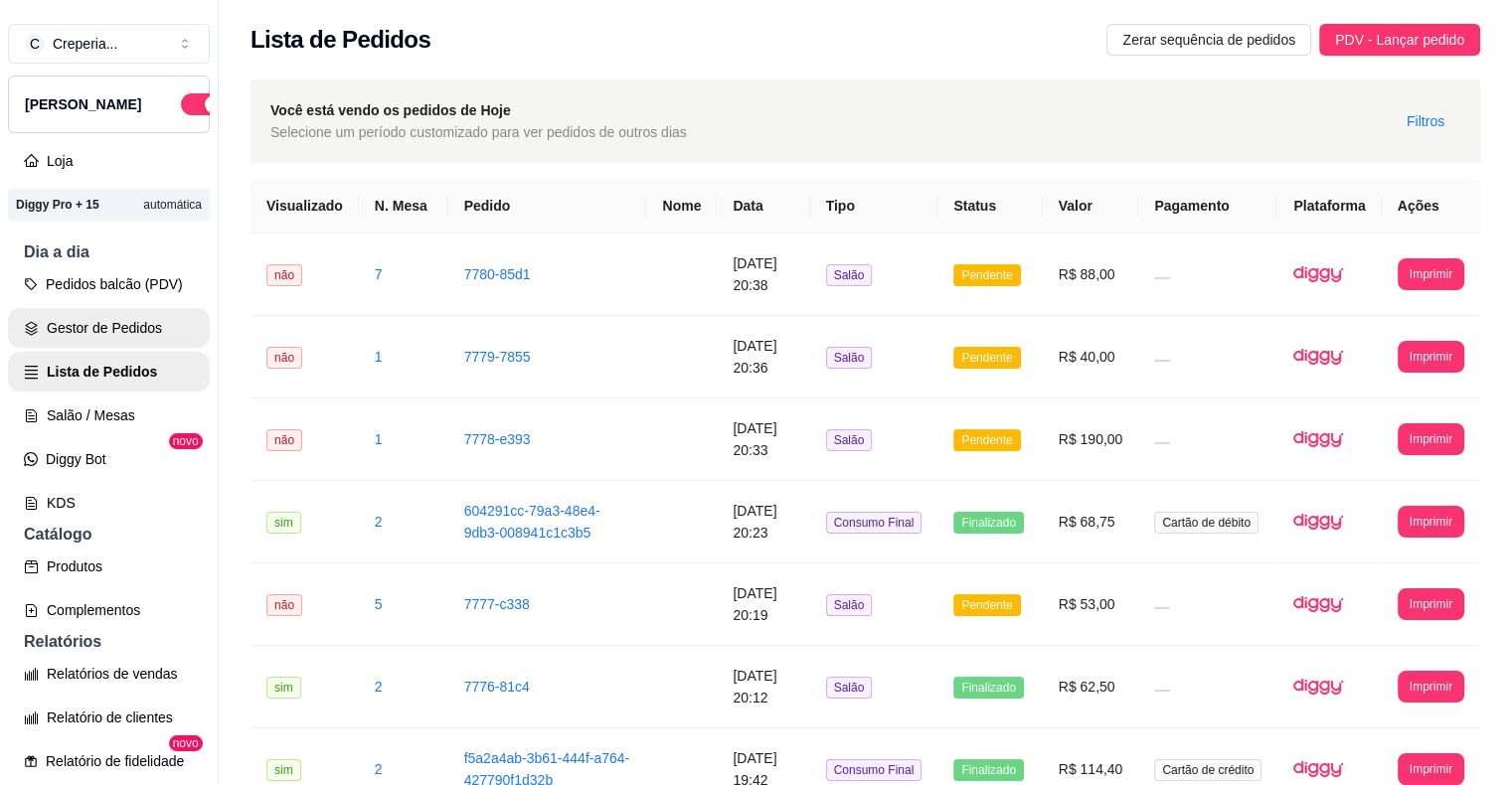 click on "Gestor de Pedidos" at bounding box center (108, 328) 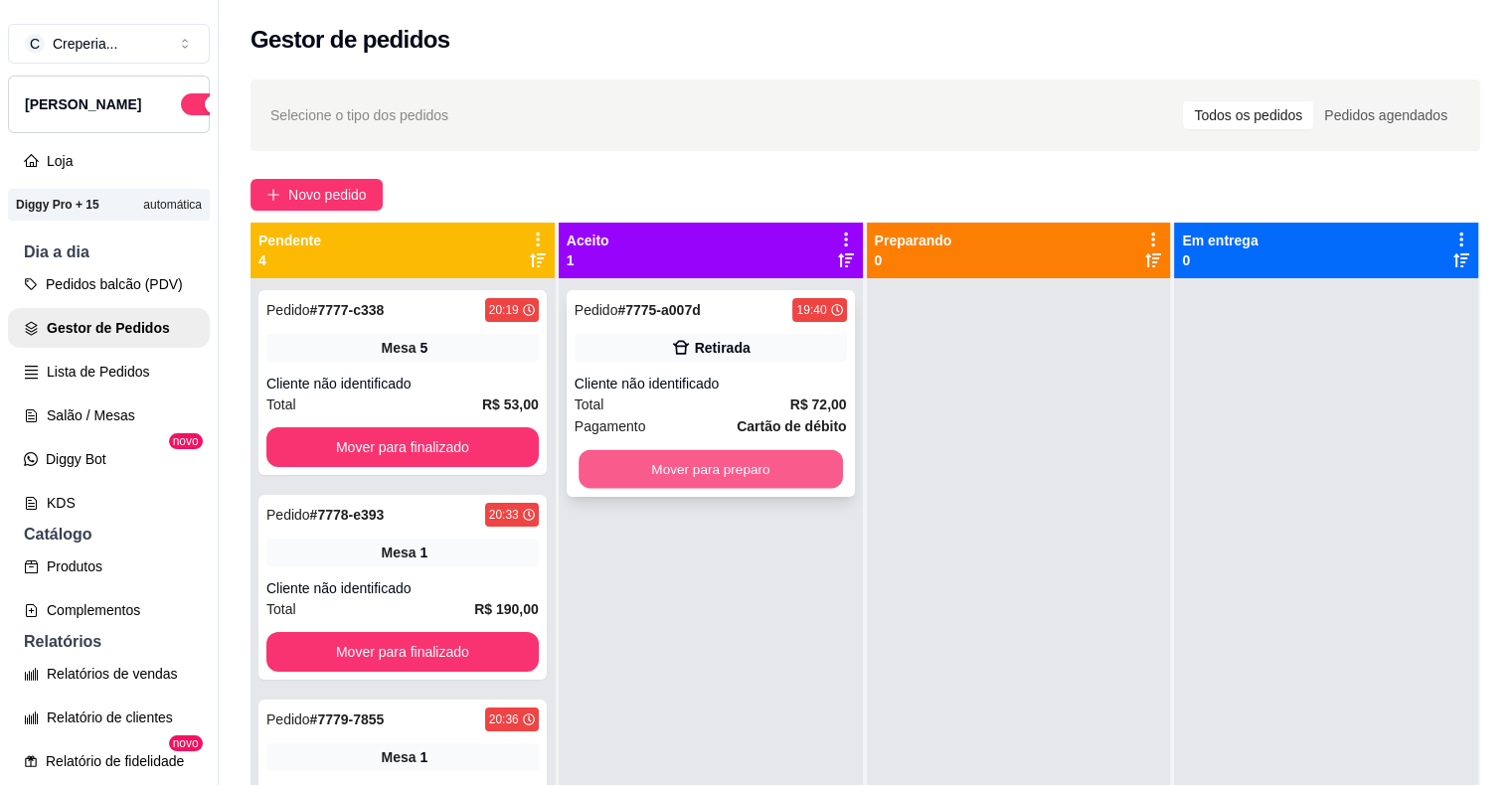 click on "Mover para preparo" at bounding box center [711, 469] 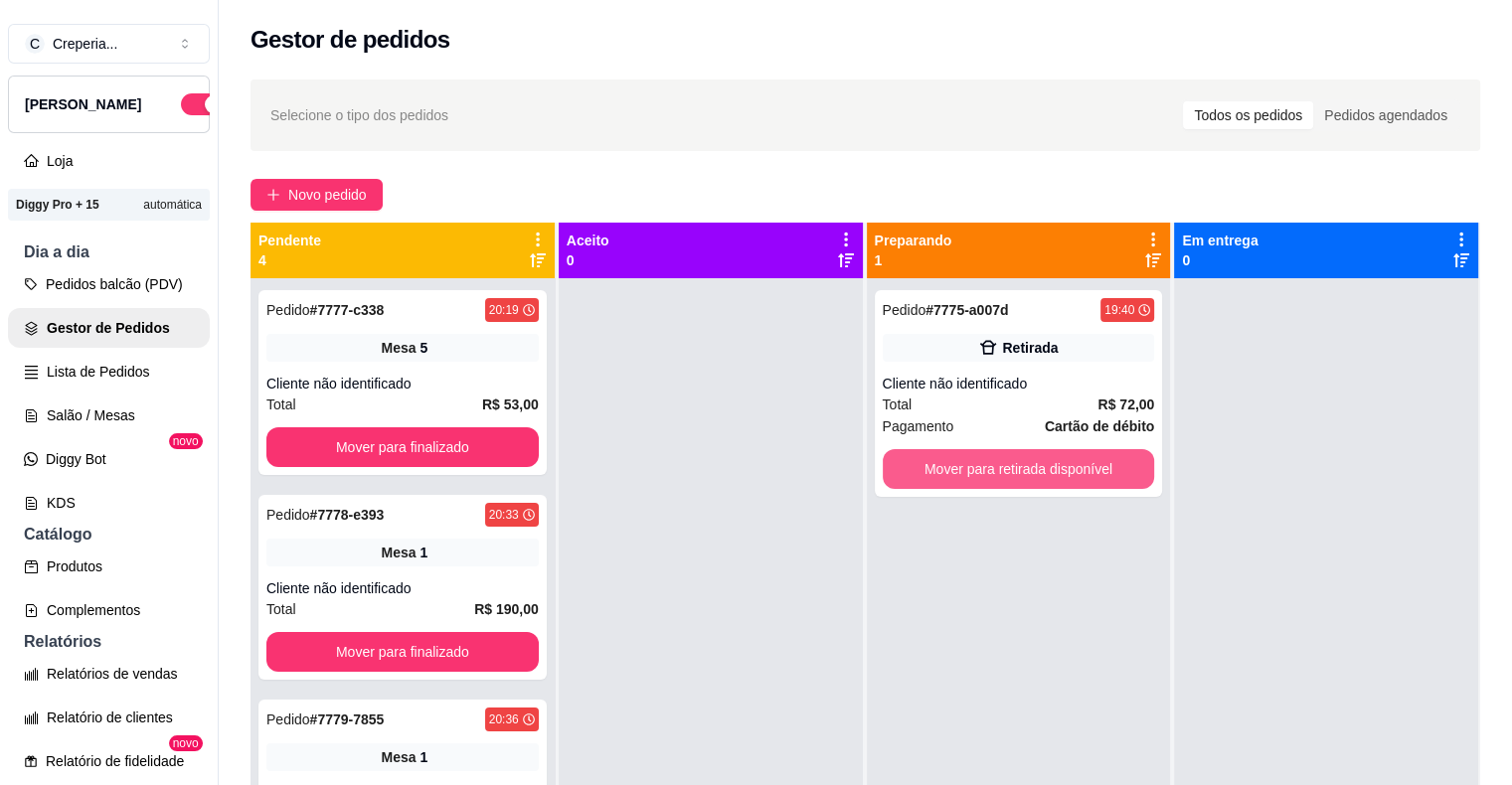 click on "Mover para retirada disponível" at bounding box center [1019, 469] 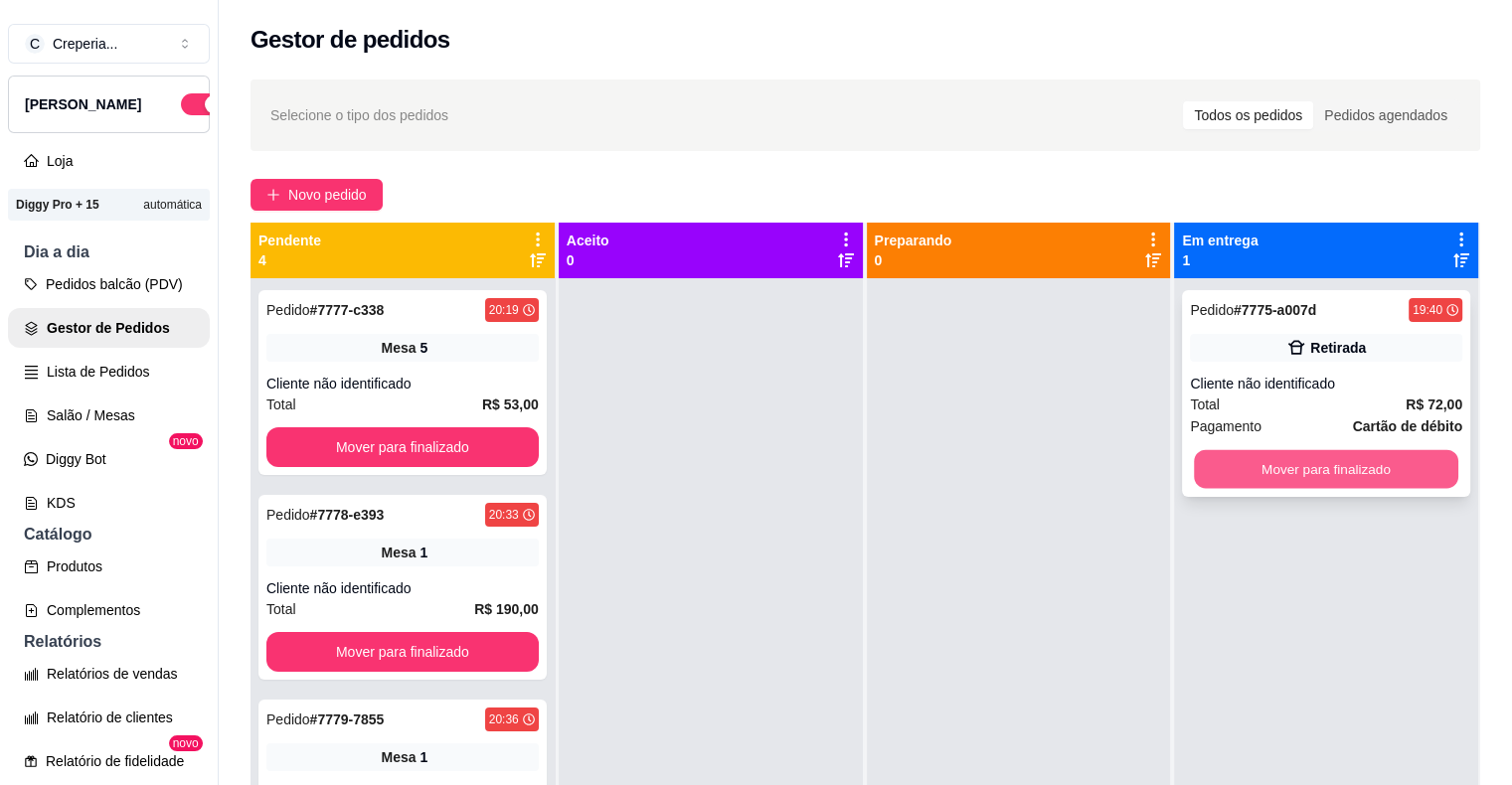 click on "Mover para finalizado" at bounding box center (1326, 469) 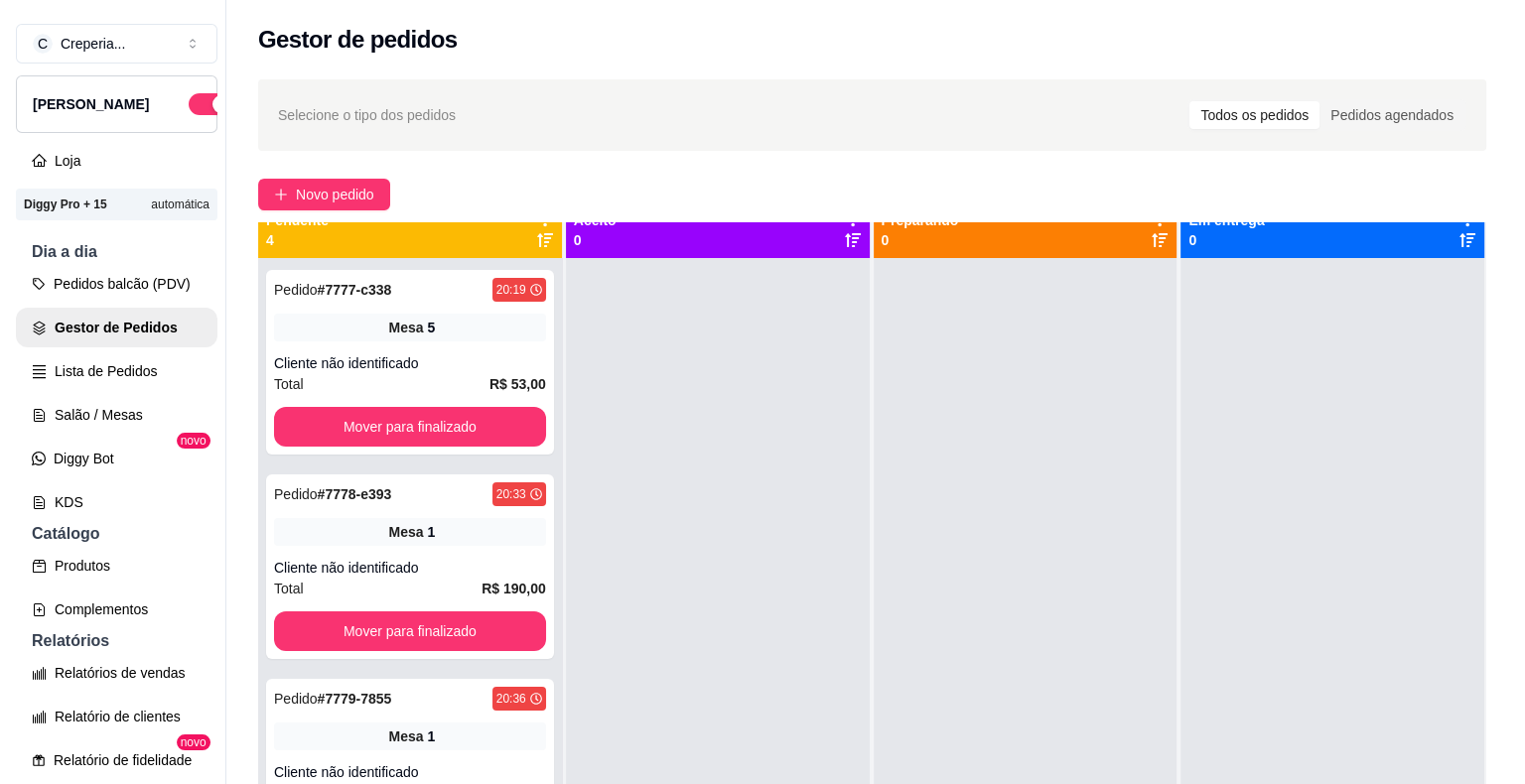 scroll, scrollTop: 0, scrollLeft: 0, axis: both 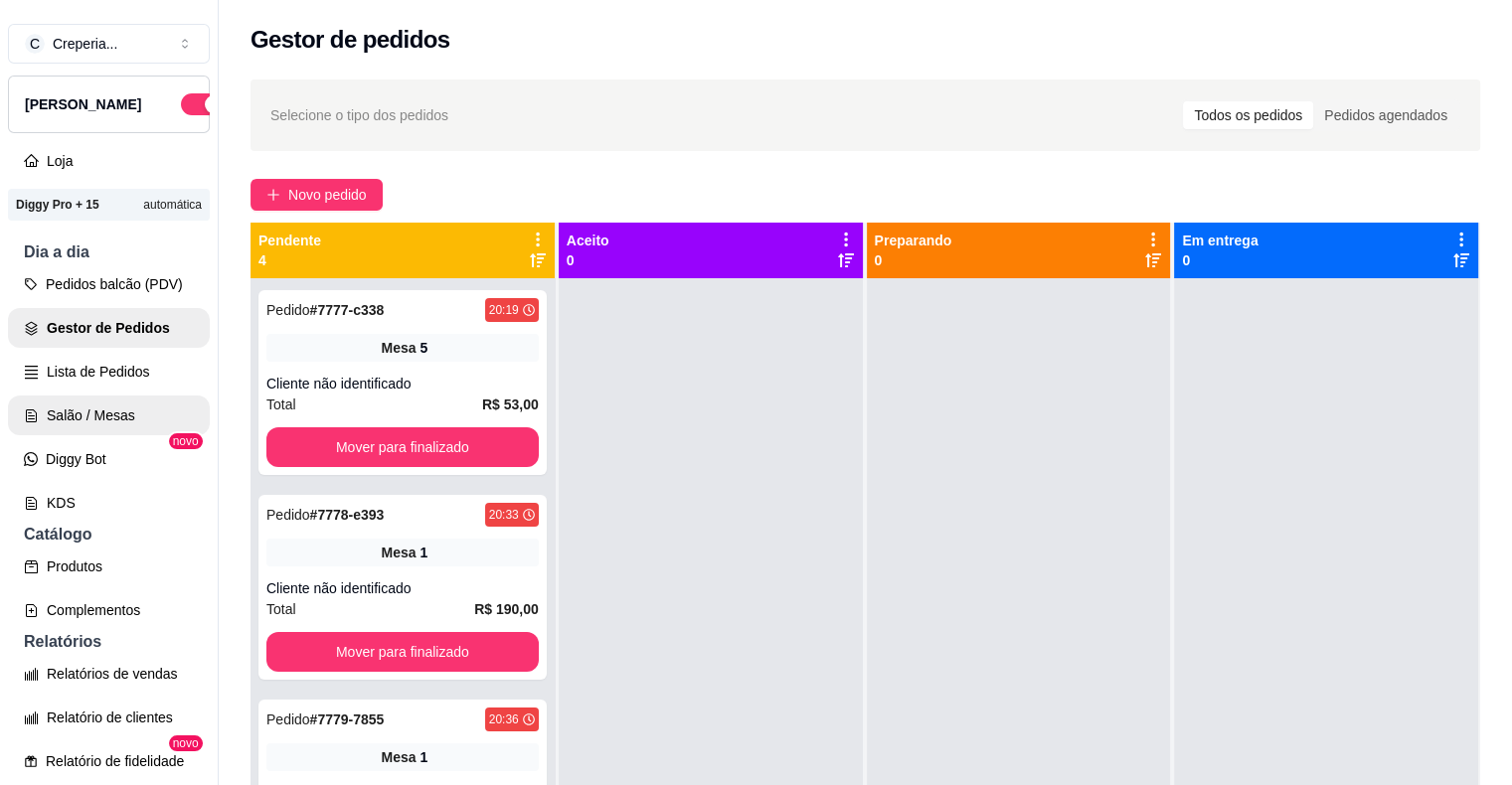 click on "Salão / Mesas" at bounding box center [108, 415] 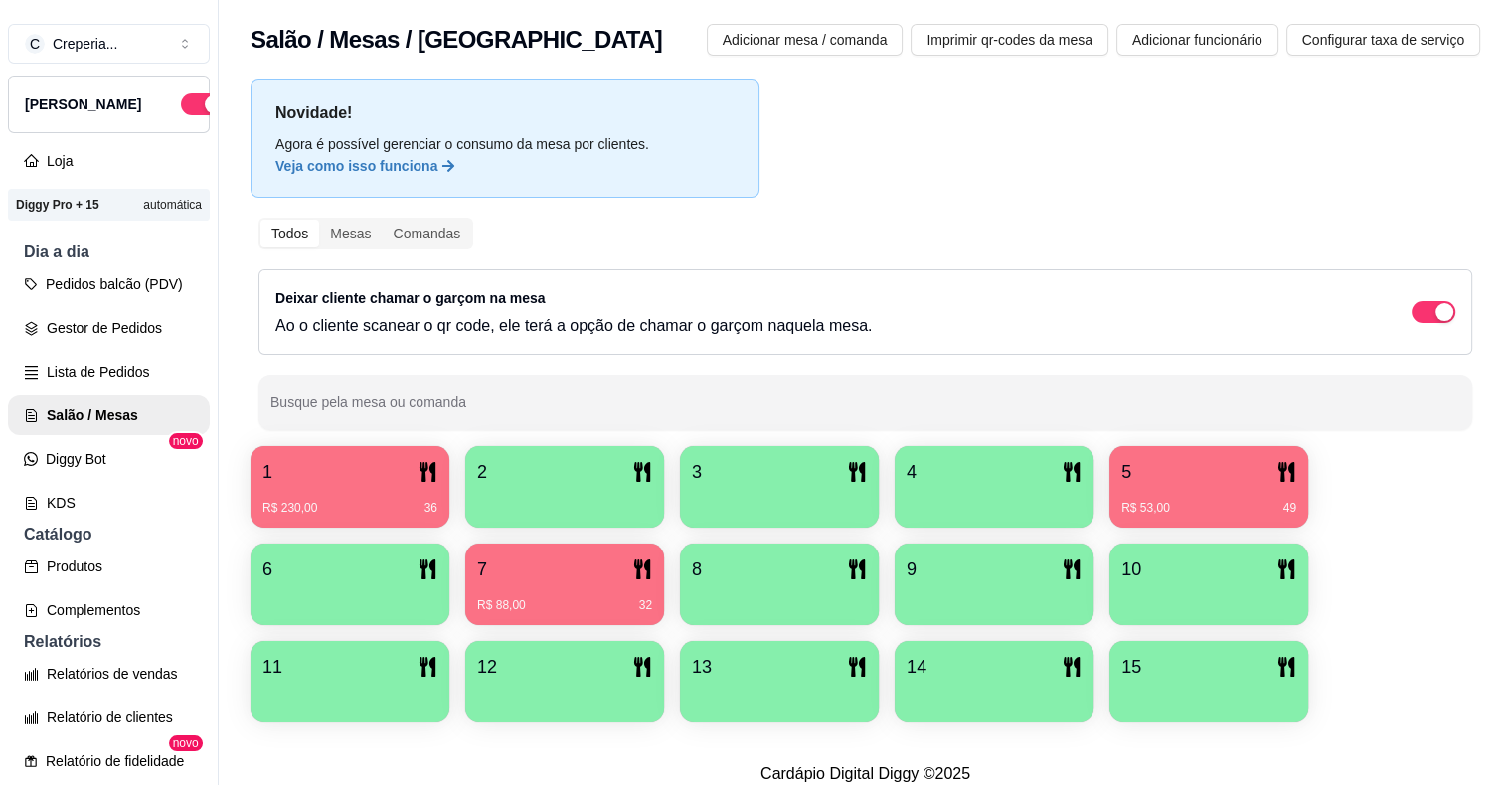 click on "R$ 88,00 32" at bounding box center [565, 598] 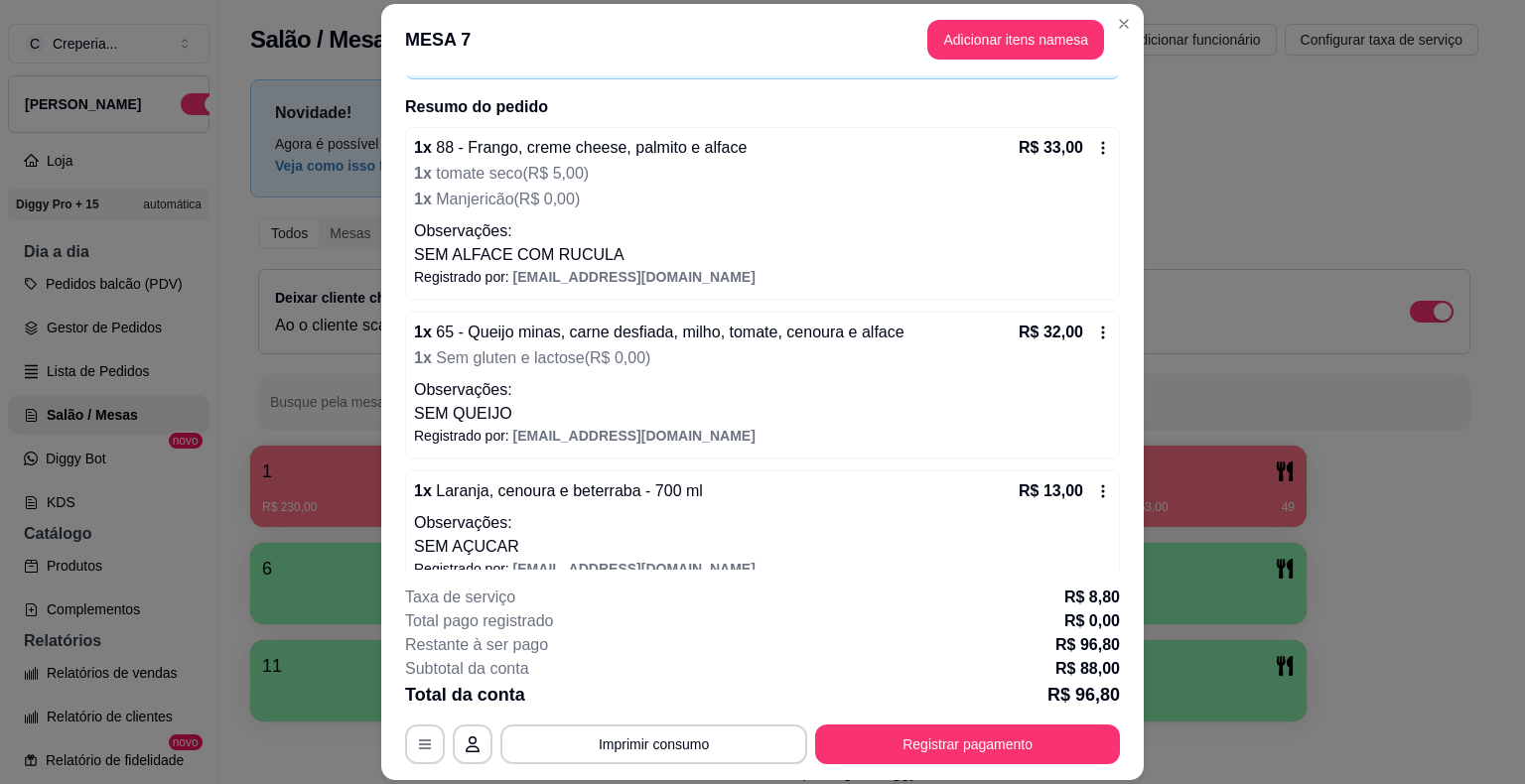 scroll, scrollTop: 318, scrollLeft: 0, axis: vertical 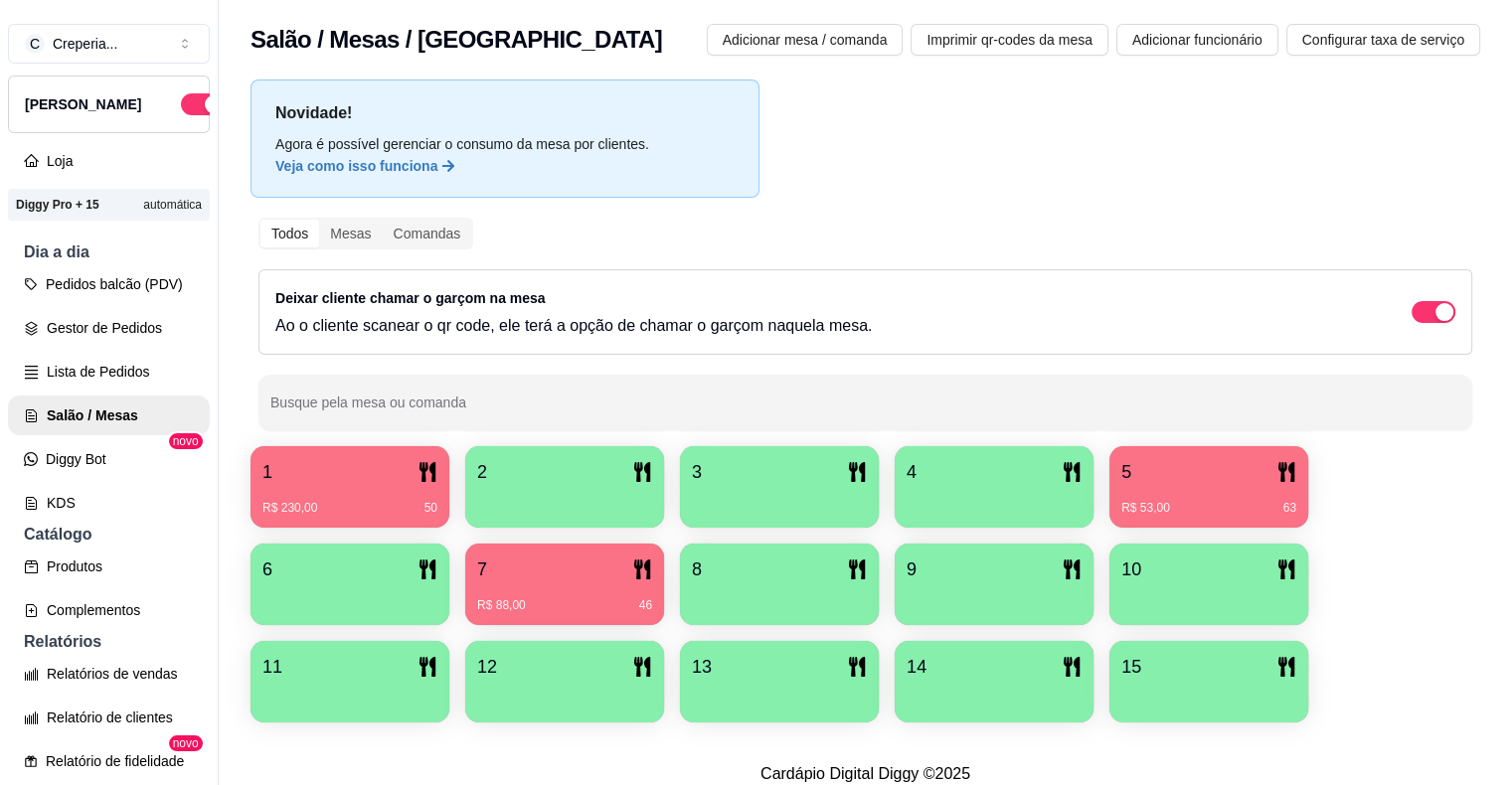 click on "12" at bounding box center [565, 667] 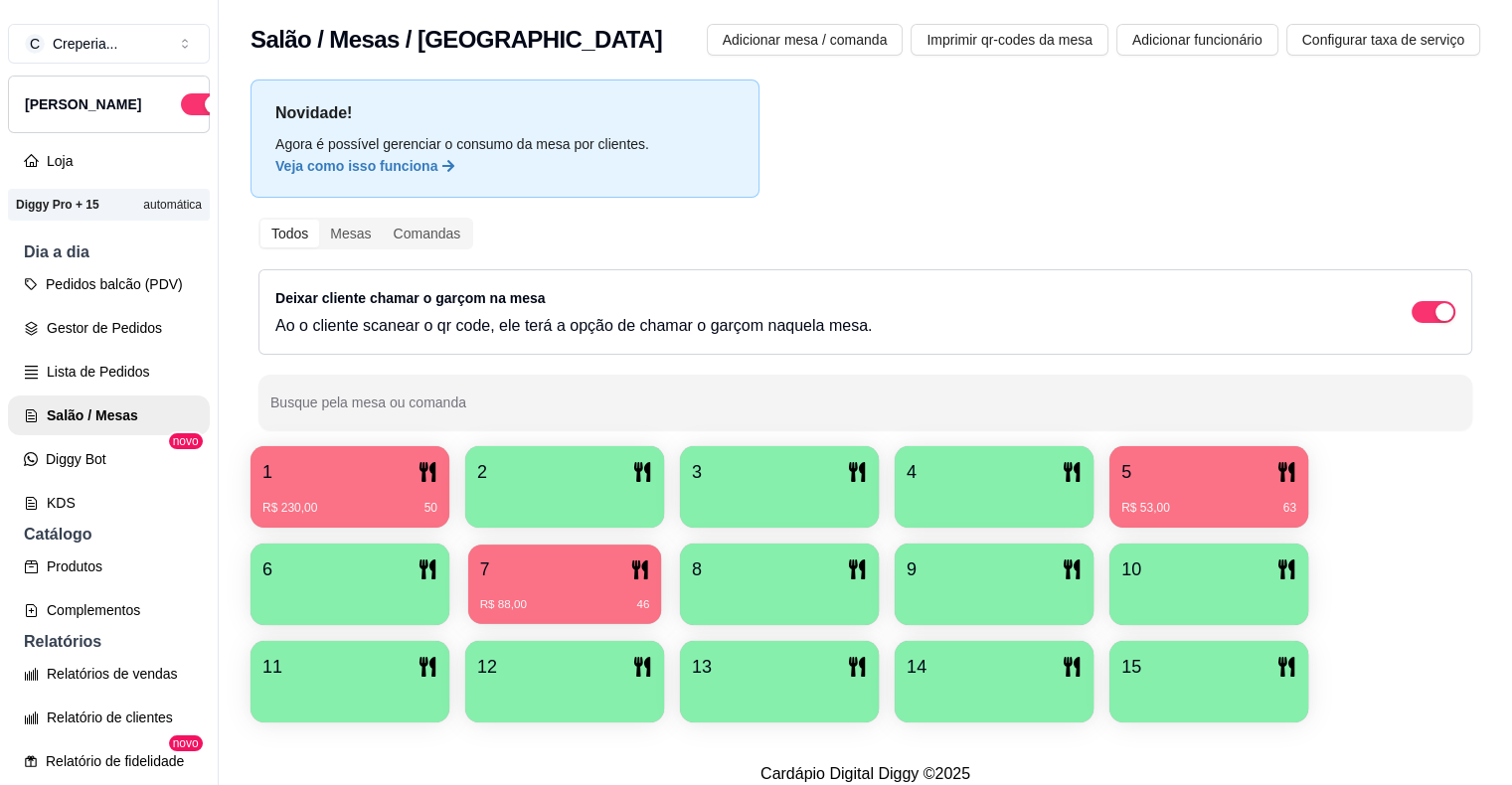click on "R$ 88,00 46" at bounding box center (565, 597) 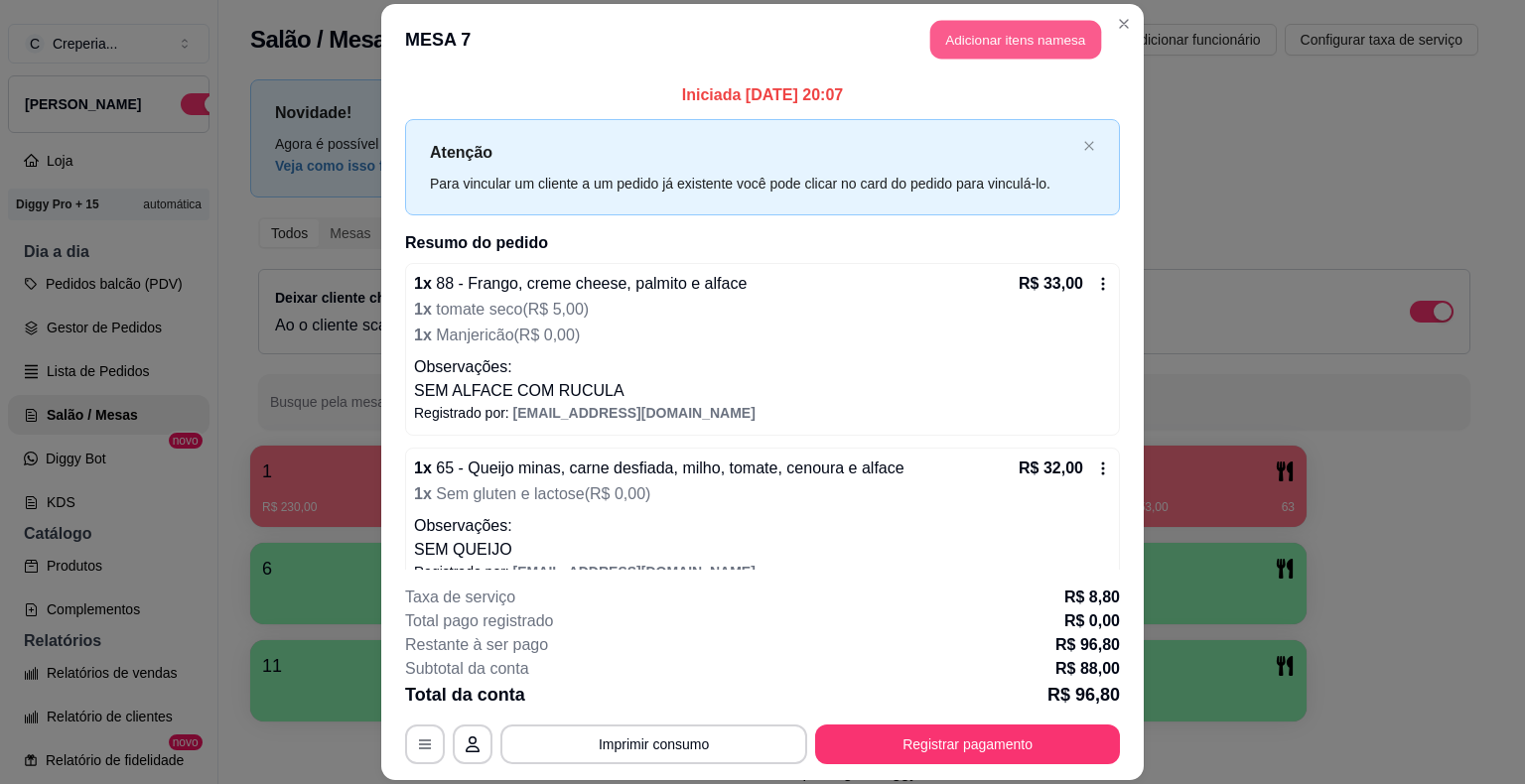 click on "Adicionar itens na  mesa" at bounding box center [1016, 40] 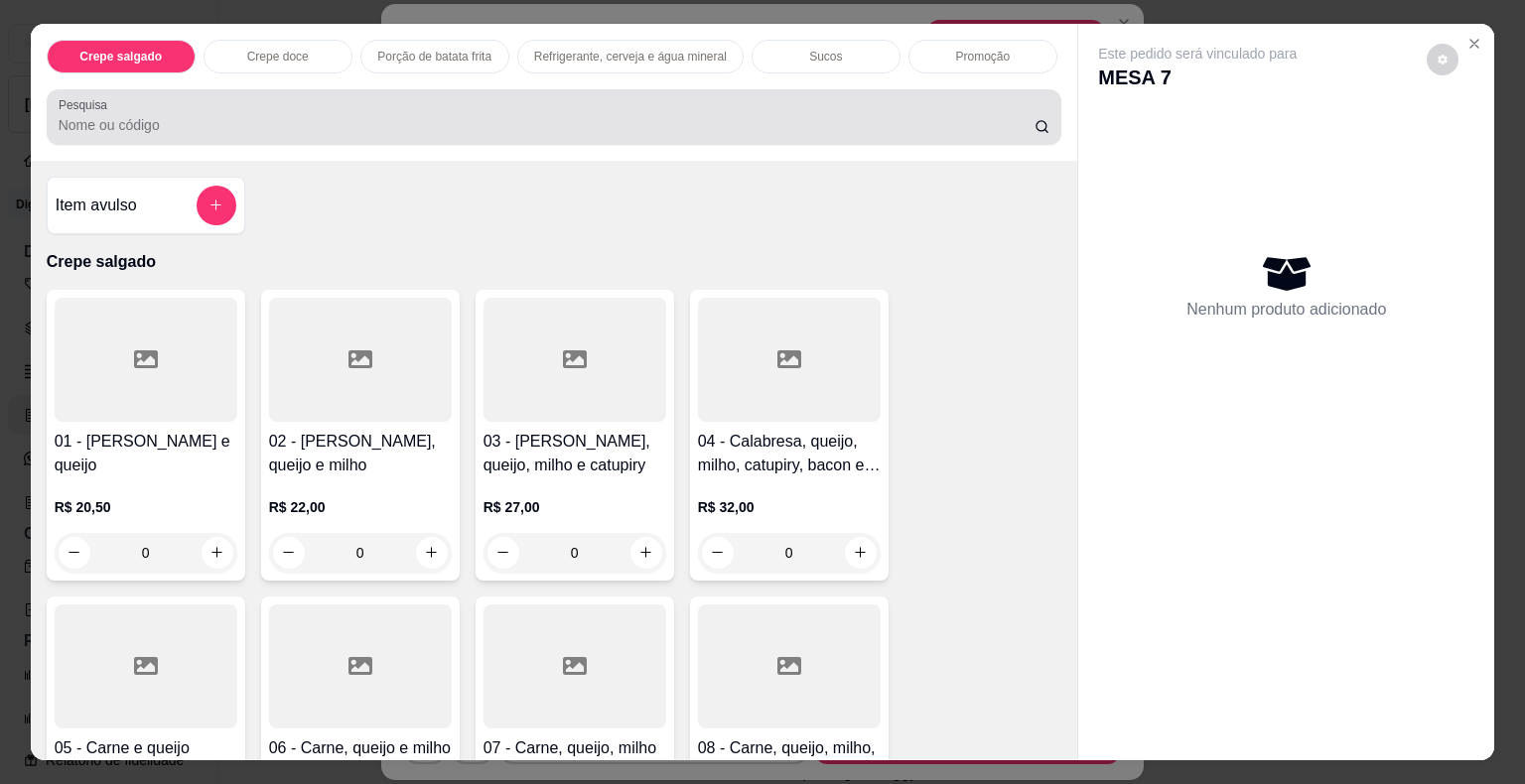click on "Pesquisa" at bounding box center [546, 125] 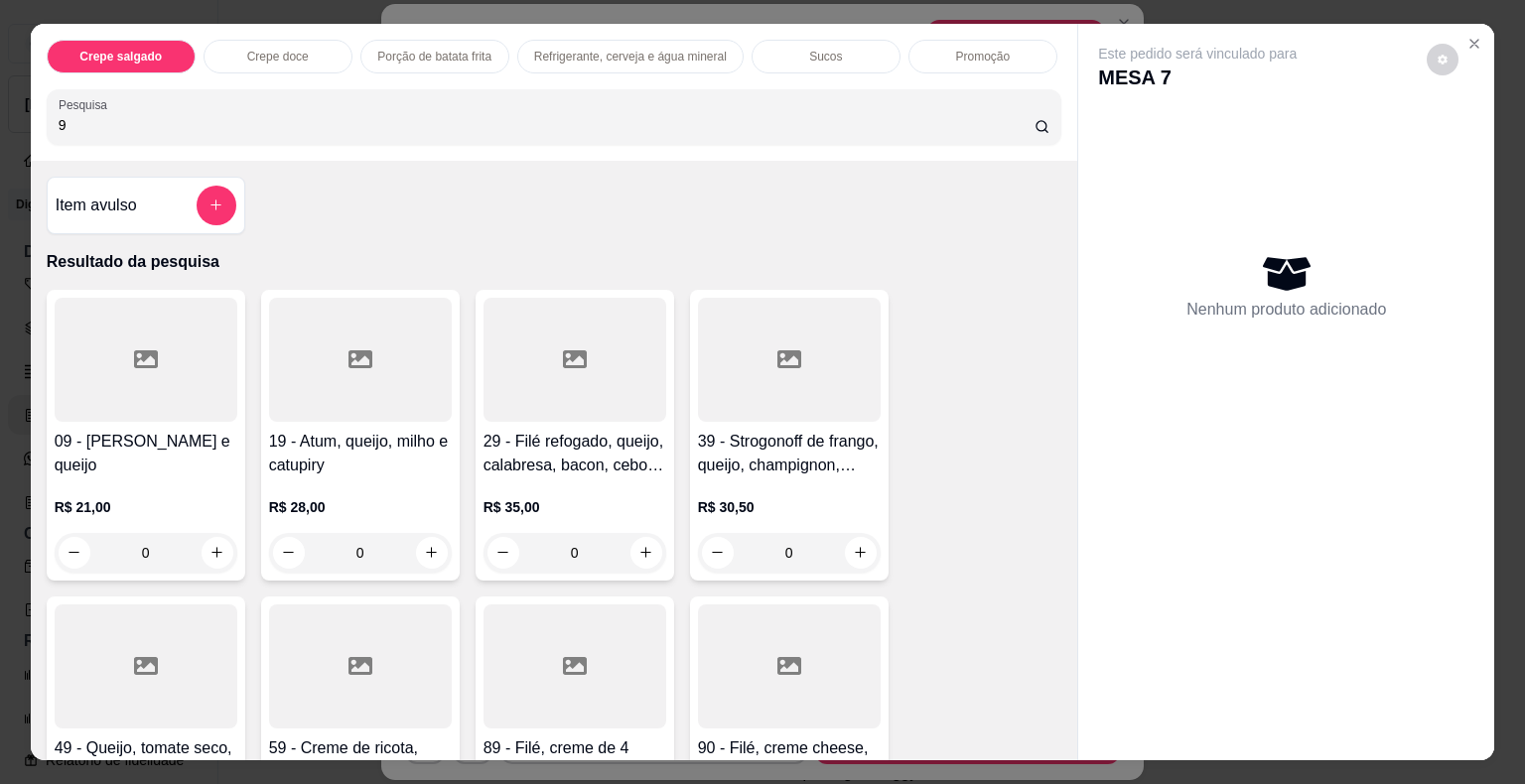 type on "9" 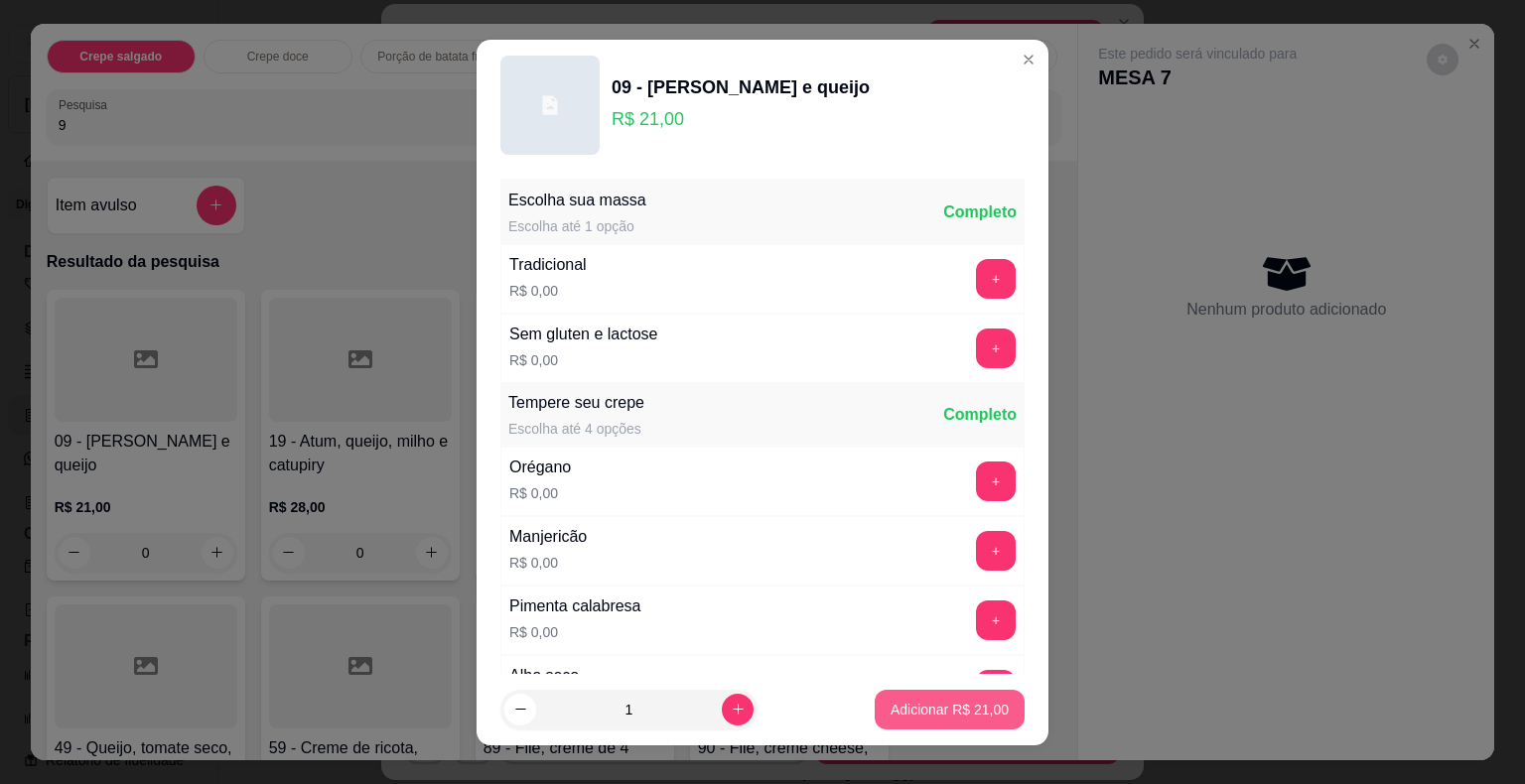 click on "Adicionar   R$ 21,00" at bounding box center [949, 710] 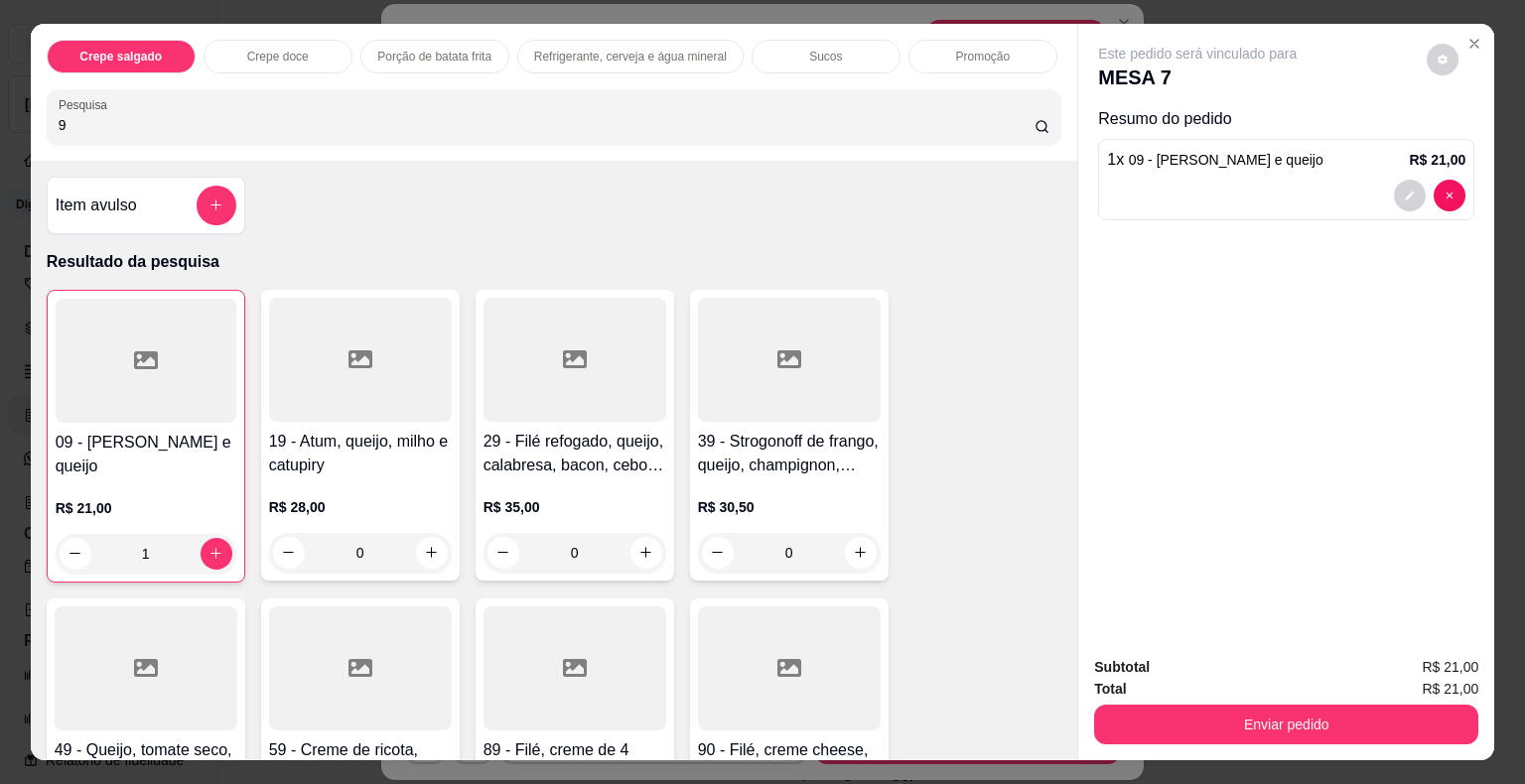 drag, startPoint x: 75, startPoint y: 113, endPoint x: 0, endPoint y: 111, distance: 75.02666 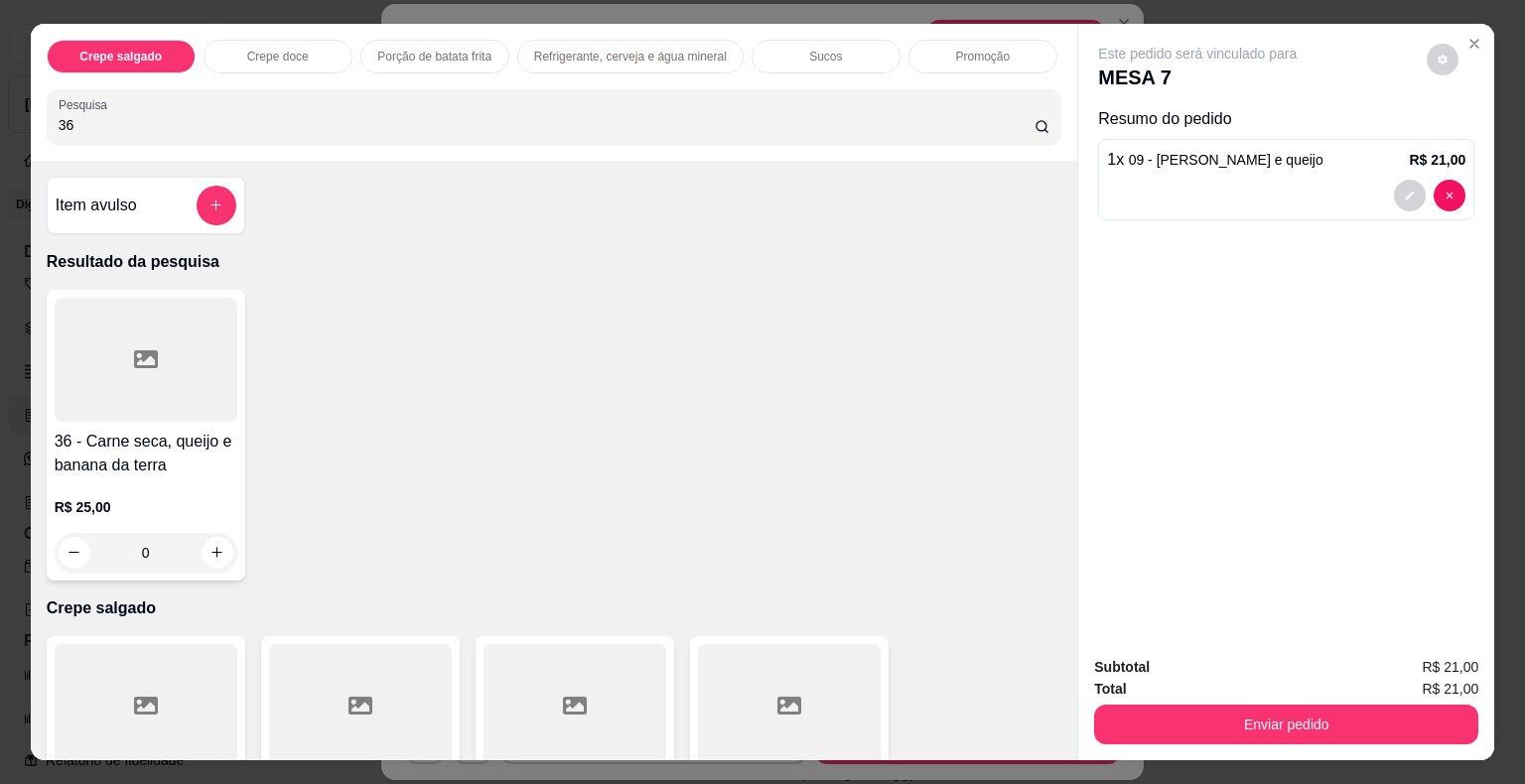 type on "36" 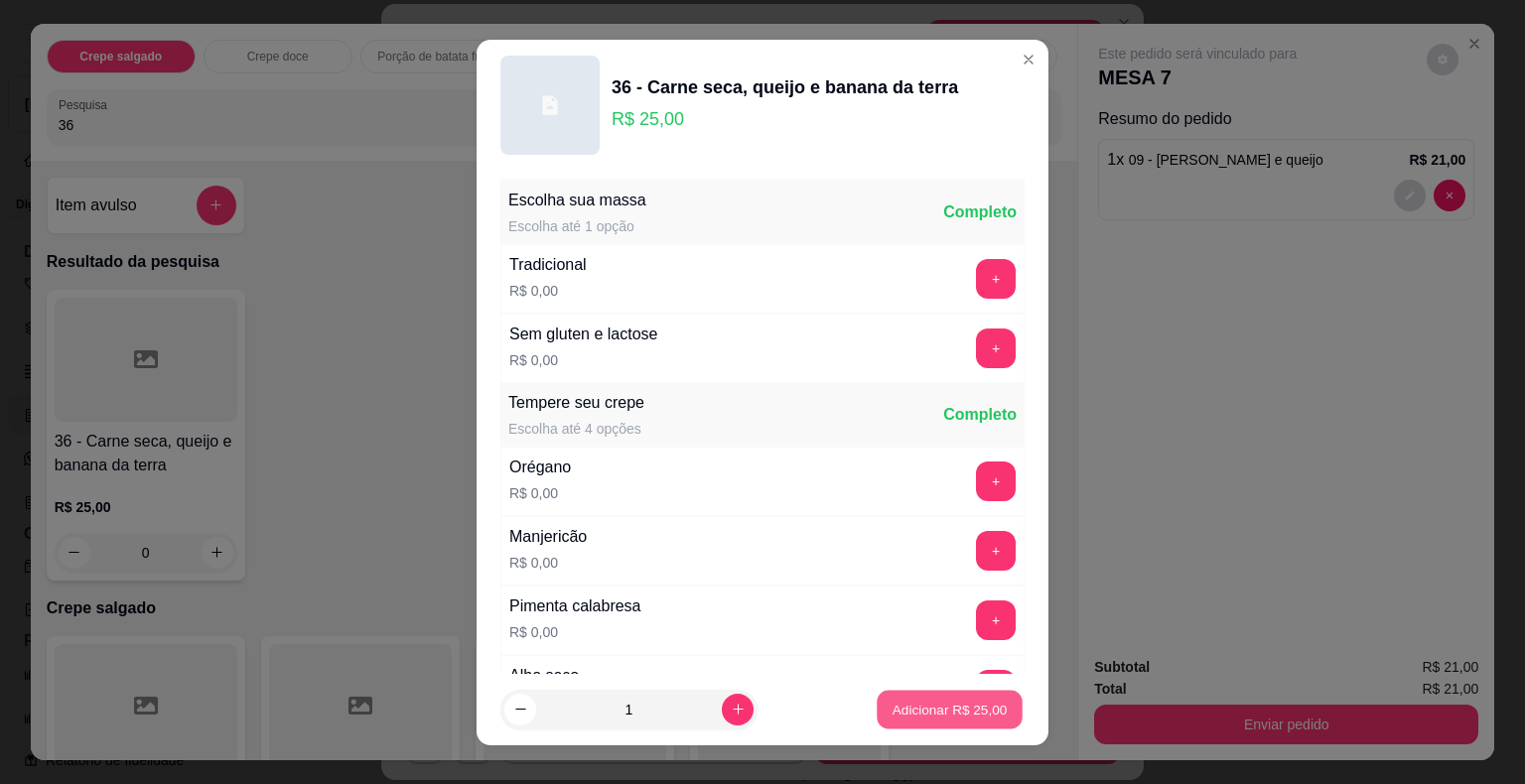click on "Adicionar   R$ 25,00" at bounding box center (950, 709) 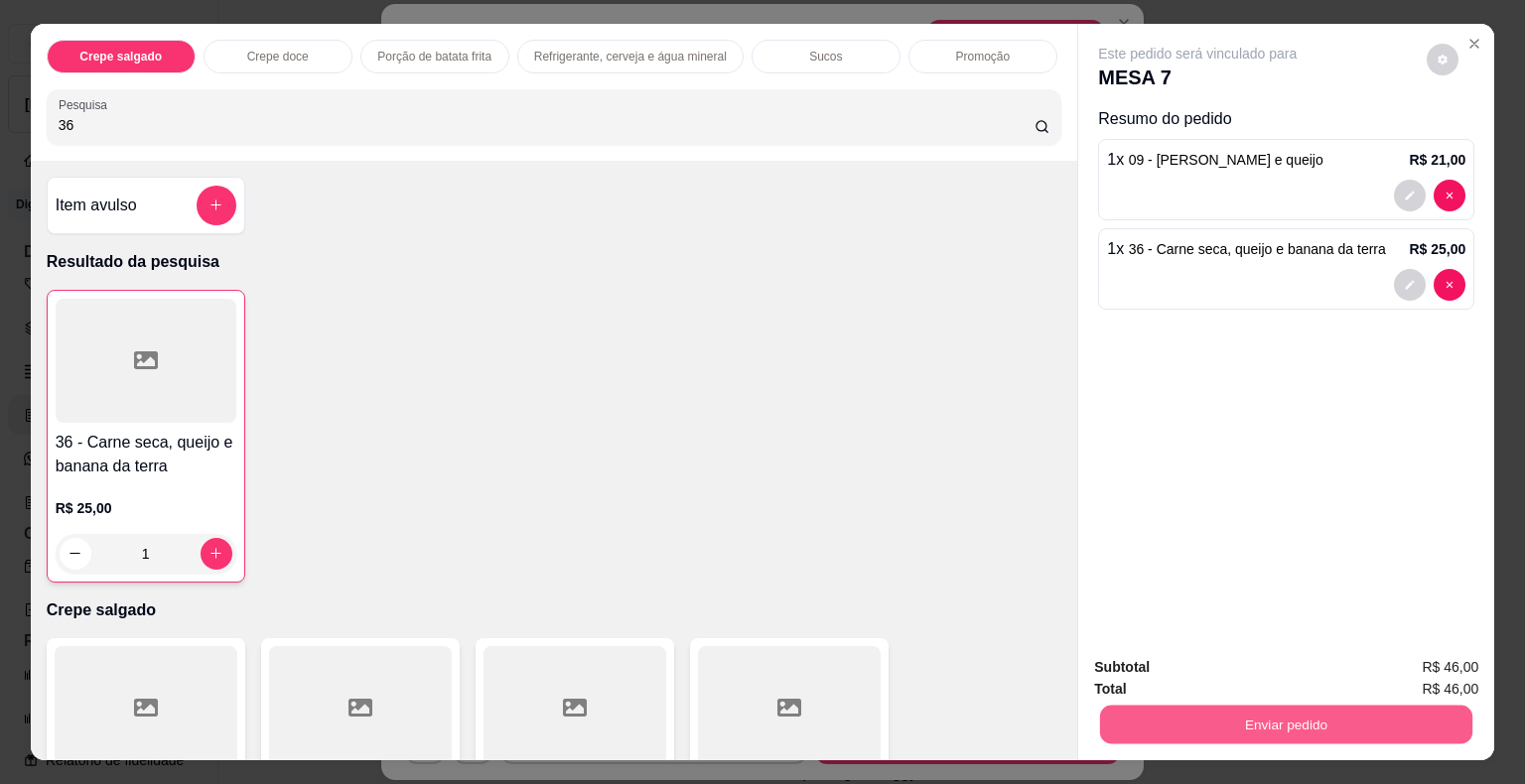 click on "Enviar pedido" at bounding box center (1286, 724) 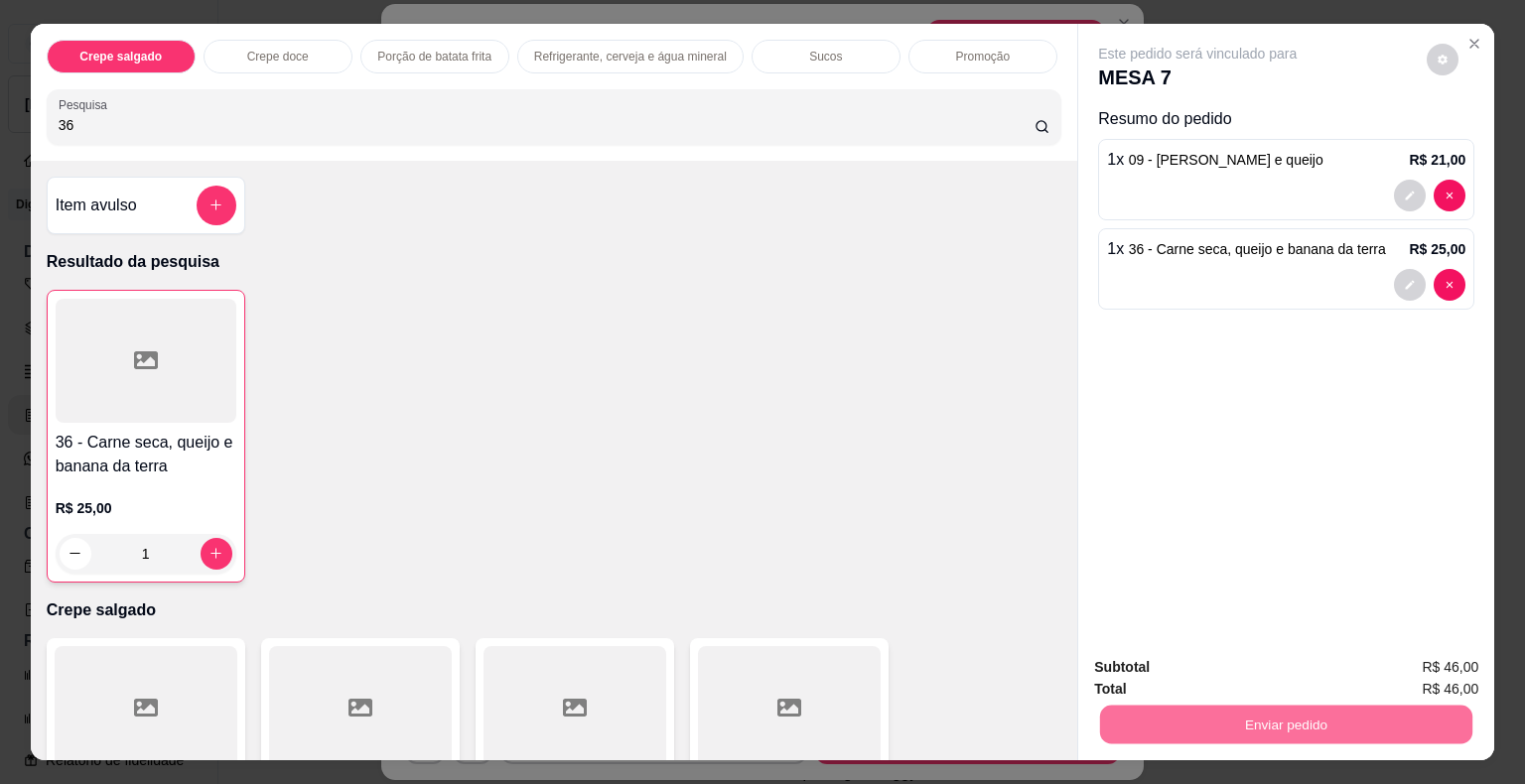 click on "Não registrar e enviar pedido" at bounding box center [1220, 668] 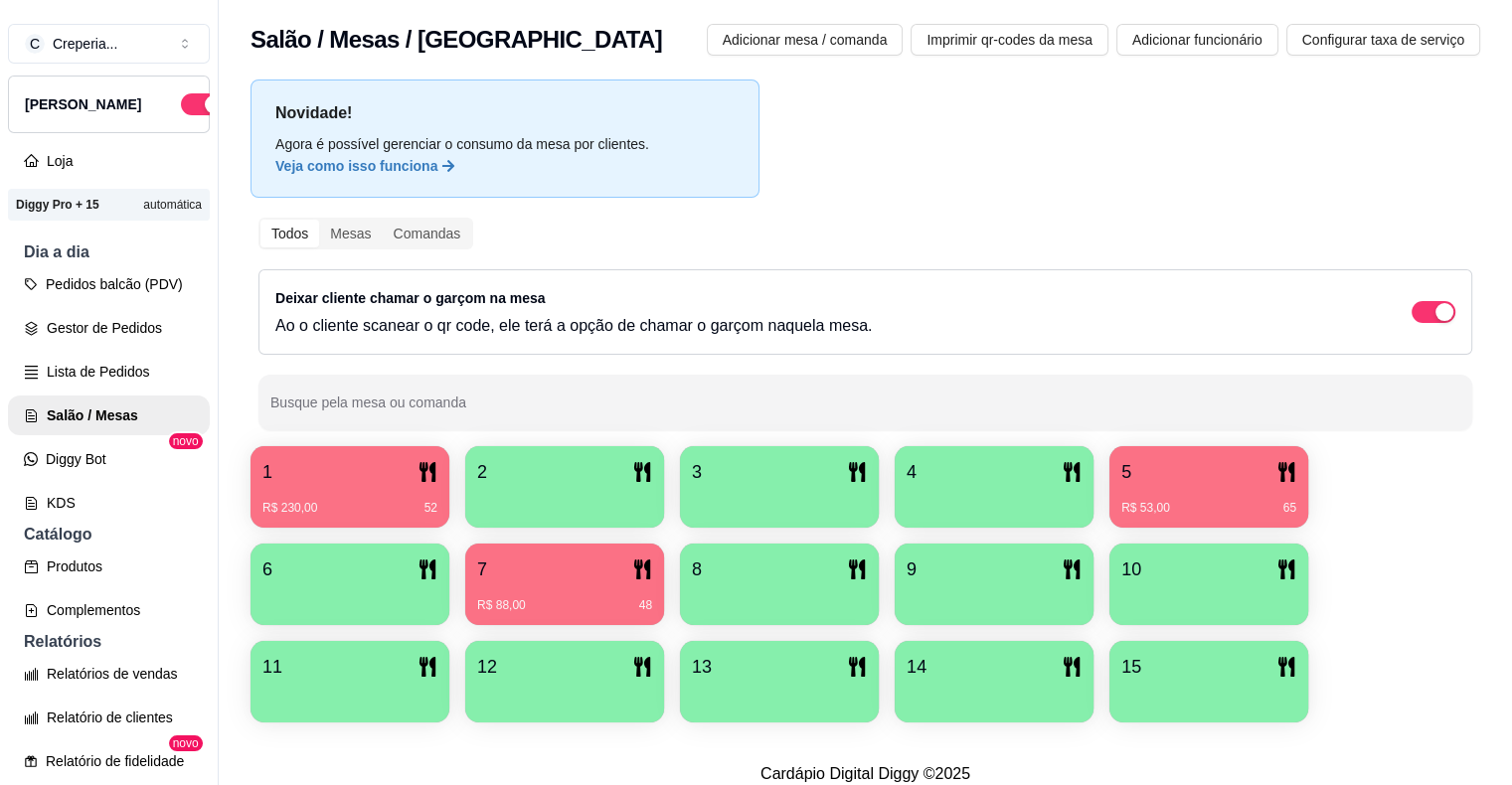 click on "2" at bounding box center [565, 487] 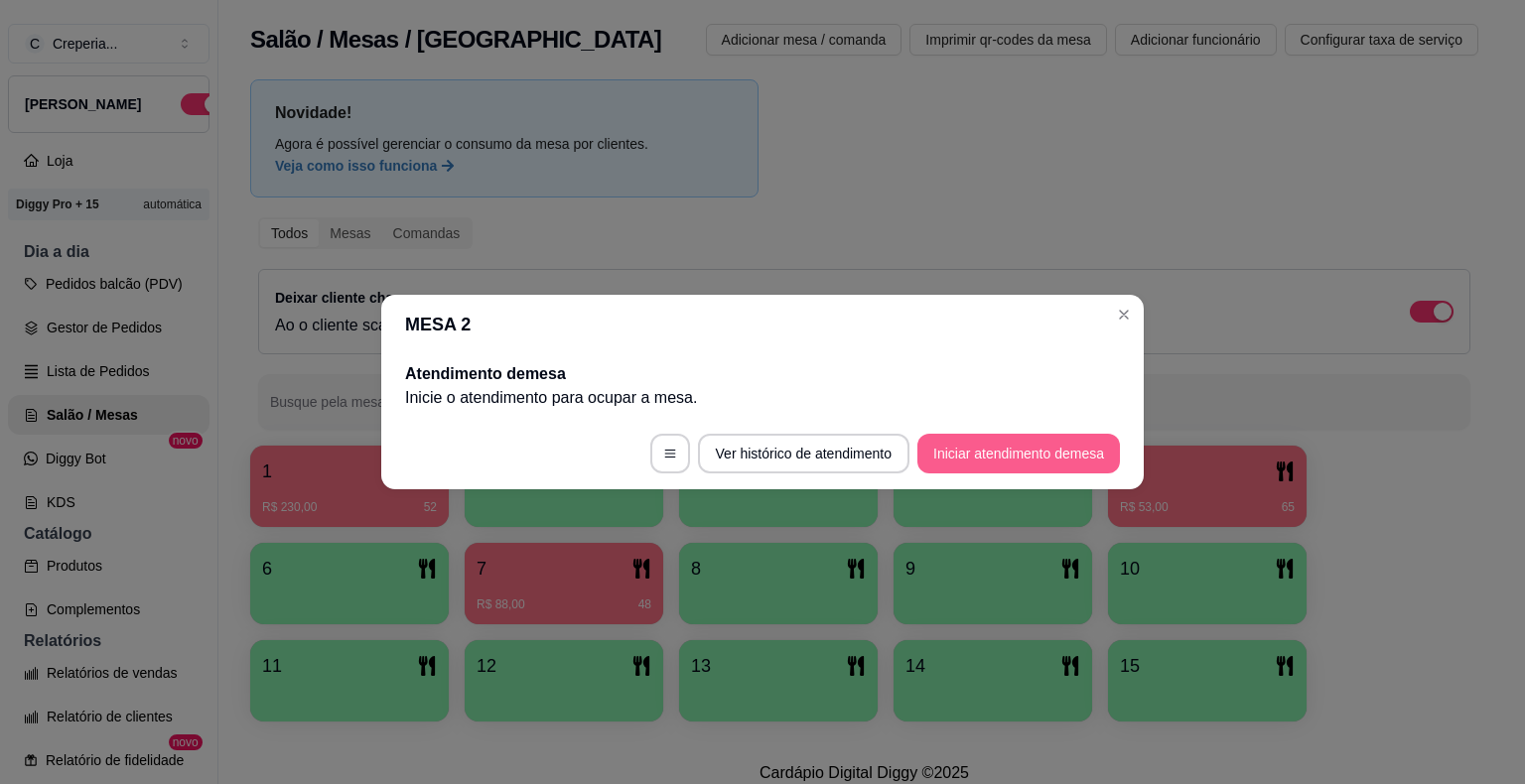 click on "Iniciar atendimento de  mesa" at bounding box center (1019, 454) 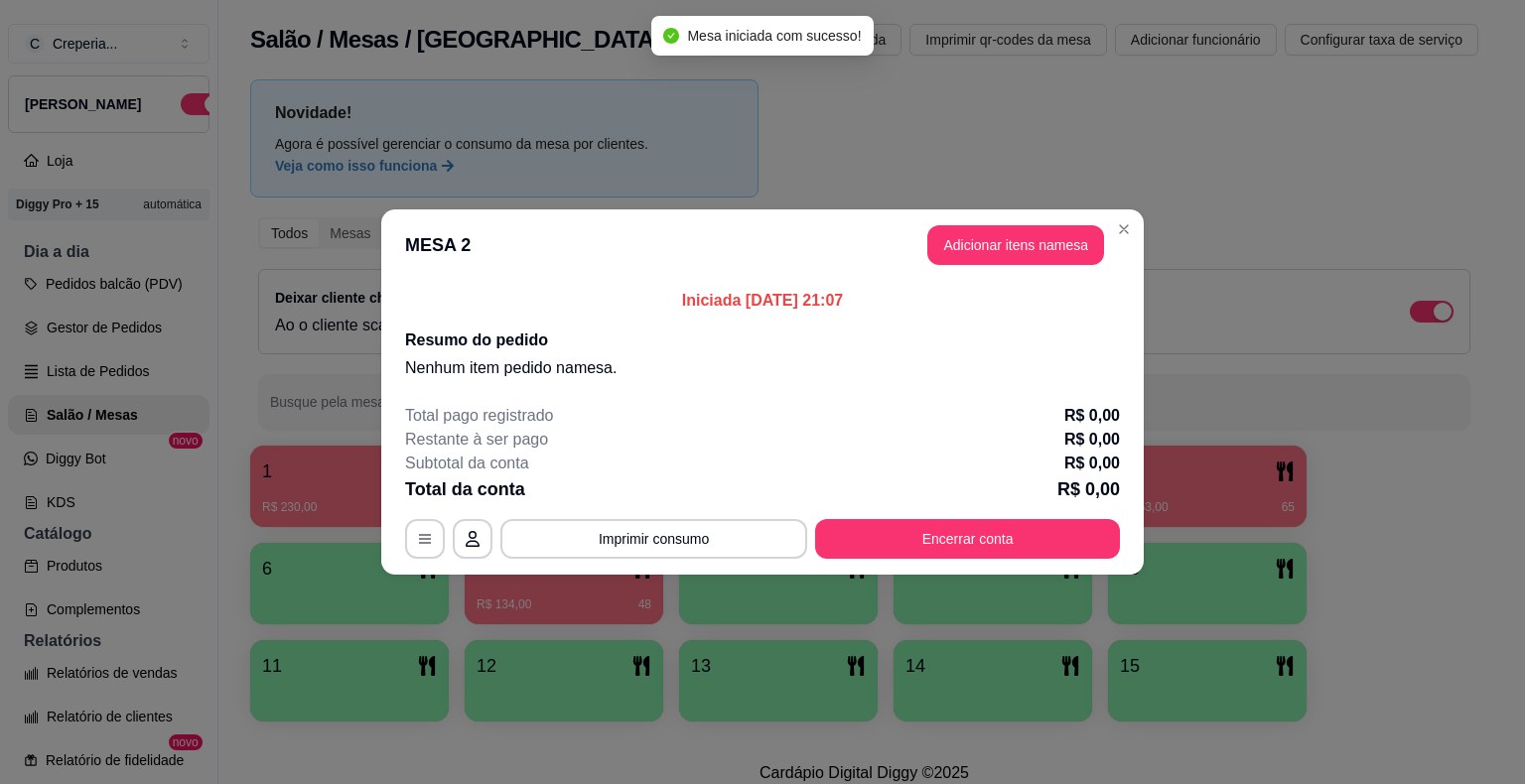 click on "Adicionar itens na  mesa" at bounding box center [1016, 245] 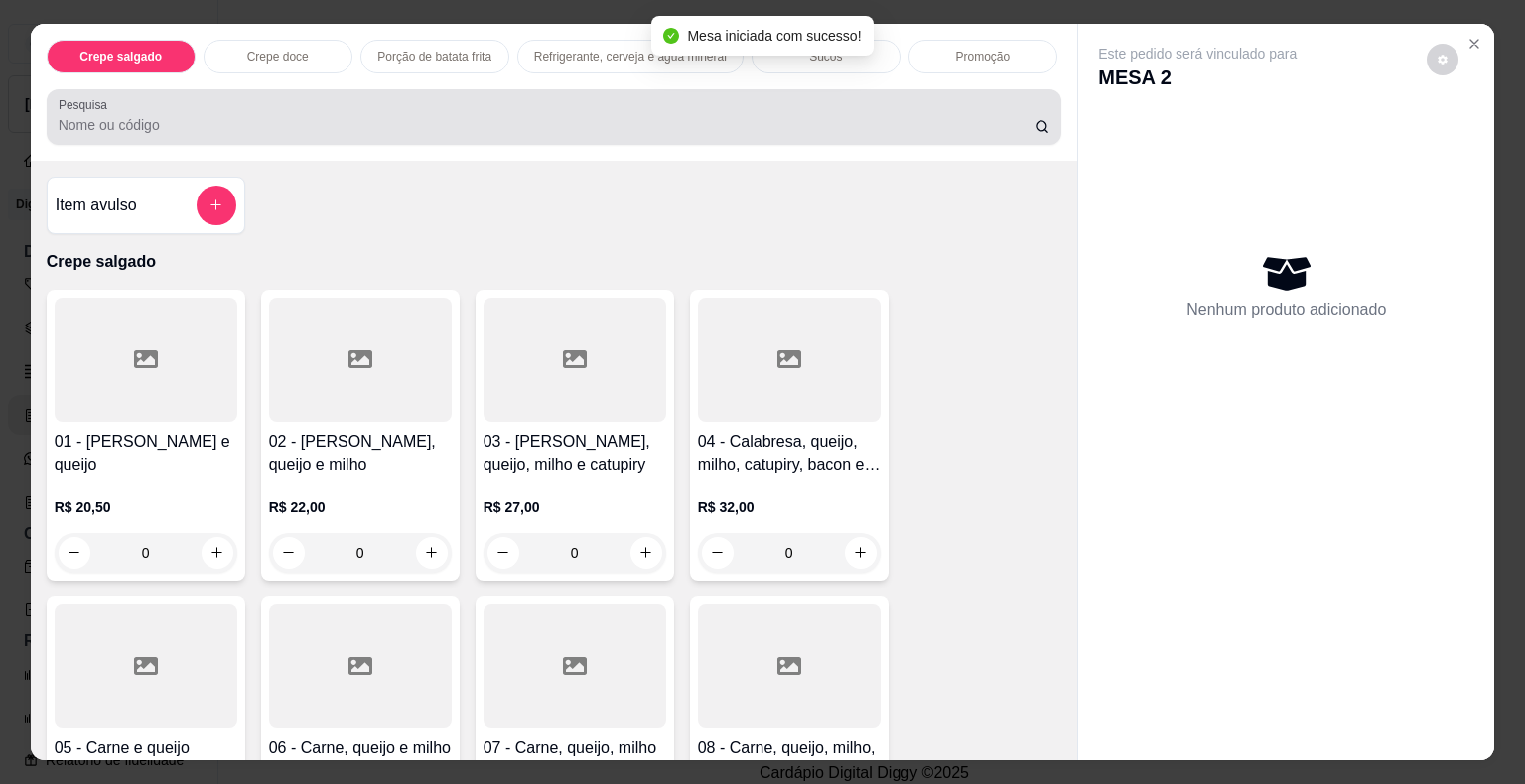 click at bounding box center [554, 117] 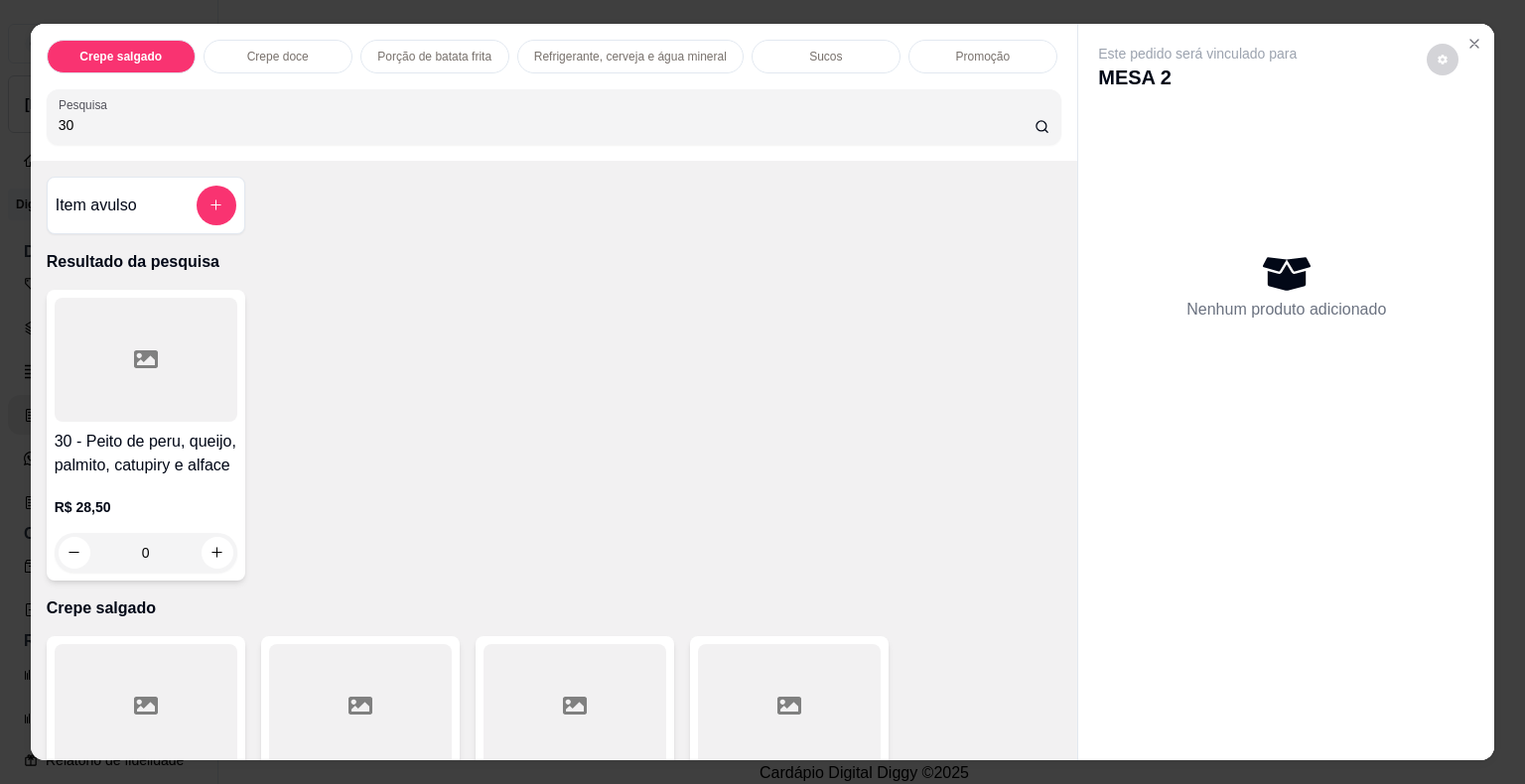 type on "30" 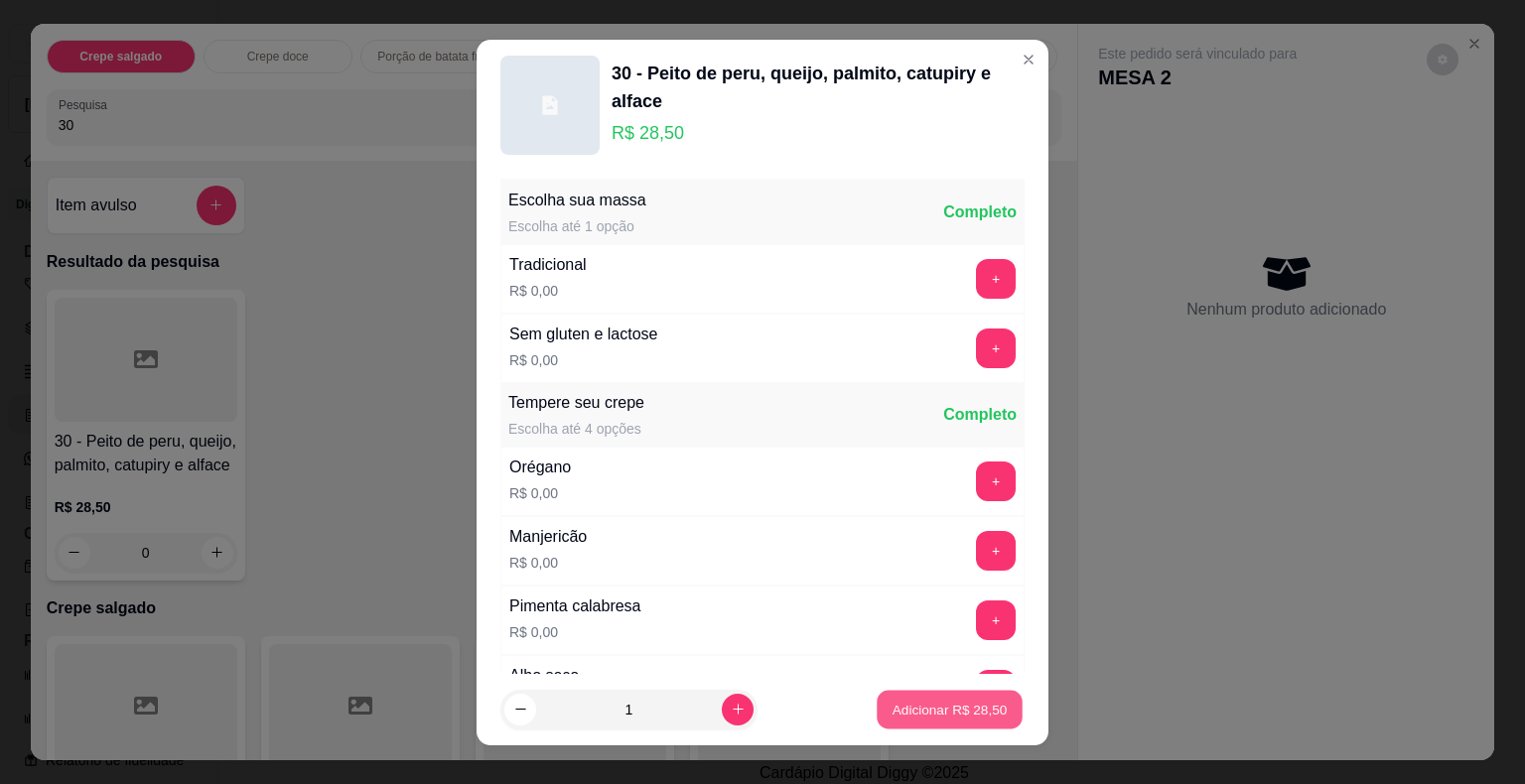 click on "Adicionar   R$ 28,50" at bounding box center (950, 709) 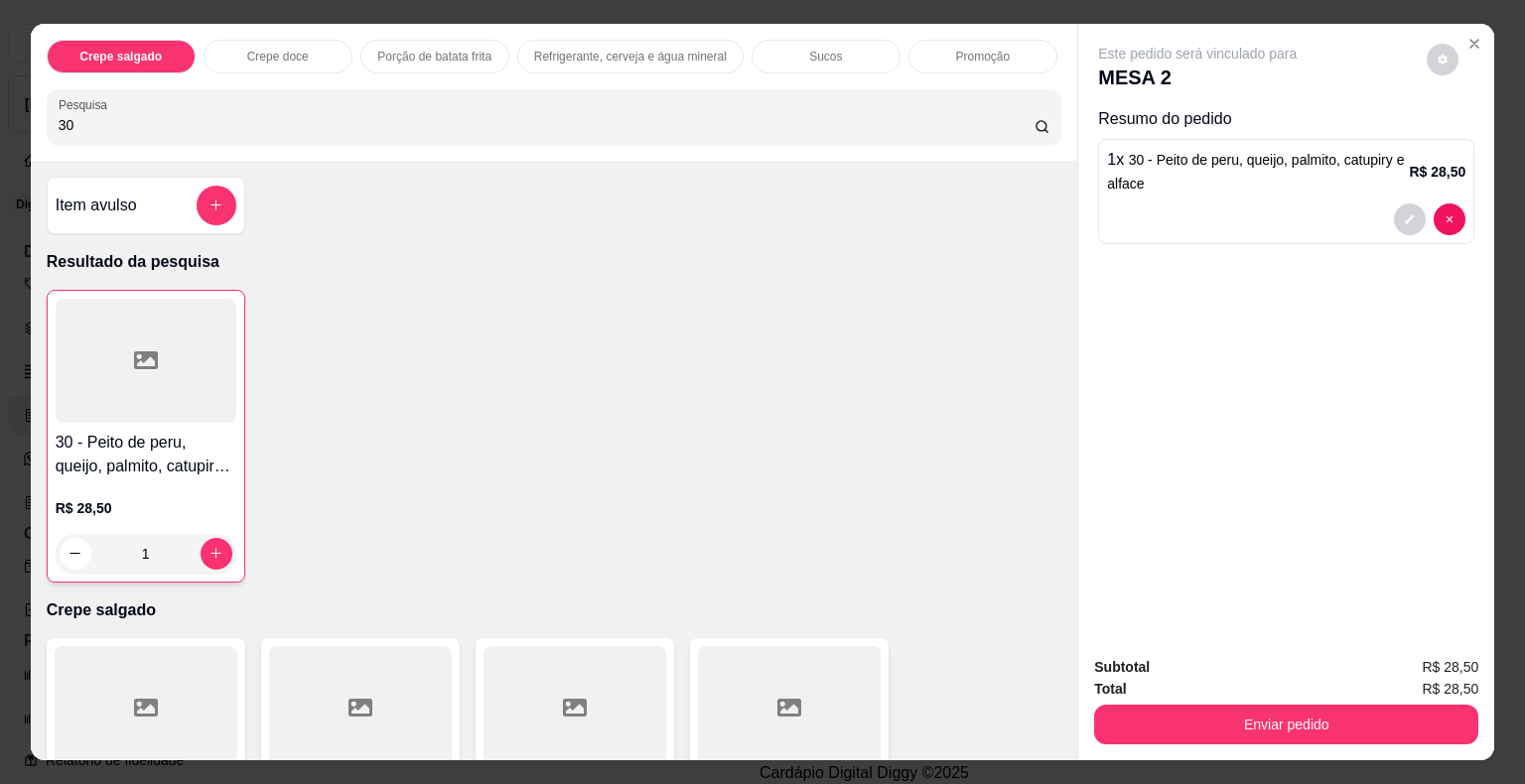 drag, startPoint x: 123, startPoint y: 127, endPoint x: 0, endPoint y: 130, distance: 123.03658 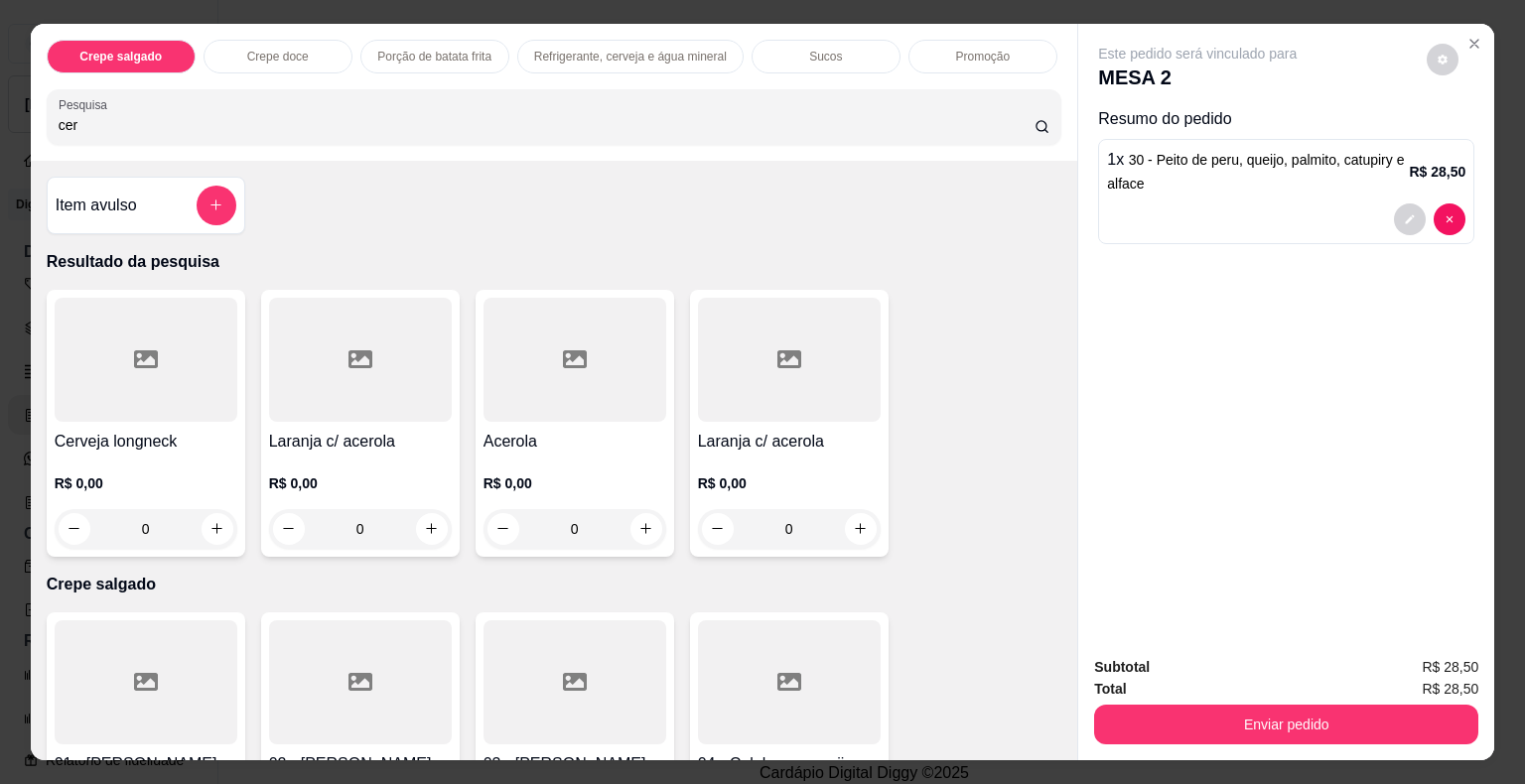 type on "cer" 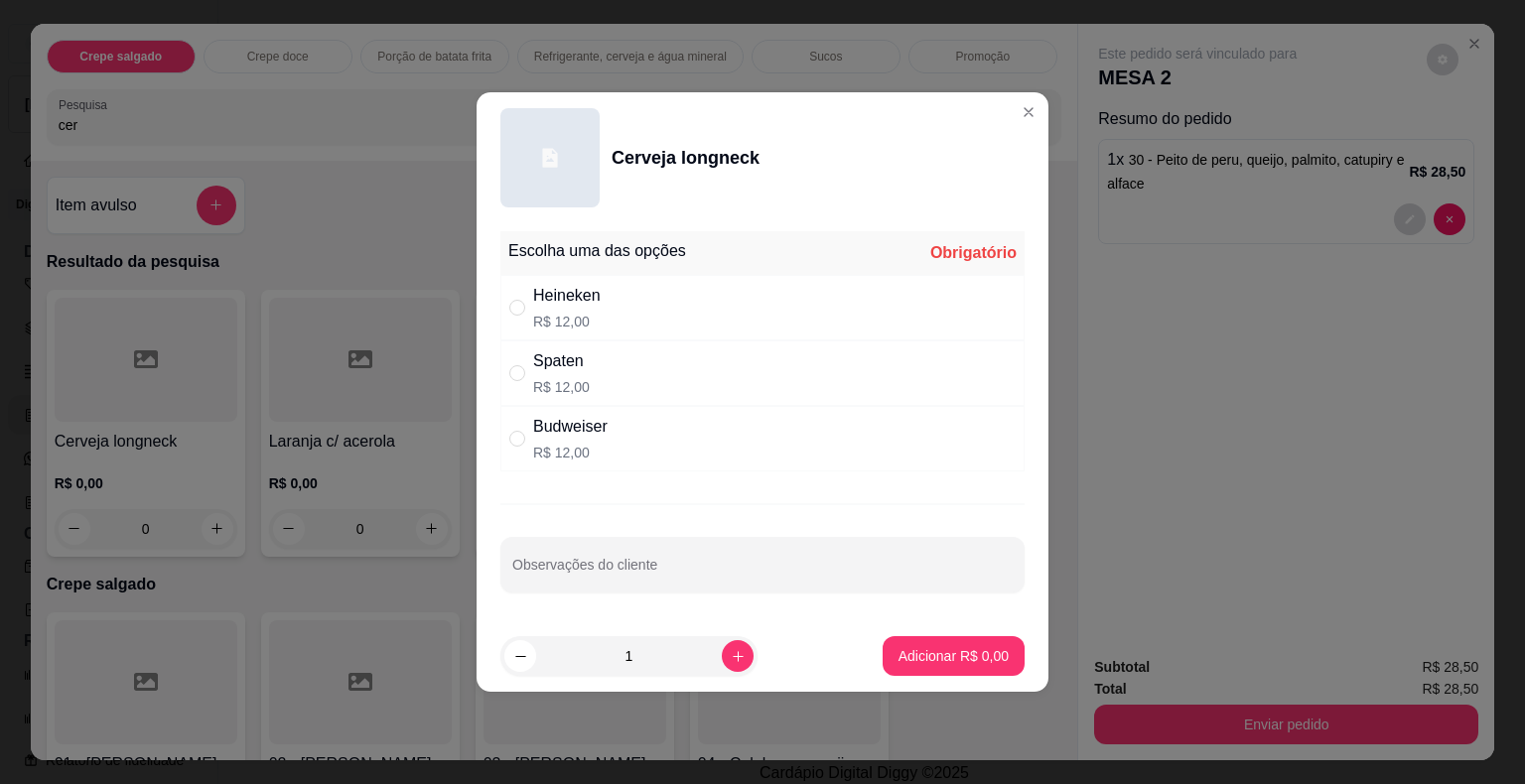 click on "Heineken  R$ 12,00" at bounding box center [567, 308] 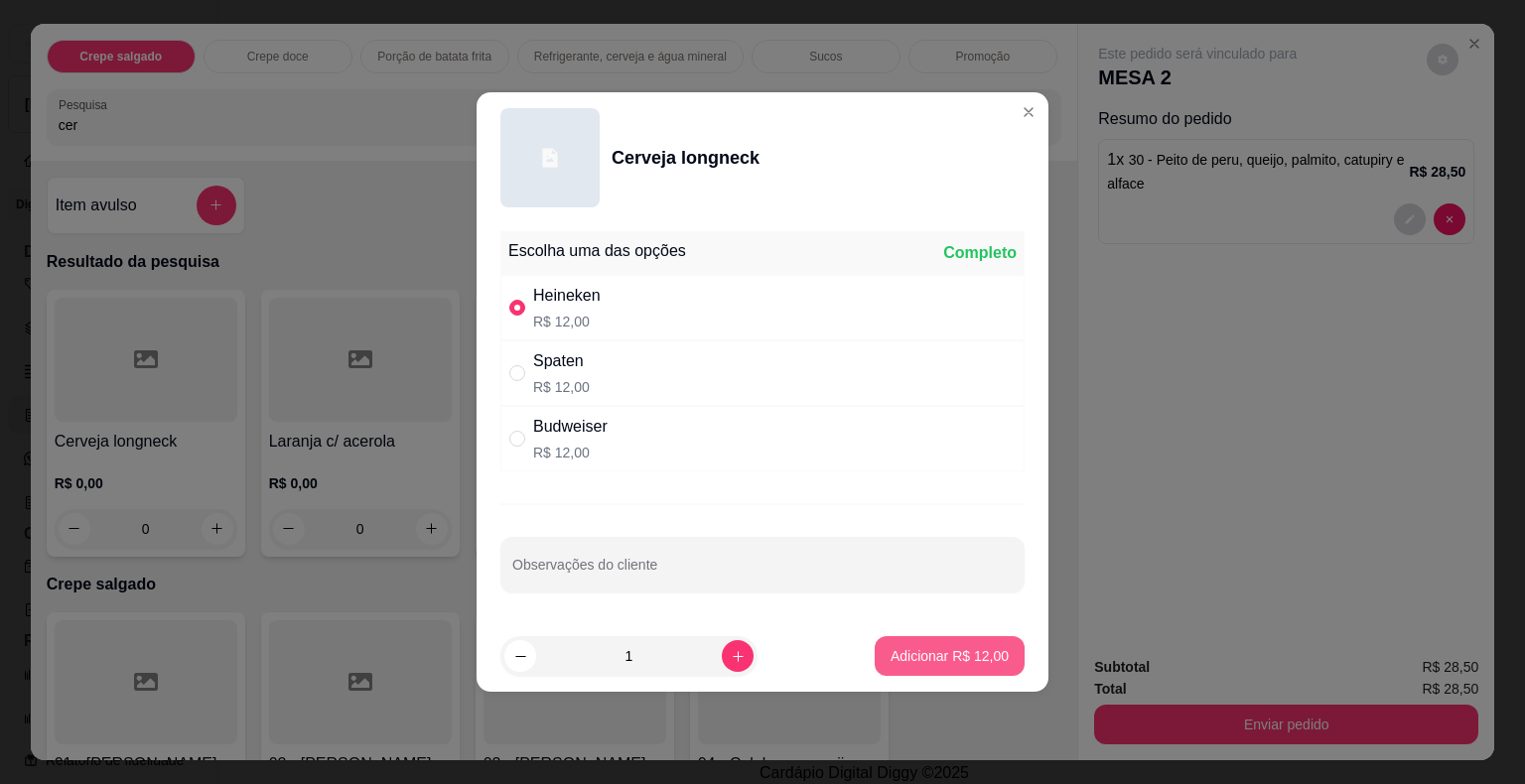 click on "Adicionar   R$ 12,00" at bounding box center (949, 656) 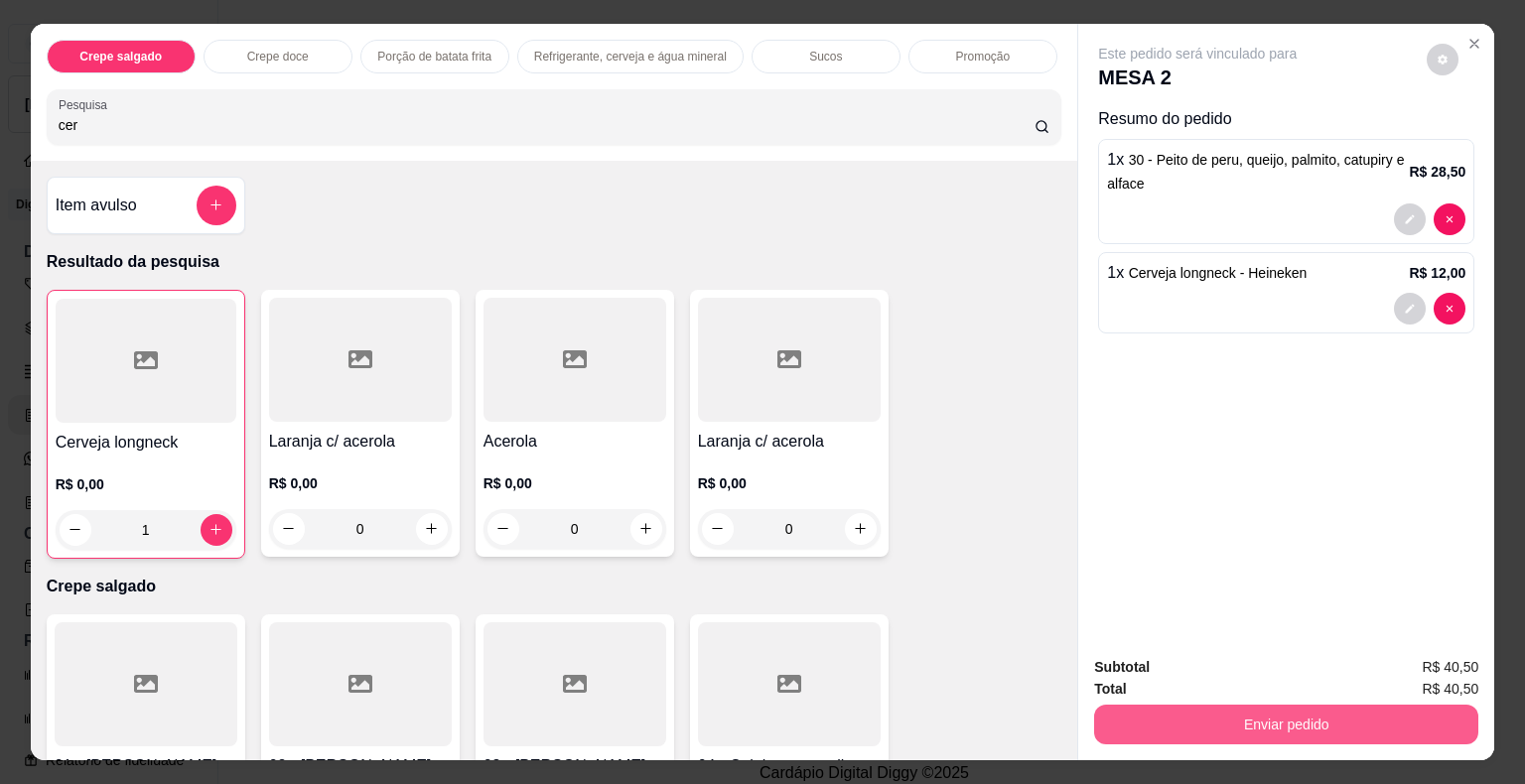 click on "Enviar pedido" at bounding box center (1286, 724) 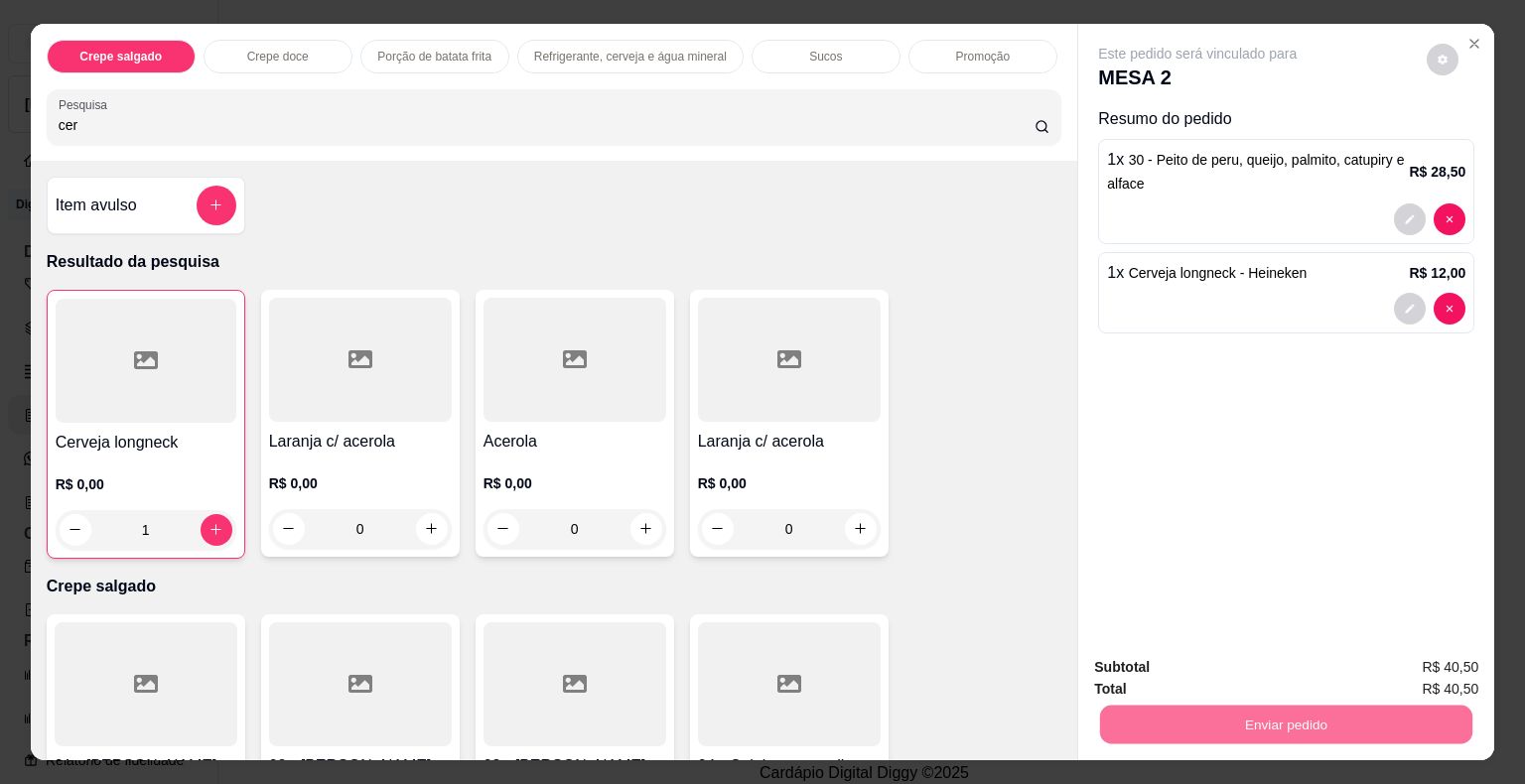 click on "Não registrar e enviar pedido" at bounding box center (1220, 668) 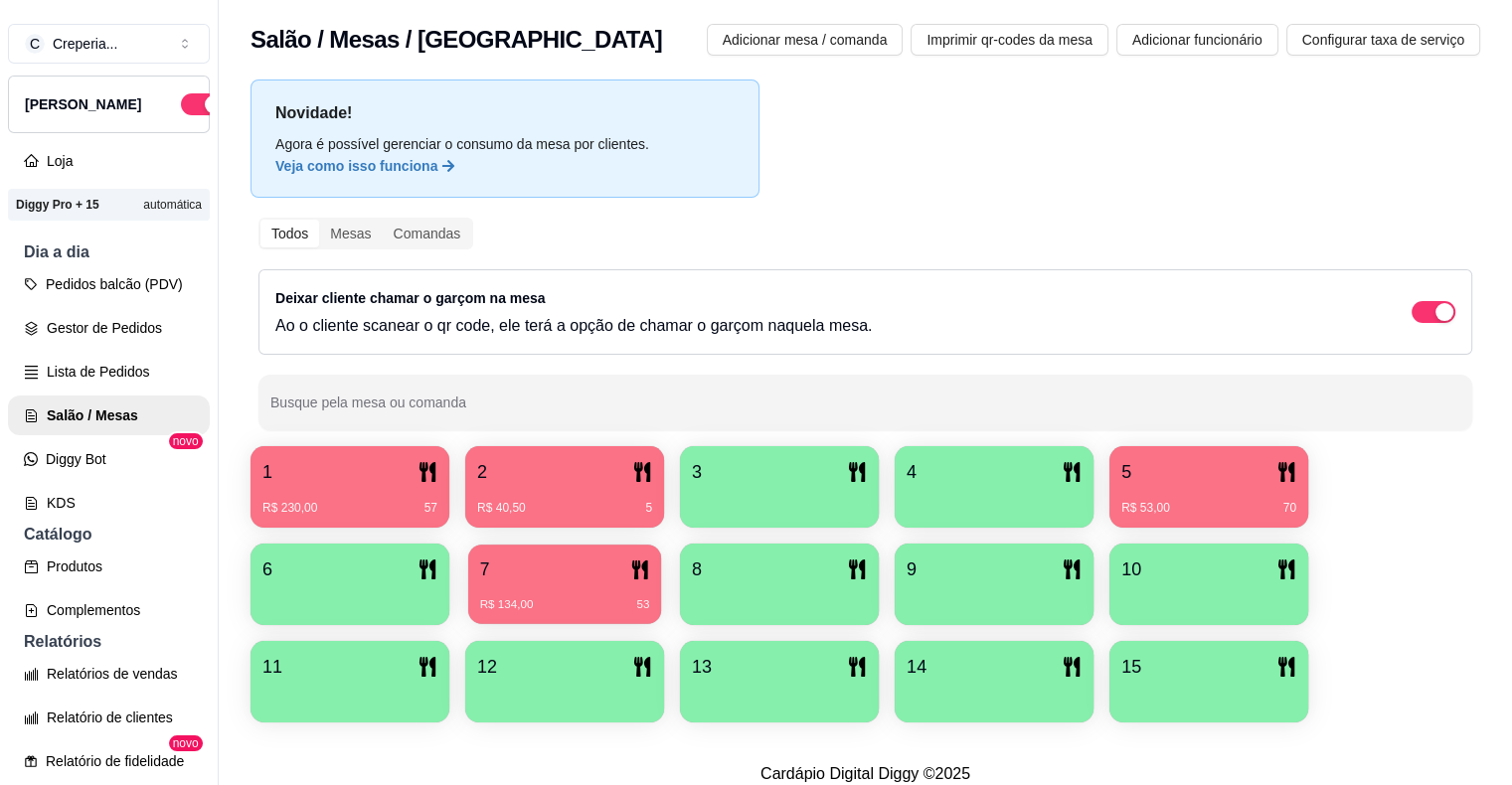 click on "7" at bounding box center (565, 569) 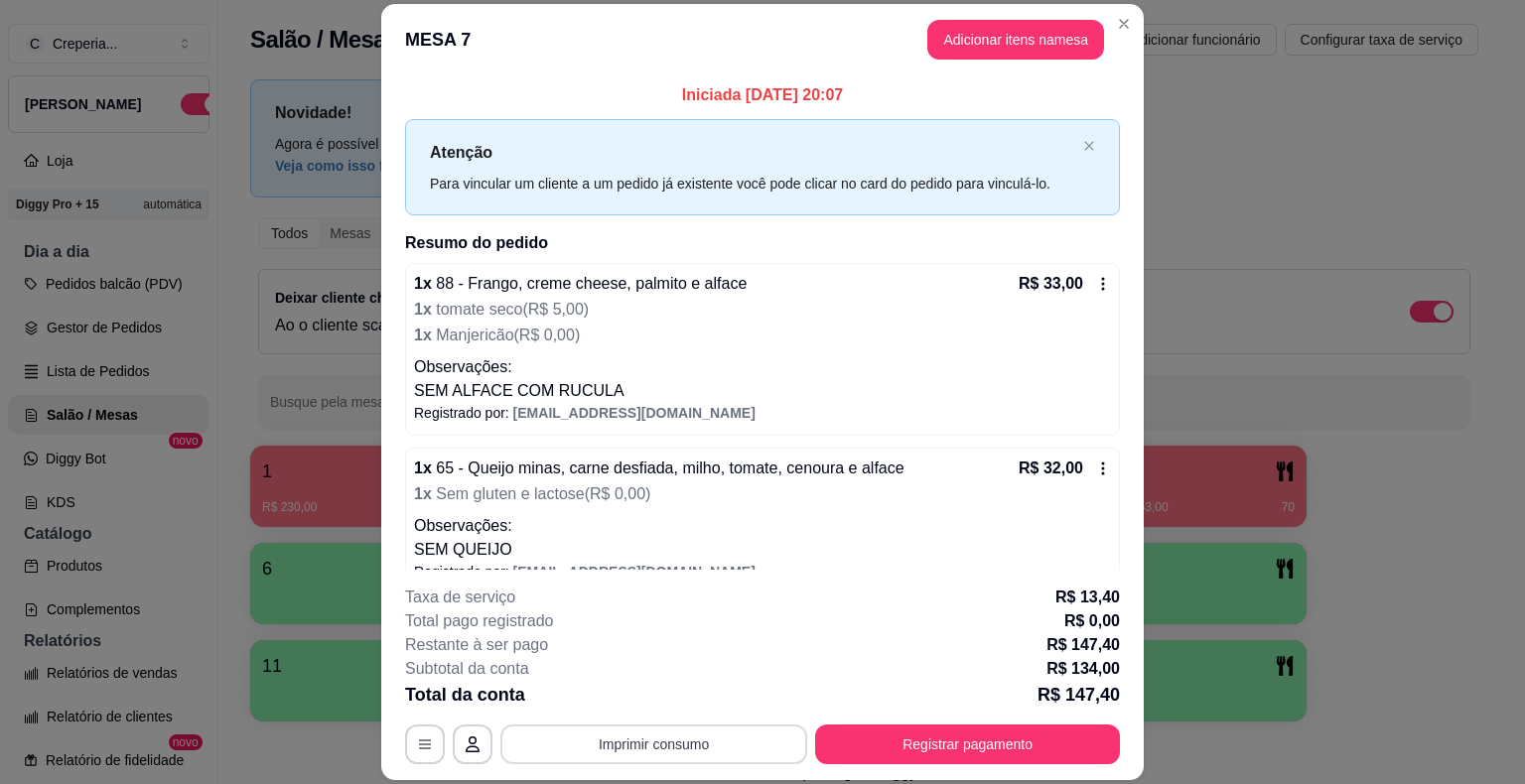 click on "Imprimir consumo" at bounding box center [653, 744] 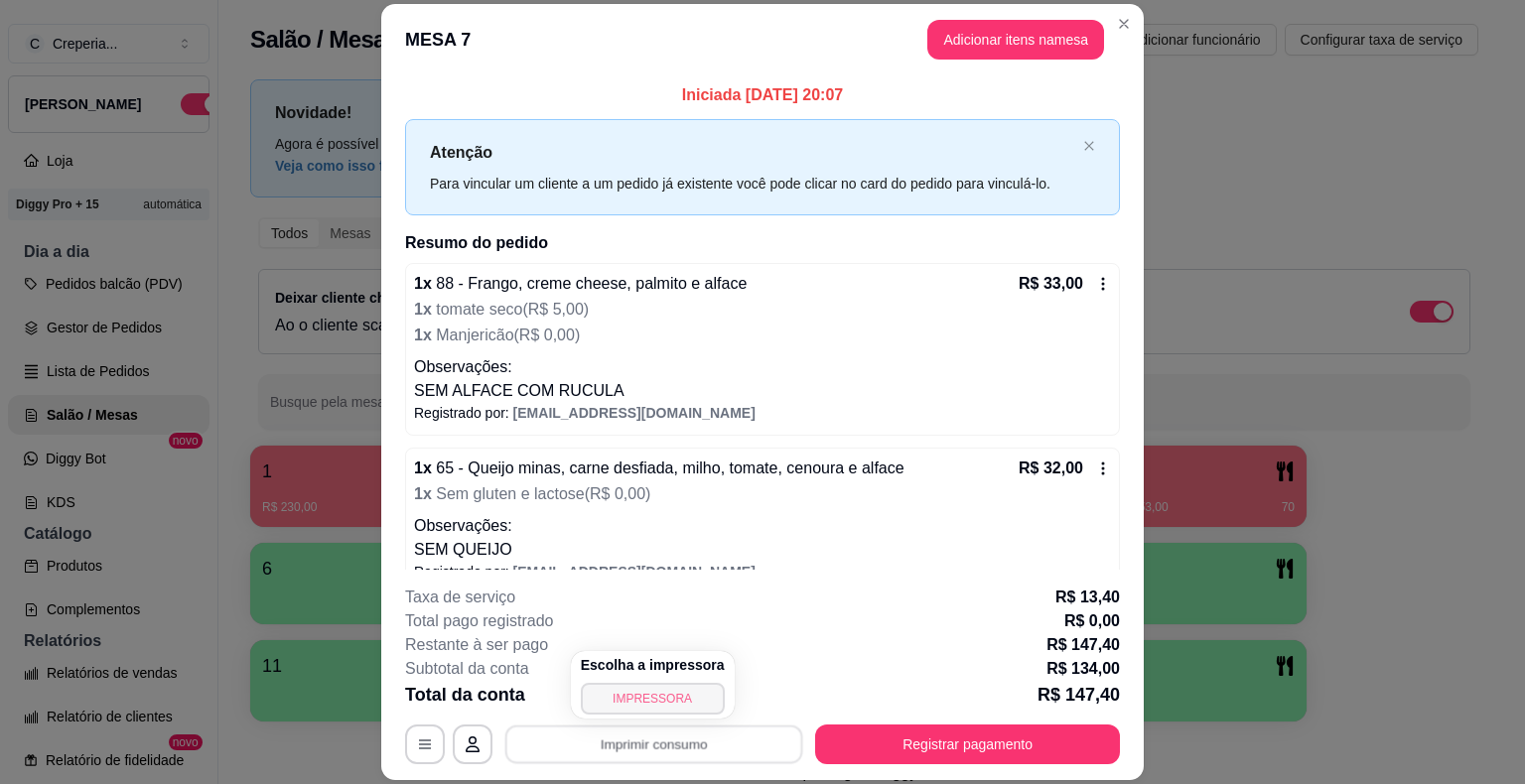 click on "IMPRESSORA" at bounding box center (652, 699) 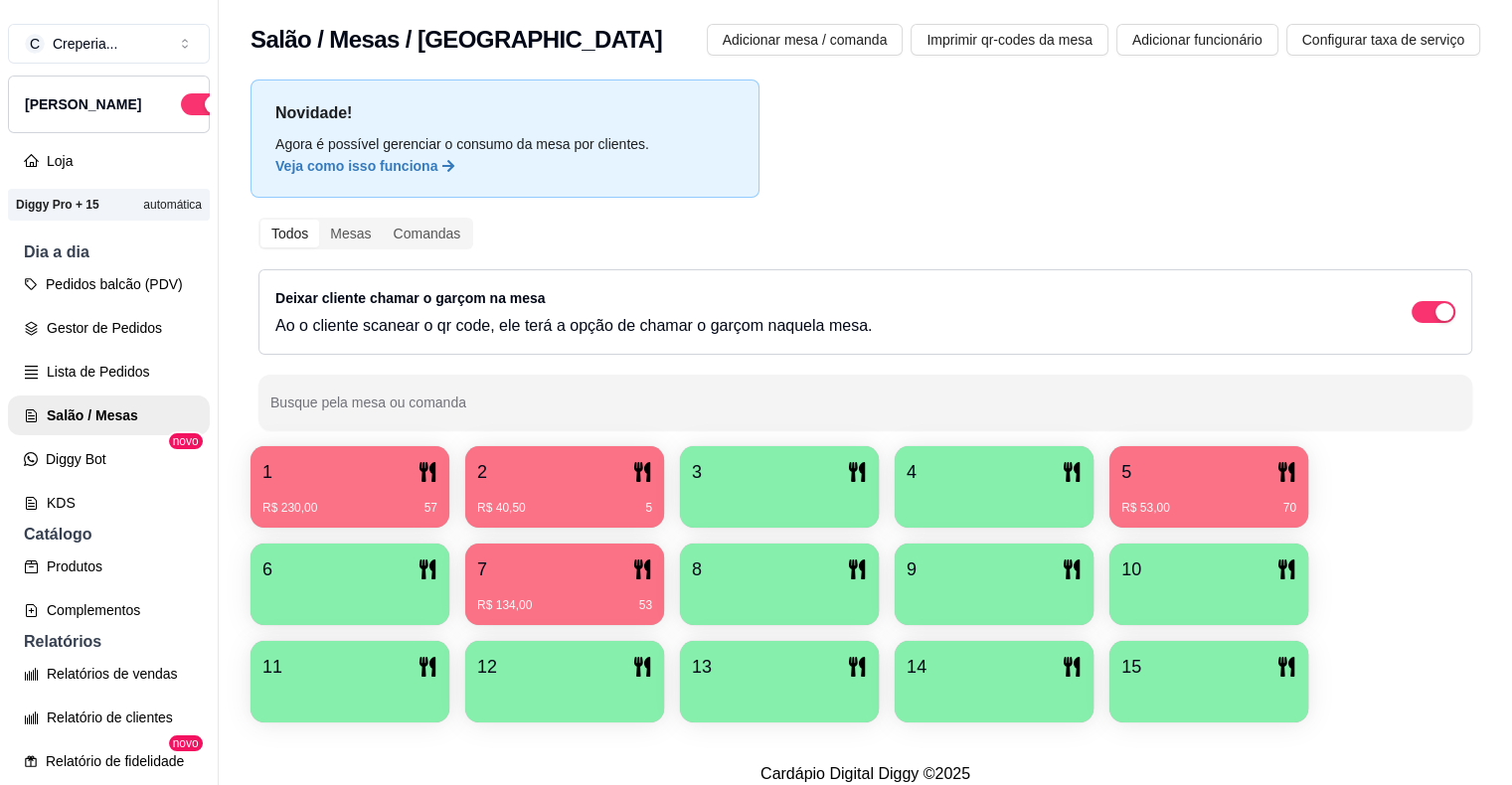 click on "6" at bounding box center [350, 584] 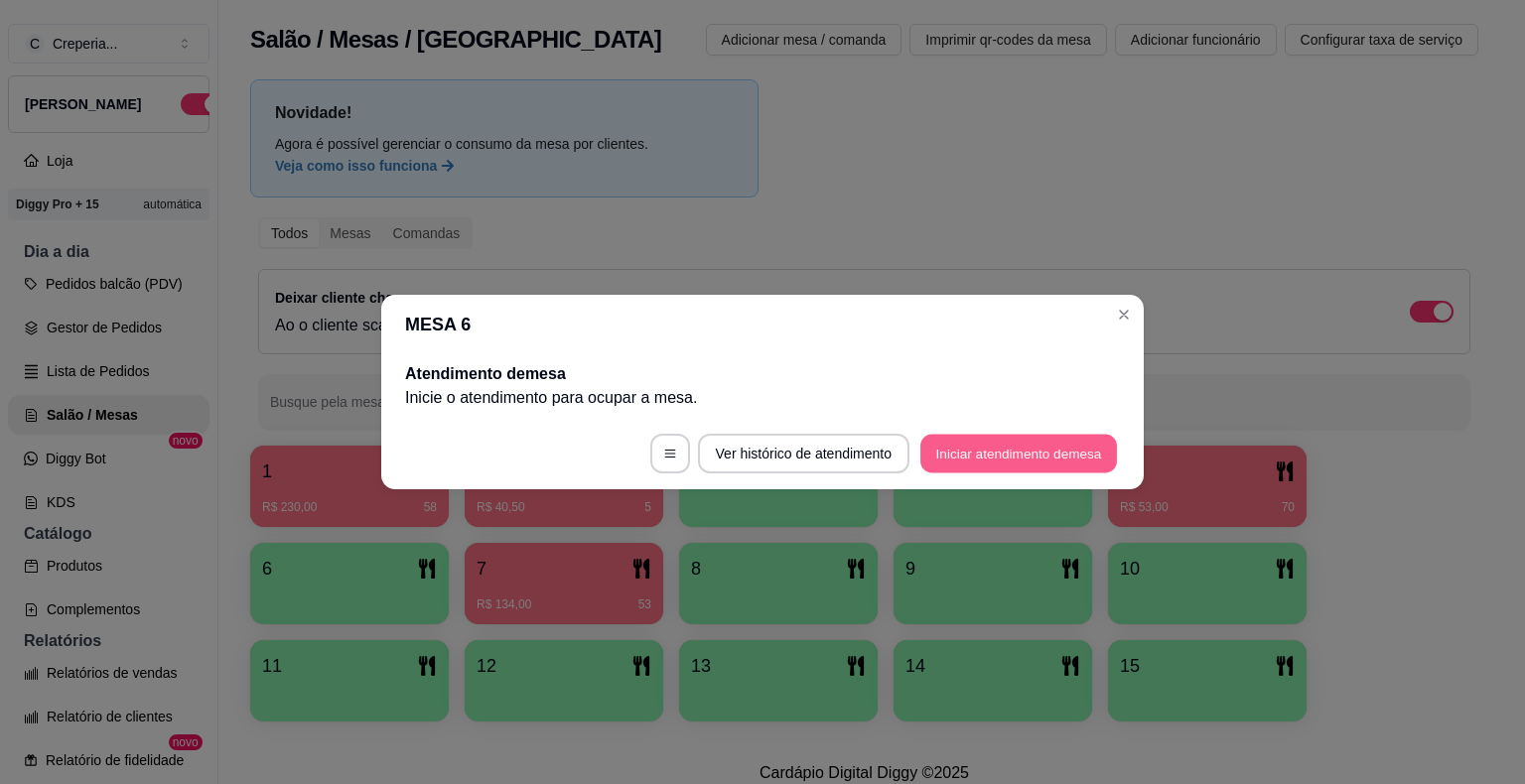 click on "Iniciar atendimento de  mesa" at bounding box center [1019, 454] 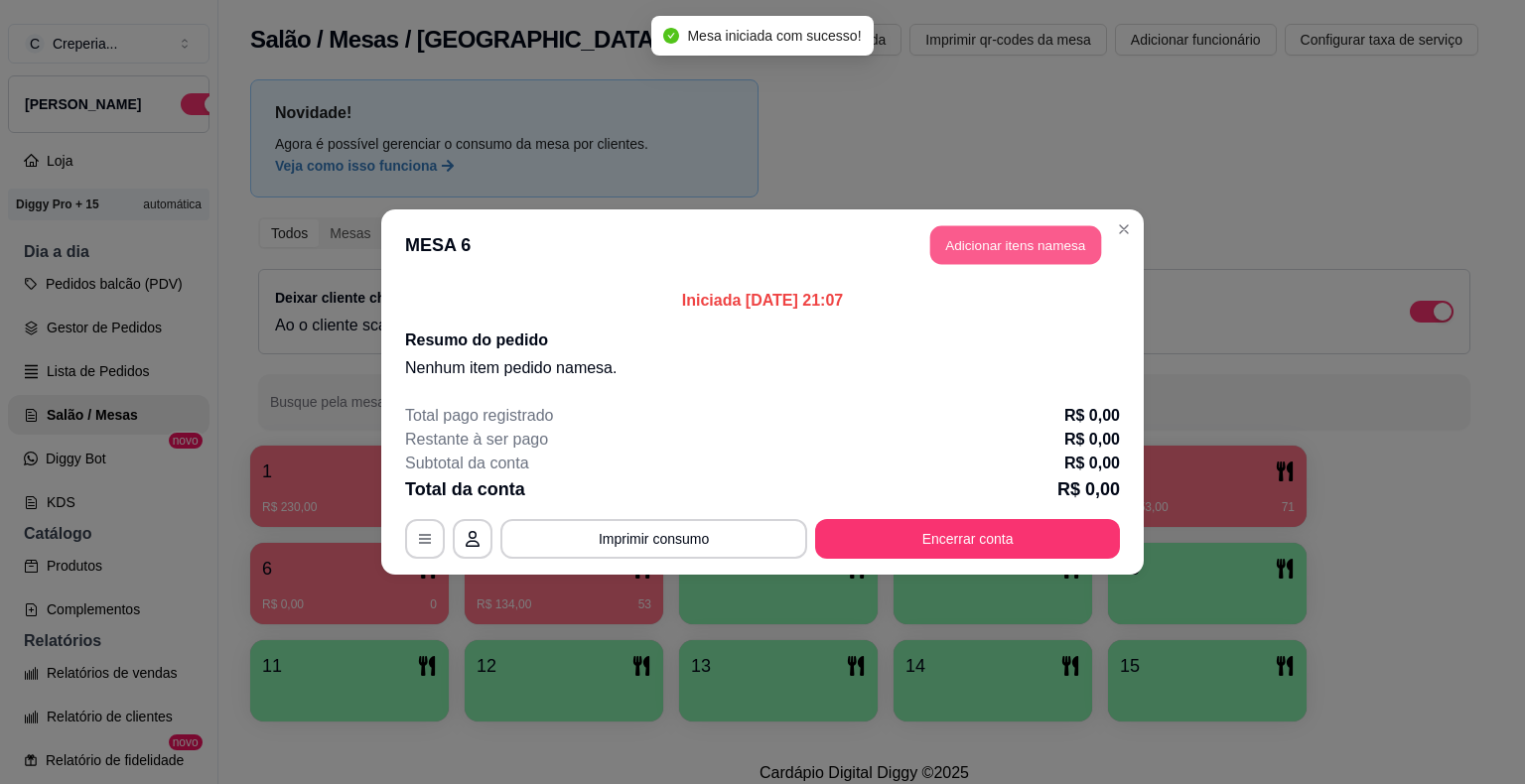 click on "Adicionar itens na  mesa" at bounding box center [1016, 245] 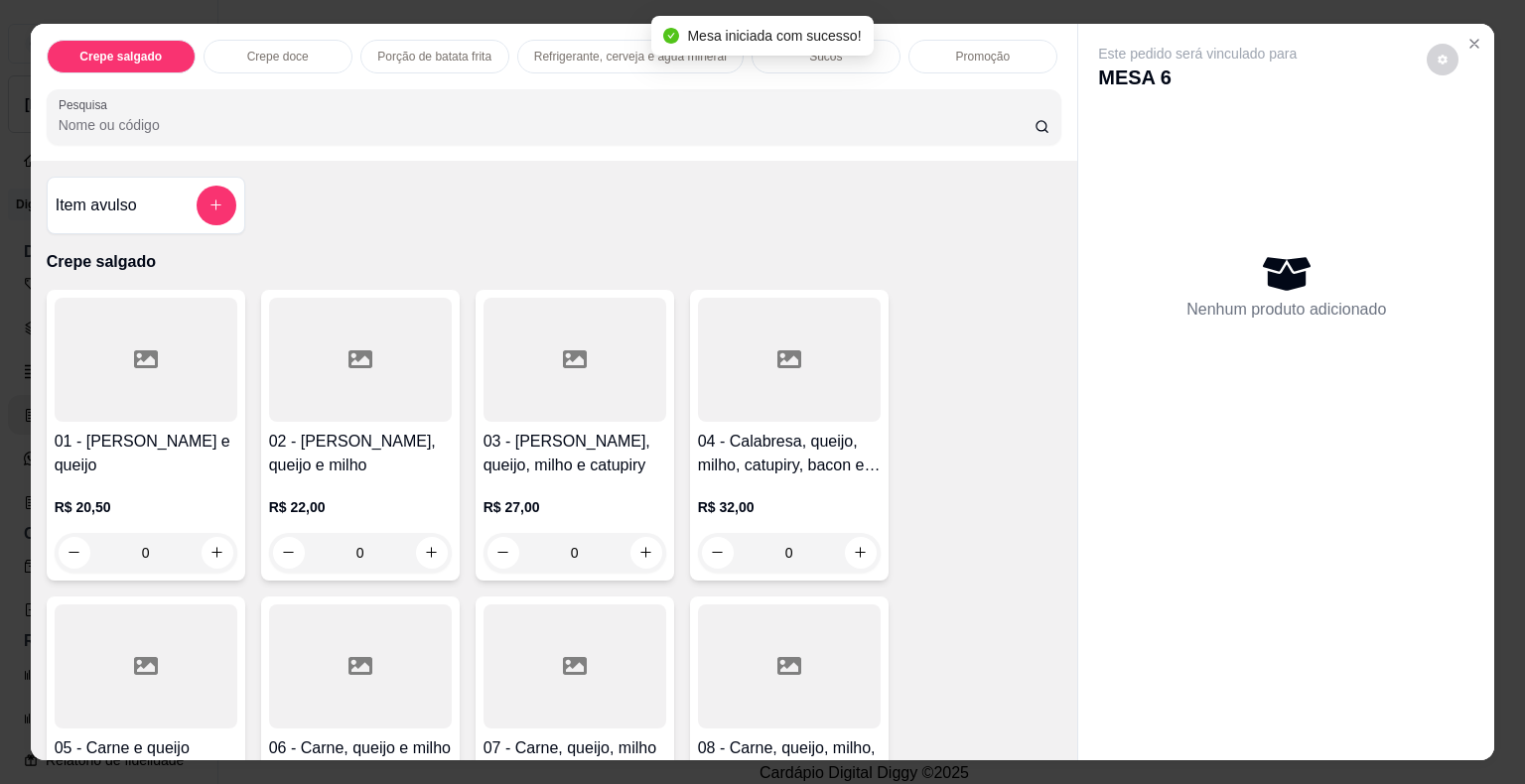 click on "Pesquisa" at bounding box center [546, 125] 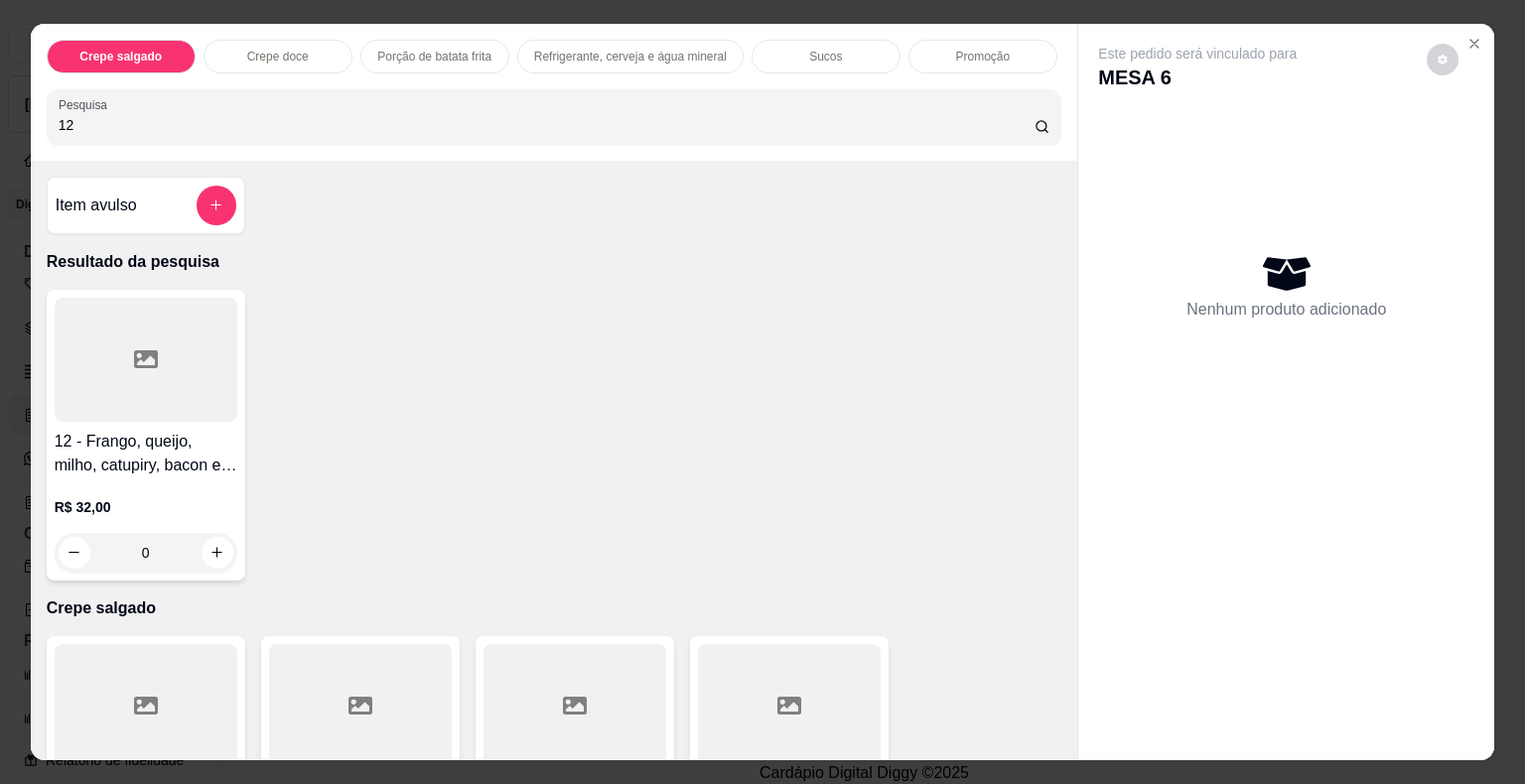 click on "12 - Frango, queijo, milho, catupiry, bacon e ovo" at bounding box center [146, 454] 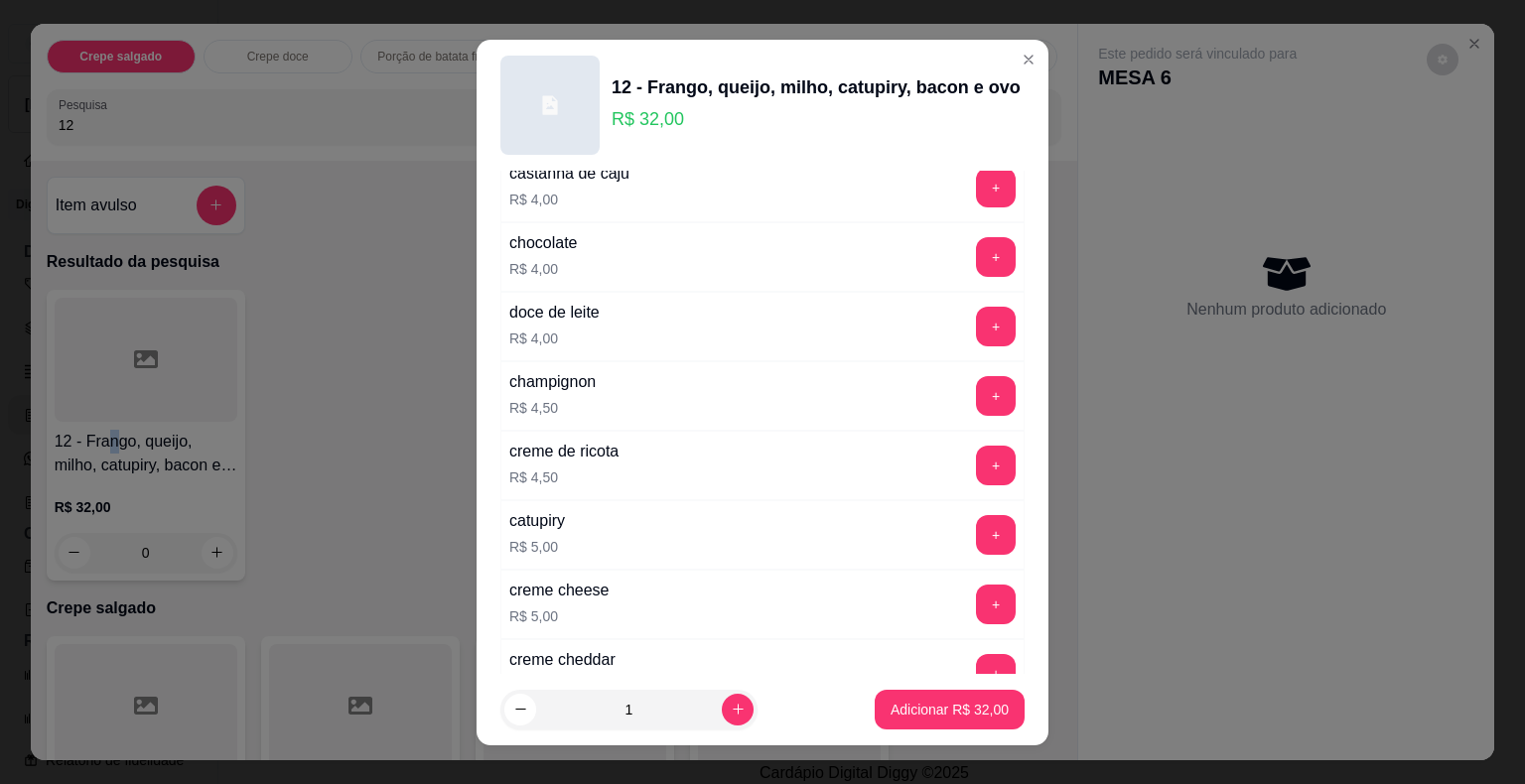 scroll, scrollTop: 1786, scrollLeft: 0, axis: vertical 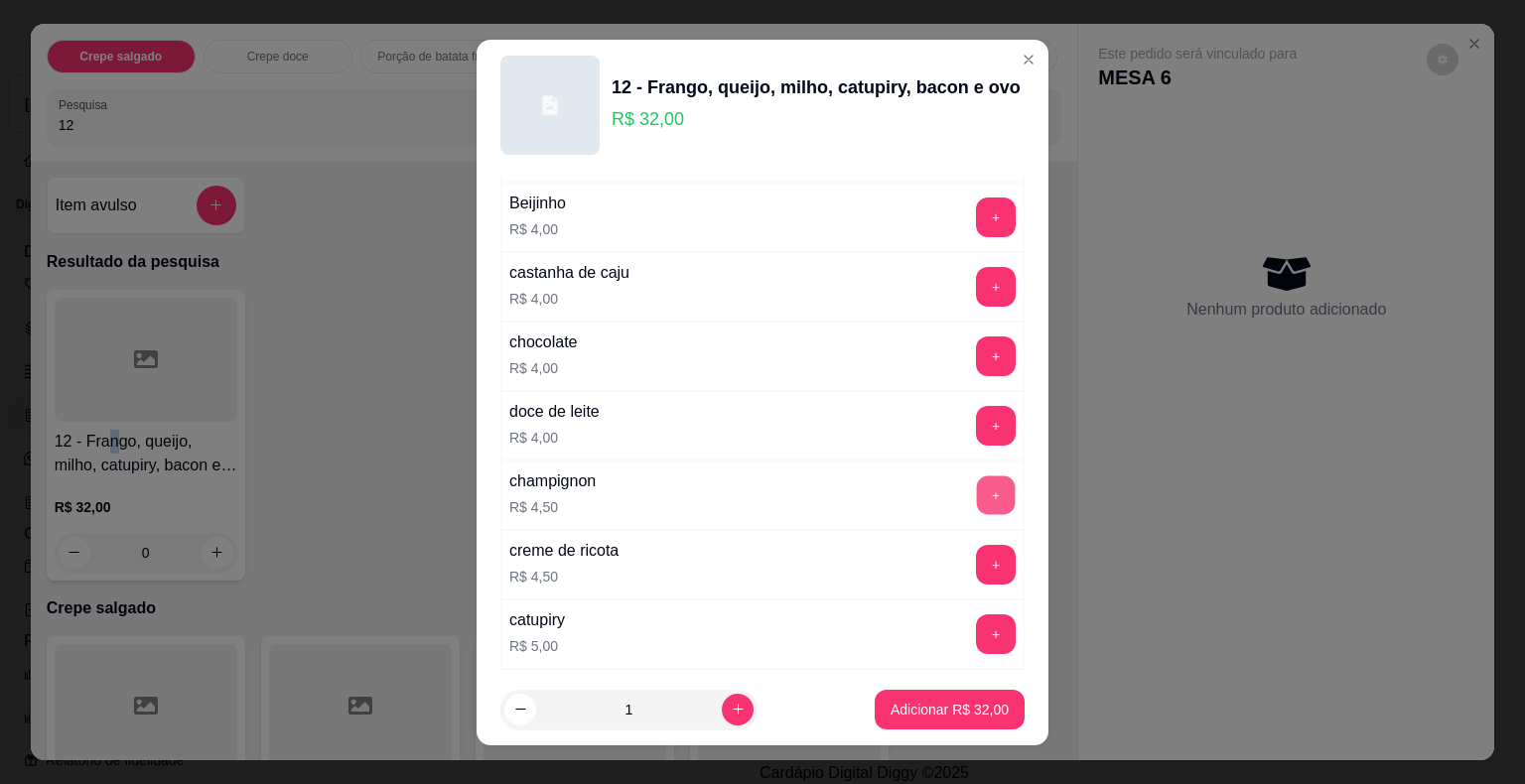 click on "+" at bounding box center (996, 494) 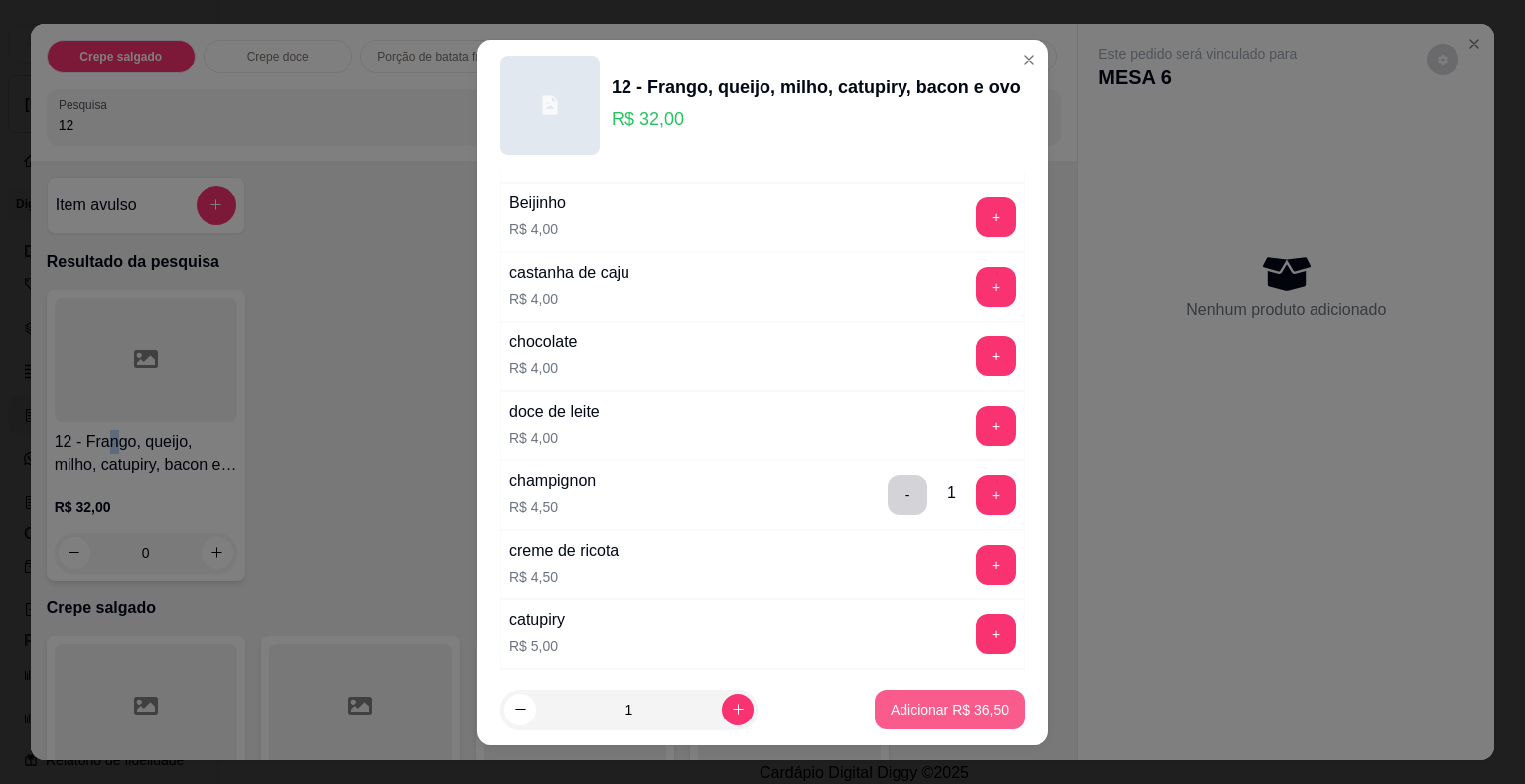 click on "Adicionar   R$ 36,50" at bounding box center (949, 710) 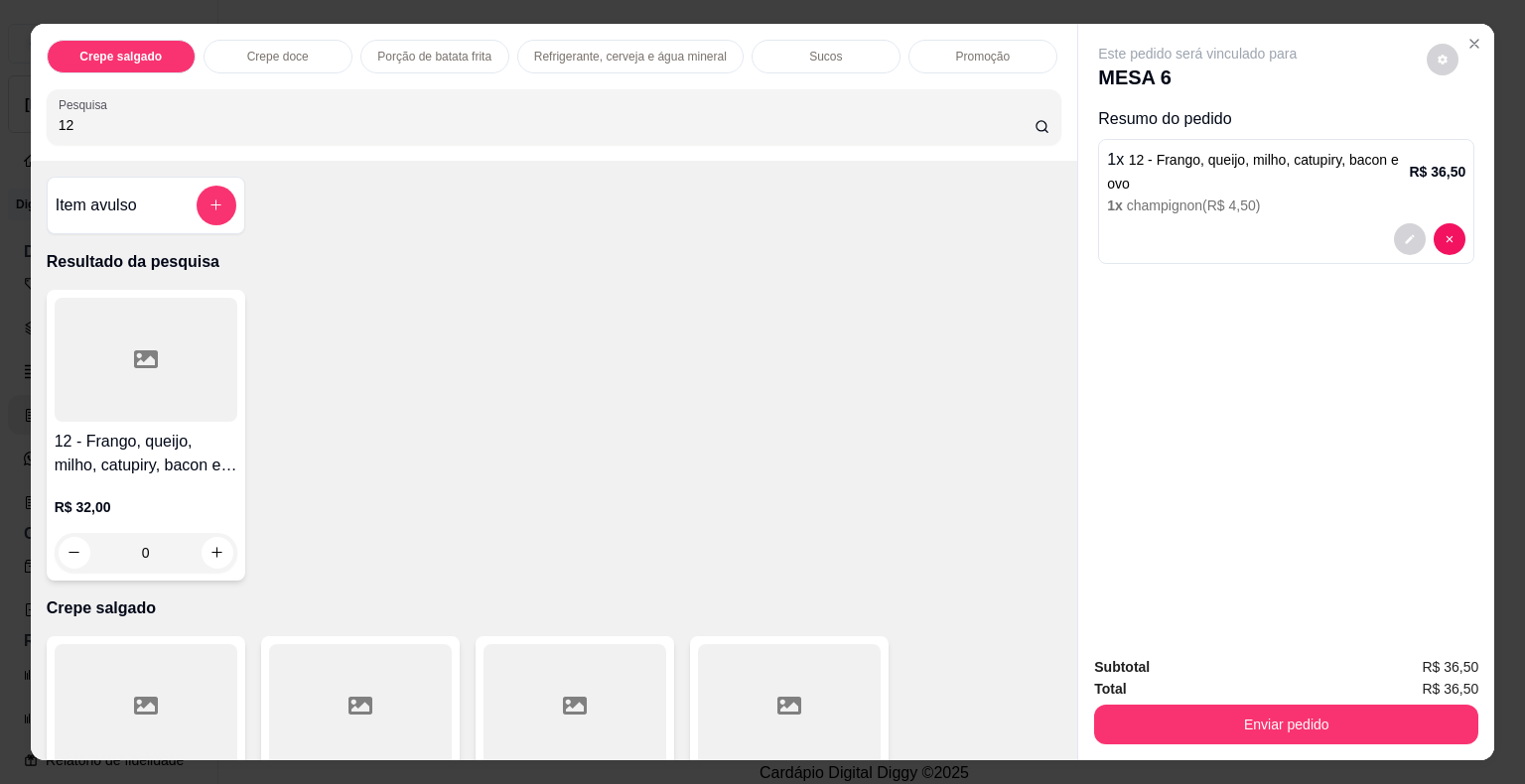 drag, startPoint x: 143, startPoint y: 122, endPoint x: 5, endPoint y: 75, distance: 145.78409 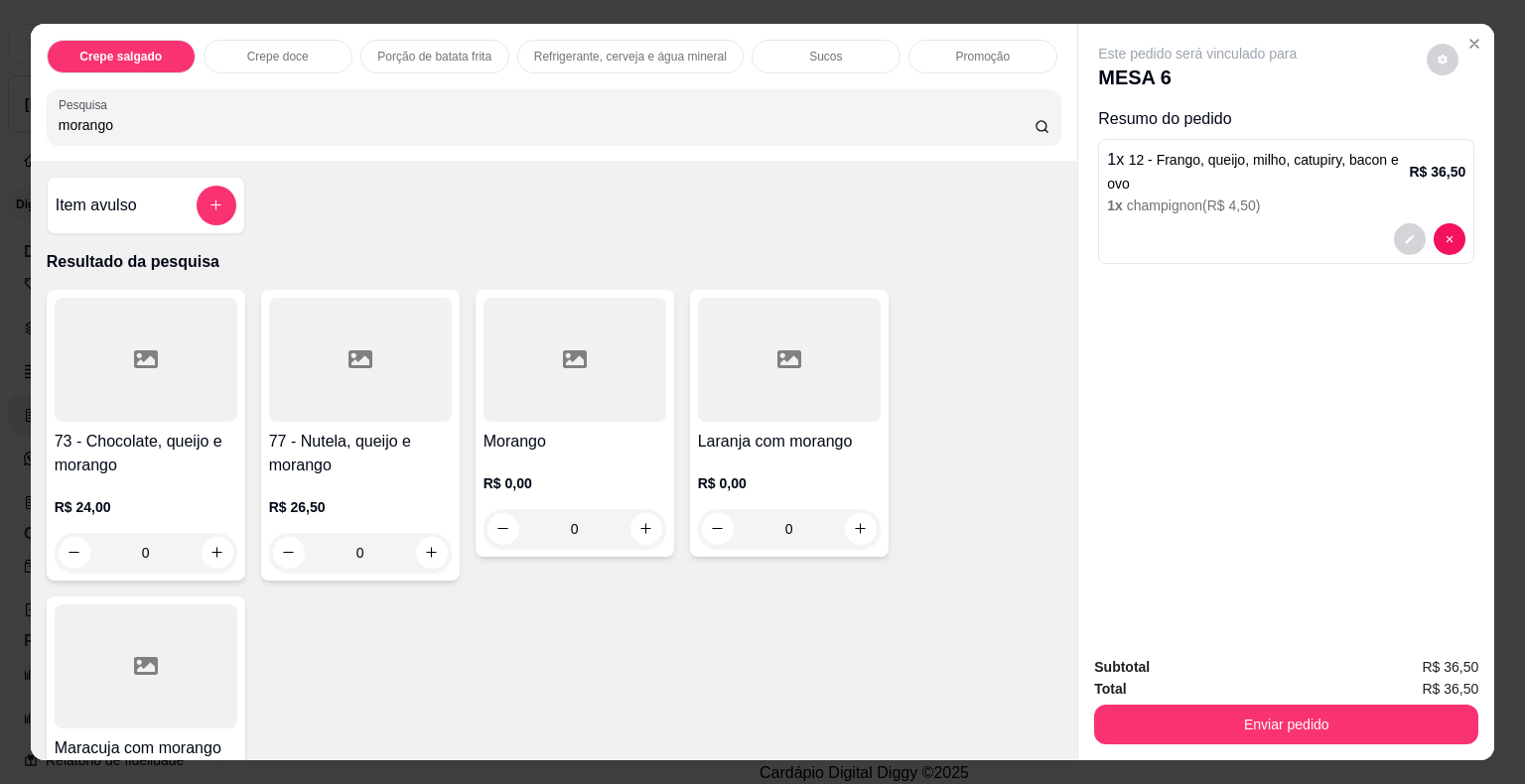 type on "morango" 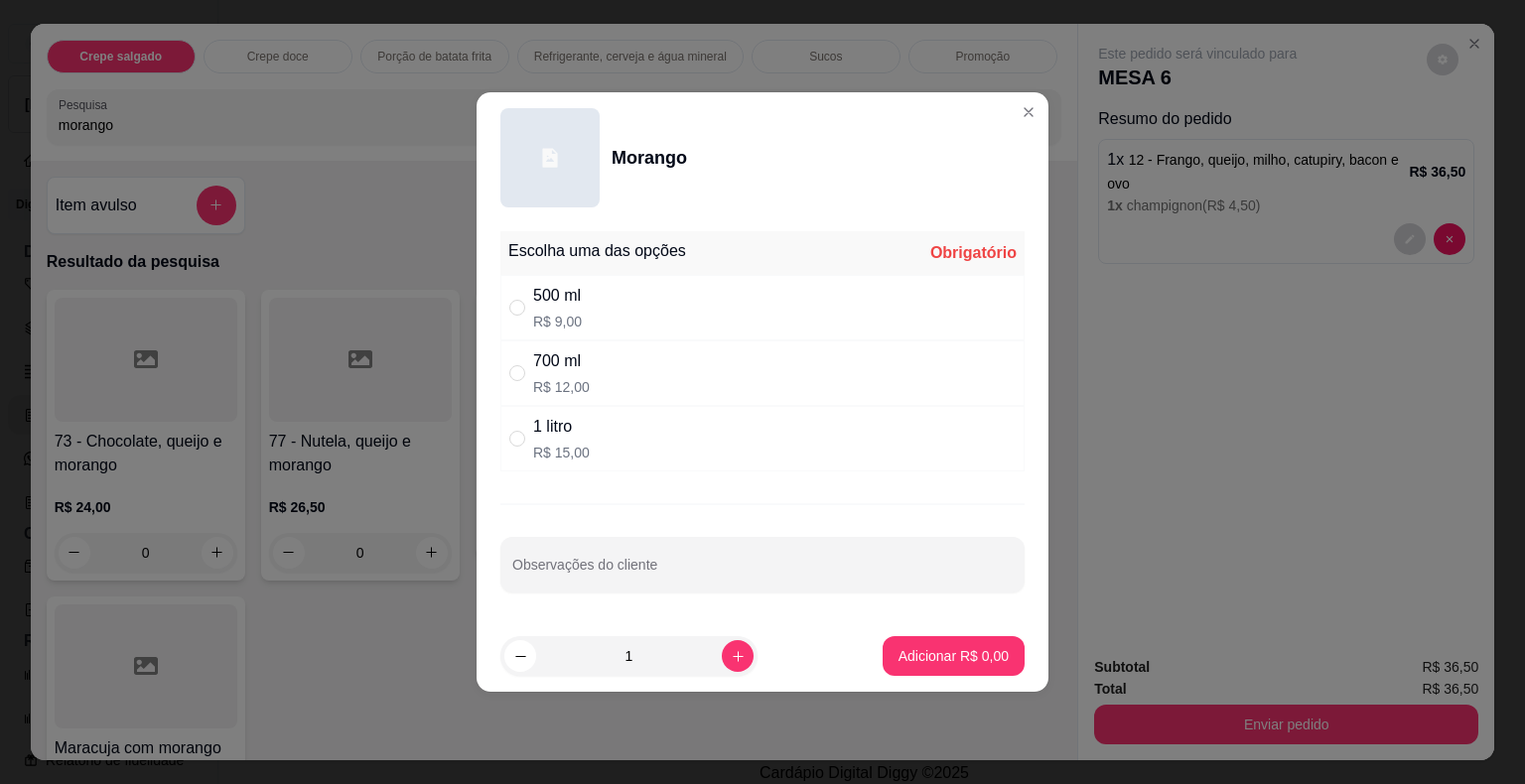 click on "500 ml R$ 9,00" at bounding box center [762, 308] 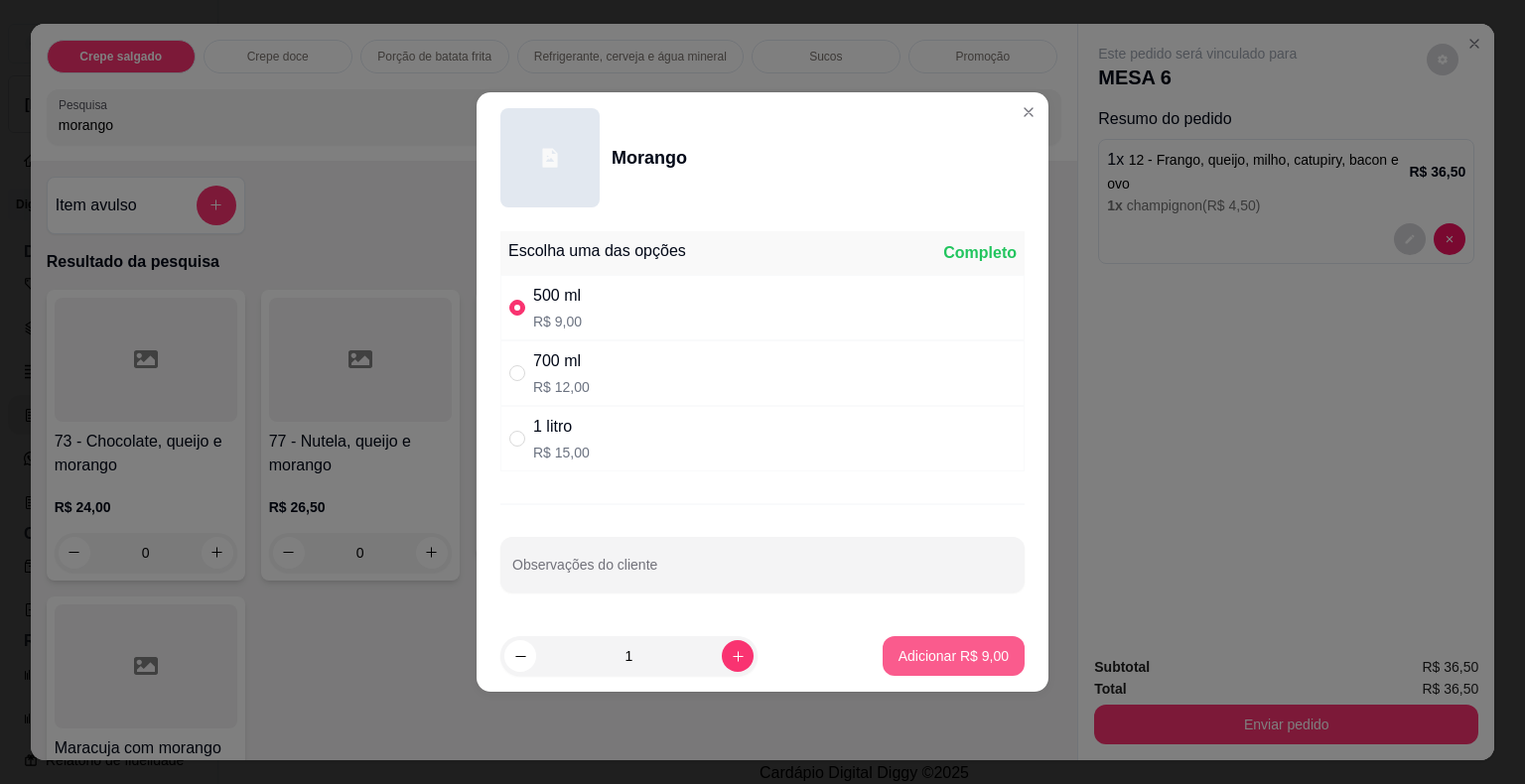 click on "Adicionar   R$ 9,00" at bounding box center [953, 656] 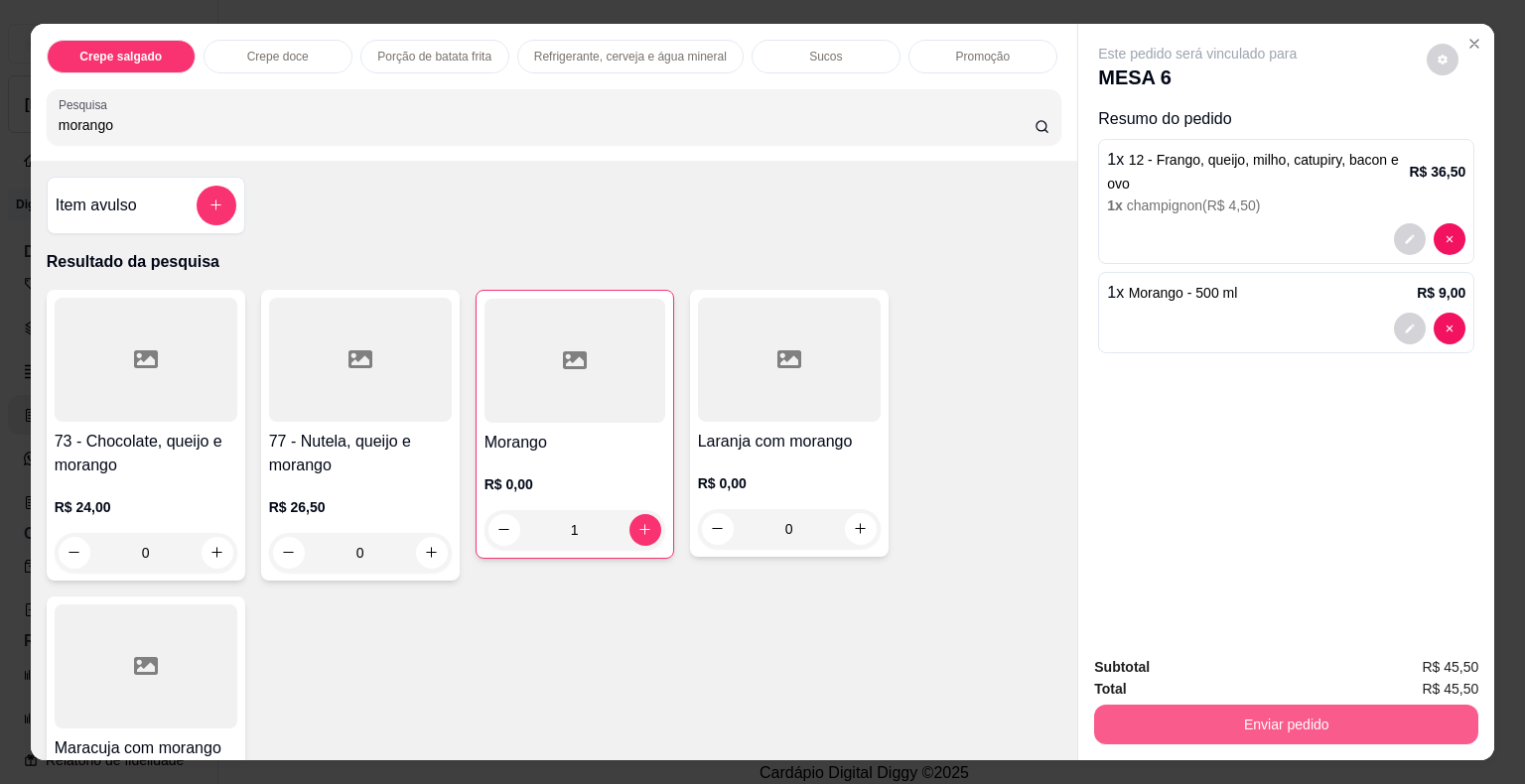 click on "Enviar pedido" at bounding box center [1286, 724] 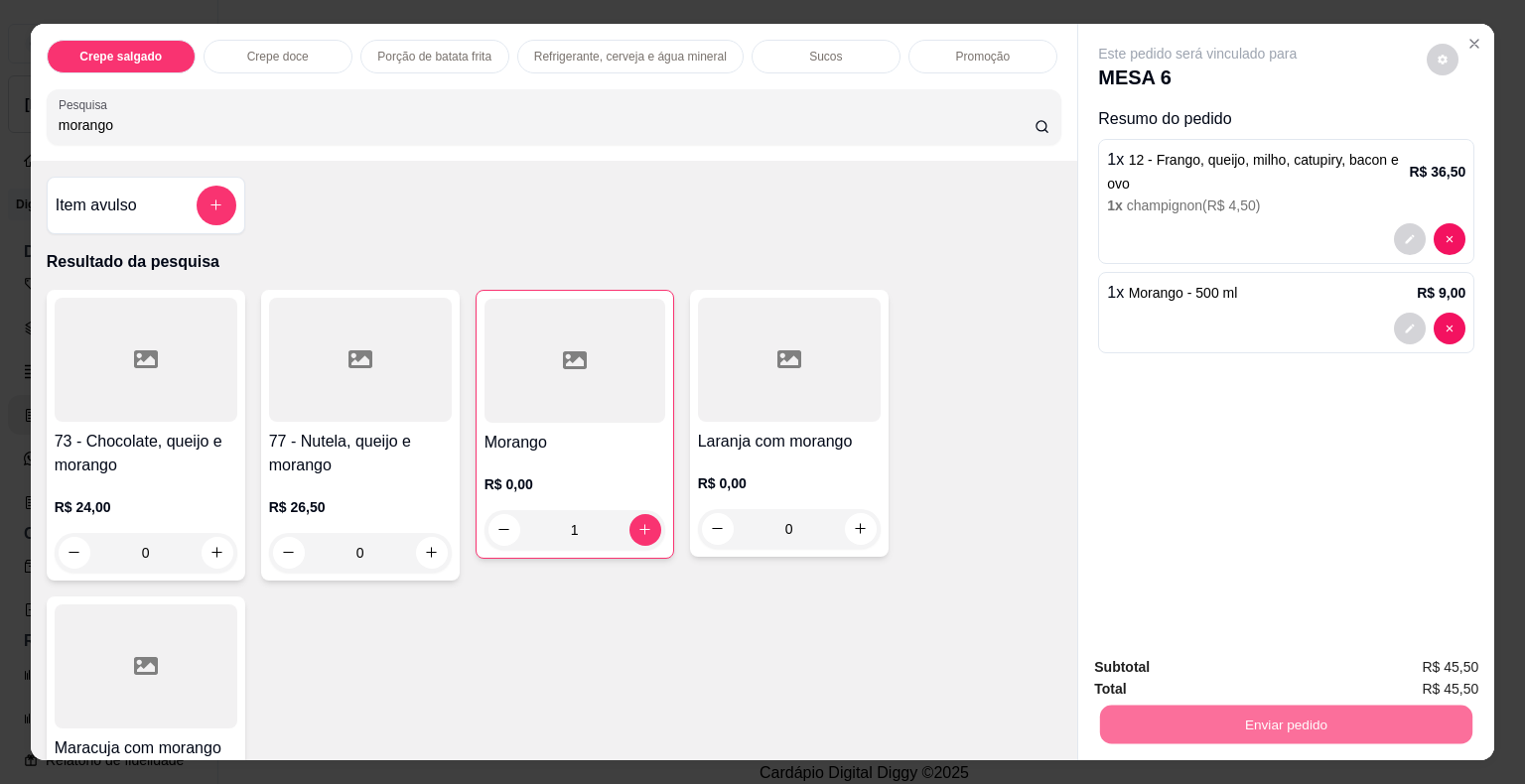 click on "Não registrar e enviar pedido" at bounding box center [1220, 669] 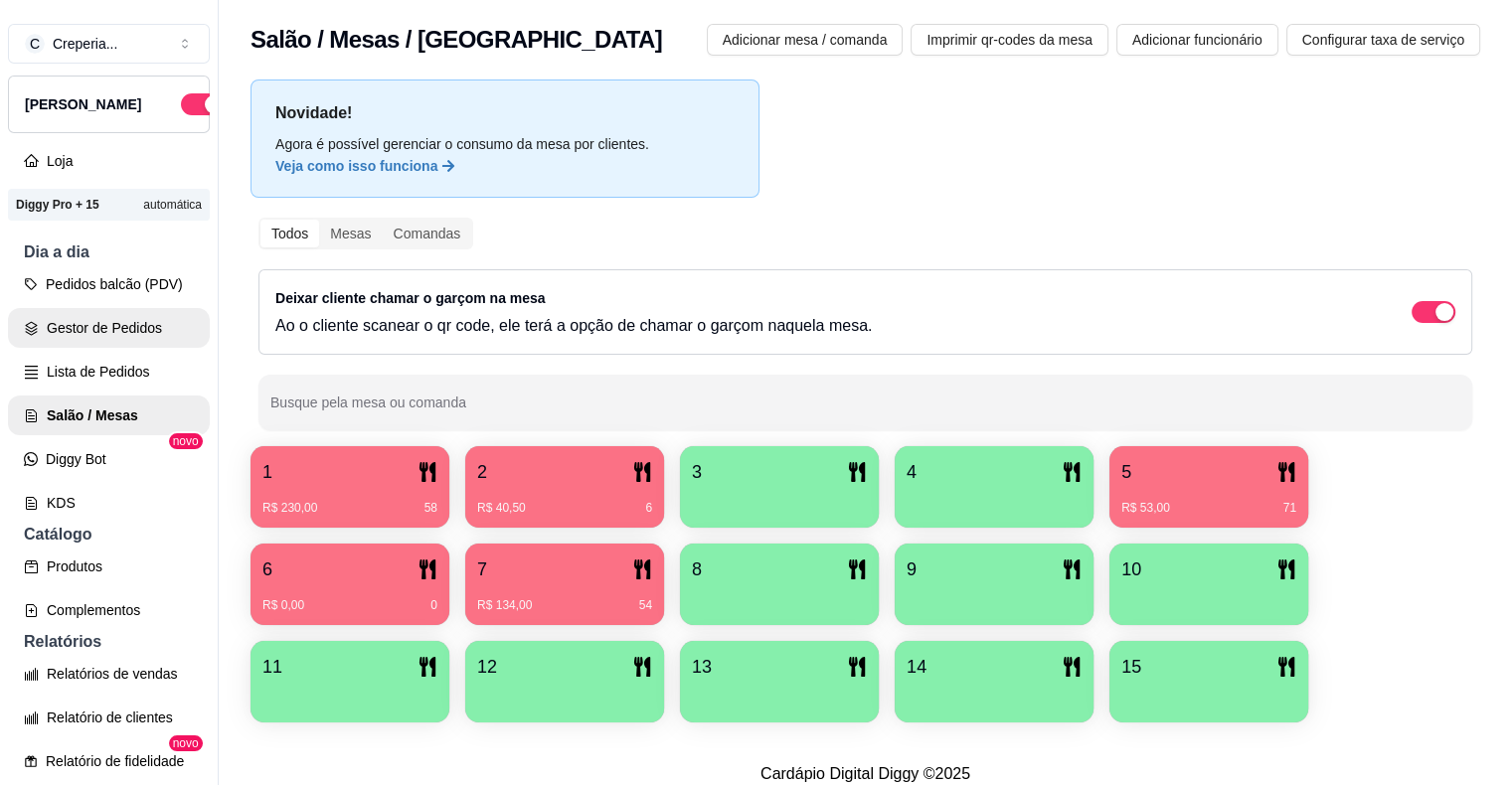 click on "Gestor de Pedidos" at bounding box center (108, 328) 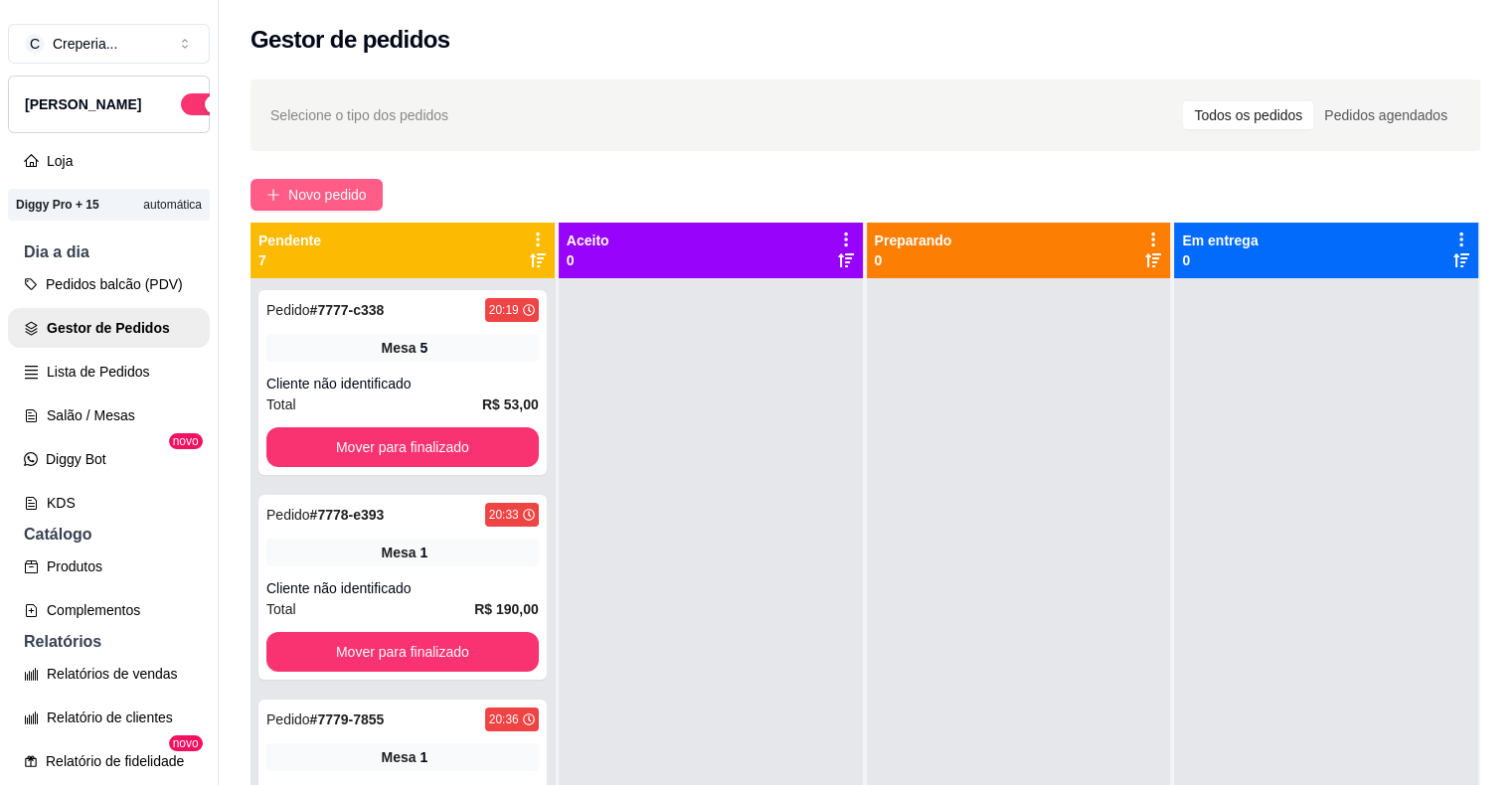click on "Novo pedido" at bounding box center [316, 195] 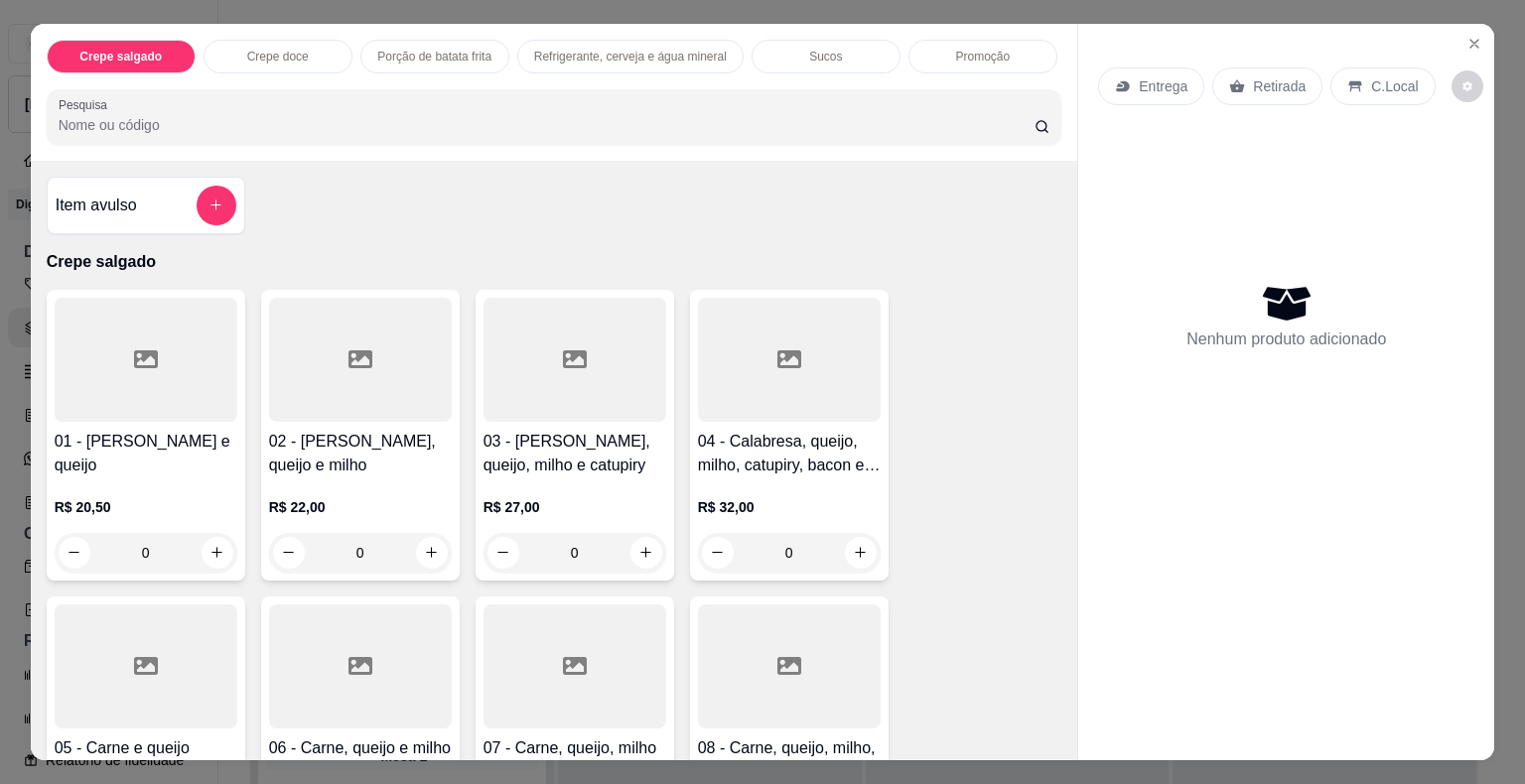 click at bounding box center (146, 666) 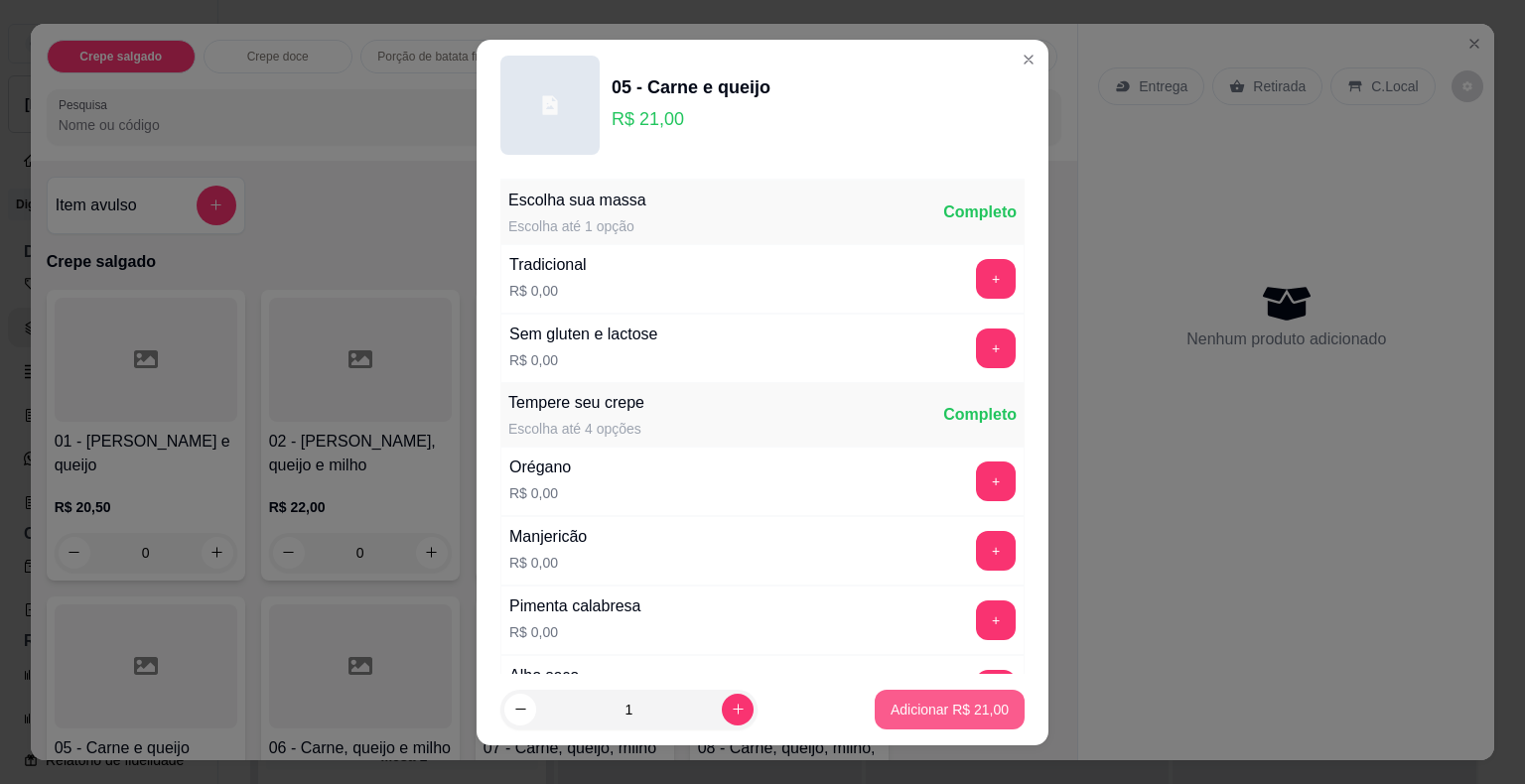 click on "Adicionar   R$ 21,00" at bounding box center (949, 710) 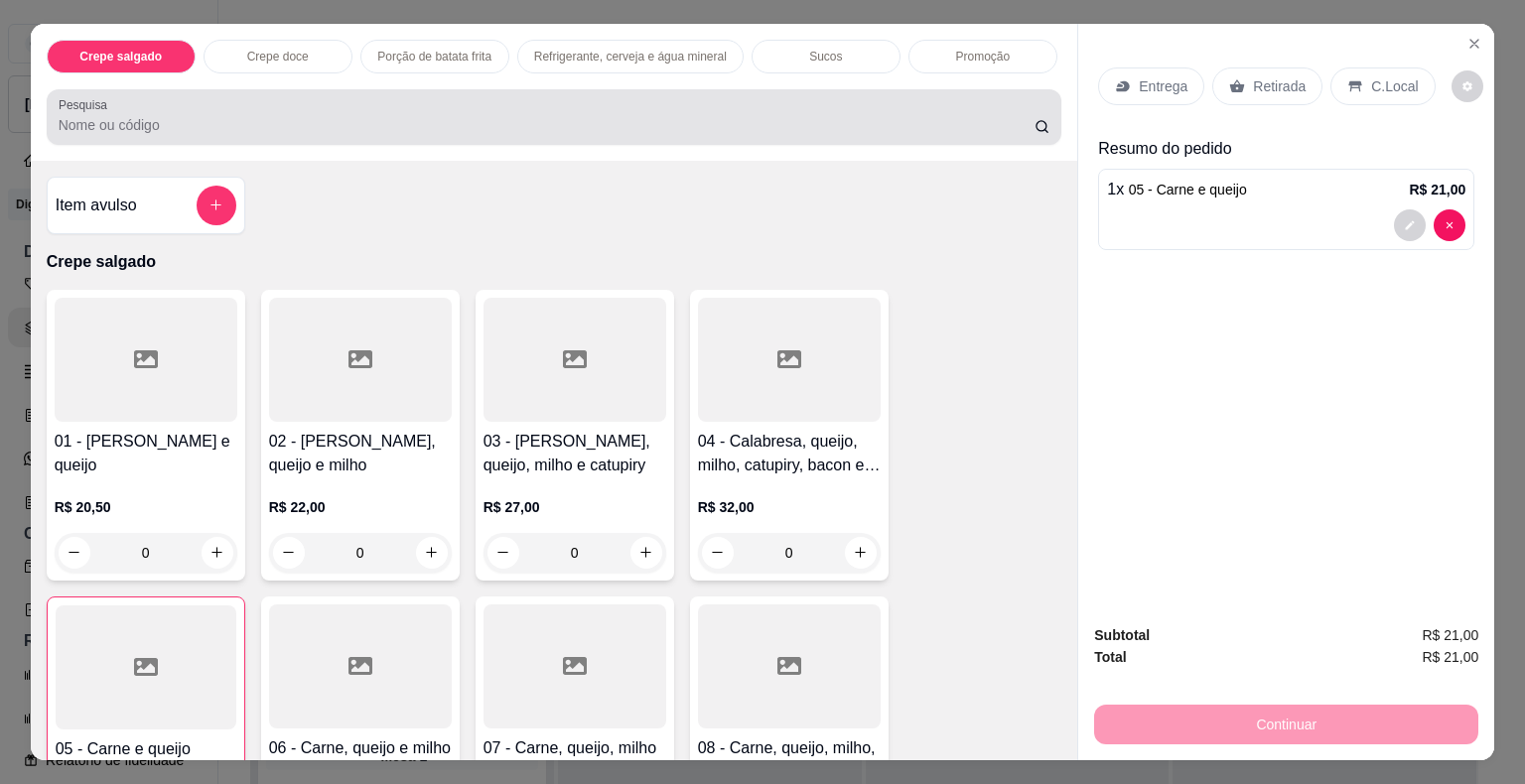 click on "Pesquisa" at bounding box center [554, 117] 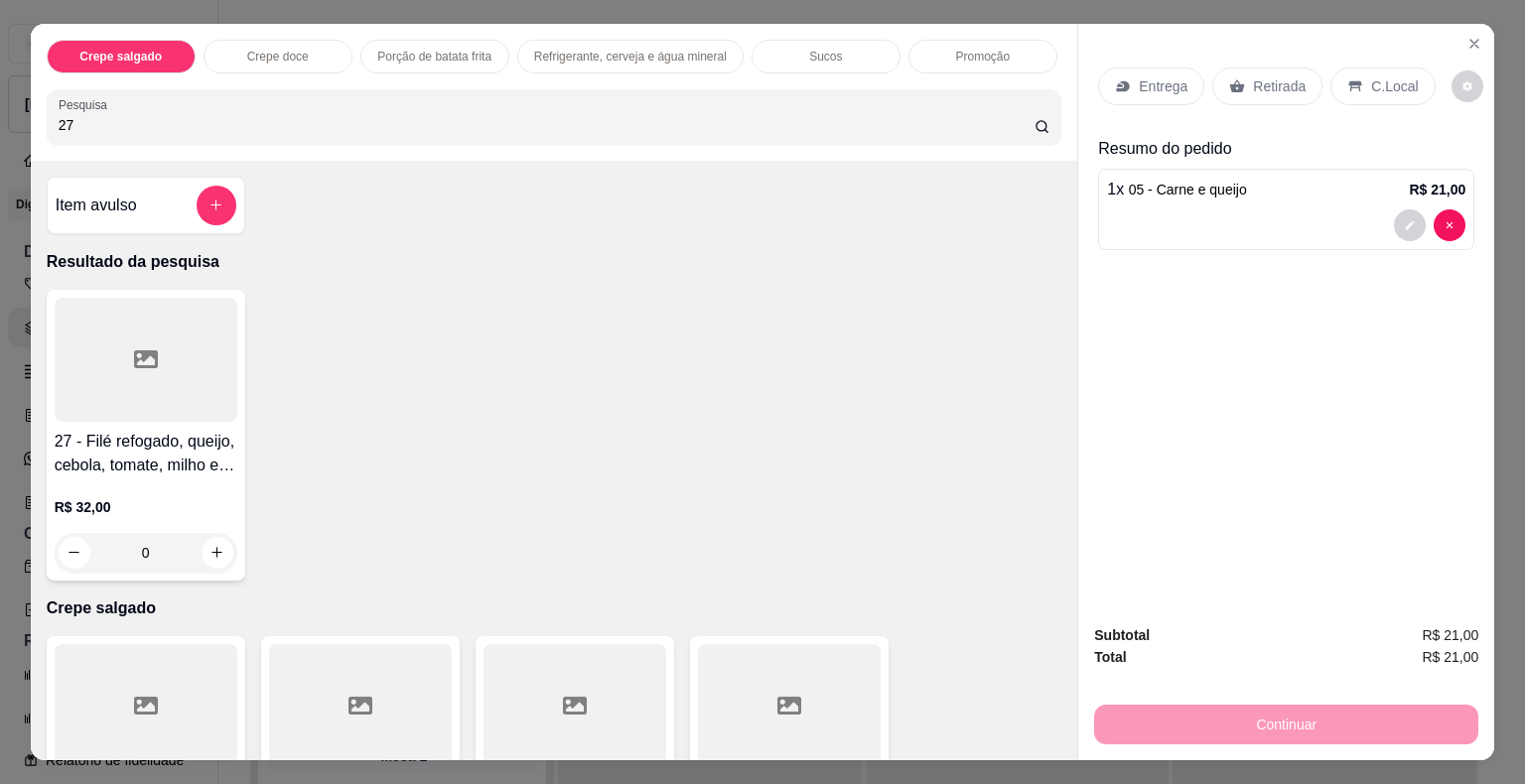 type on "27" 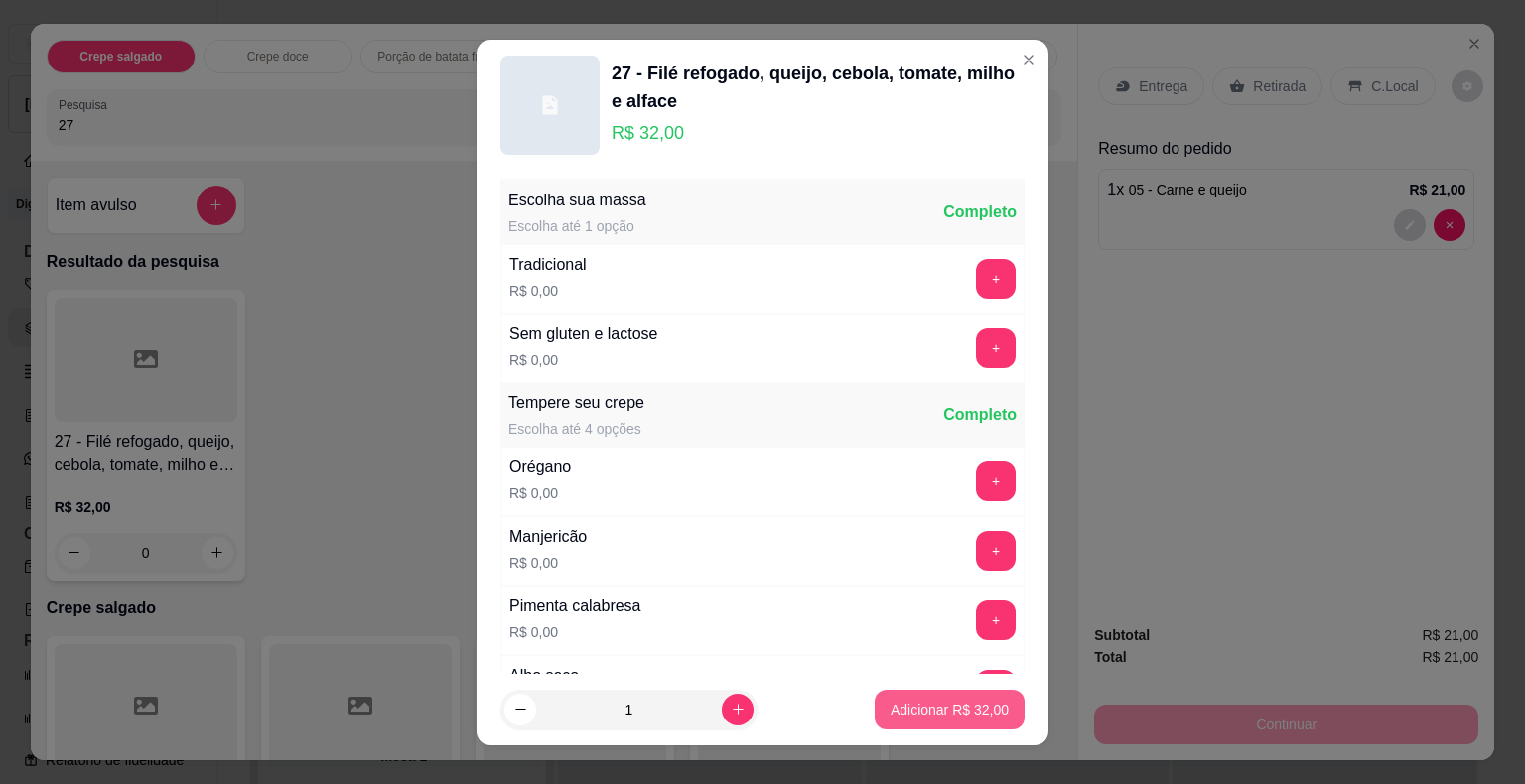 click on "Adicionar   R$ 32,00" at bounding box center [949, 710] 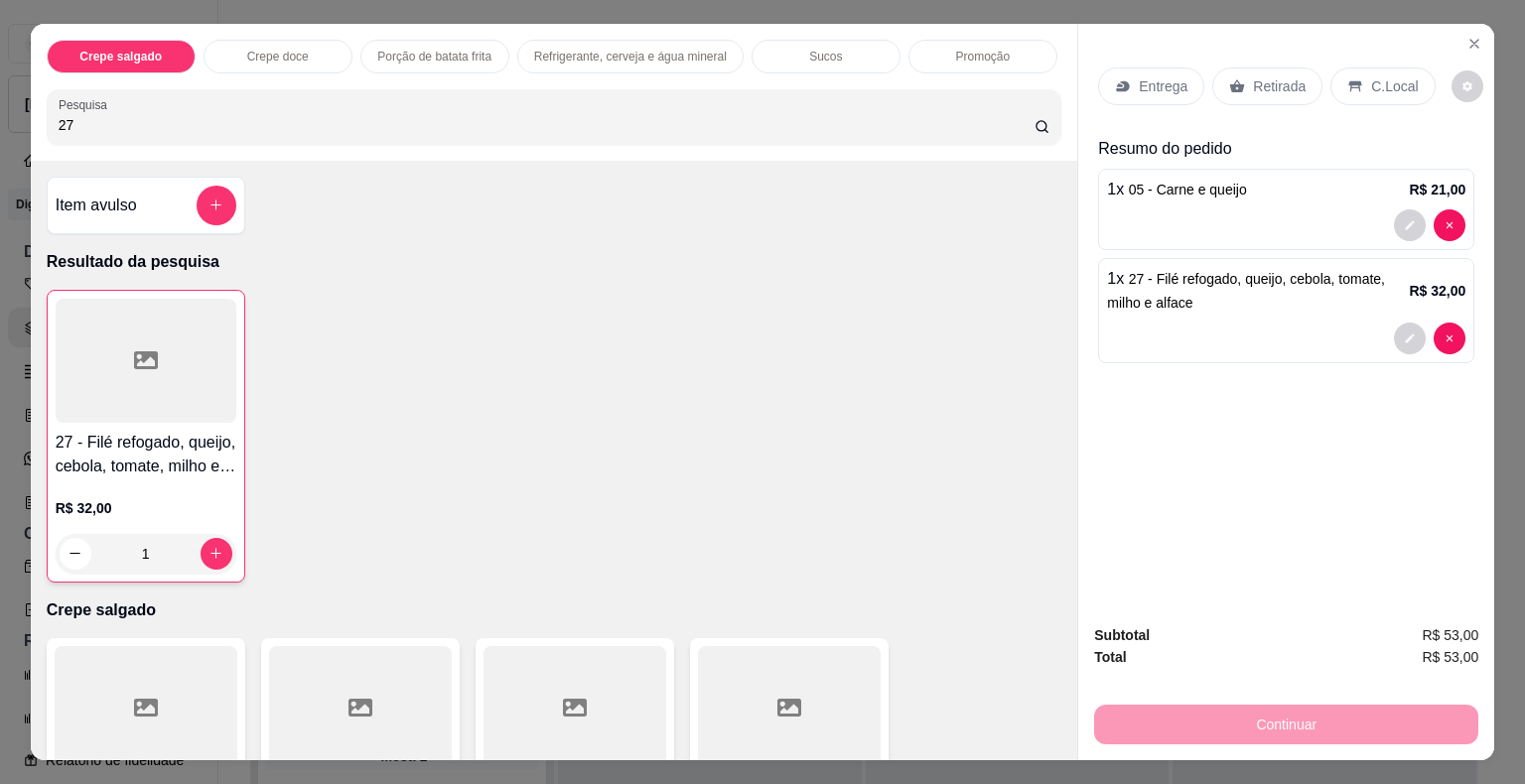 drag, startPoint x: 102, startPoint y: 132, endPoint x: 0, endPoint y: 106, distance: 105.26158 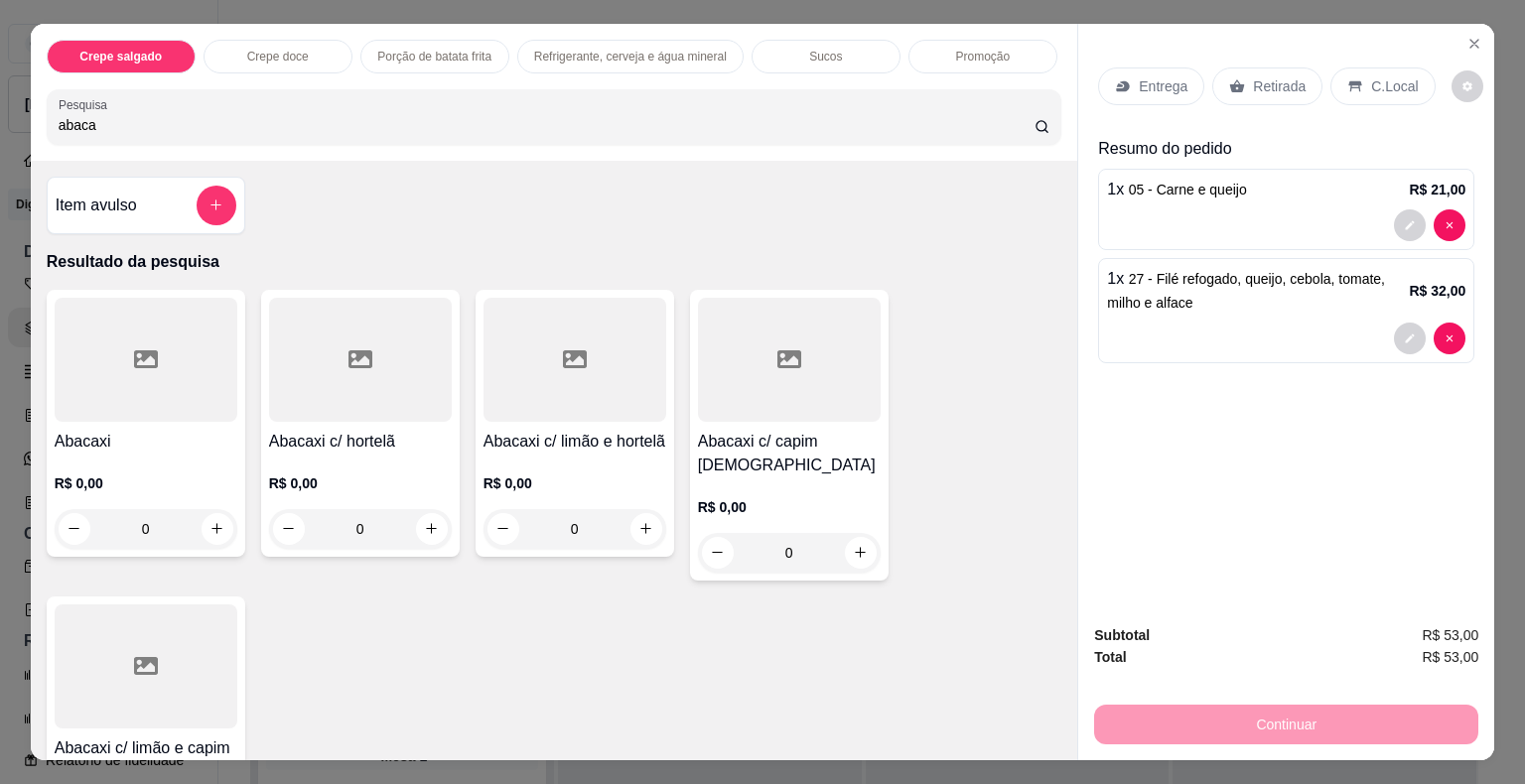 type on "abaca" 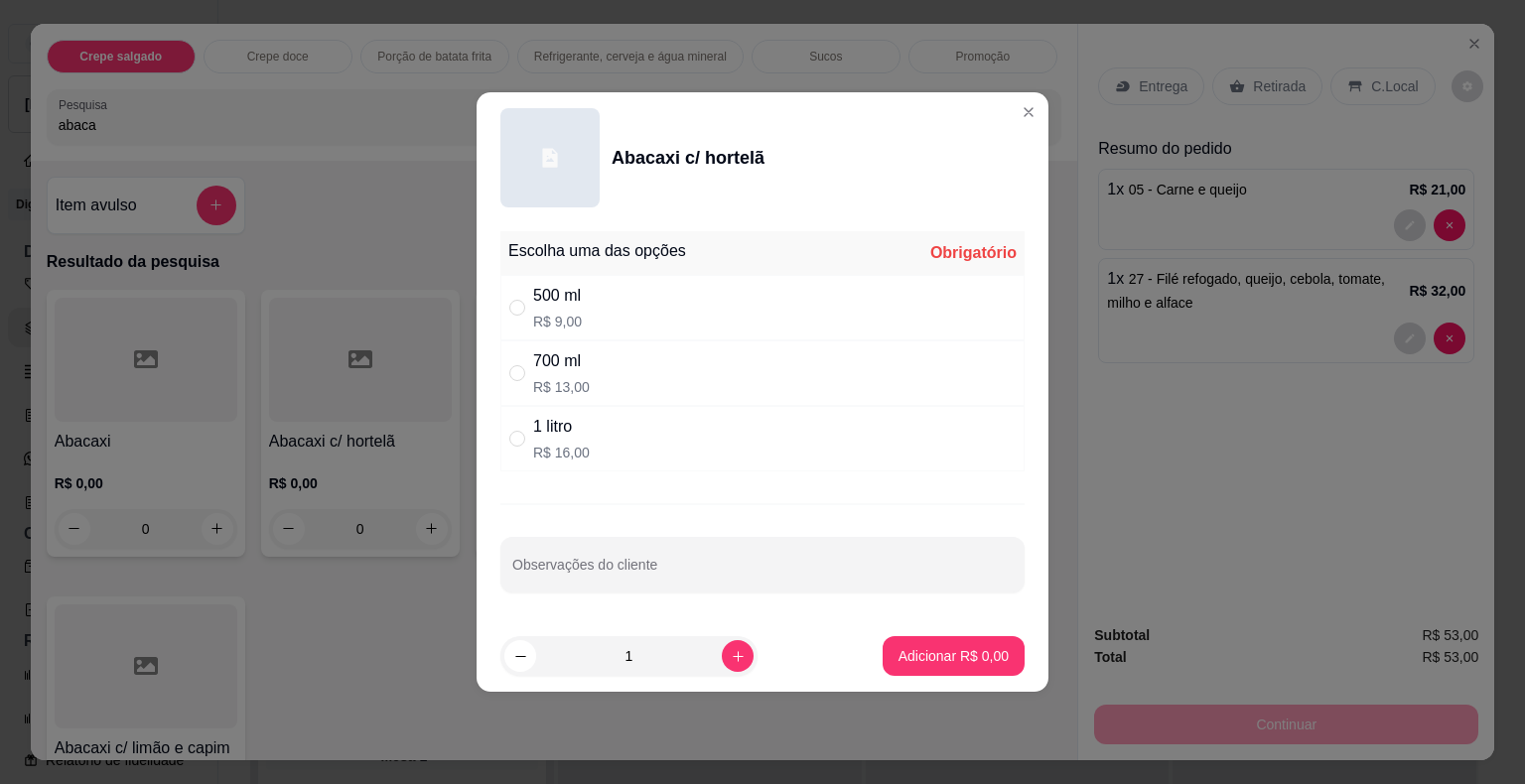 click on "1 litro R$ 16,00" at bounding box center (762, 439) 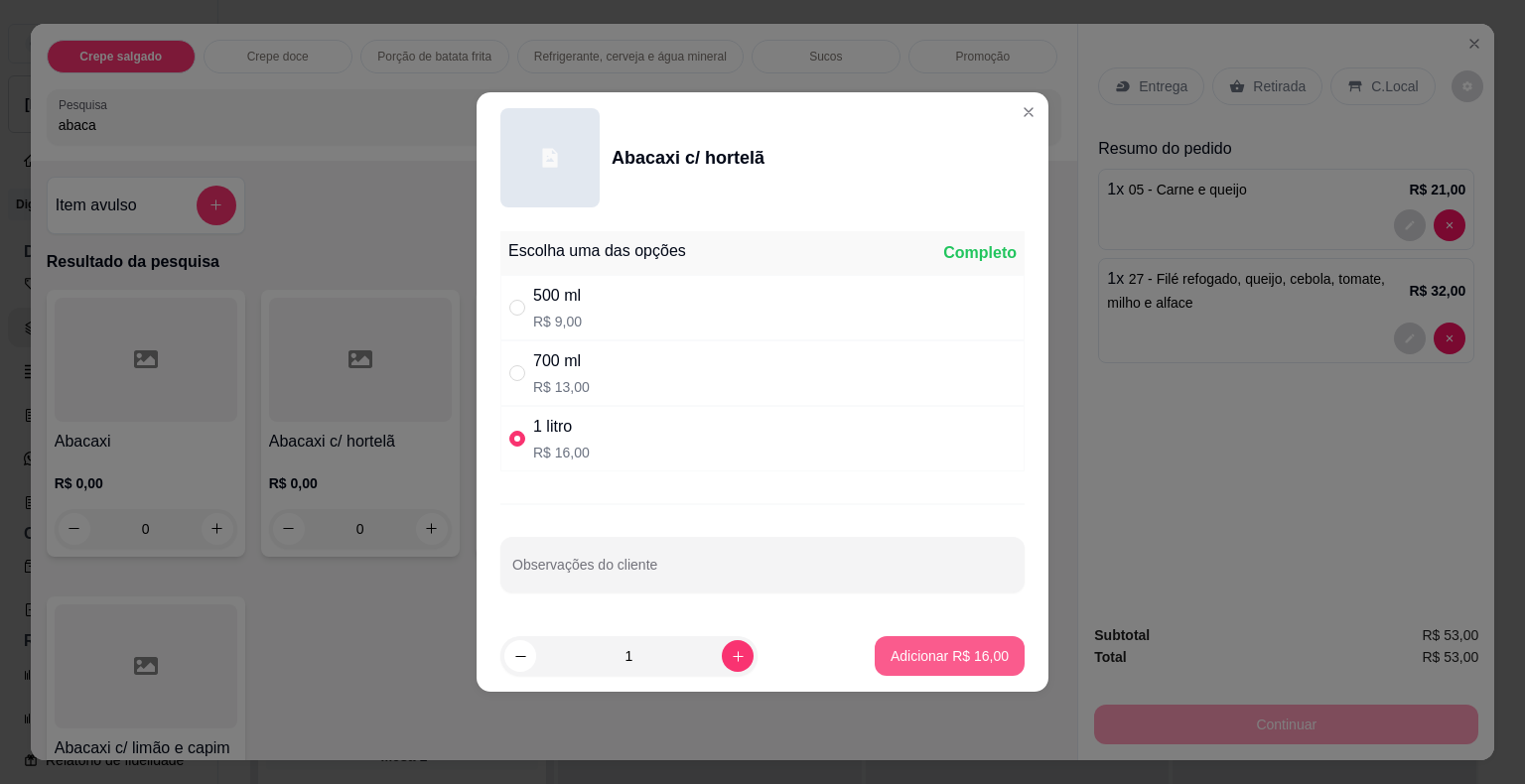 click on "Adicionar   R$ 16,00" at bounding box center [949, 656] 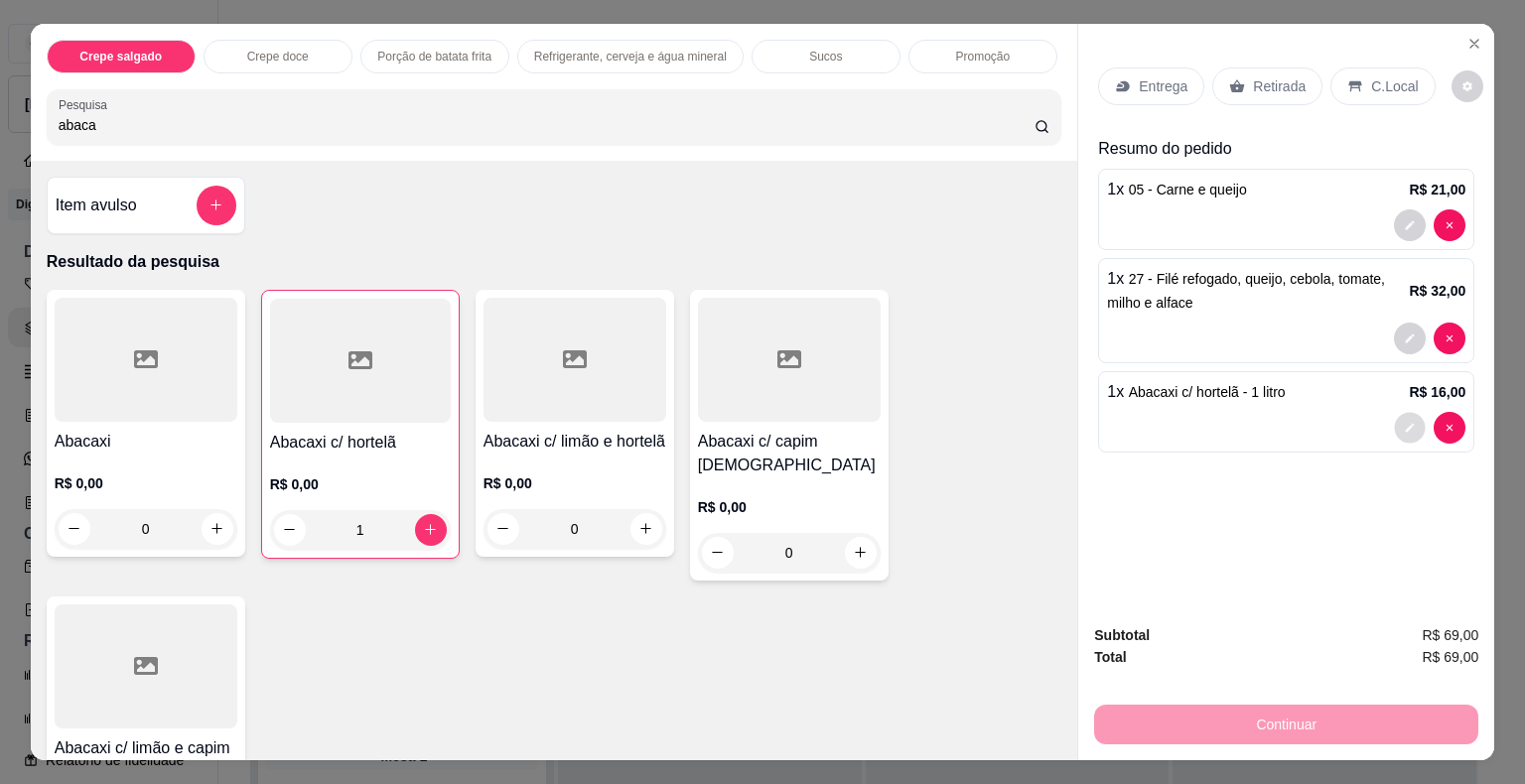click at bounding box center (1410, 427) 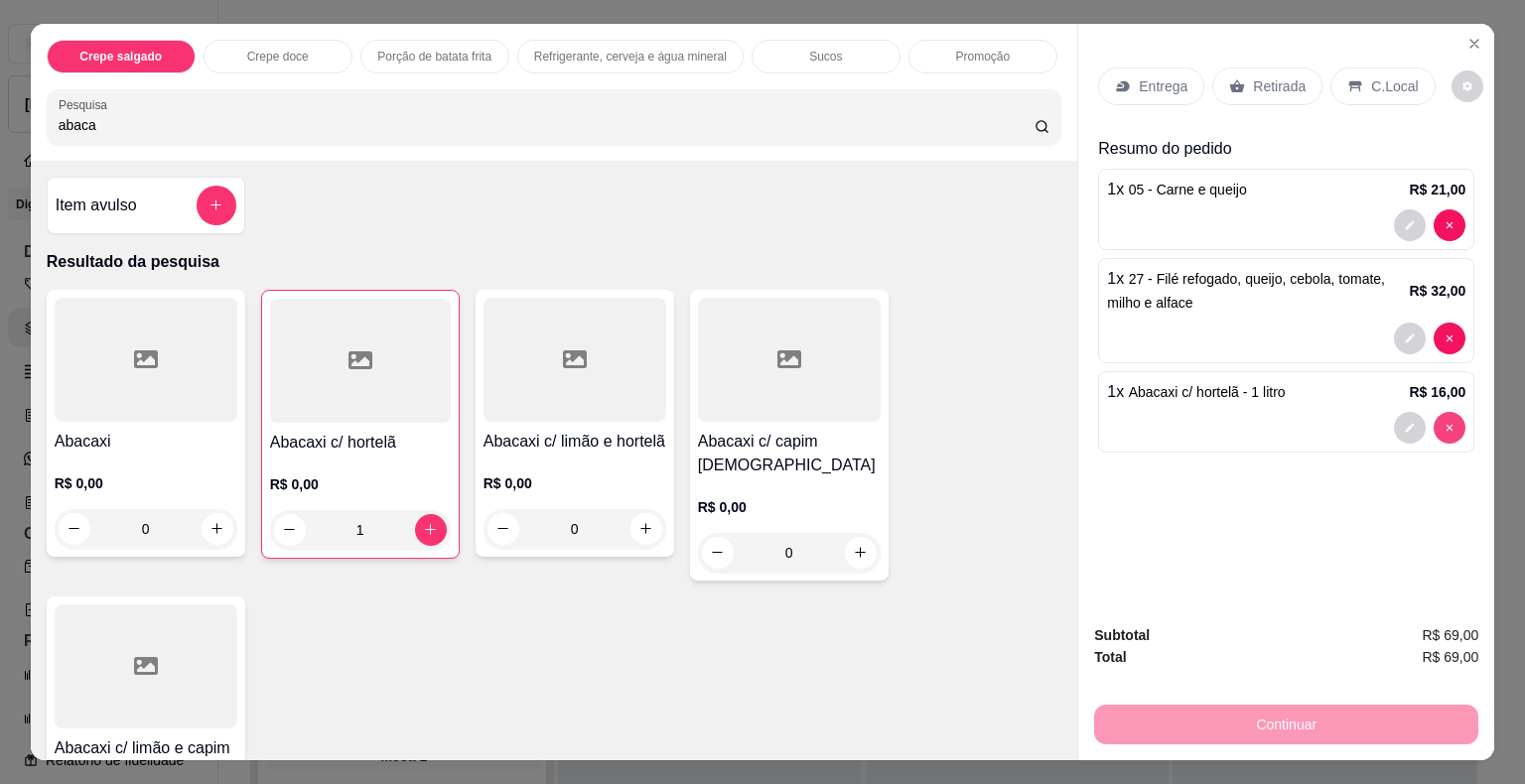 type on "0" 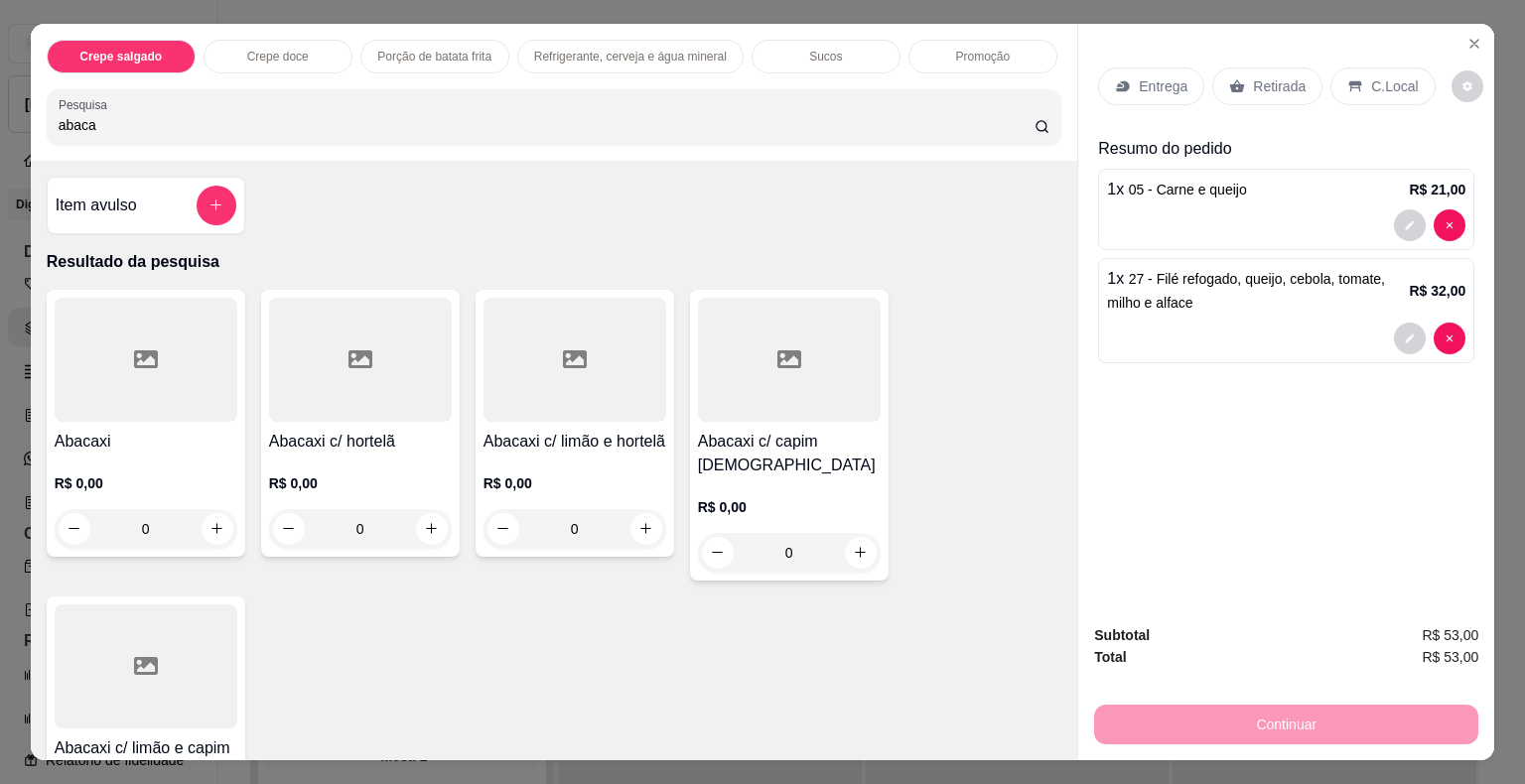 click at bounding box center [575, 359] 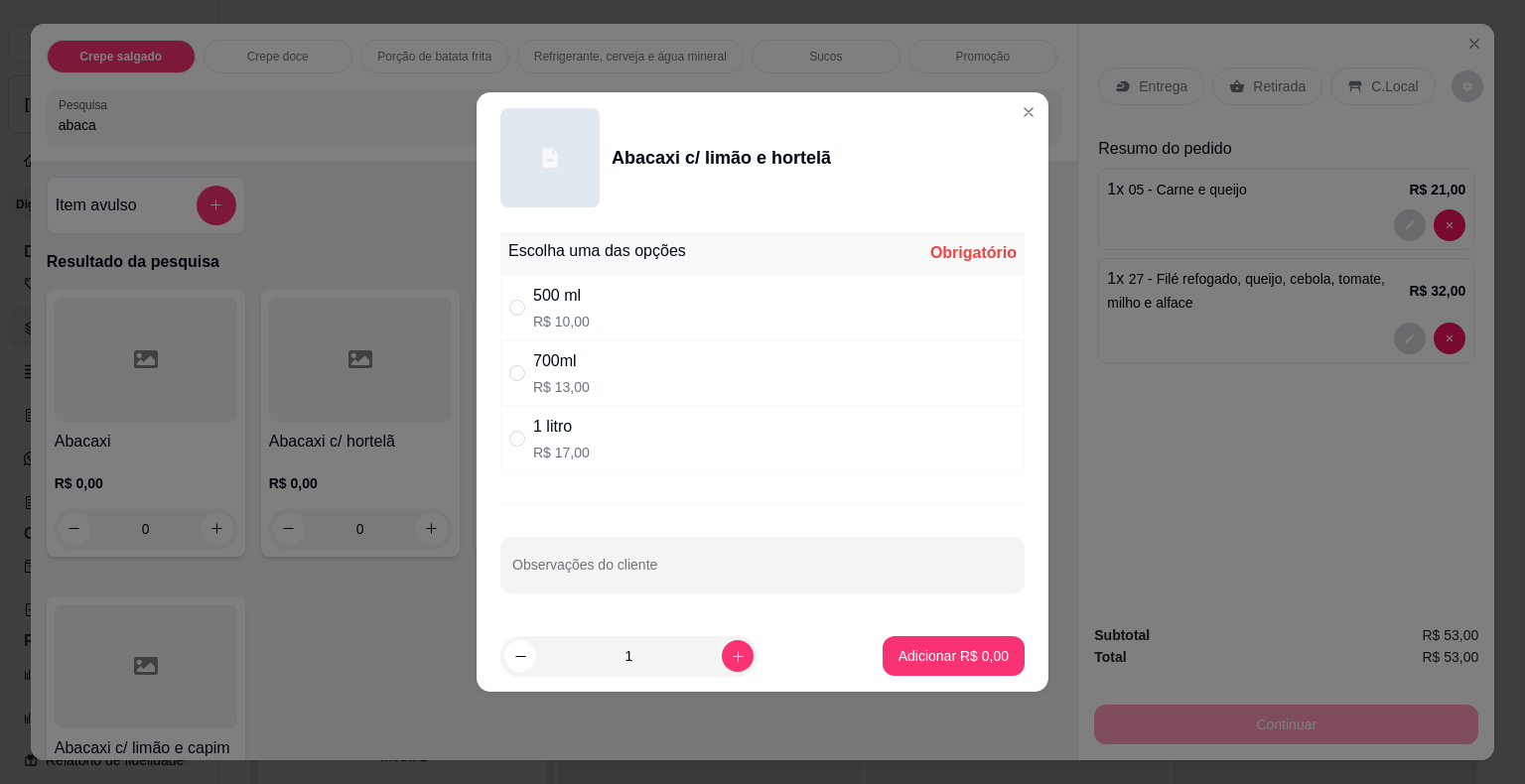 click on "1 litro R$ 17,00" at bounding box center (762, 439) 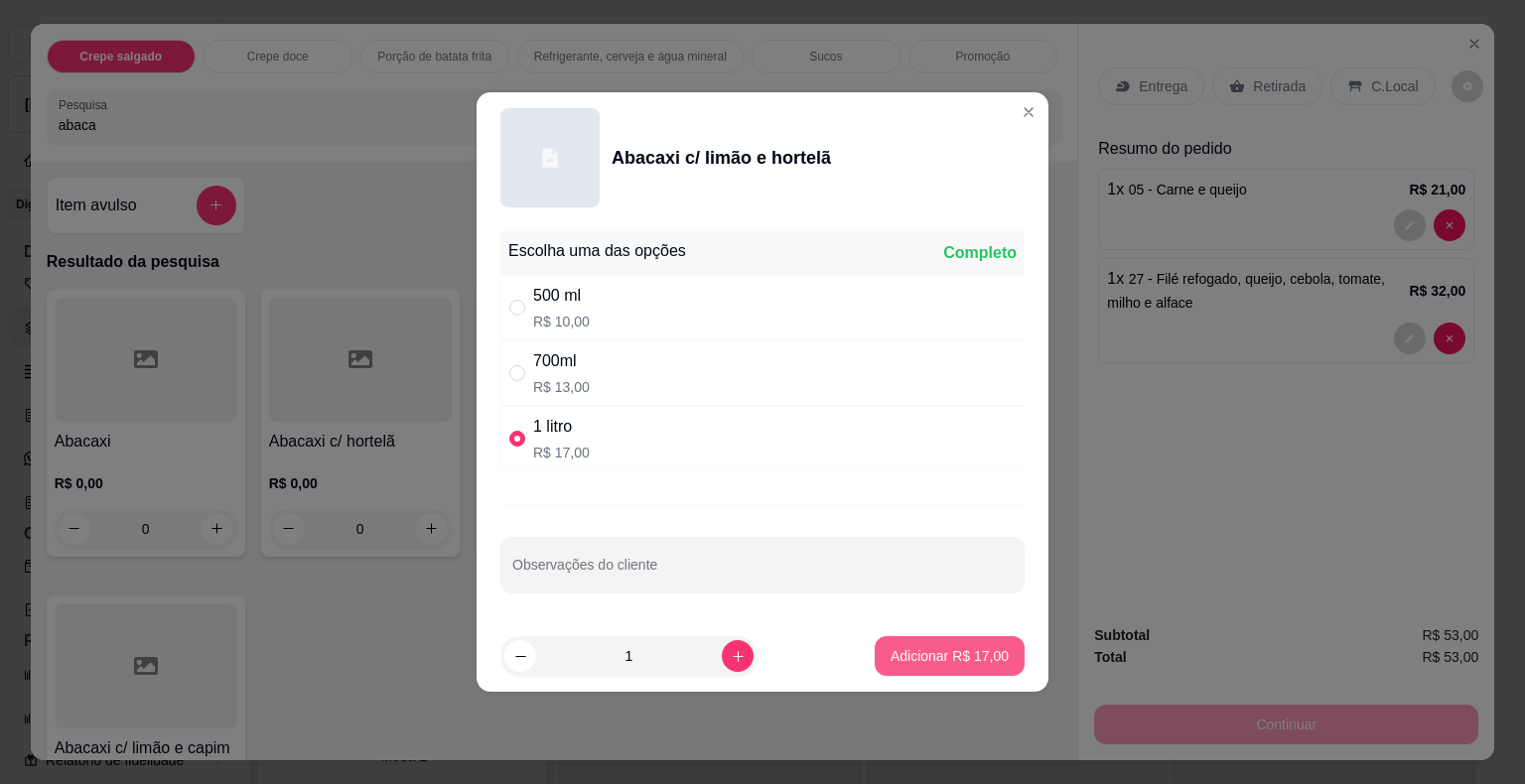 click on "Adicionar   R$ 17,00" at bounding box center [949, 656] 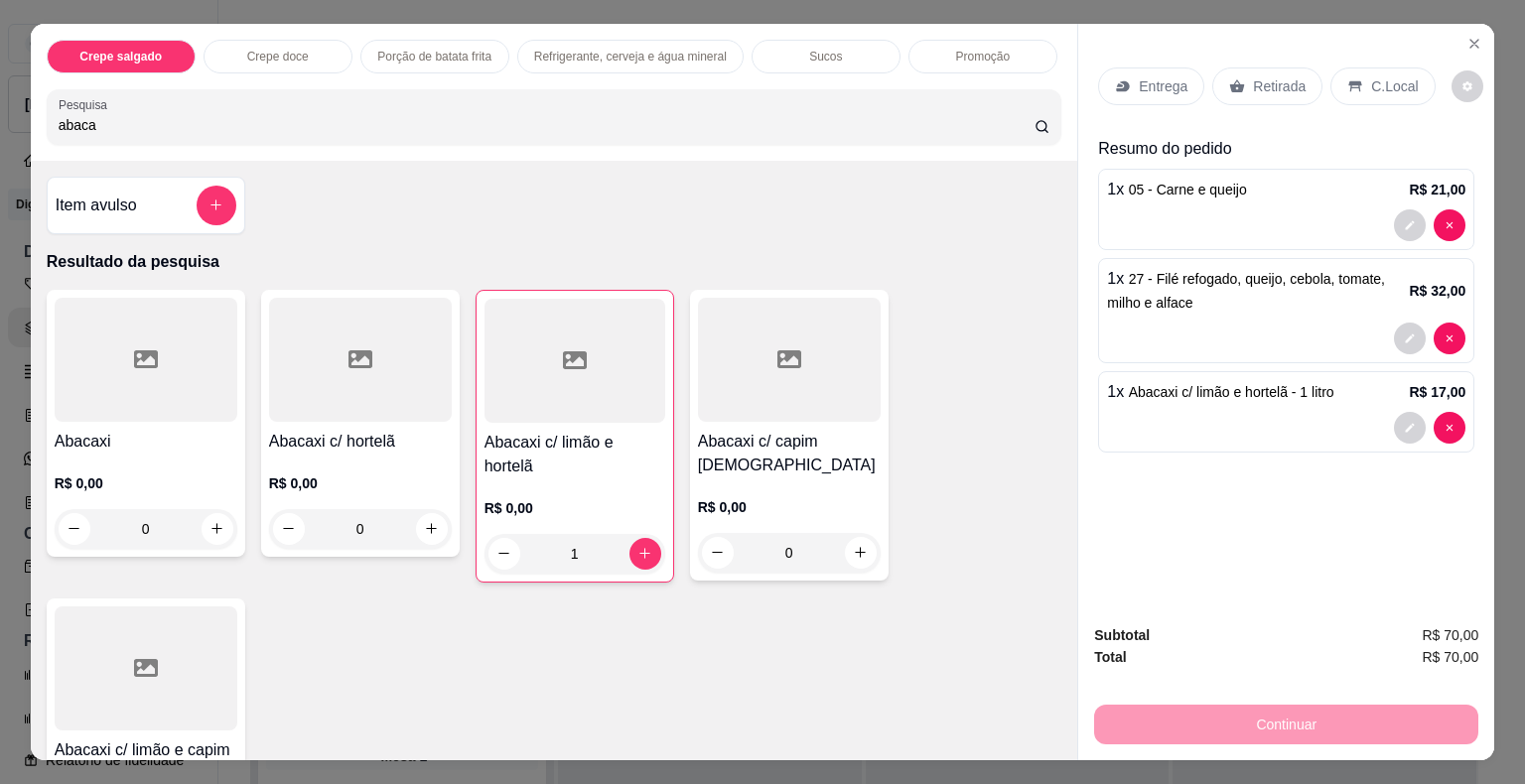 click on "Retirada" at bounding box center (1267, 86) 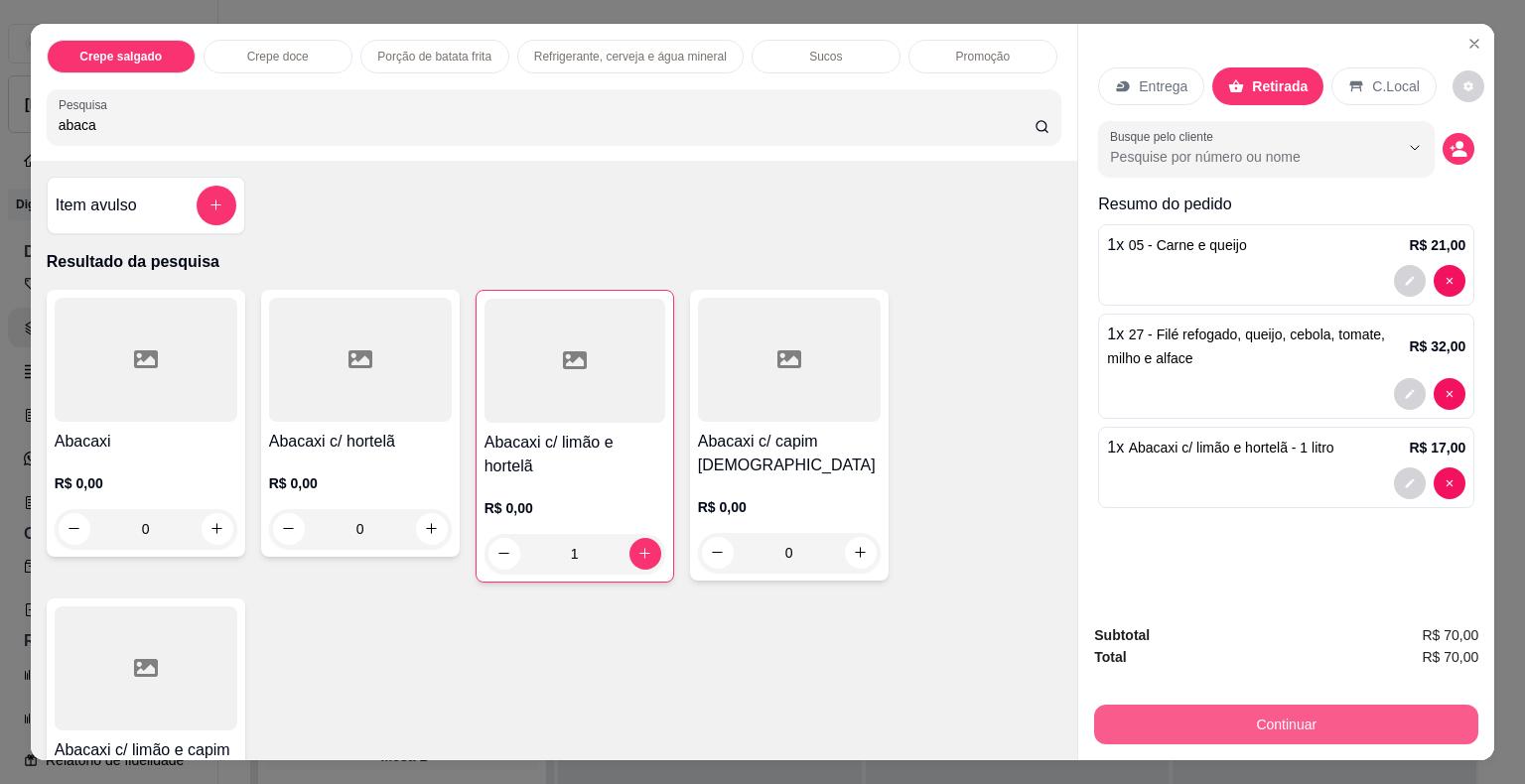 click on "Continuar" at bounding box center [1286, 724] 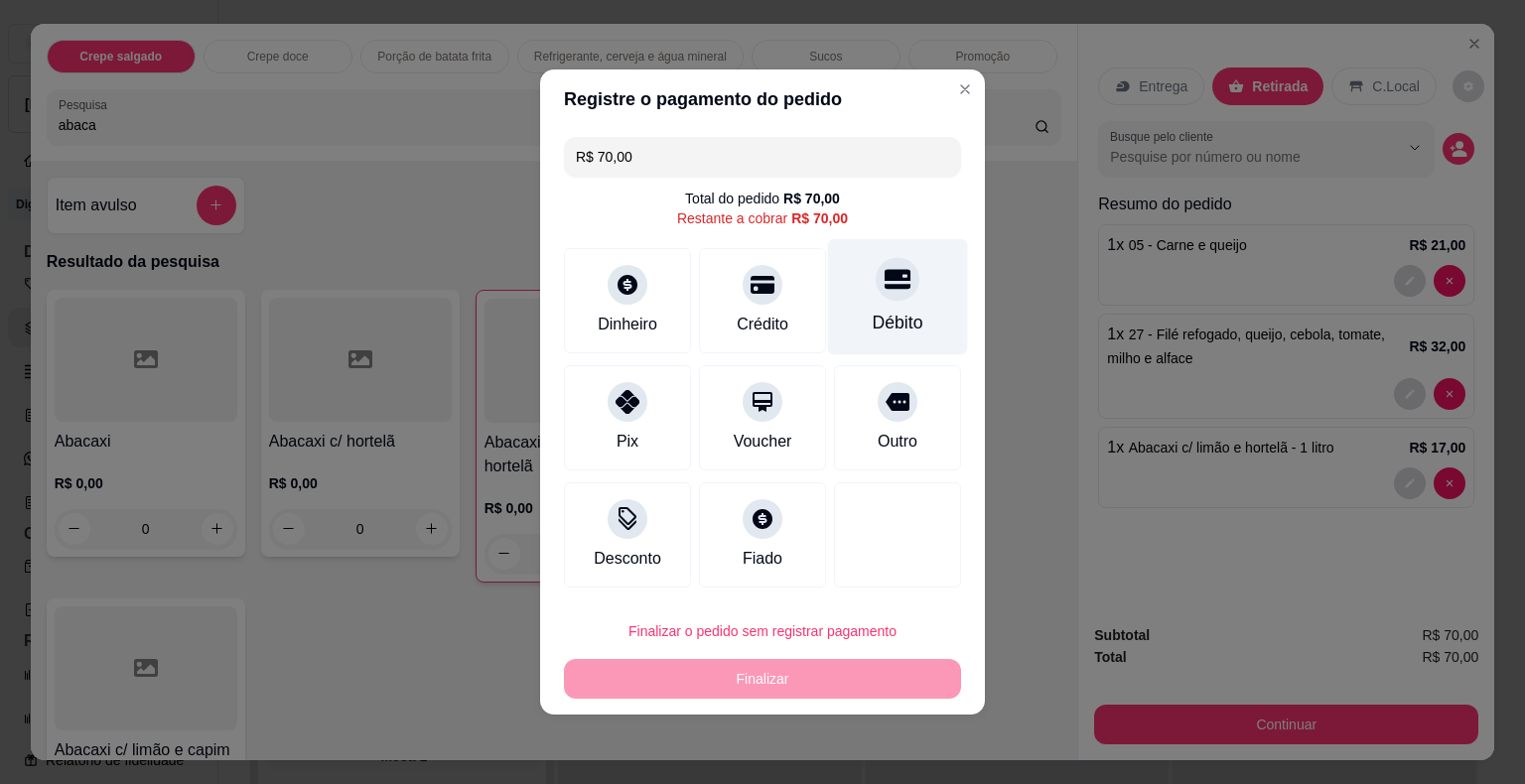 click on "Débito" at bounding box center [898, 297] 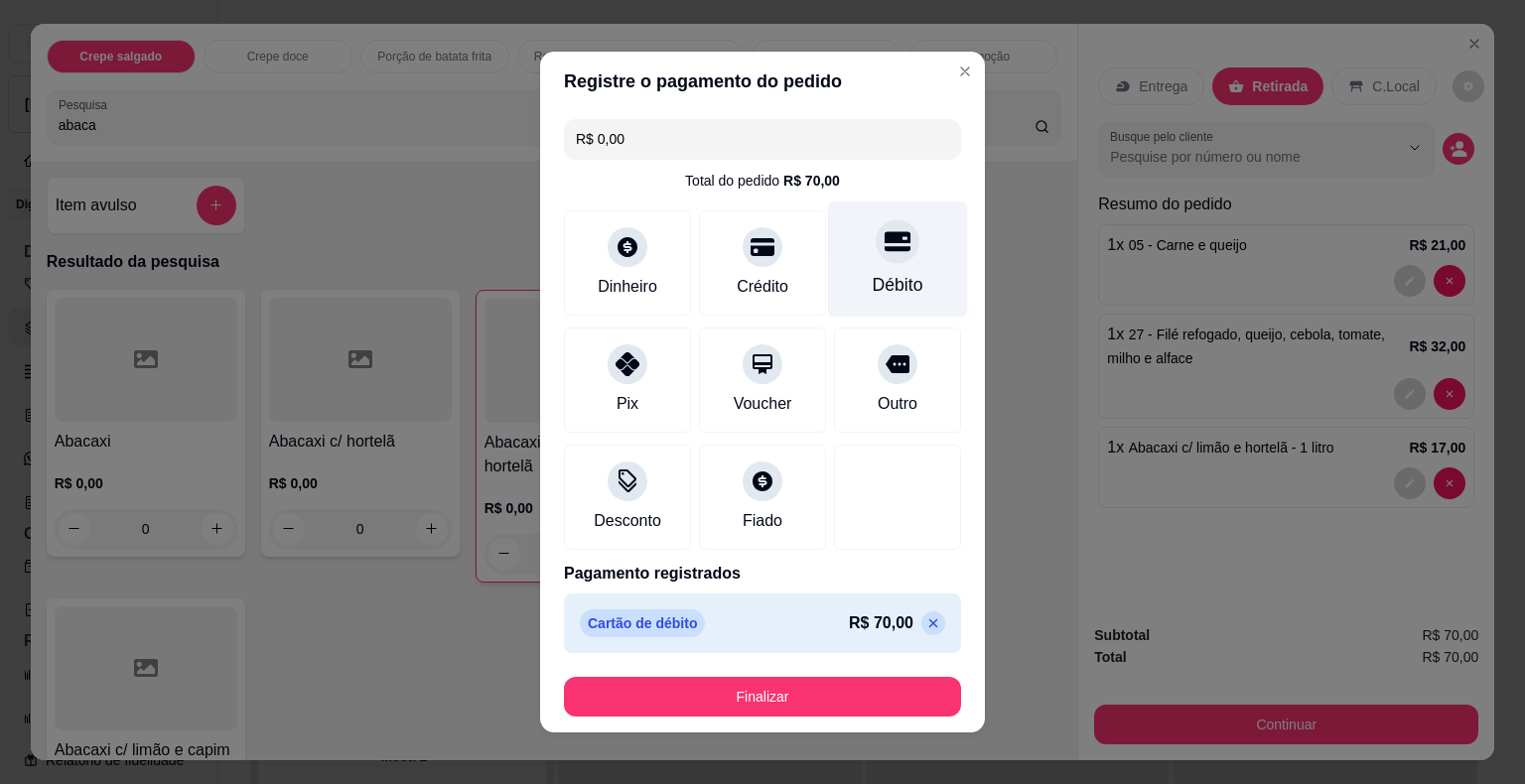 type on "R$ 0,00" 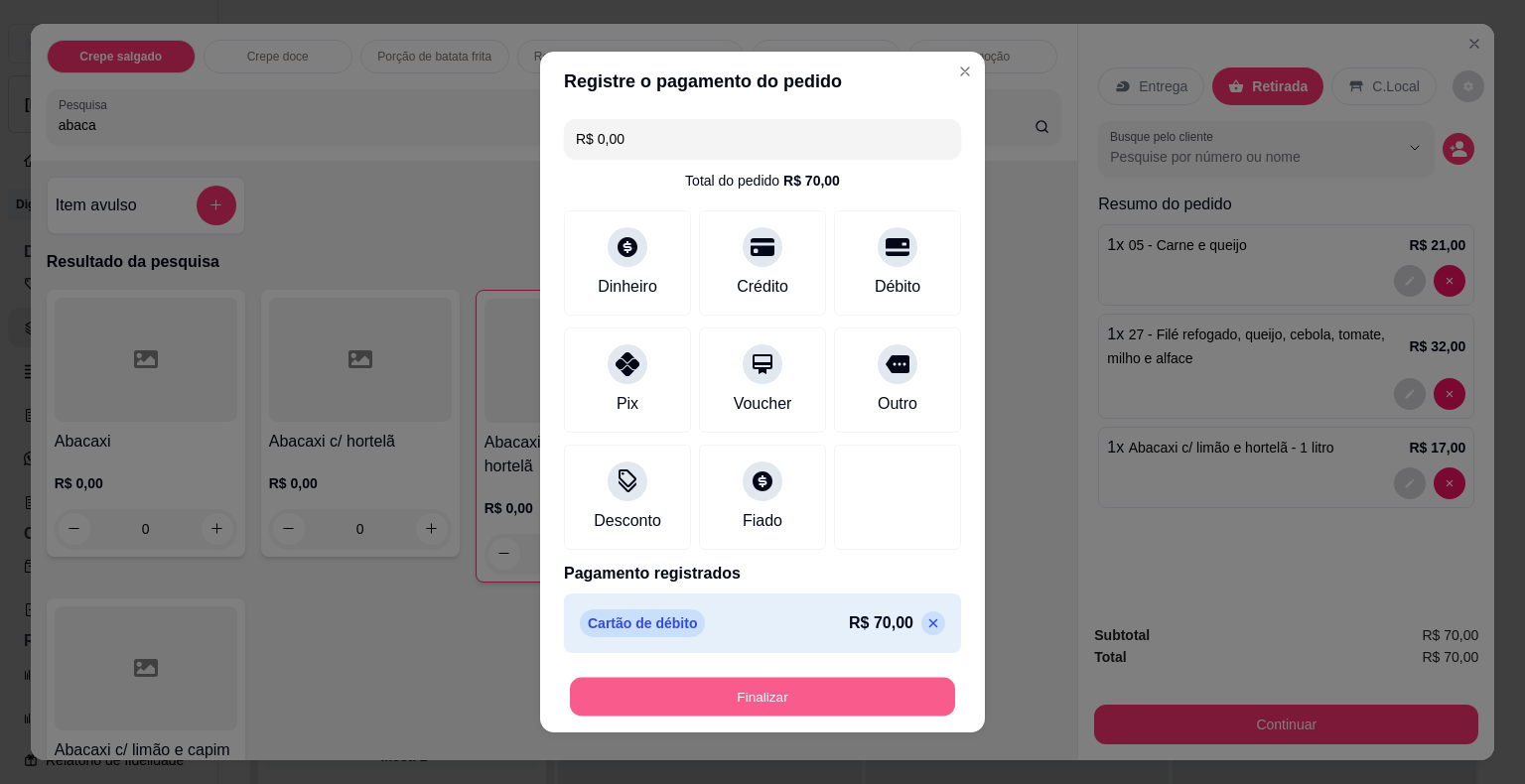 click on "Finalizar" at bounding box center [762, 697] 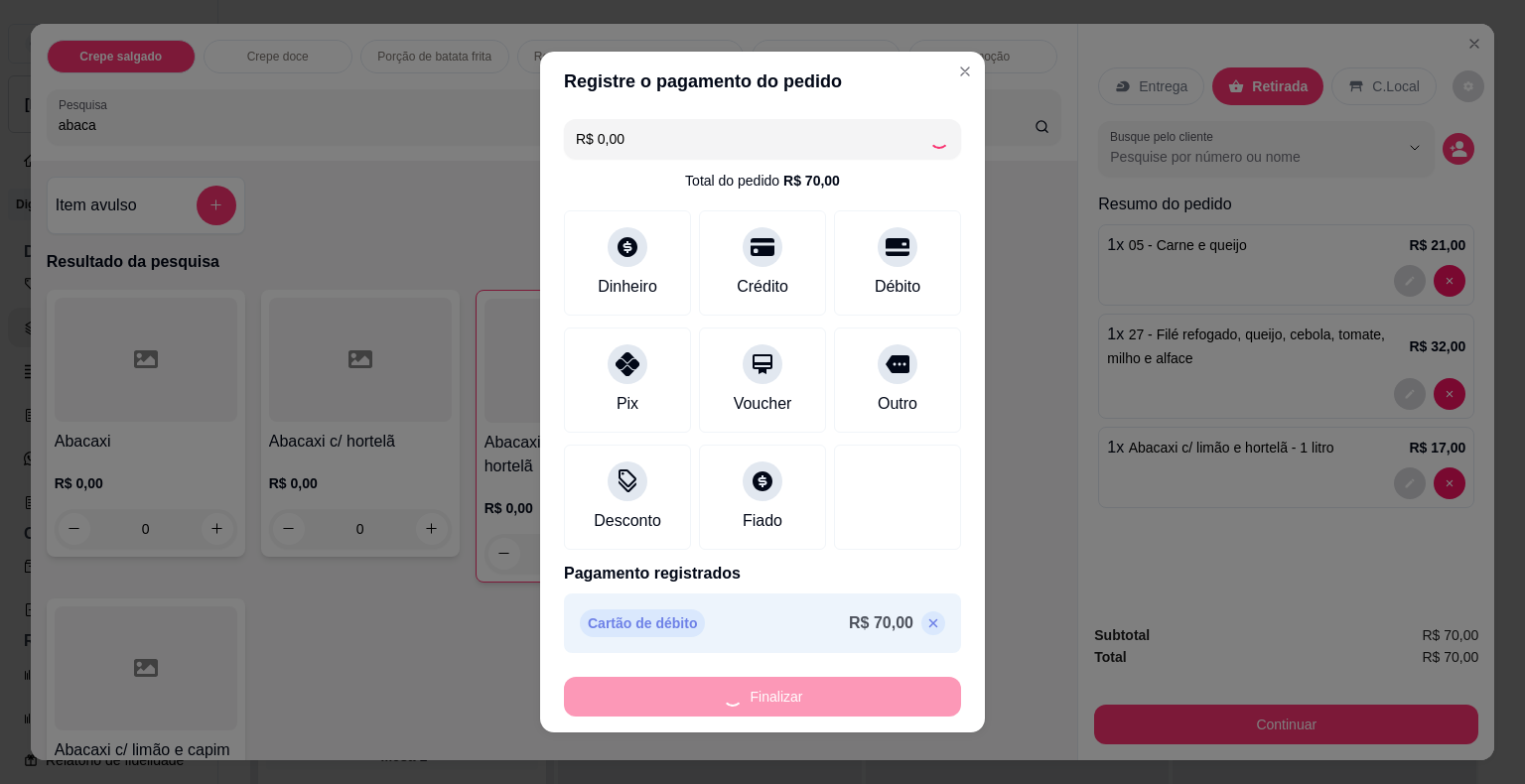 type on "0" 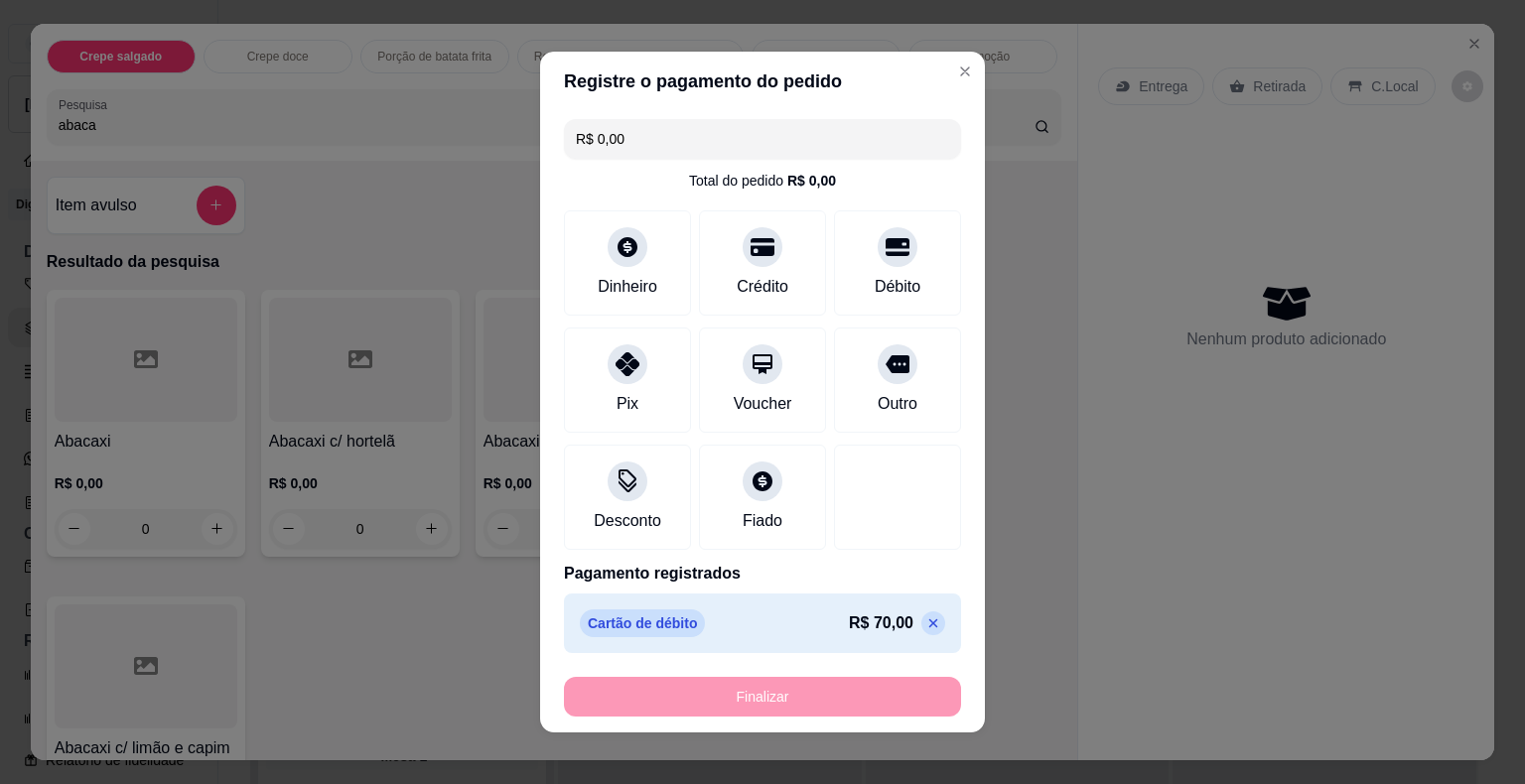 type on "-R$ 70,00" 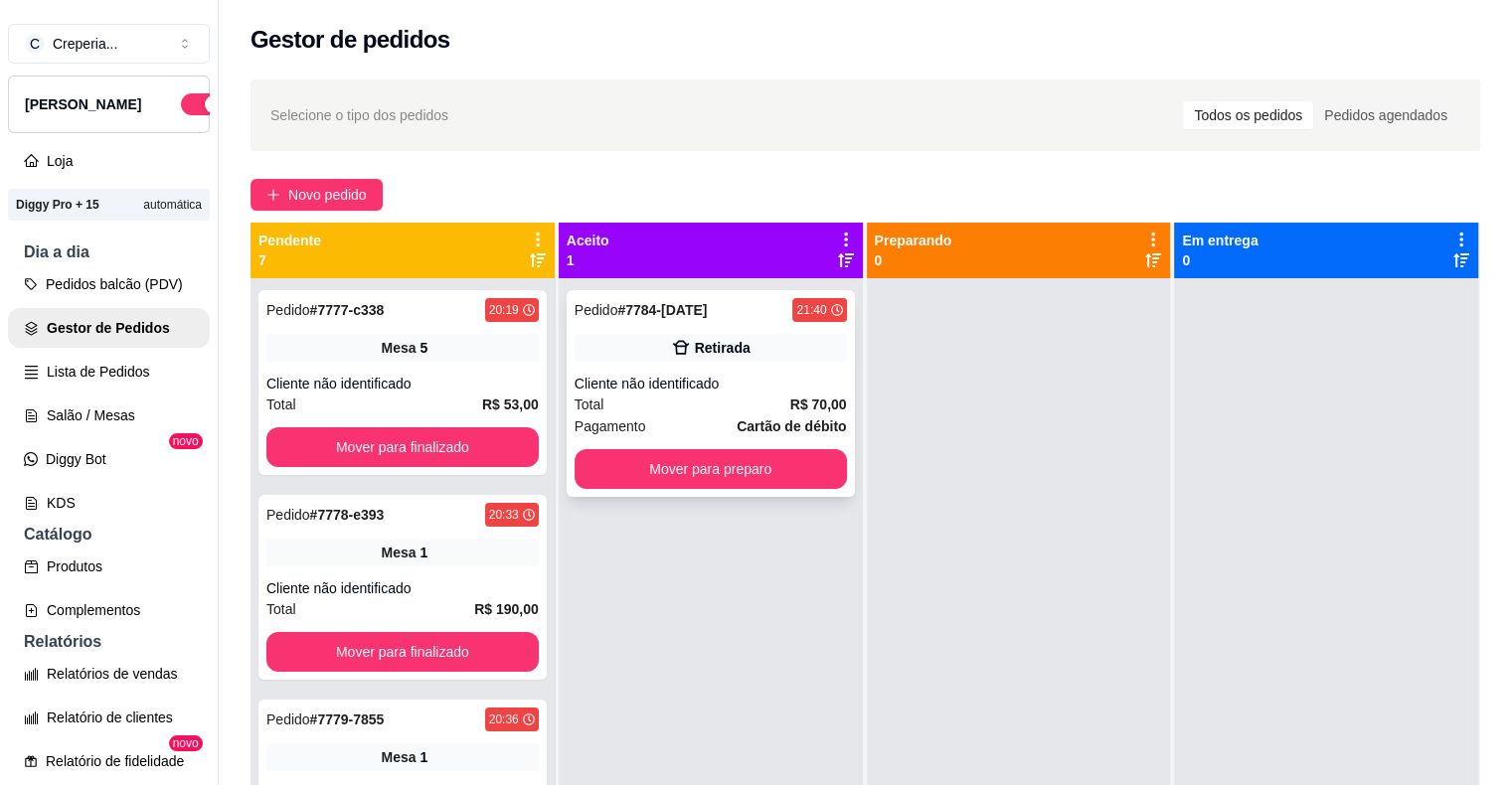 click on "Pedido  # 7784-[DATE] 21:40 Retirada Cliente não identificado Total R$ 70,00 Pagamento Cartão de débito Mover para preparo" at bounding box center (711, 393) 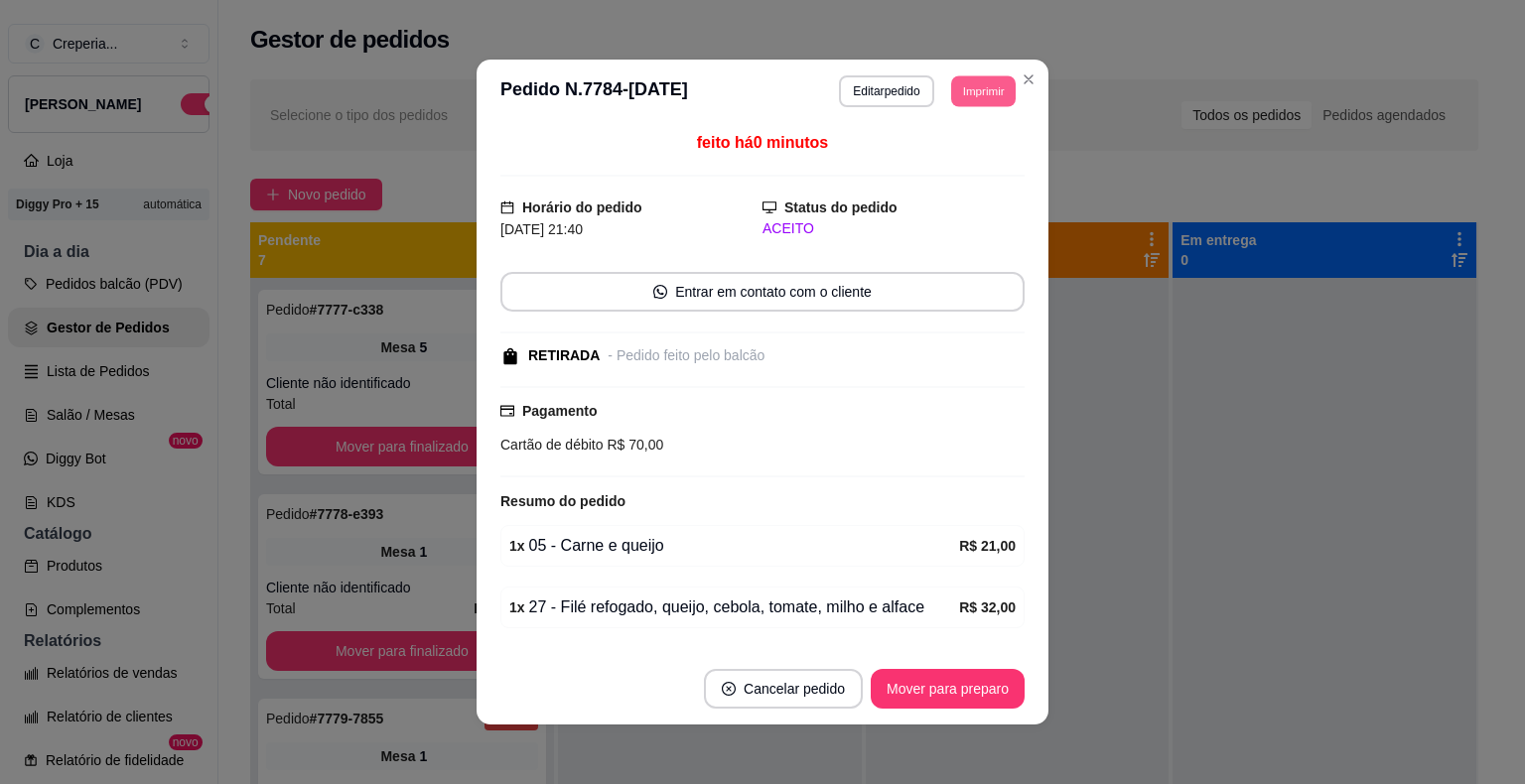 click on "Imprimir" at bounding box center [983, 90] 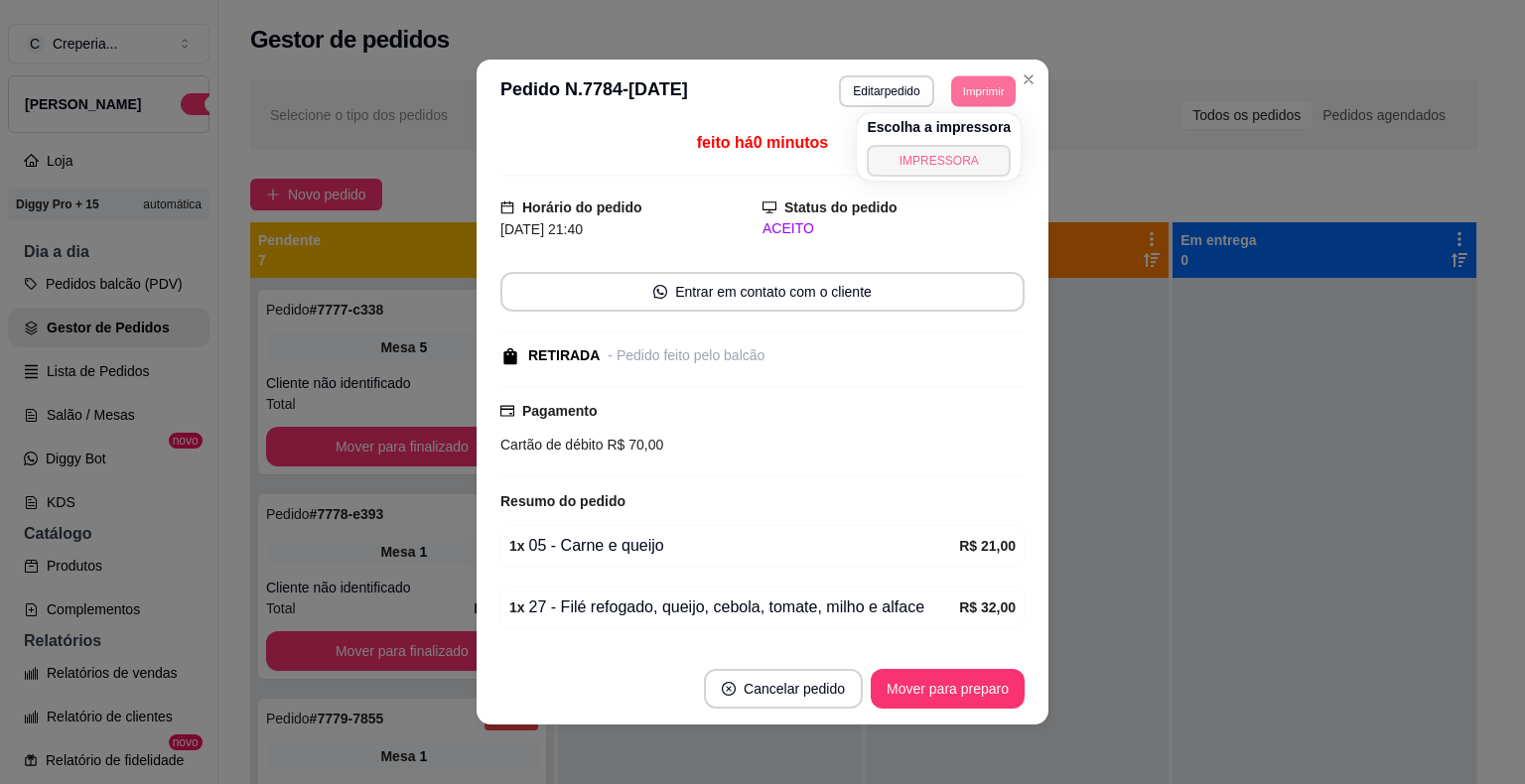 click on "IMPRESSORA" at bounding box center [938, 161] 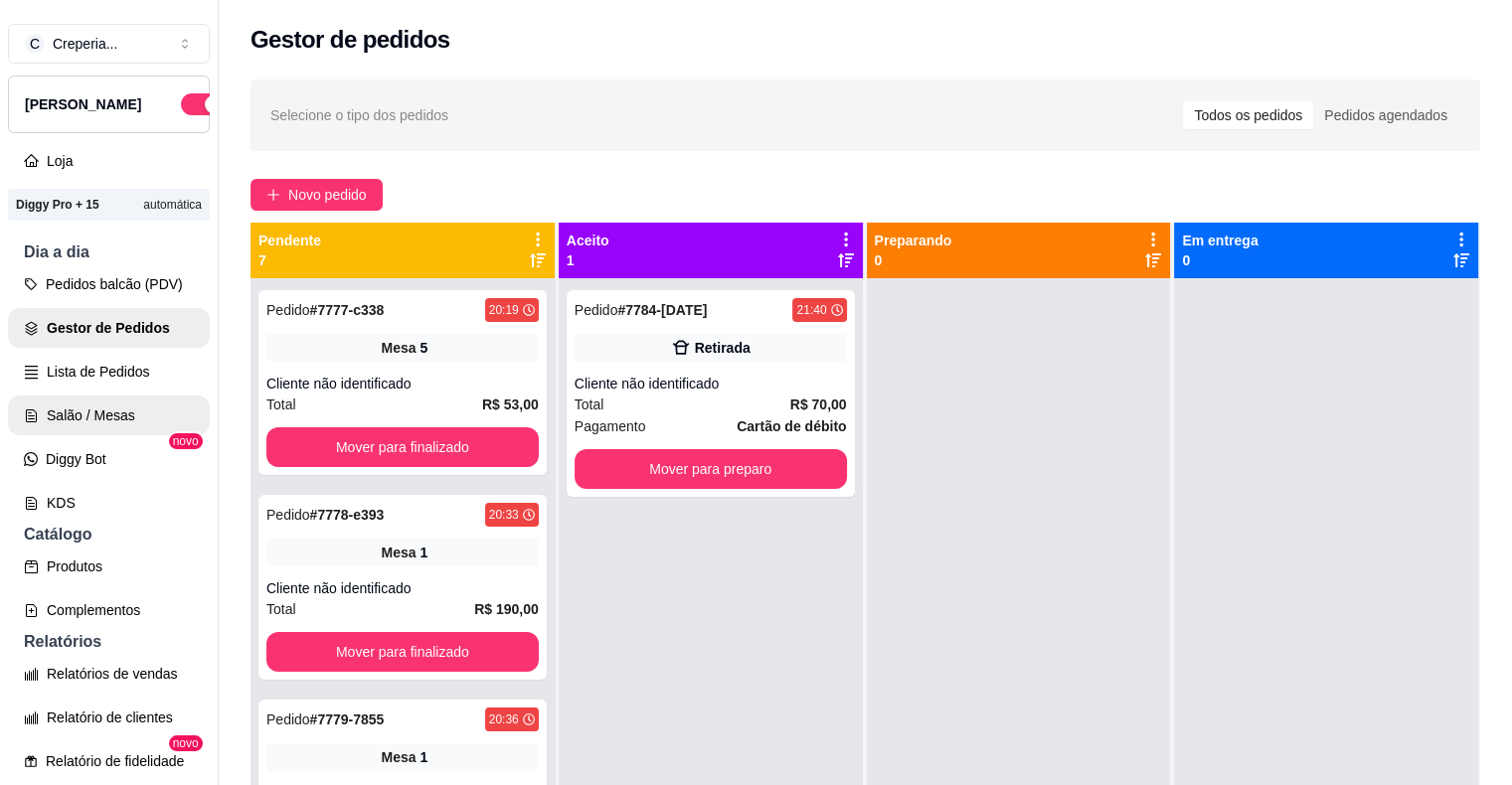 click on "Salão / Mesas" at bounding box center [108, 415] 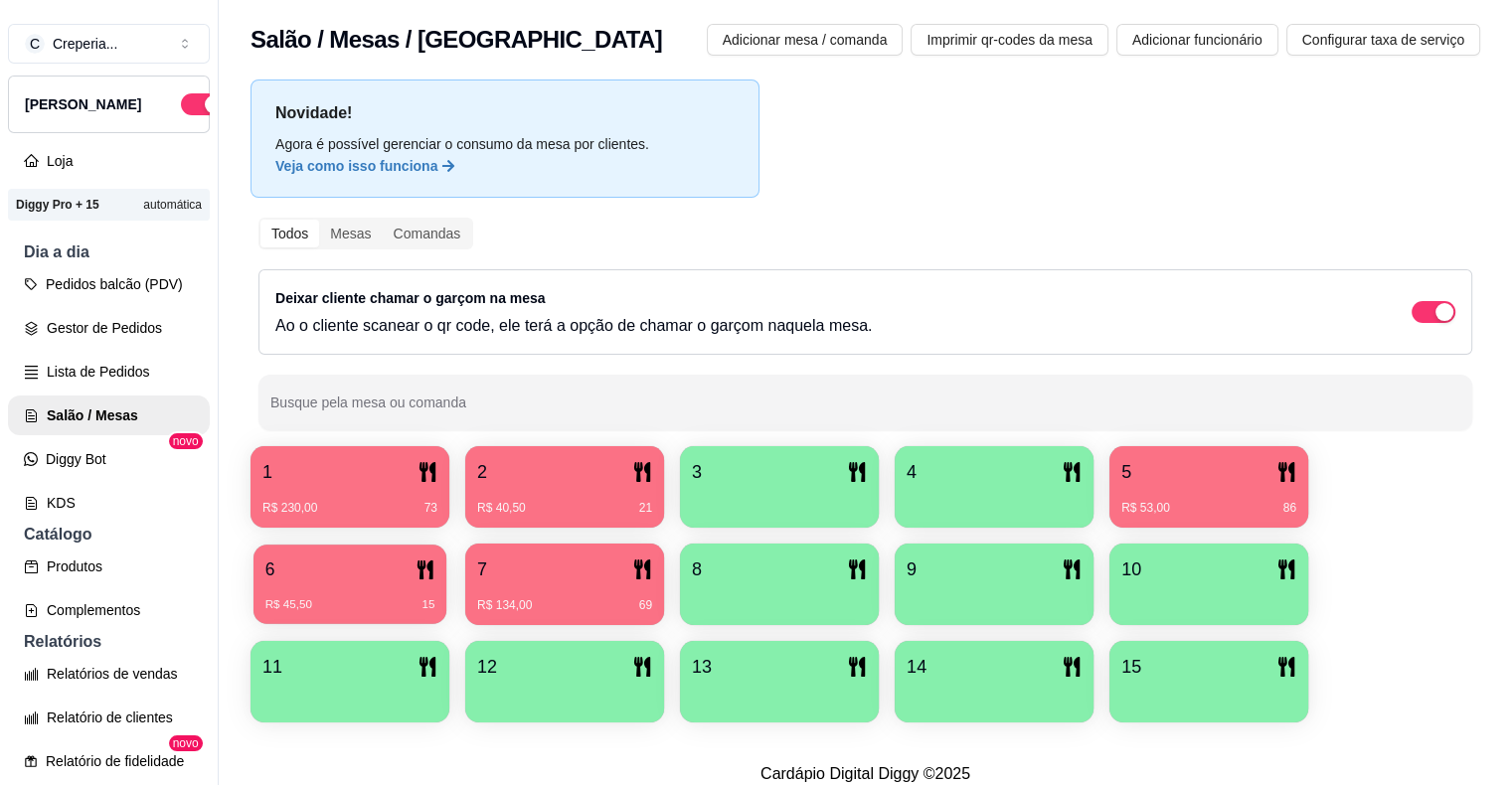click on "6" at bounding box center [350, 569] 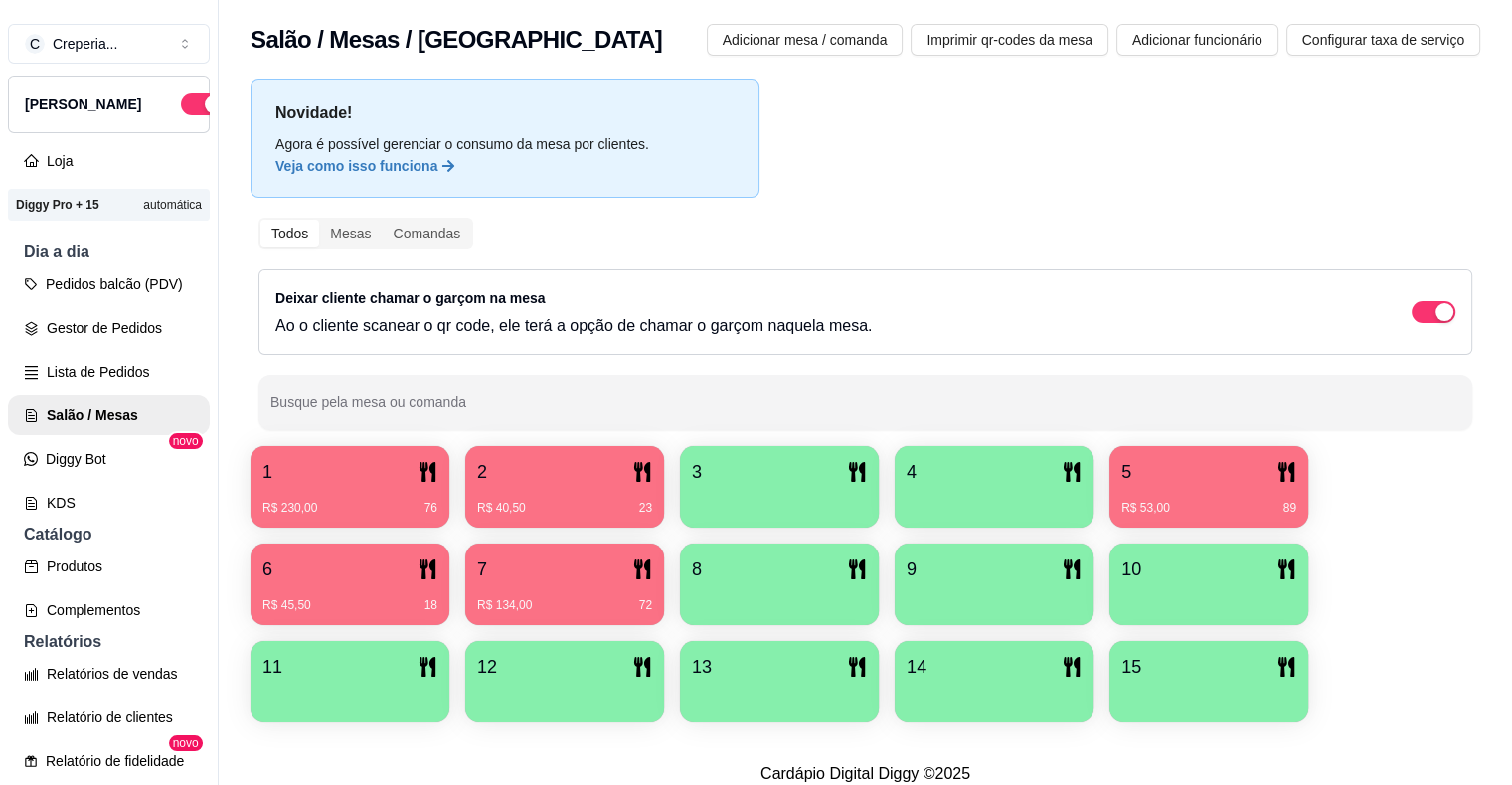 click on "2" at bounding box center (565, 472) 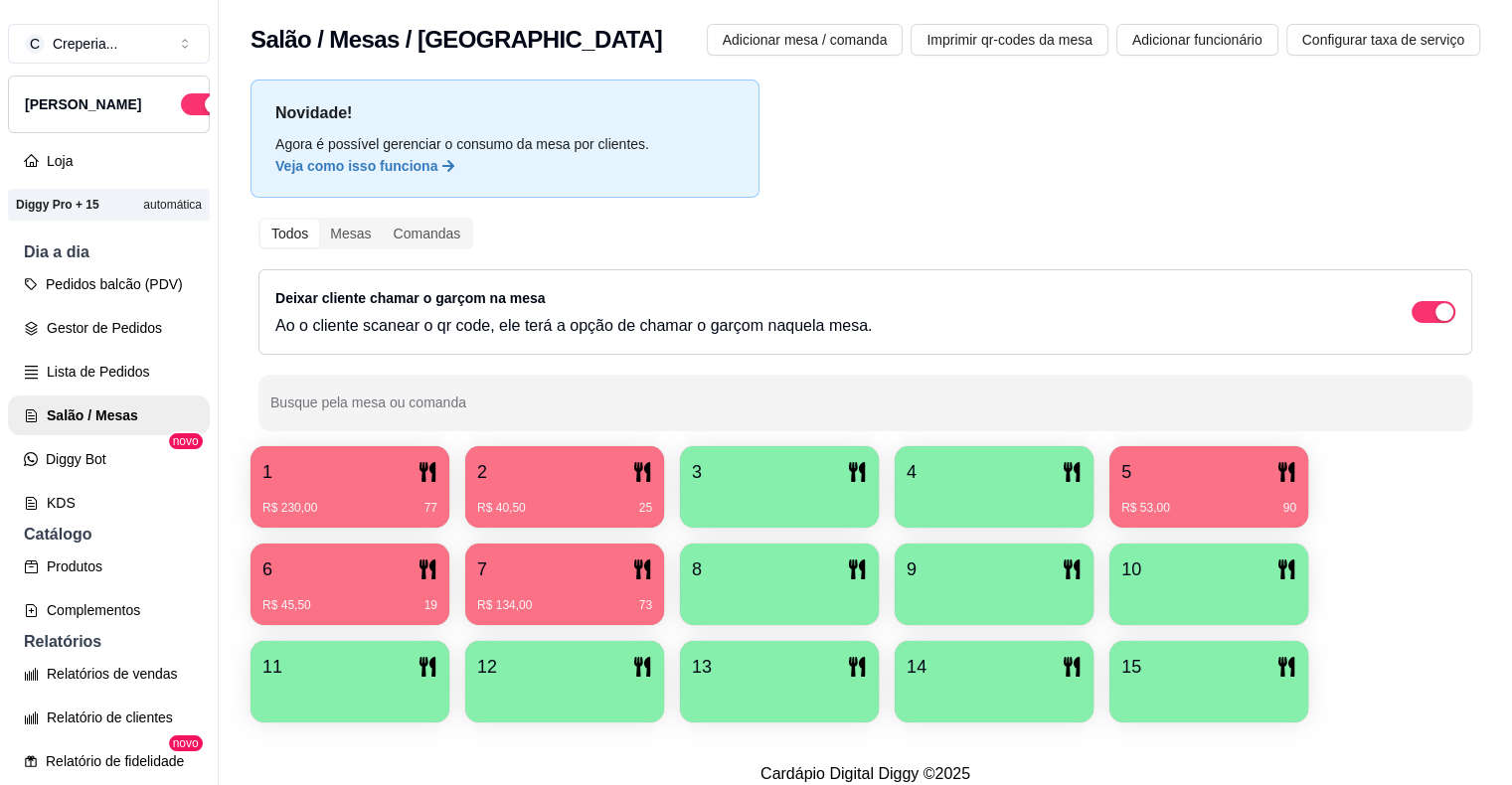 click on "1 R$ 230,00 77 2 R$ 40,50 25 3 4 5 R$ 53,00 90 6 R$ 45,50 19 7 R$ 134,00 73 8 9 10 11 12 13 14 15" at bounding box center [865, 584] 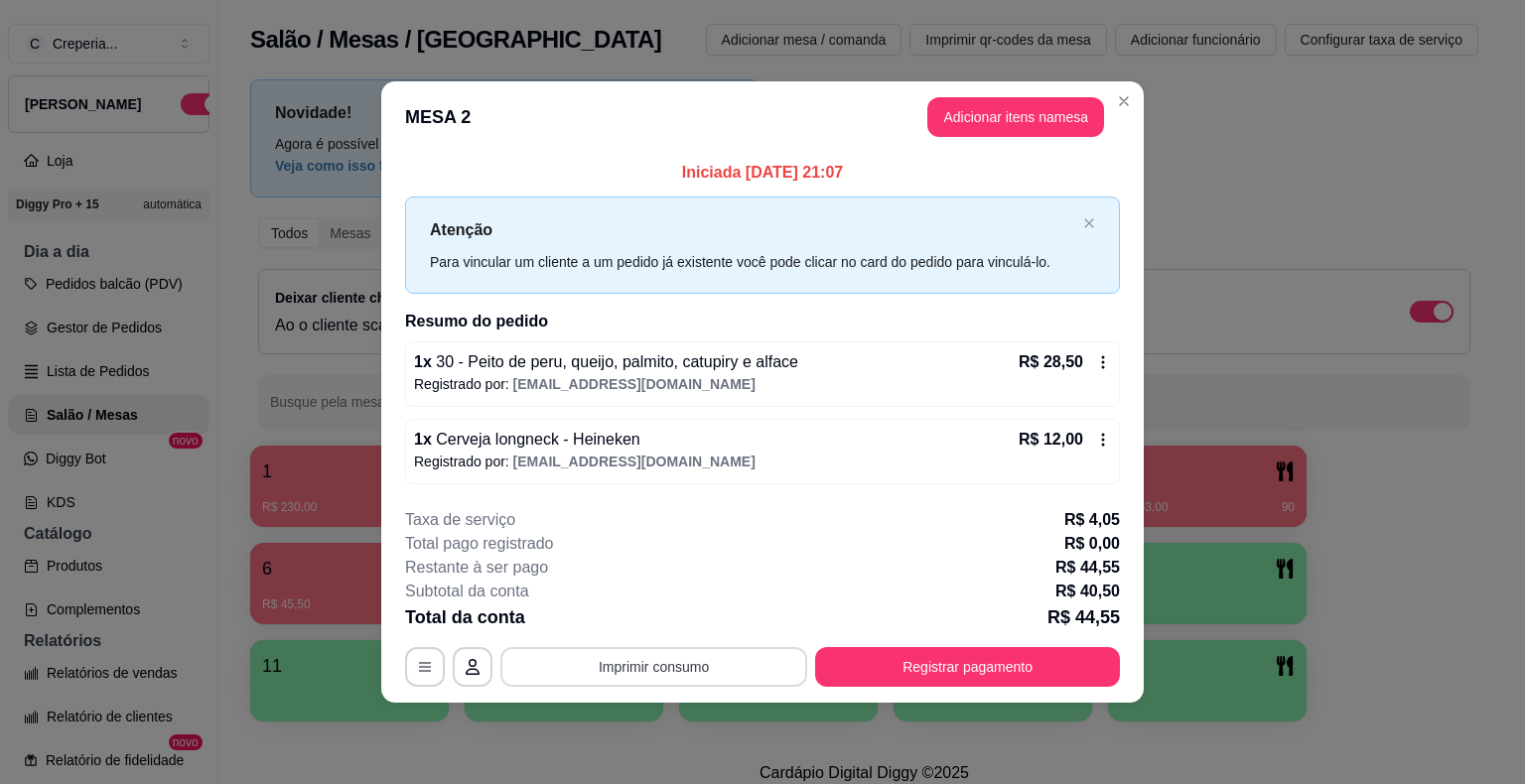 click on "Imprimir consumo" at bounding box center [653, 667] 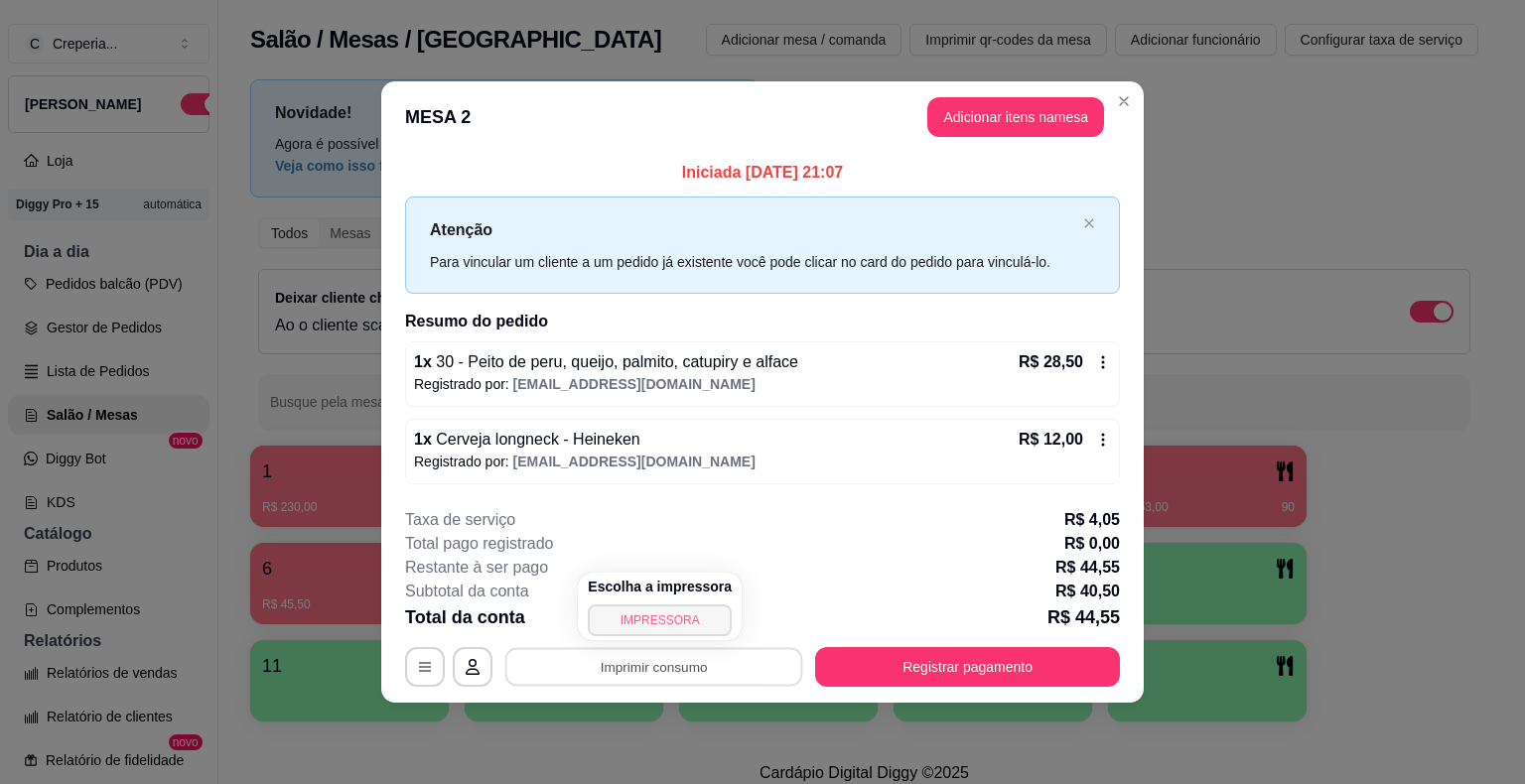 click on "IMPRESSORA" at bounding box center (659, 620) 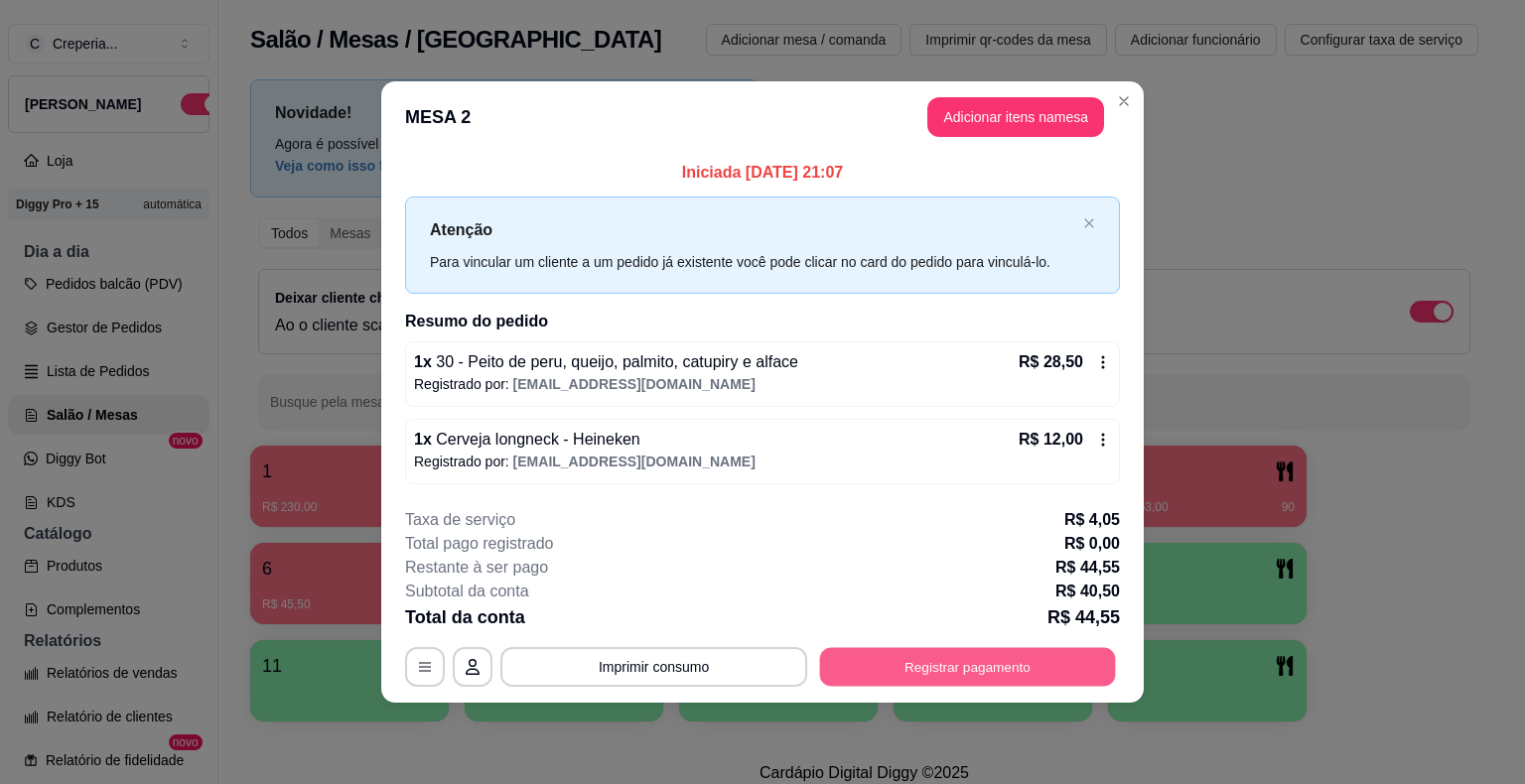 click on "Registrar pagamento" at bounding box center (968, 666) 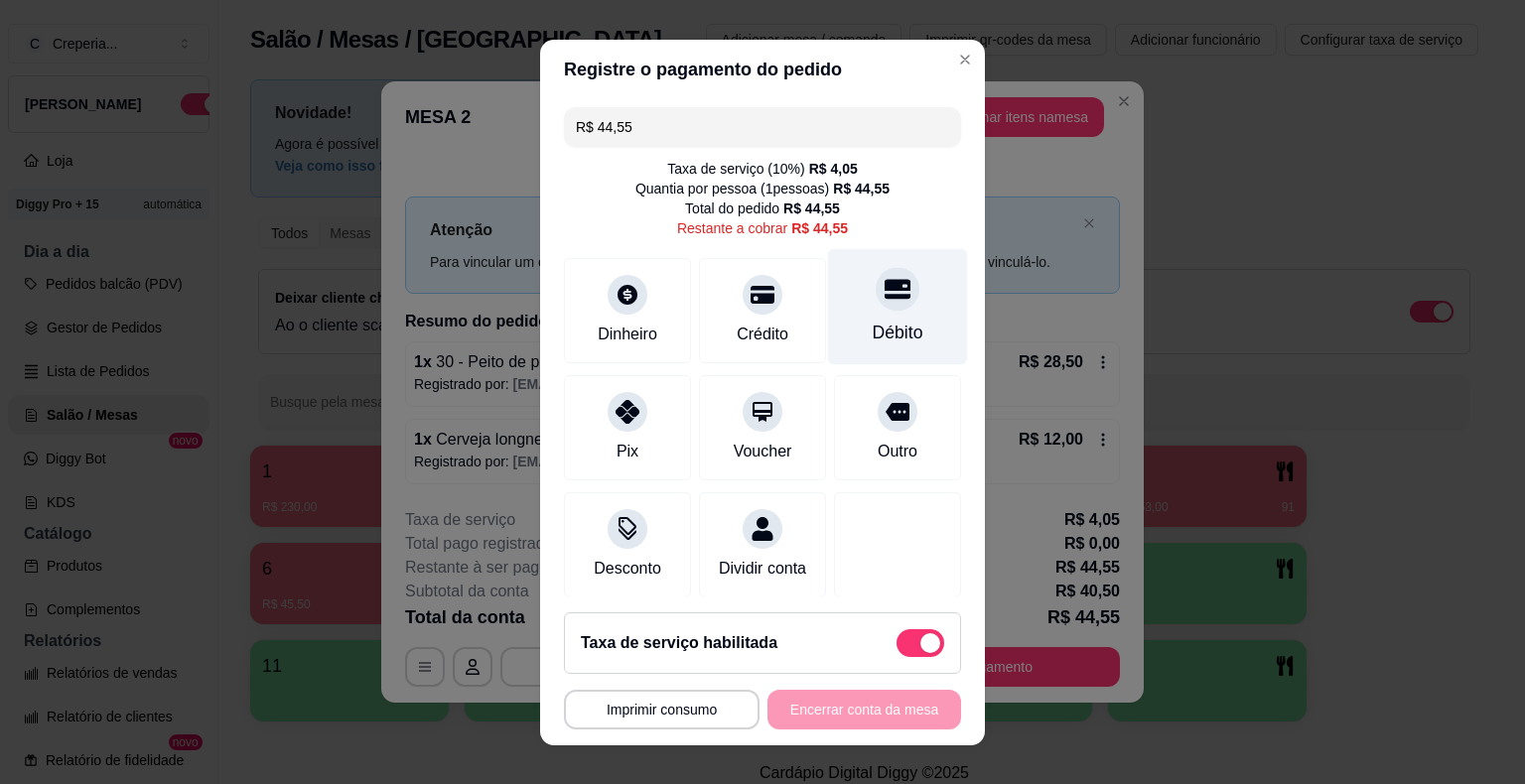 click at bounding box center [898, 289] 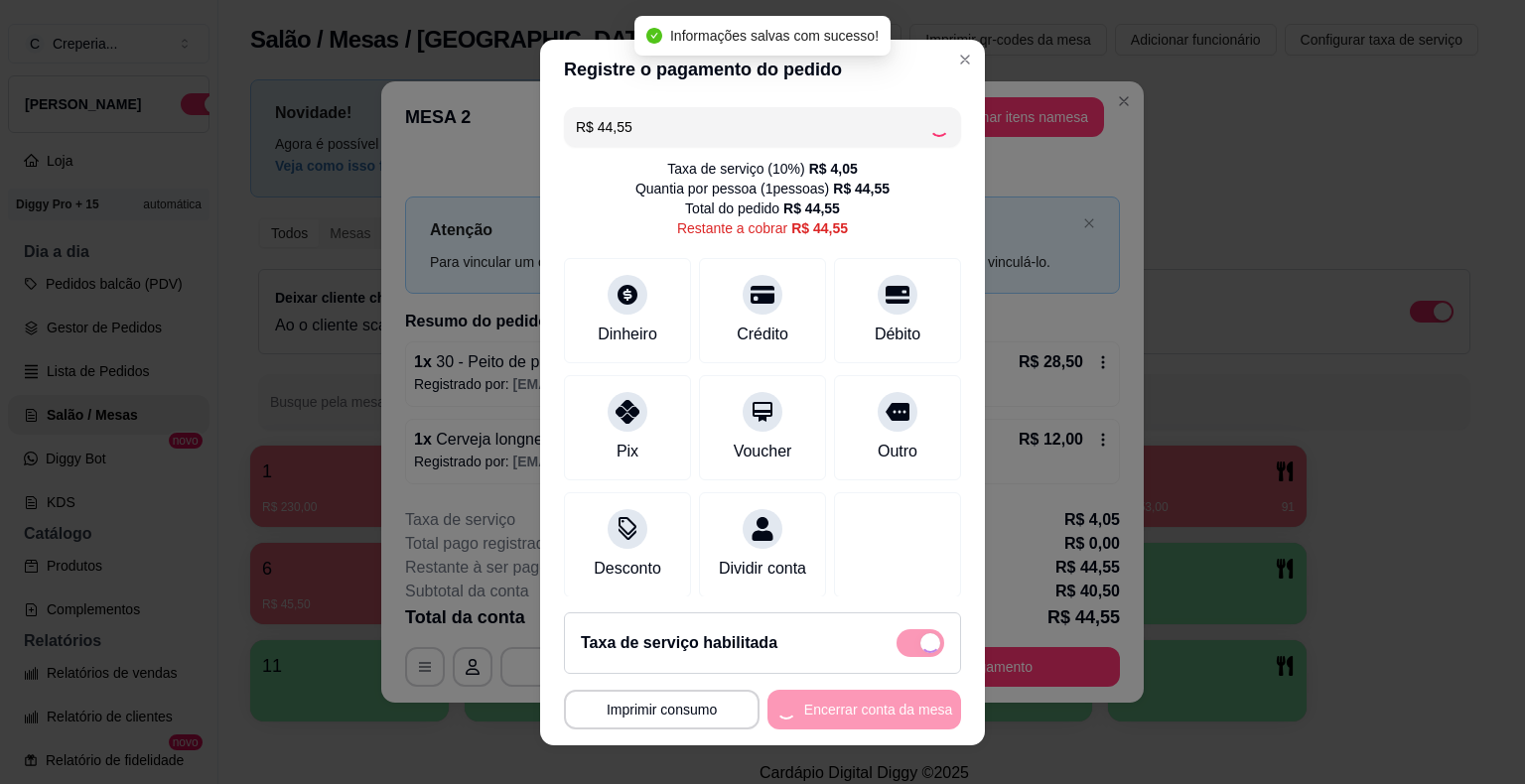 type on "R$ 0,00" 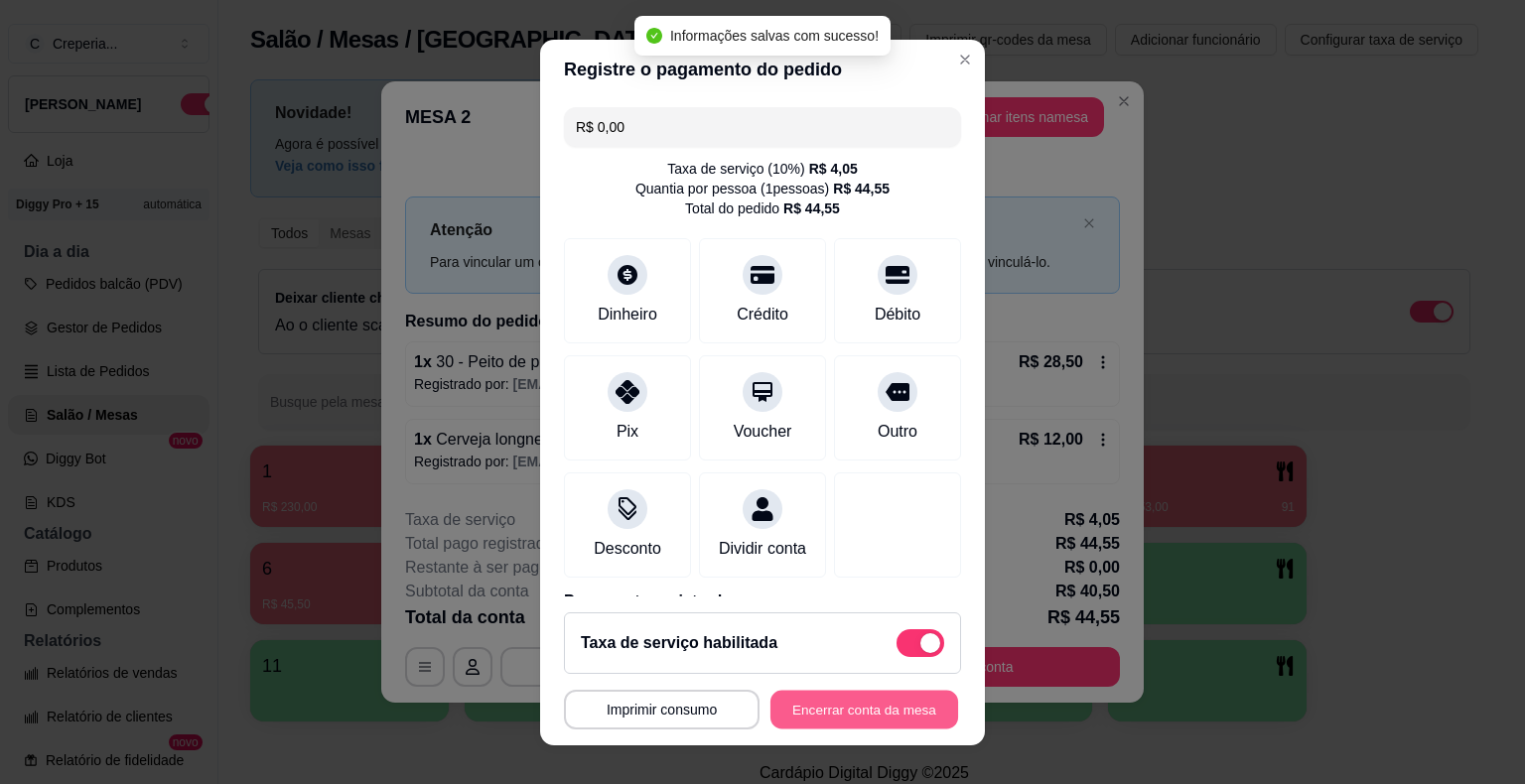 click on "Encerrar conta da mesa" at bounding box center [864, 709] 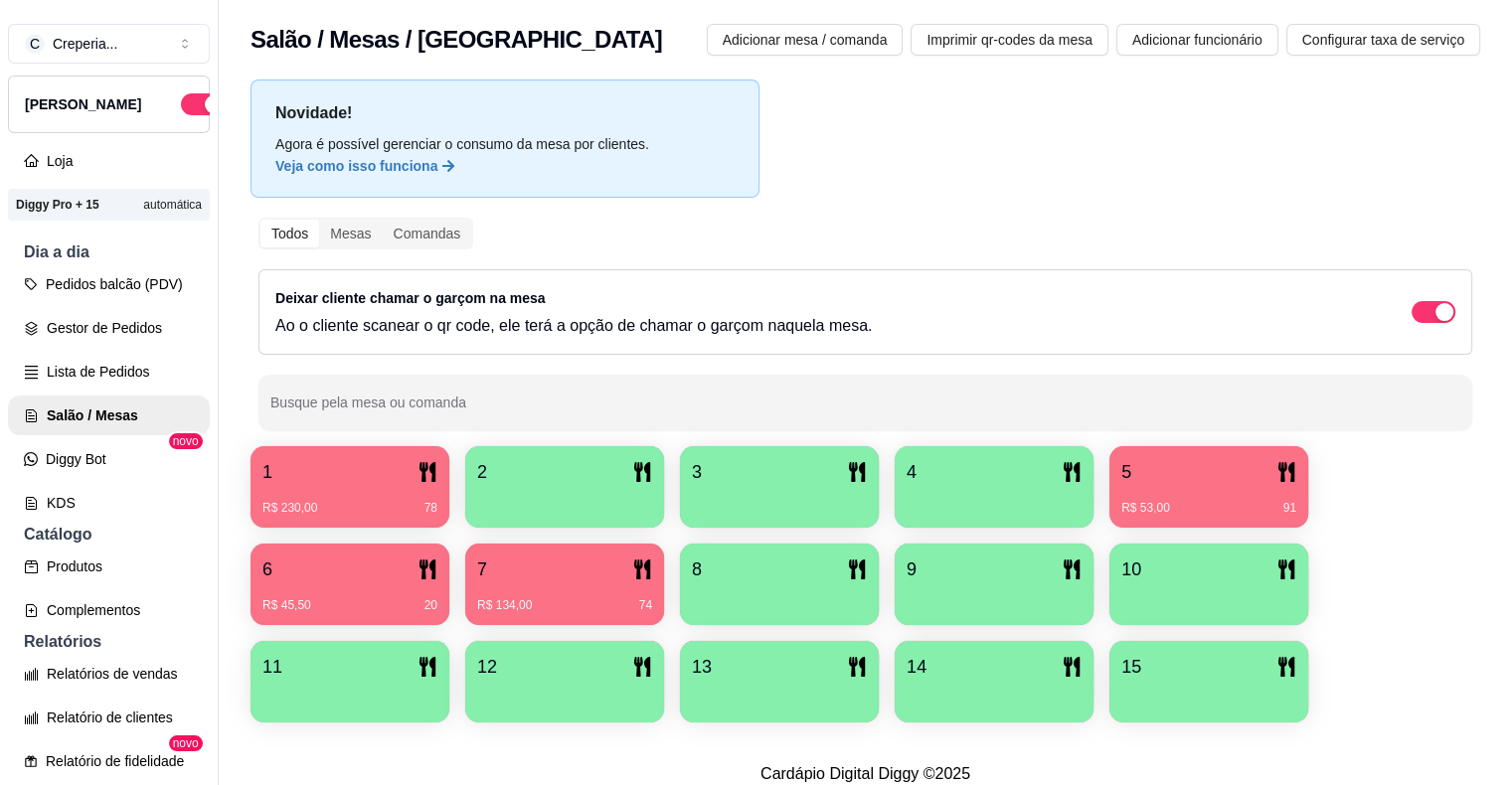 click on "1 R$ 230,00 78 2 3 4 5 R$ 53,00 91 6 R$ 45,50 20 7 R$ 134,00 74 8 9 10 11 12 13 14 15" at bounding box center [865, 584] 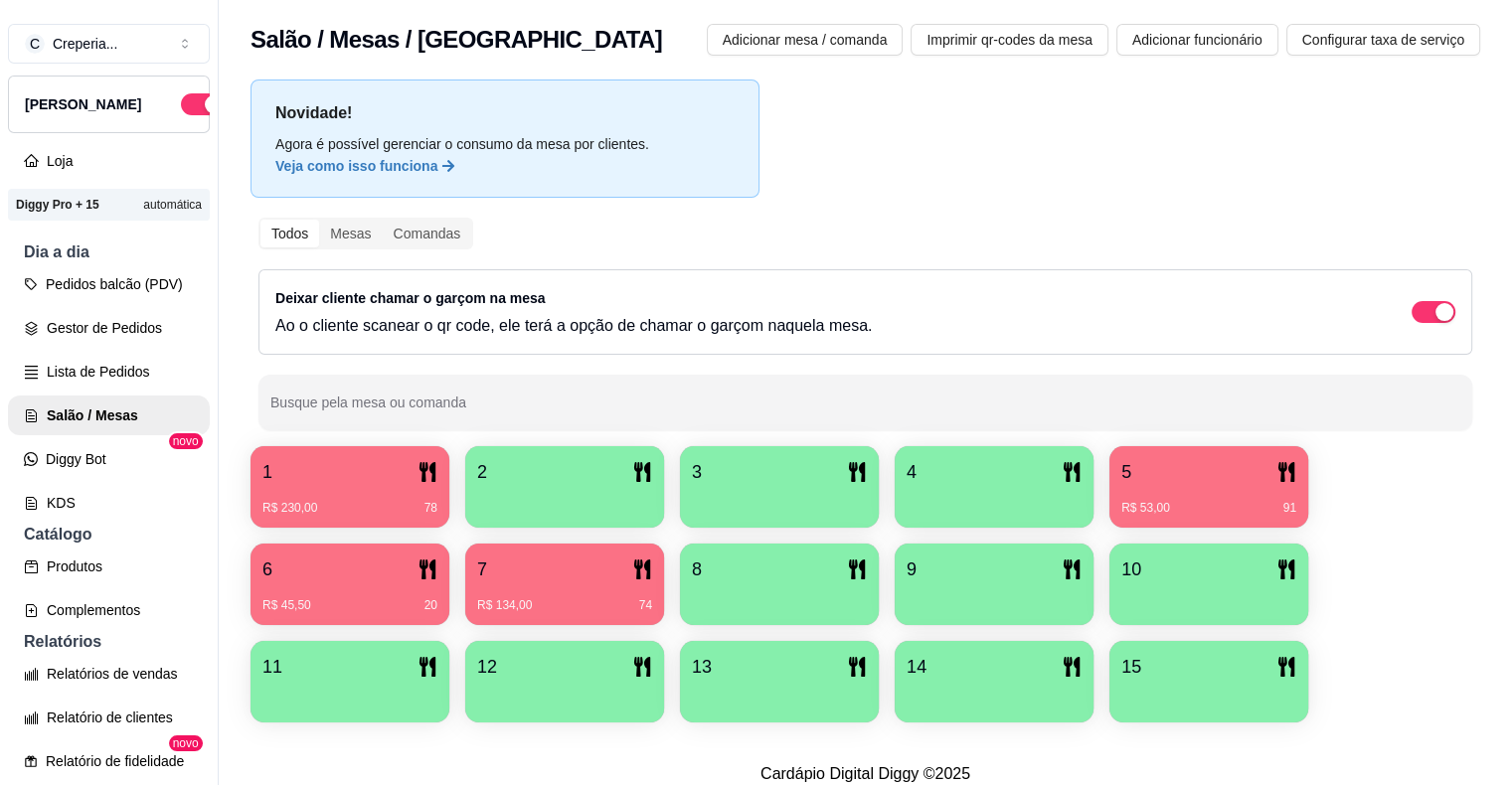 click on "R$ 45,50" at bounding box center (286, 605) 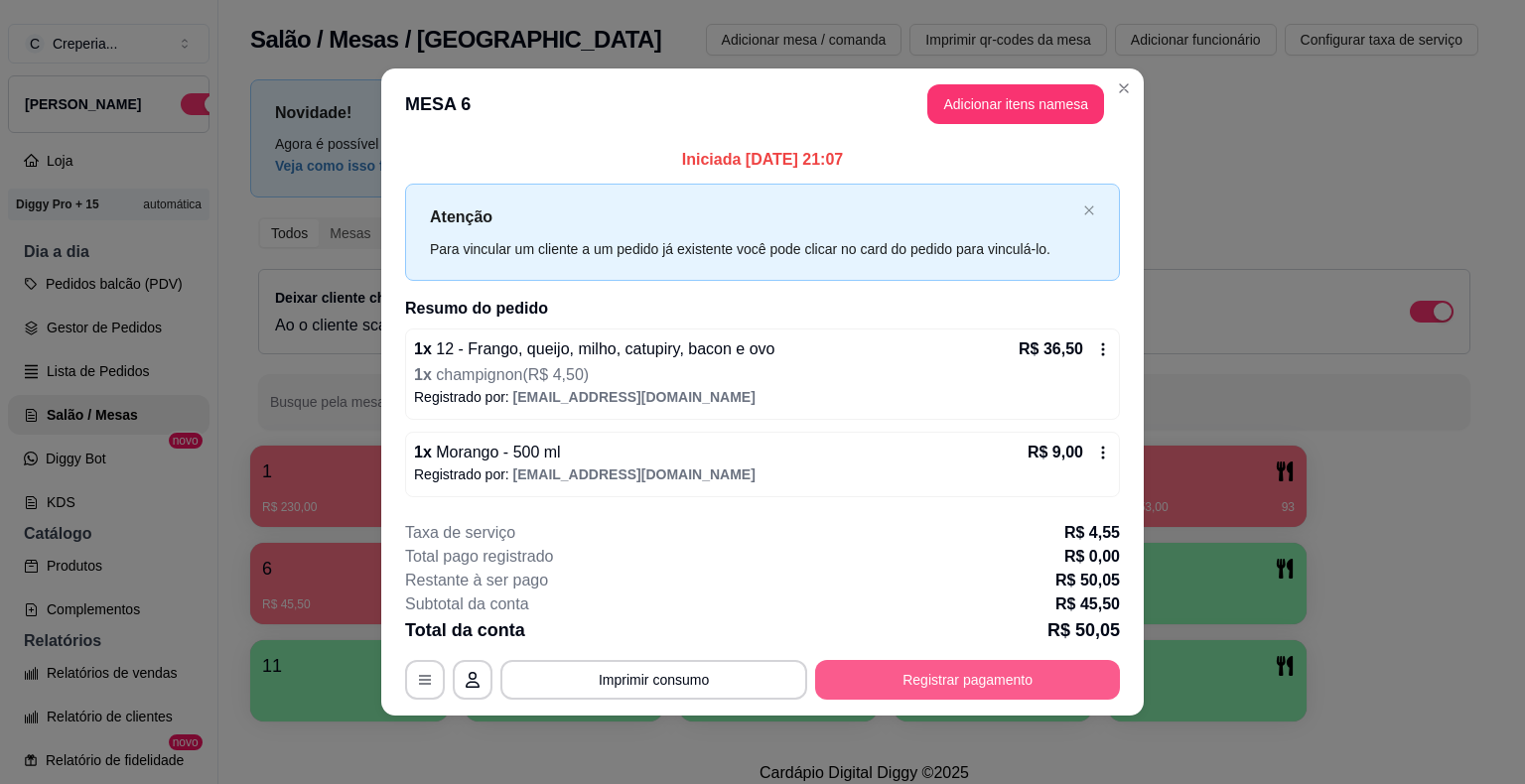click on "Registrar pagamento" at bounding box center (967, 680) 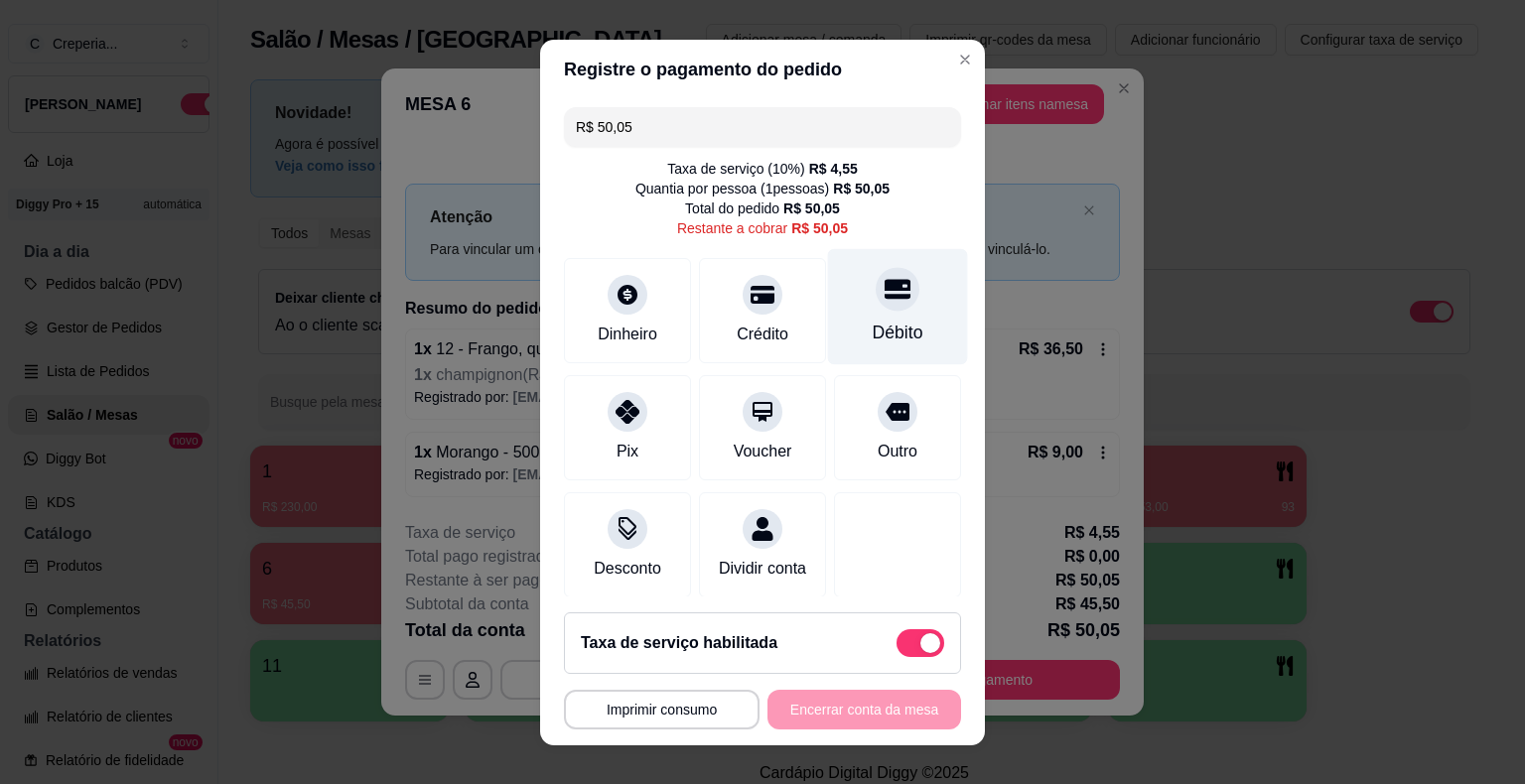 click 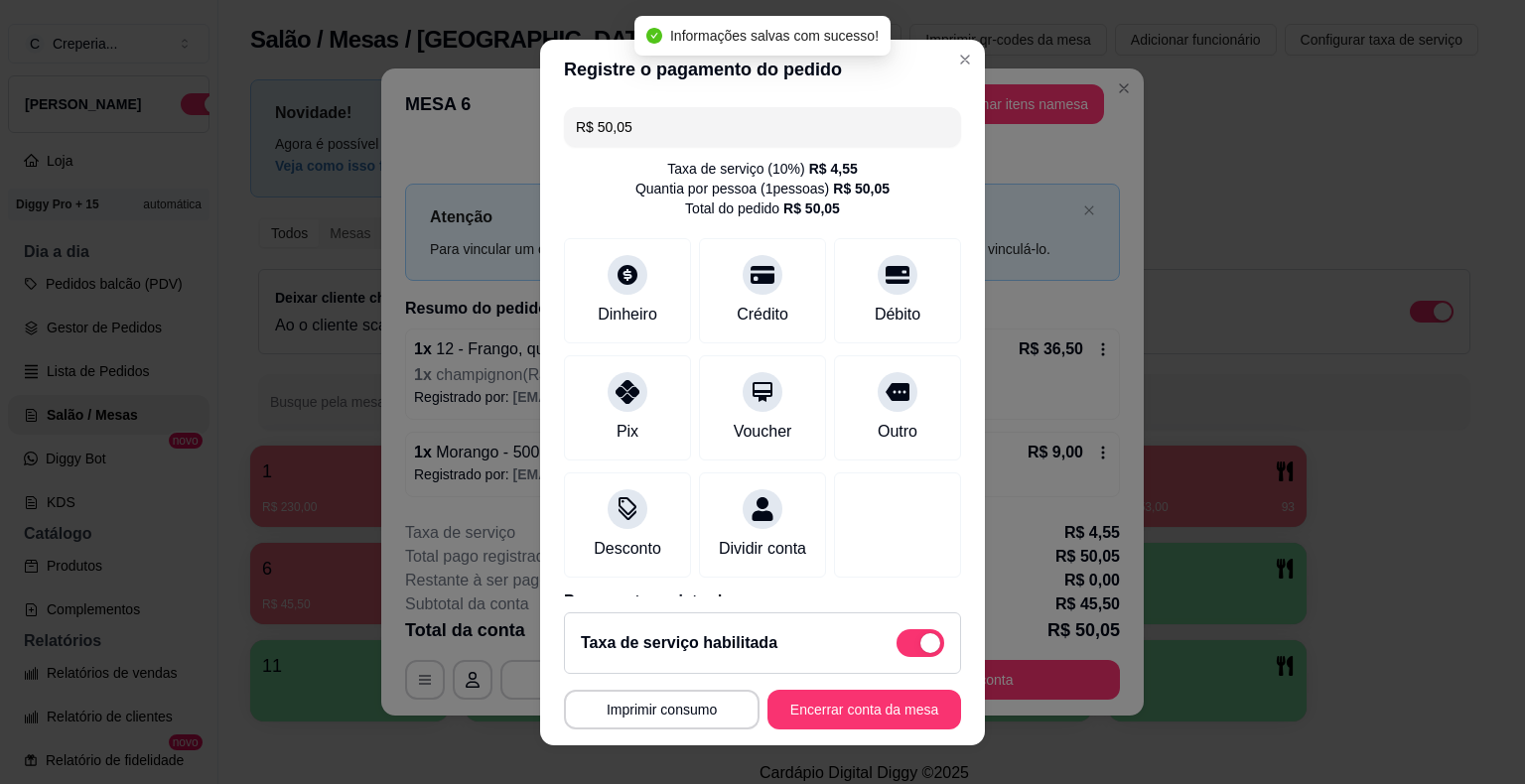 type on "R$ 0,00" 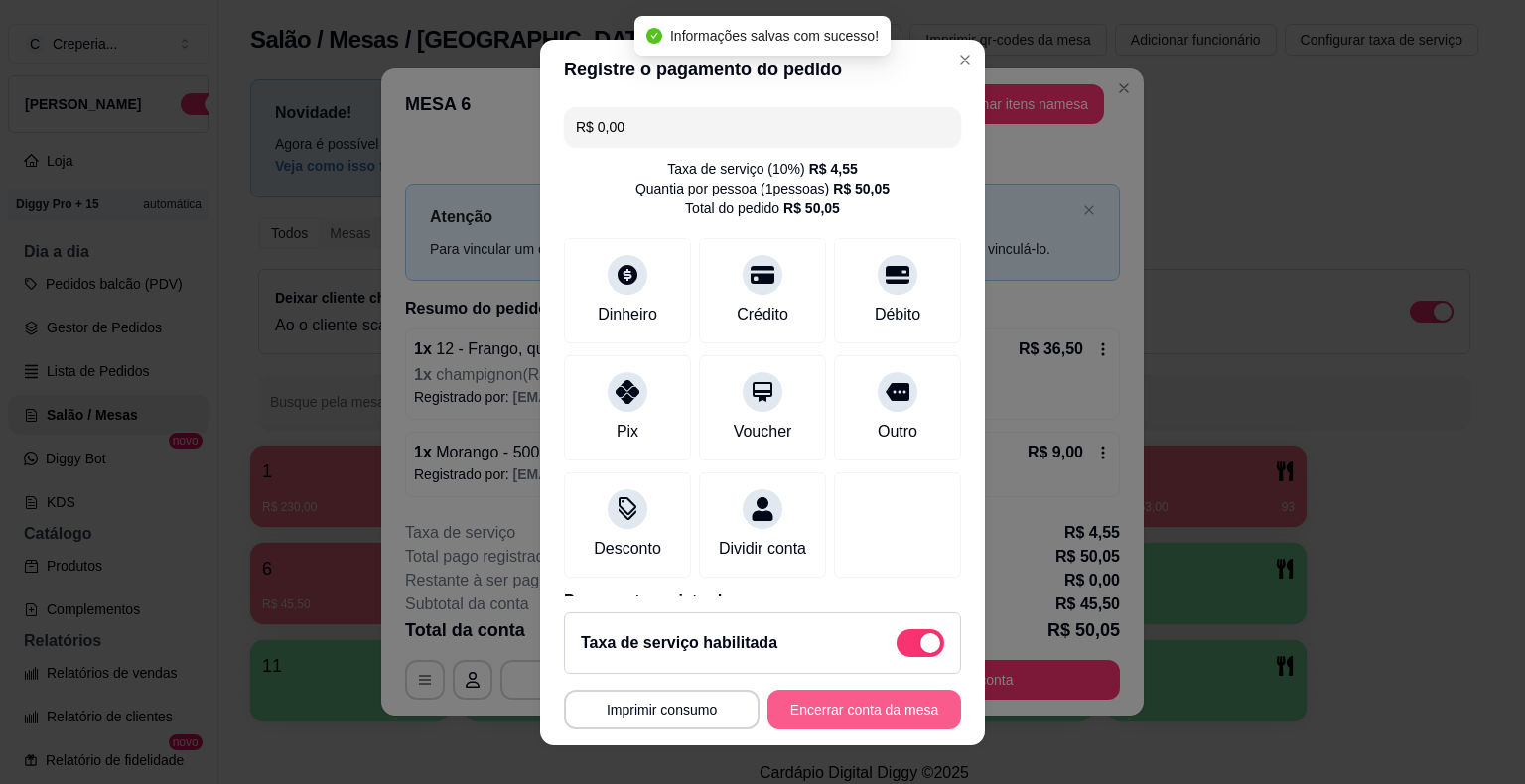 click on "Encerrar conta da mesa" at bounding box center [864, 710] 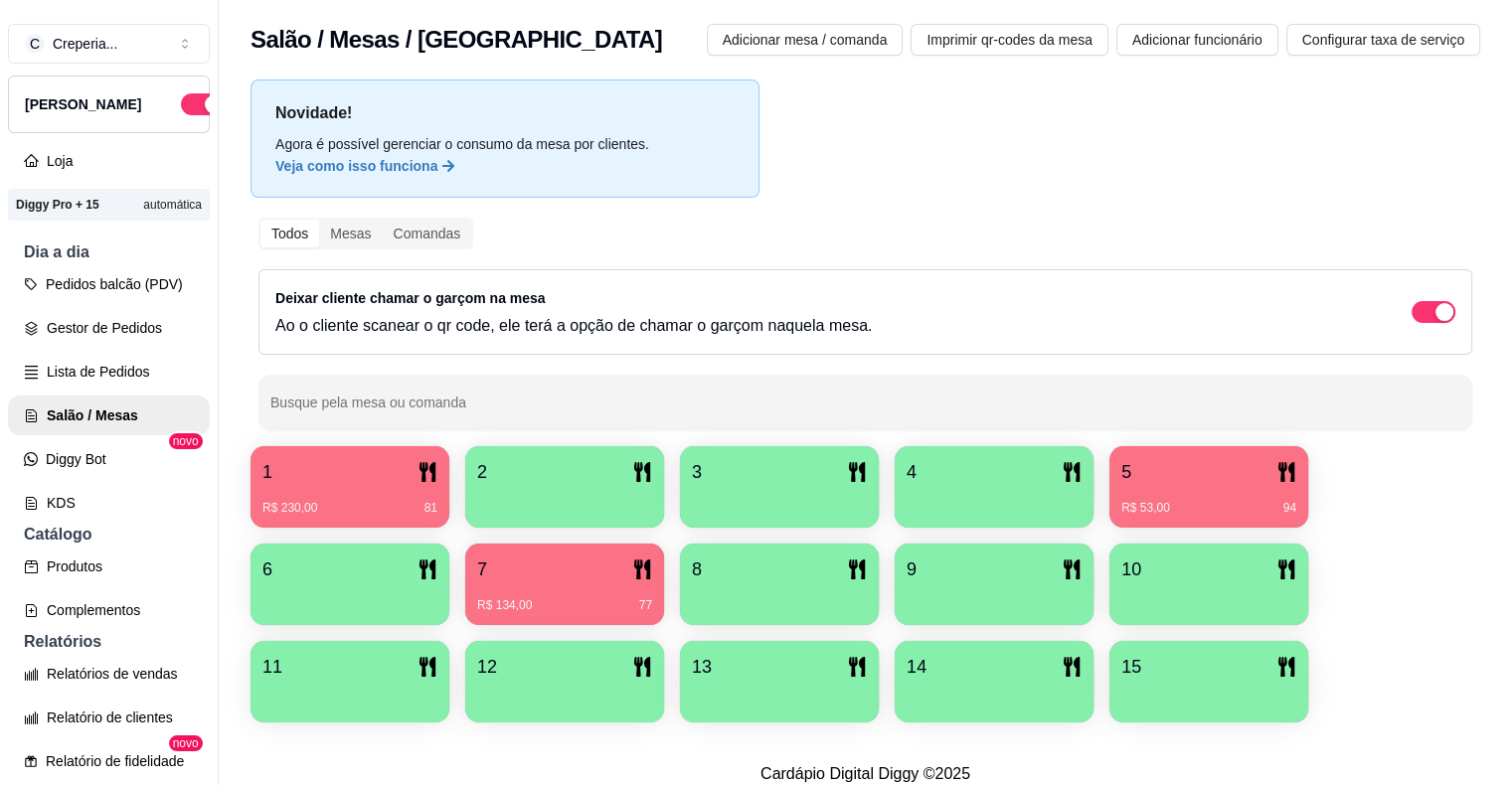 click on "7" at bounding box center (565, 569) 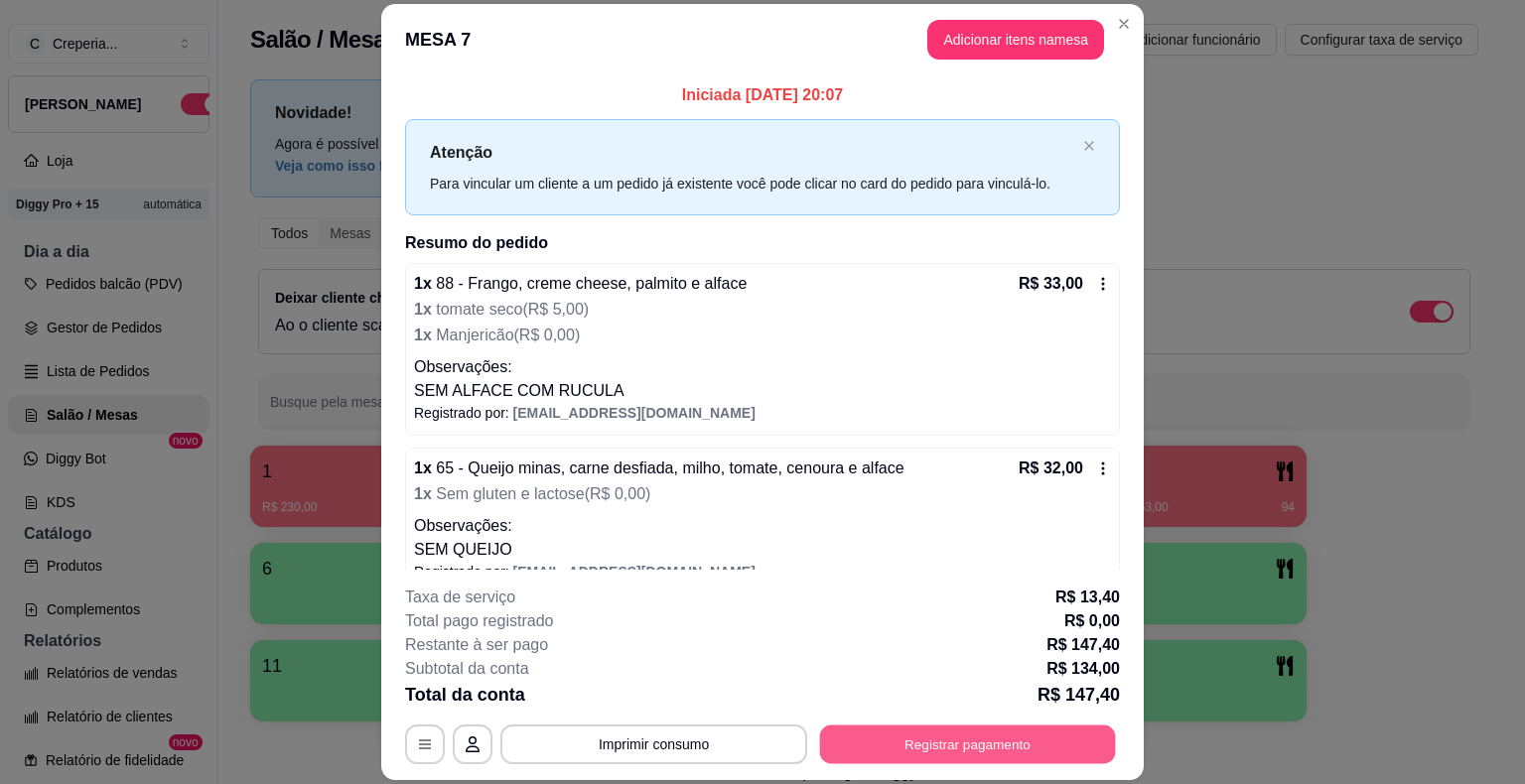 click on "Registrar pagamento" at bounding box center [968, 744] 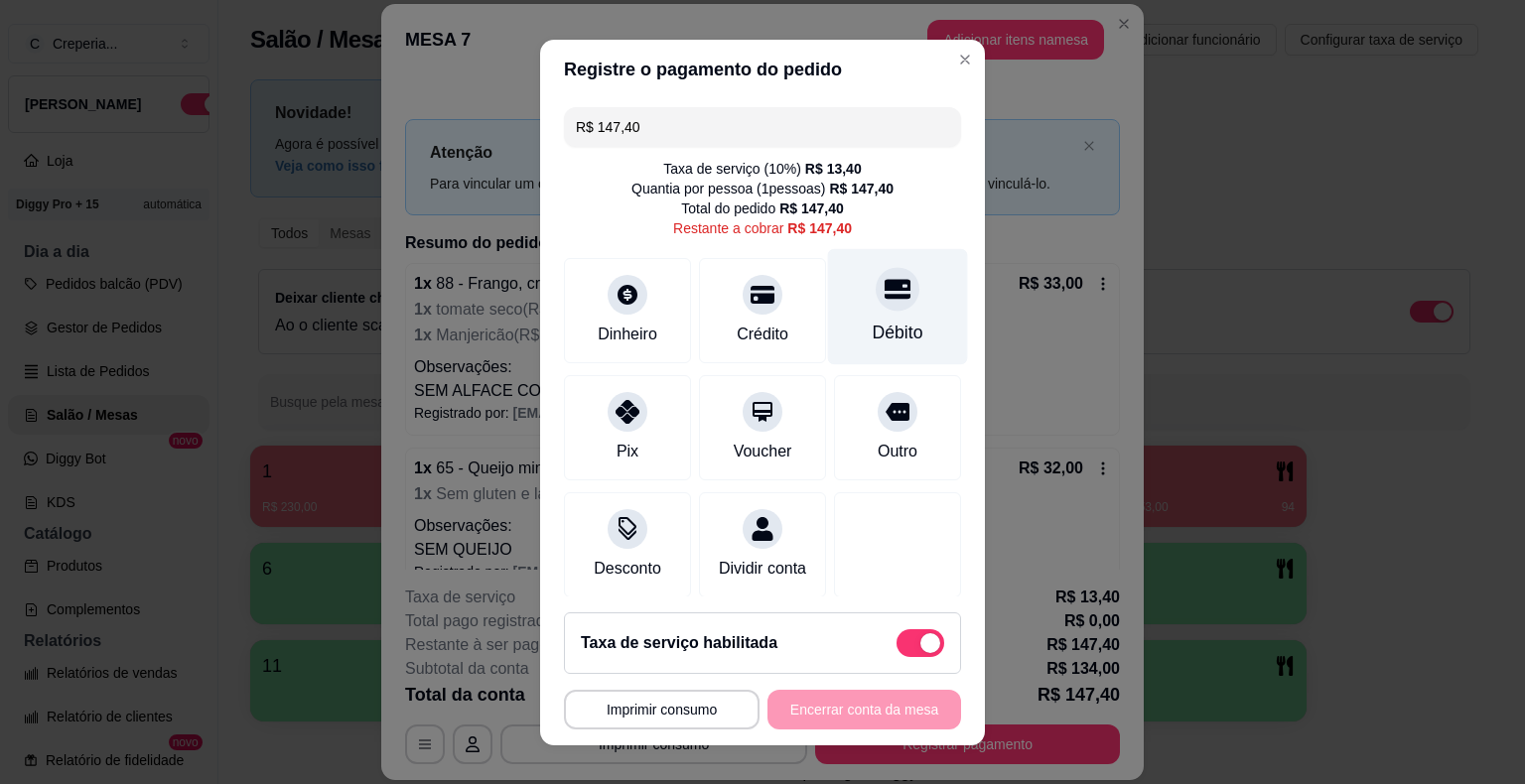 click on "Débito" at bounding box center (898, 306) 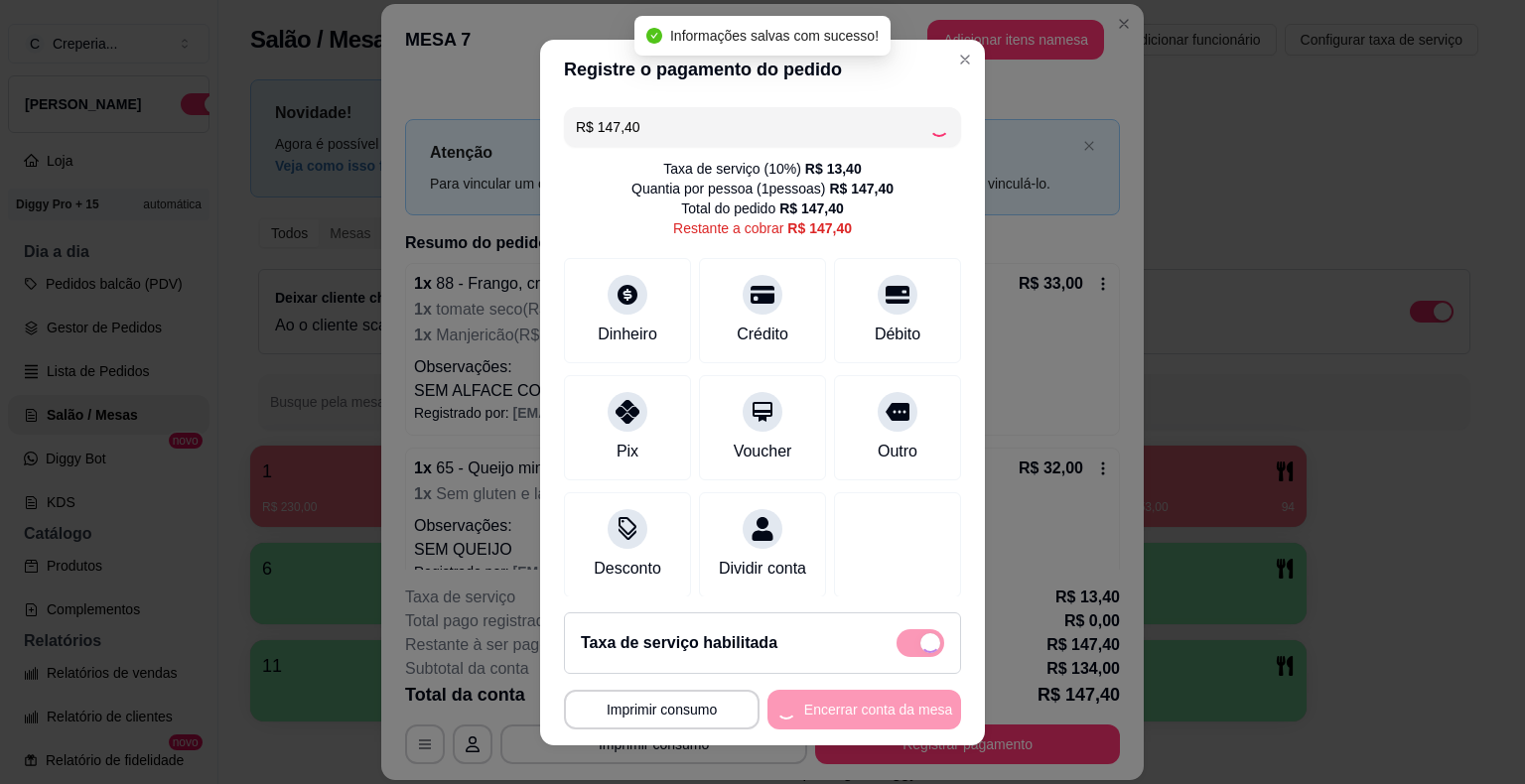 type on "R$ 0,00" 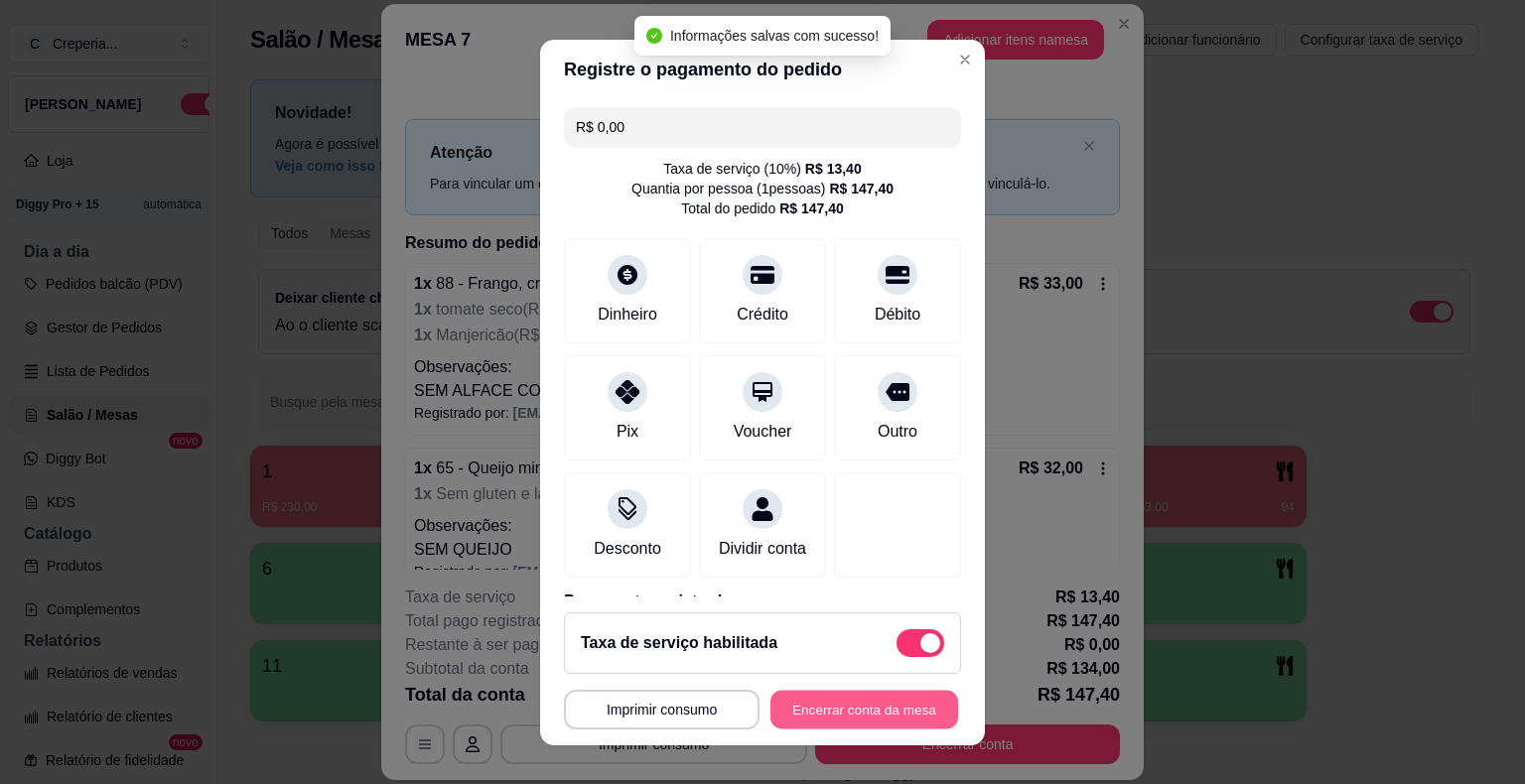 click on "Encerrar conta da mesa" at bounding box center (864, 709) 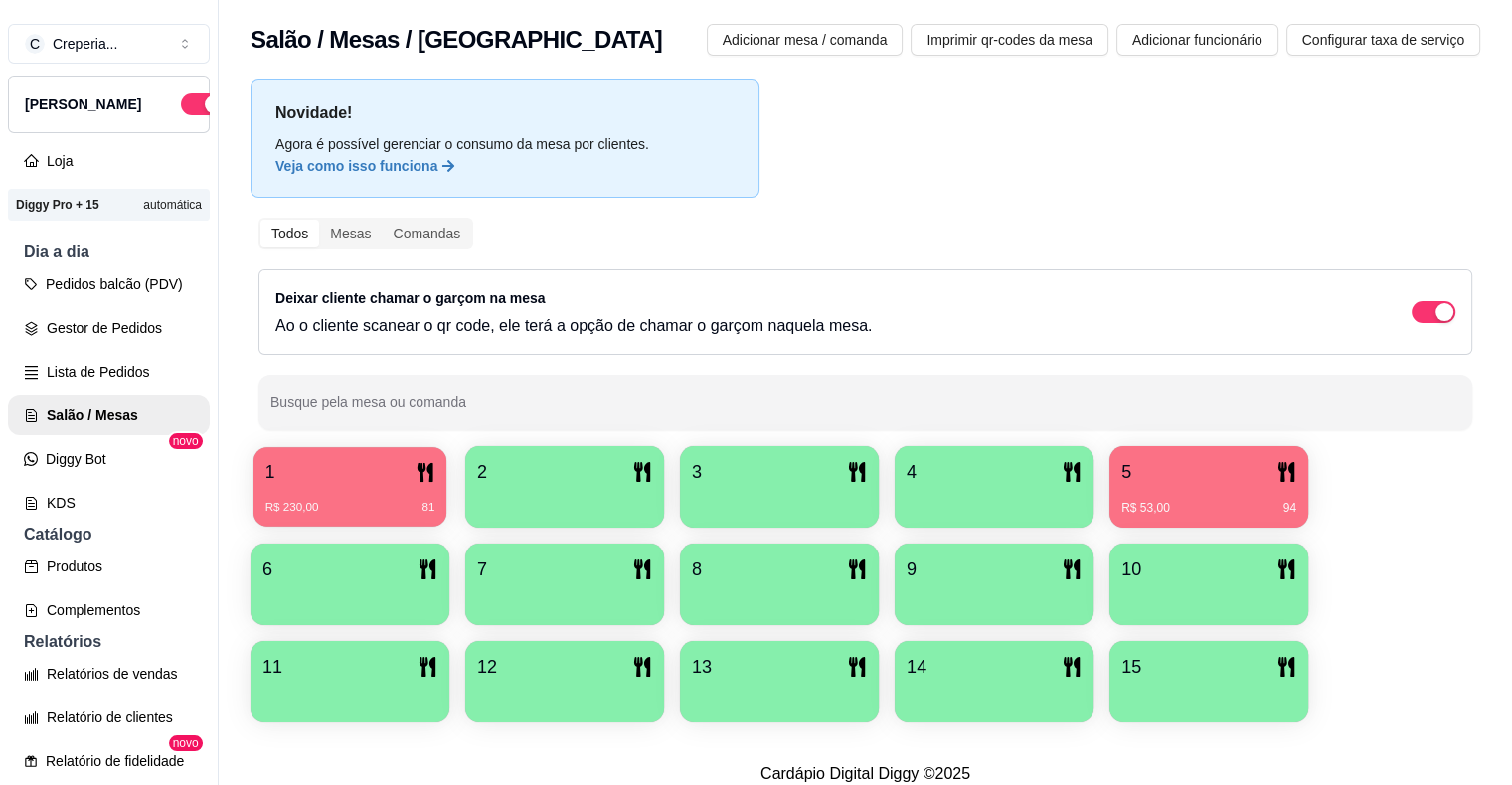click on "R$ 230,00 81" at bounding box center [350, 500] 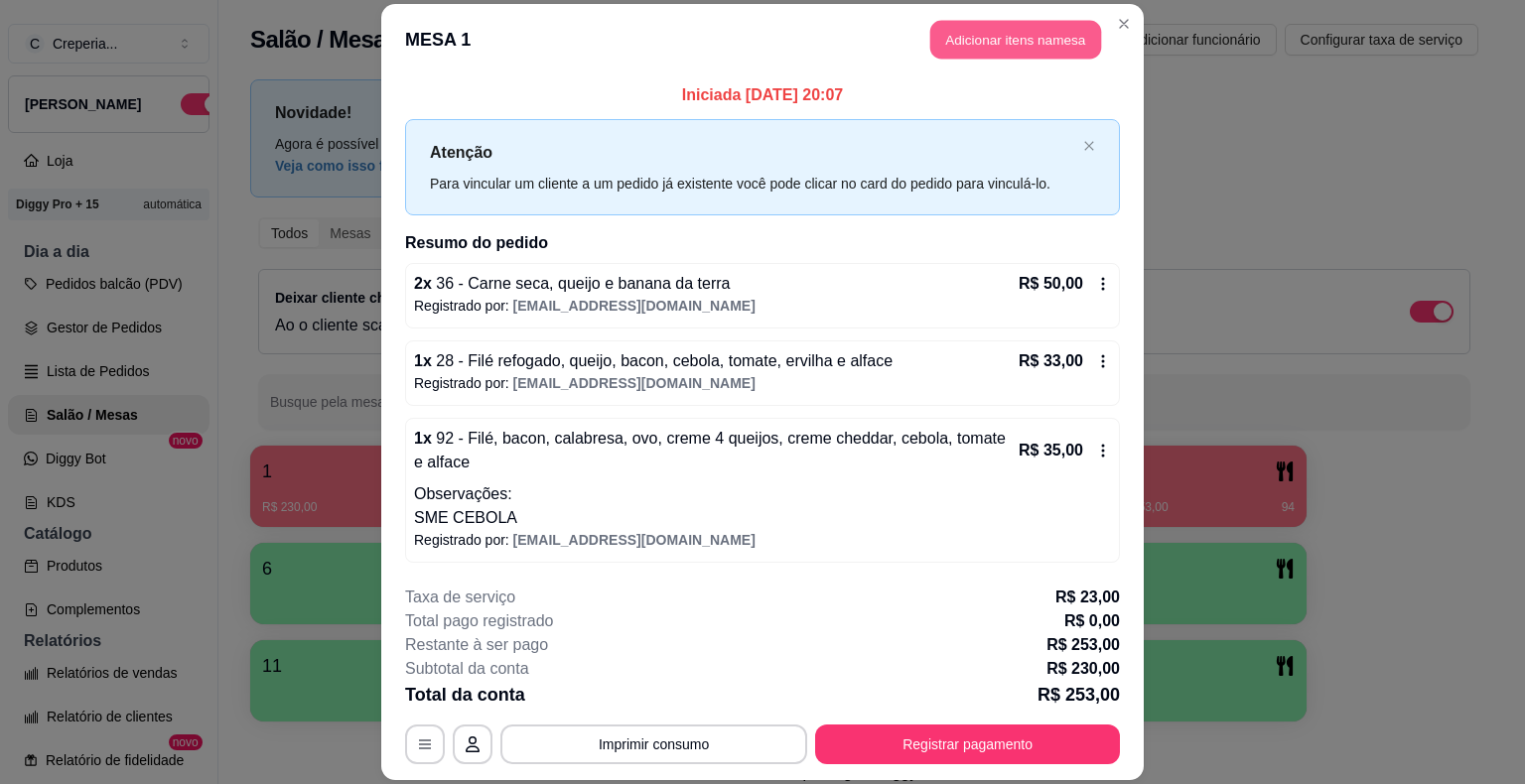 click on "Adicionar itens na  mesa" at bounding box center [1016, 40] 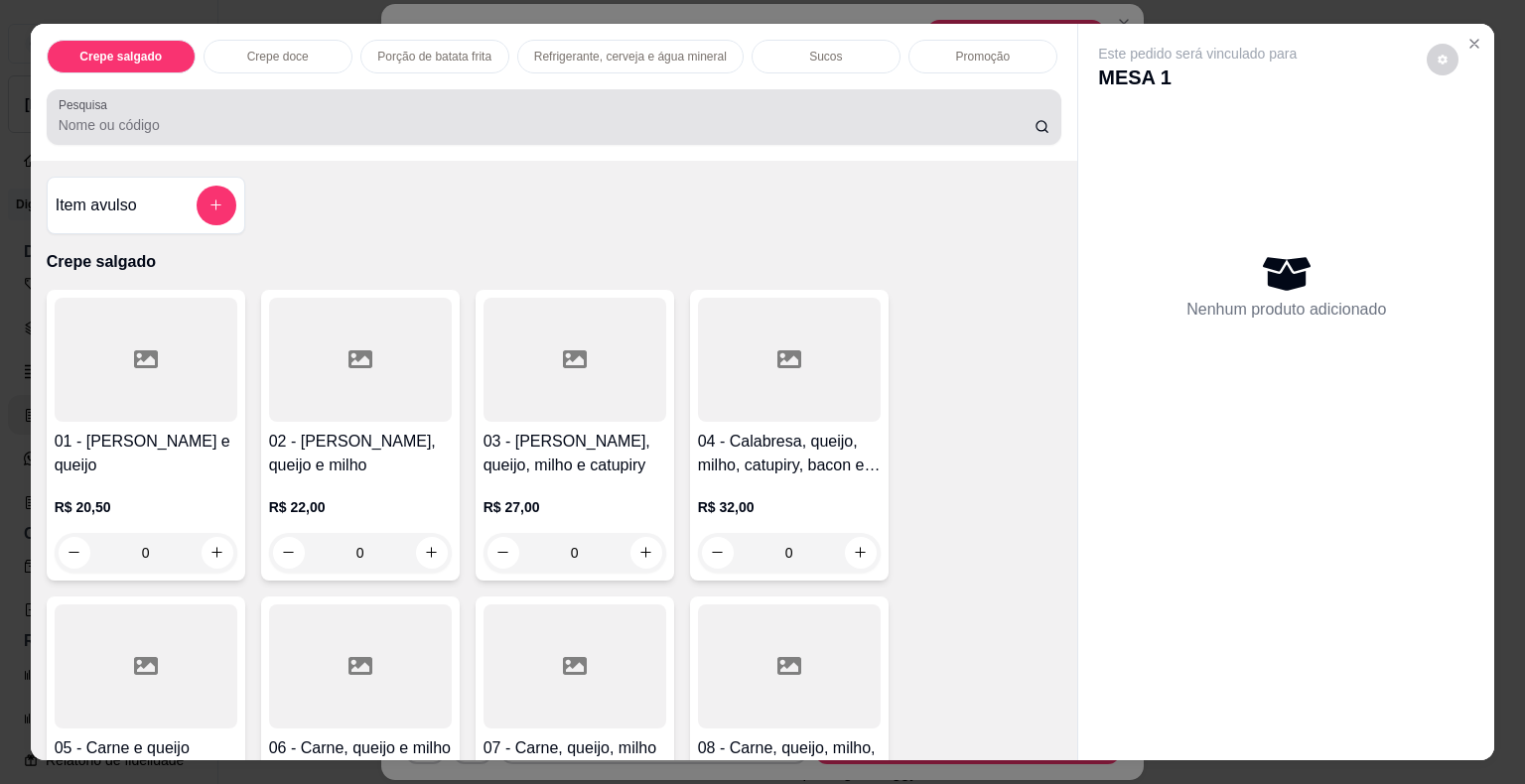 click at bounding box center [554, 117] 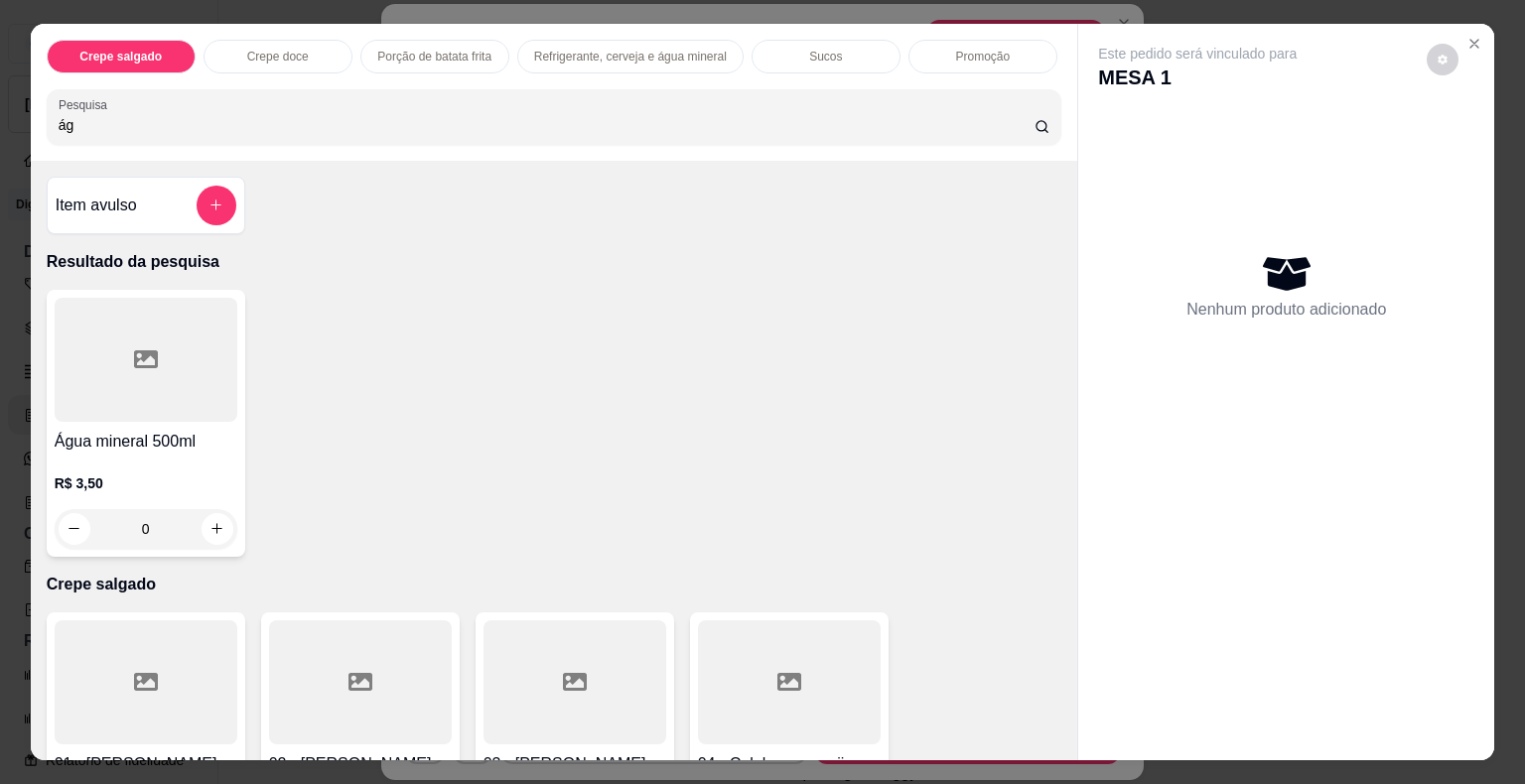 type on "ág" 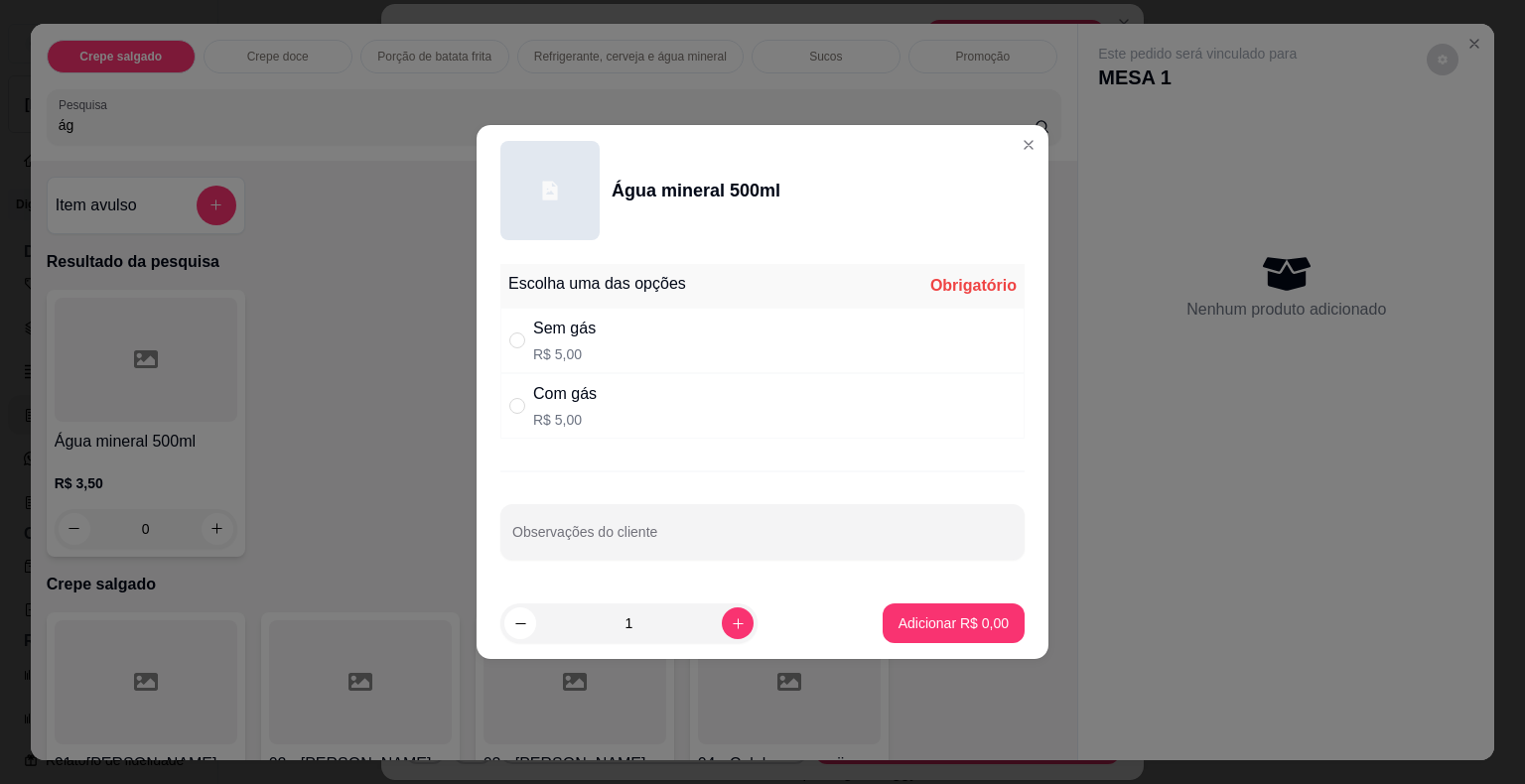 click on "Com gás" at bounding box center [565, 394] 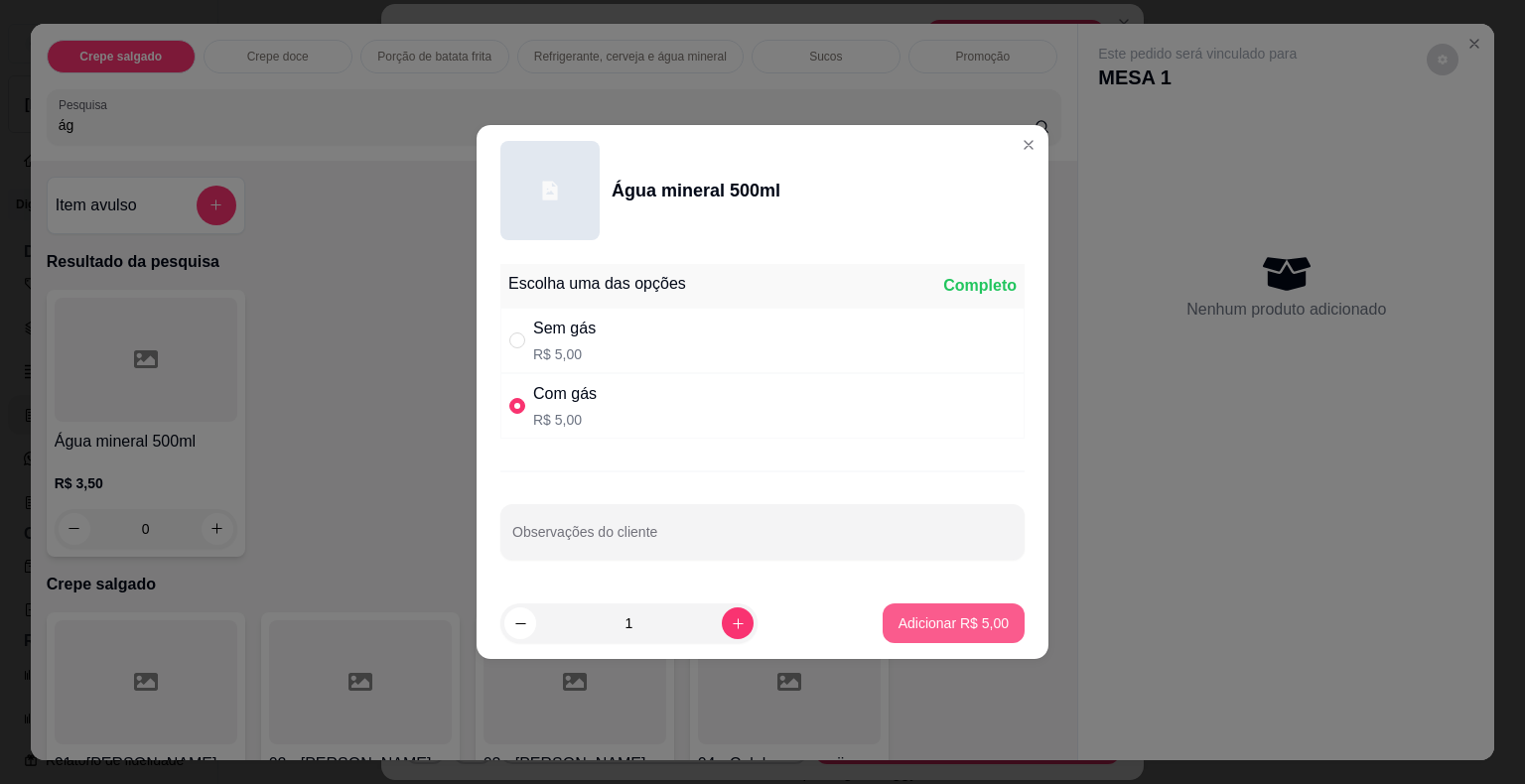 click on "Adicionar   R$ 5,00" at bounding box center [953, 623] 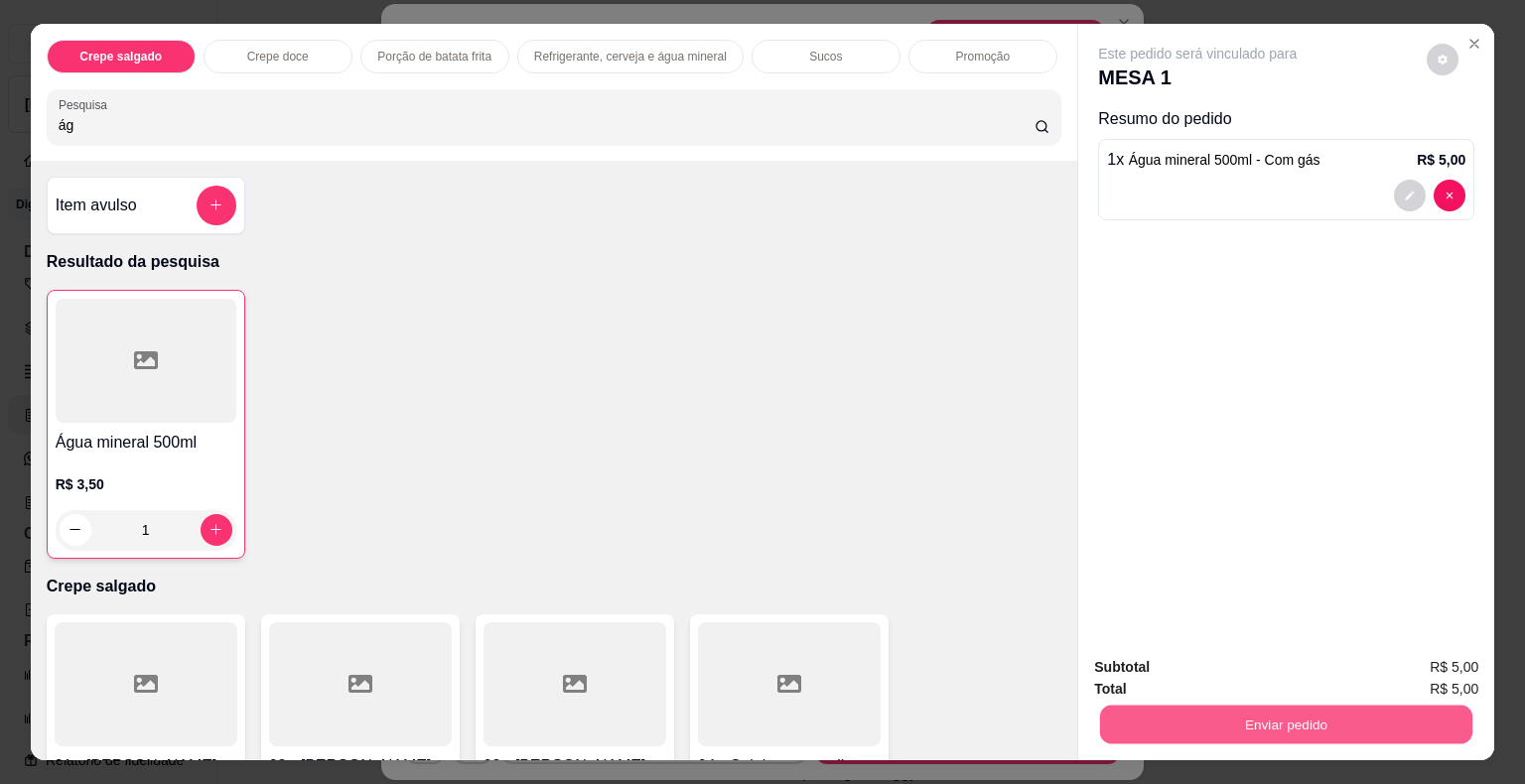 click on "Enviar pedido" at bounding box center (1286, 724) 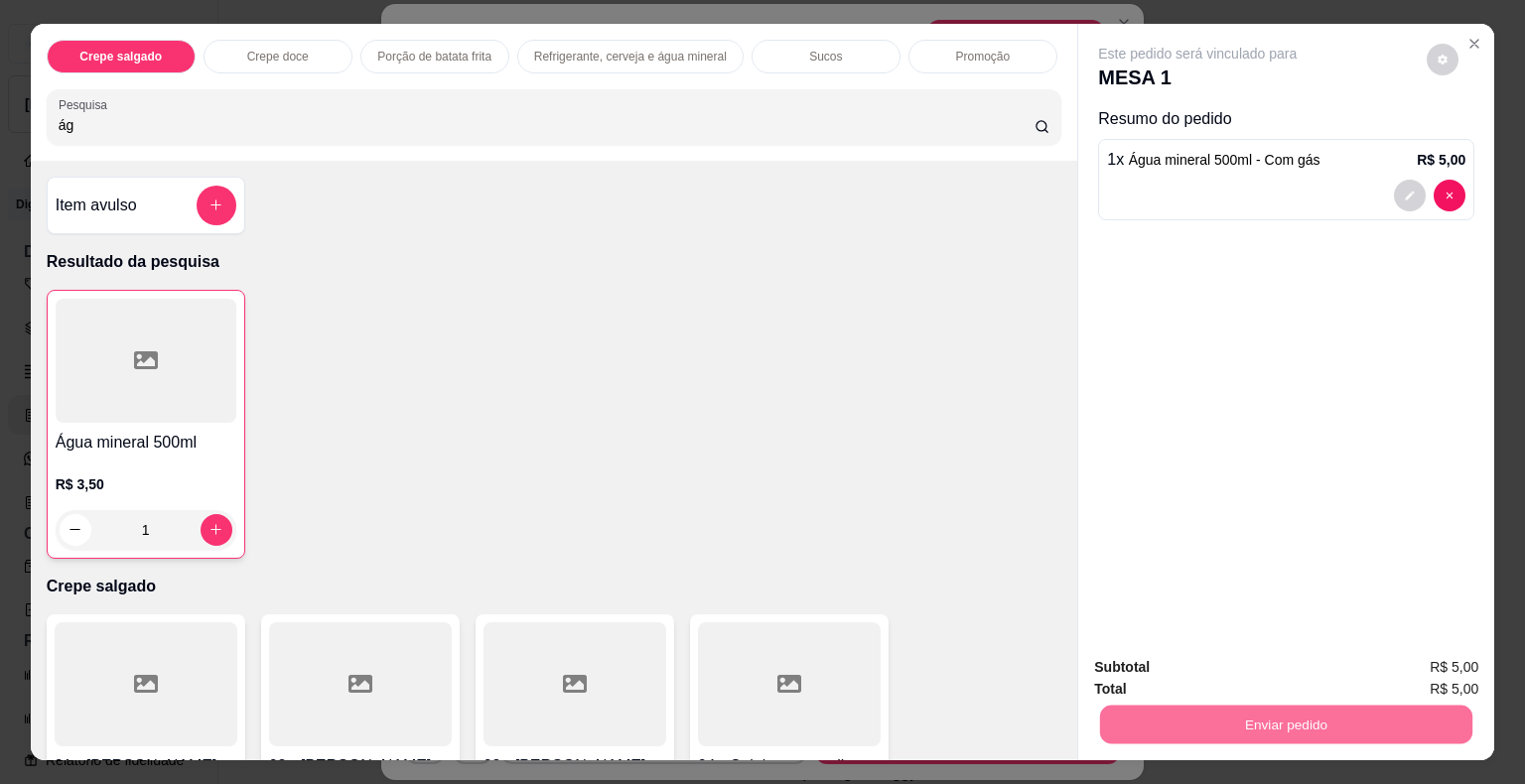 click on "Não registrar e enviar pedido" at bounding box center (1220, 669) 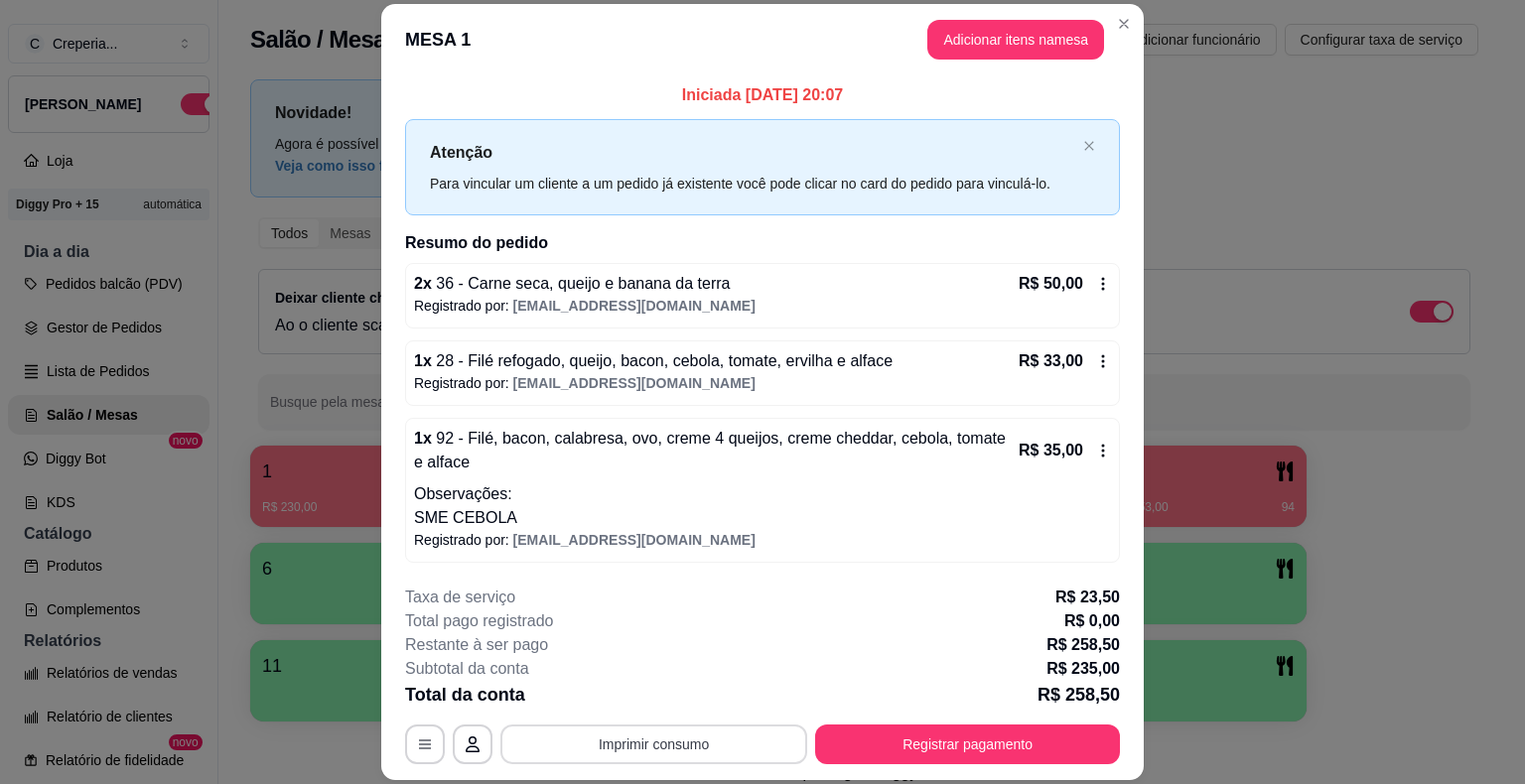 click on "Imprimir consumo" at bounding box center [653, 744] 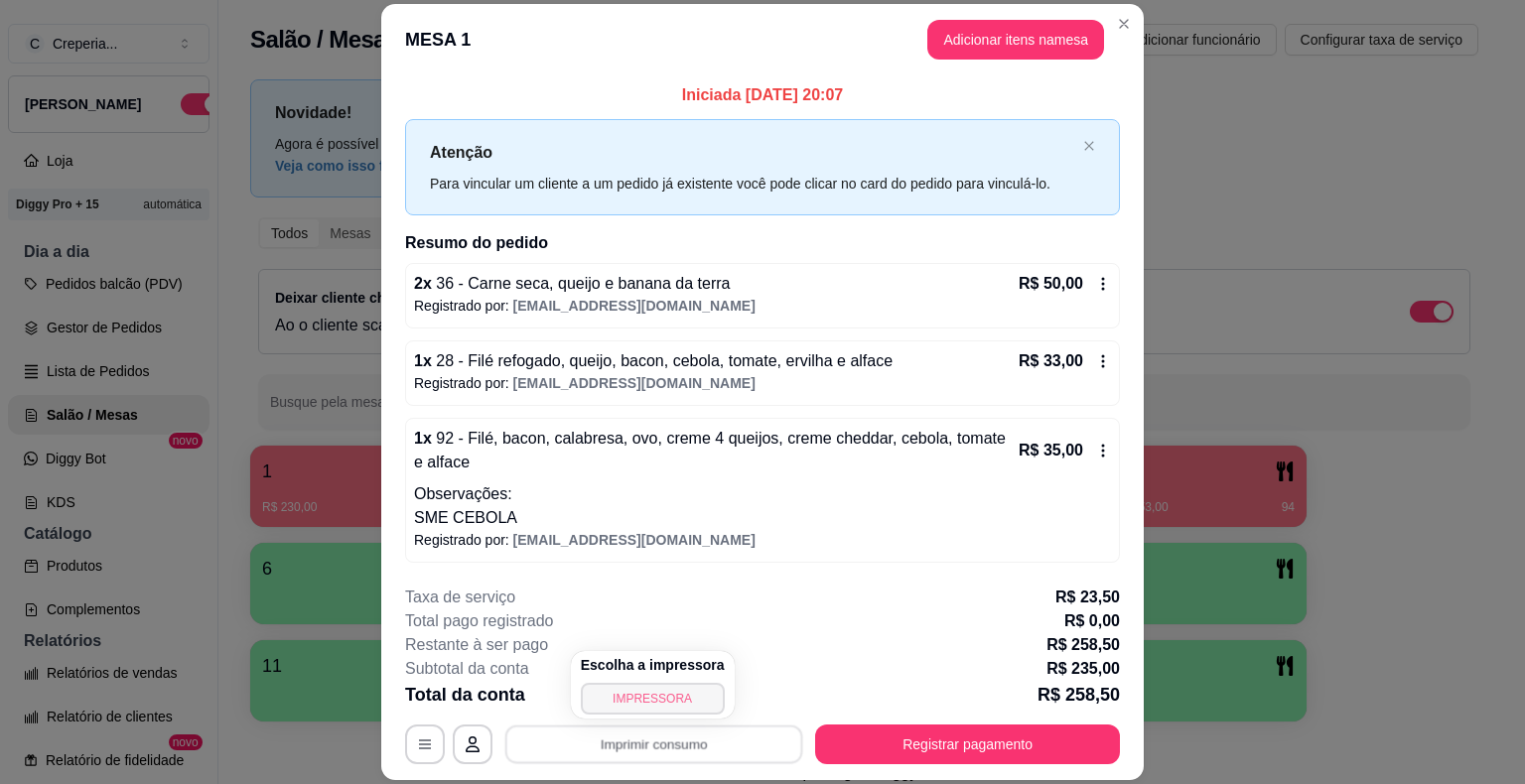 click on "IMPRESSORA" at bounding box center (652, 699) 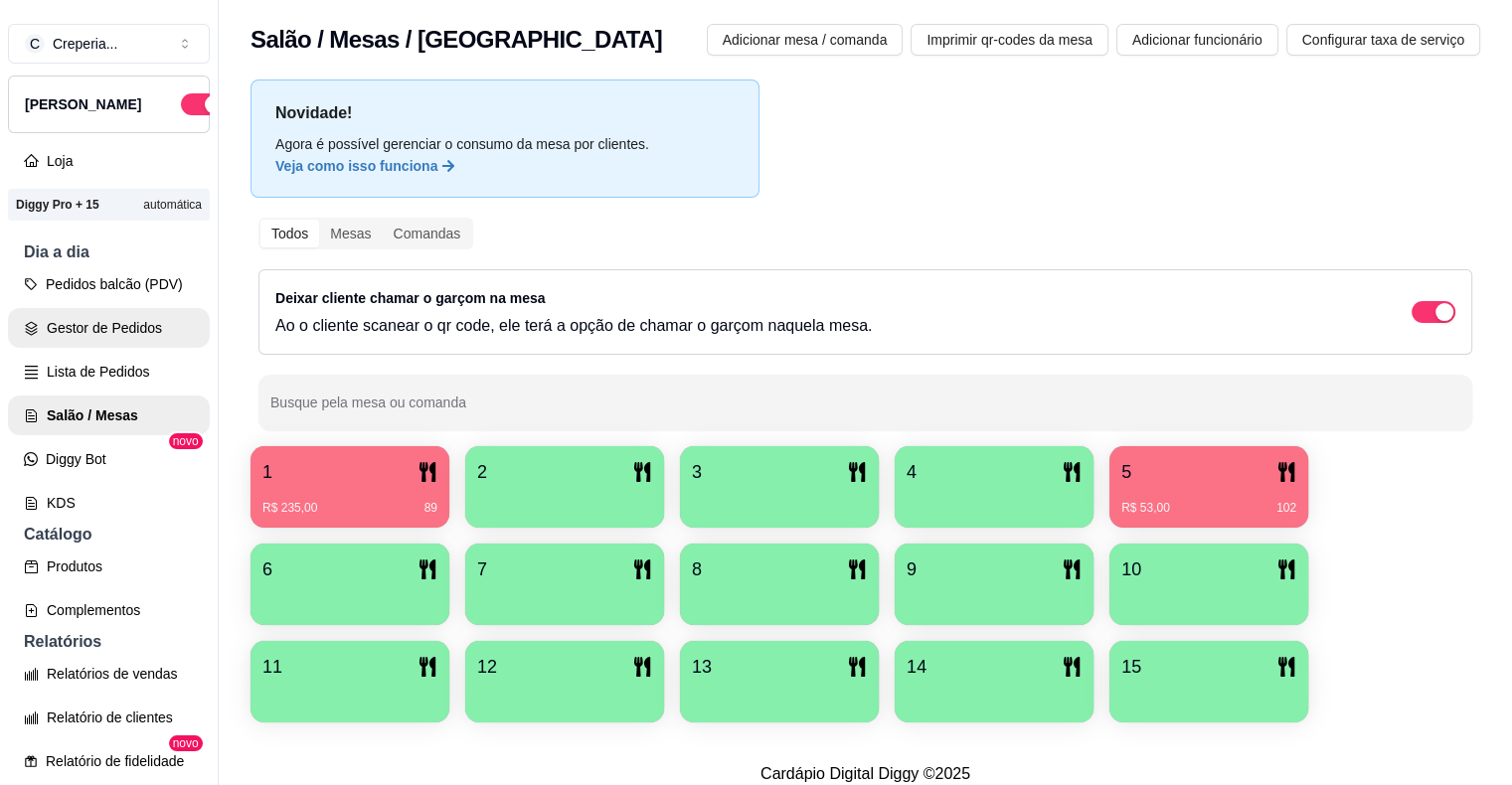 click on "Gestor de Pedidos" at bounding box center (108, 328) 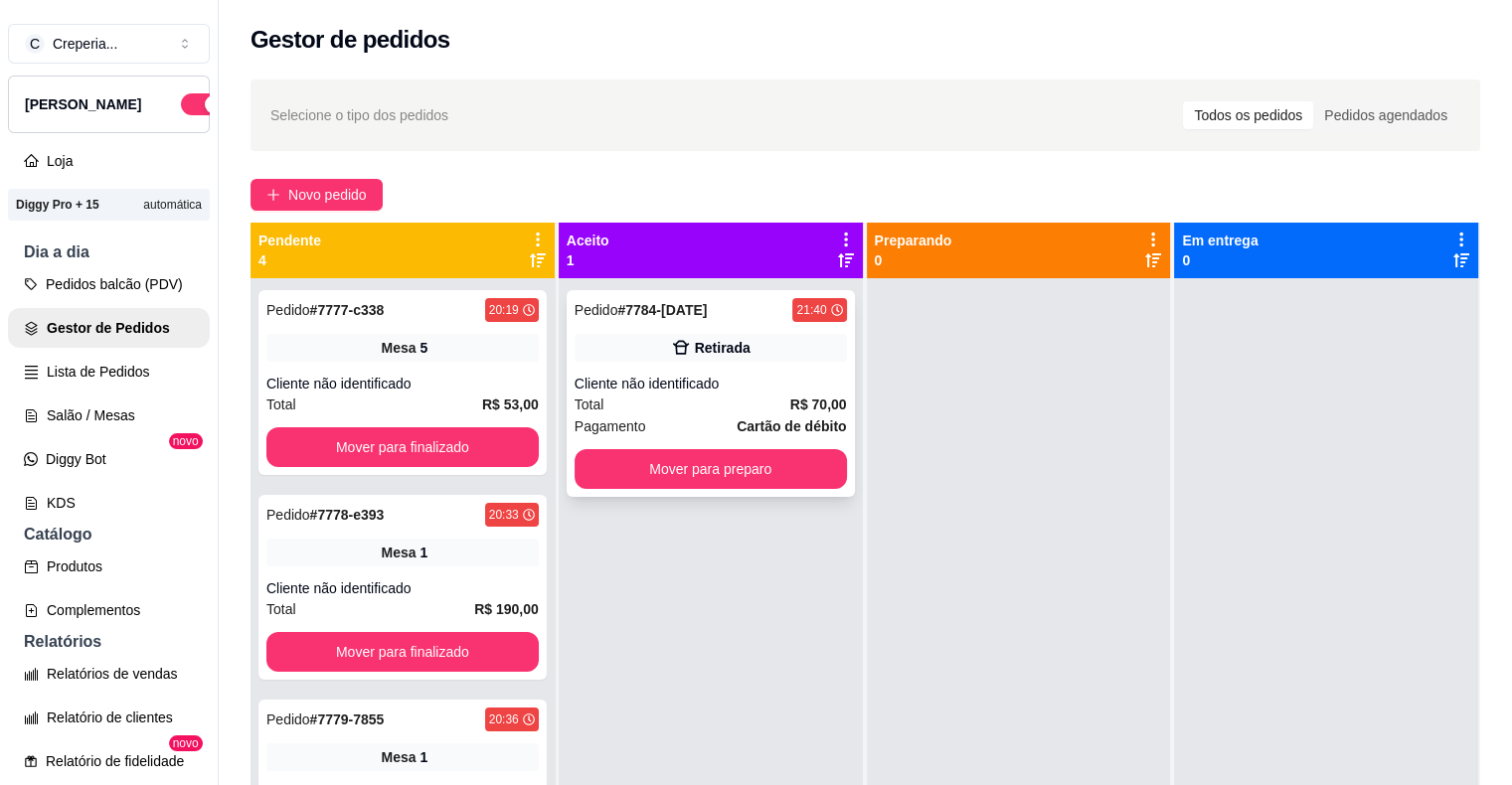 click on "Cliente não identificado" at bounding box center (711, 384) 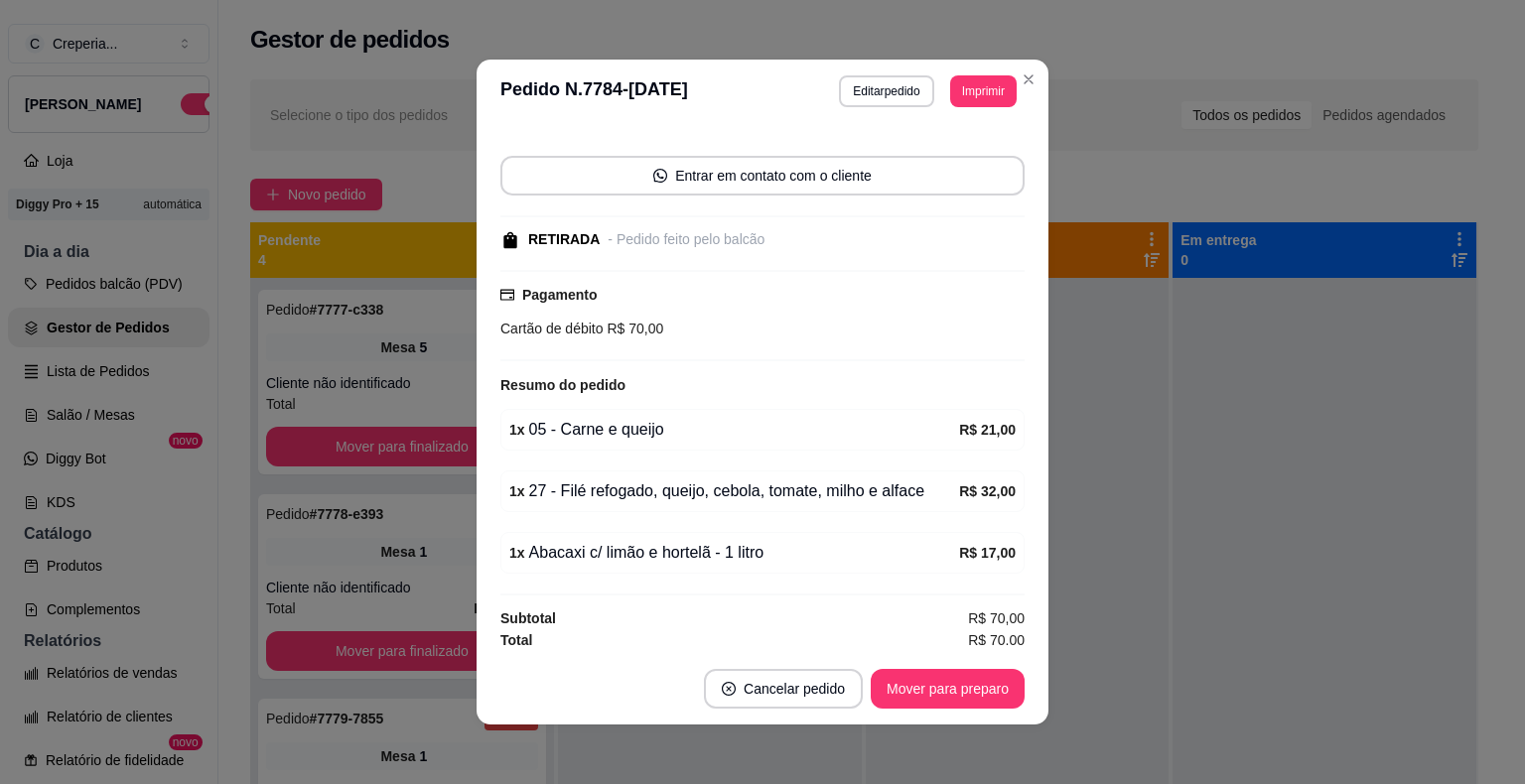 scroll, scrollTop: 118, scrollLeft: 0, axis: vertical 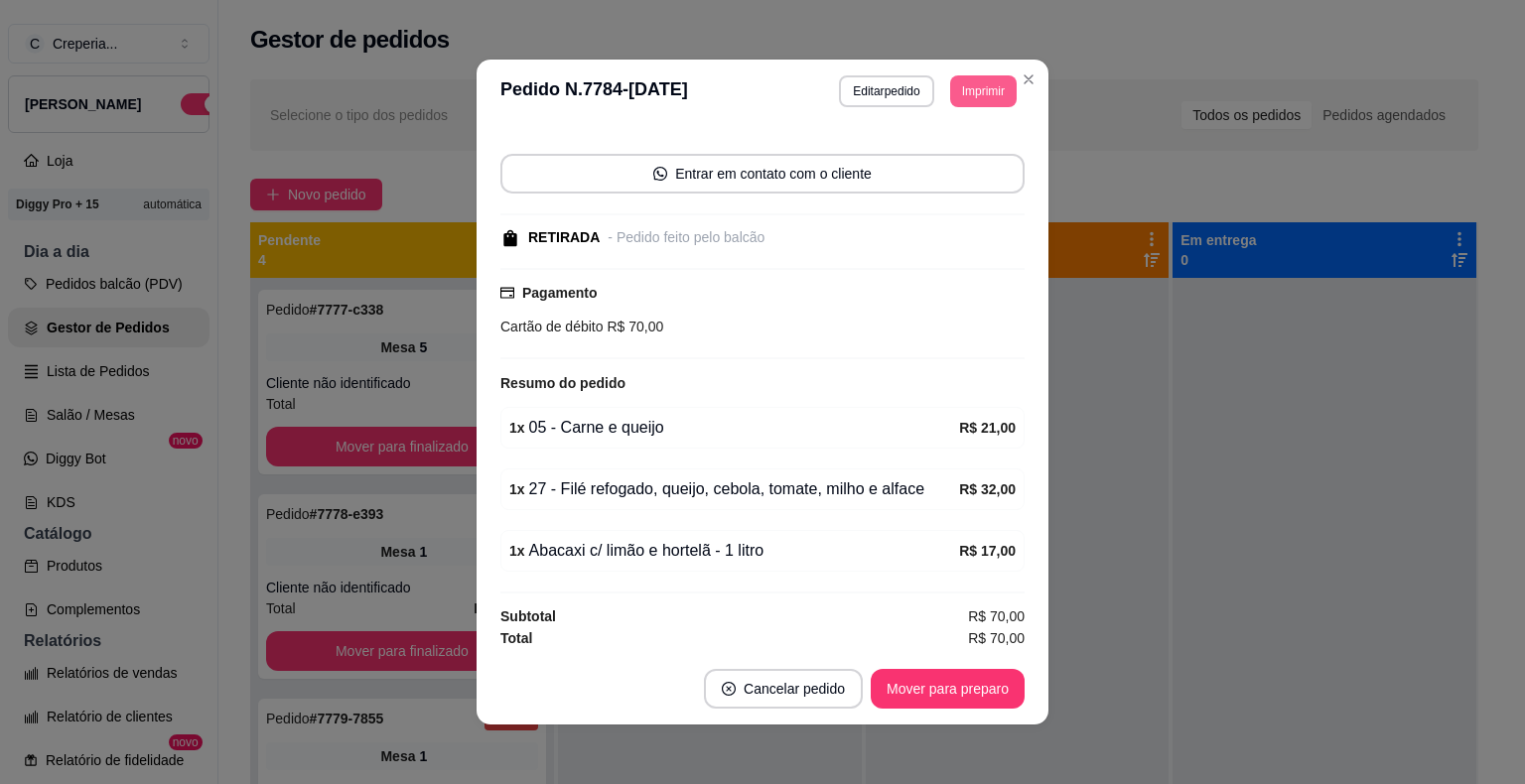 click on "Imprimir" at bounding box center (983, 91) 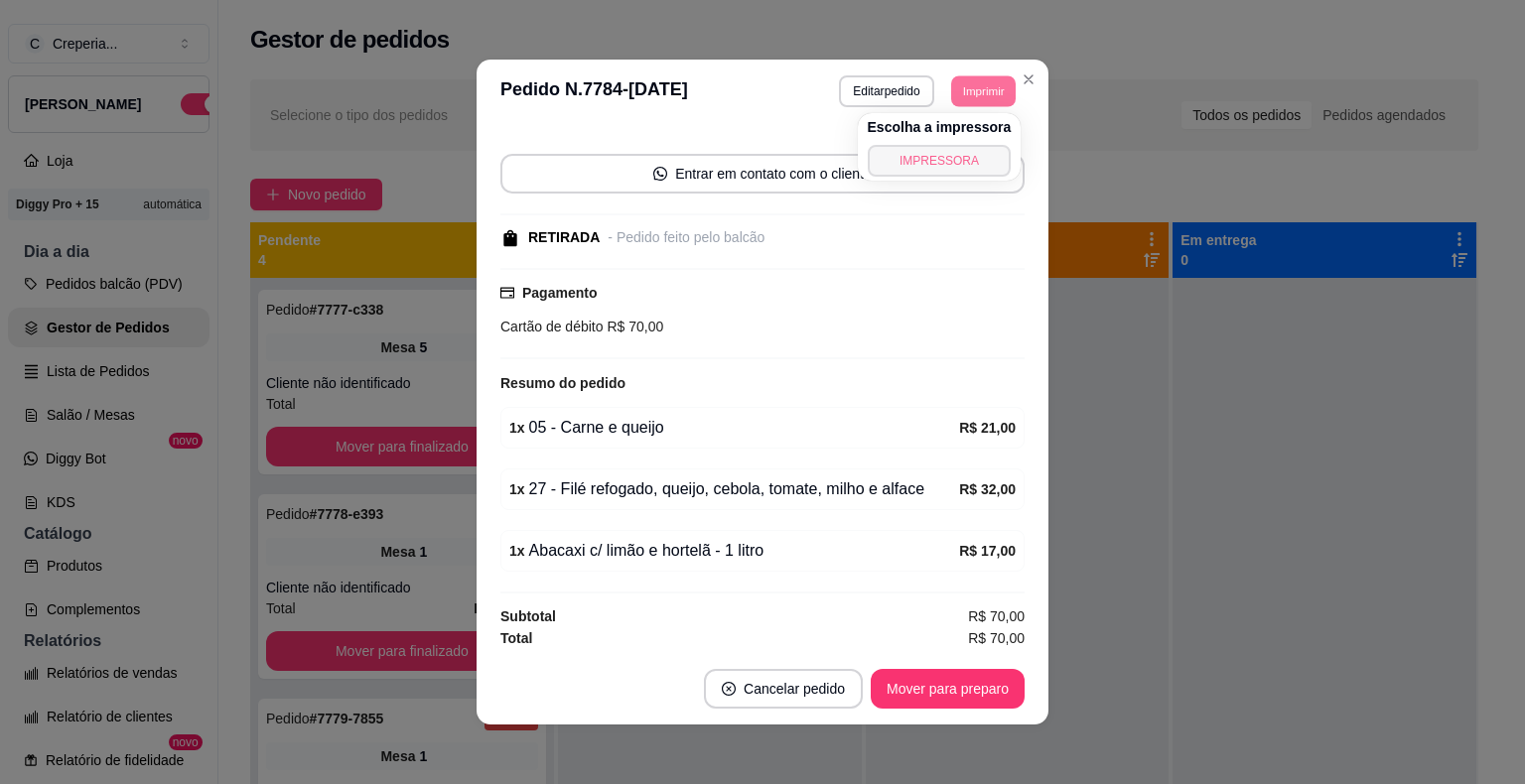 click on "IMPRESSORA" at bounding box center (939, 161) 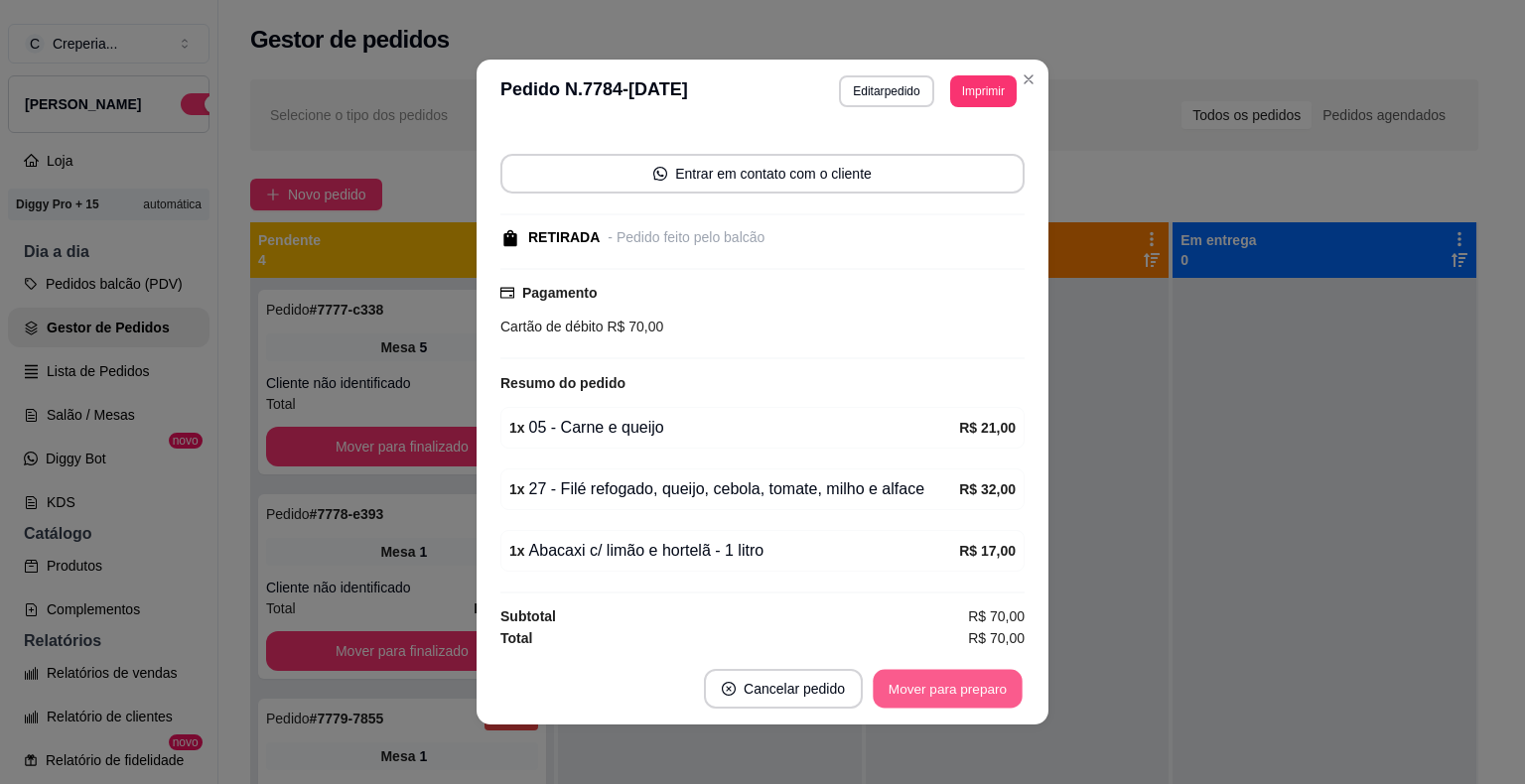 click on "Mover para preparo" at bounding box center (947, 689) 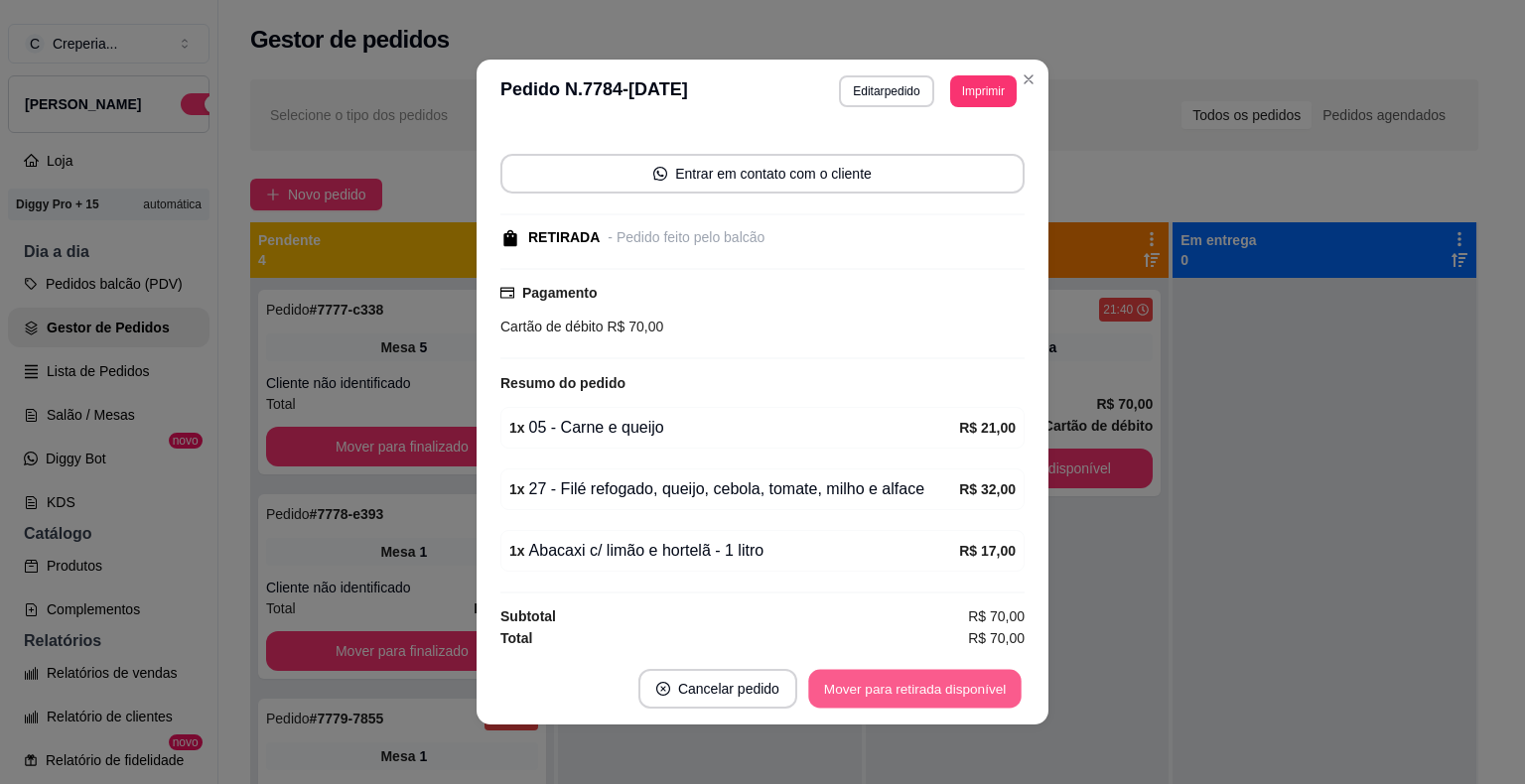 click on "Mover para retirada disponível" at bounding box center [914, 689] 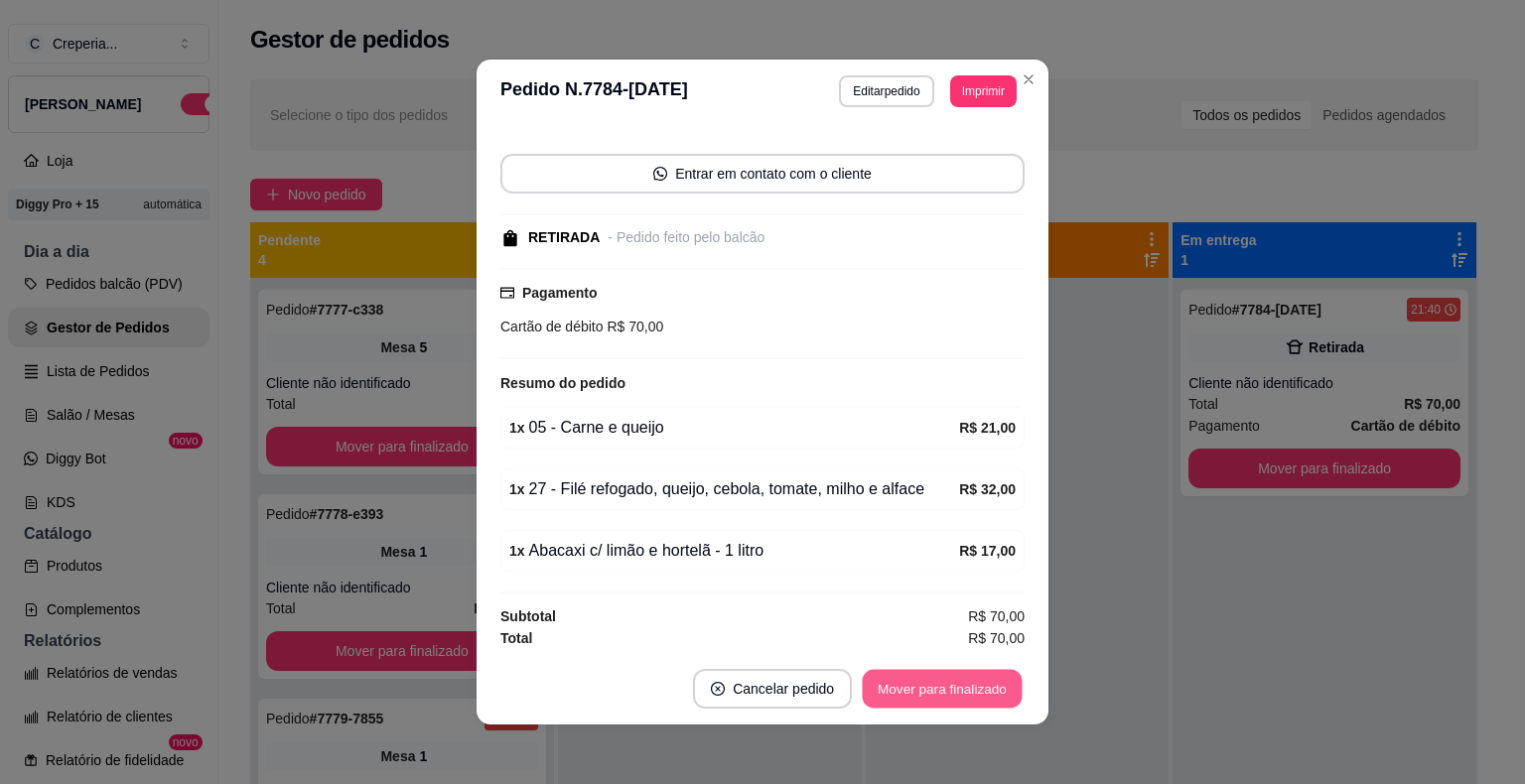 click on "Mover para finalizado" at bounding box center (942, 689) 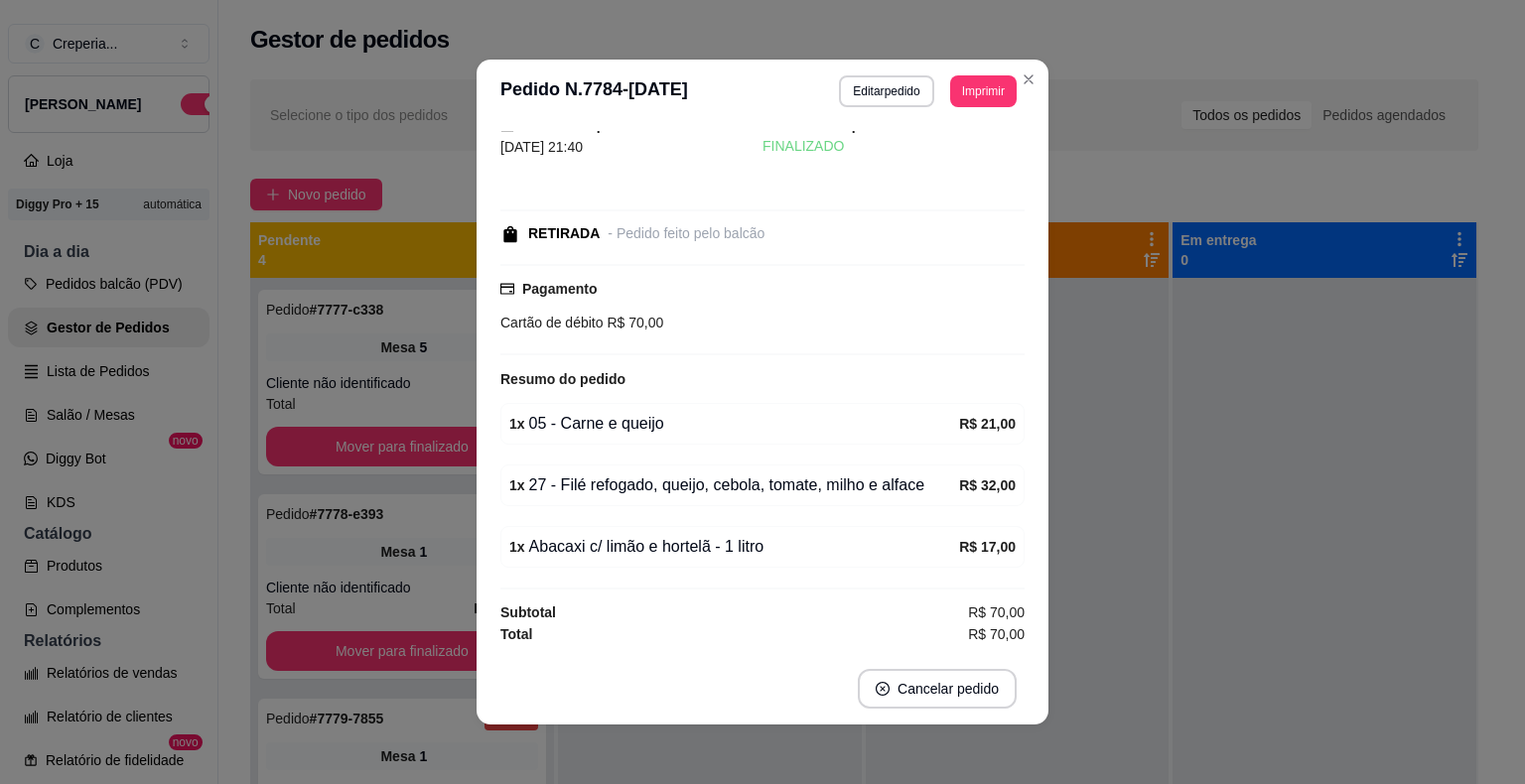 scroll, scrollTop: 33, scrollLeft: 0, axis: vertical 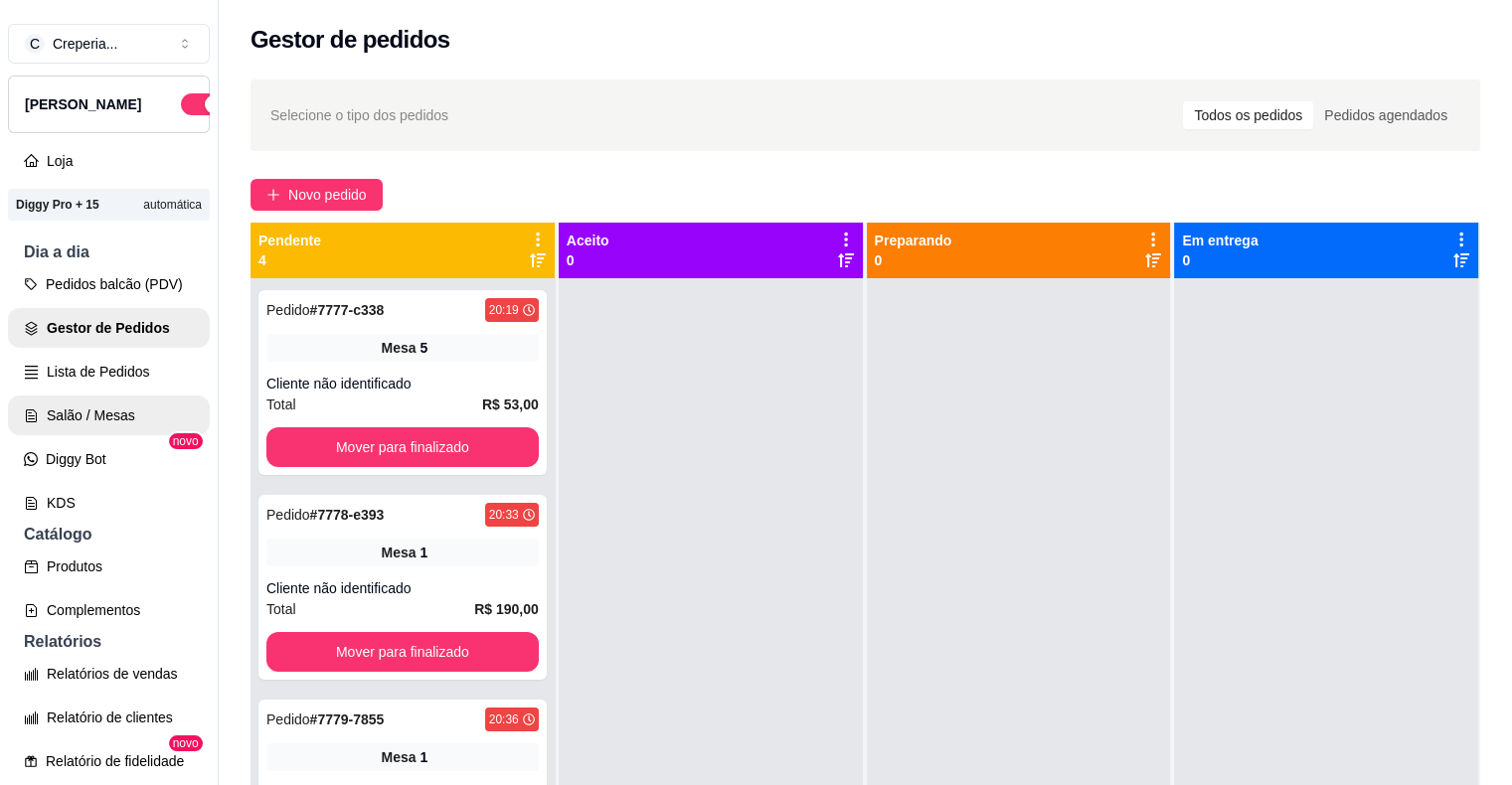 click on "Salão / Mesas" at bounding box center [108, 415] 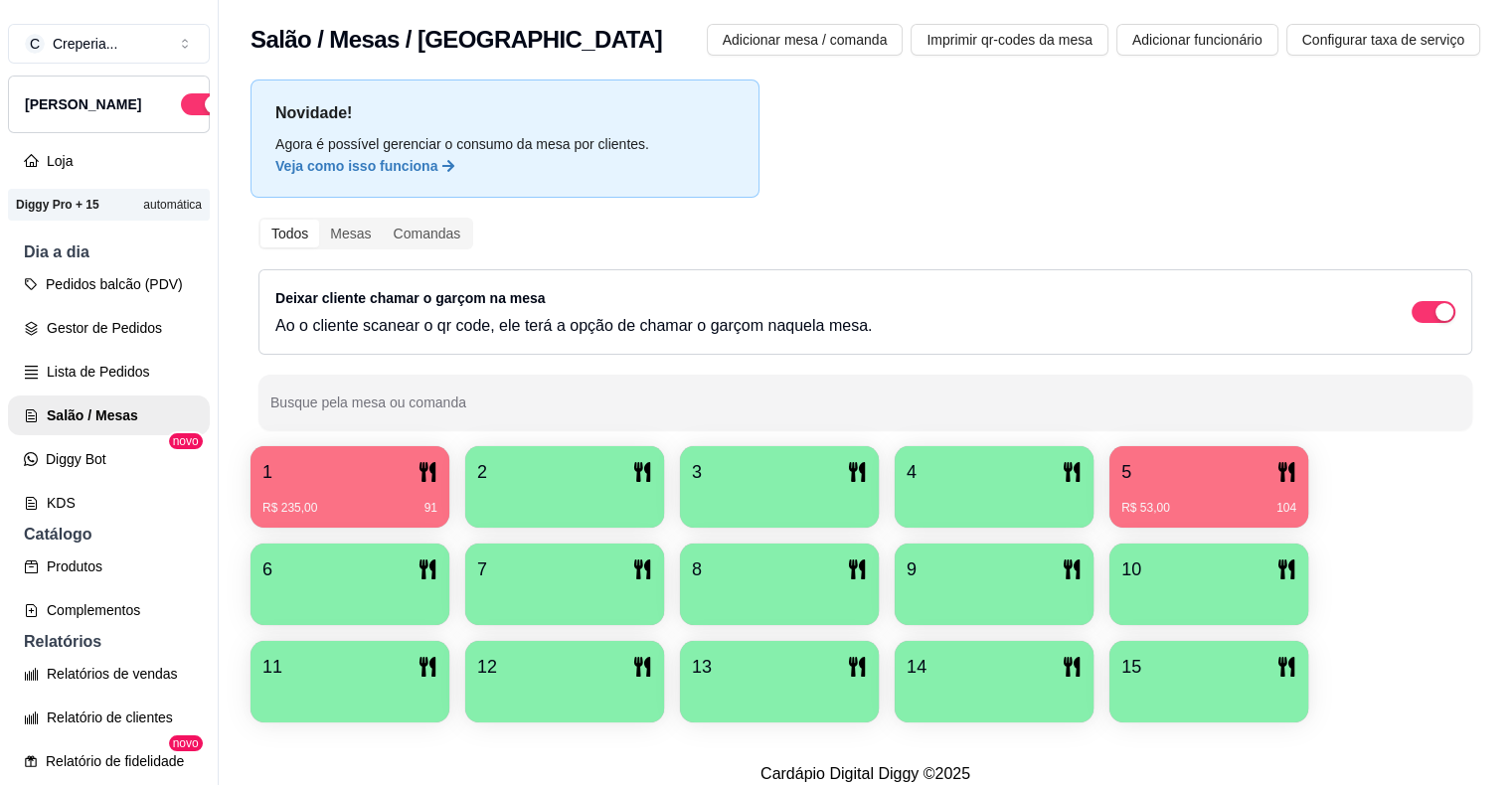 click on "1" at bounding box center (350, 472) 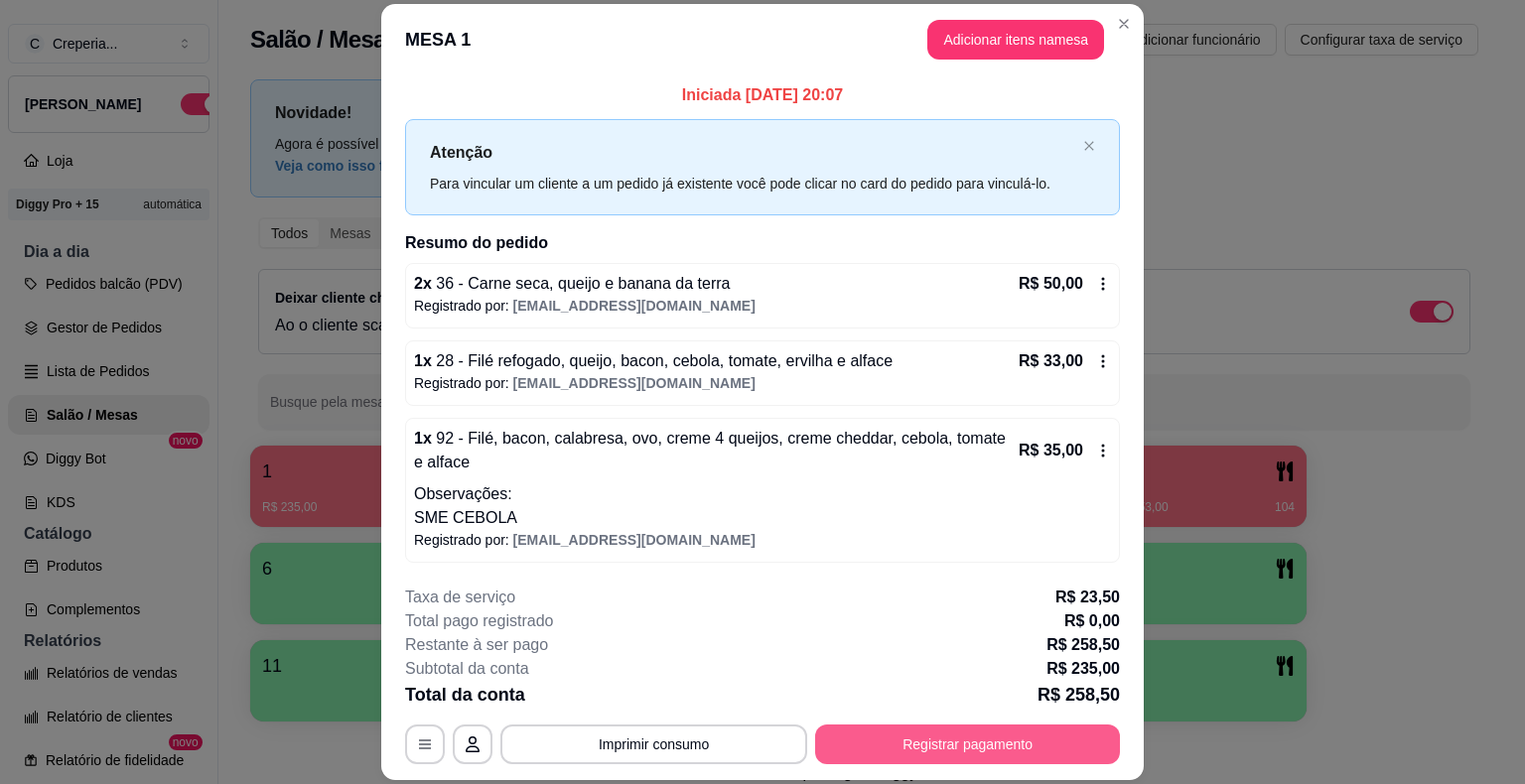 click on "Registrar pagamento" at bounding box center [967, 744] 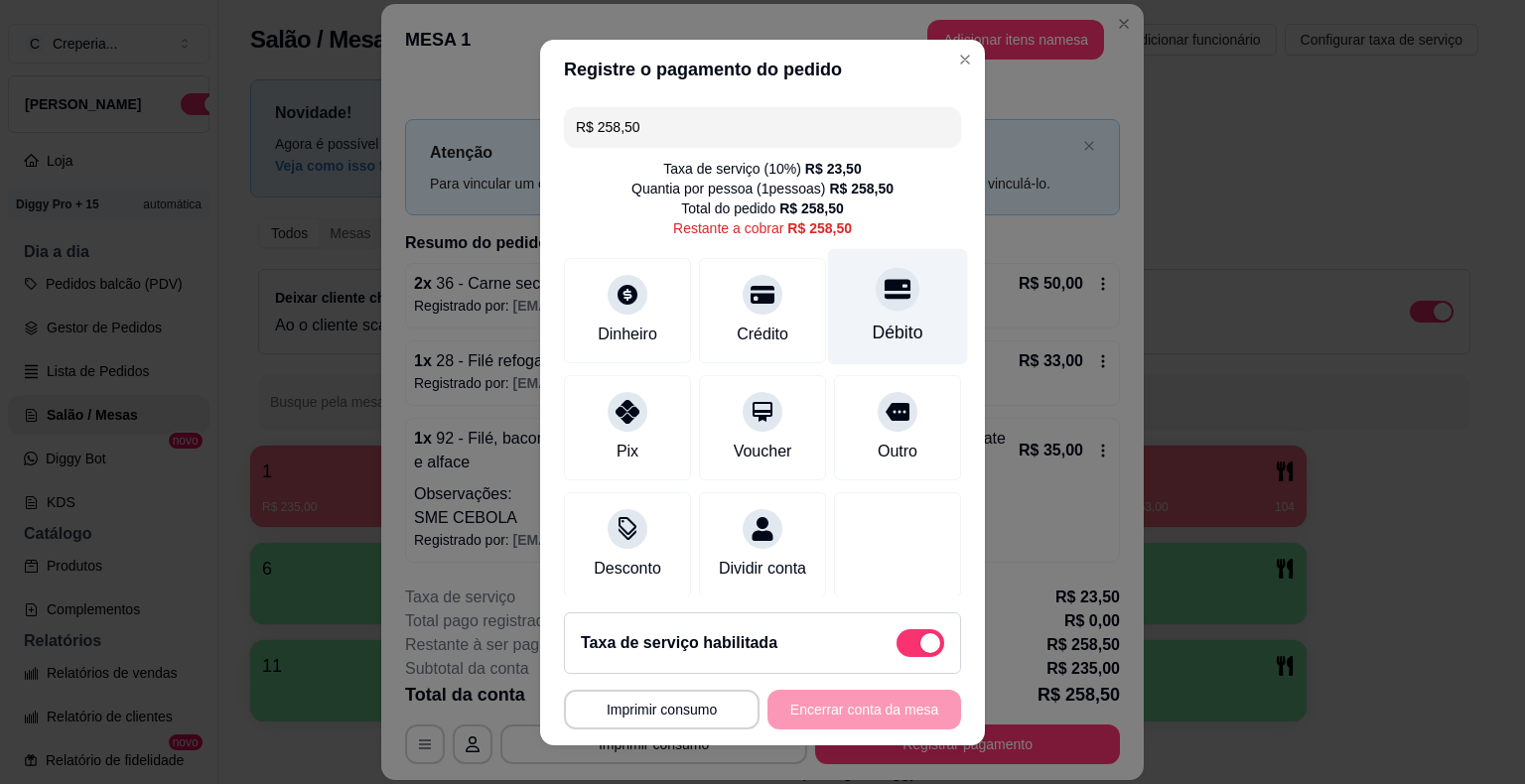 click at bounding box center [898, 289] 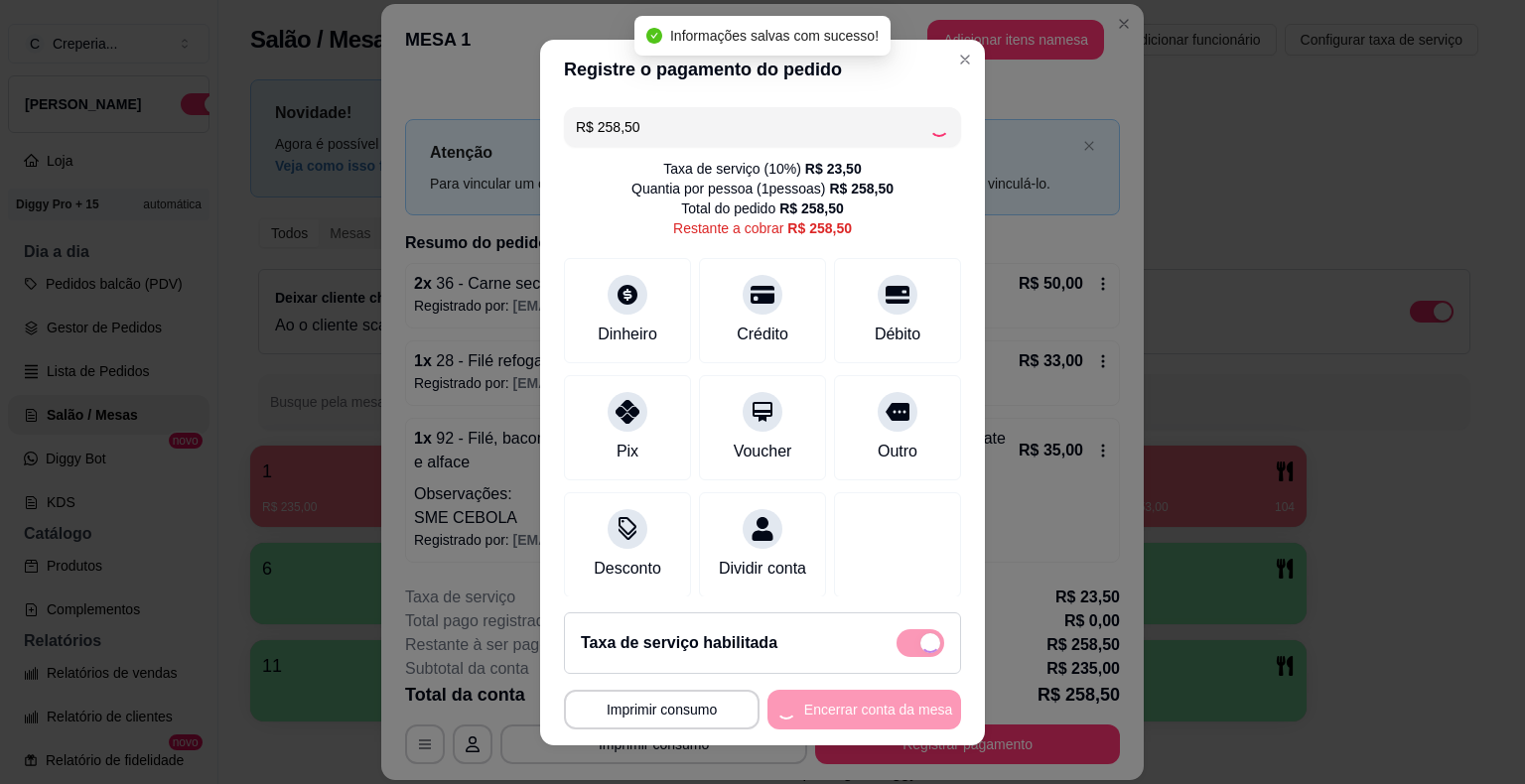 type on "R$ 0,00" 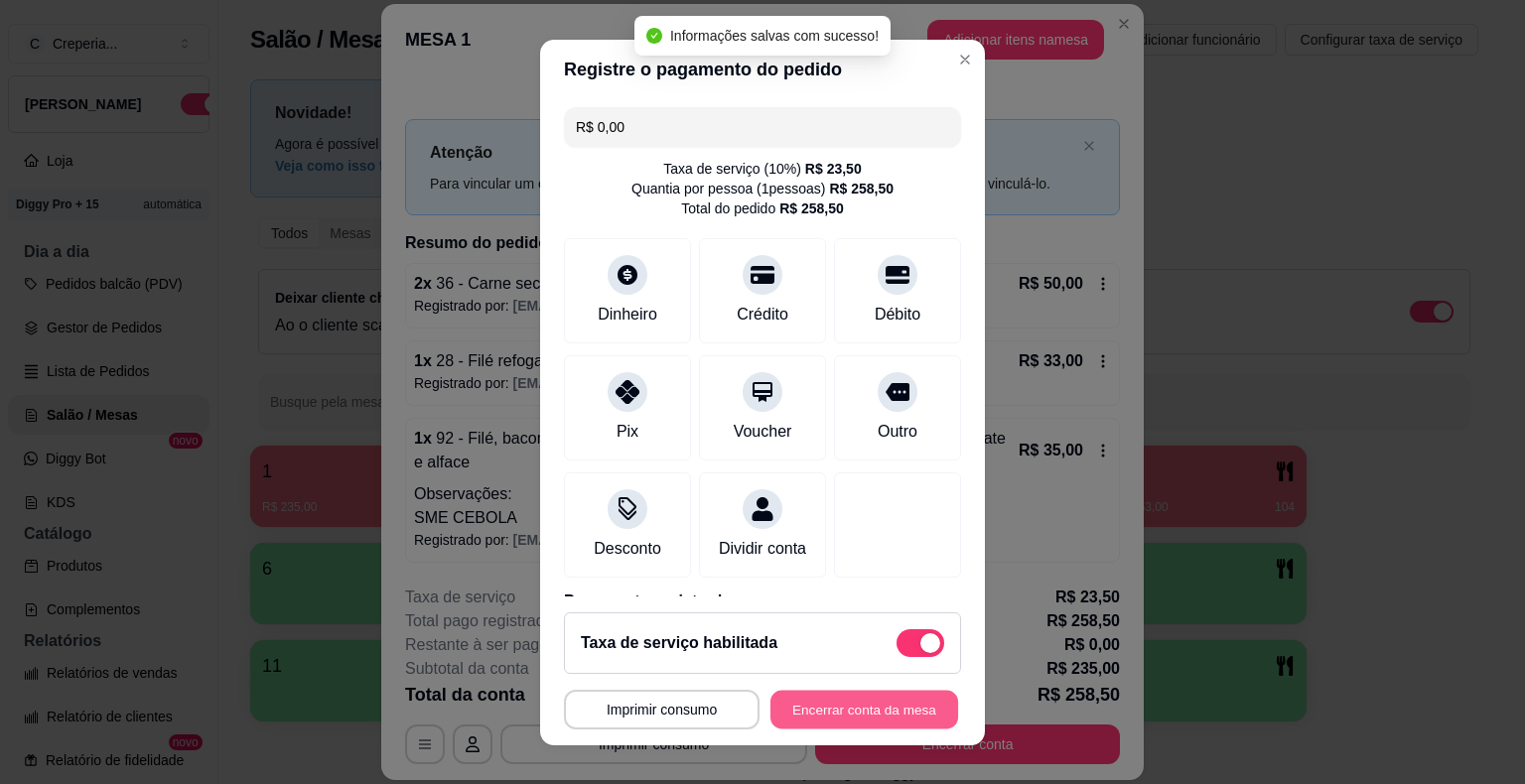 click on "Encerrar conta da mesa" at bounding box center (864, 709) 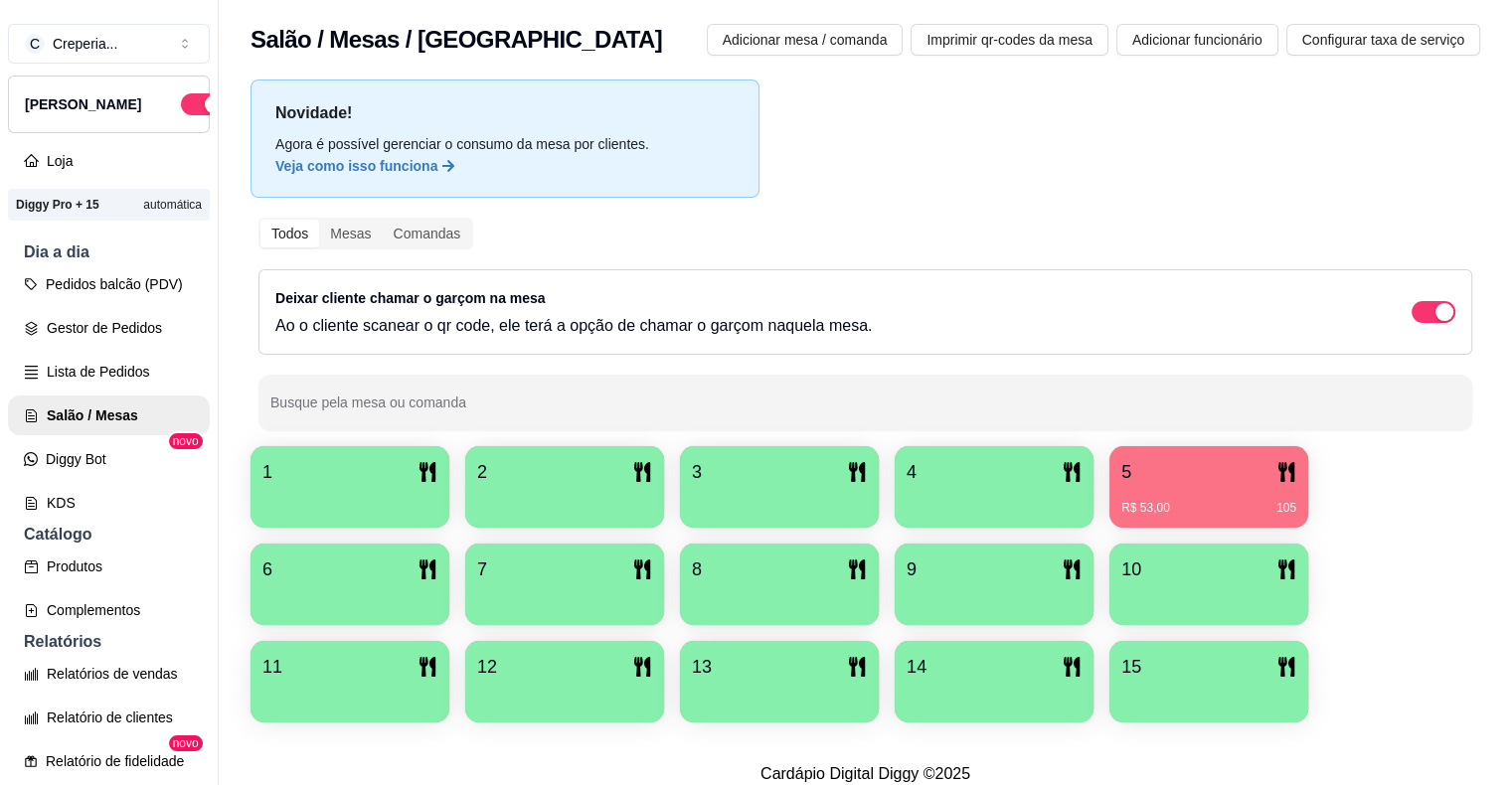 click on "5" at bounding box center [1209, 472] 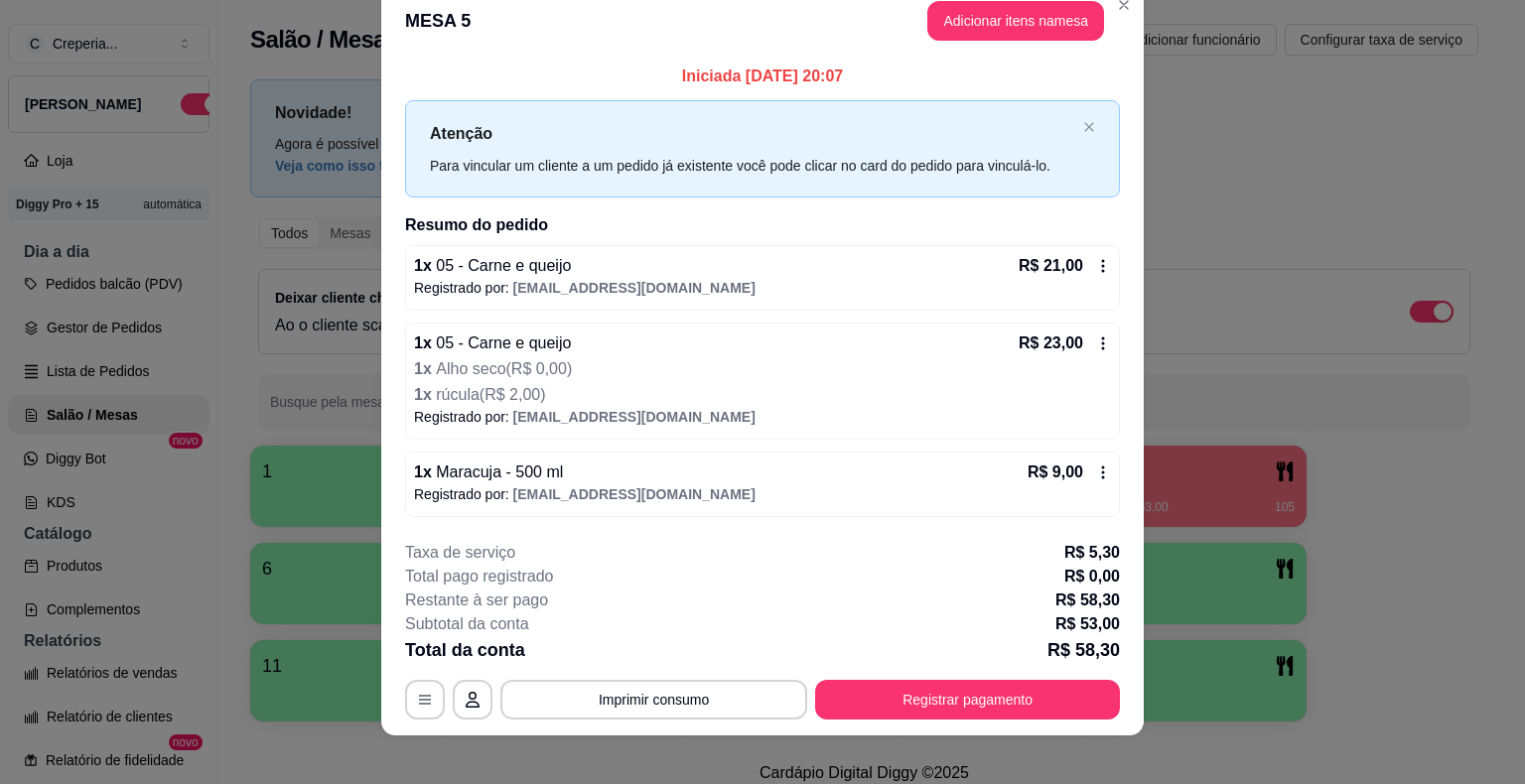 scroll, scrollTop: 45, scrollLeft: 0, axis: vertical 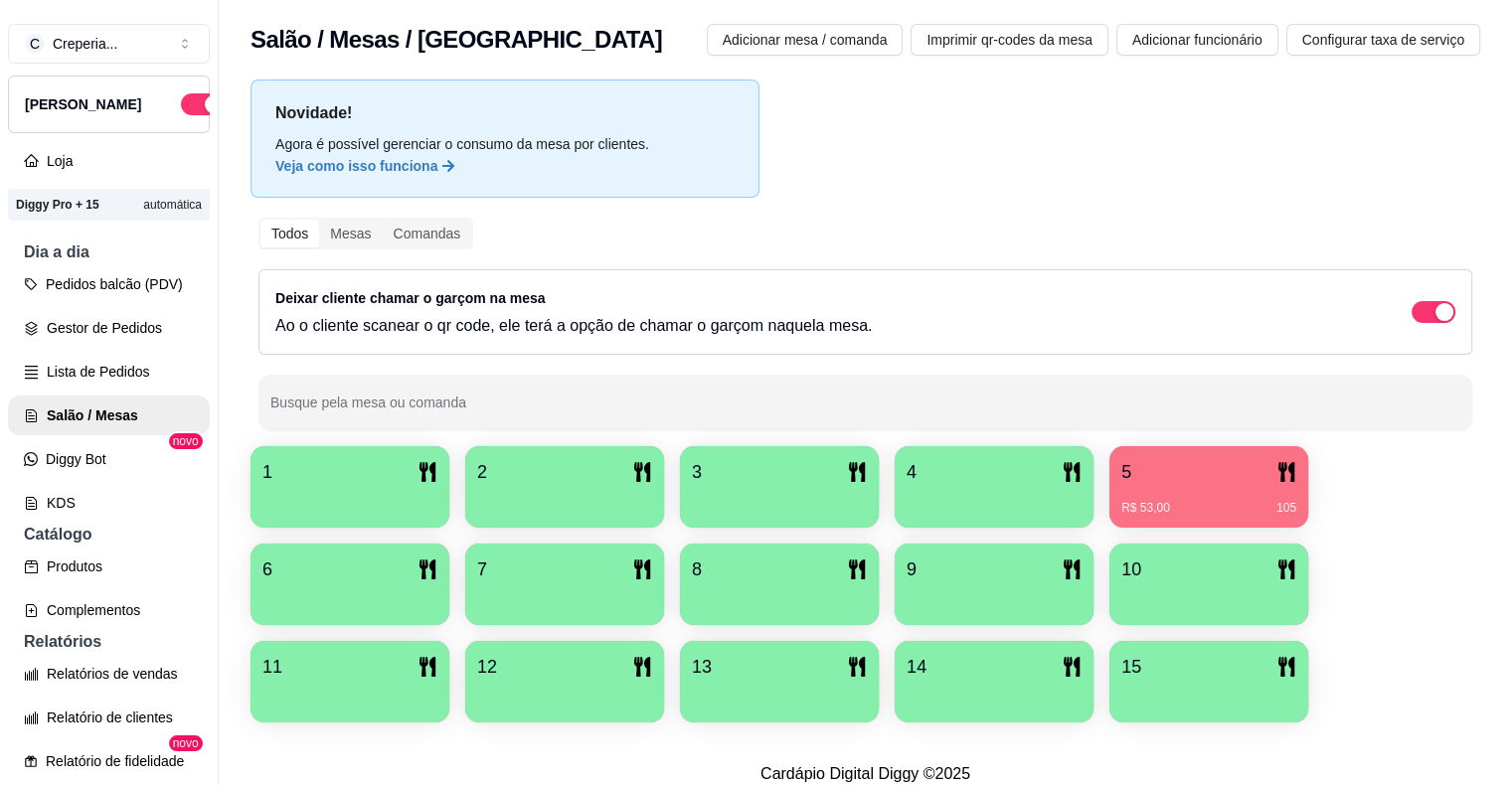click on "R$ 53,00 105" at bounding box center (1209, 501) 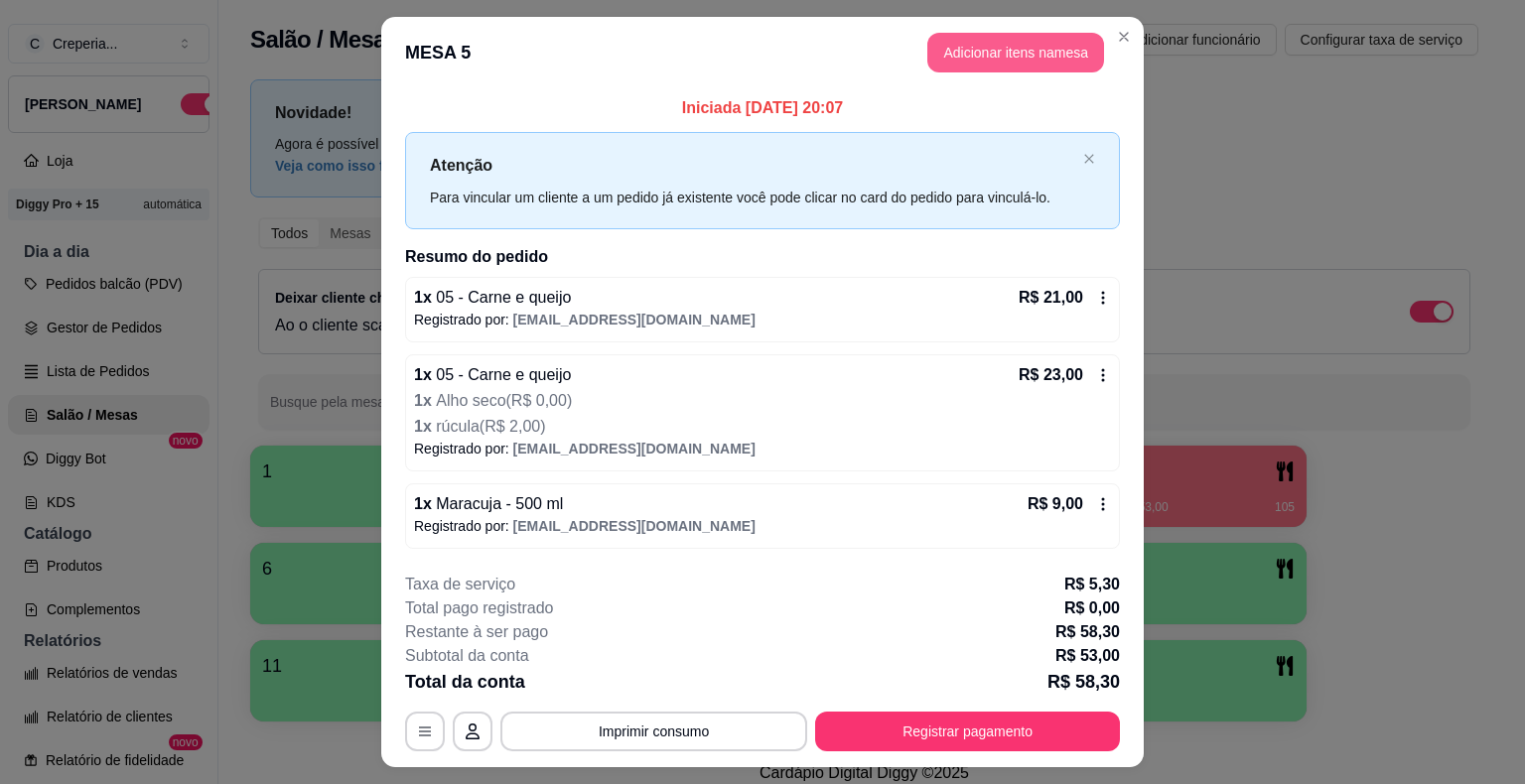 click on "Adicionar itens na  mesa" at bounding box center (1016, 53) 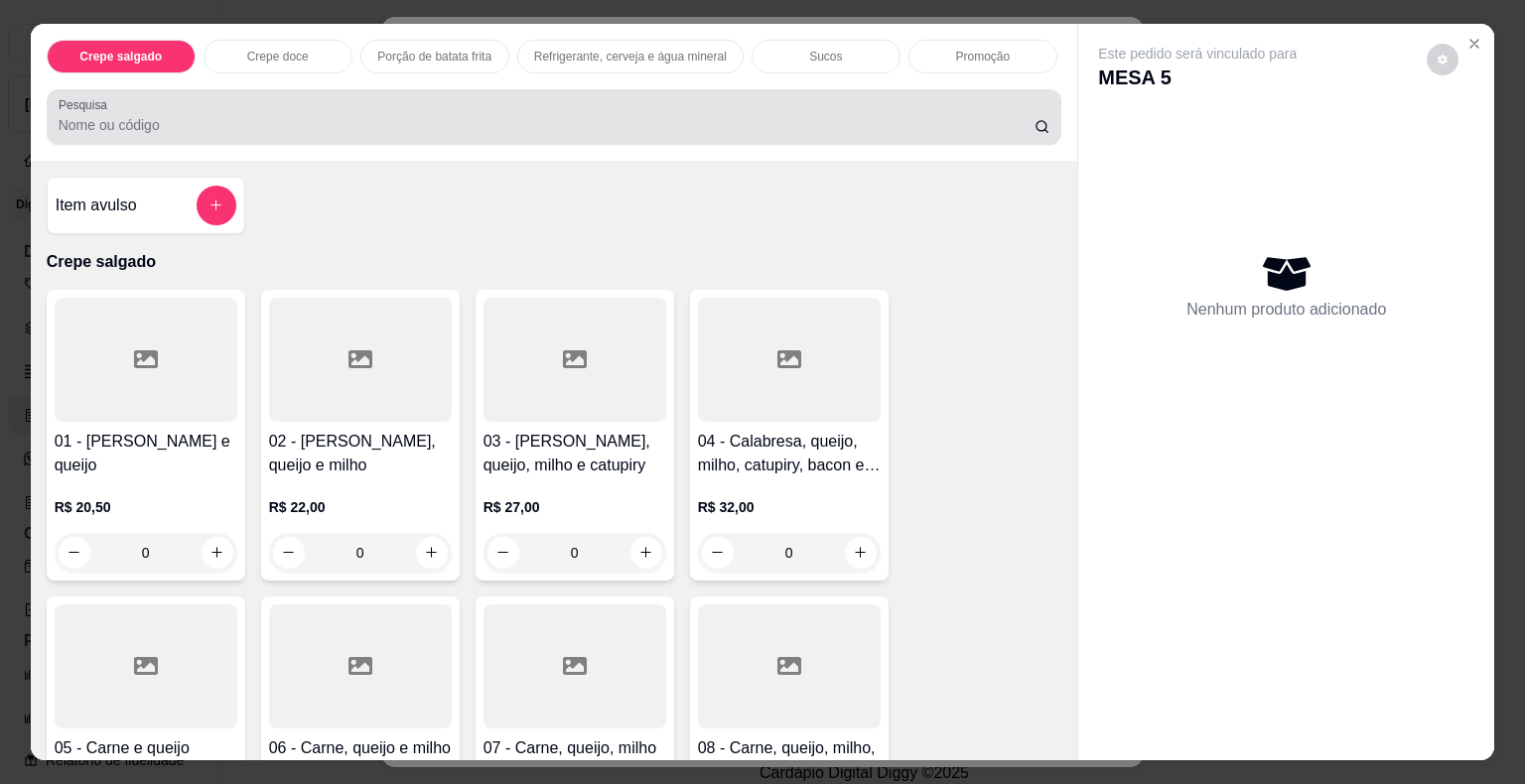 click at bounding box center (554, 117) 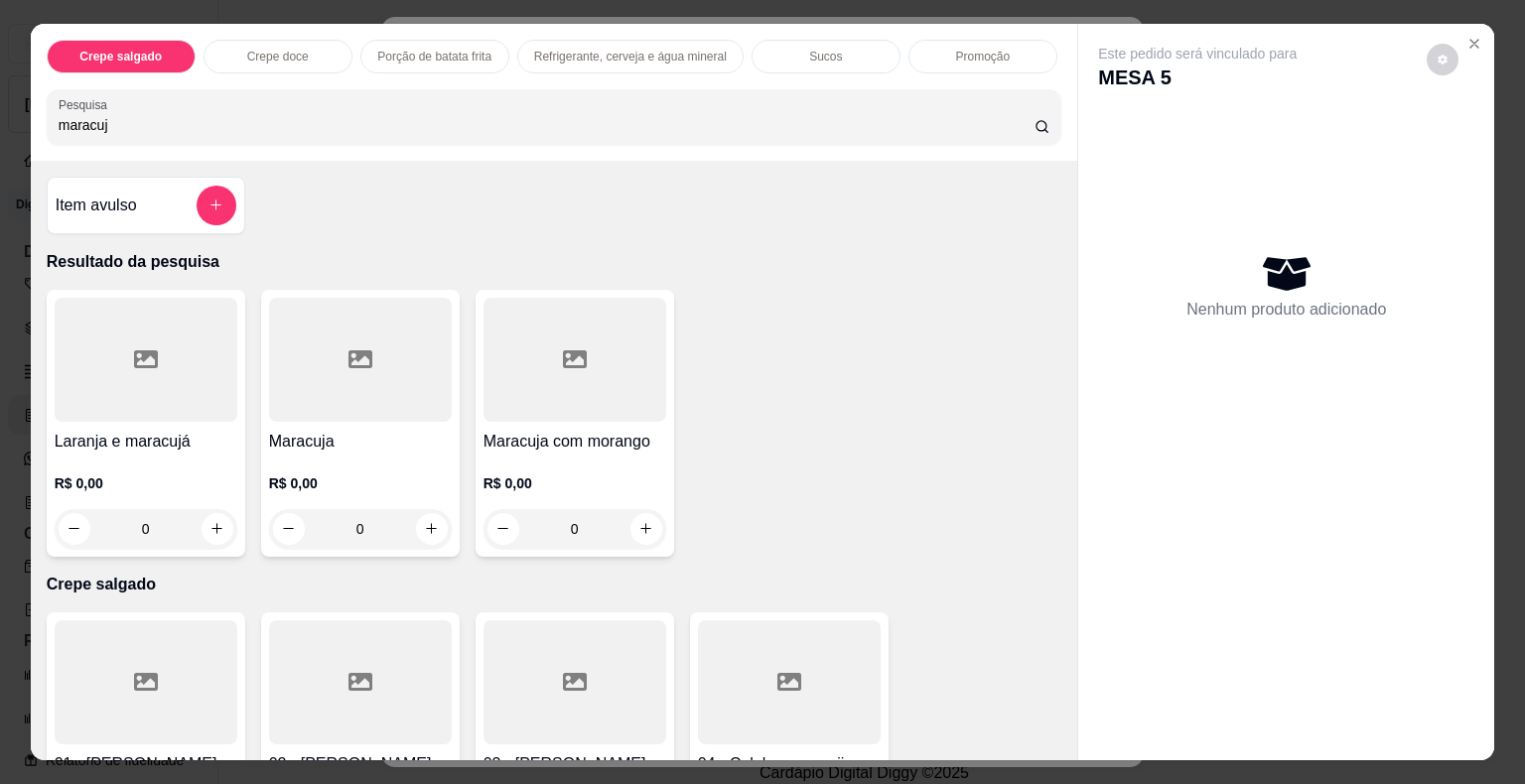 type on "maracuj" 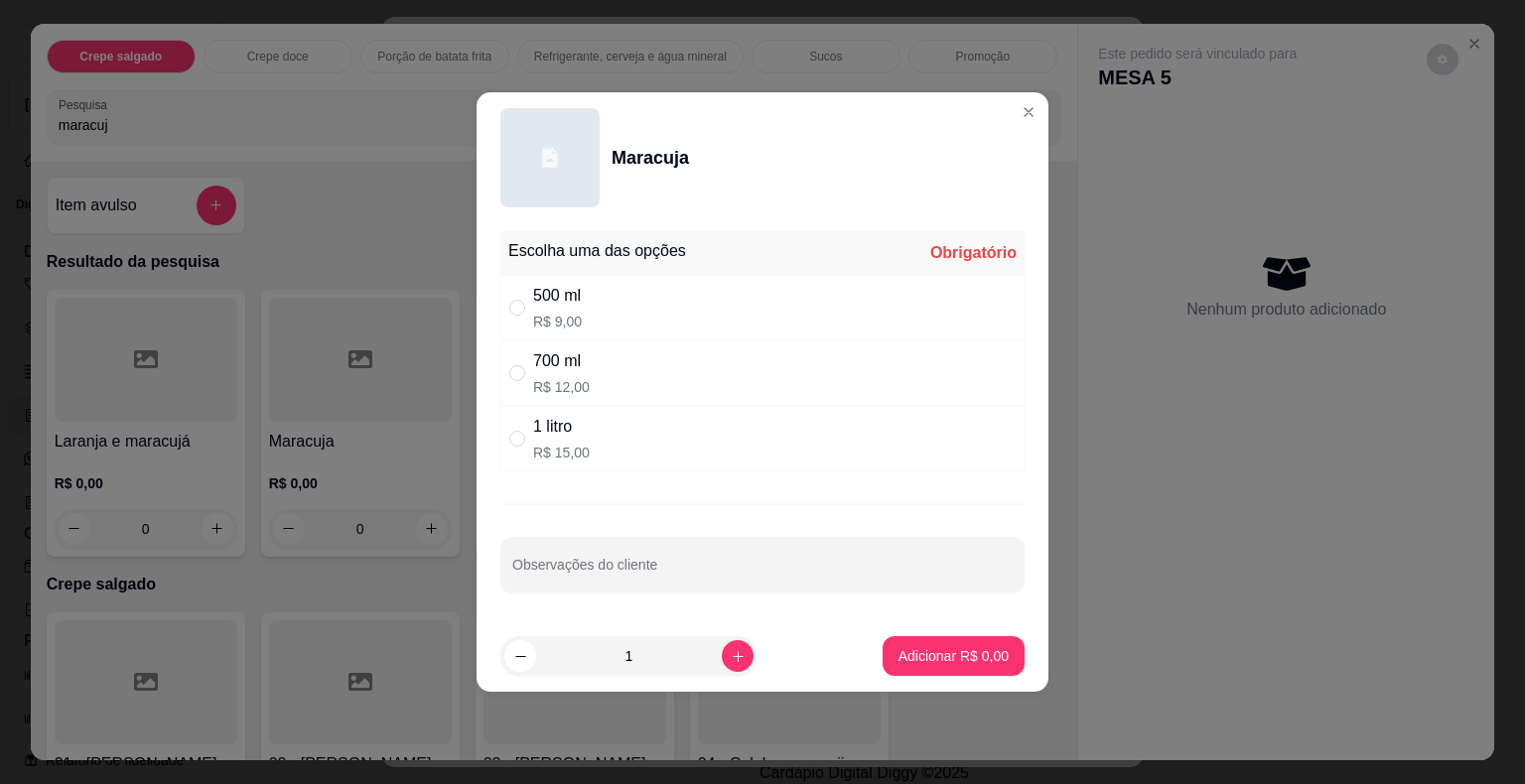 click on "500 ml R$ 9,00" at bounding box center [762, 308] 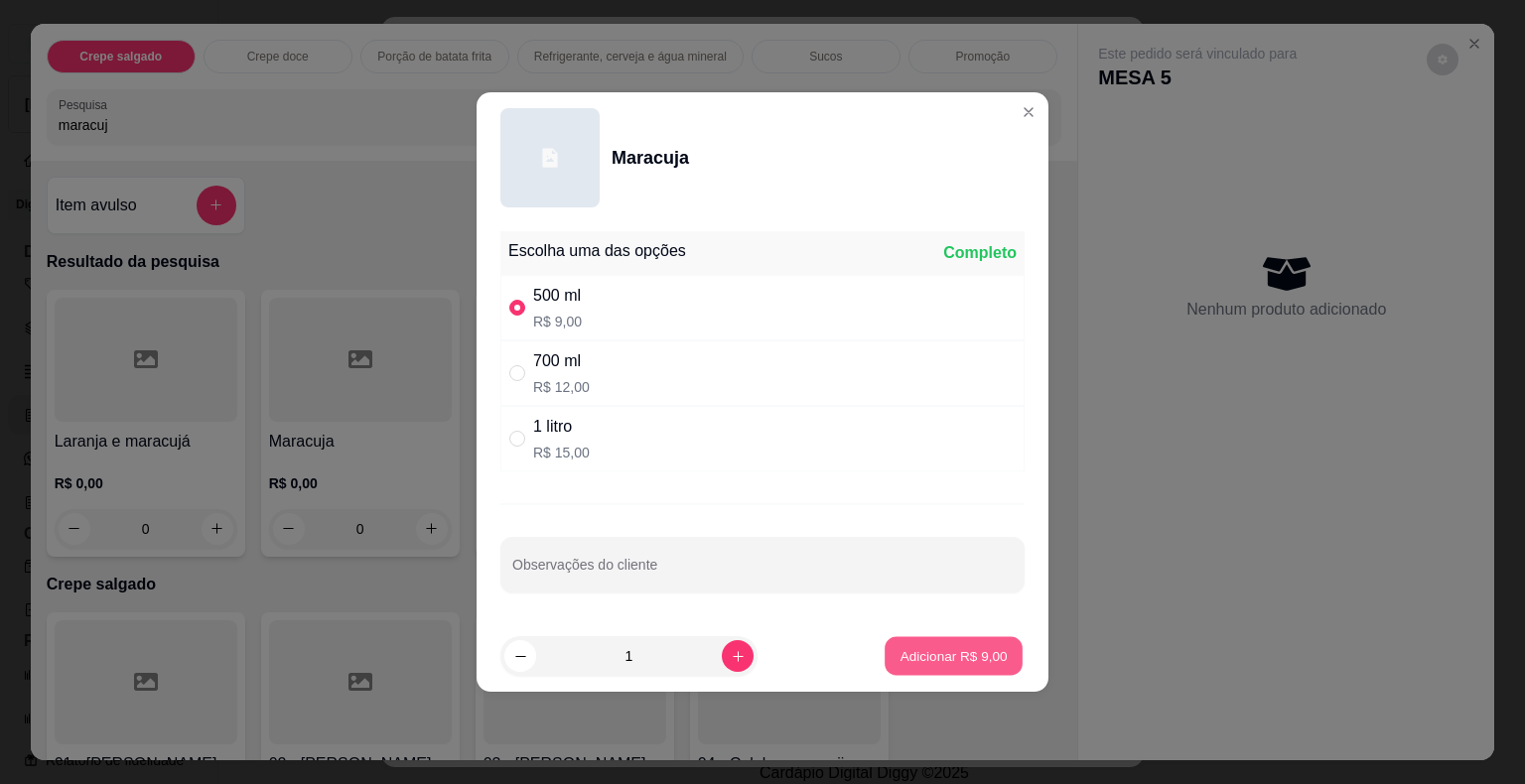 click on "Adicionar   R$ 9,00" at bounding box center [953, 656] 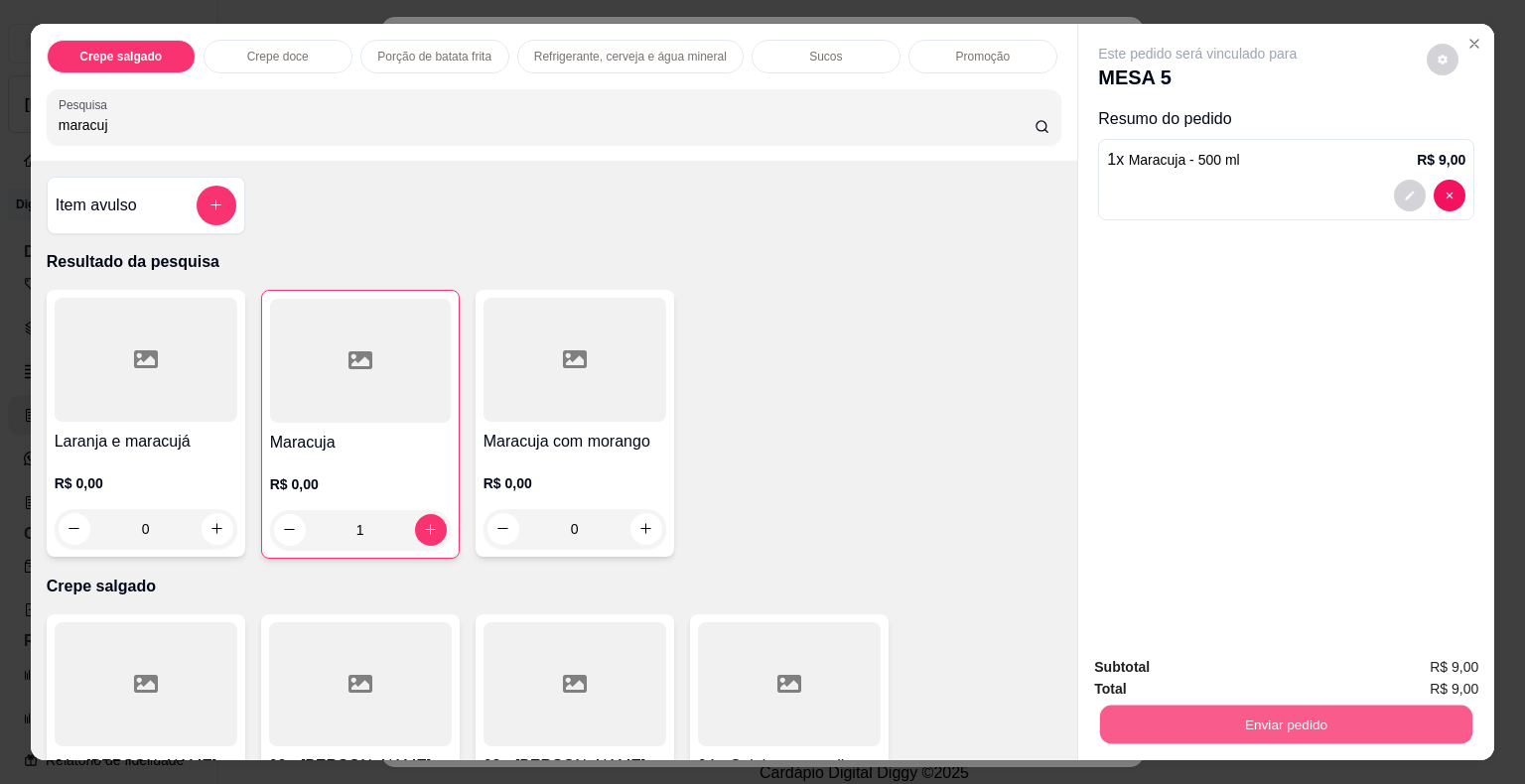 click on "Enviar pedido" at bounding box center [1286, 724] 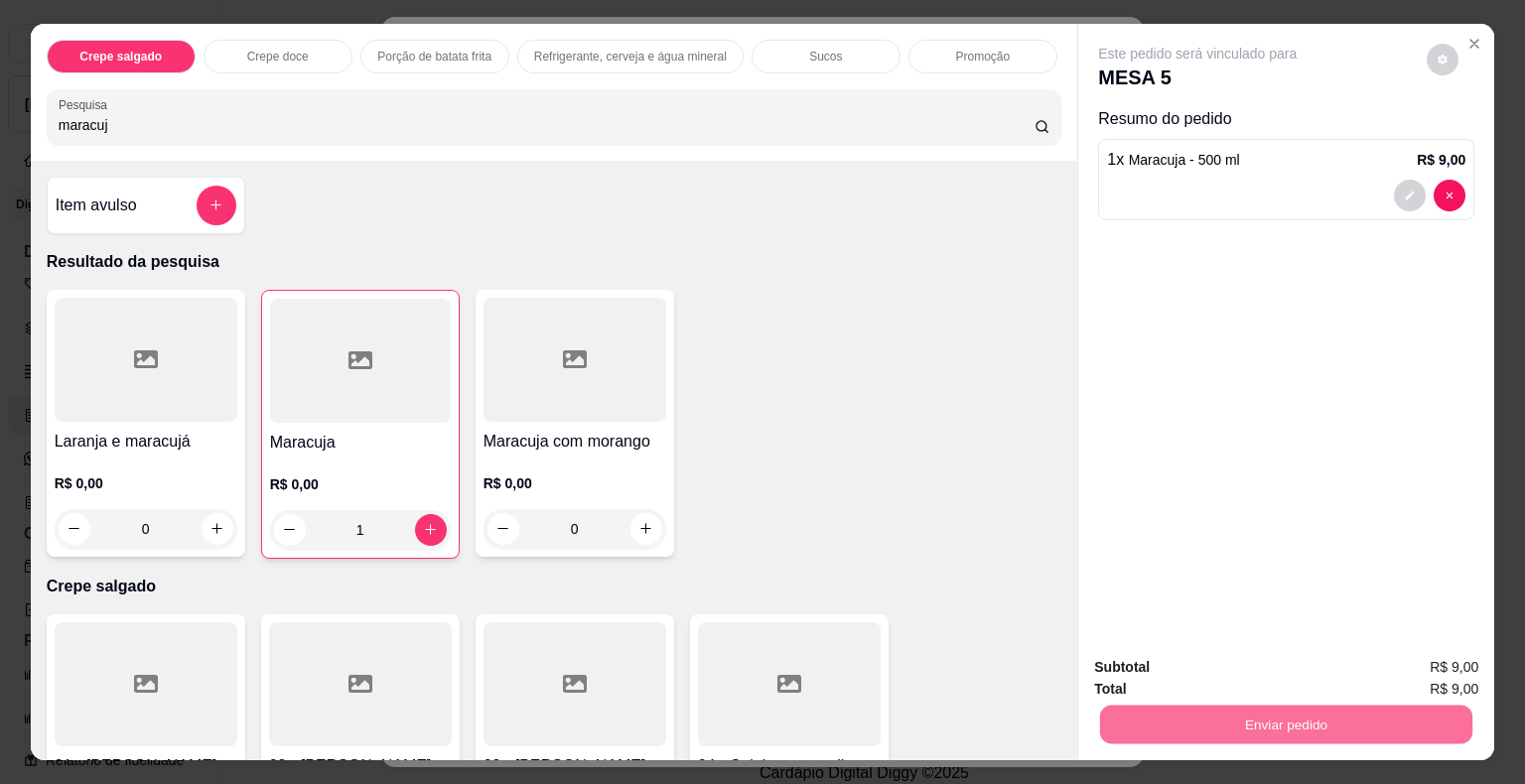 click on "Não registrar e enviar pedido" at bounding box center [1220, 668] 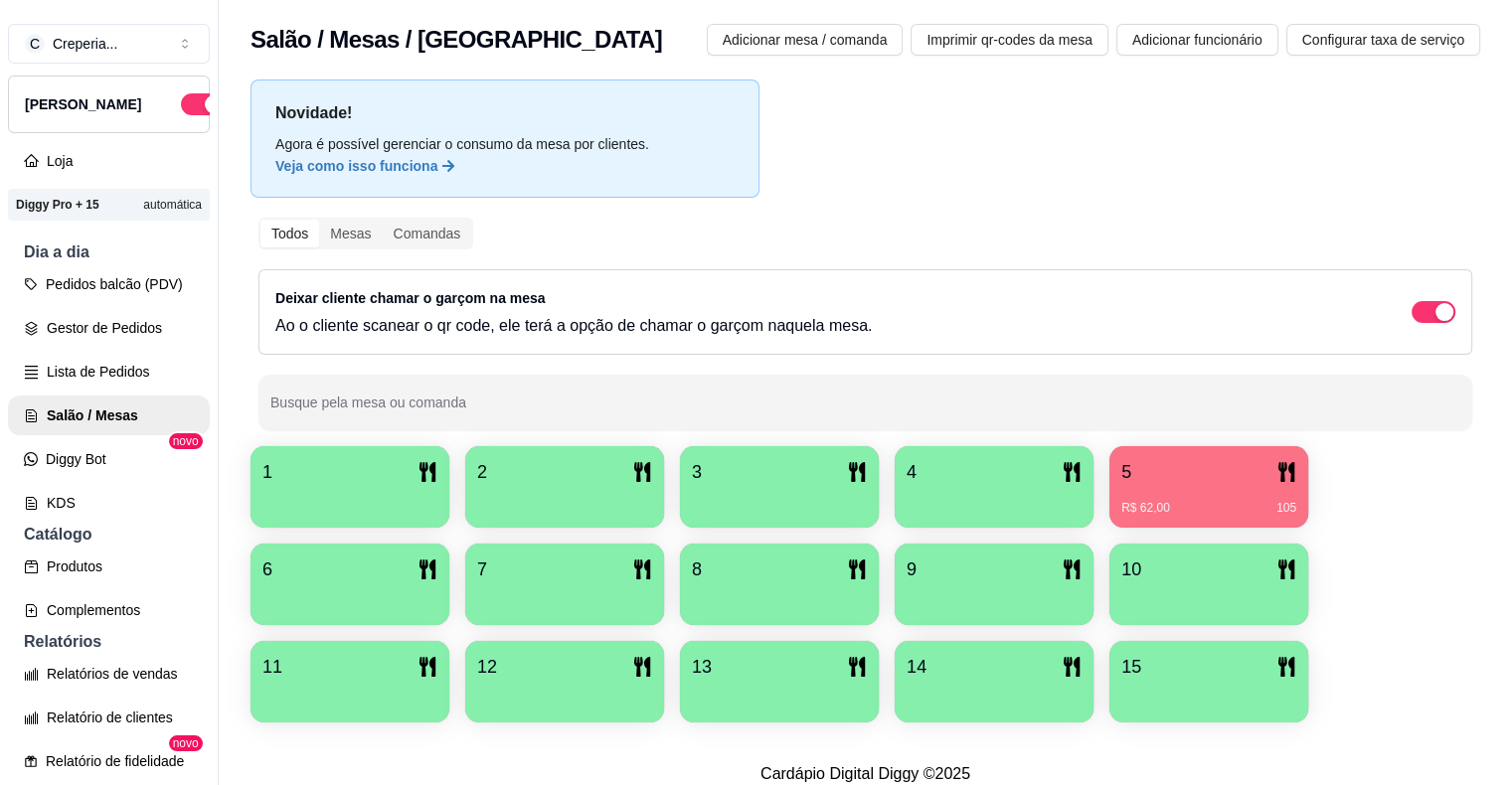 click on "5" at bounding box center (1209, 472) 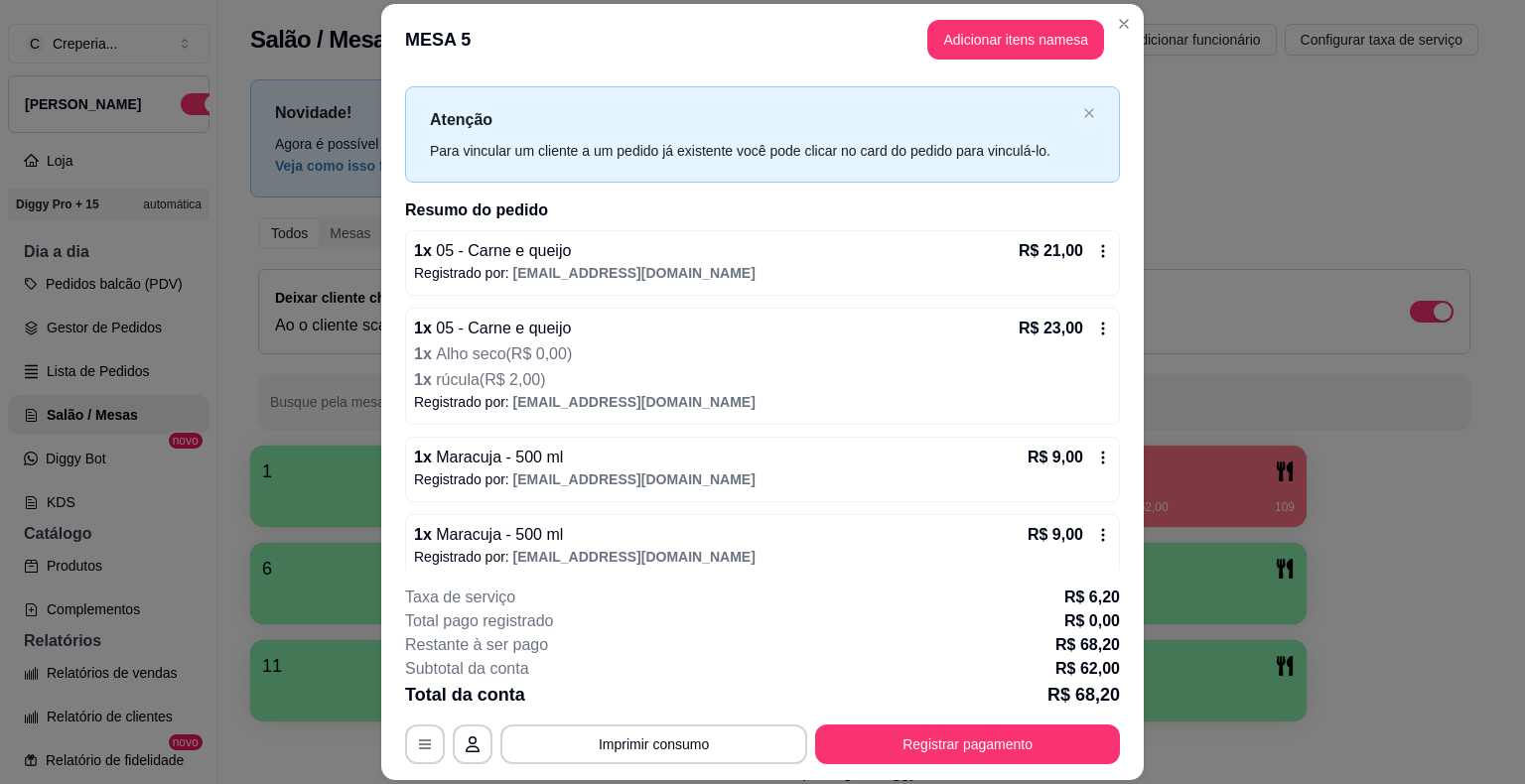 scroll, scrollTop: 48, scrollLeft: 0, axis: vertical 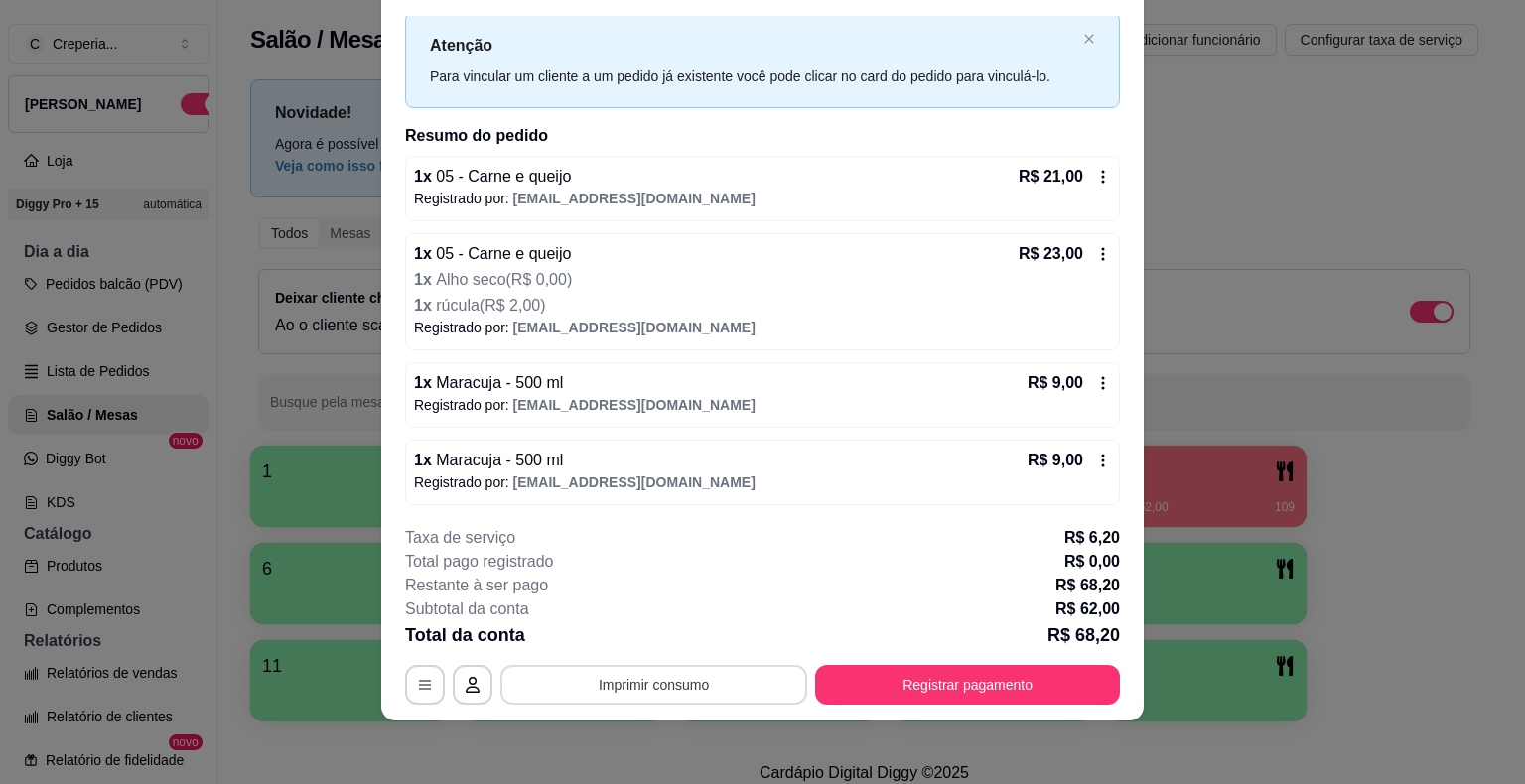 click on "Imprimir consumo" at bounding box center [653, 685] 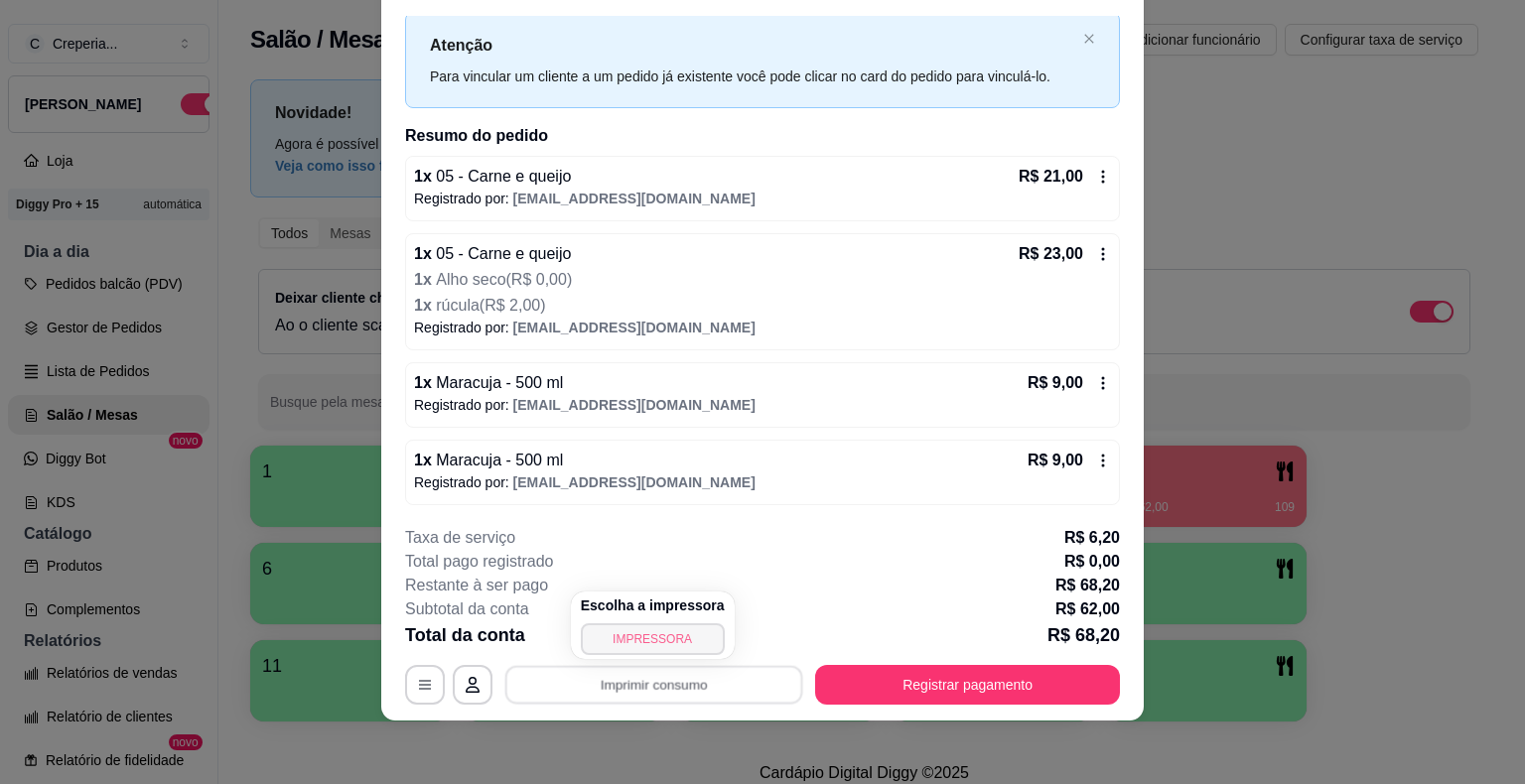 click on "IMPRESSORA" at bounding box center [652, 639] 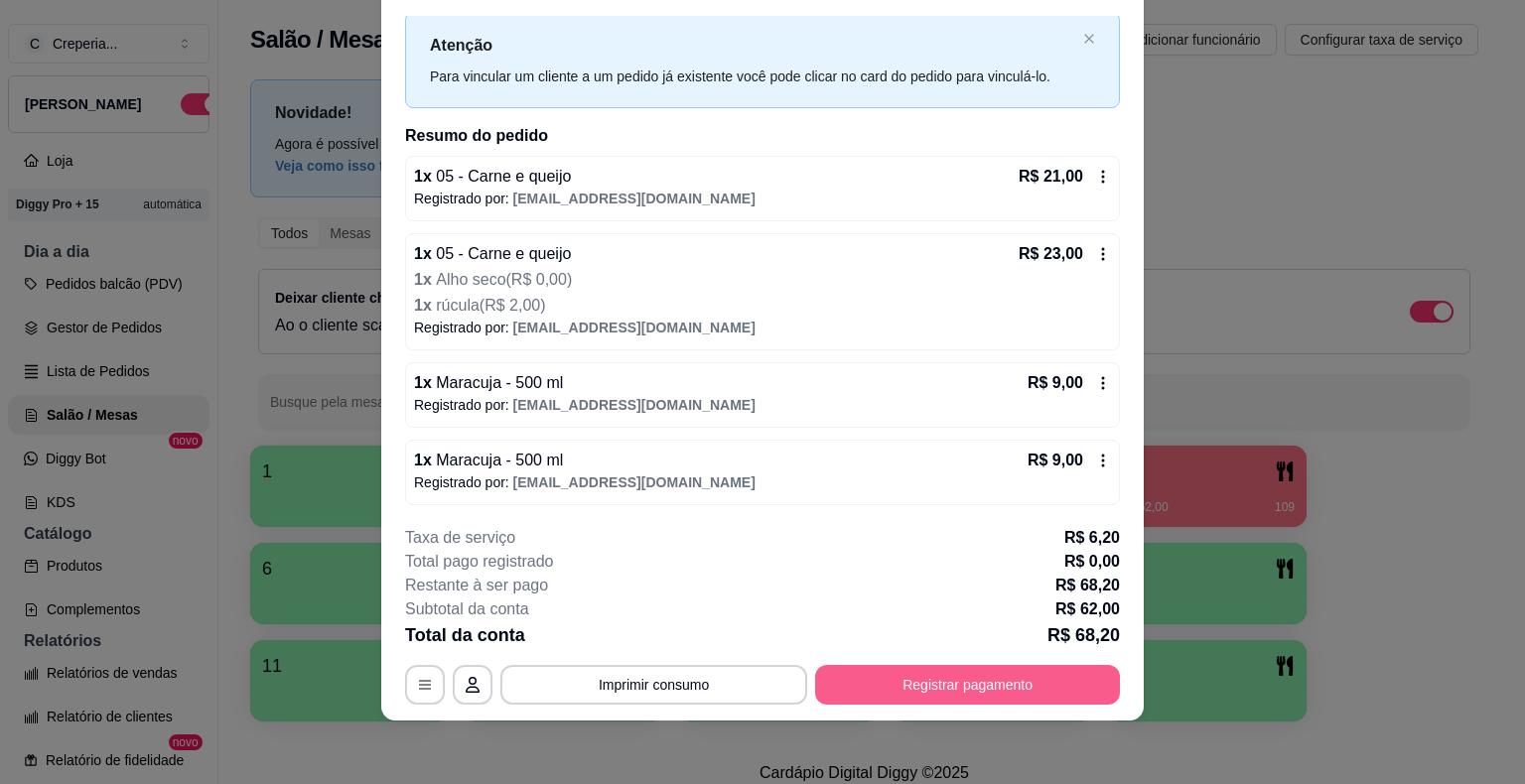 click on "Registrar pagamento" at bounding box center [967, 685] 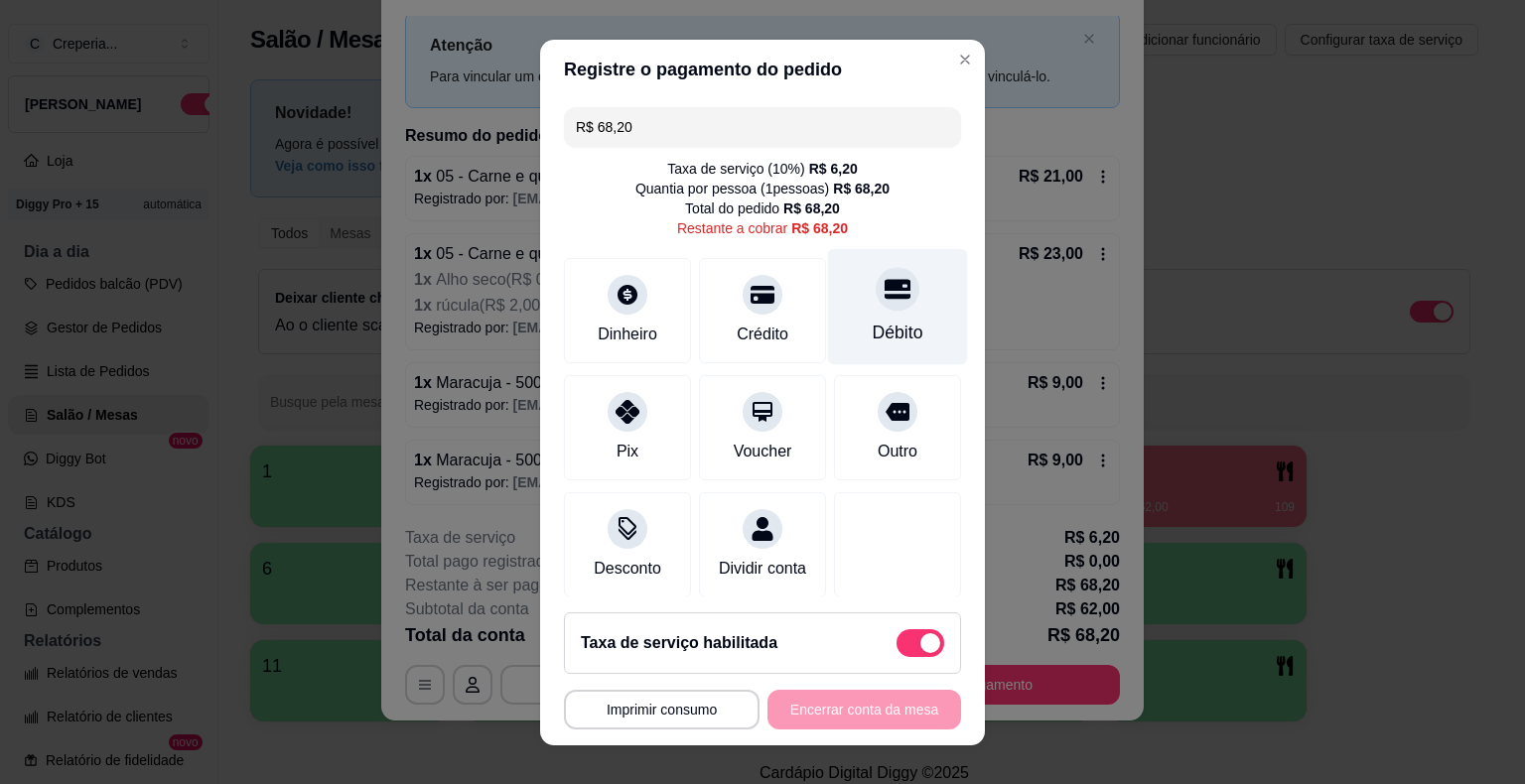 click at bounding box center [898, 289] 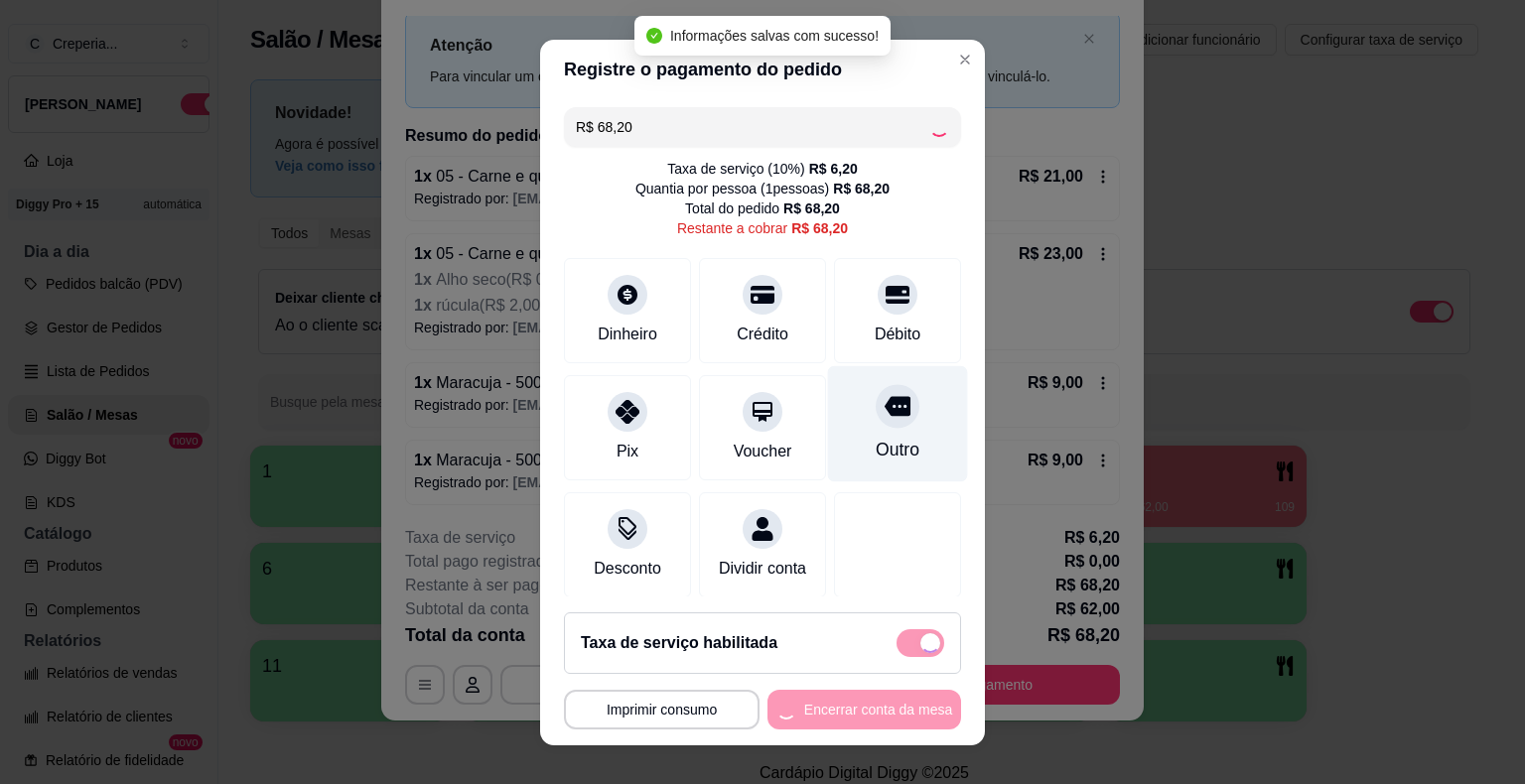 type on "R$ 0,00" 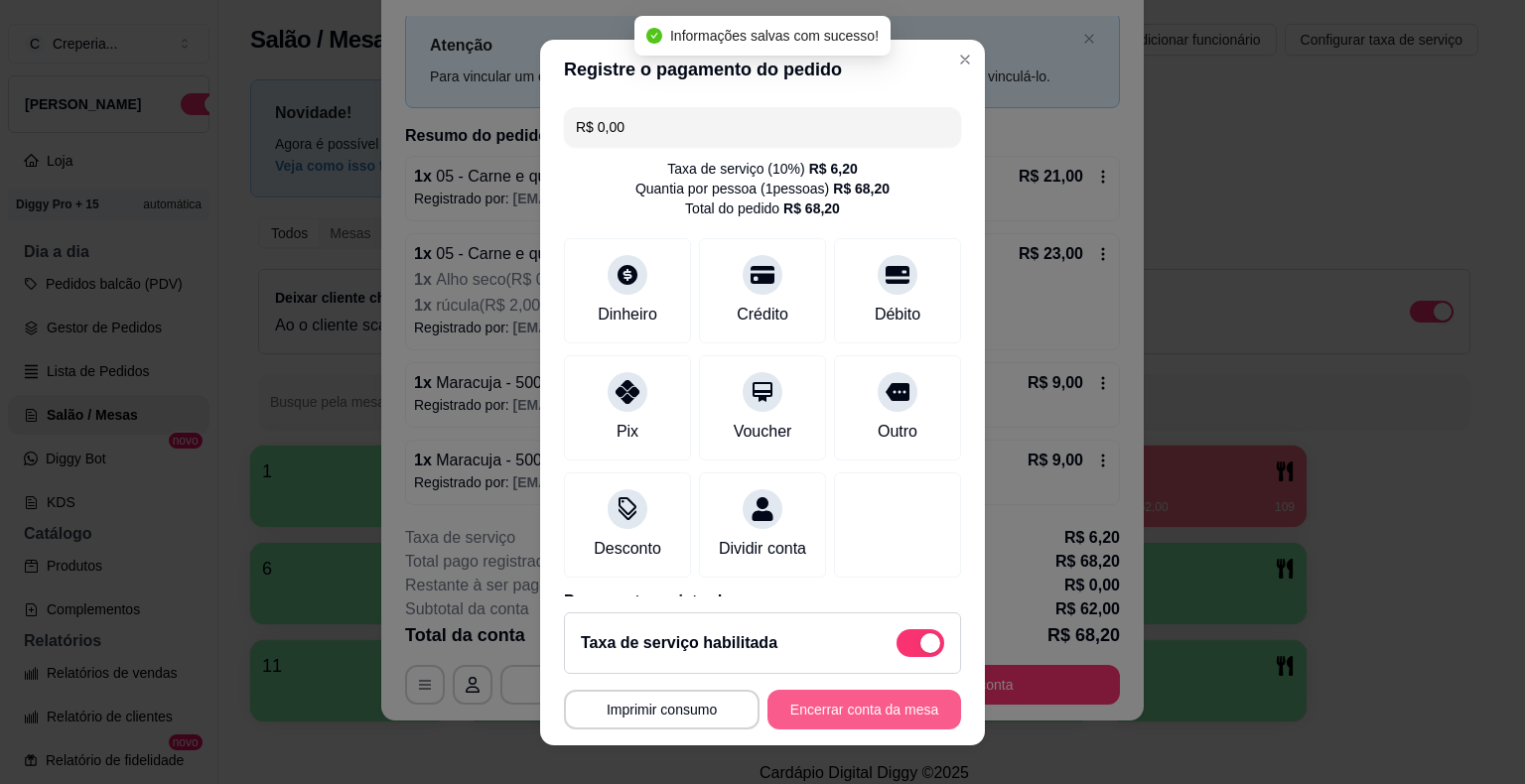 click on "Encerrar conta da mesa" at bounding box center [864, 710] 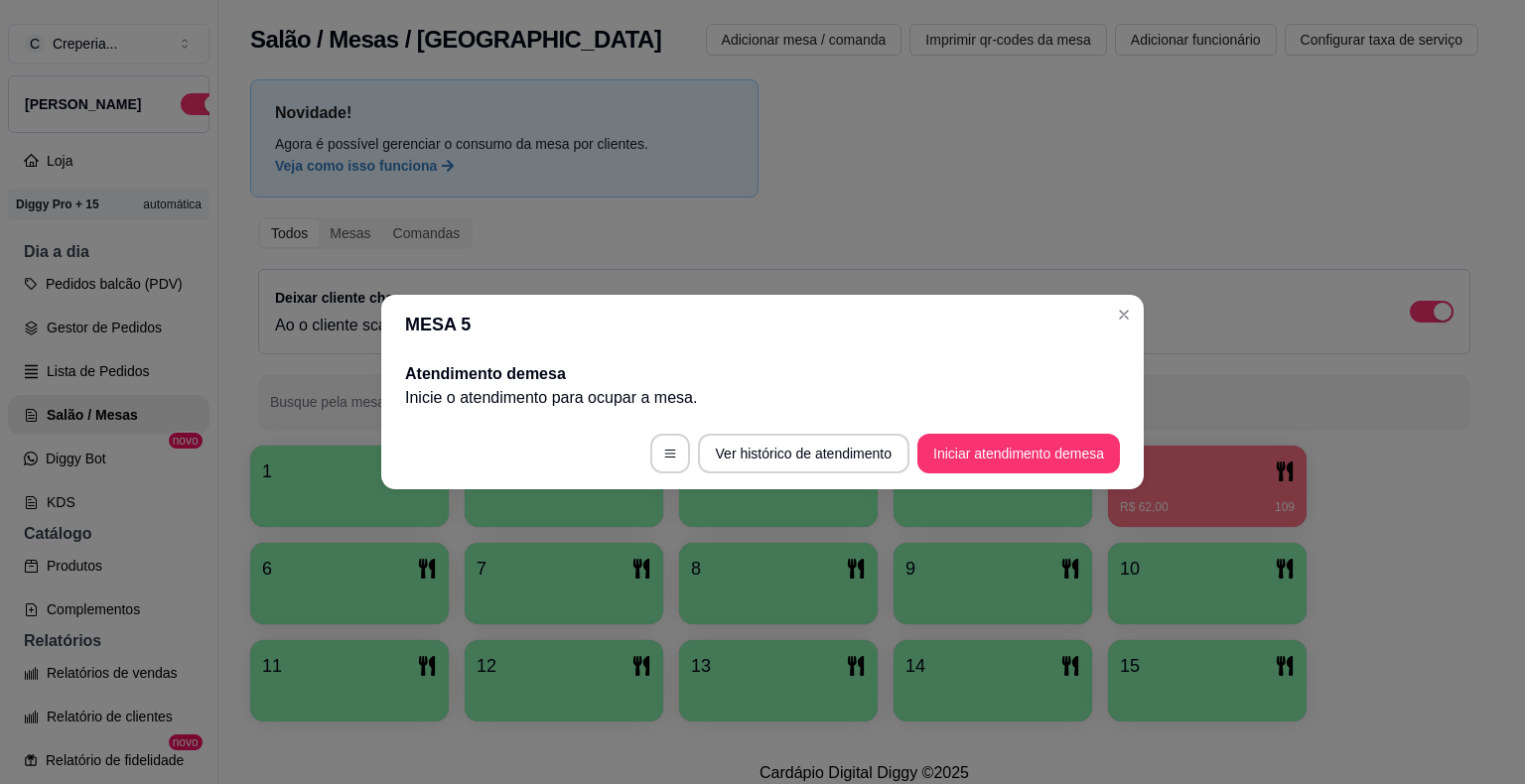 scroll, scrollTop: 0, scrollLeft: 0, axis: both 